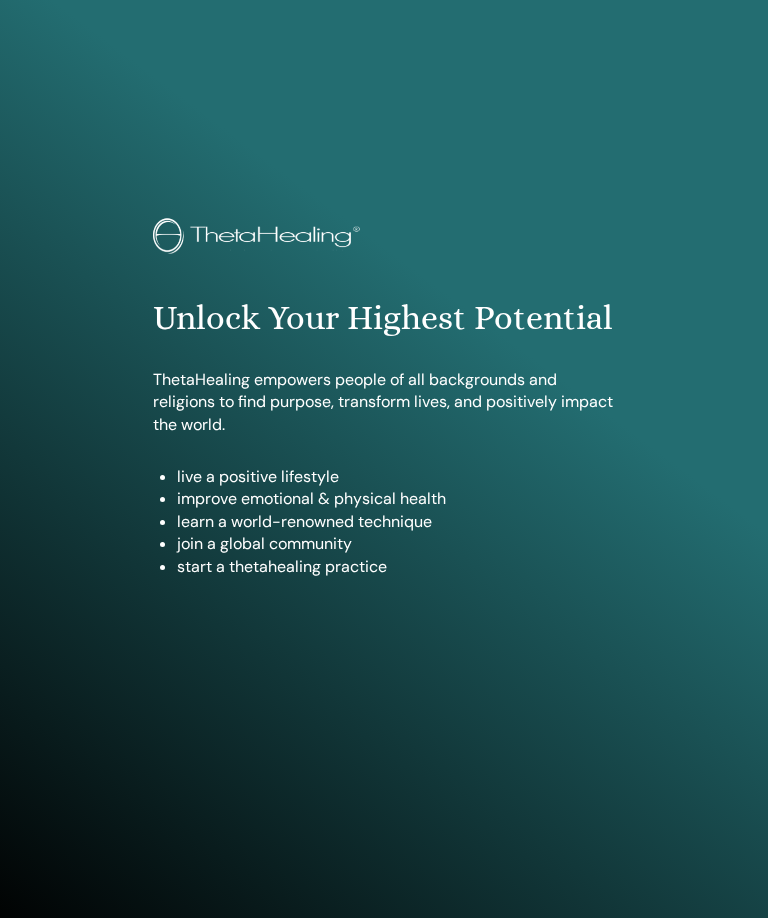 click at bounding box center [384, 1403] 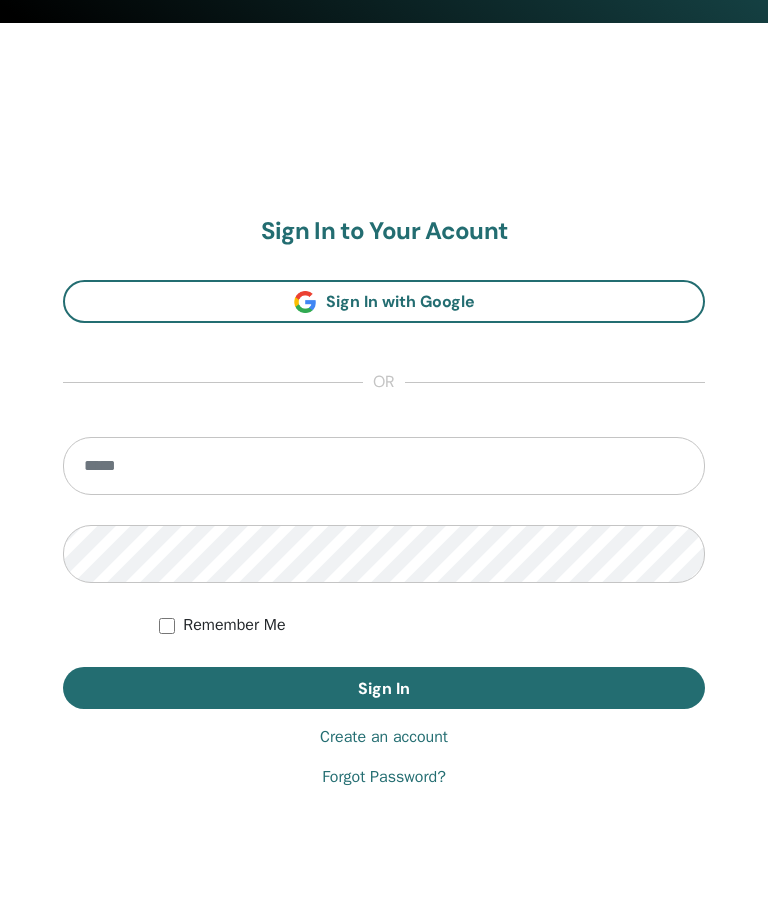 scroll, scrollTop: 937, scrollLeft: 0, axis: vertical 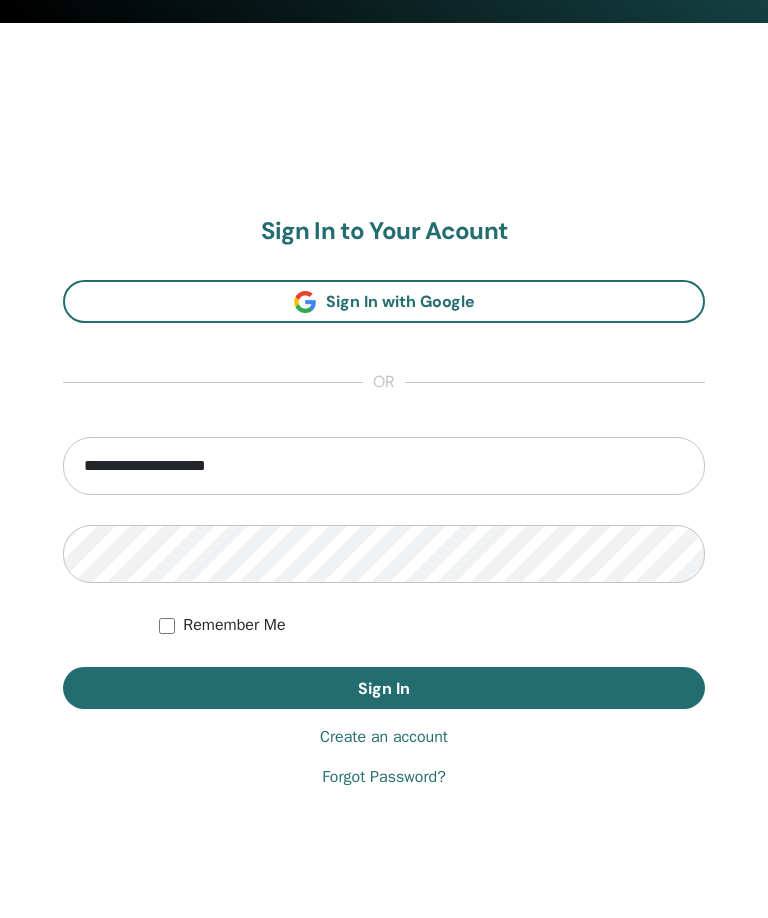 type on "**********" 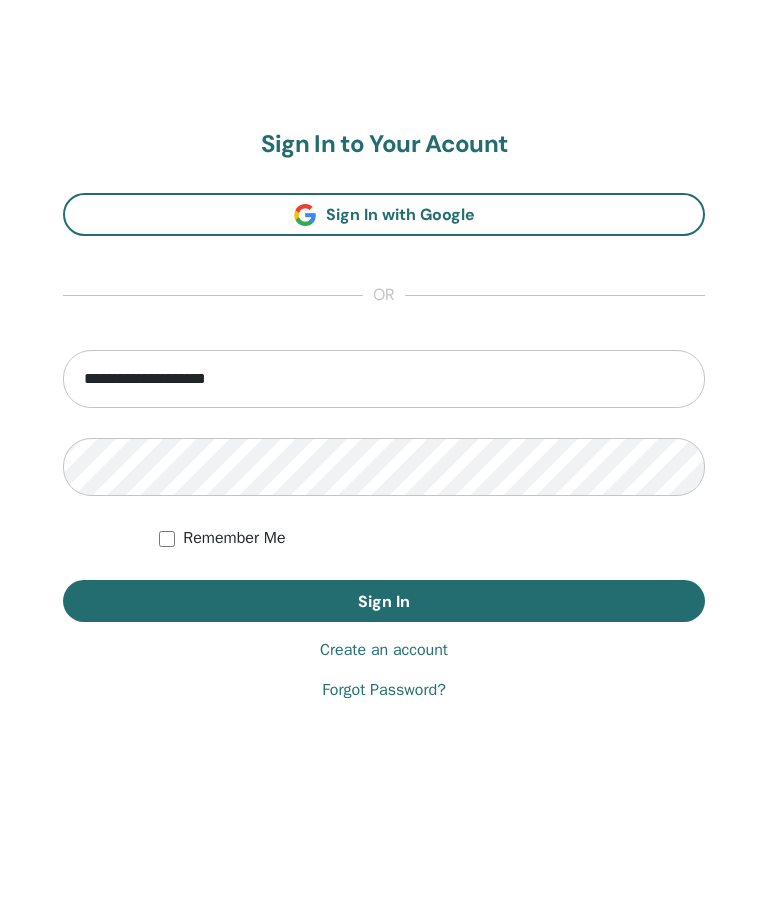 click on "Sign In" at bounding box center [384, 688] 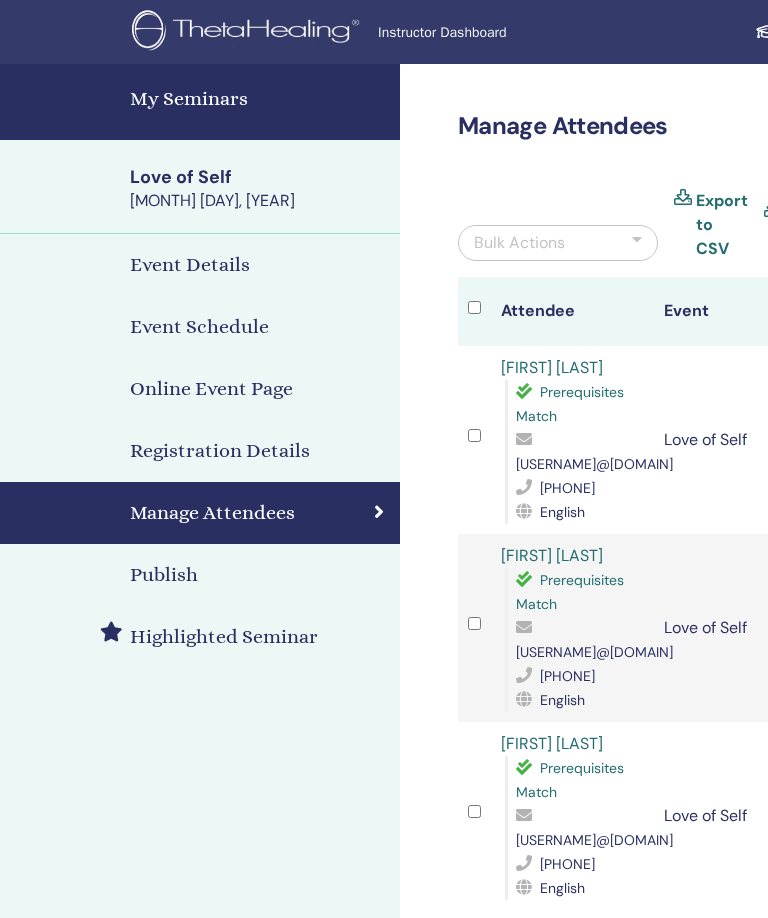 scroll, scrollTop: 0, scrollLeft: 0, axis: both 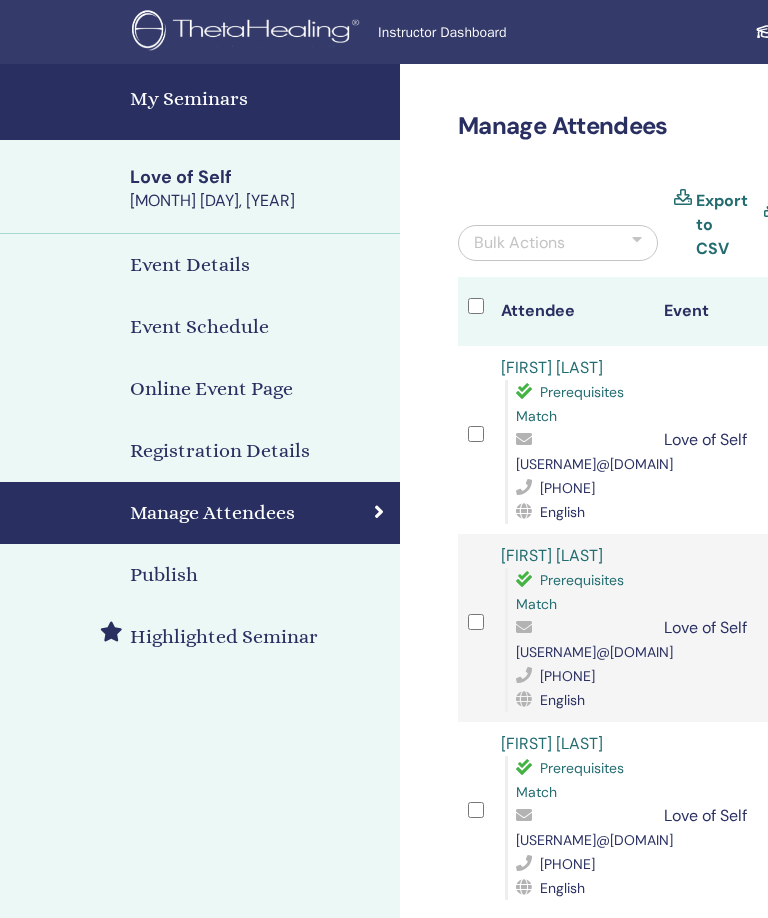 click on "My Seminars" at bounding box center (259, 99) 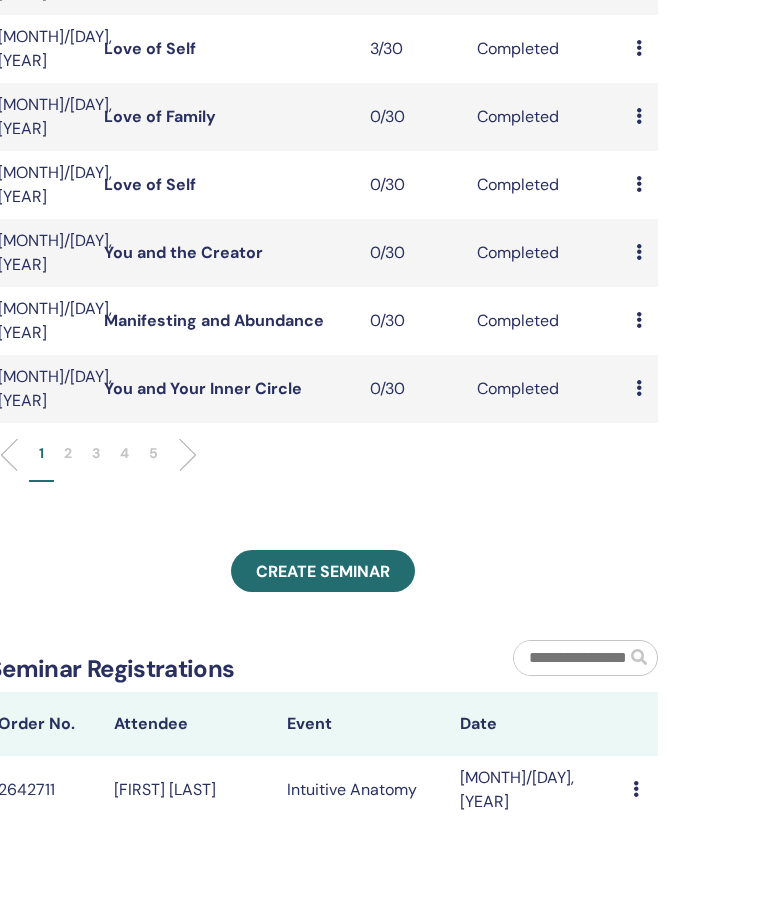 scroll, scrollTop: 627, scrollLeft: 382, axis: both 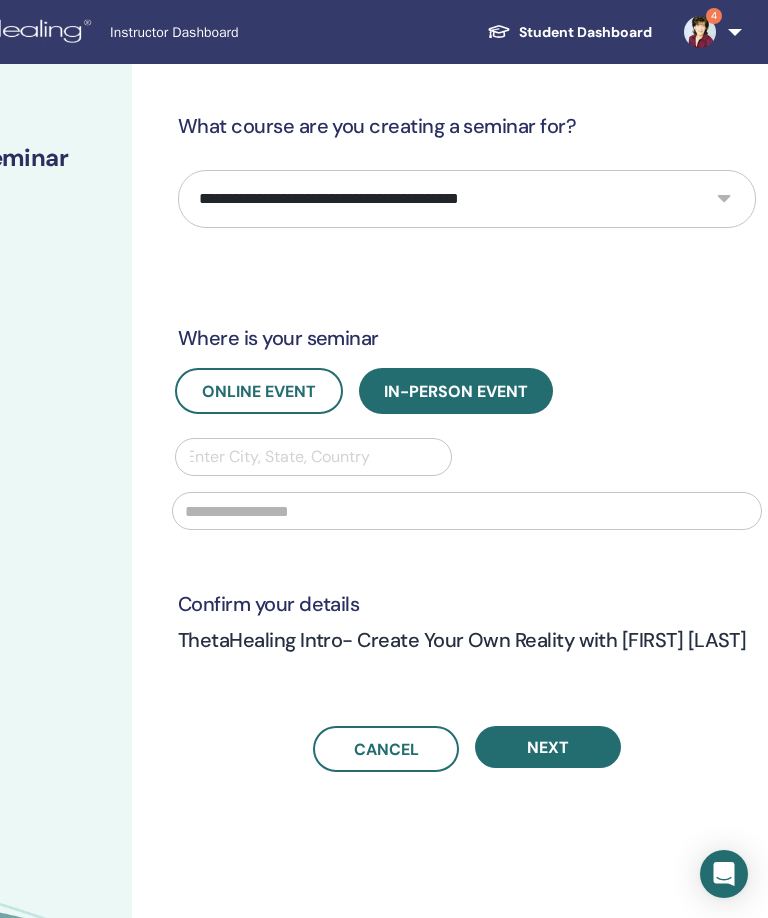 click on "**********" at bounding box center [467, 199] 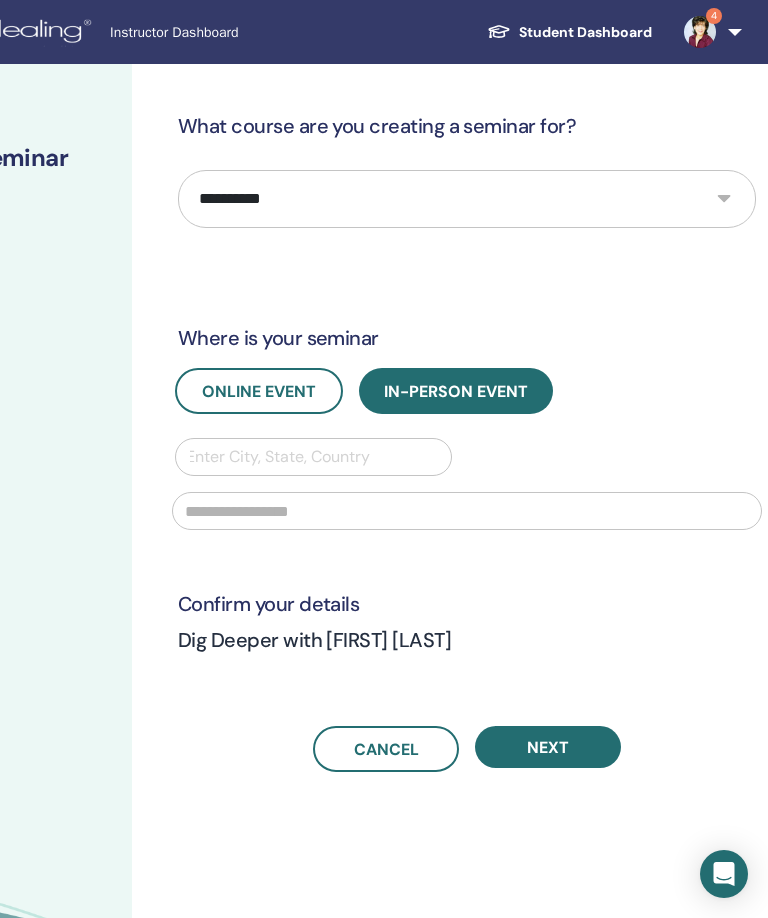 click on "Online Event" at bounding box center [259, 391] 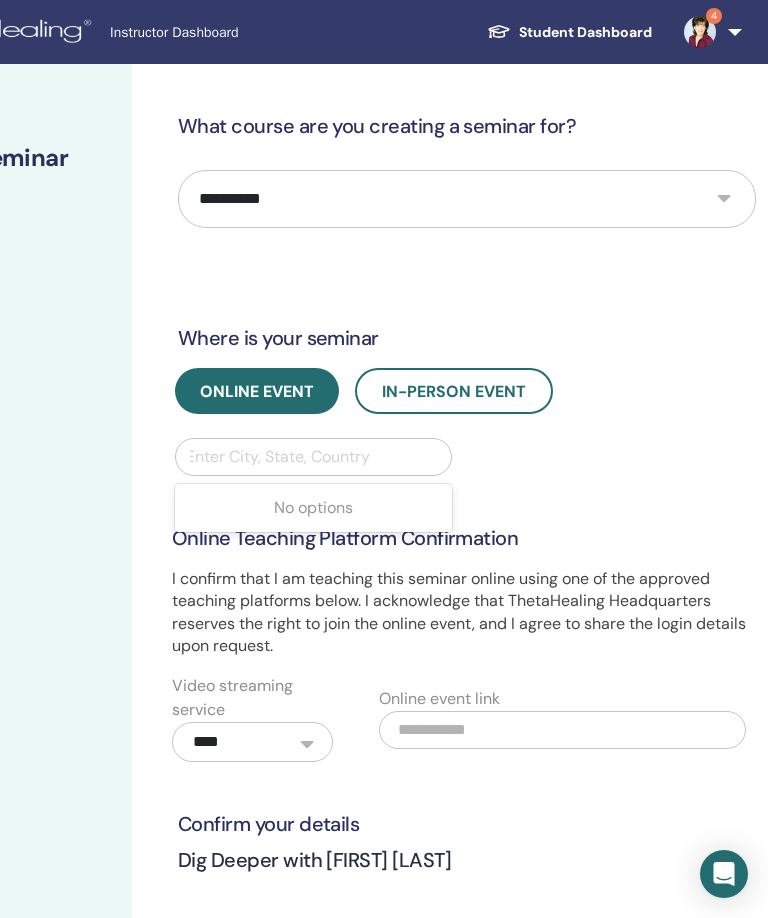 scroll, scrollTop: 0, scrollLeft: 267, axis: horizontal 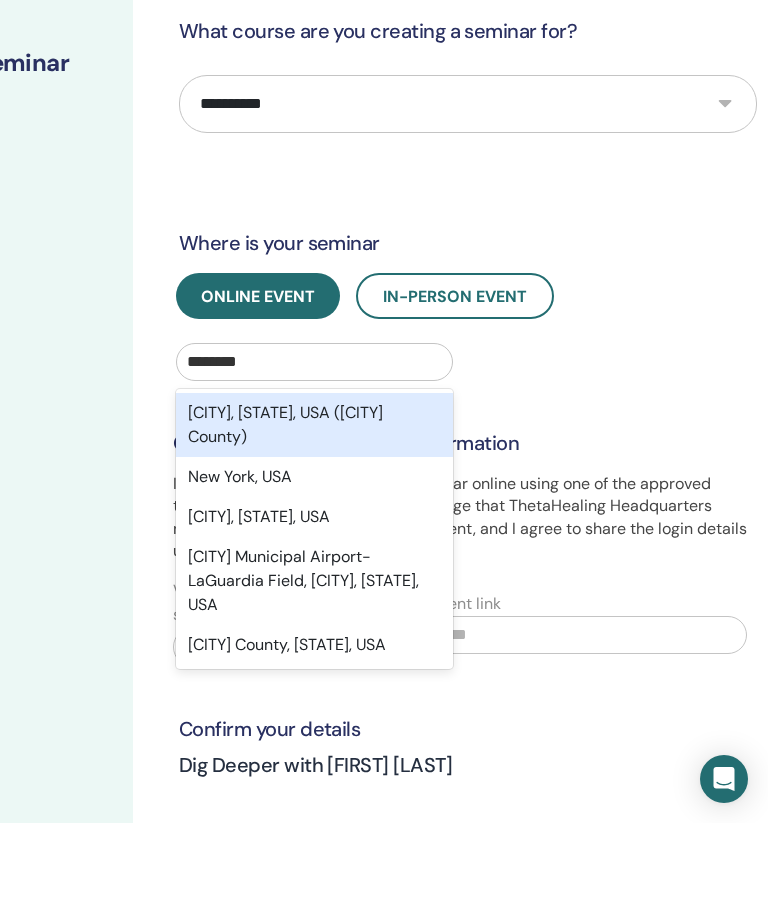 click on "[CITY], [STATE], USA" at bounding box center (314, 612) 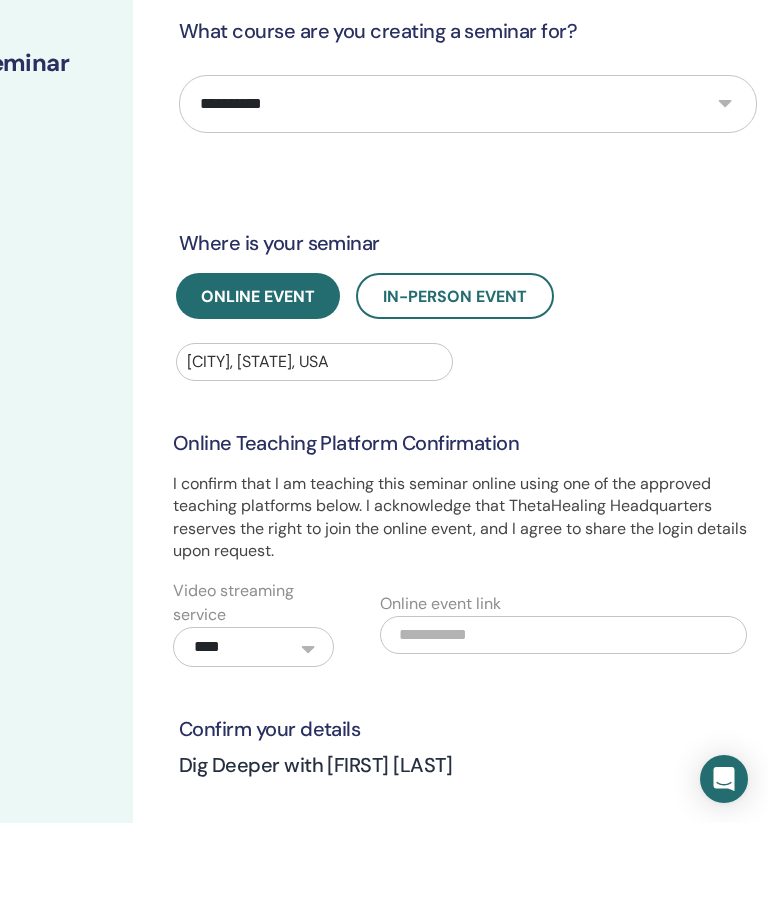 scroll, scrollTop: 95, scrollLeft: 268, axis: both 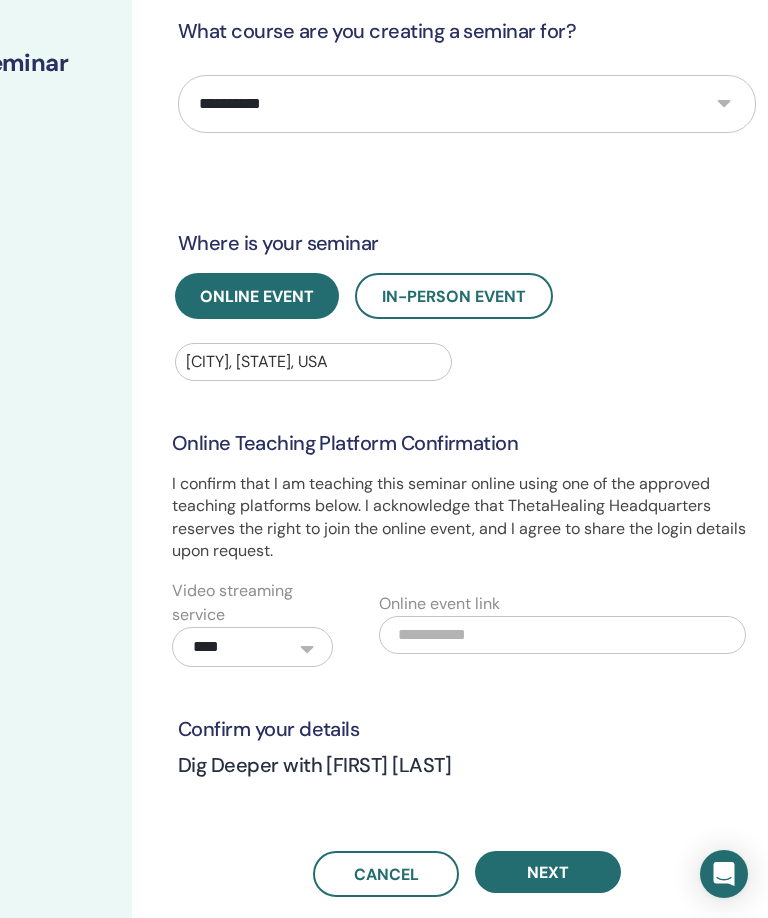 click on "Next" at bounding box center (548, 872) 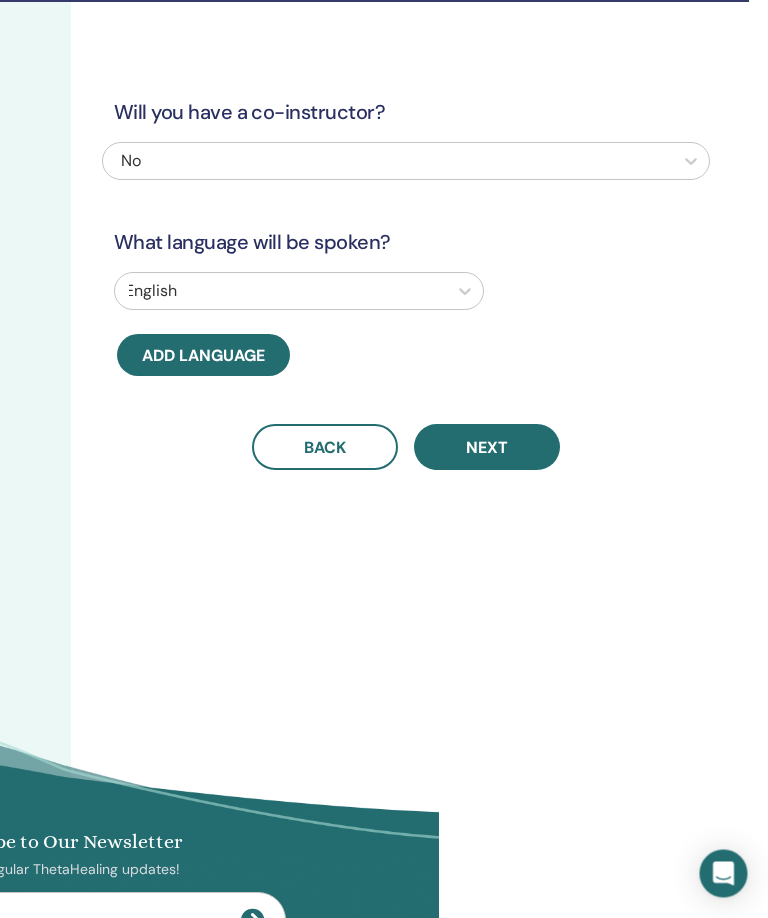 scroll, scrollTop: 65, scrollLeft: 328, axis: both 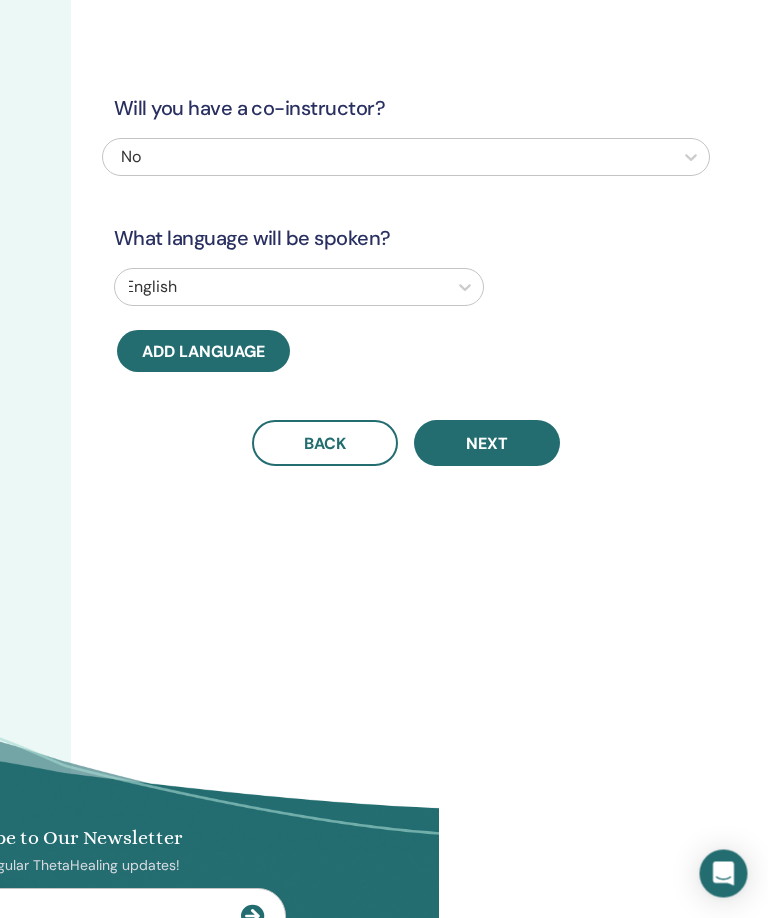 click on "Next" at bounding box center (488, 444) 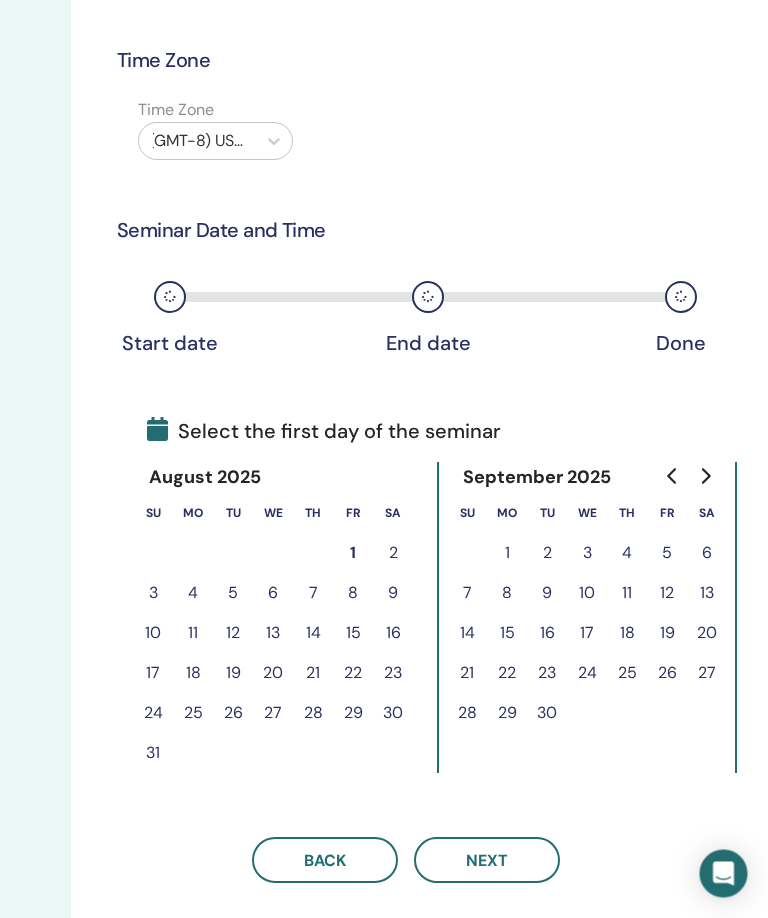 scroll, scrollTop: 66, scrollLeft: 329, axis: both 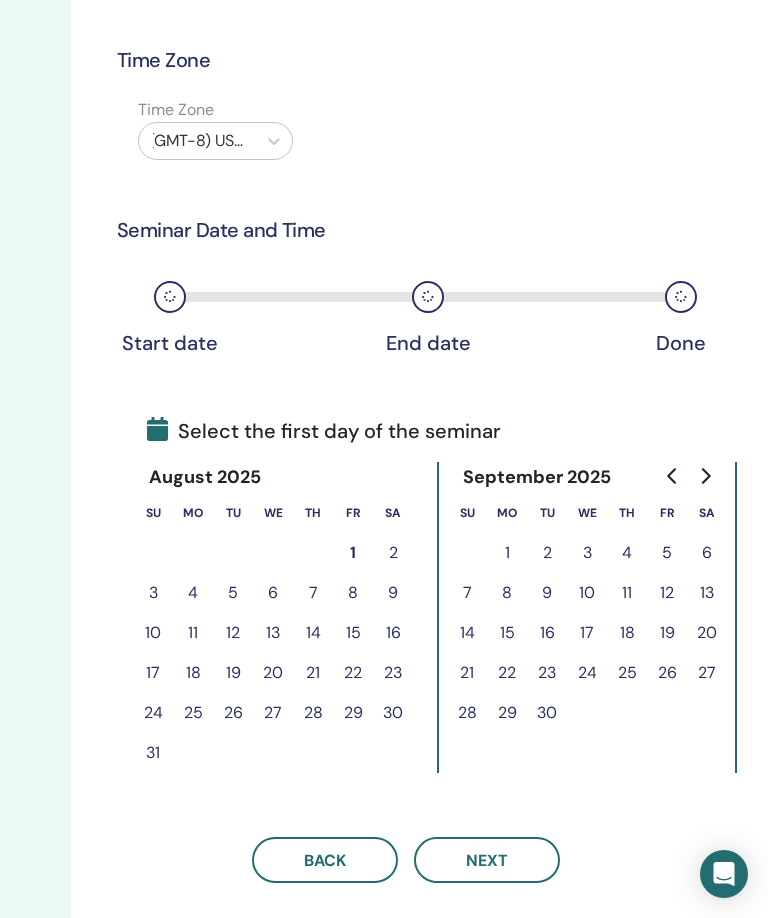 click on "7" at bounding box center [313, 593] 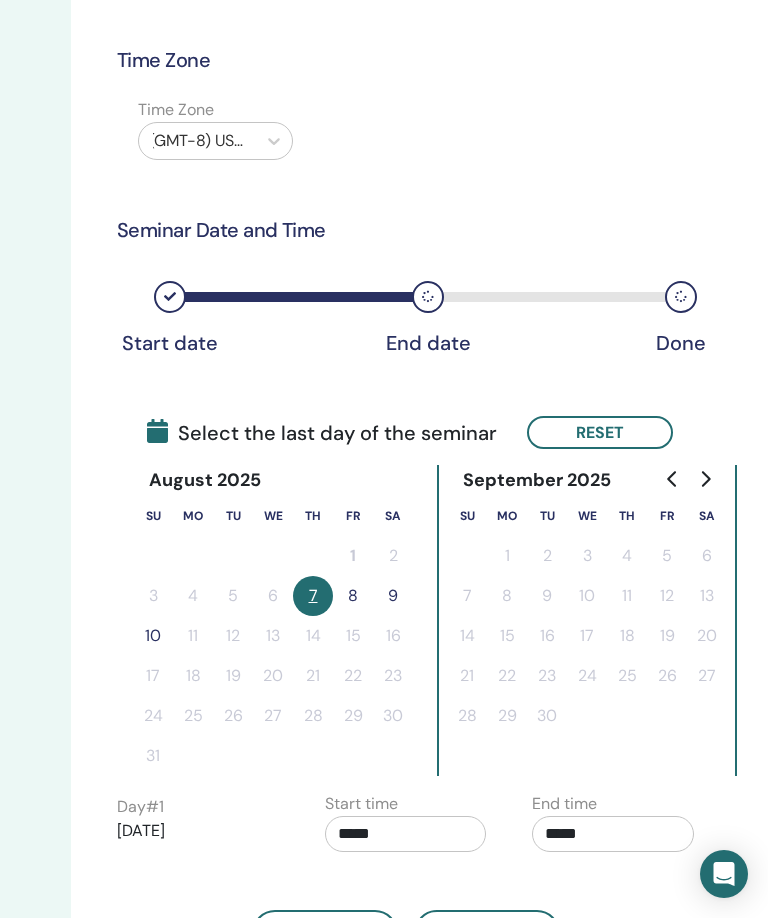 click on "8" at bounding box center (353, 596) 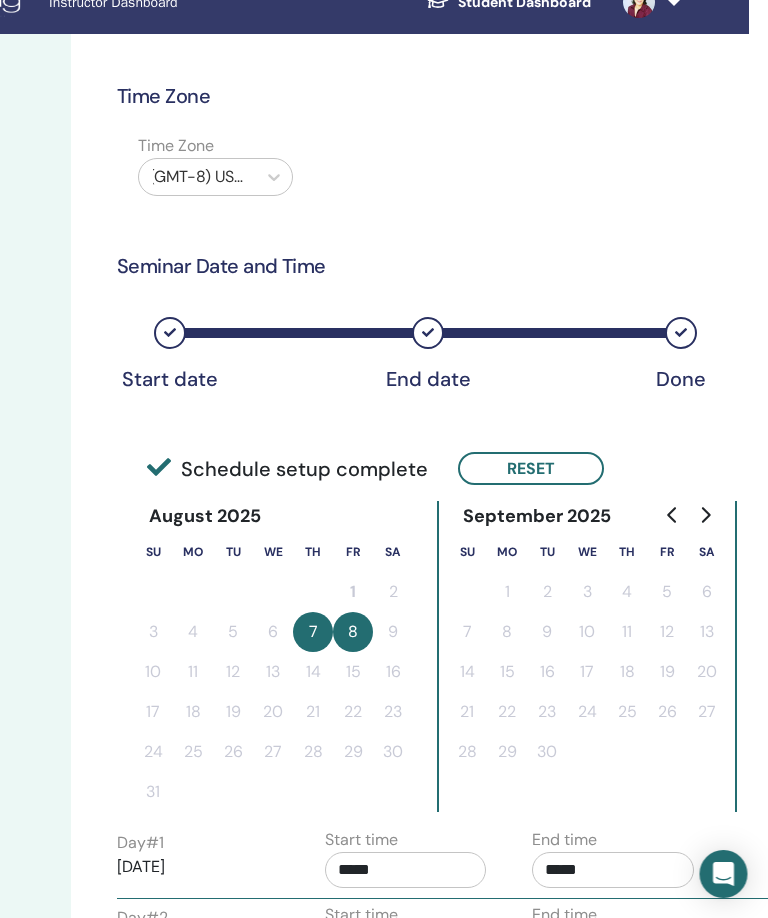 scroll, scrollTop: 0, scrollLeft: 328, axis: horizontal 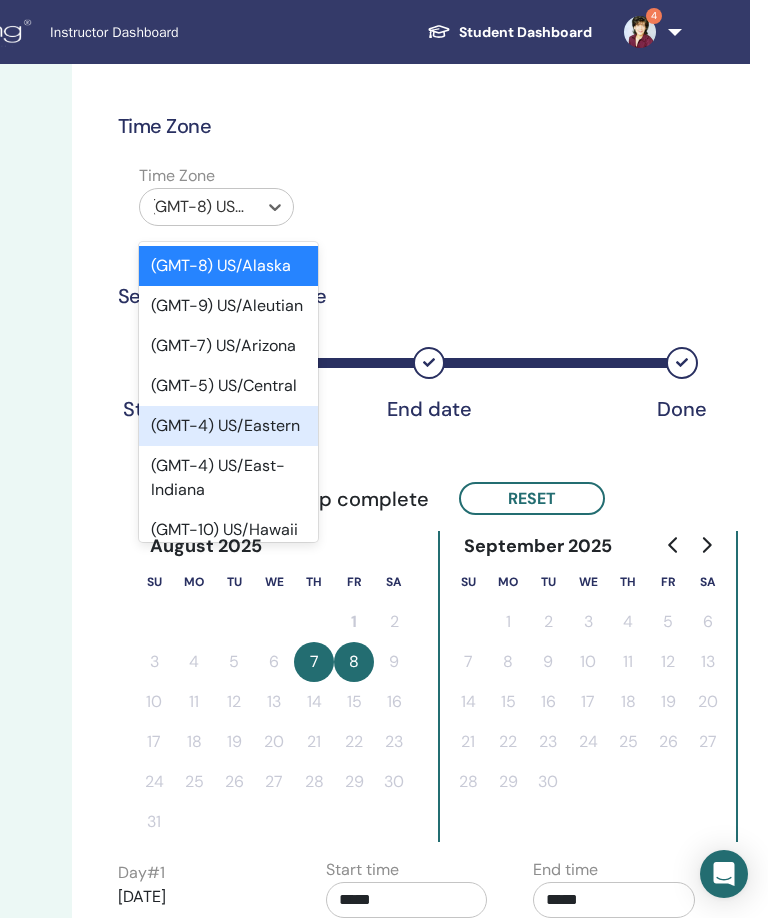 click on "(GMT-4) US/Eastern" at bounding box center (228, 426) 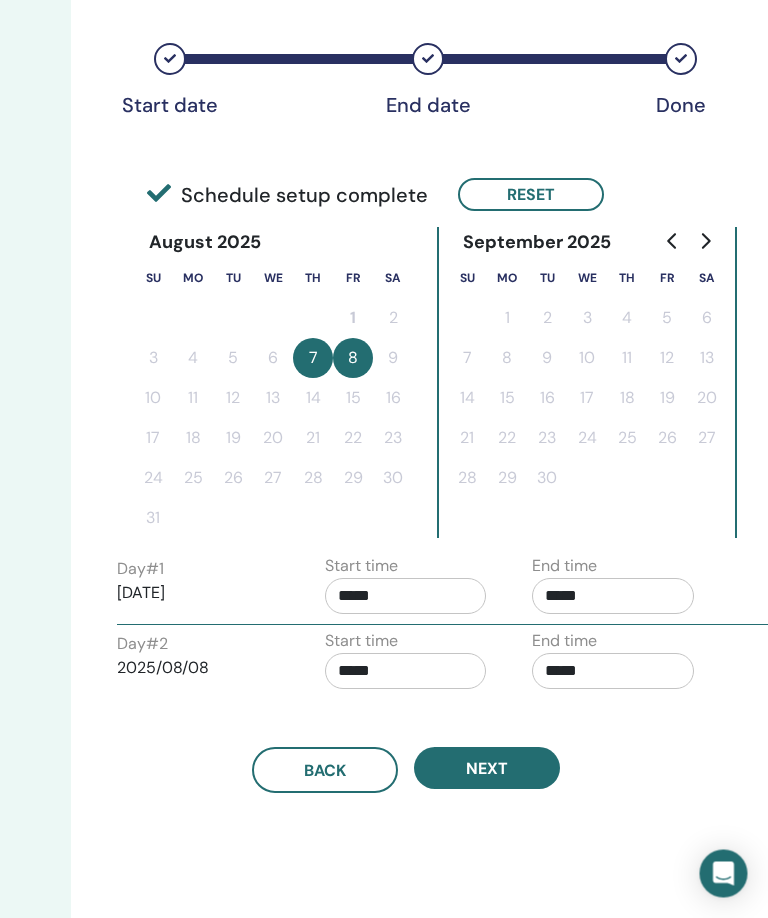 scroll, scrollTop: 302, scrollLeft: 329, axis: both 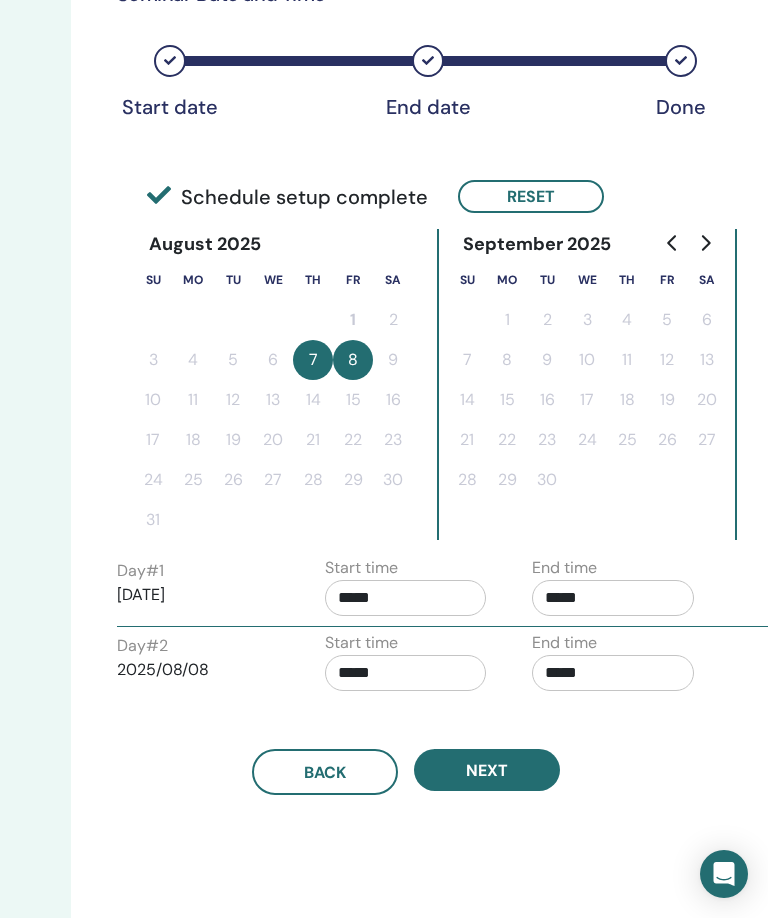 click on "*****" at bounding box center [406, 598] 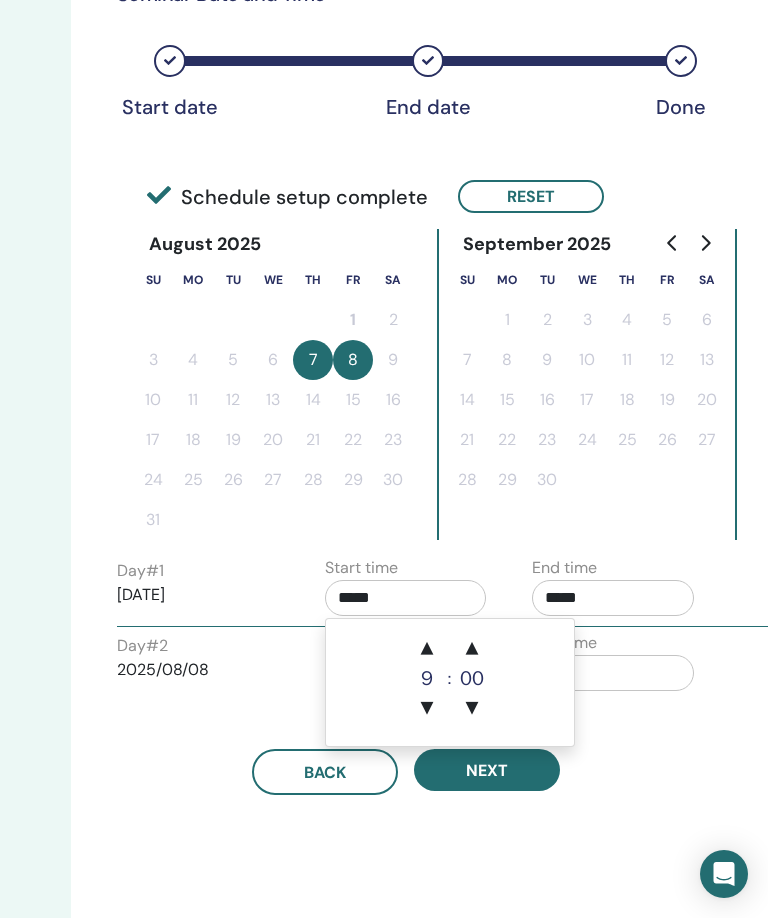 scroll, scrollTop: 302, scrollLeft: 328, axis: both 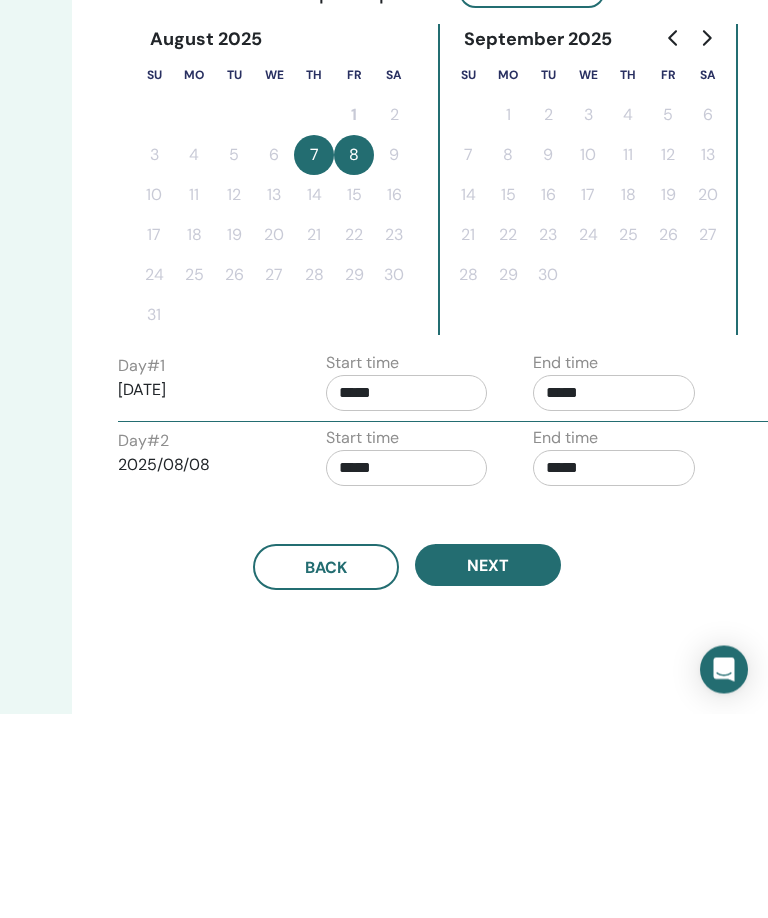 click on "*****" at bounding box center (407, 598) 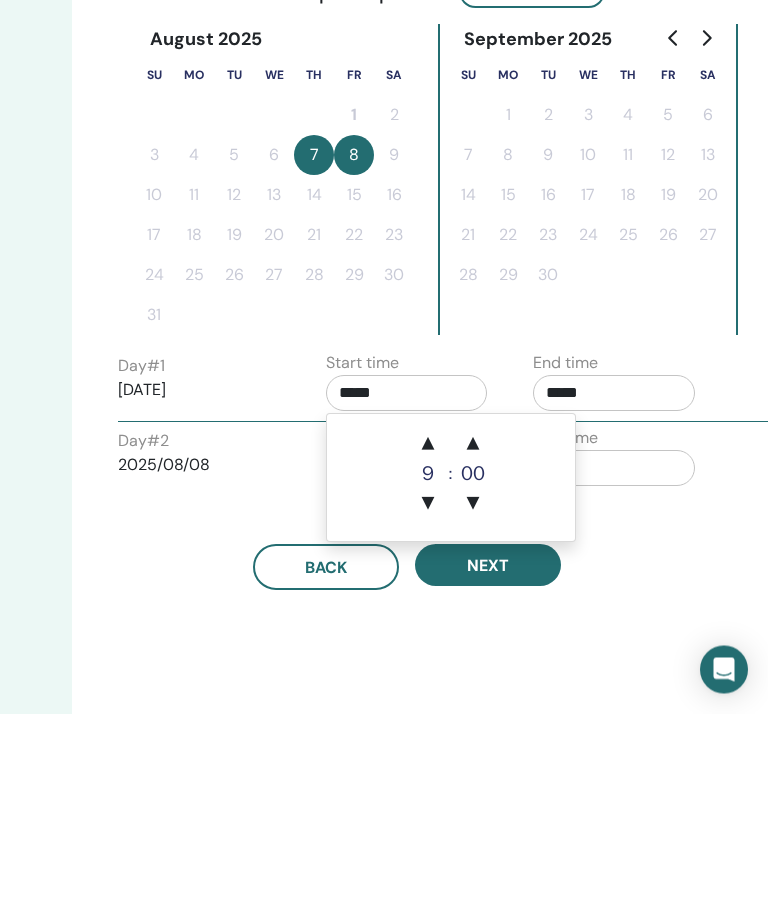 click on "▲" at bounding box center [428, 649] 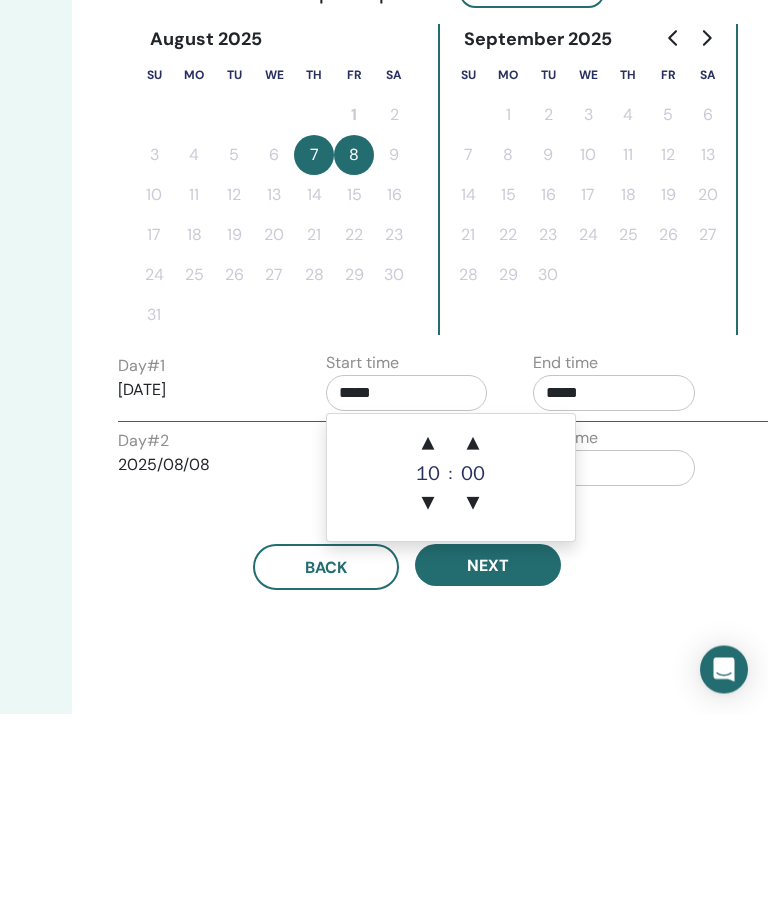 scroll, scrollTop: 507, scrollLeft: 329, axis: both 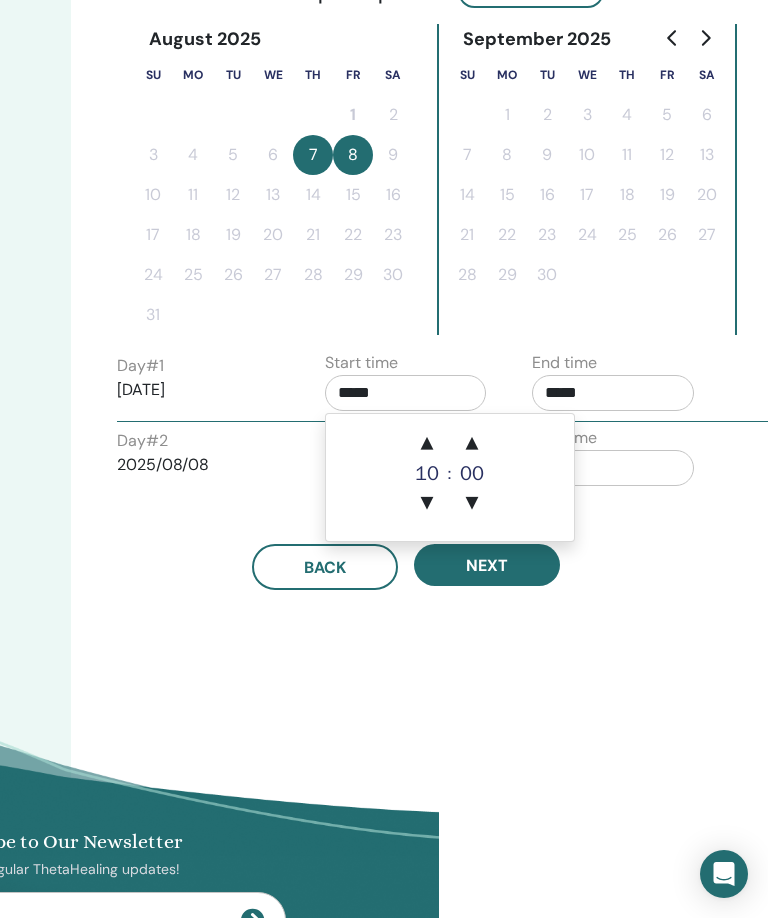 click on "*****" at bounding box center [613, 393] 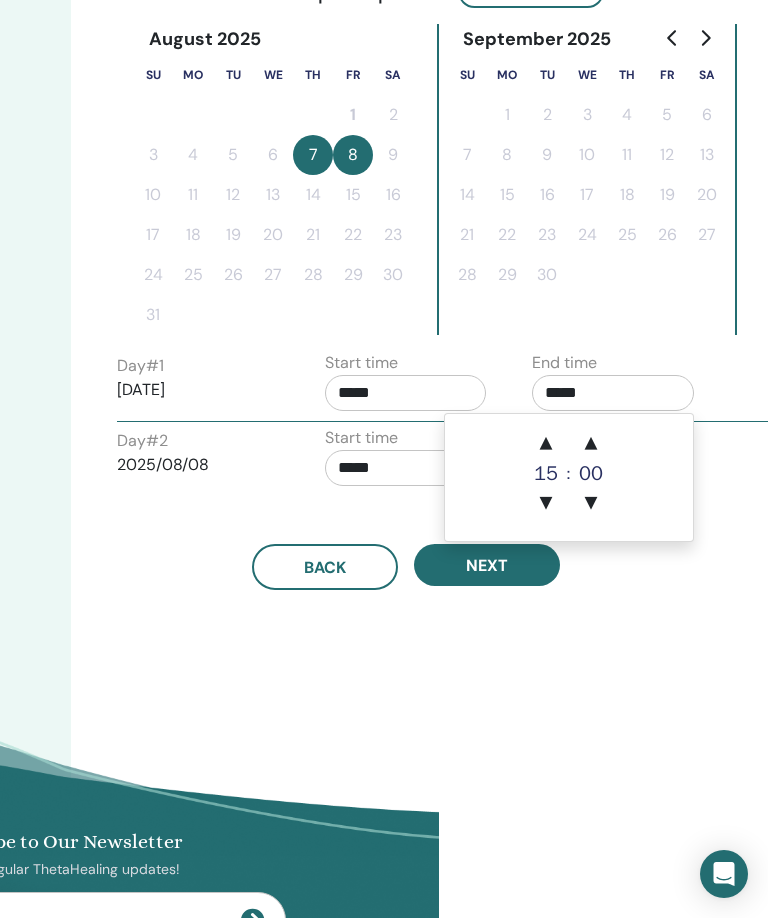 scroll, scrollTop: 506, scrollLeft: 328, axis: both 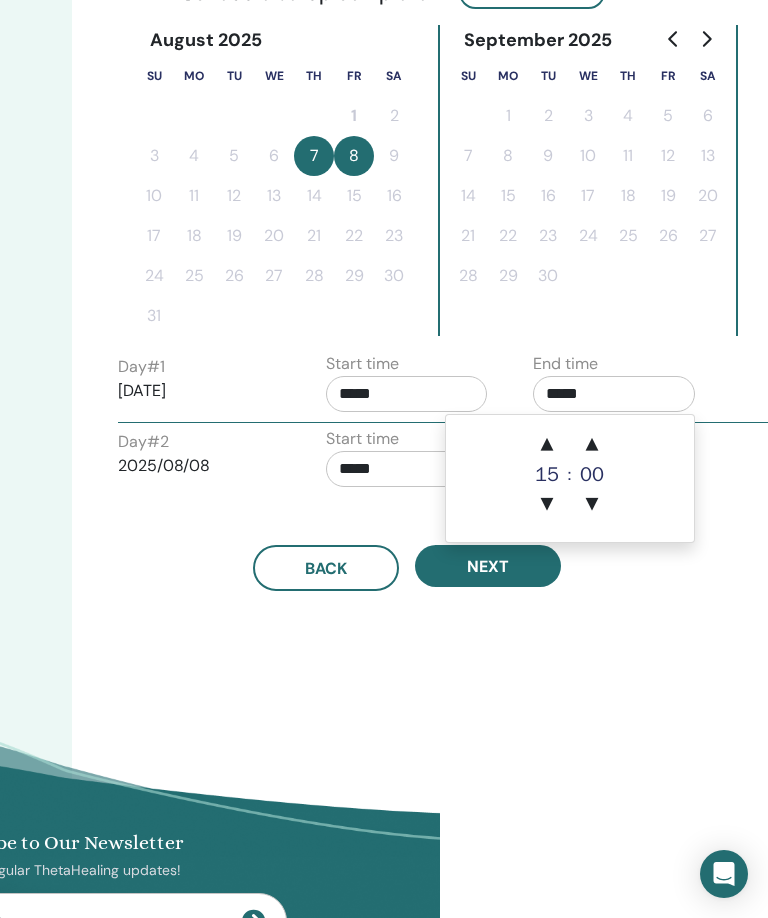 click on "▲" at bounding box center (547, 445) 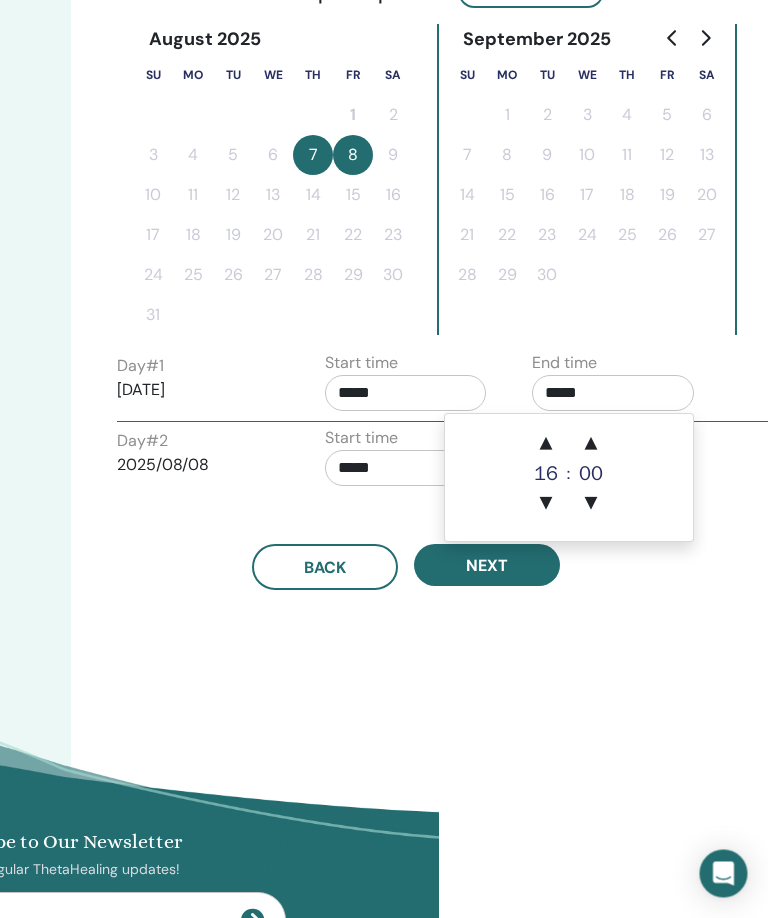 click on "▲" at bounding box center [547, 445] 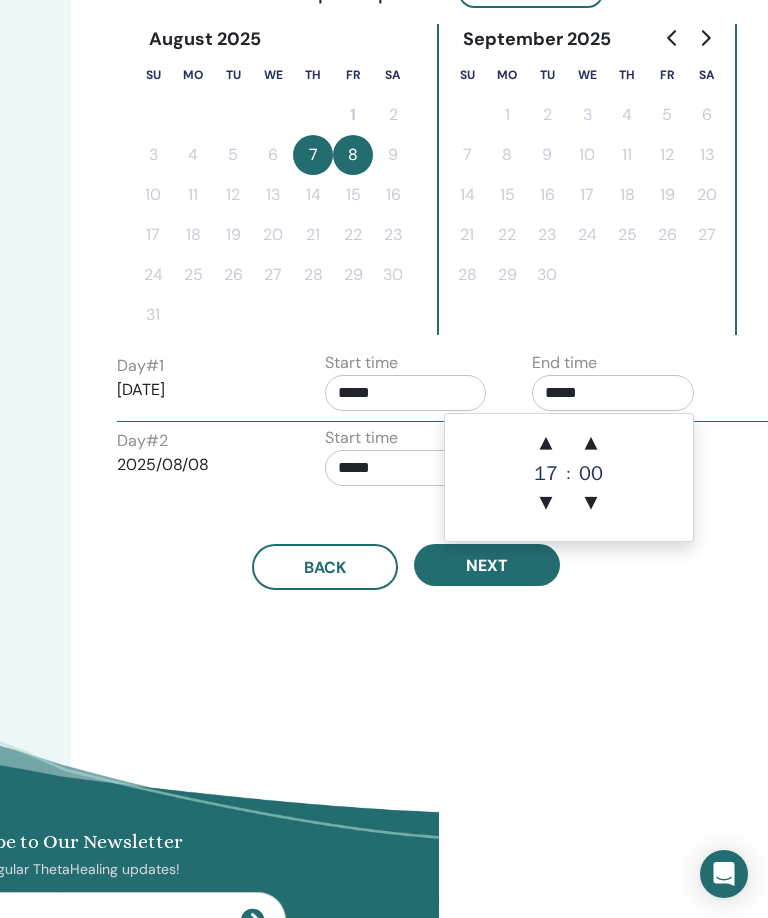 click on "▲" at bounding box center [546, 444] 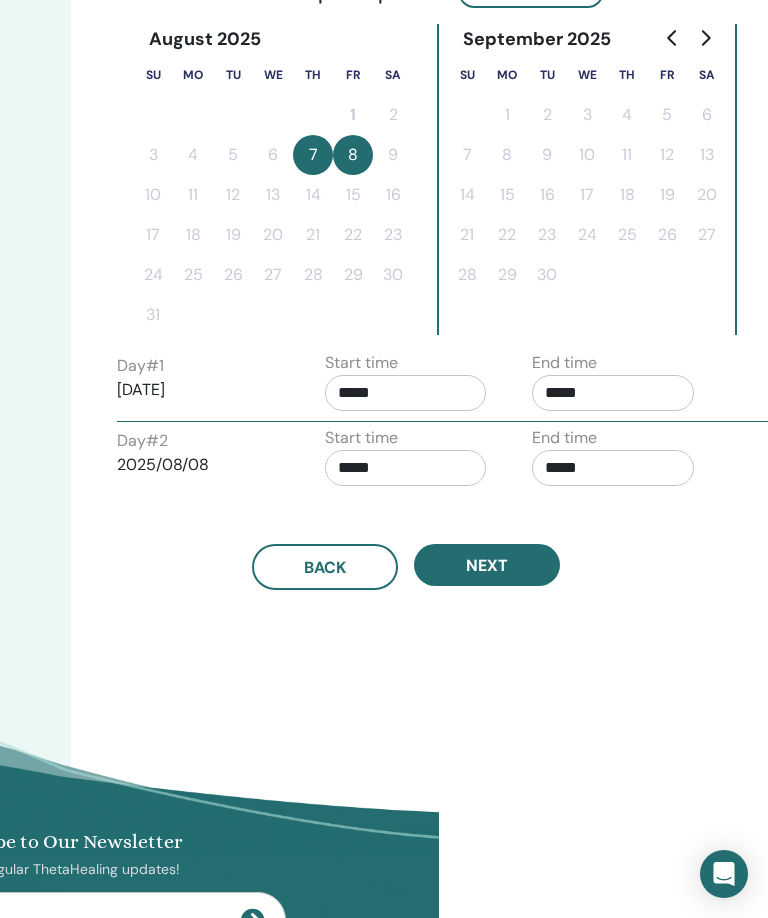 click on "Back Next" at bounding box center (406, 543) 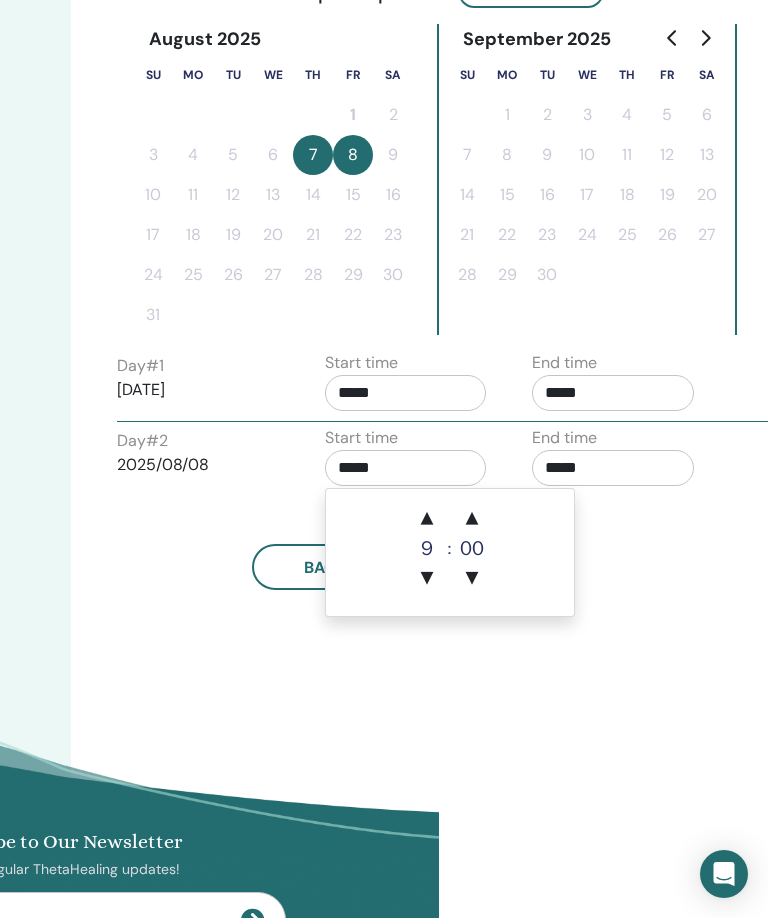 scroll, scrollTop: 506, scrollLeft: 328, axis: both 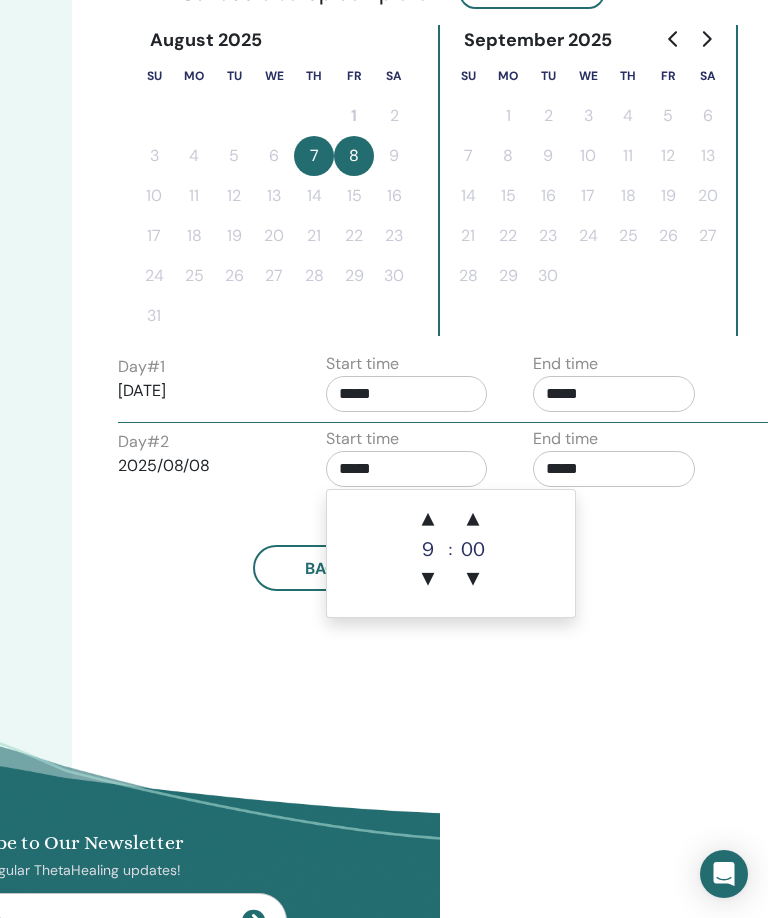 click on "▲" at bounding box center (428, 520) 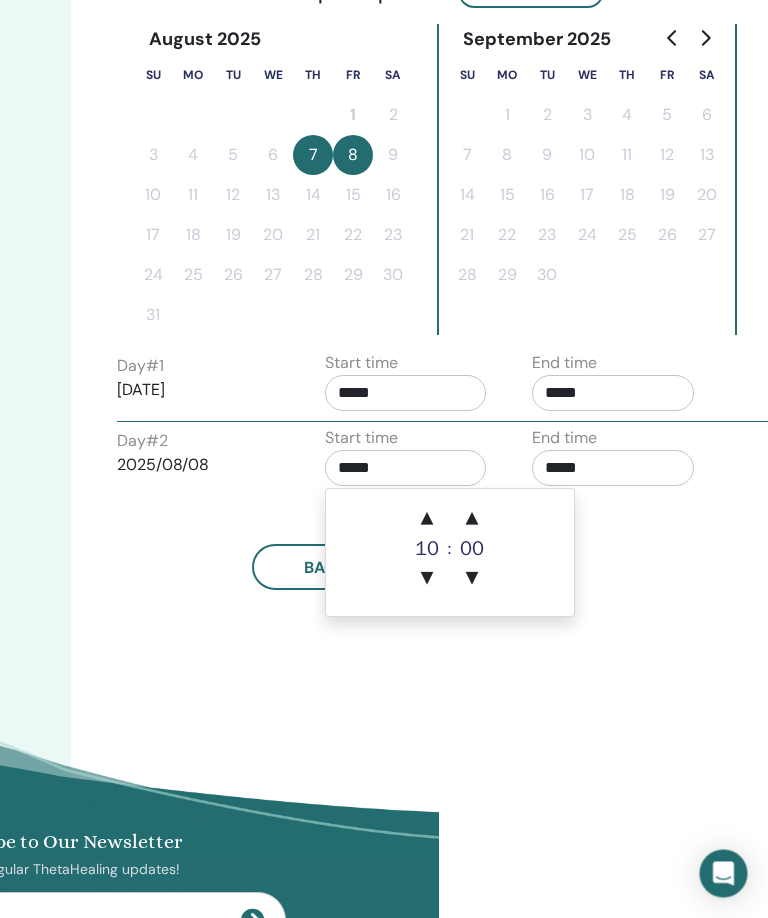 click on "10" at bounding box center (428, 550) 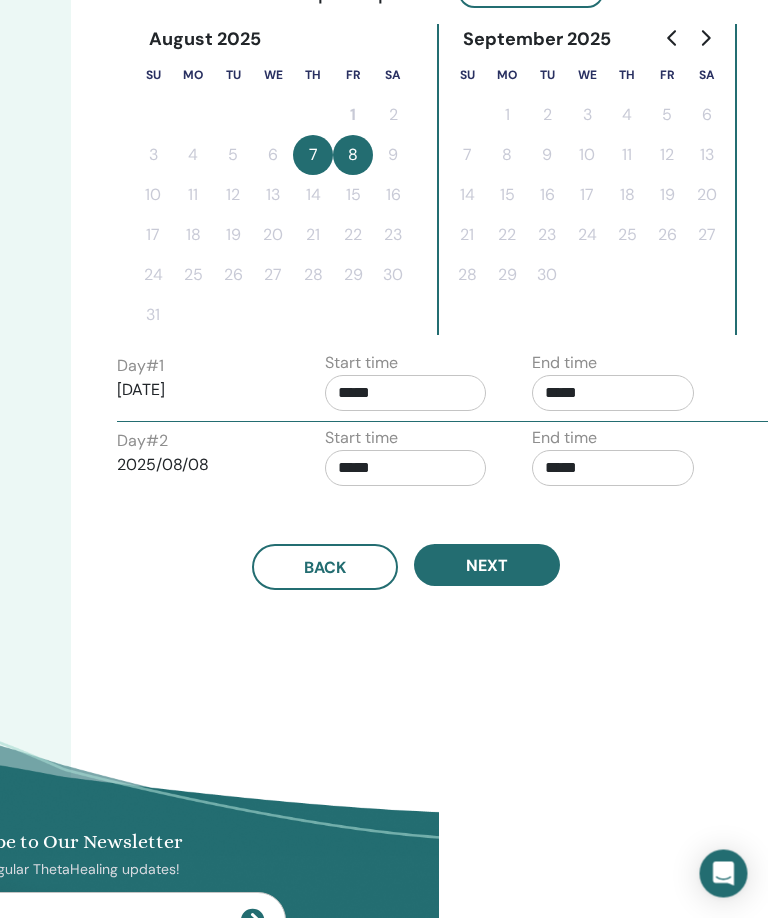 click on "*****" at bounding box center [407, 469] 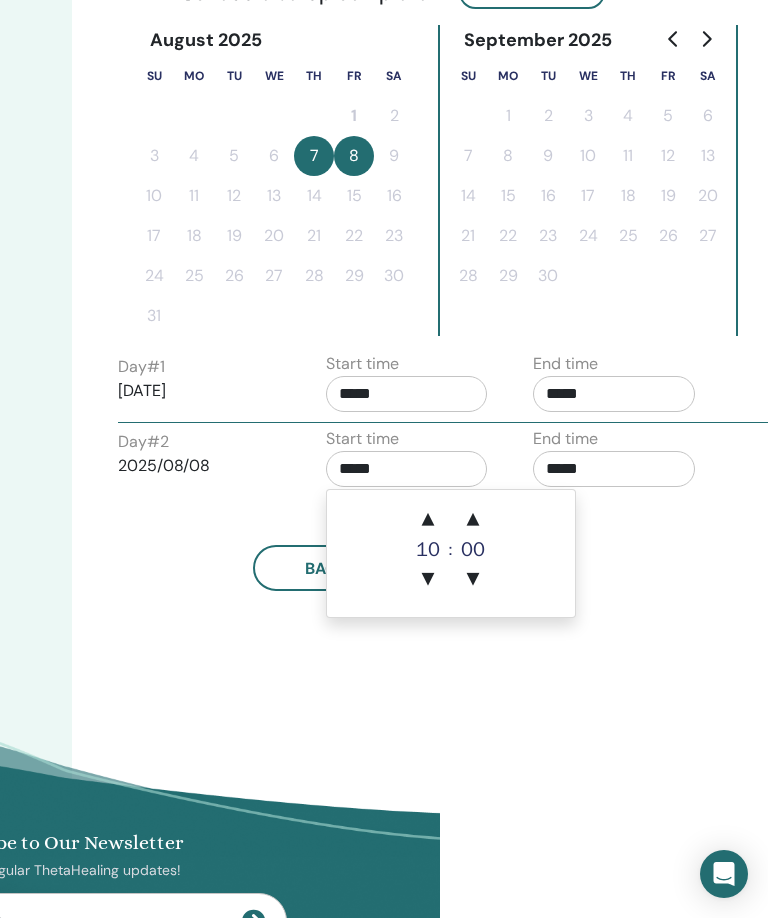 click on "*****" at bounding box center [614, 469] 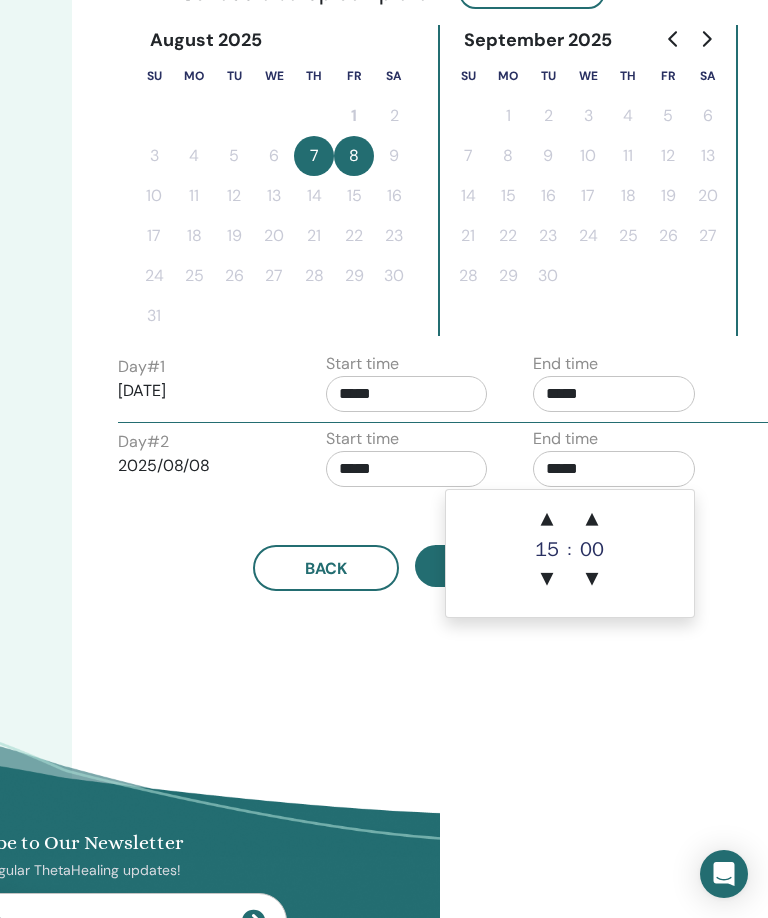 click on "▲" at bounding box center [547, 520] 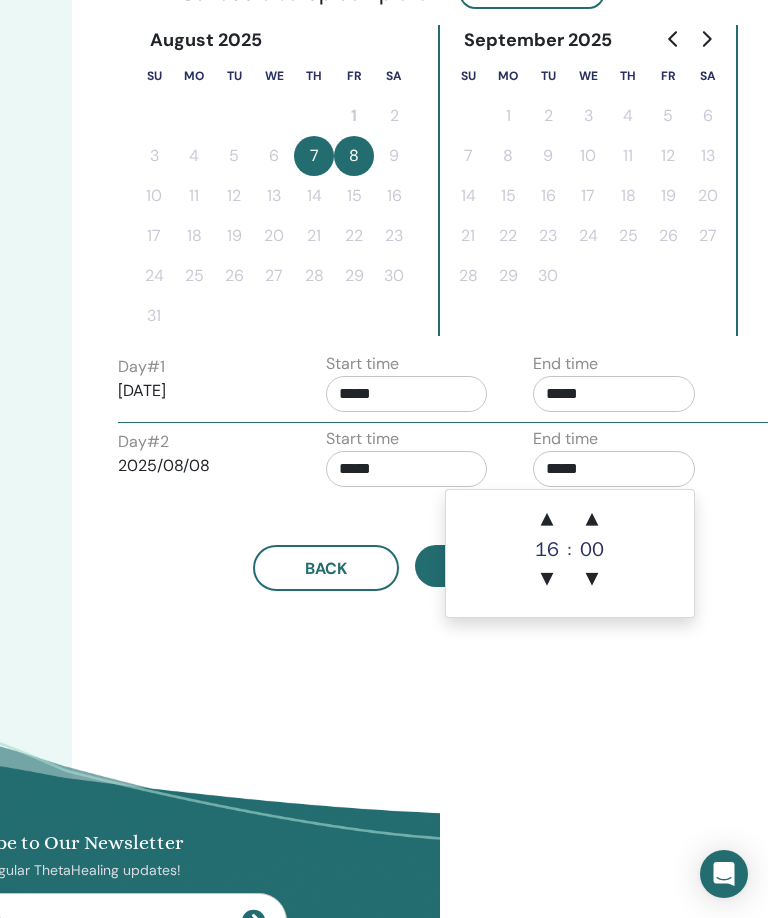 click on "▲" at bounding box center (547, 520) 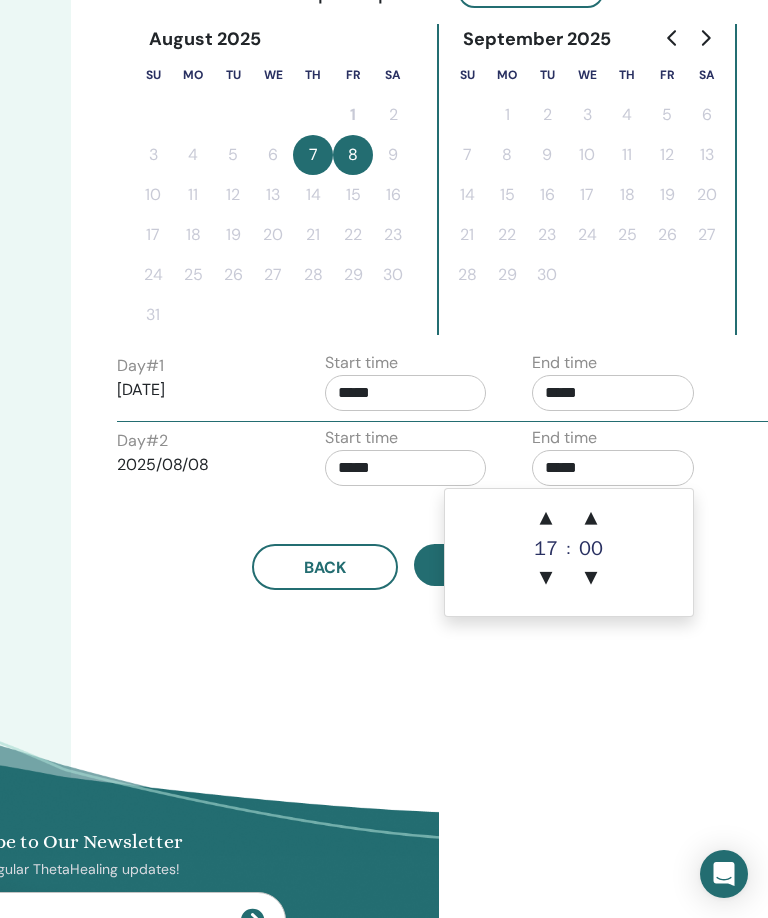 click on "▲" at bounding box center [546, 519] 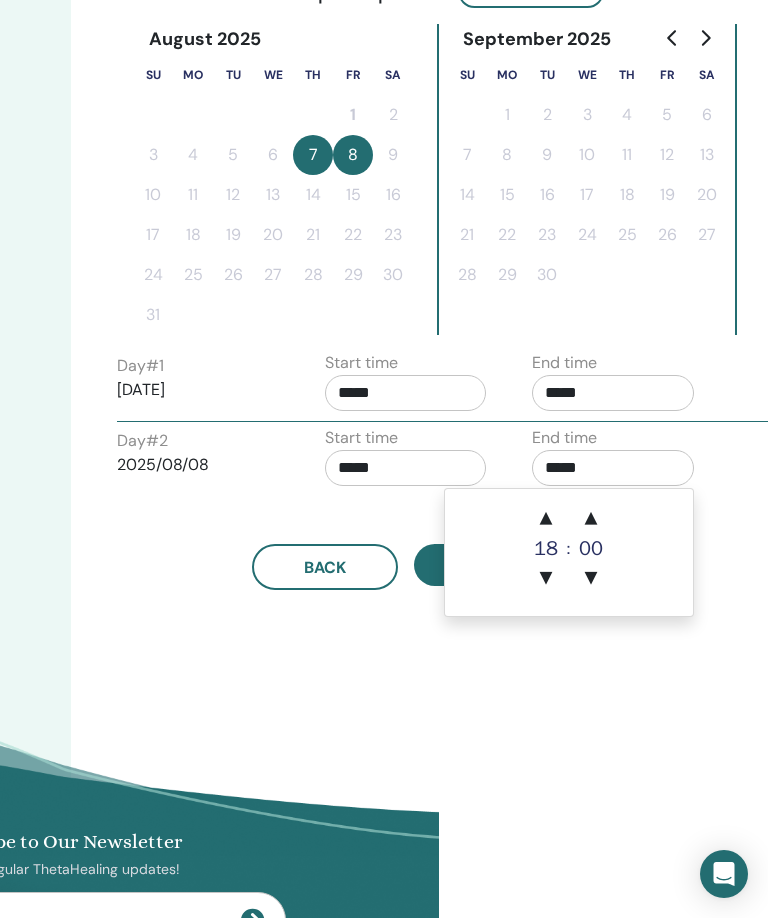 type on "*****" 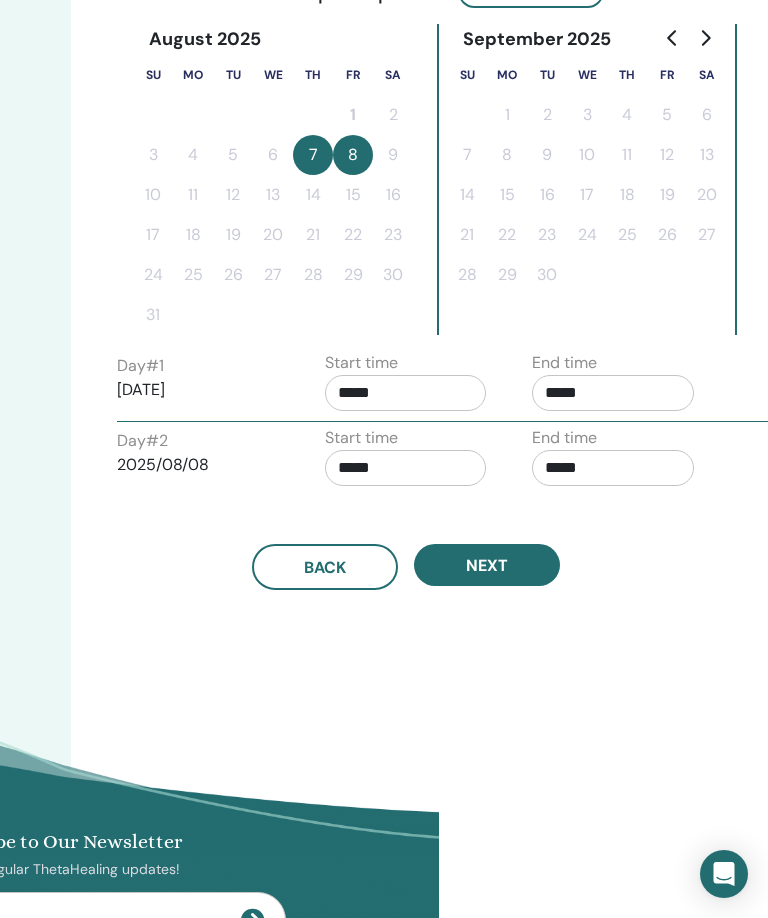 click on "Time Zone Time Zone (GMT-4) US/Eastern Seminar Date and Time Start date End date Done Schedule setup complete Reset August 2025 Su Mo Tu We Th Fr Sa 1 2 3 4 5 6 7 8 9 10 11 12 13 14 15 16 17 18 19 20 21 22 23 24 25 26 27 28 29 30 31 September 2025 Su Mo Tu We Th Fr Sa 1 2 3 4 5 6 7 8 9 10 11 12 13 14 15 16 17 18 19 20 21 22 23 24 25 26 27 28 29 30 October 2025 Su Mo Tu We Th Fr Sa 1 2 3 4 5 6 7 8 9 10 11 12 13 14 15 16 17 18 19 20 21 22 23 24 25 26 27 28 29 30 31 Day  # 1 2025/08/07 Start time ***** End time ***** Day  # 2 2025/08/08 Start time ***** End time ***** Back Next" at bounding box center (471, 213) 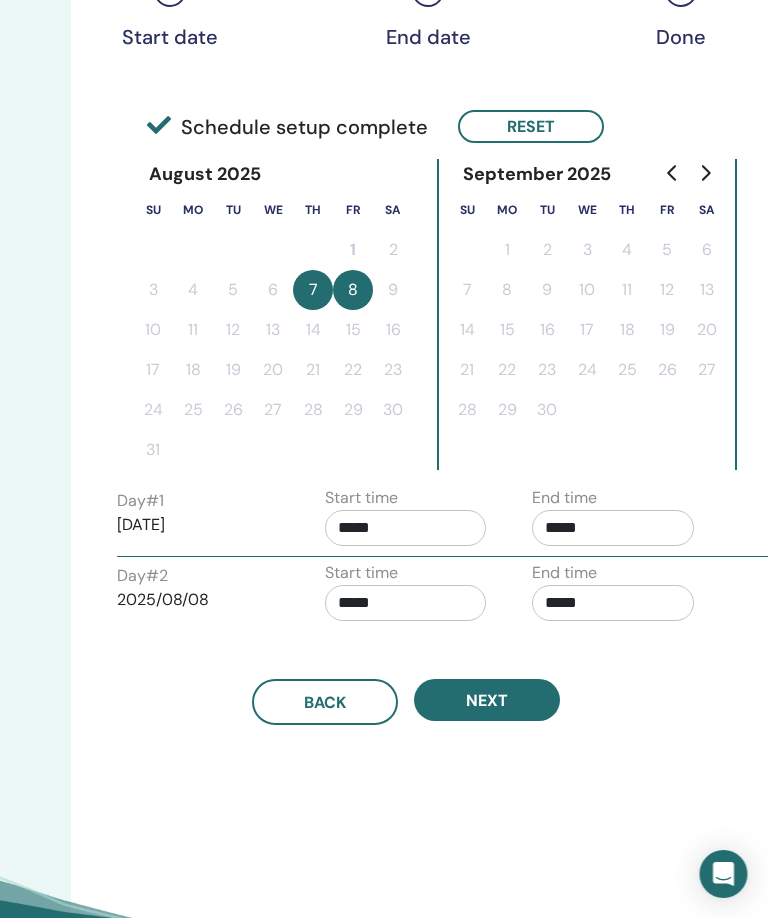 scroll, scrollTop: 372, scrollLeft: 329, axis: both 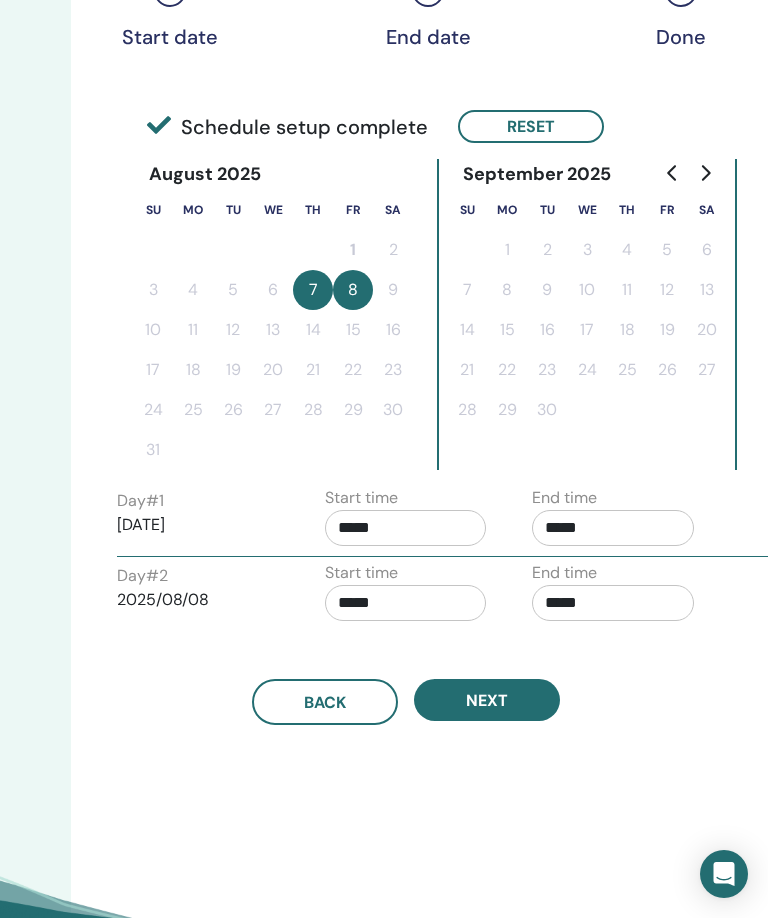 click on "Next" at bounding box center [487, 700] 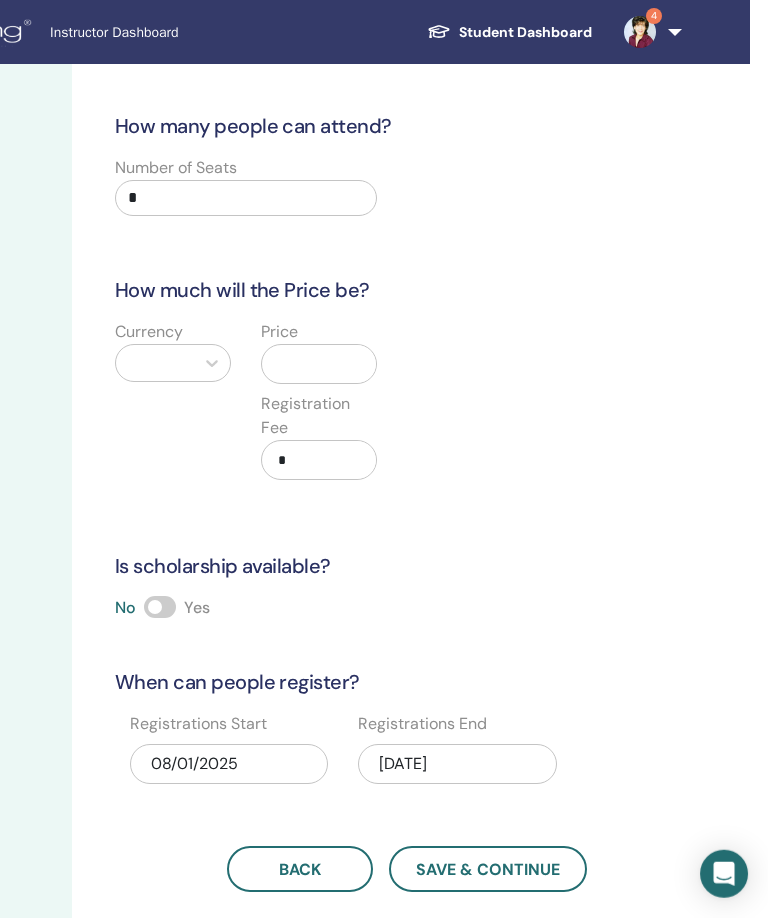 scroll, scrollTop: 35, scrollLeft: 327, axis: both 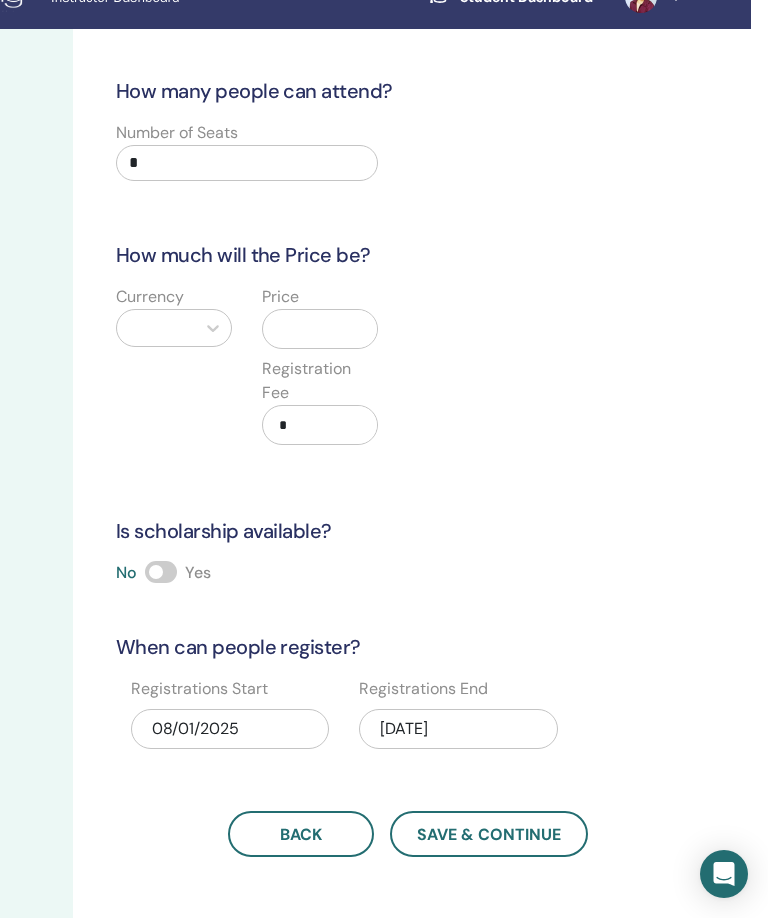 click on "08/08/2025" at bounding box center (458, 729) 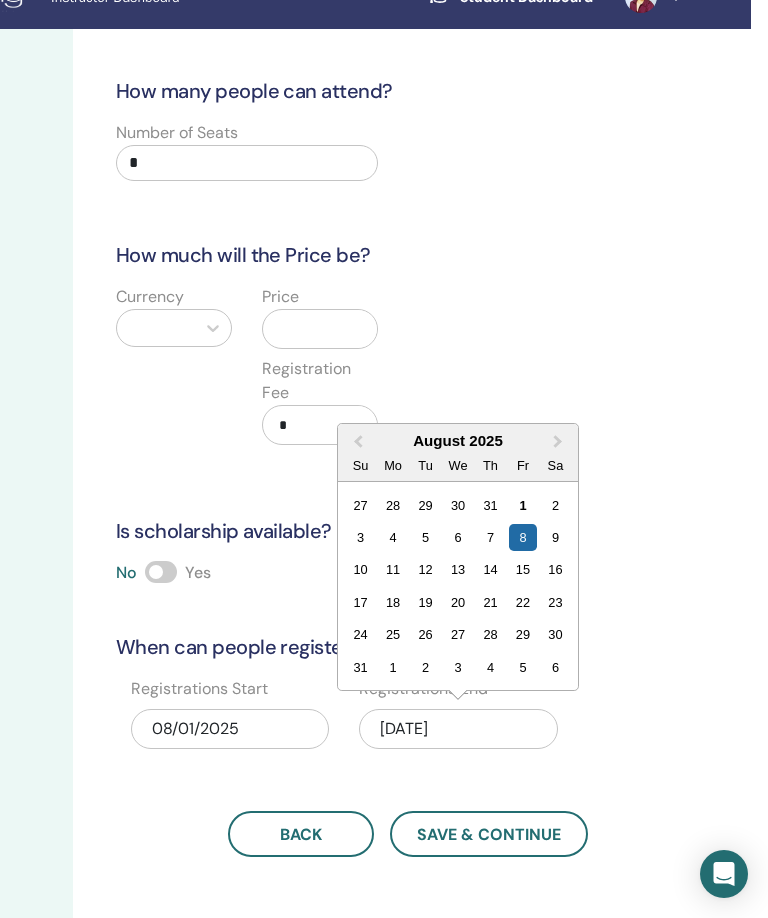 click on "10" at bounding box center (360, 569) 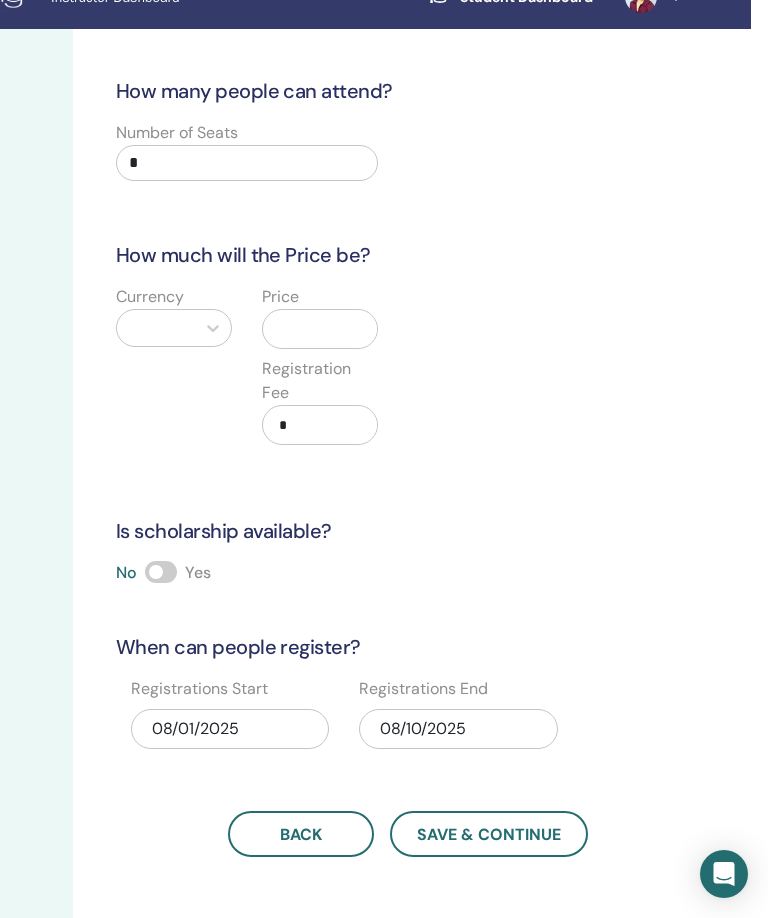 scroll, scrollTop: 0, scrollLeft: 327, axis: horizontal 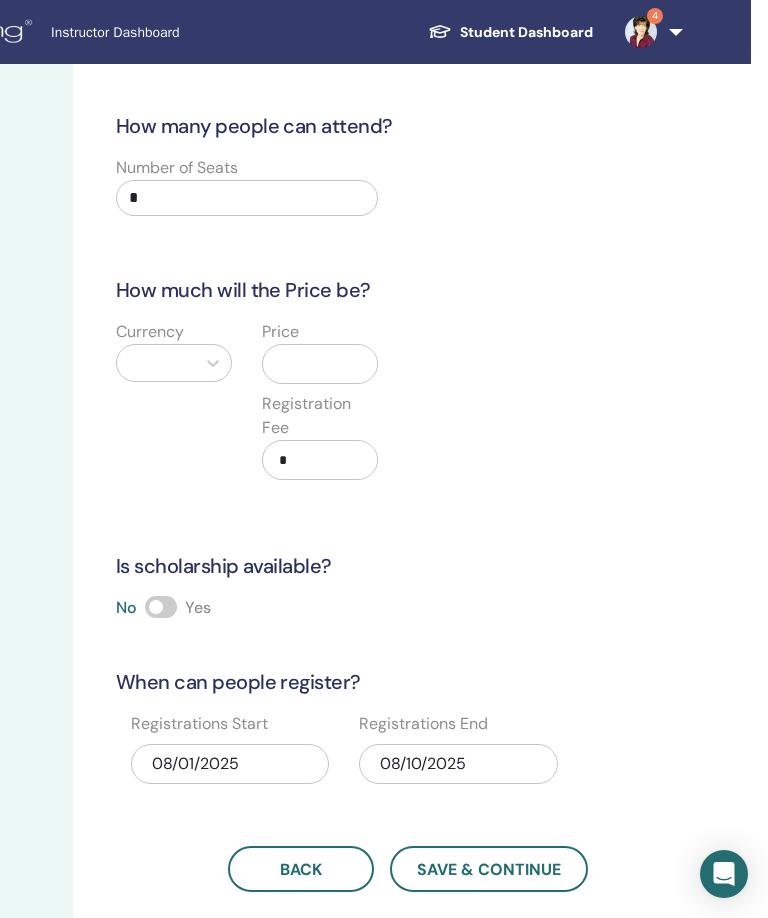 click on "*" at bounding box center [247, 198] 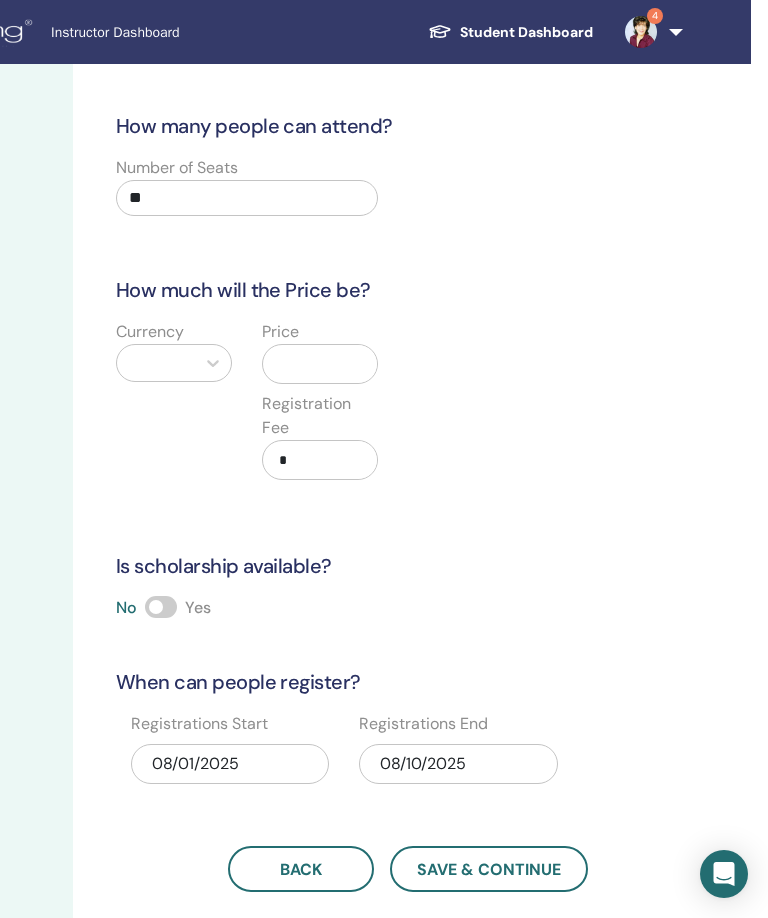 type on "**" 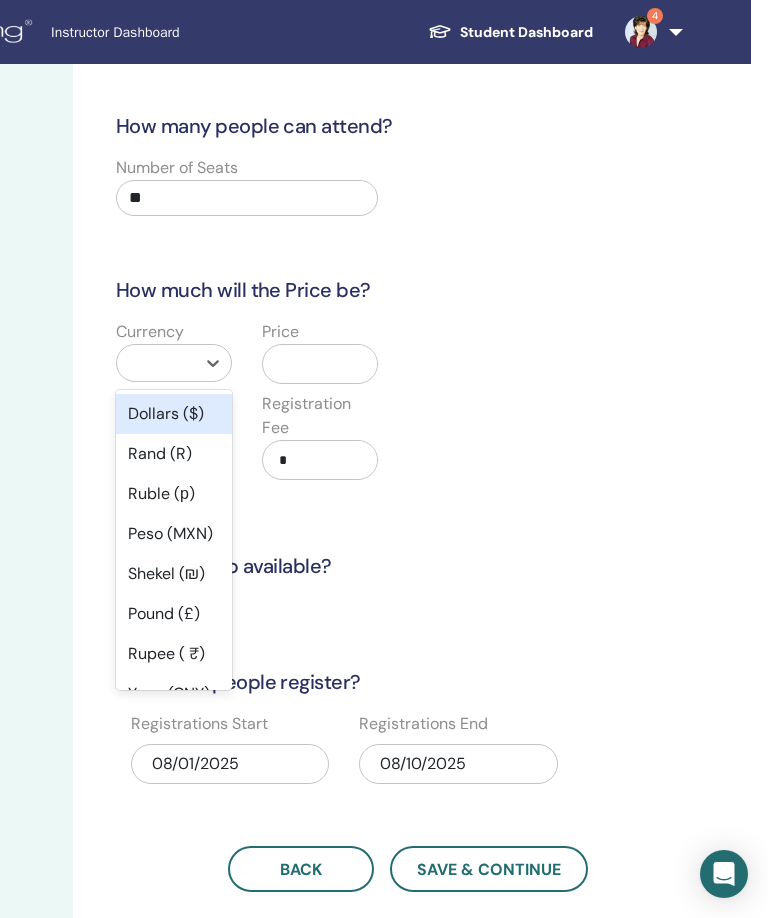 click on "Dollars ($)" at bounding box center [174, 414] 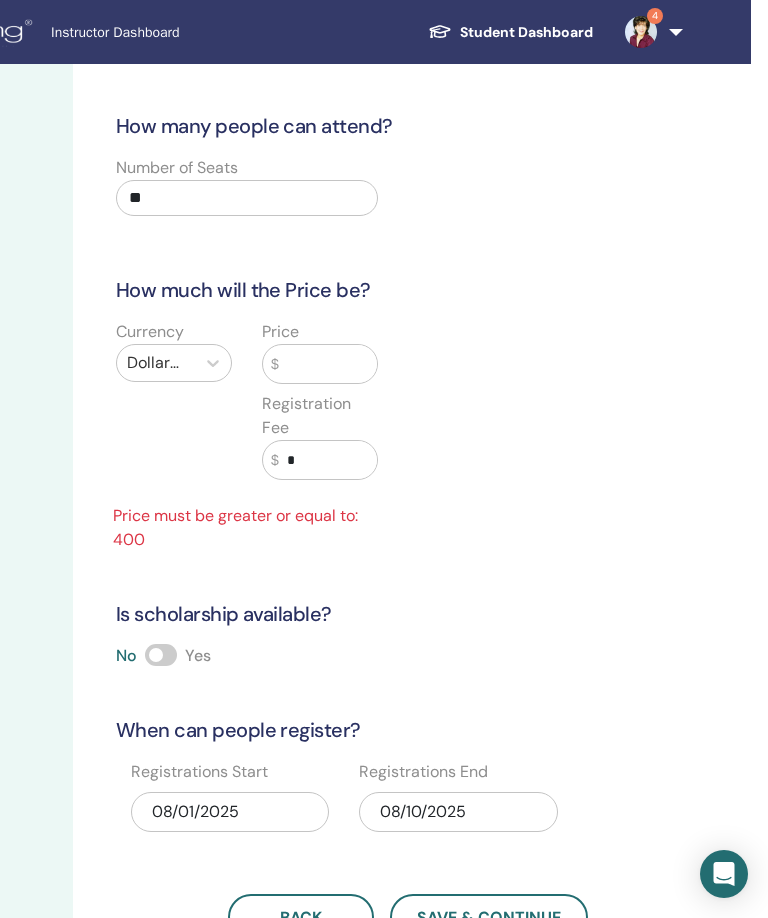 click at bounding box center (328, 364) 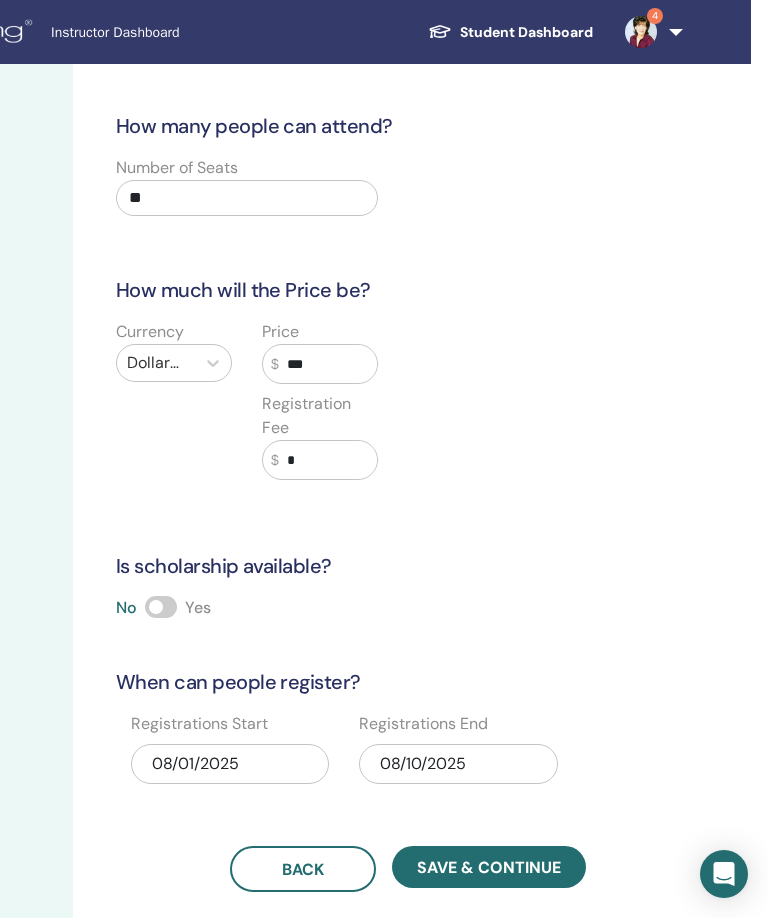 type on "***" 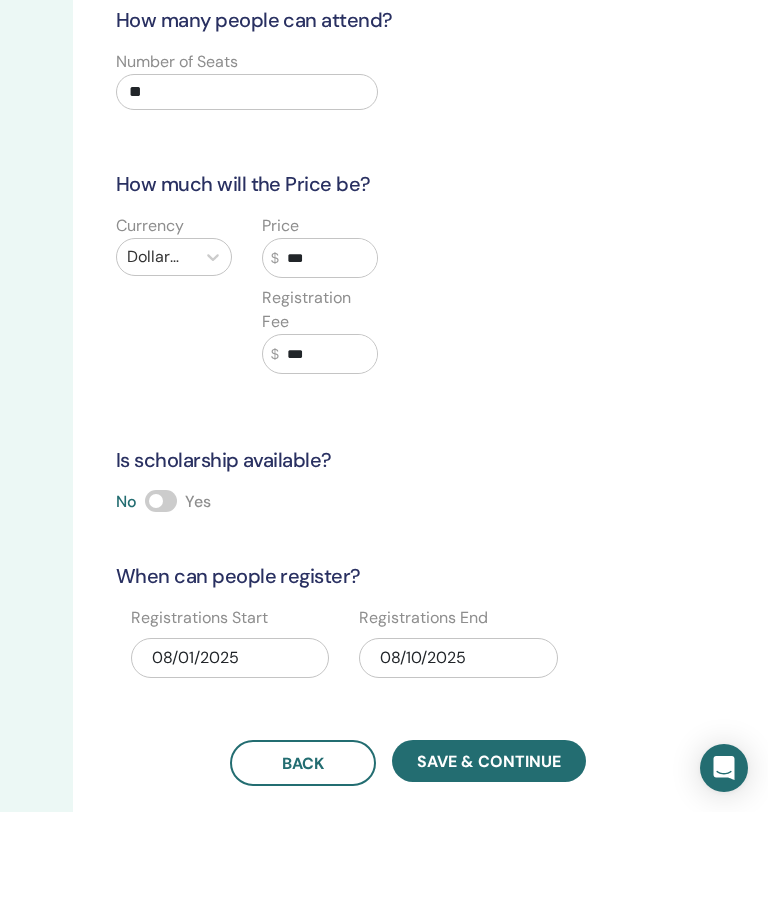 type on "***" 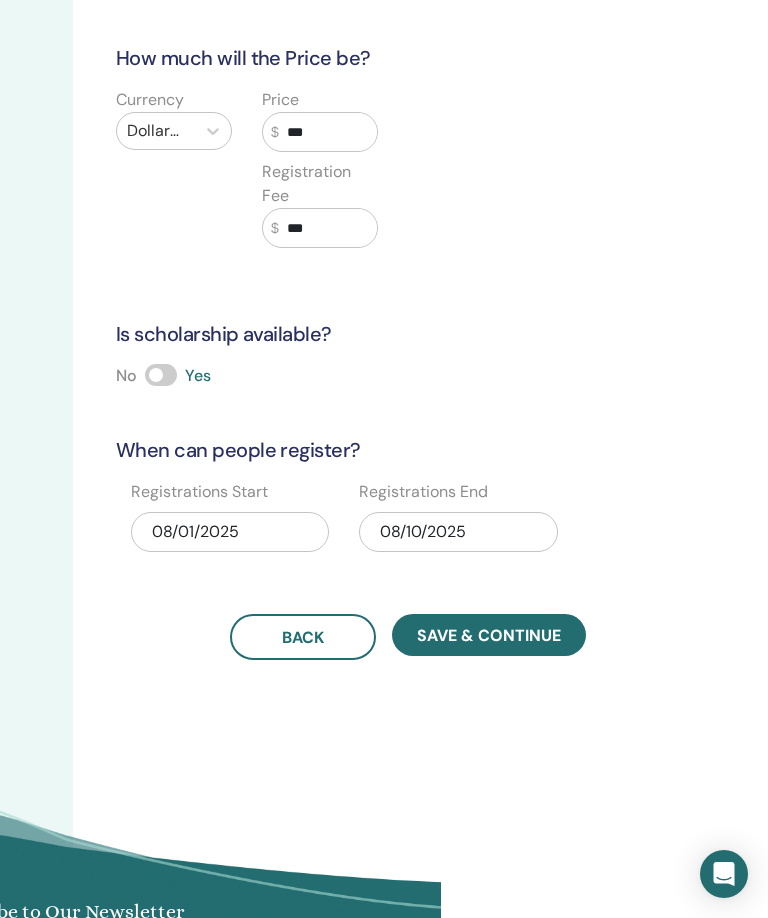 scroll, scrollTop: 240, scrollLeft: 327, axis: both 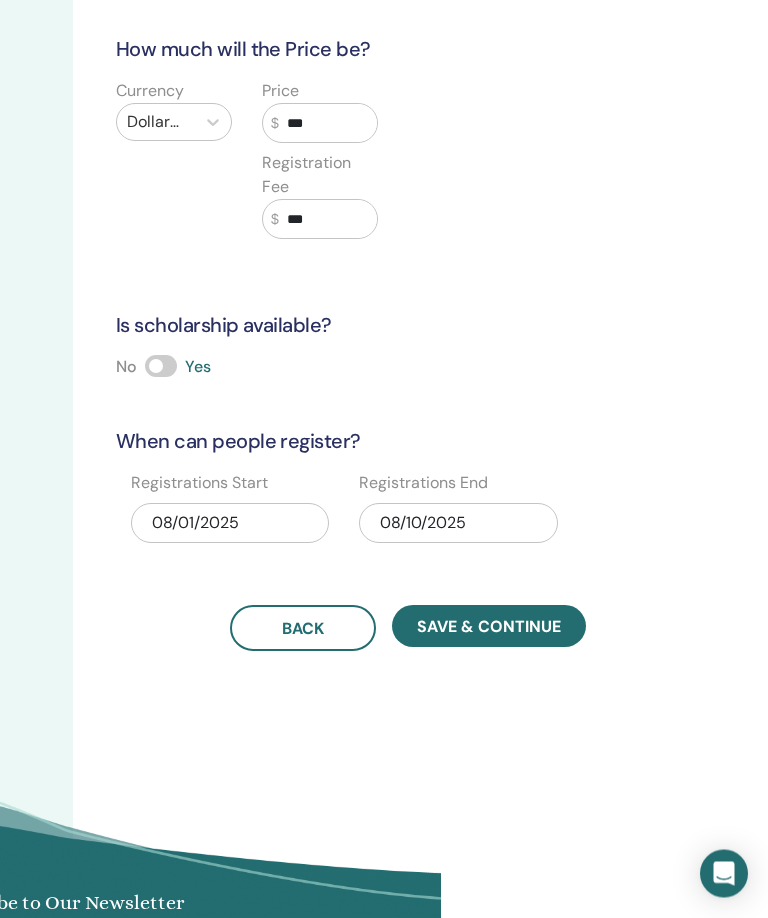 click on "Save & Continue" at bounding box center (489, 627) 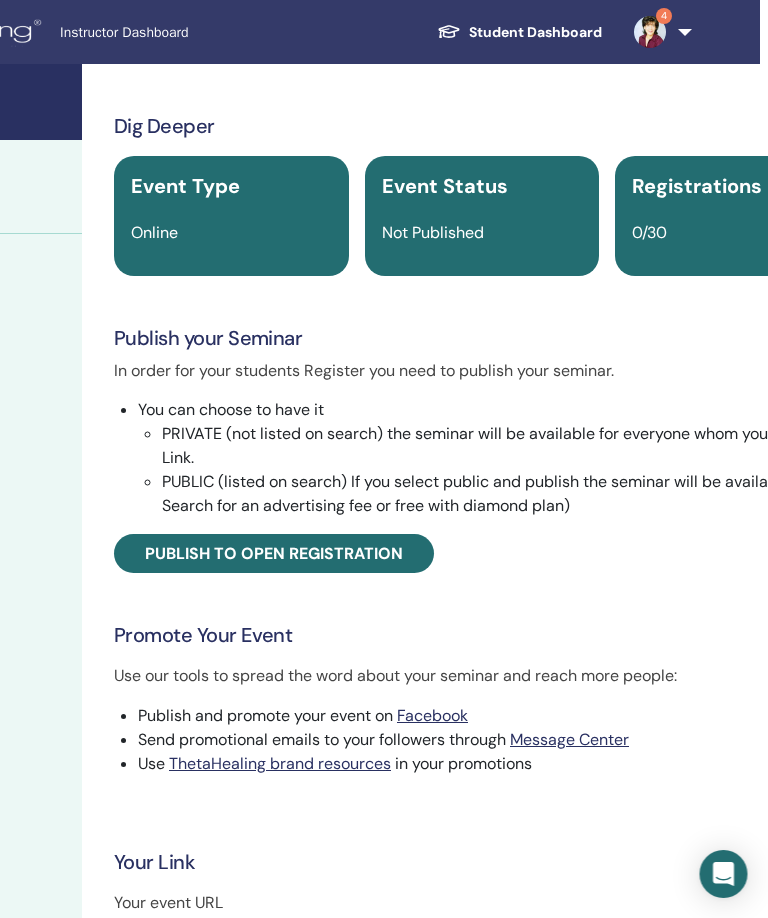 scroll, scrollTop: 0, scrollLeft: 319, axis: horizontal 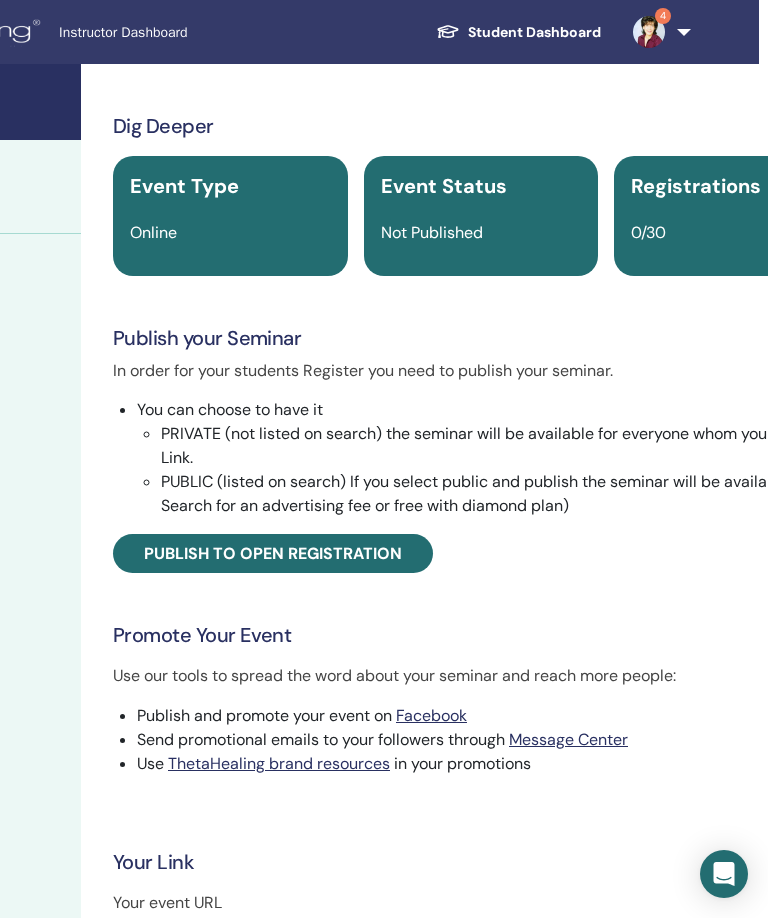 click on "Publish to open registration" at bounding box center (273, 553) 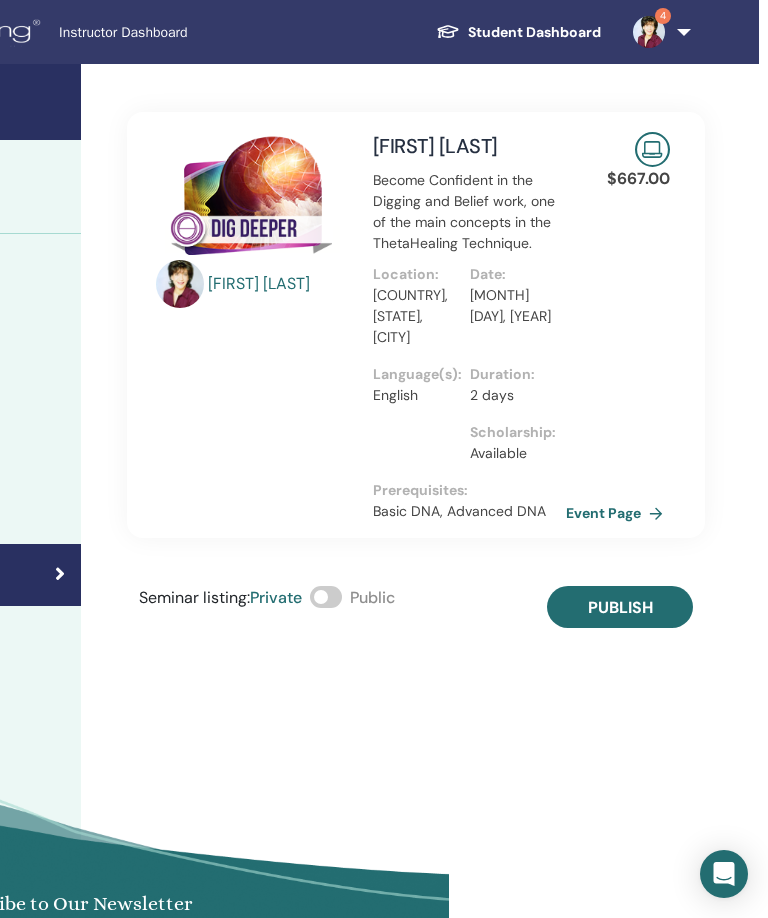 click at bounding box center (326, 597) 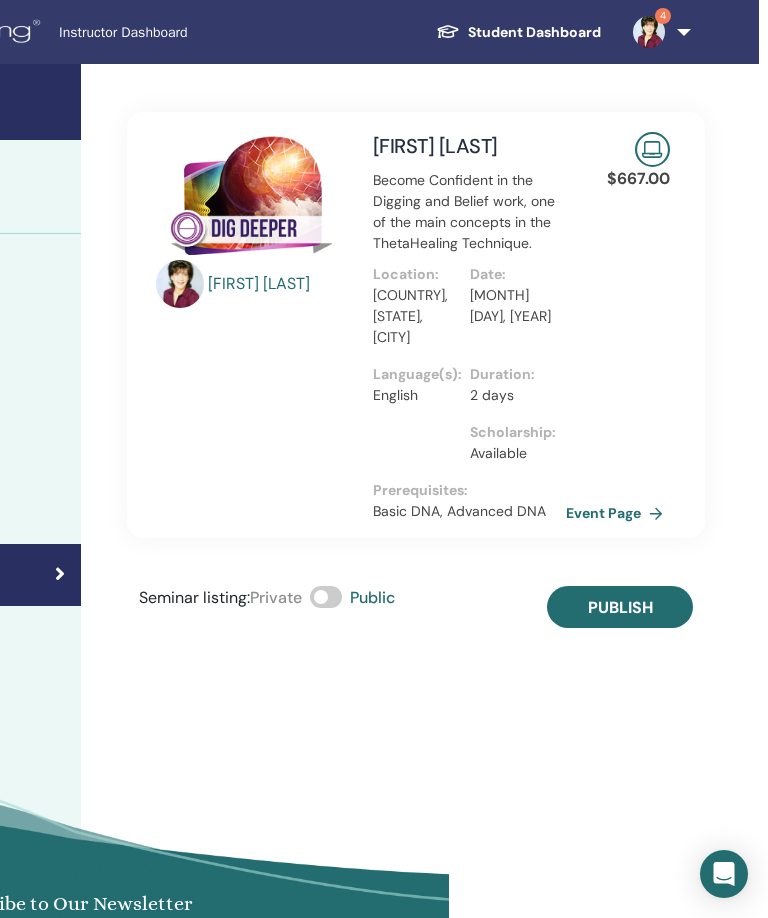 click on "Publish" at bounding box center (620, 607) 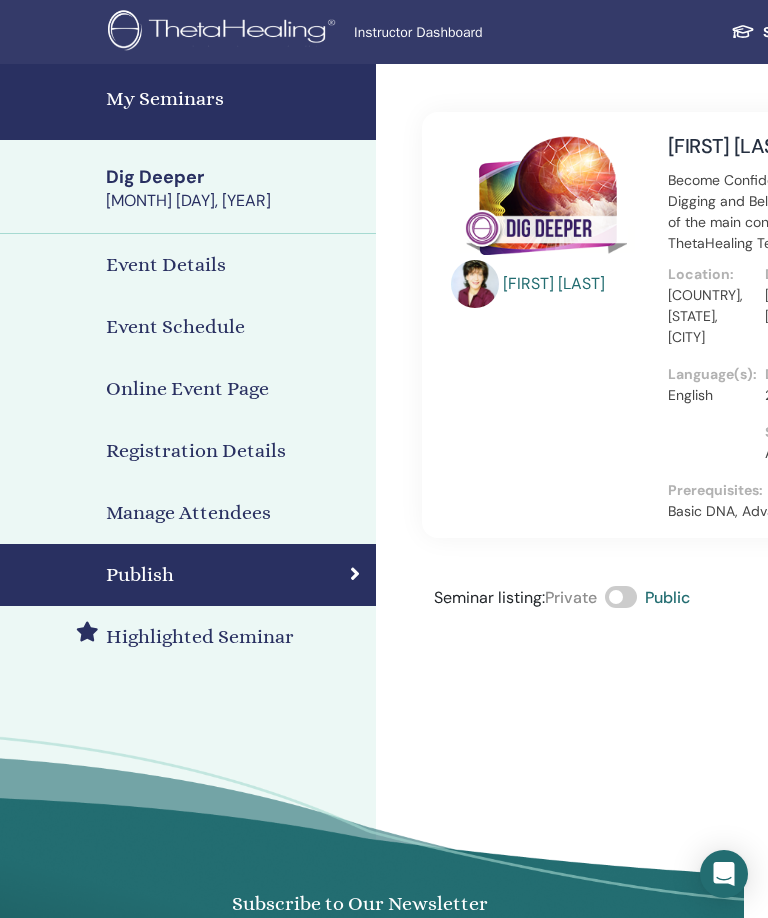 scroll, scrollTop: 0, scrollLeft: 0, axis: both 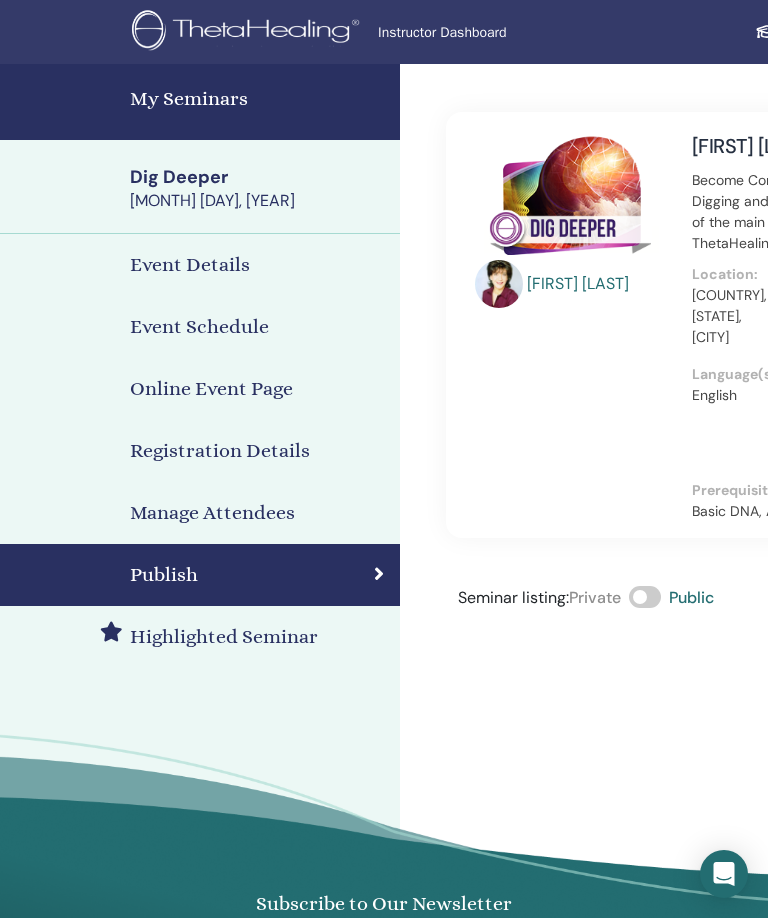 click on "My Seminars" at bounding box center [200, 102] 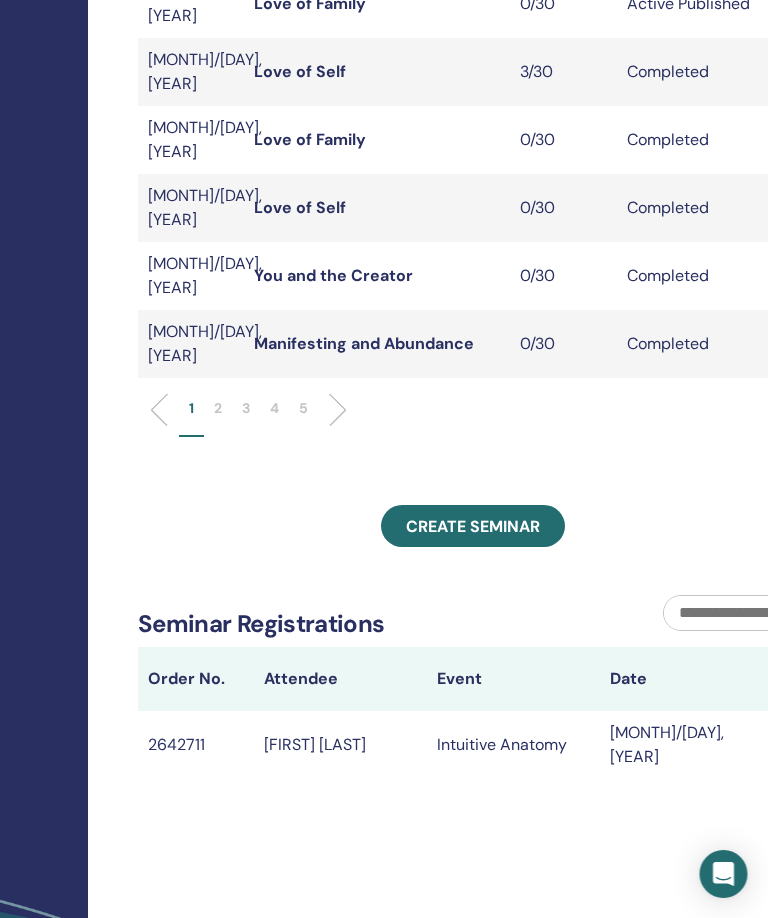scroll, scrollTop: 672, scrollLeft: 232, axis: both 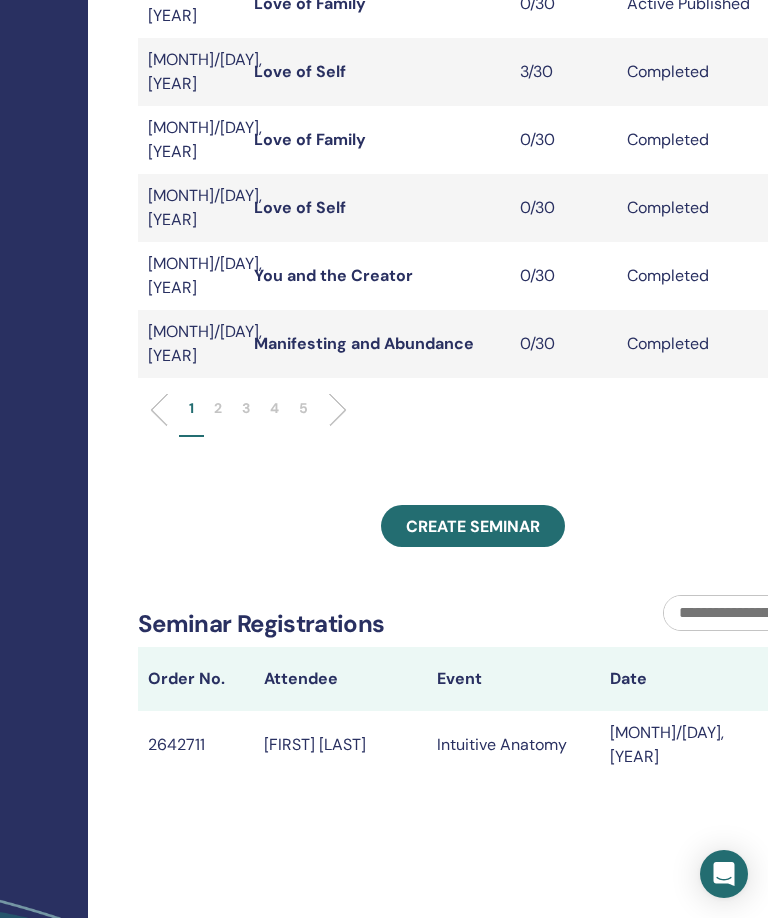 click on "Create seminar" at bounding box center (473, 526) 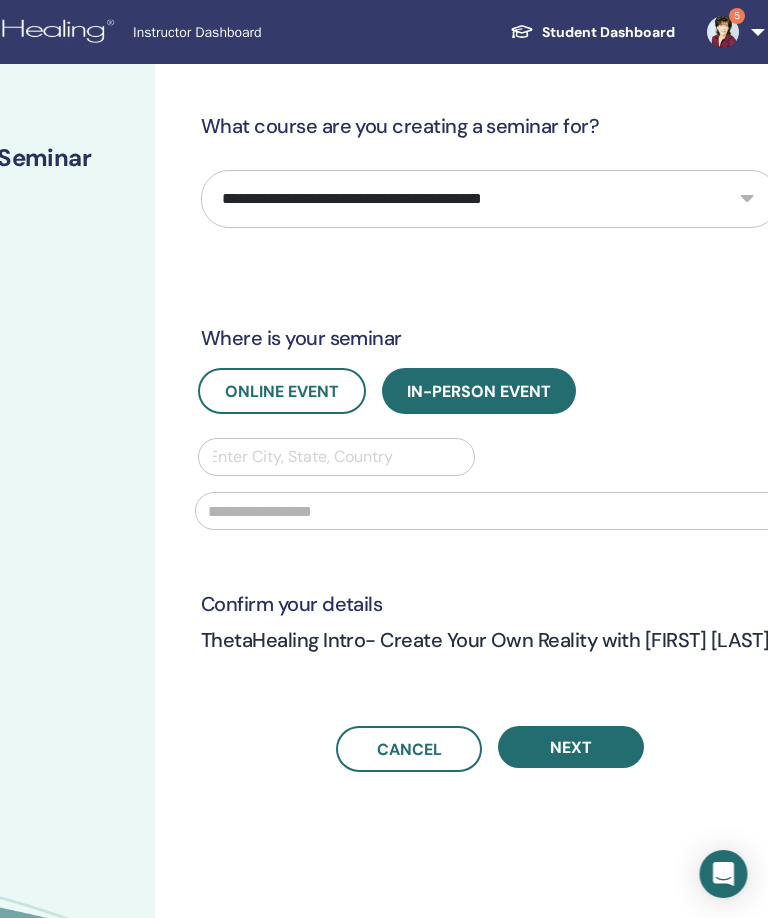 scroll, scrollTop: 0, scrollLeft: 245, axis: horizontal 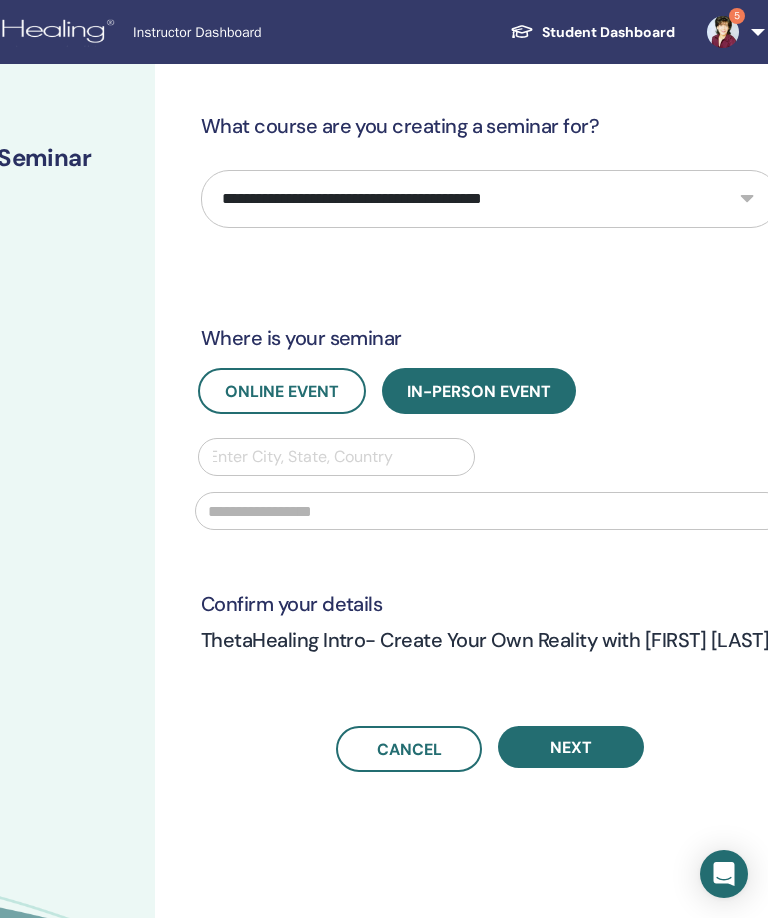 click on "**********" at bounding box center [490, 199] 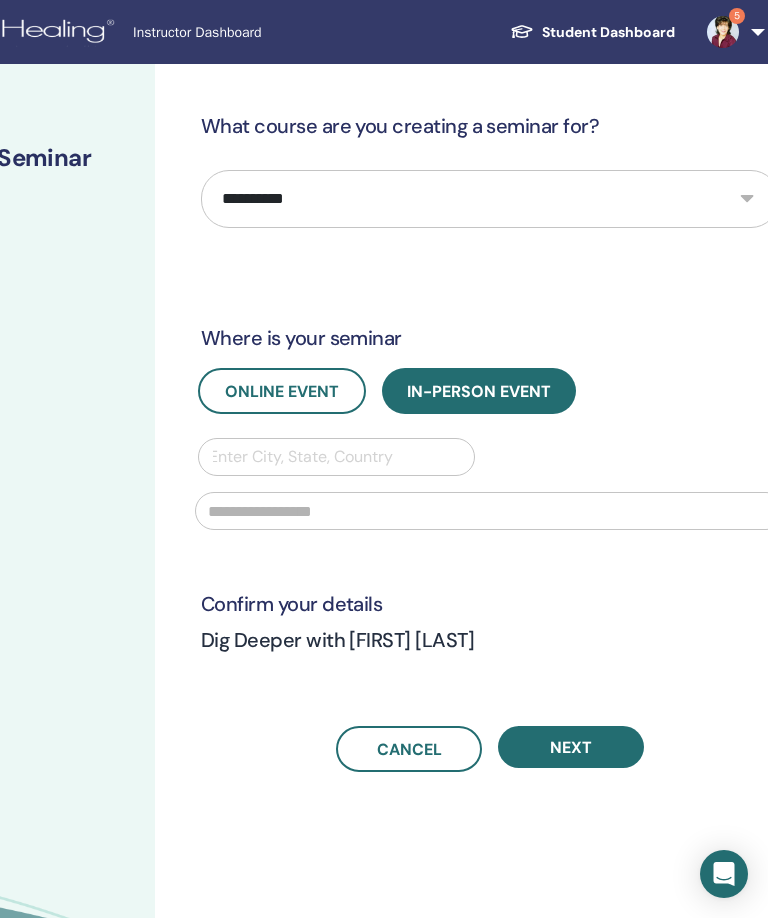 click on "Online Event" at bounding box center [282, 391] 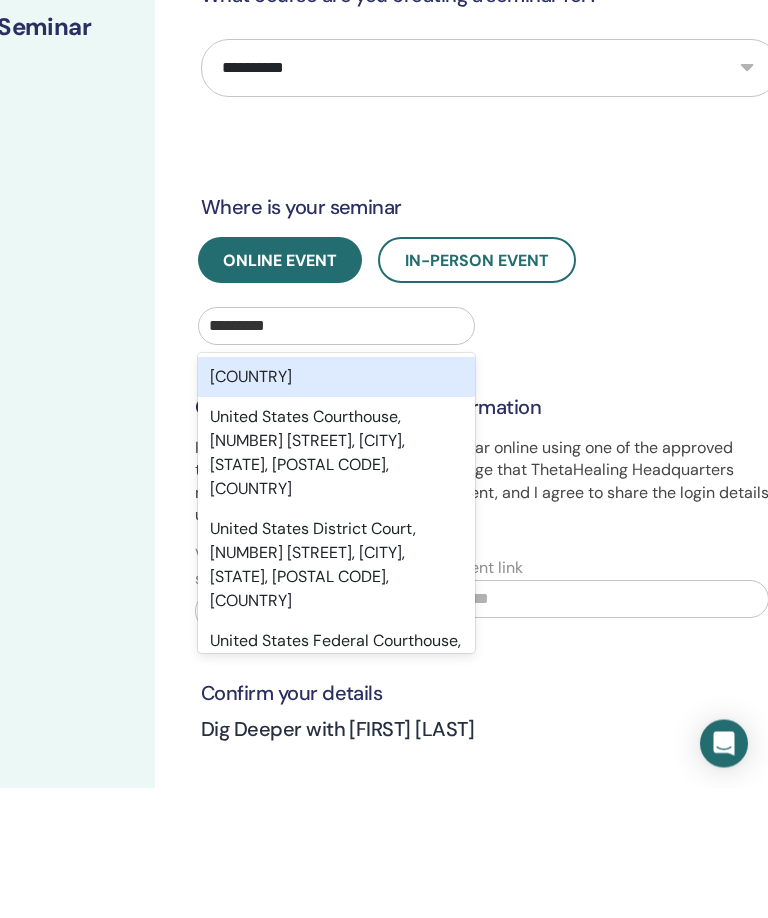click on "United States" at bounding box center [336, 508] 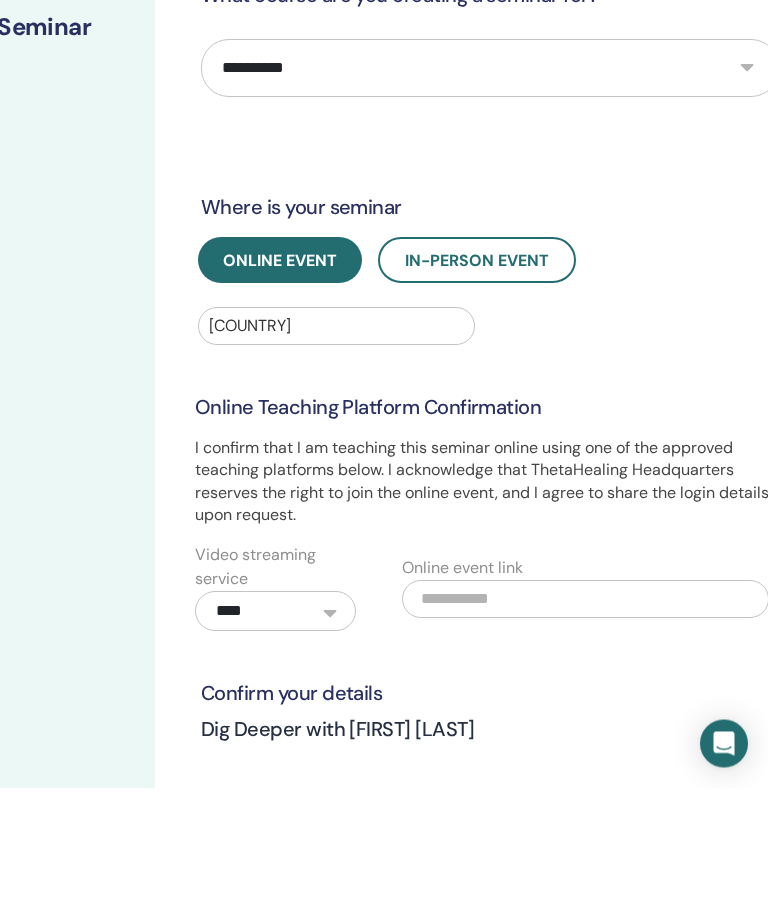 type 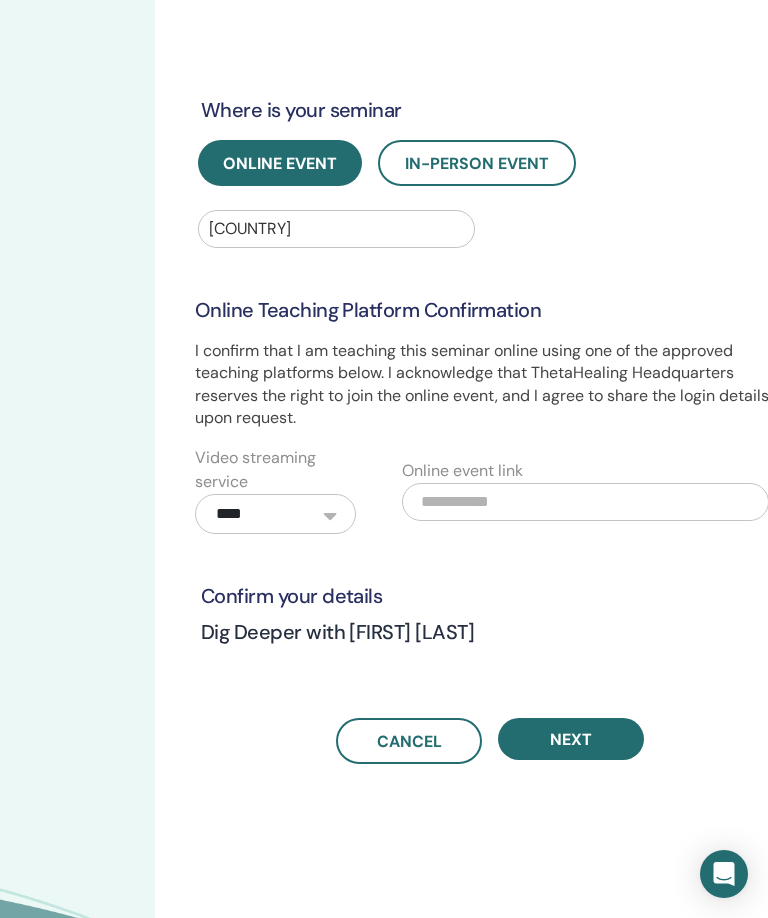 scroll, scrollTop: 237, scrollLeft: 245, axis: both 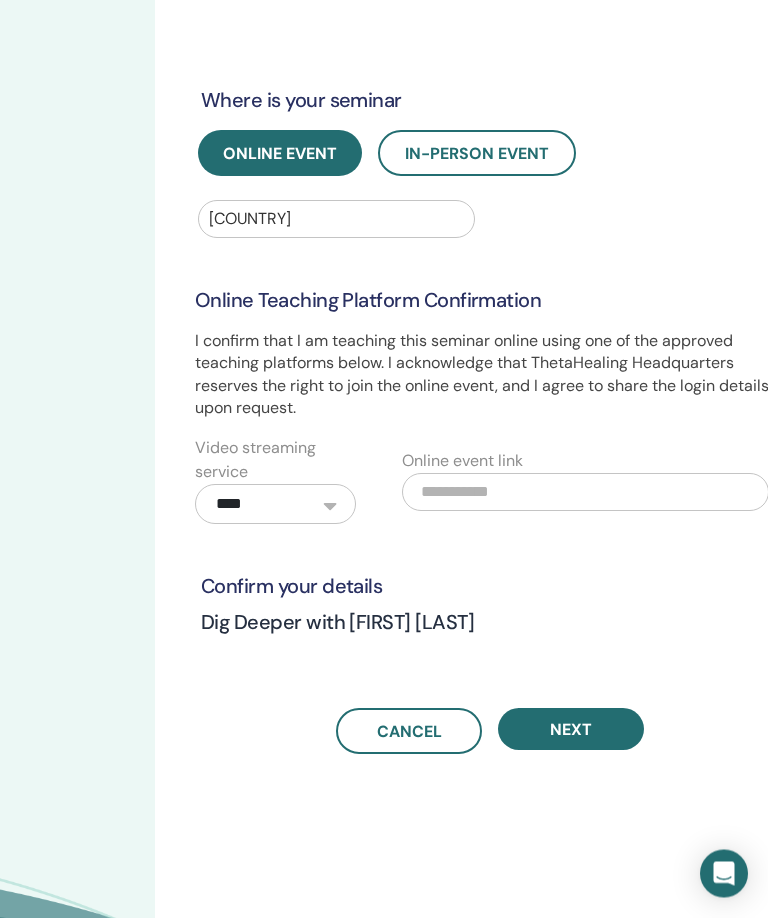 click on "Next" at bounding box center [571, 730] 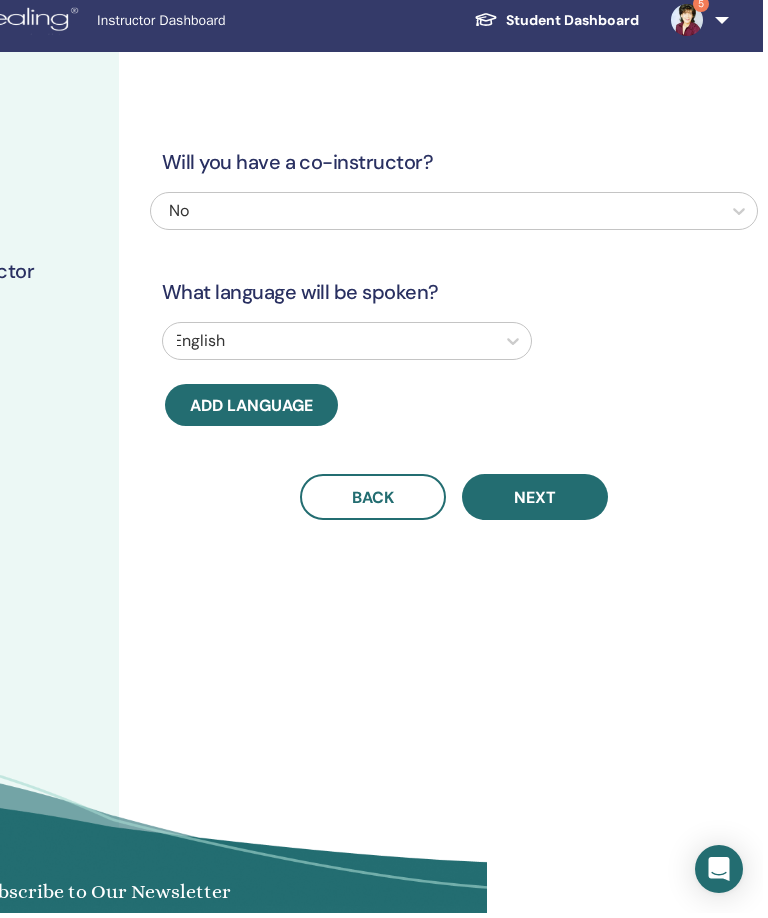 scroll, scrollTop: 0, scrollLeft: 280, axis: horizontal 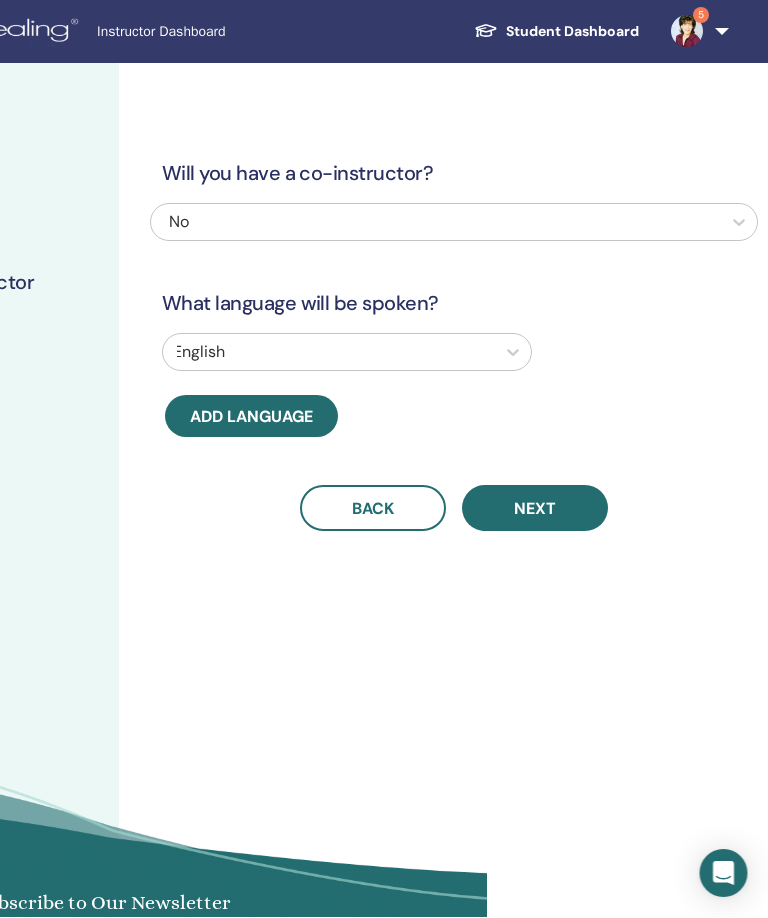click on "Next" at bounding box center (536, 509) 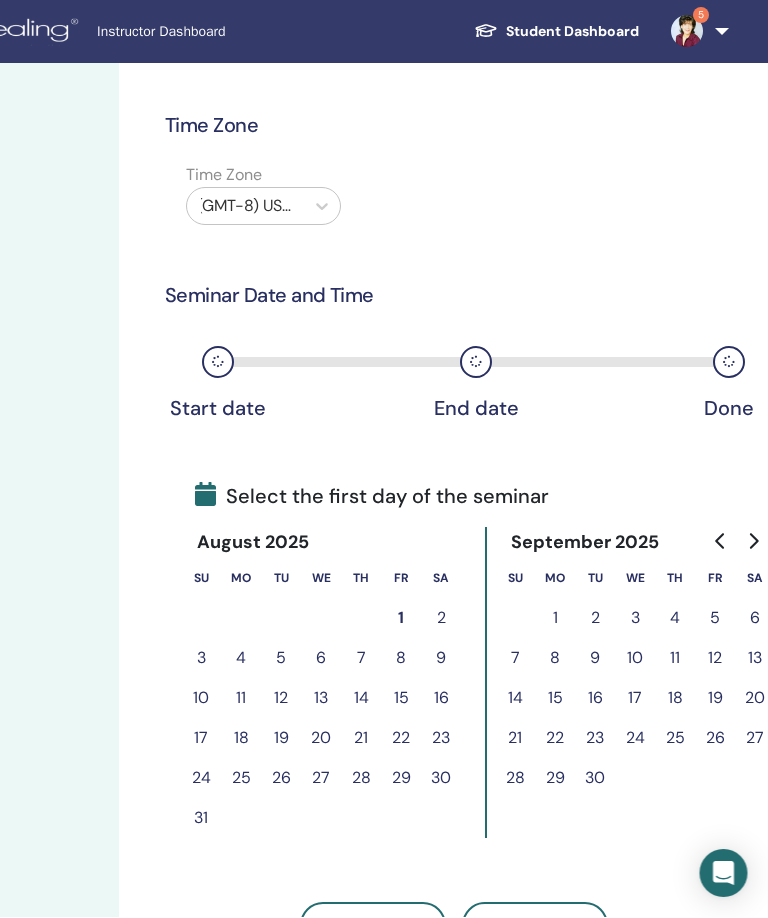 scroll, scrollTop: 1, scrollLeft: 281, axis: both 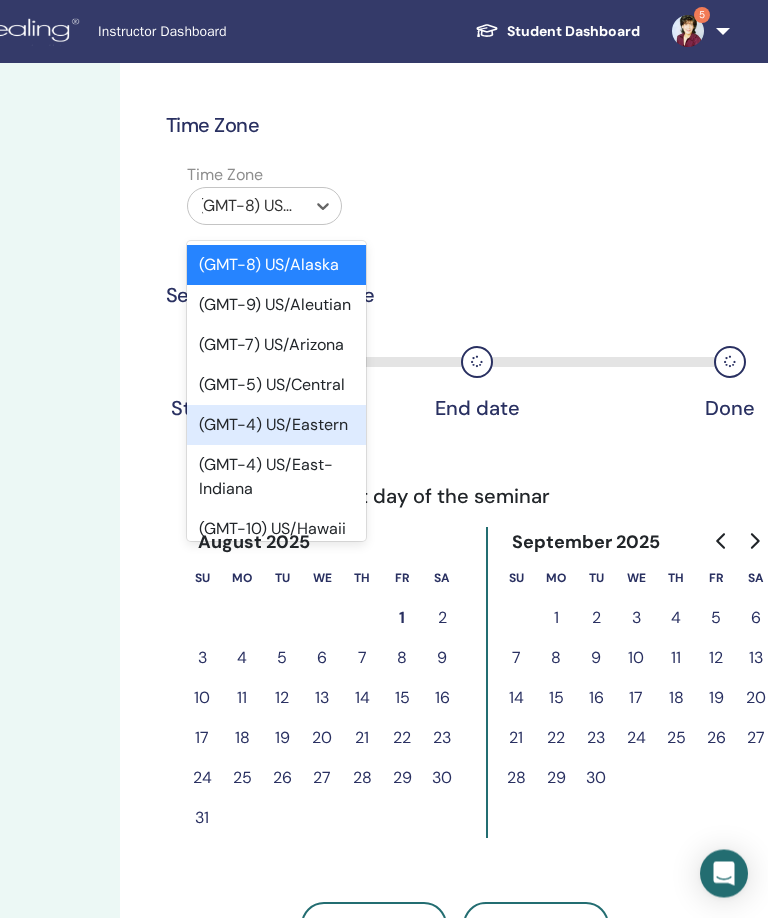 click on "(GMT-4) US/Eastern" at bounding box center [276, 426] 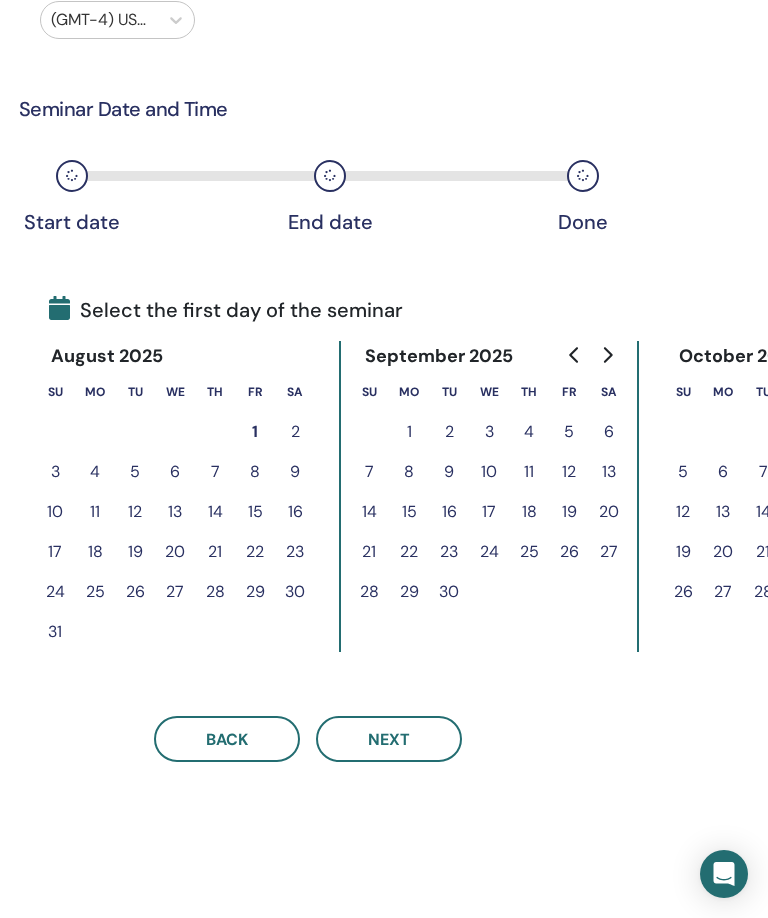 scroll, scrollTop: 207, scrollLeft: 425, axis: both 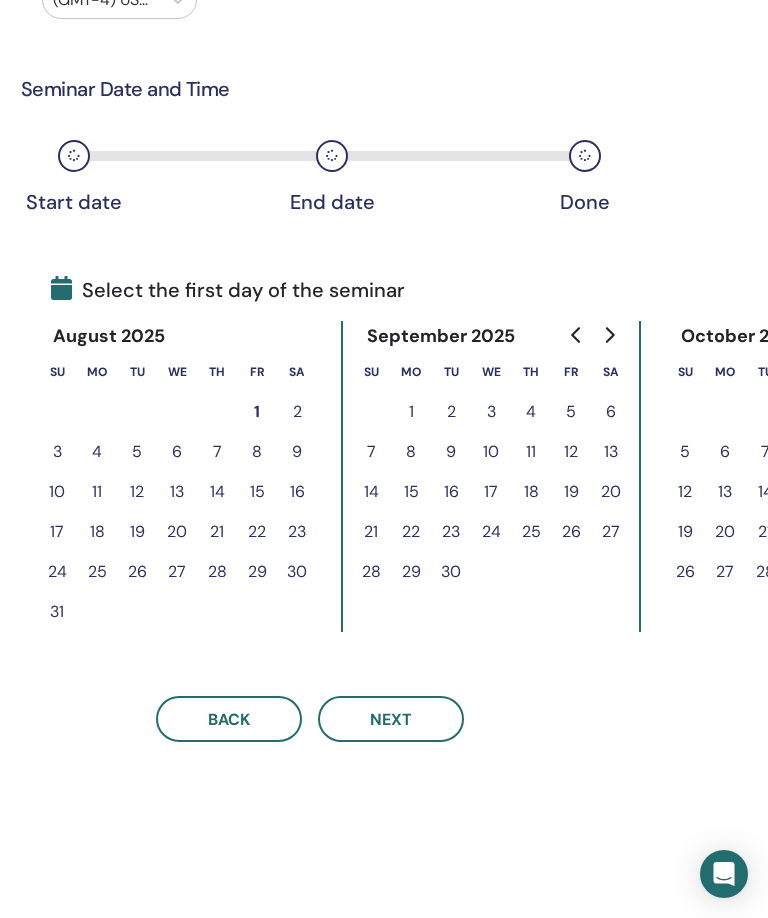 click on "1" at bounding box center (411, 412) 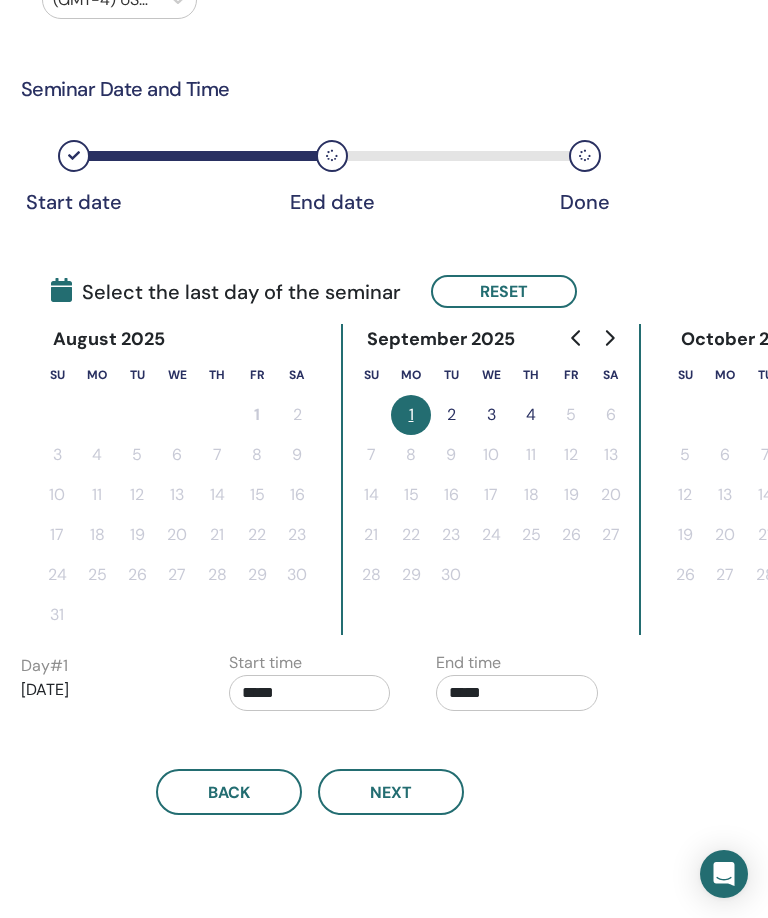 click on "2" at bounding box center (451, 415) 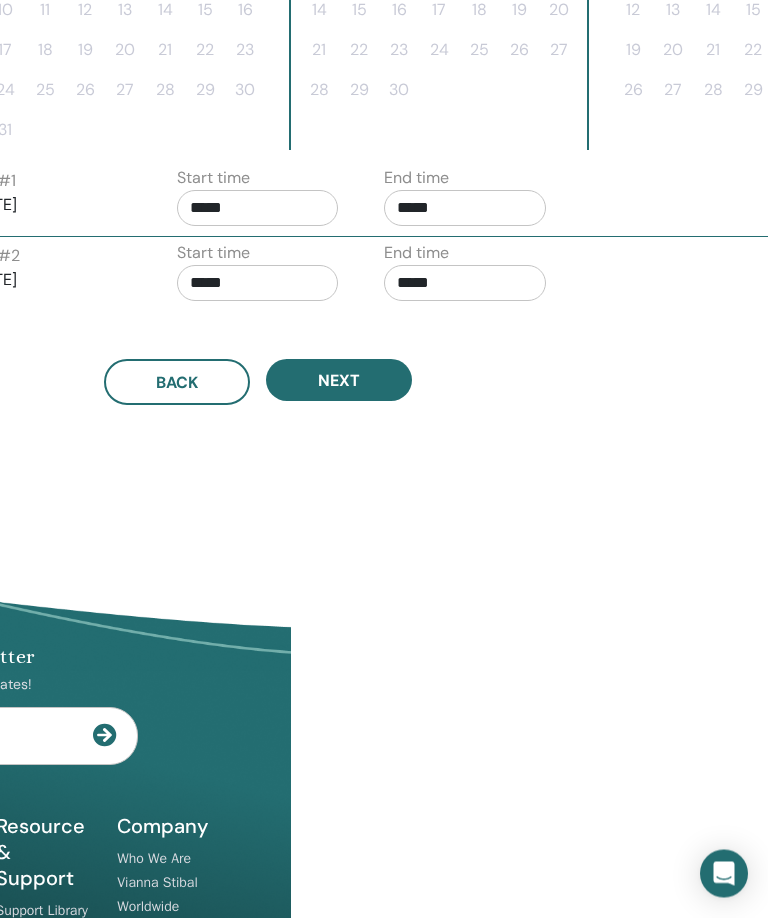 click on "*****" at bounding box center (258, 209) 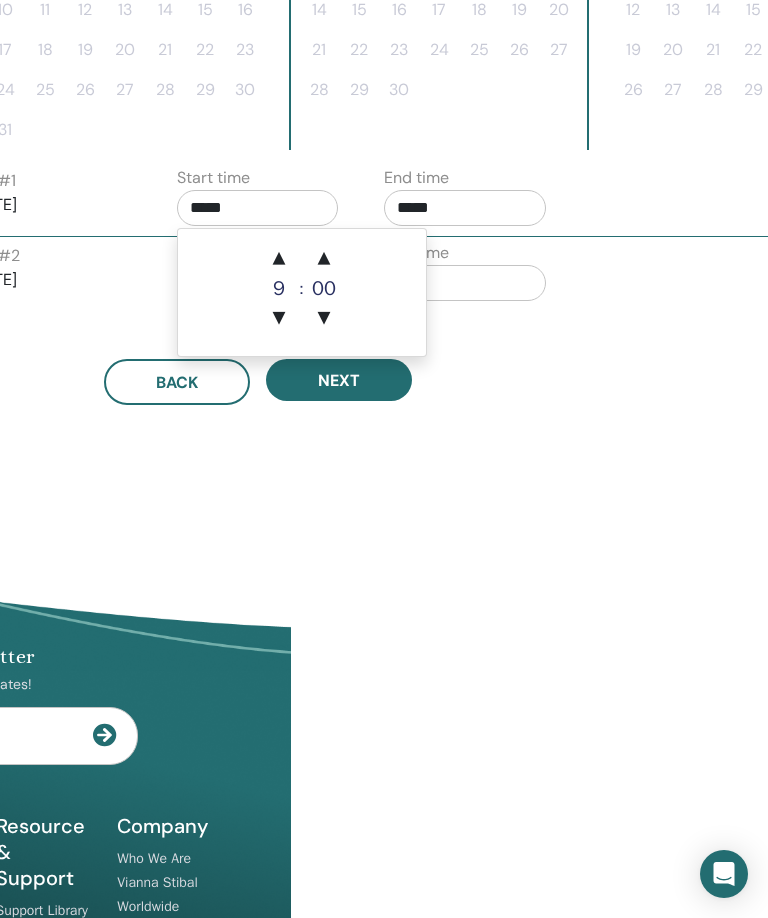 scroll, scrollTop: 691, scrollLeft: 477, axis: both 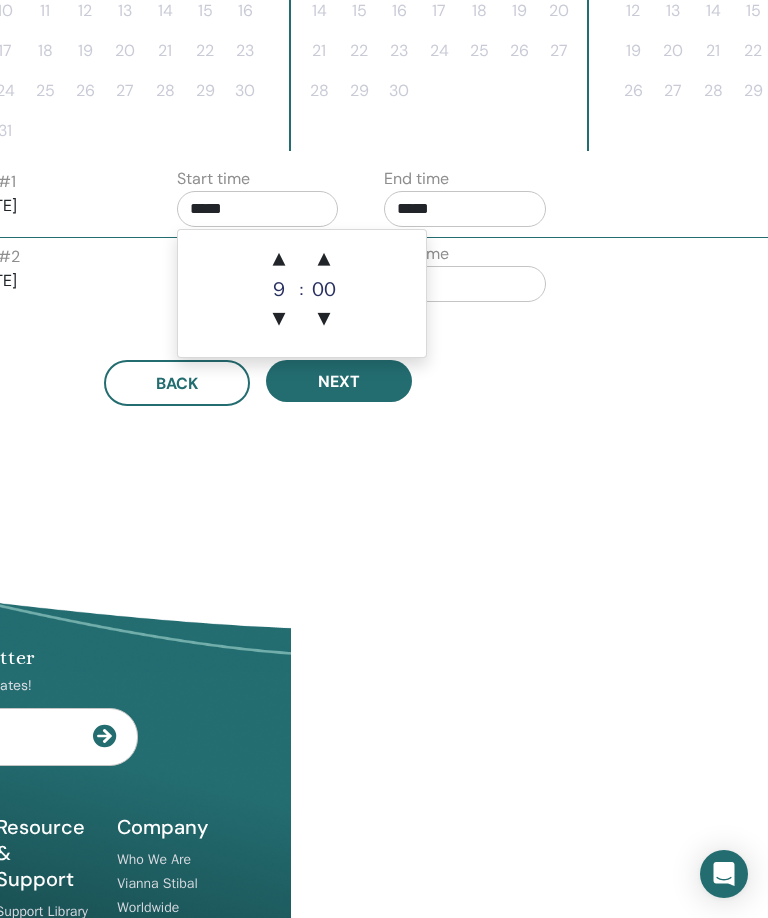 click on "▲" at bounding box center (279, 260) 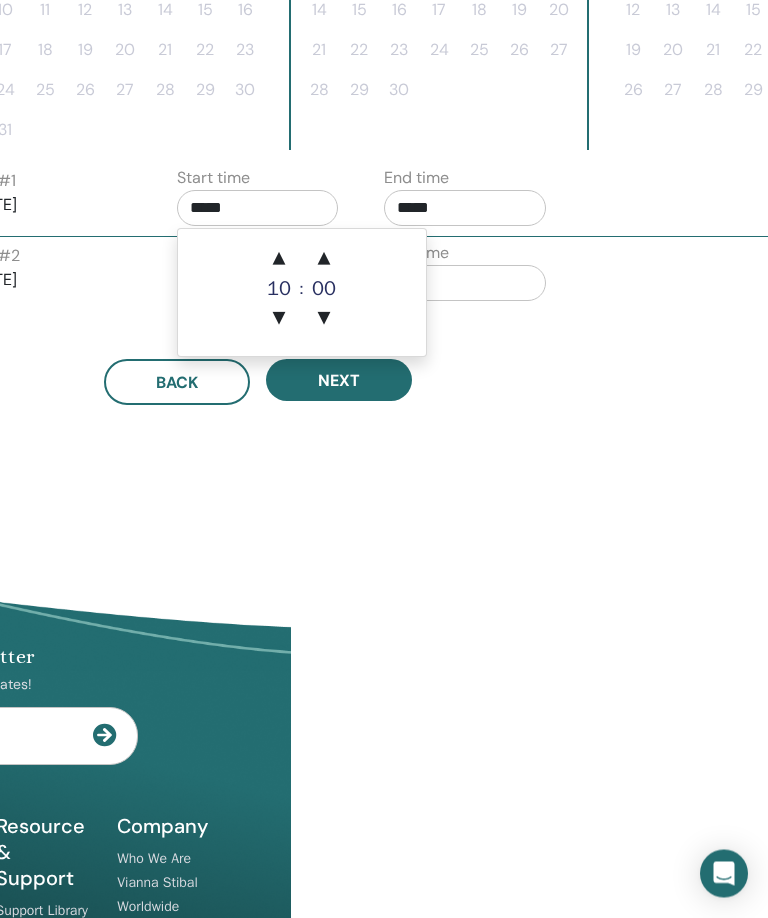 scroll, scrollTop: 692, scrollLeft: 477, axis: both 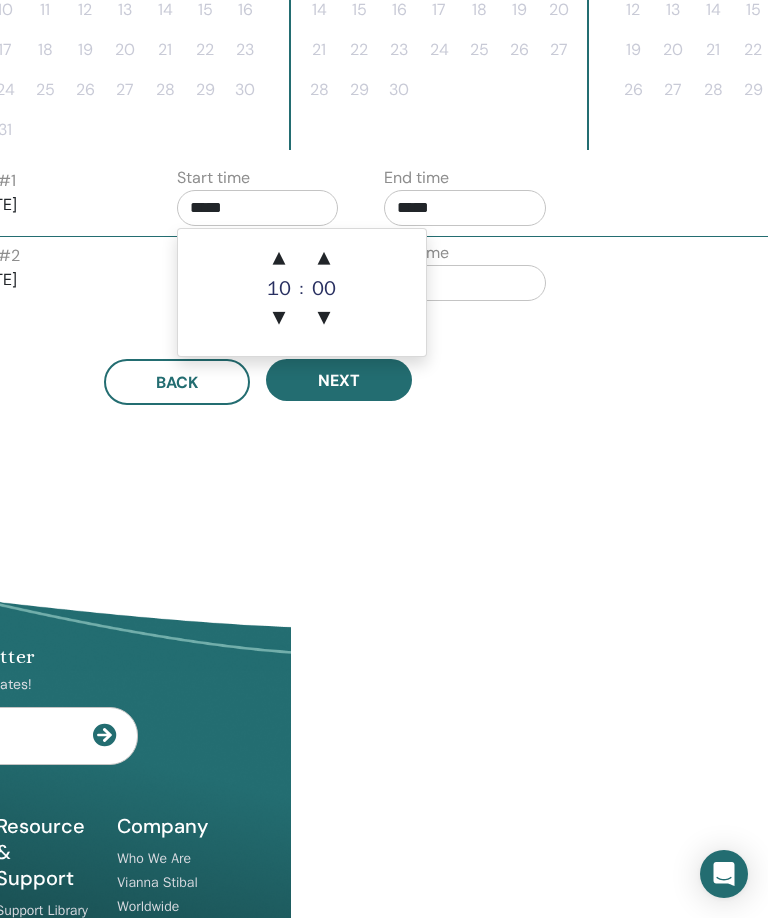 click on "Time Zone Time Zone (GMT-4) US/Eastern Seminar Date and Time Start date End date Done Schedule setup complete Reset August 2025 Su Mo Tu We Th Fr Sa 1 2 3 4 5 6 7 8 9 10 11 12 13 14 15 16 17 18 19 20 21 22 23 24 25 26 27 28 29 30 31 September 2025 Su Mo Tu We Th Fr Sa 1 2 3 4 5 6 7 8 9 10 11 12 13 14 15 16 17 18 19 20 21 22 23 24 25 26 27 28 29 30 October 2025 Su Mo Tu We Th Fr Sa 1 2 3 4 5 6 7 8 9 10 11 12 13 14 15 16 17 18 19 20 21 22 23 24 25 26 27 28 29 30 31 Day  # 1 2025/09/01 Start time ***** End time ***** Day  # 2 2025/09/02 Start time ***** End time ***** Back Next" at bounding box center (323, 28) 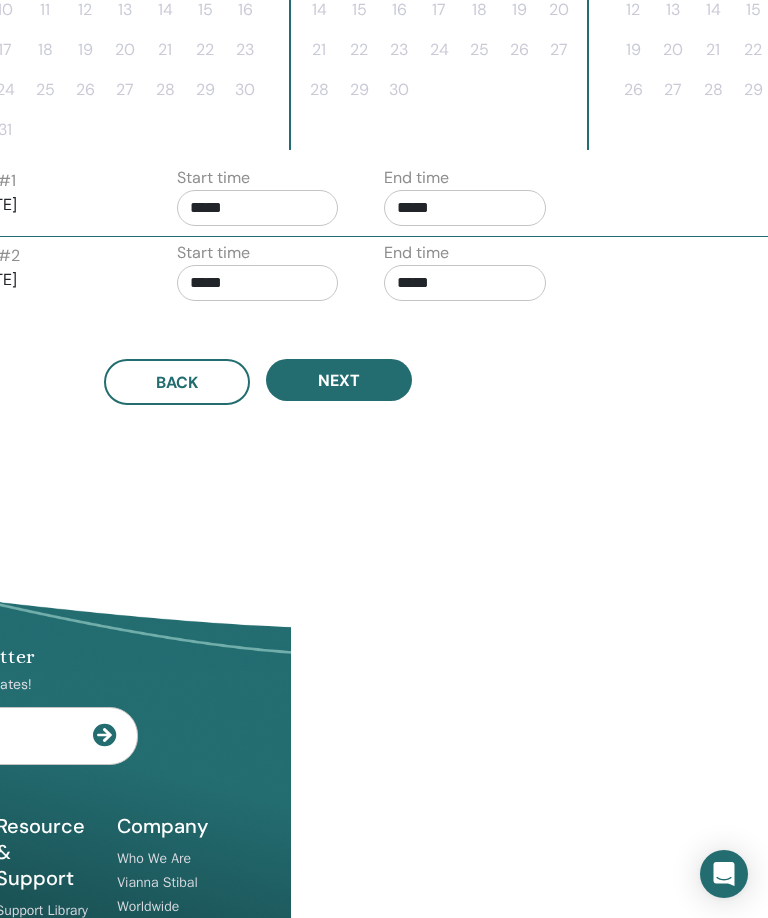 click on "*****" at bounding box center (258, 283) 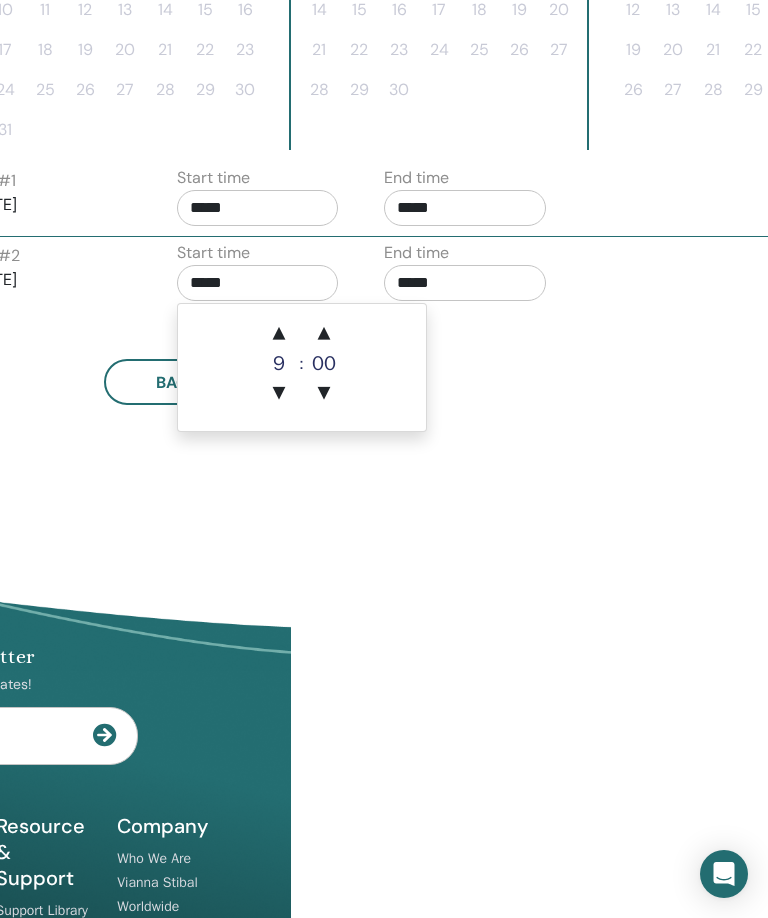 scroll, scrollTop: 691, scrollLeft: 477, axis: both 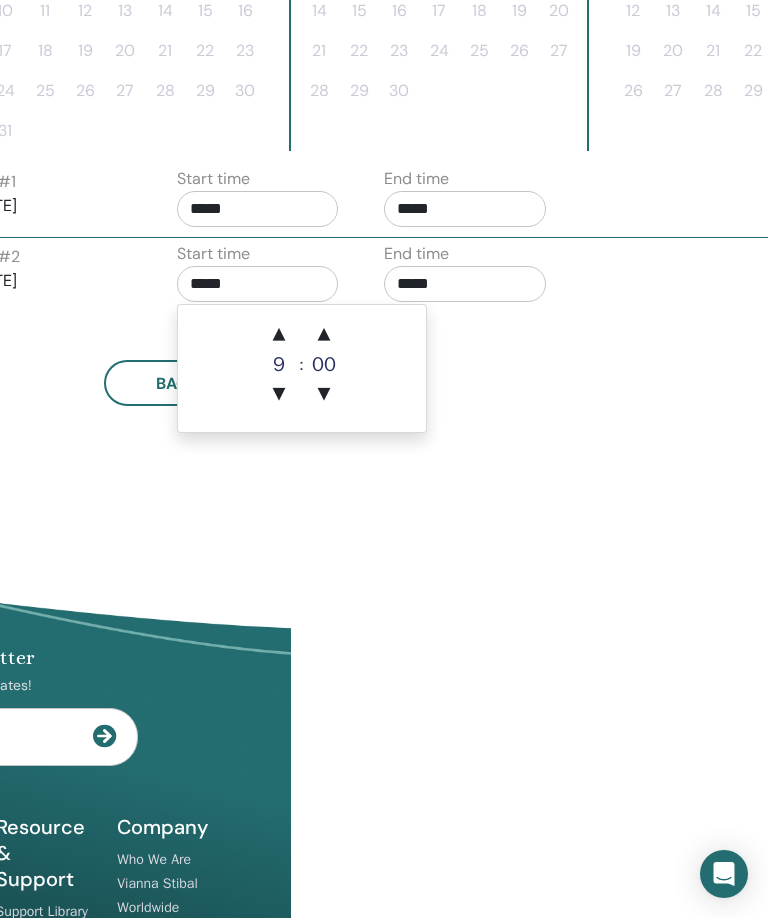 click on "▲" at bounding box center [279, 335] 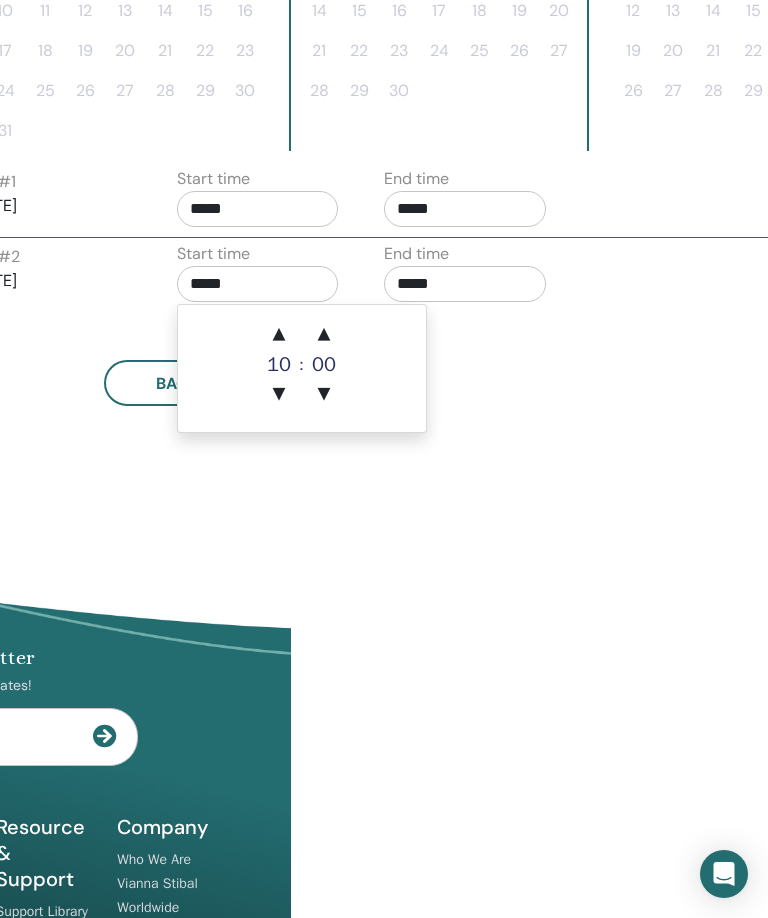 type on "*****" 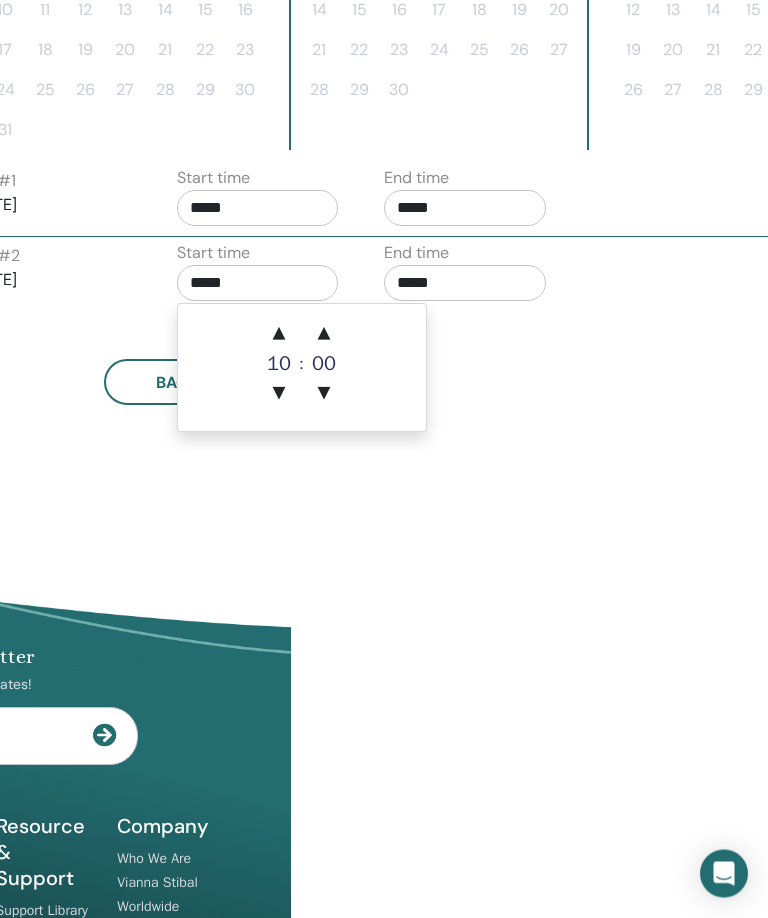 scroll, scrollTop: 692, scrollLeft: 477, axis: both 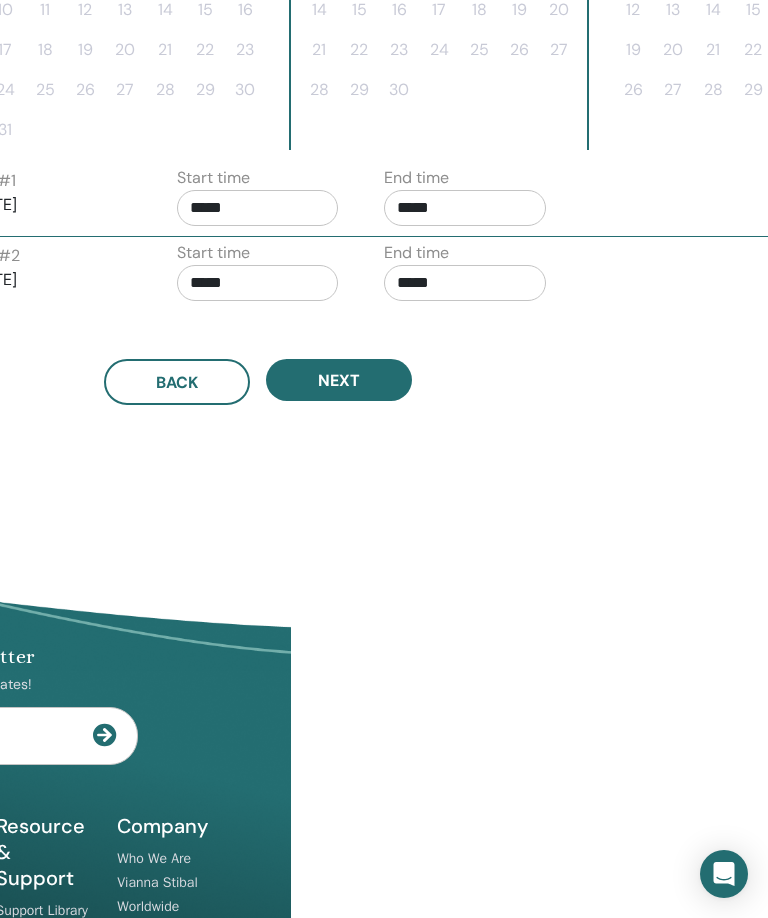 click on "Time Zone Time Zone (GMT-4) US/Eastern Seminar Date and Time Start date End date Done Schedule setup complete Reset August 2025 Su Mo Tu We Th Fr Sa 1 2 3 4 5 6 7 8 9 10 11 12 13 14 15 16 17 18 19 20 21 22 23 24 25 26 27 28 29 30 31 September 2025 Su Mo Tu We Th Fr Sa 1 2 3 4 5 6 7 8 9 10 11 12 13 14 15 16 17 18 19 20 21 22 23 24 25 26 27 28 29 30 October 2025 Su Mo Tu We Th Fr Sa 1 2 3 4 5 6 7 8 9 10 11 12 13 14 15 16 17 18 19 20 21 22 23 24 25 26 27 28 29 30 31 Day  # 1 2025/09/01 Start time ***** End time ***** Day  # 2 2025/09/02 Start time ***** End time ***** Back Next" at bounding box center (323, 28) 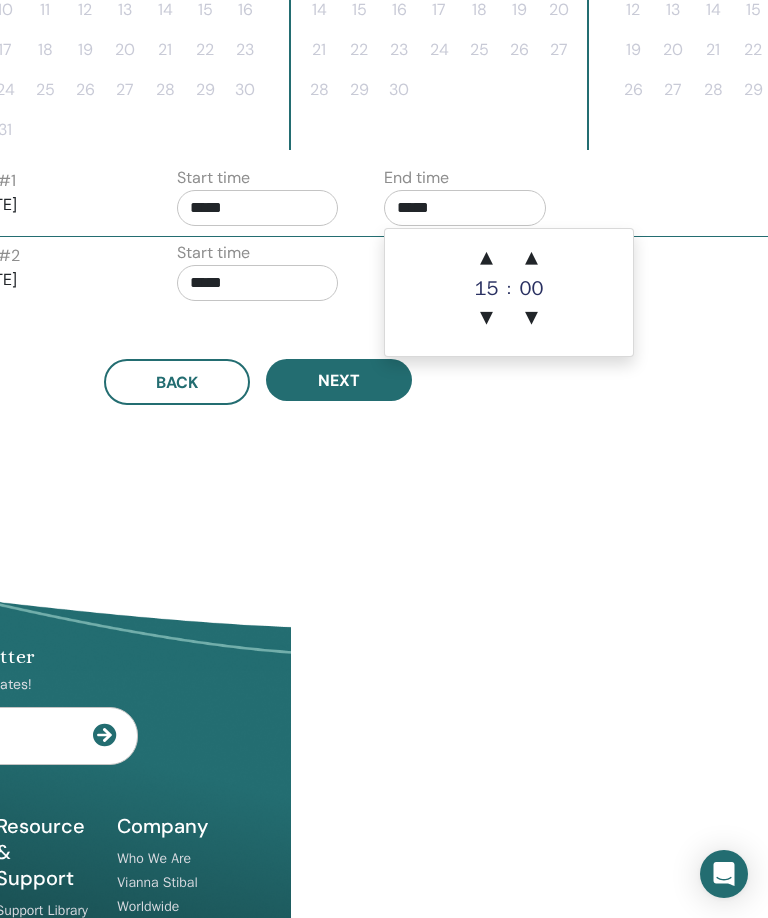 scroll, scrollTop: 691, scrollLeft: 477, axis: both 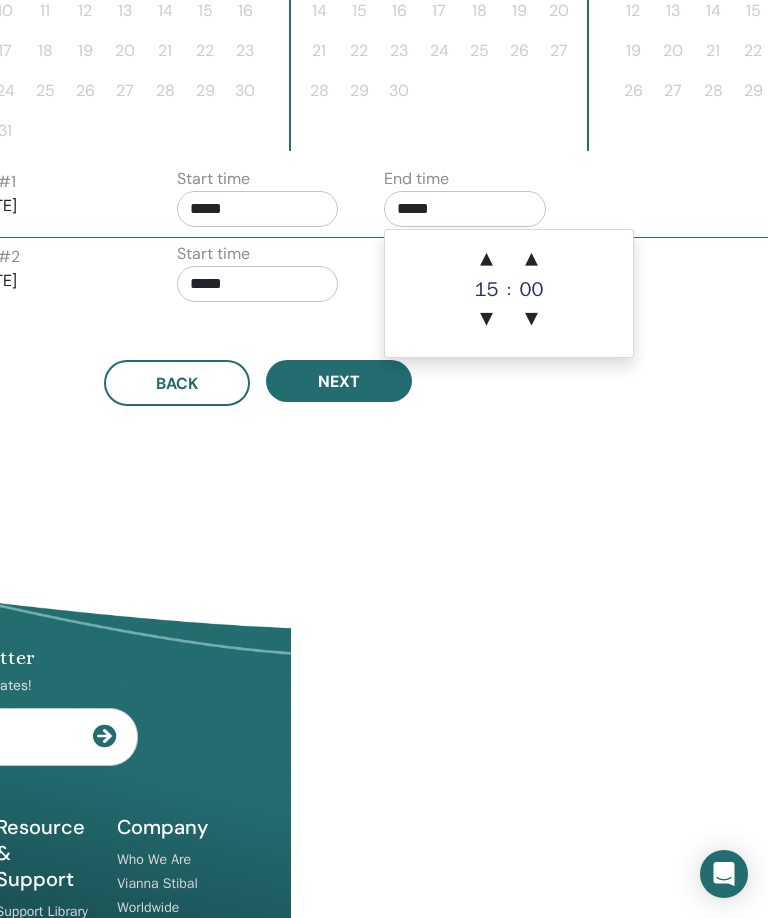 click on "15" at bounding box center [487, 290] 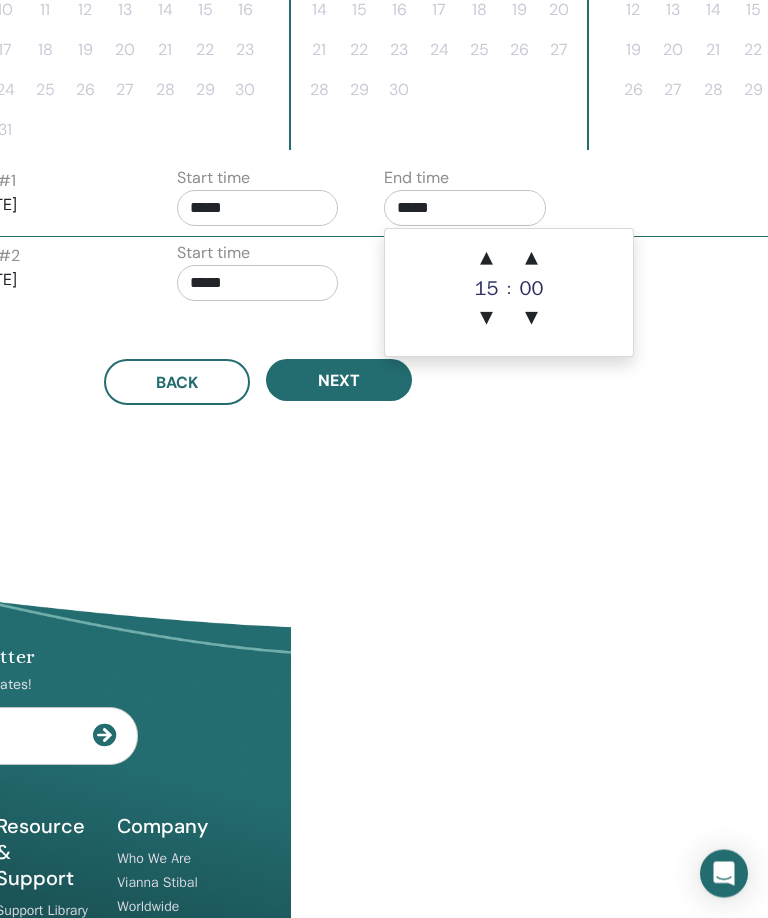click on "▲" at bounding box center (487, 260) 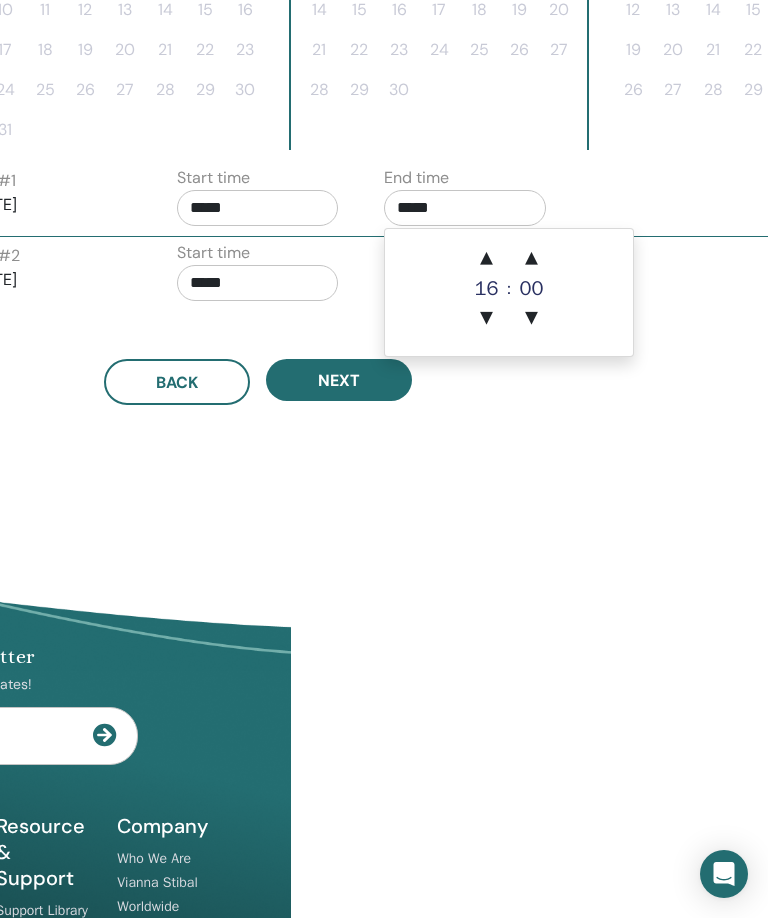 click on "▲" at bounding box center [487, 259] 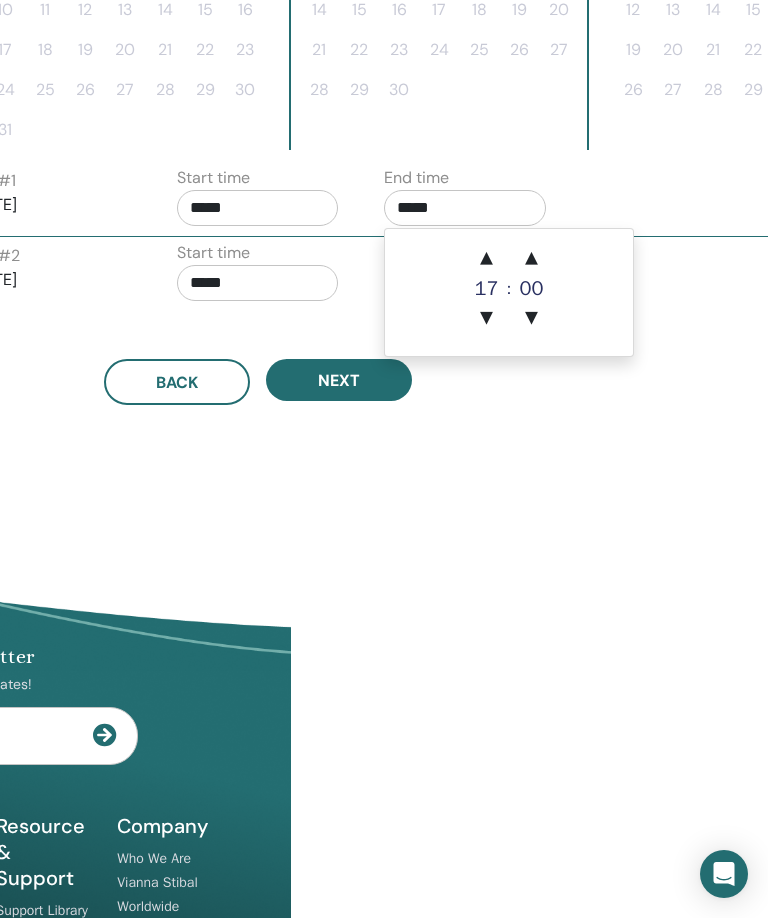 click on "▲" at bounding box center (487, 259) 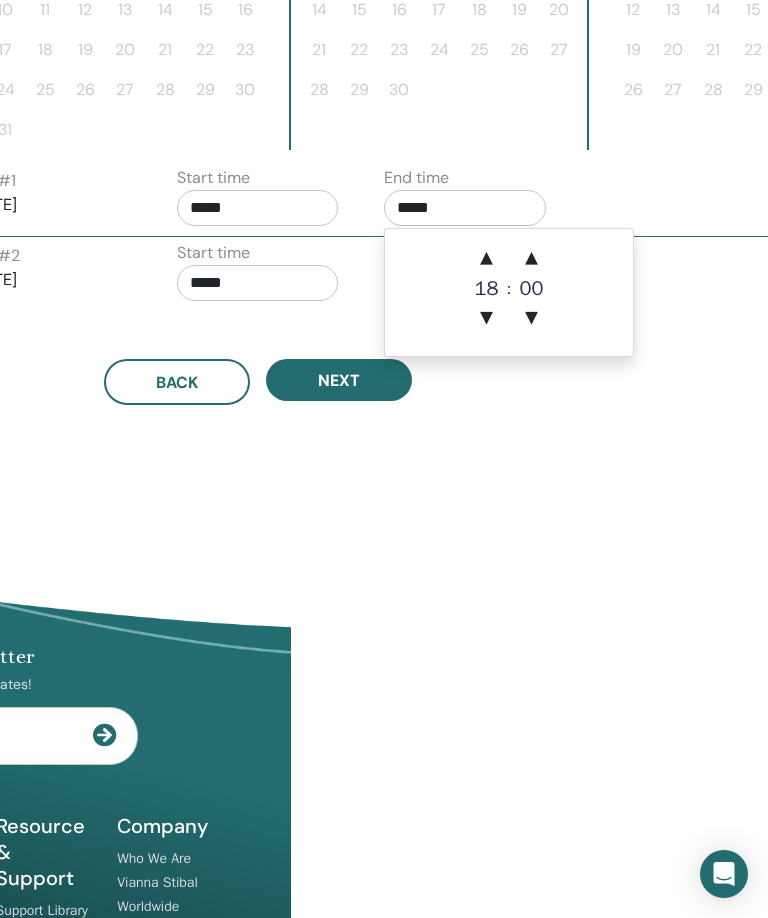 type on "*****" 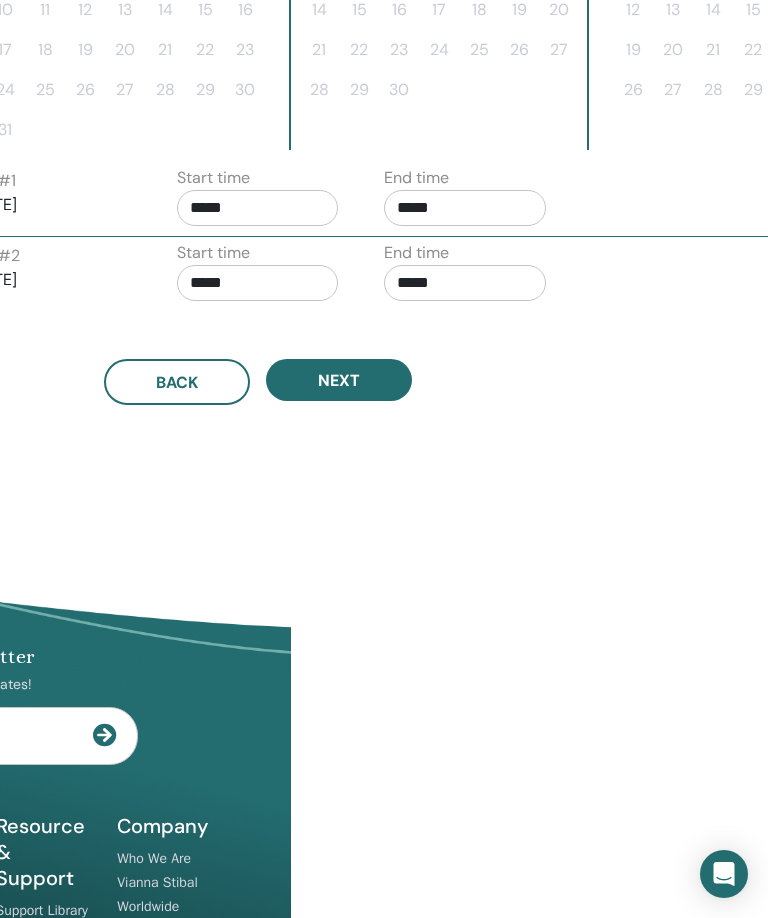 click on "Time Zone Time Zone (GMT-4) US/Eastern Seminar Date and Time Start date End date Done Schedule setup complete Reset August 2025 Su Mo Tu We Th Fr Sa 1 2 3 4 5 6 7 8 9 10 11 12 13 14 15 16 17 18 19 20 21 22 23 24 25 26 27 28 29 30 31 September 2025 Su Mo Tu We Th Fr Sa 1 2 3 4 5 6 7 8 9 10 11 12 13 14 15 16 17 18 19 20 21 22 23 24 25 26 27 28 29 30 October 2025 Su Mo Tu We Th Fr Sa 1 2 3 4 5 6 7 8 9 10 11 12 13 14 15 16 17 18 19 20 21 22 23 24 25 26 27 28 29 30 31 Day  # 1 2025/09/01 Start time ***** End time ***** Day  # 2 2025/09/02 Start time ***** End time ***** Back Next" at bounding box center [323, 28] 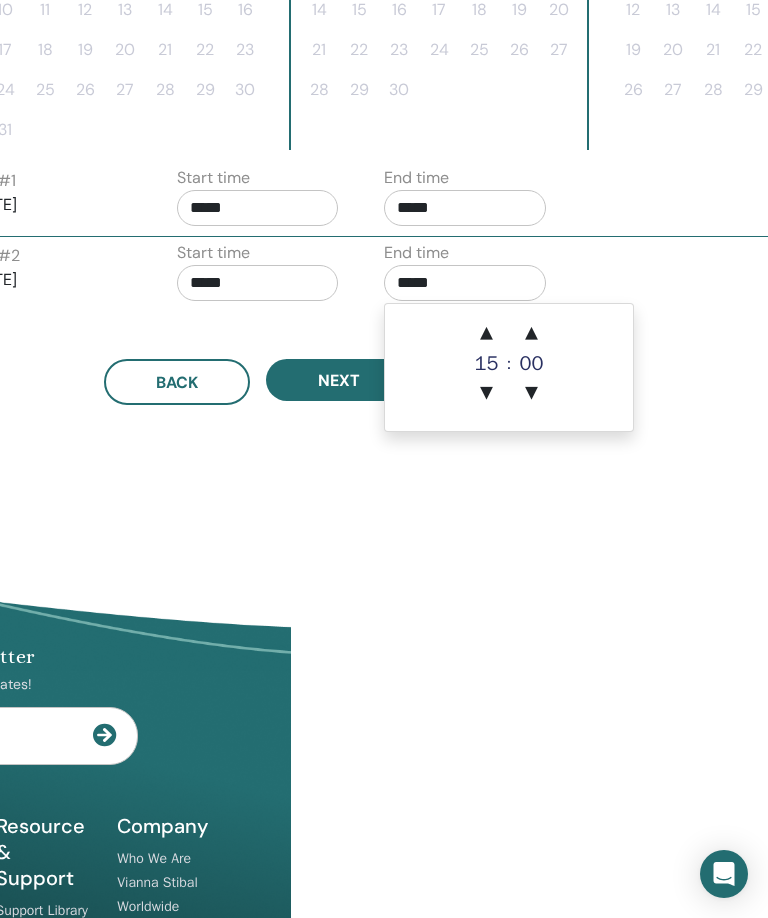 scroll, scrollTop: 691, scrollLeft: 477, axis: both 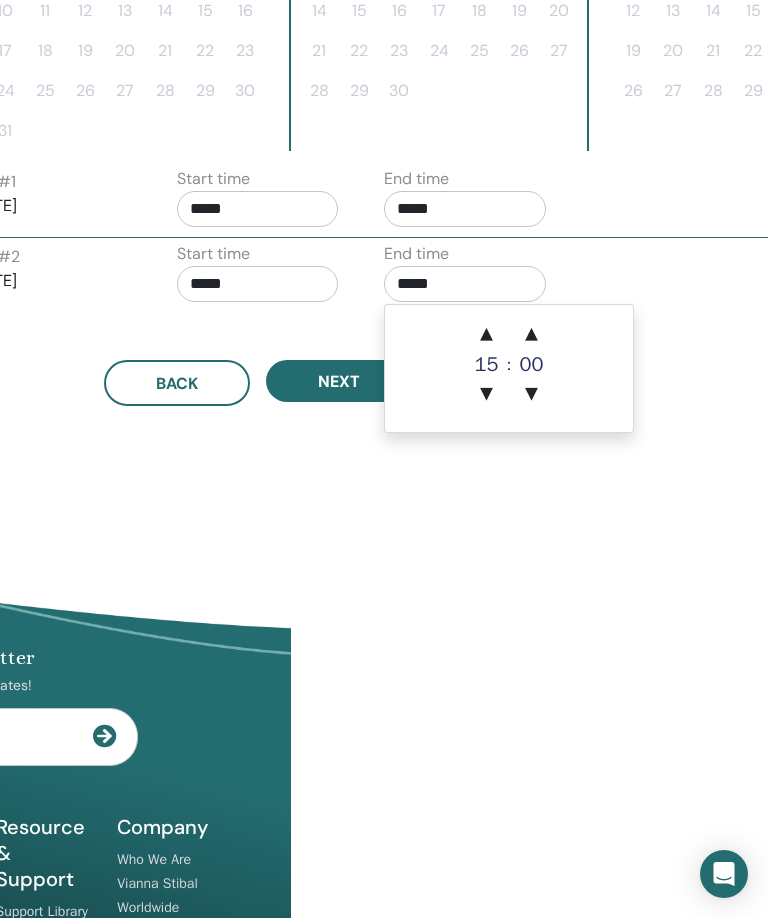 click on "▲" at bounding box center [487, 335] 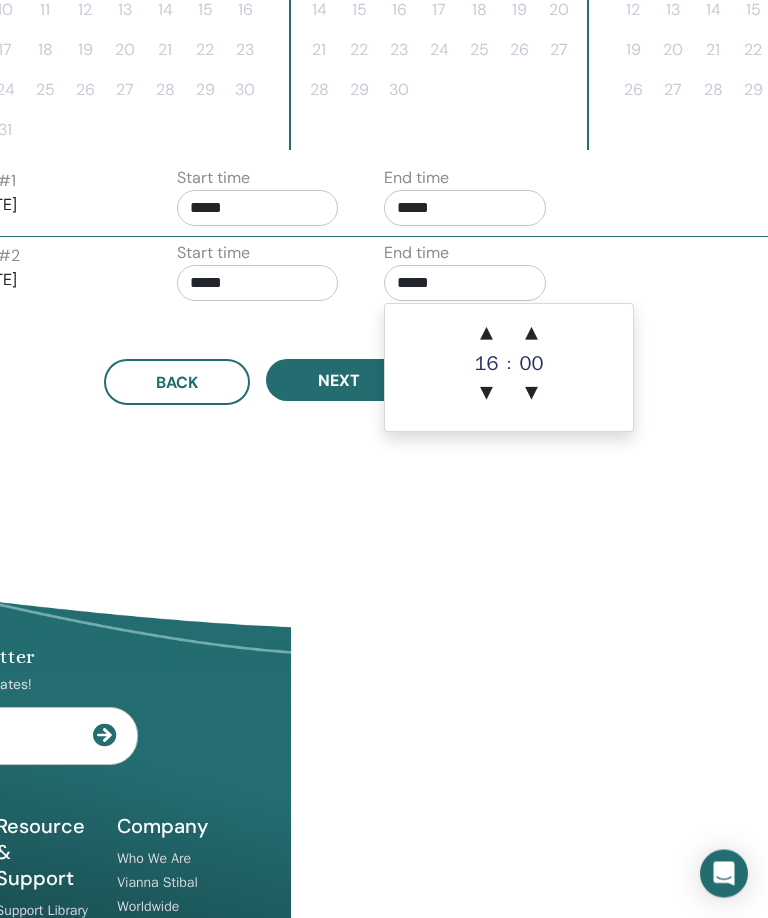 click on "▲" at bounding box center (487, 335) 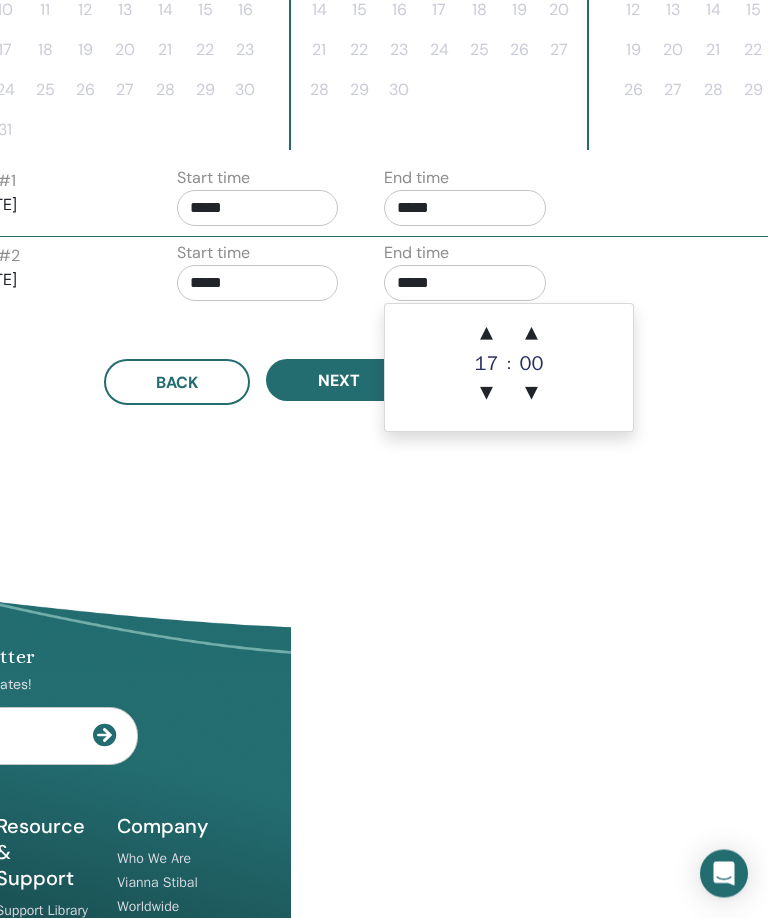 scroll, scrollTop: 692, scrollLeft: 477, axis: both 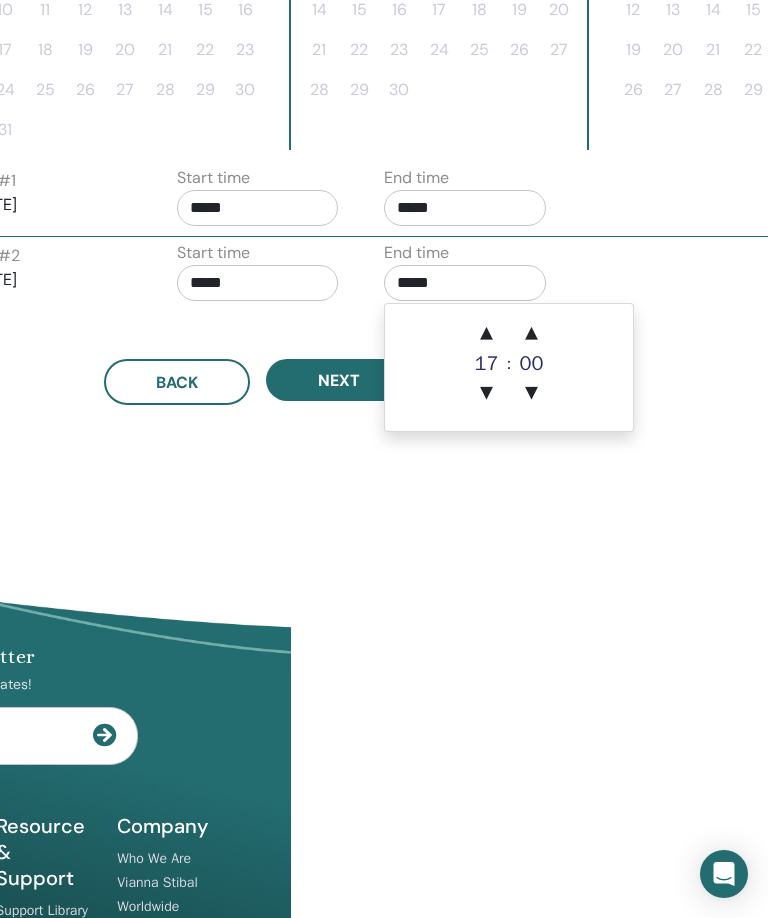 click on "▲" at bounding box center (487, 334) 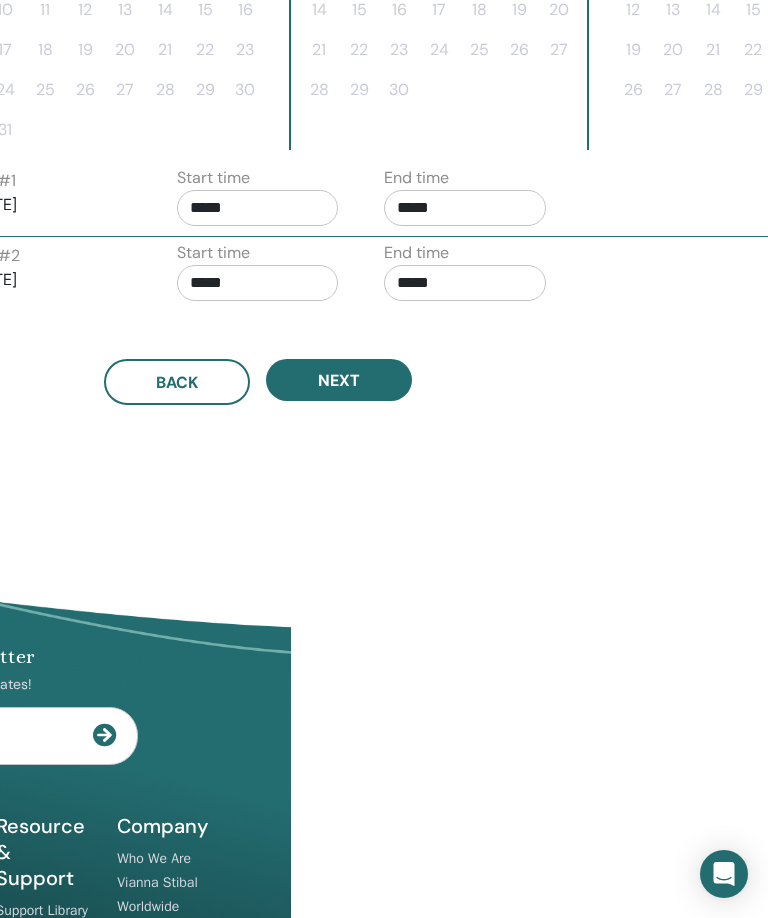 click on "Time Zone Time Zone (GMT-4) US/Eastern Seminar Date and Time Start date End date Done Schedule setup complete Reset August 2025 Su Mo Tu We Th Fr Sa 1 2 3 4 5 6 7 8 9 10 11 12 13 14 15 16 17 18 19 20 21 22 23 24 25 26 27 28 29 30 31 September 2025 Su Mo Tu We Th Fr Sa 1 2 3 4 5 6 7 8 9 10 11 12 13 14 15 16 17 18 19 20 21 22 23 24 25 26 27 28 29 30 October 2025 Su Mo Tu We Th Fr Sa 1 2 3 4 5 6 7 8 9 10 11 12 13 14 15 16 17 18 19 20 21 22 23 24 25 26 27 28 29 30 31 Day  # 1 2025/09/01 Start time ***** End time ***** Day  # 2 2025/09/02 Start time ***** End time ***** Back Next" at bounding box center (323, 28) 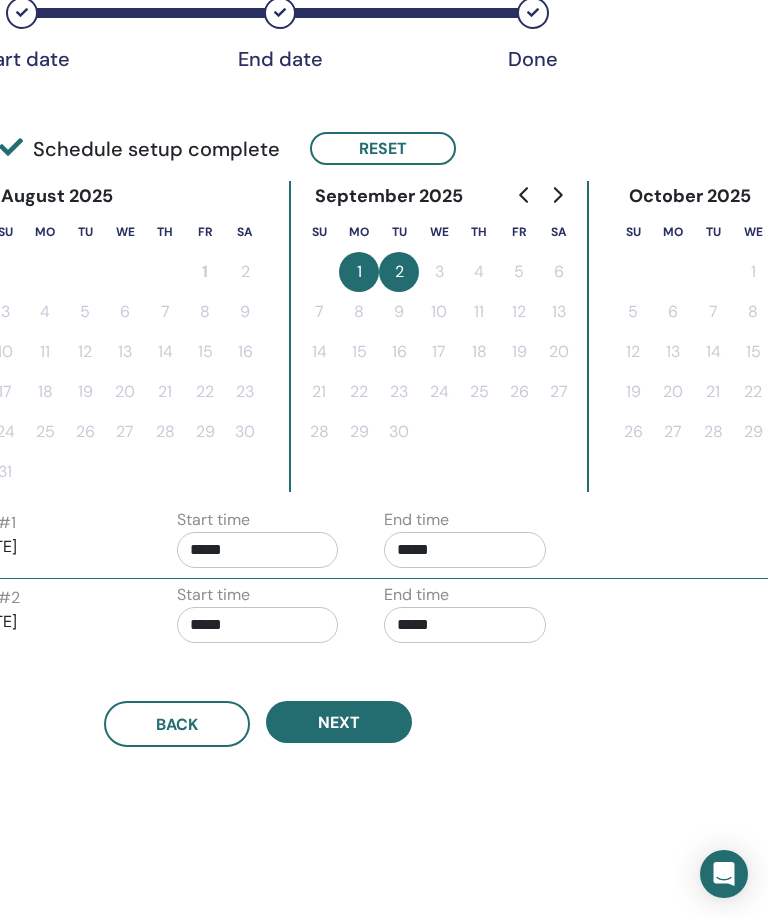 scroll, scrollTop: 343, scrollLeft: 477, axis: both 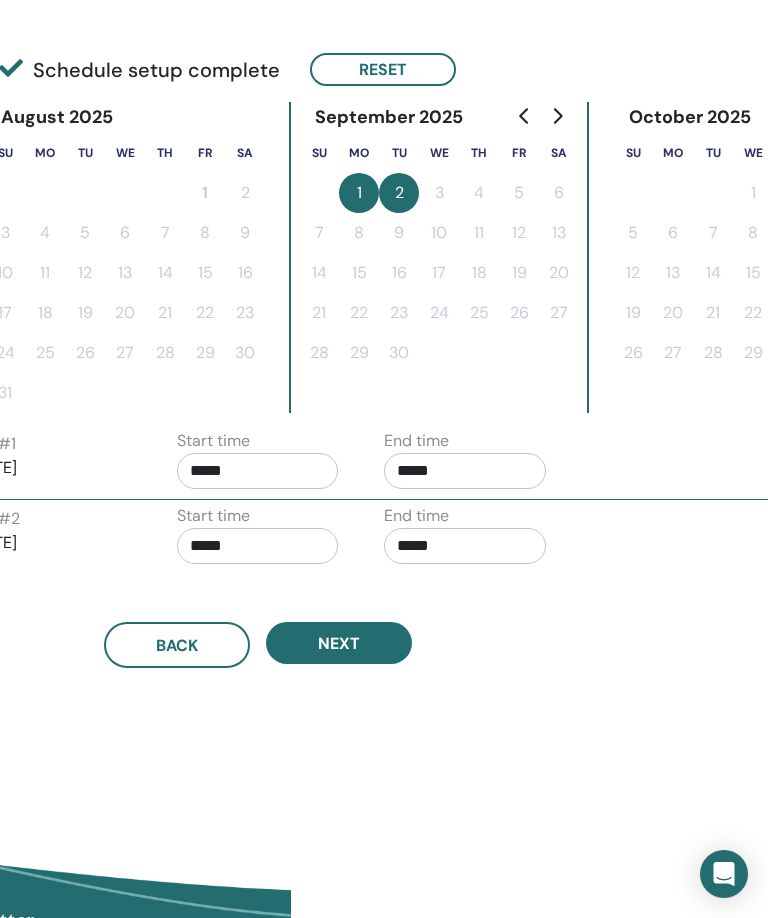 click on "Next" at bounding box center (339, 643) 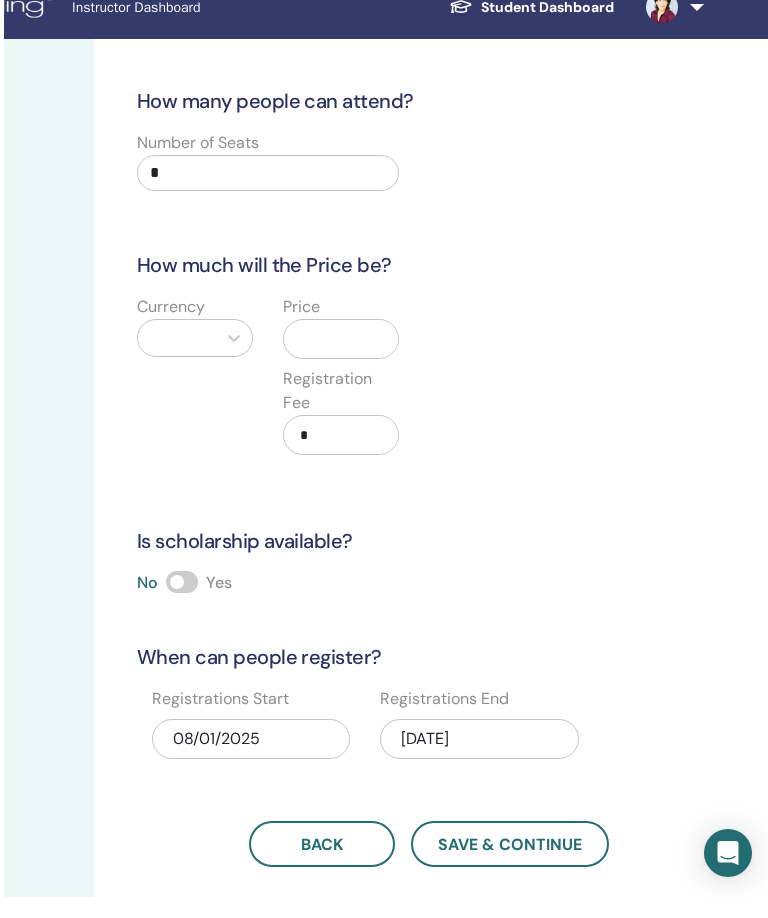 scroll, scrollTop: 26, scrollLeft: 306, axis: both 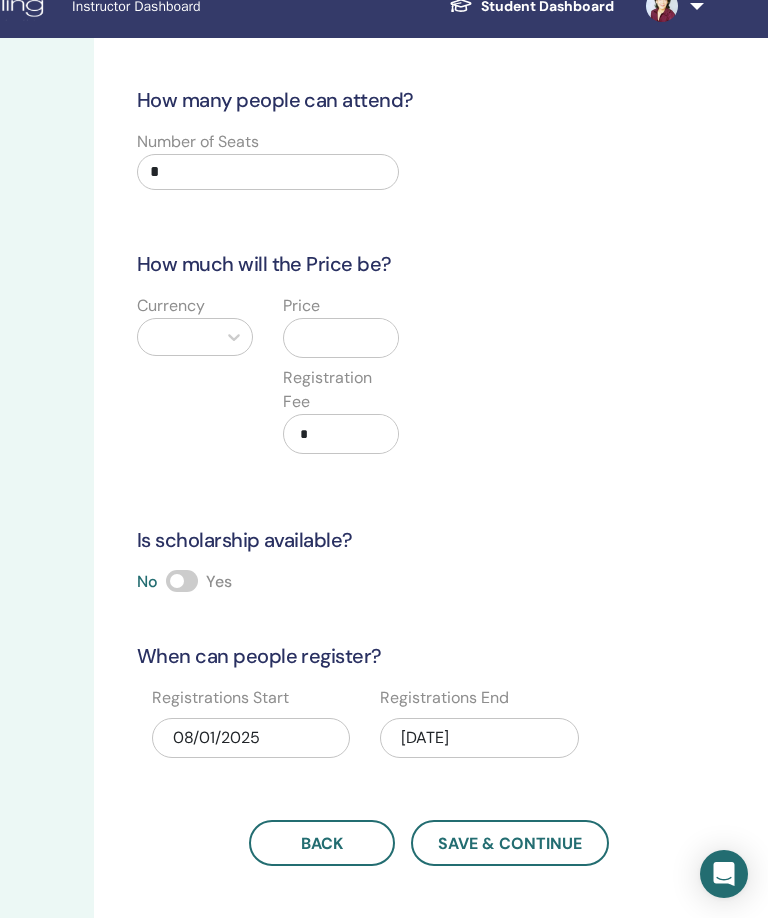 click on "*" at bounding box center (268, 172) 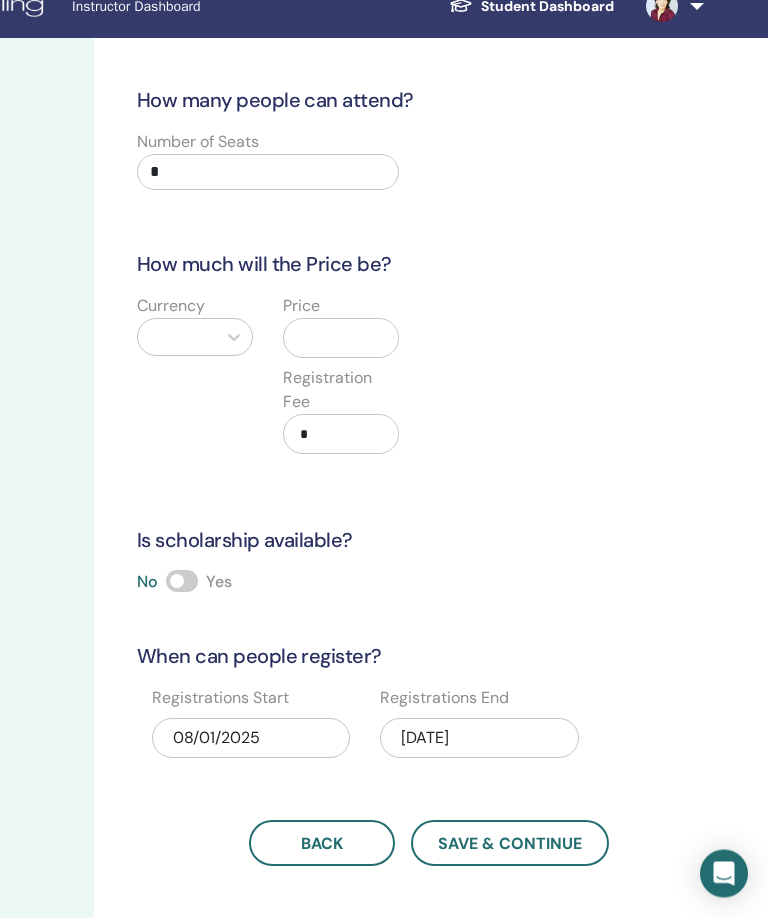 click on "*" at bounding box center [268, 173] 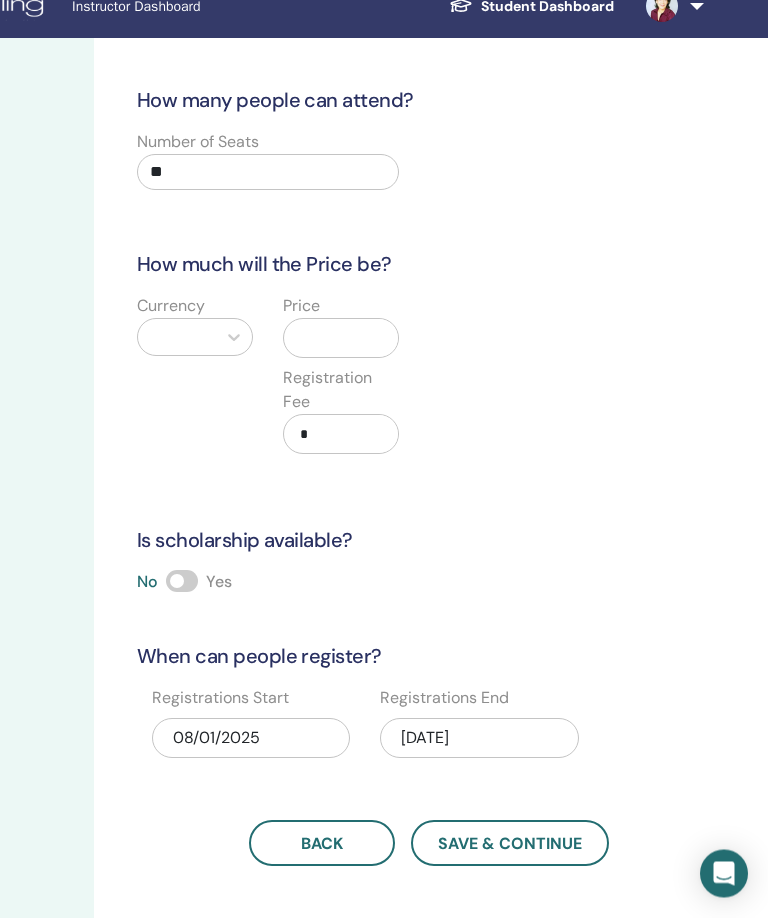 type on "**" 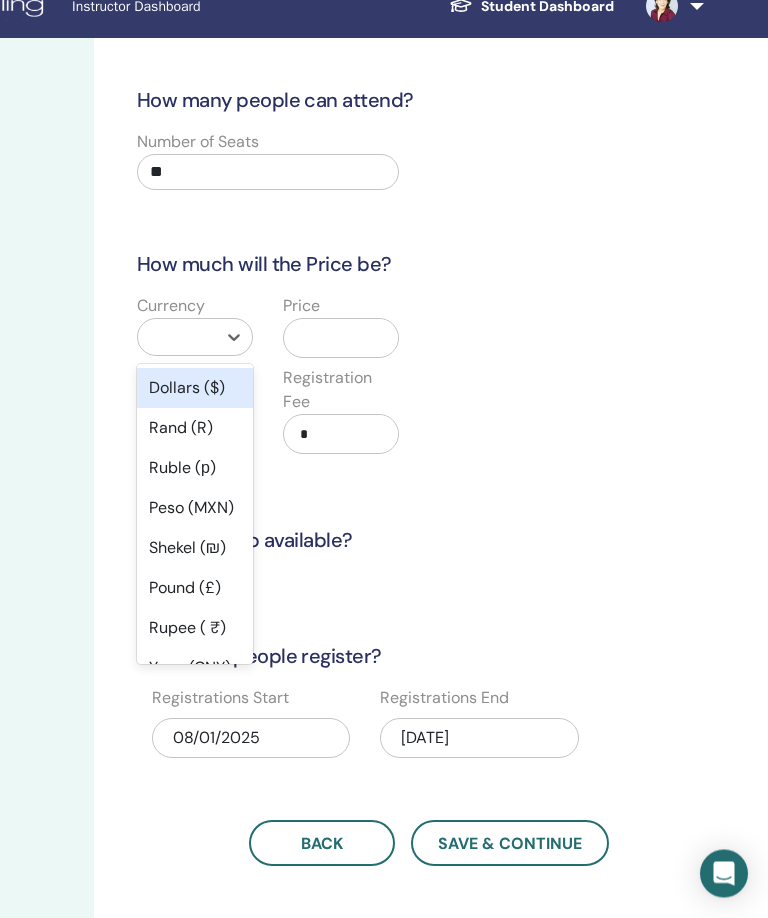 click on "Dollars ($)" at bounding box center (195, 389) 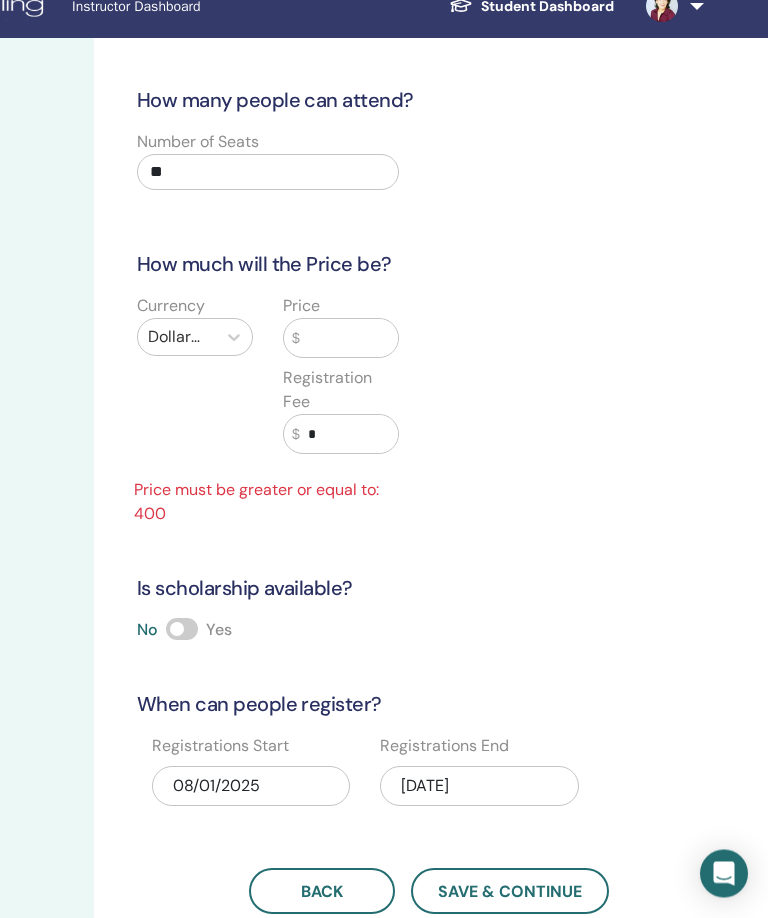 scroll, scrollTop: 26, scrollLeft: 306, axis: both 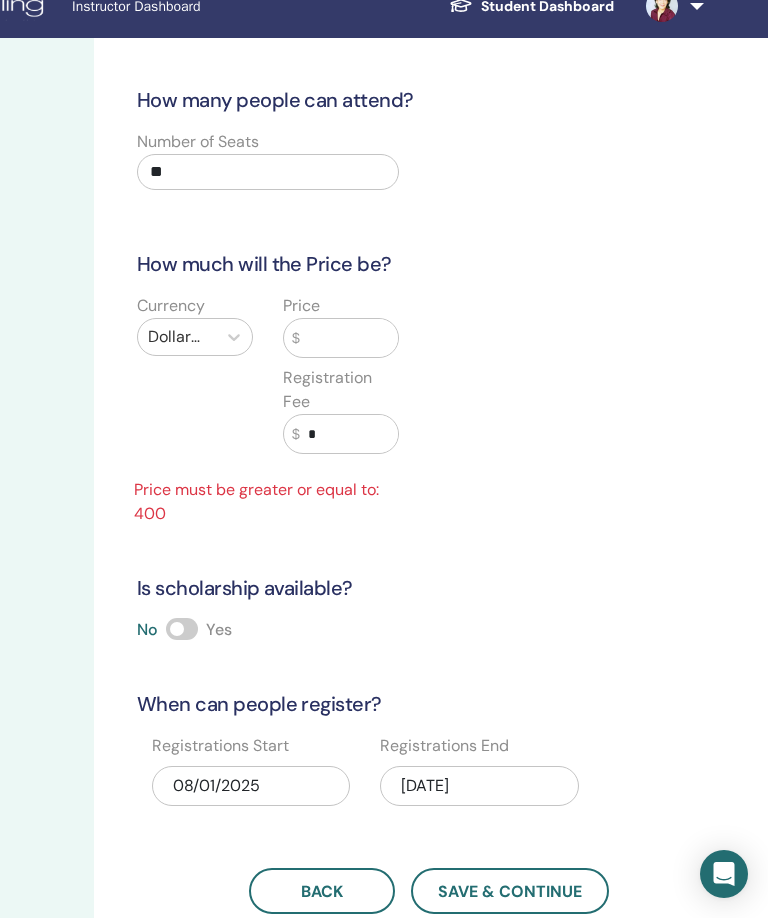 click at bounding box center (349, 338) 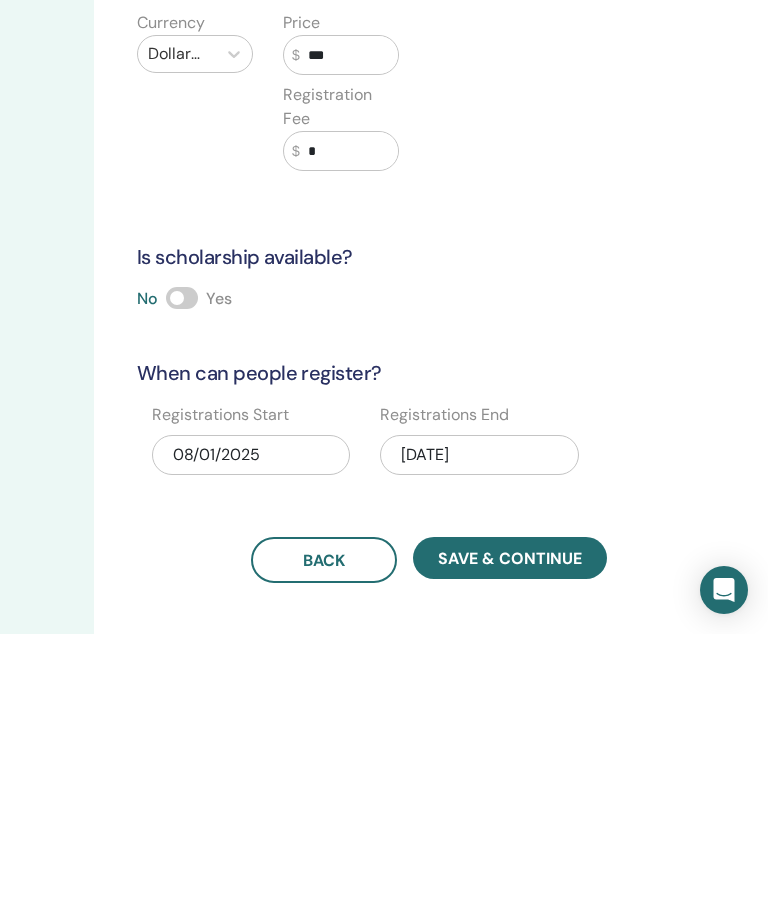 type on "***" 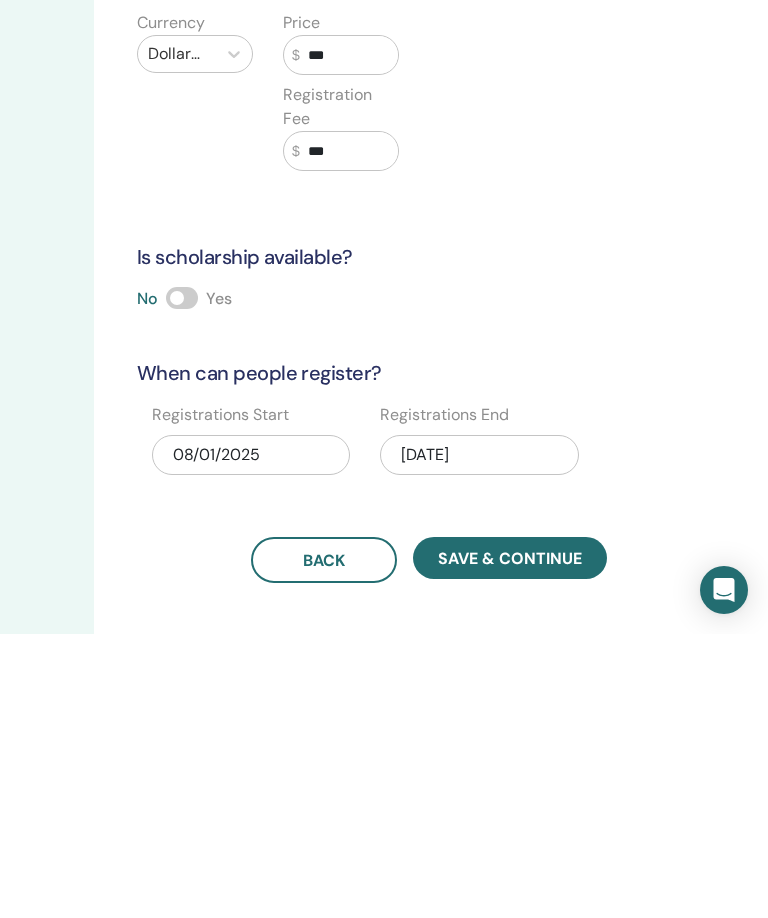 type on "***" 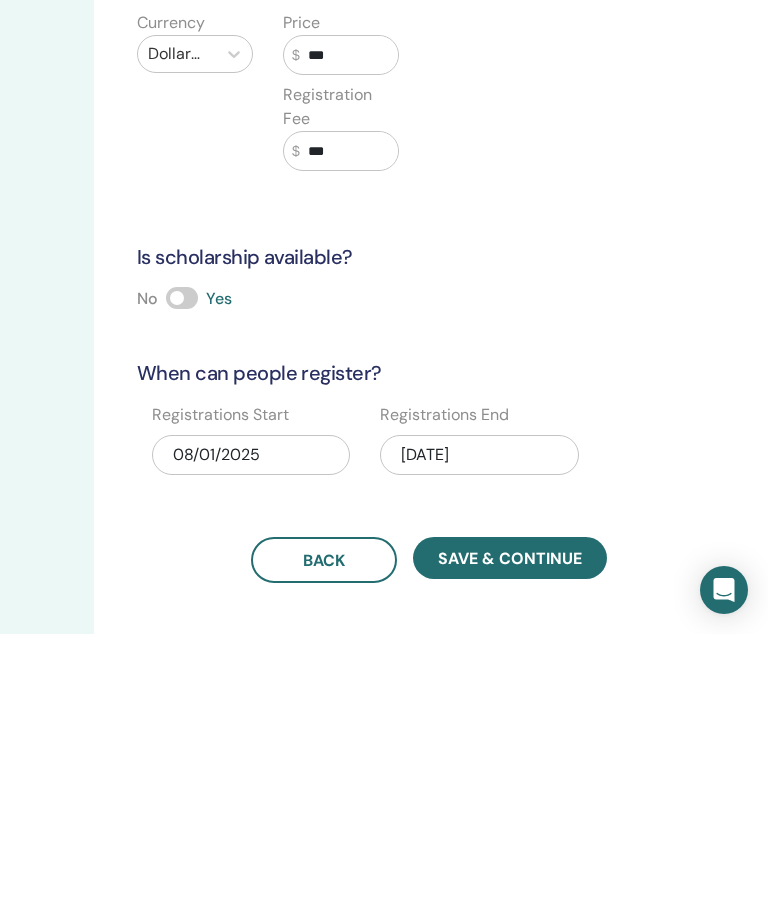 scroll, scrollTop: 309, scrollLeft: 306, axis: both 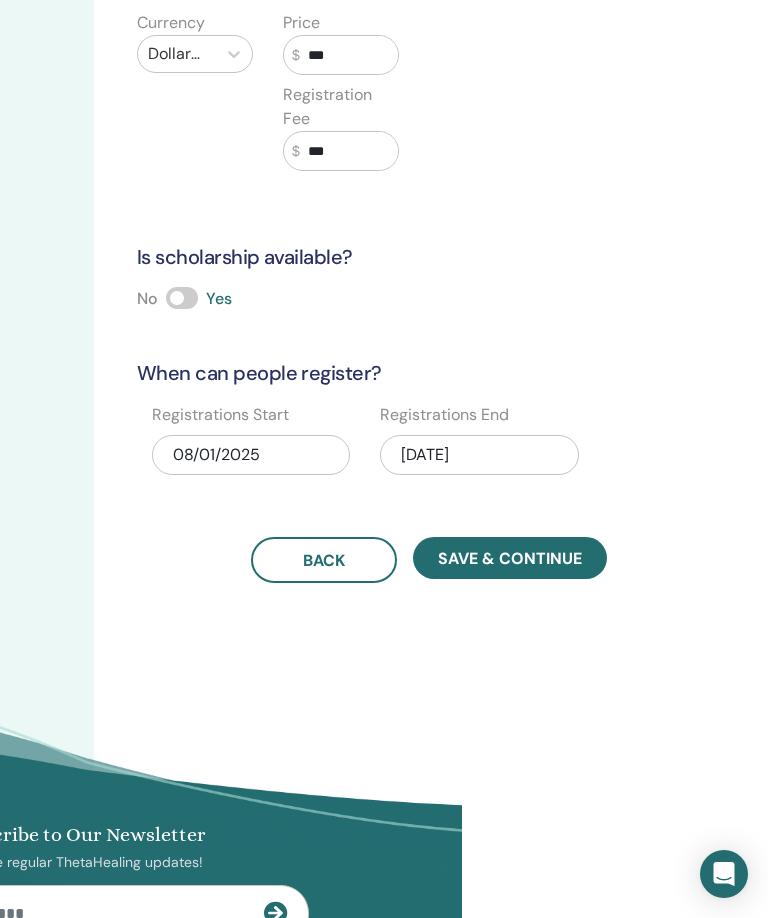 click on "09/02/2025" at bounding box center [479, 455] 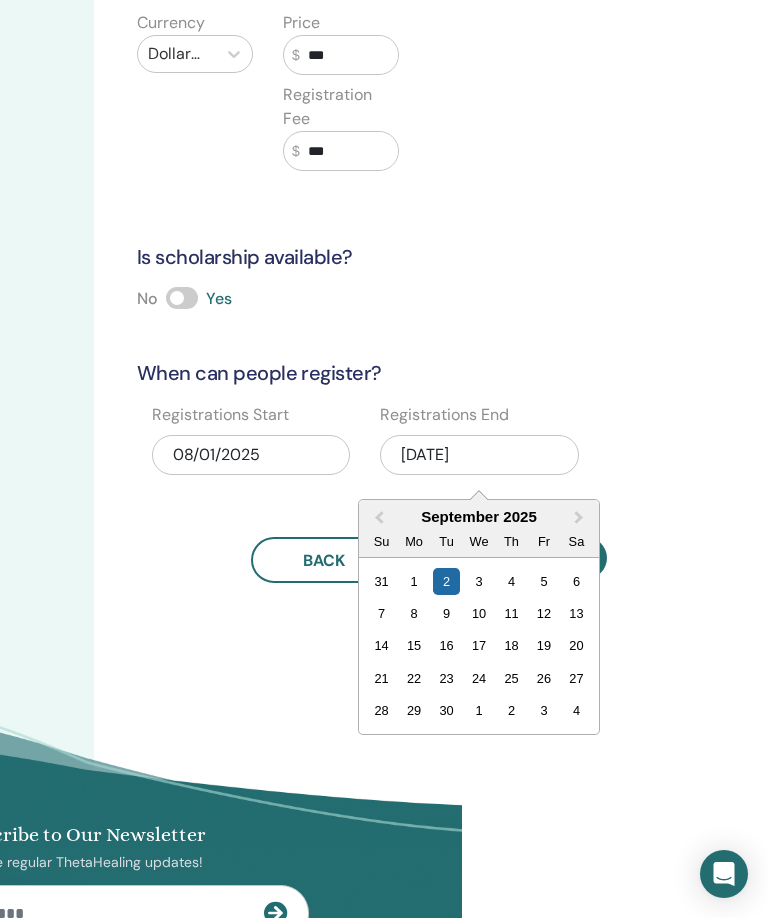 click on "4" at bounding box center [511, 581] 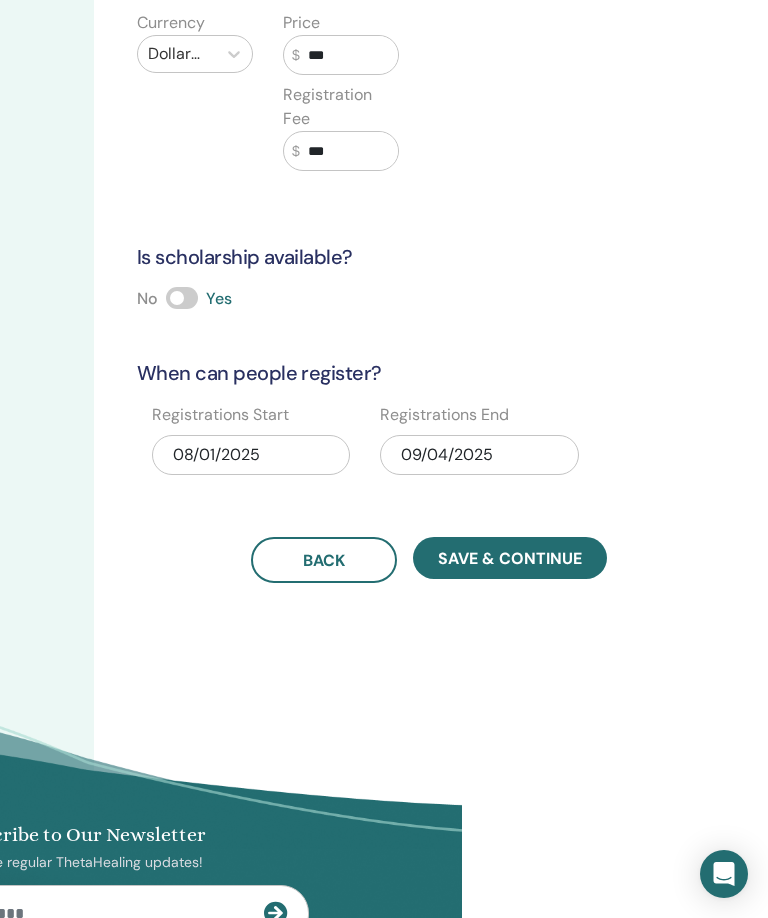 click on "Save & Continue" at bounding box center (510, 558) 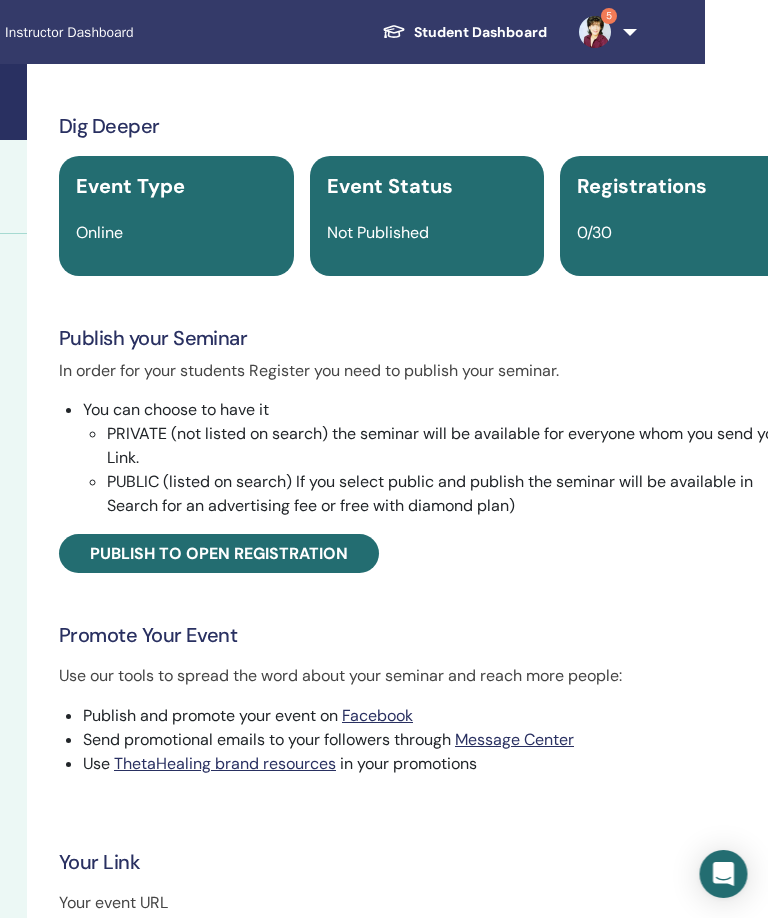 scroll, scrollTop: 0, scrollLeft: 371, axis: horizontal 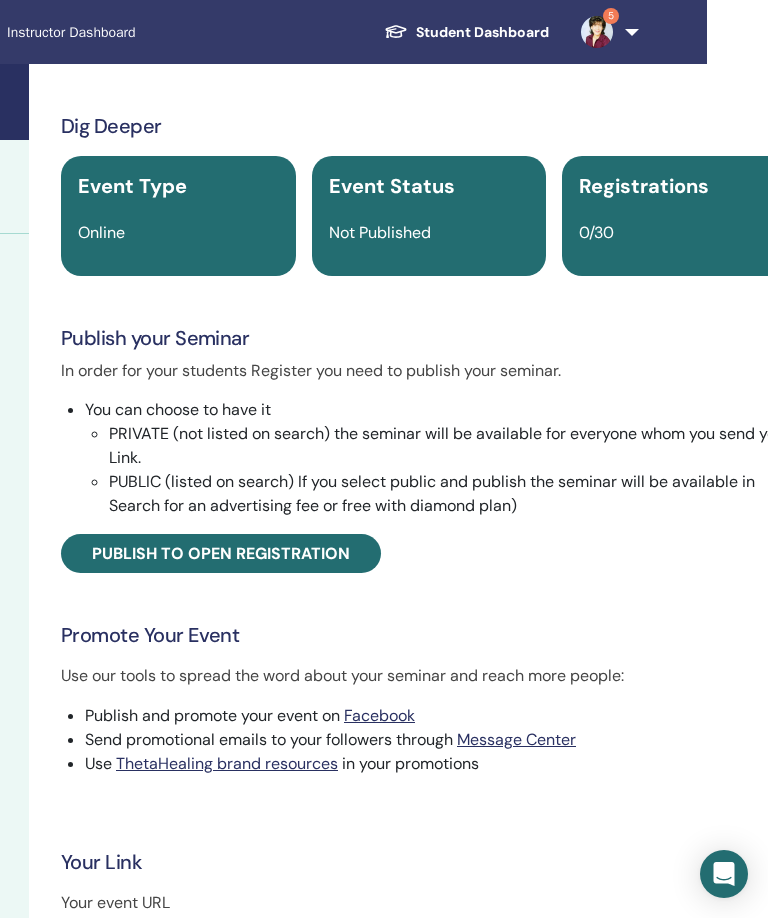 click on "Publish to open registration" at bounding box center (221, 553) 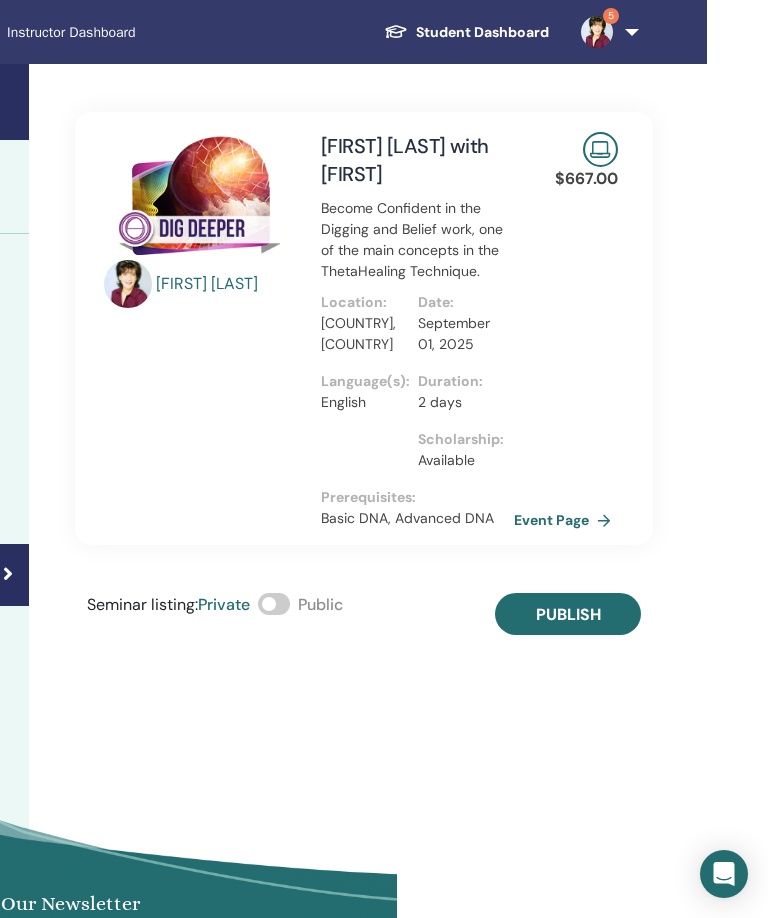 scroll, scrollTop: 0, scrollLeft: 370, axis: horizontal 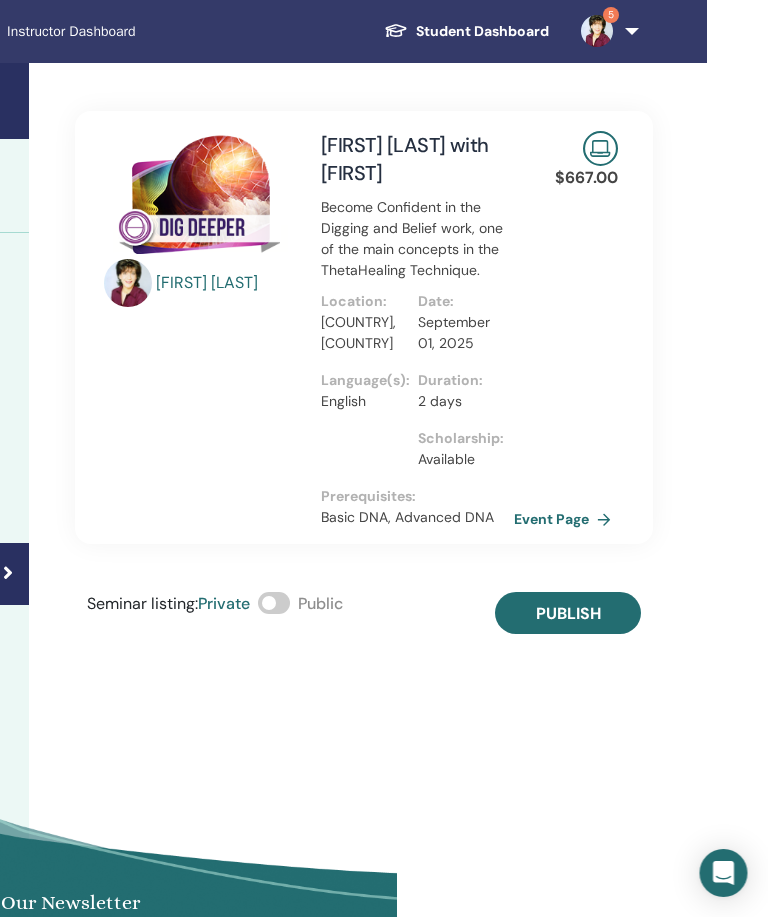 click at bounding box center (275, 604) 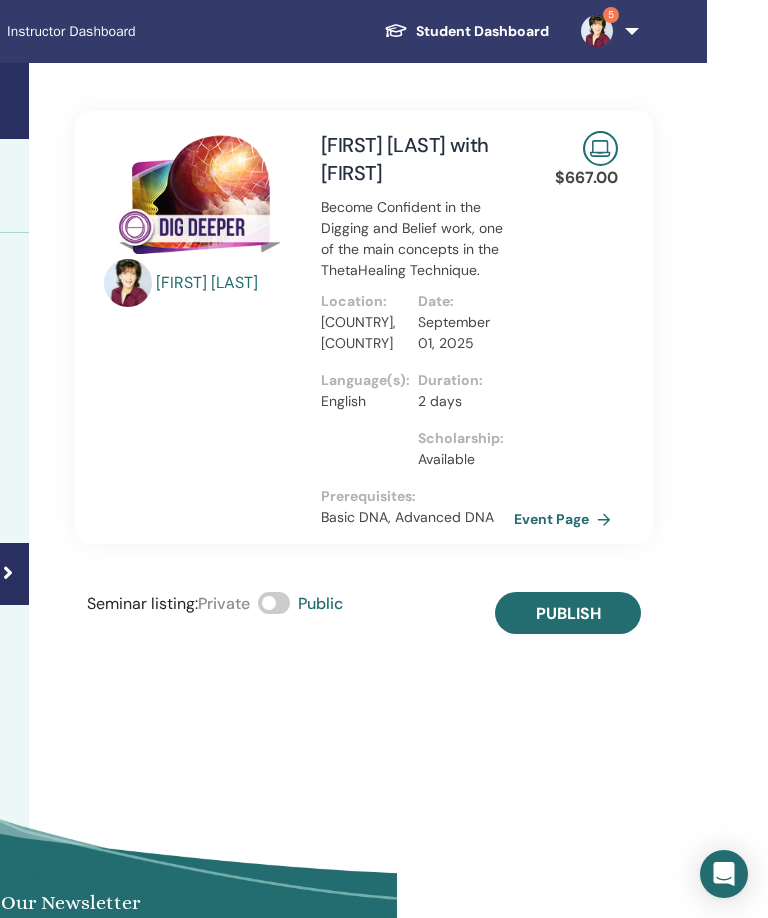 click on "Publish" at bounding box center (568, 613) 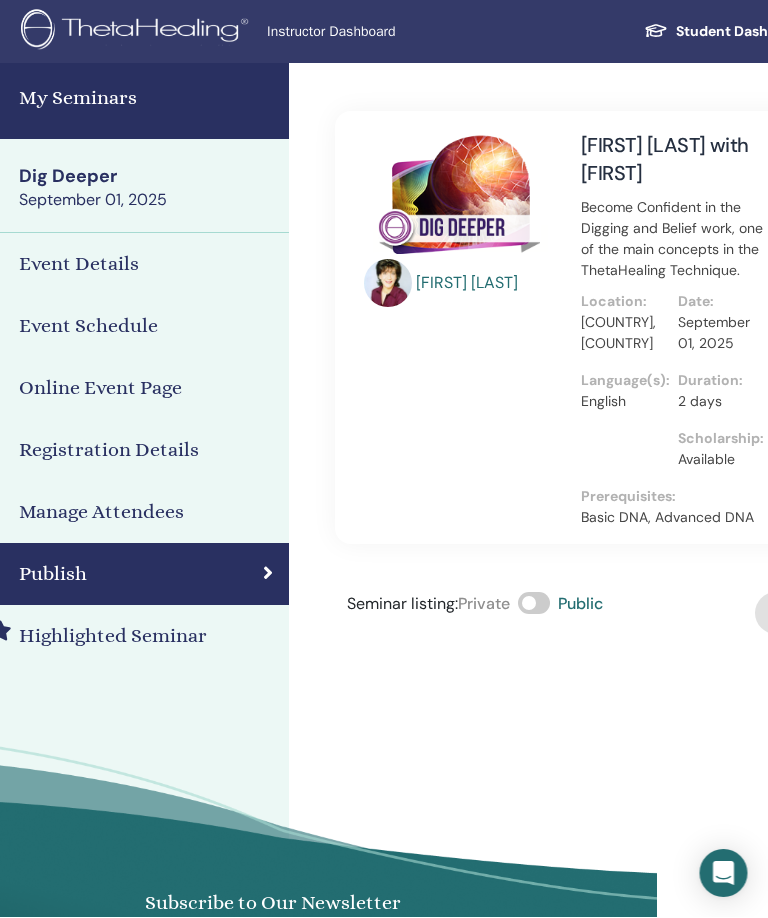 scroll, scrollTop: 0, scrollLeft: 0, axis: both 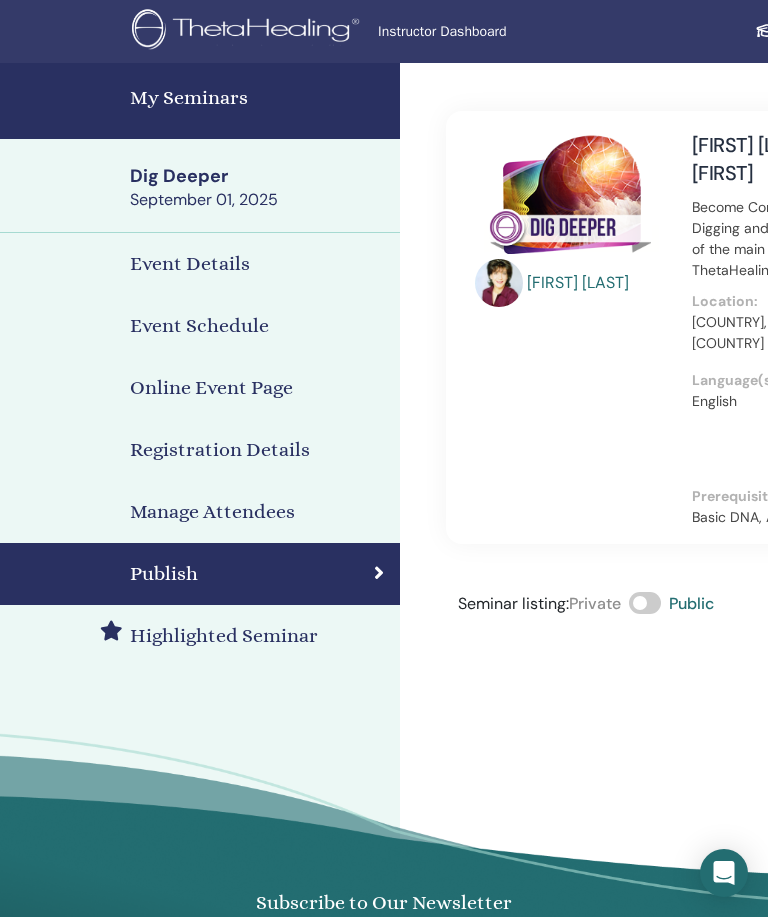 click on "My Seminars" at bounding box center (259, 99) 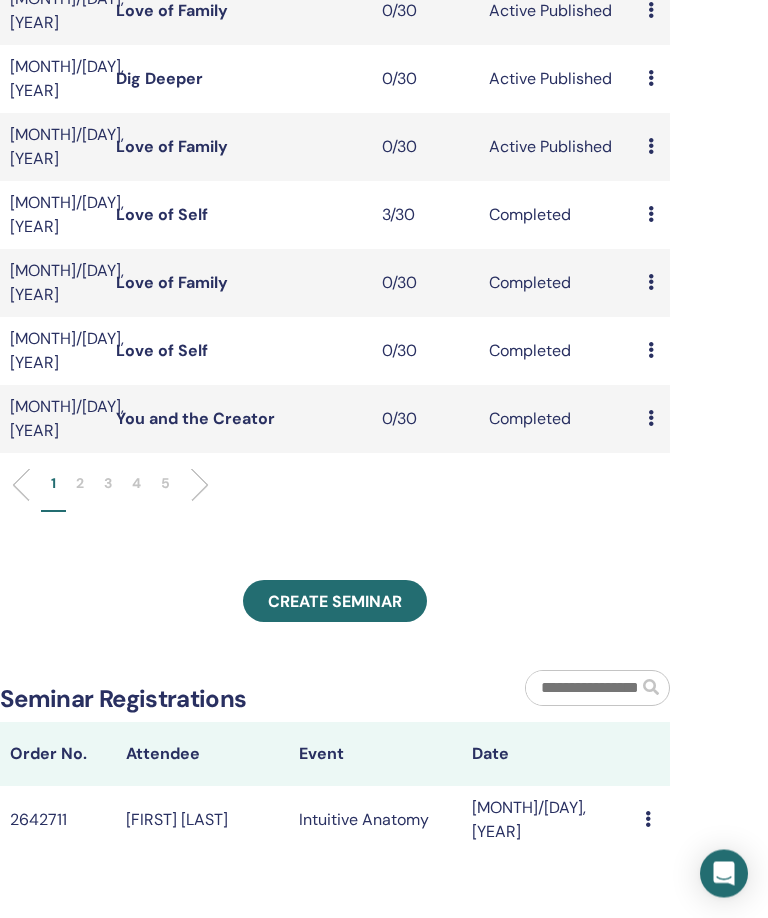 scroll, scrollTop: 597, scrollLeft: 370, axis: both 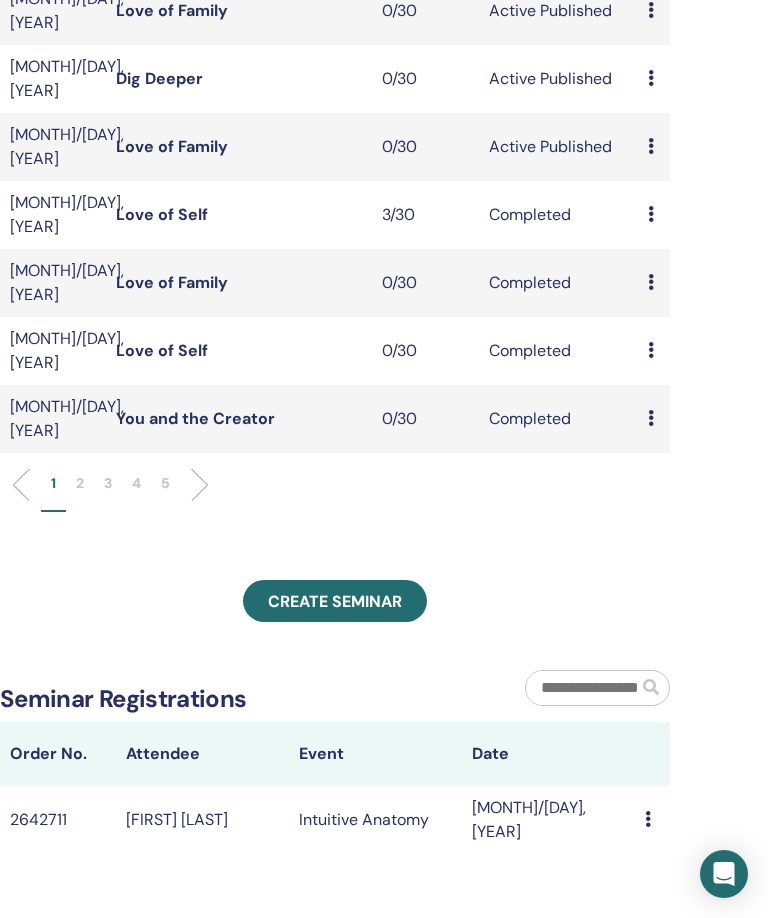 click on "Create seminar" at bounding box center (335, 601) 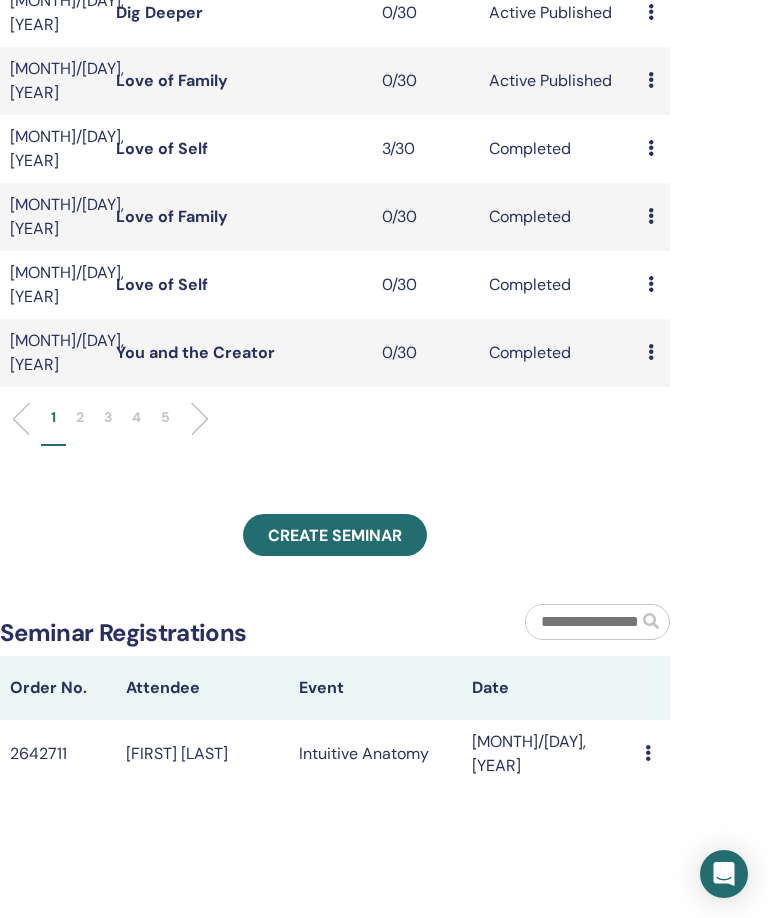 click on "Create seminar" at bounding box center [335, 535] 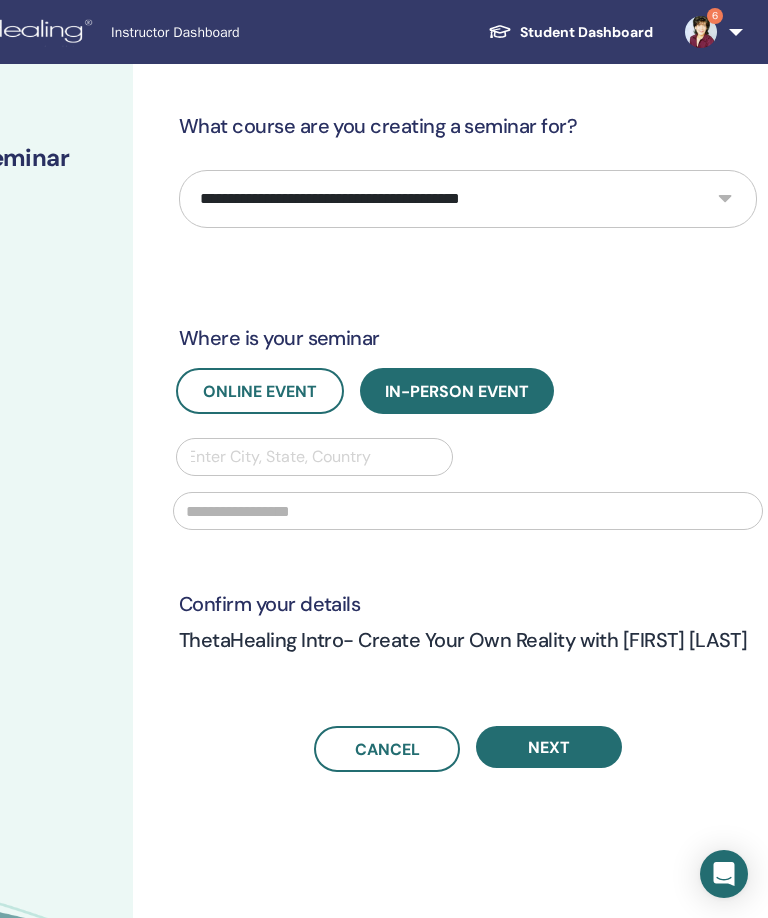 scroll, scrollTop: 0, scrollLeft: 265, axis: horizontal 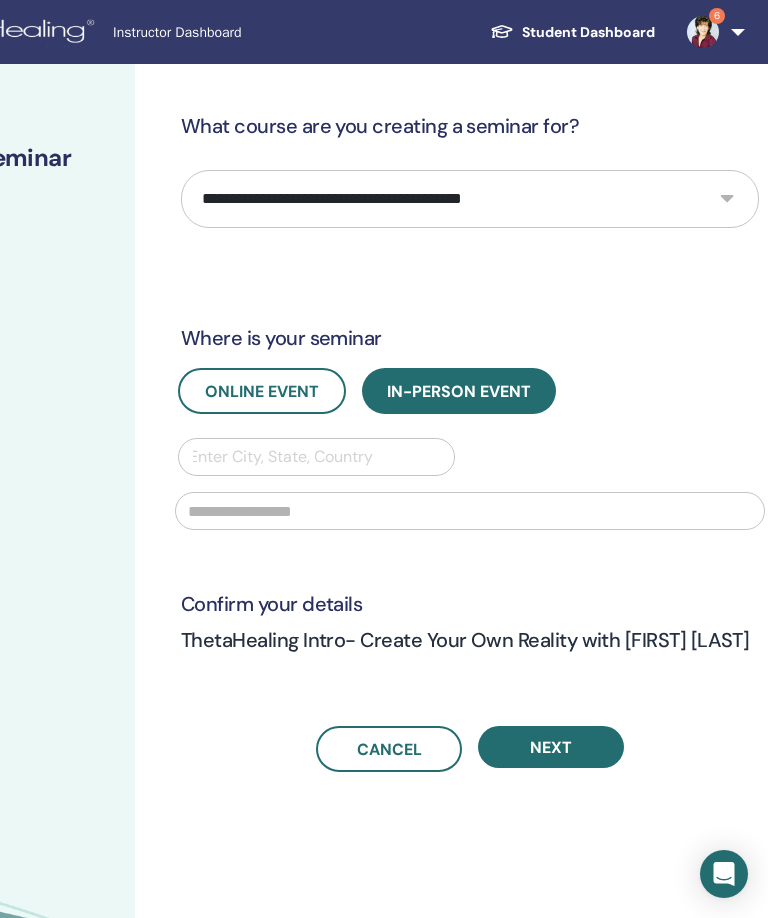 click on "**********" at bounding box center (470, 199) 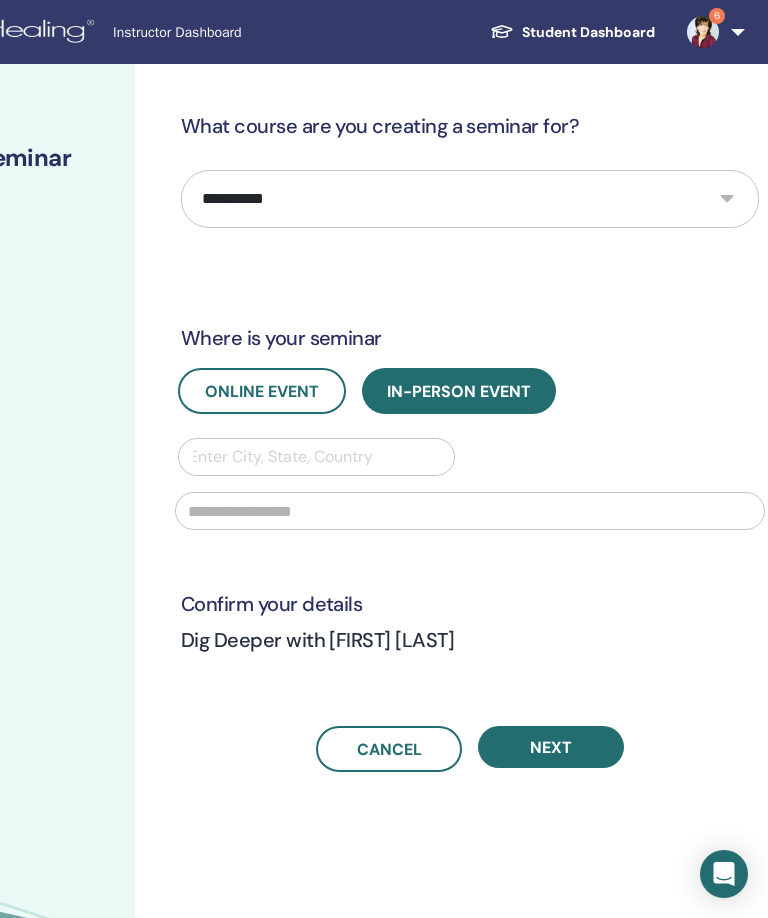 click on "Online Event" at bounding box center (262, 391) 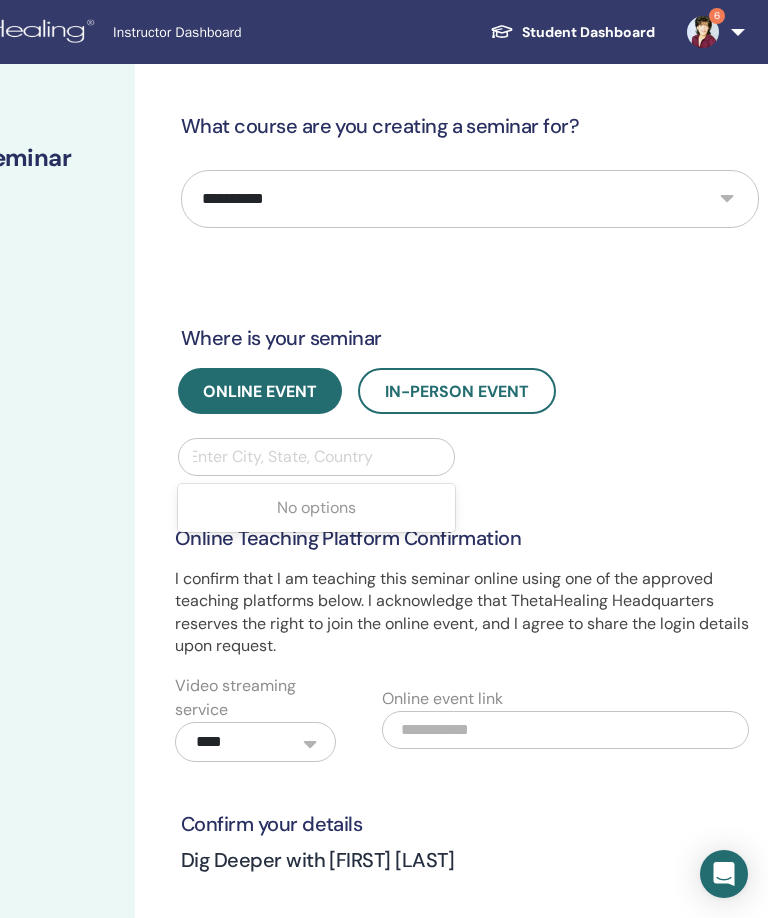 scroll, scrollTop: 0, scrollLeft: 264, axis: horizontal 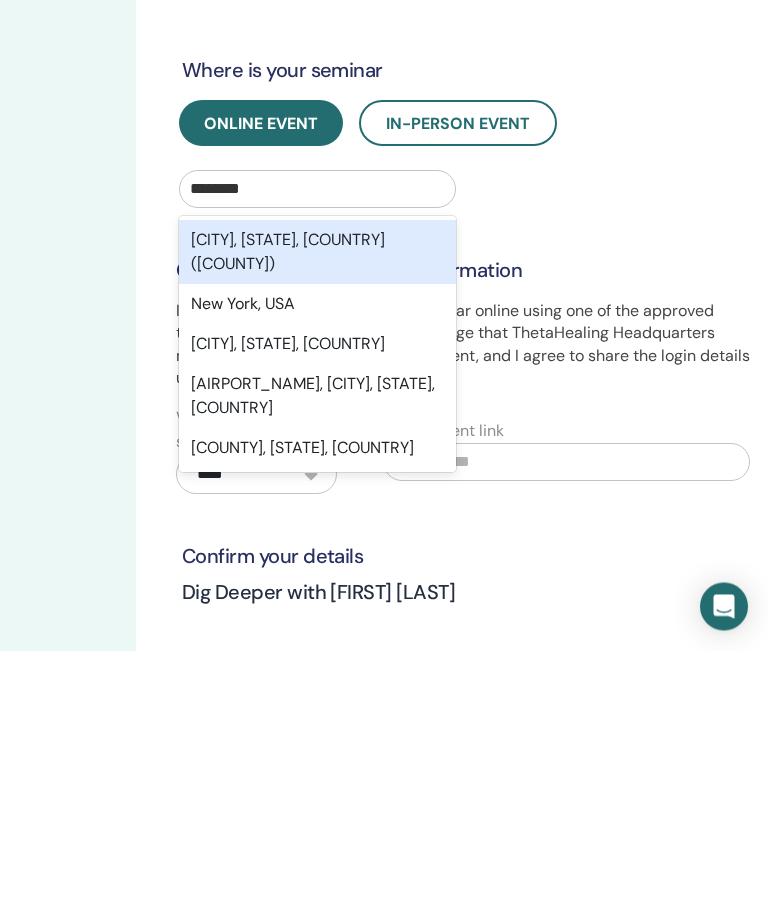 click on "New York, NY, USA" at bounding box center [317, 612] 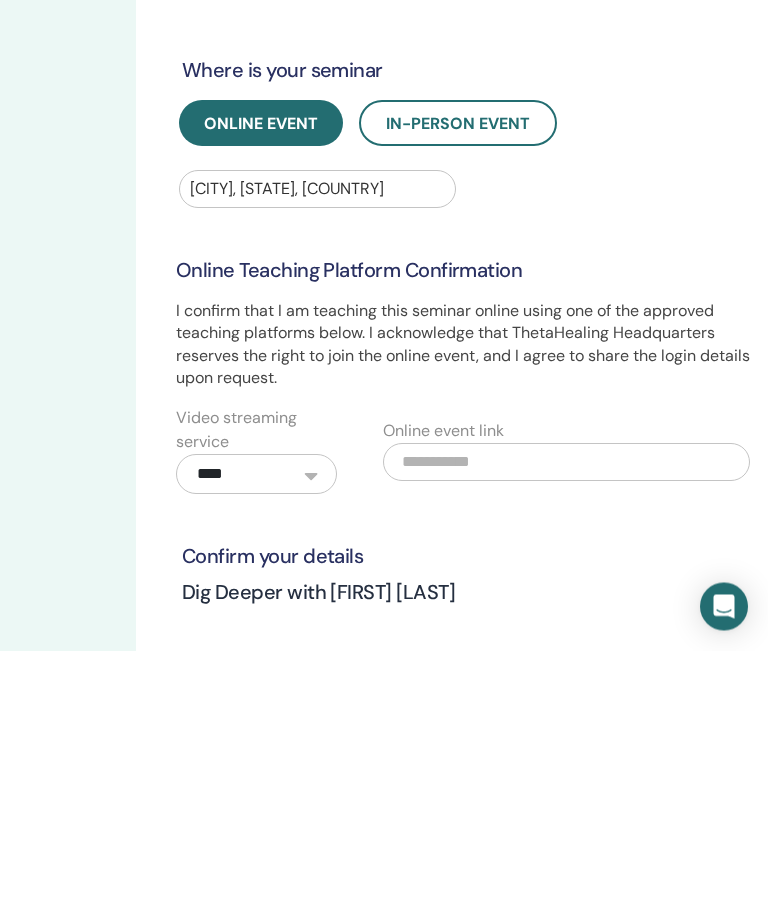scroll, scrollTop: 268, scrollLeft: 265, axis: both 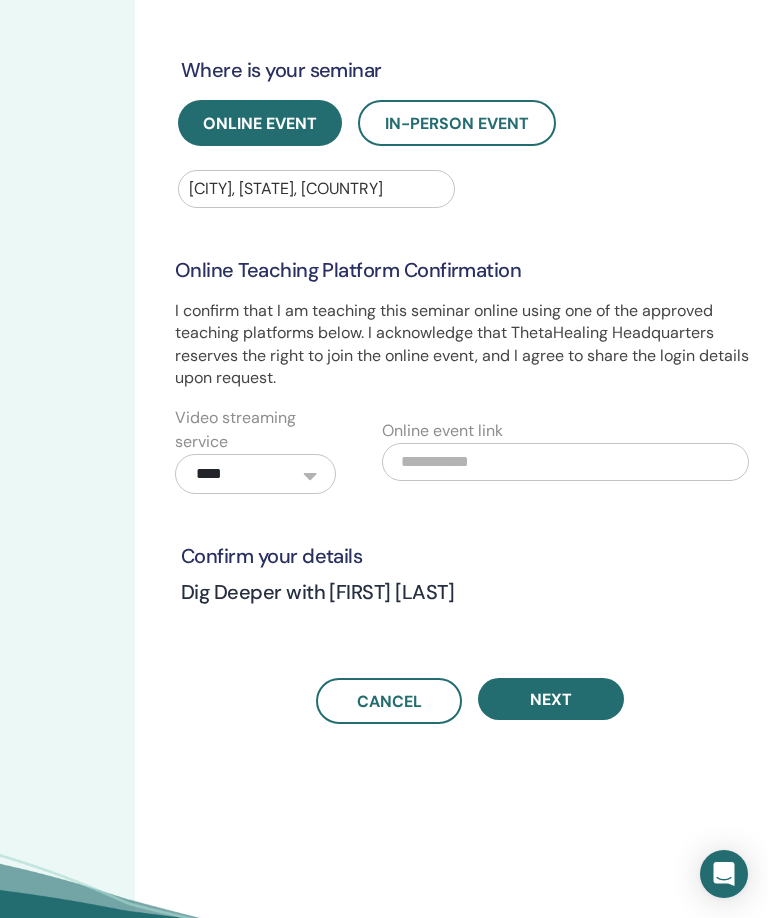 click on "Next" at bounding box center [551, 699] 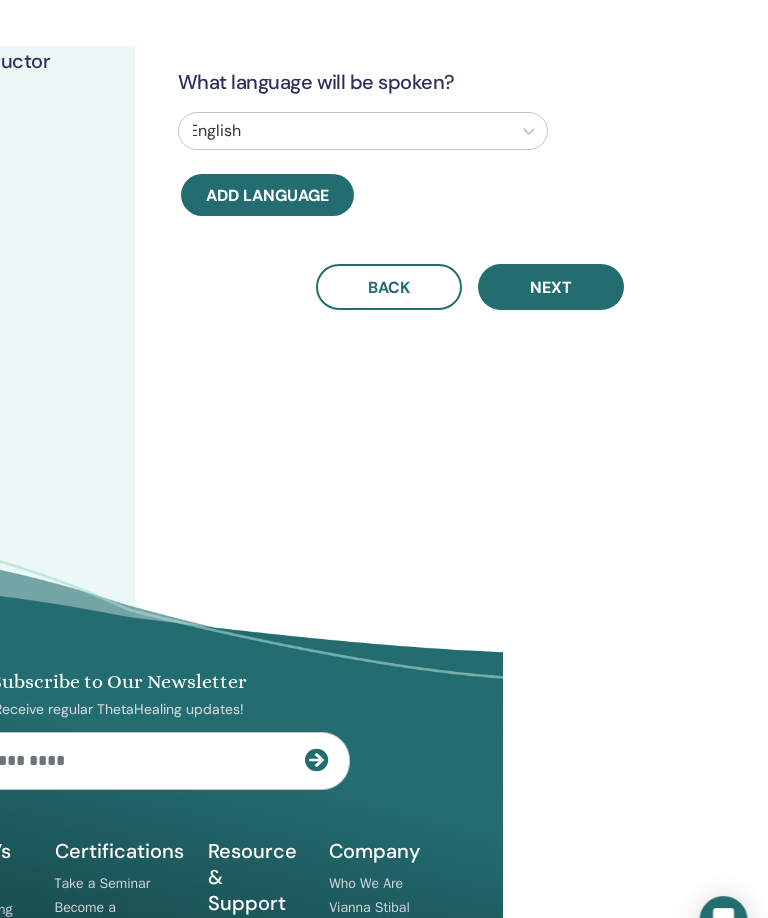 scroll, scrollTop: 0, scrollLeft: 264, axis: horizontal 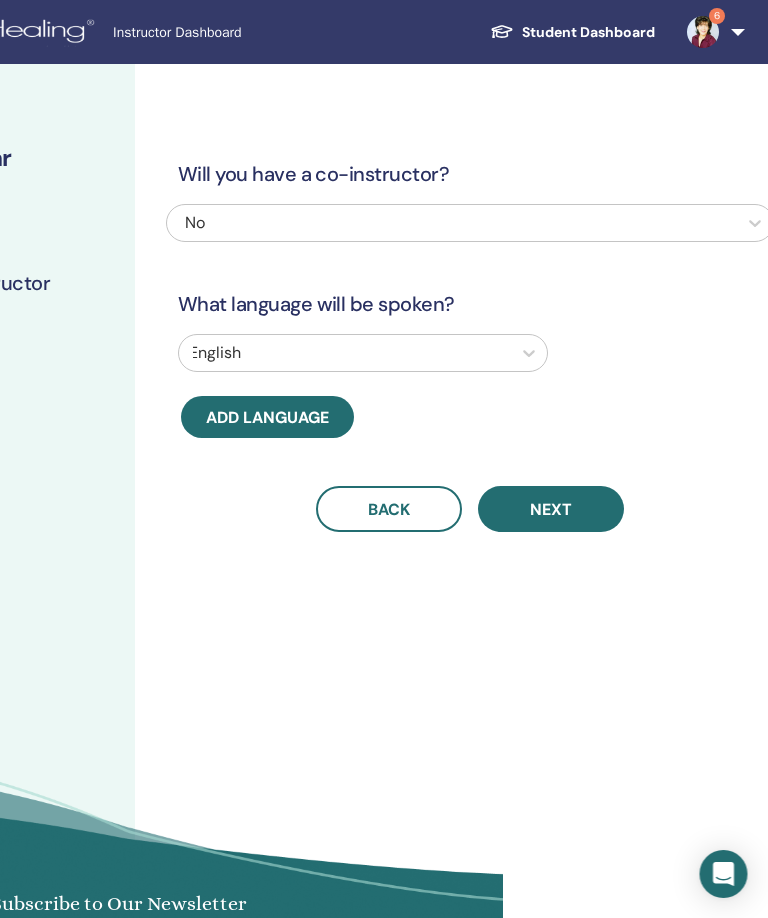 click on "Next" at bounding box center (552, 509) 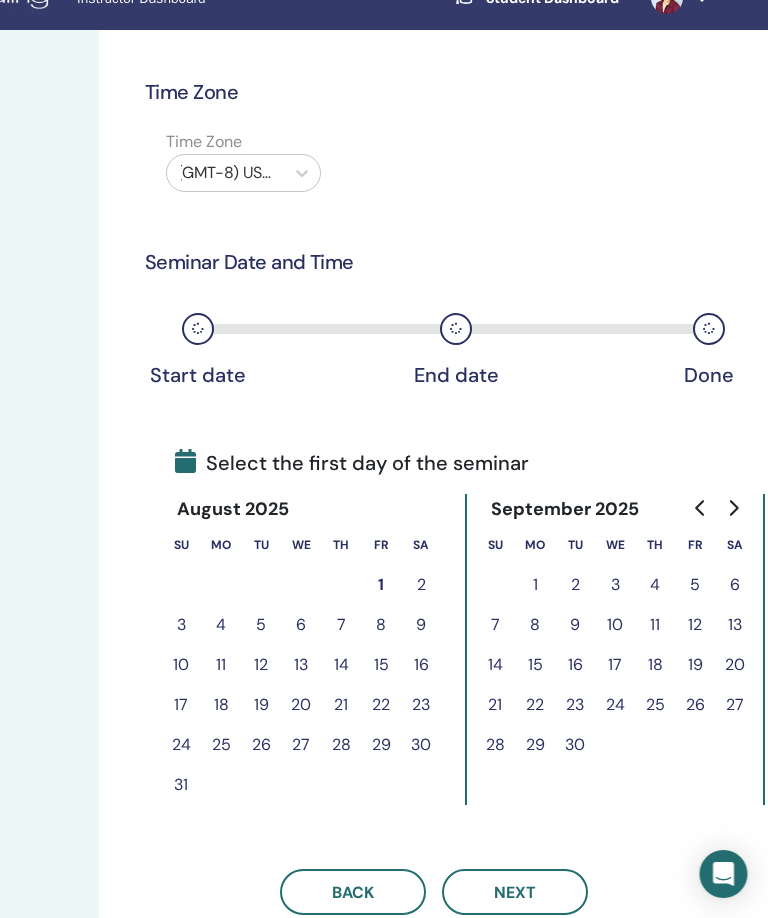 scroll, scrollTop: 34, scrollLeft: 302, axis: both 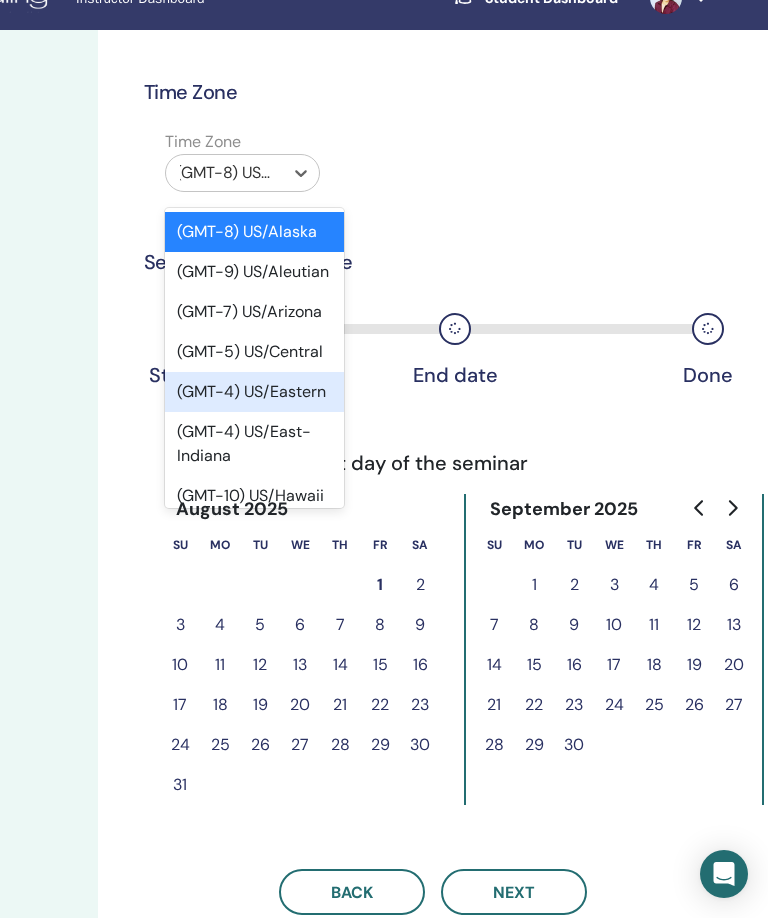 click on "(GMT-4) US/Eastern" at bounding box center [254, 392] 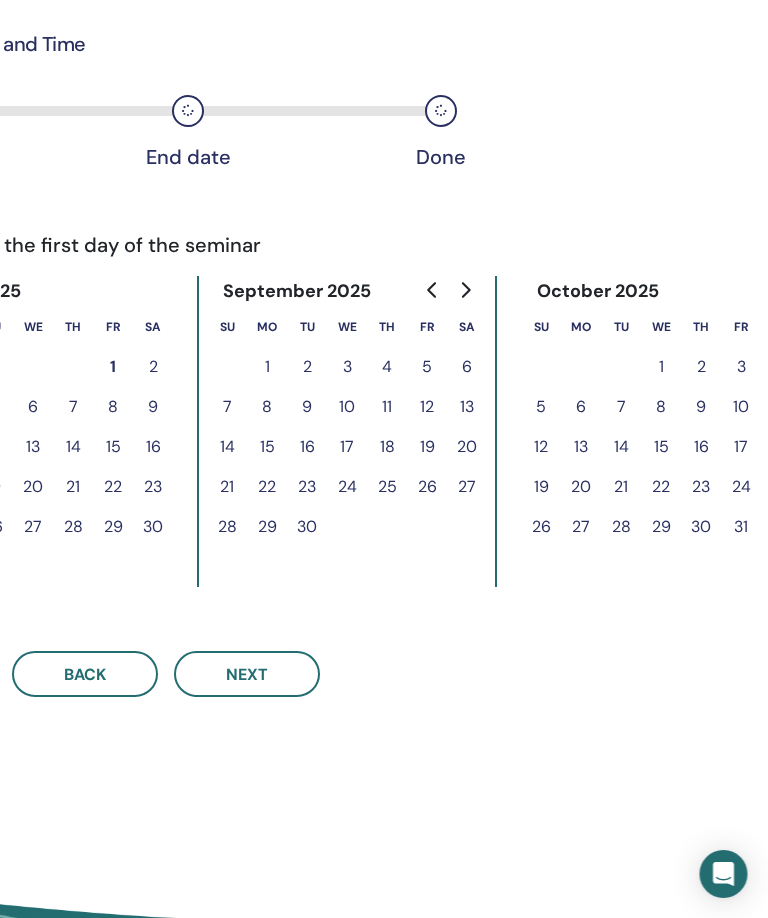scroll, scrollTop: 252, scrollLeft: 567, axis: both 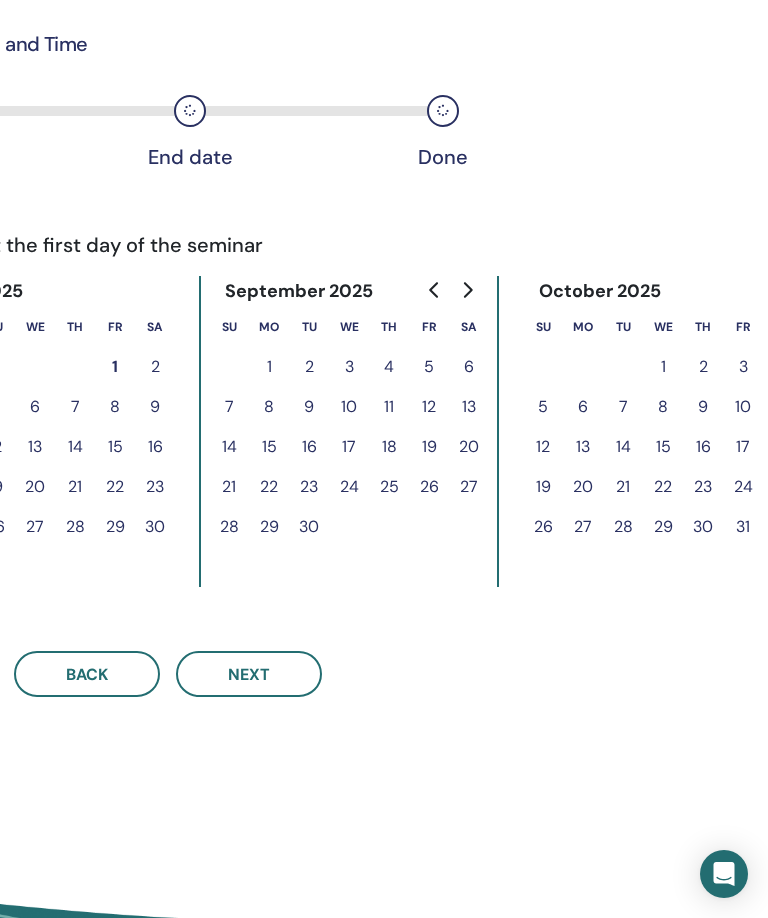click on "13" at bounding box center (469, 407) 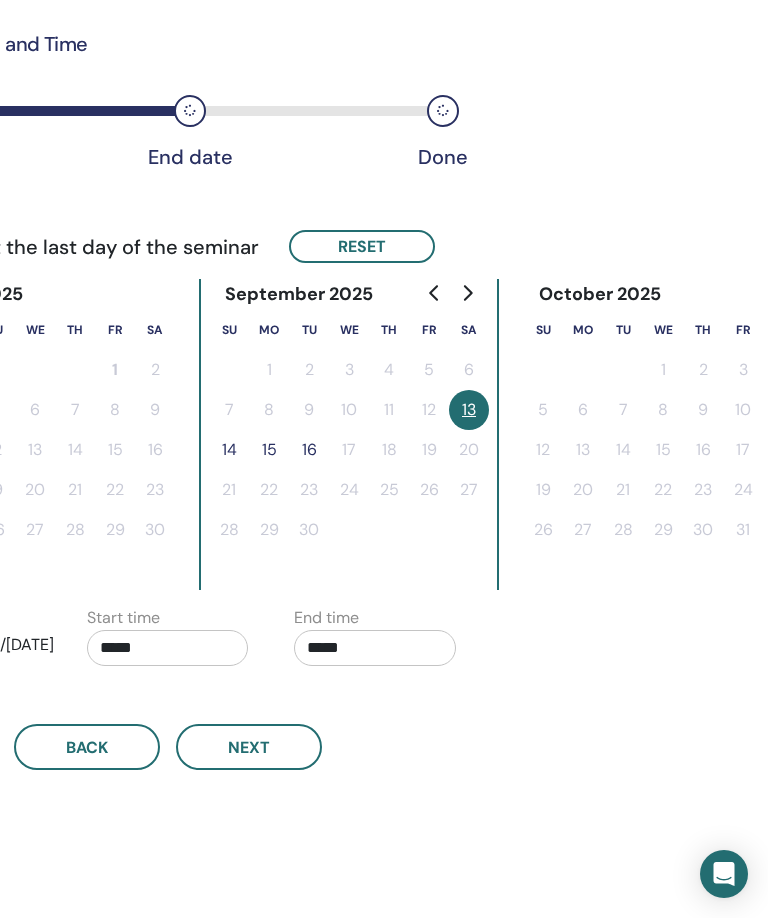 click on "14" at bounding box center (229, 450) 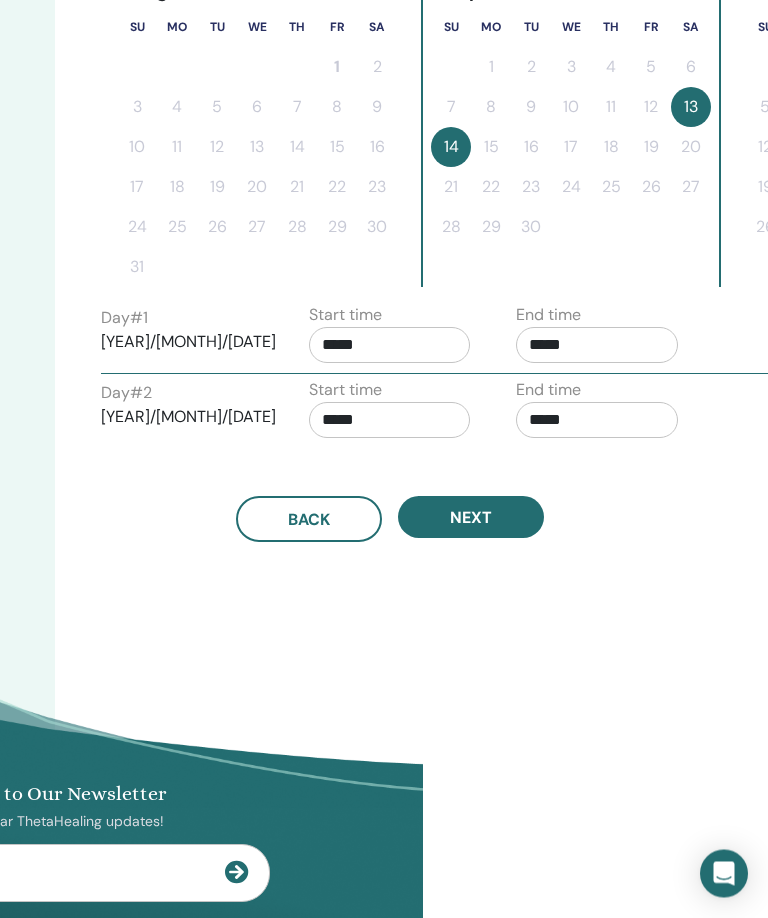 scroll, scrollTop: 549, scrollLeft: 345, axis: both 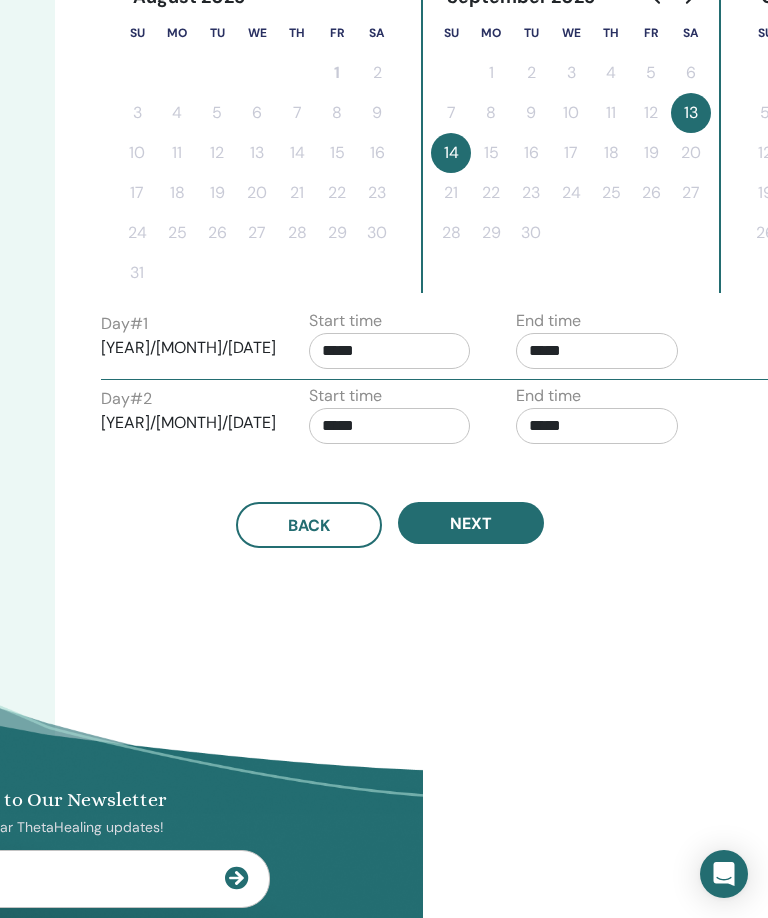 click on "*****" at bounding box center [390, 351] 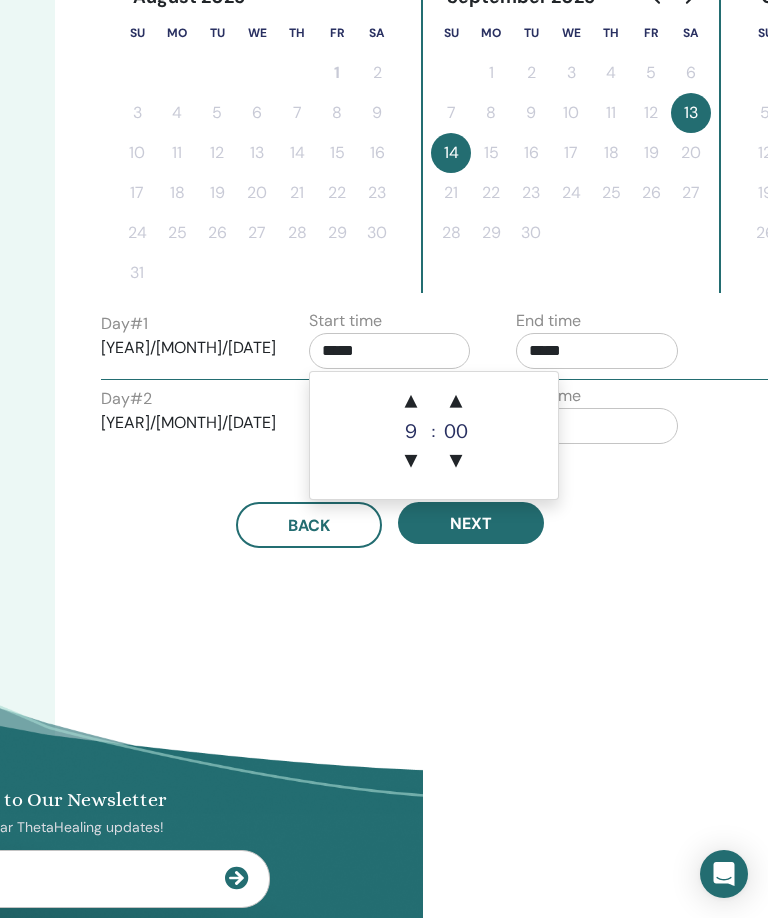 scroll, scrollTop: 548, scrollLeft: 345, axis: both 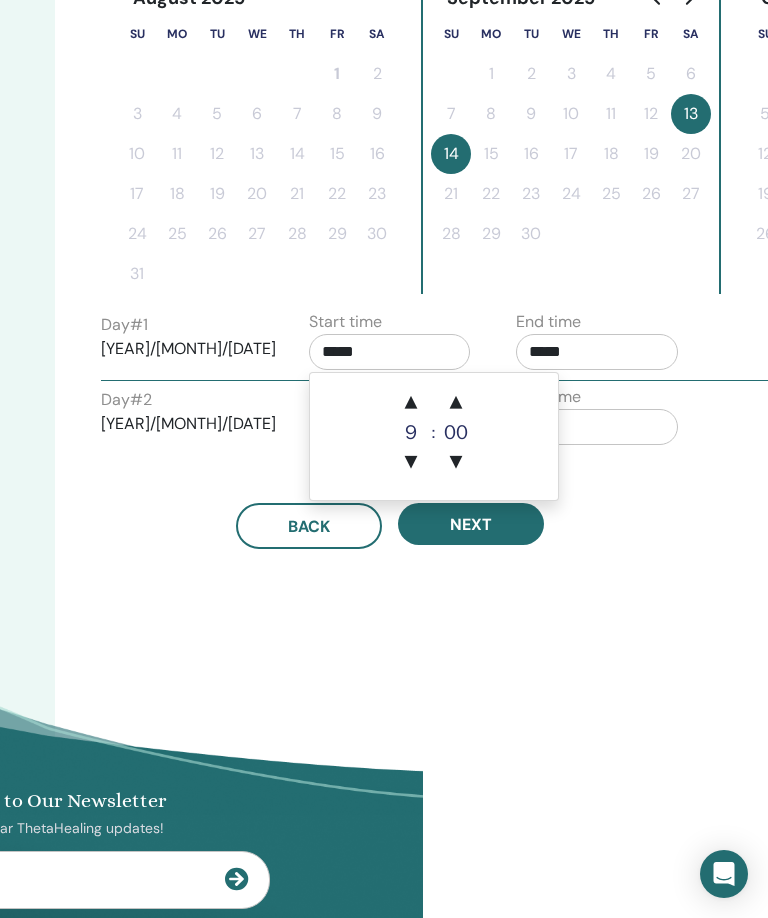 click on "▲" at bounding box center (411, 403) 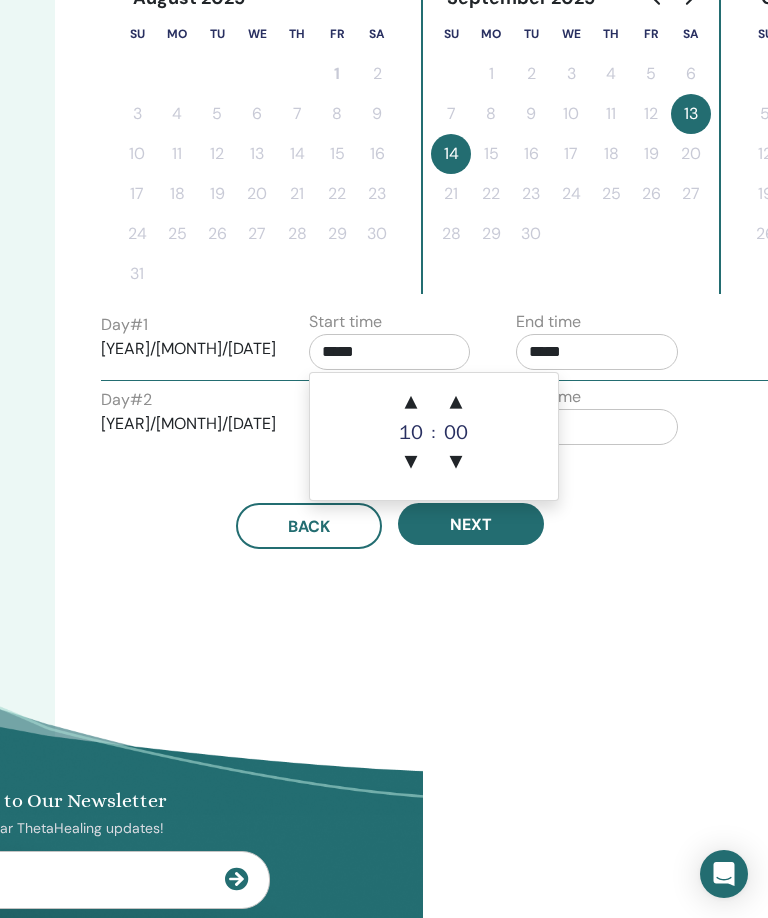 type on "*****" 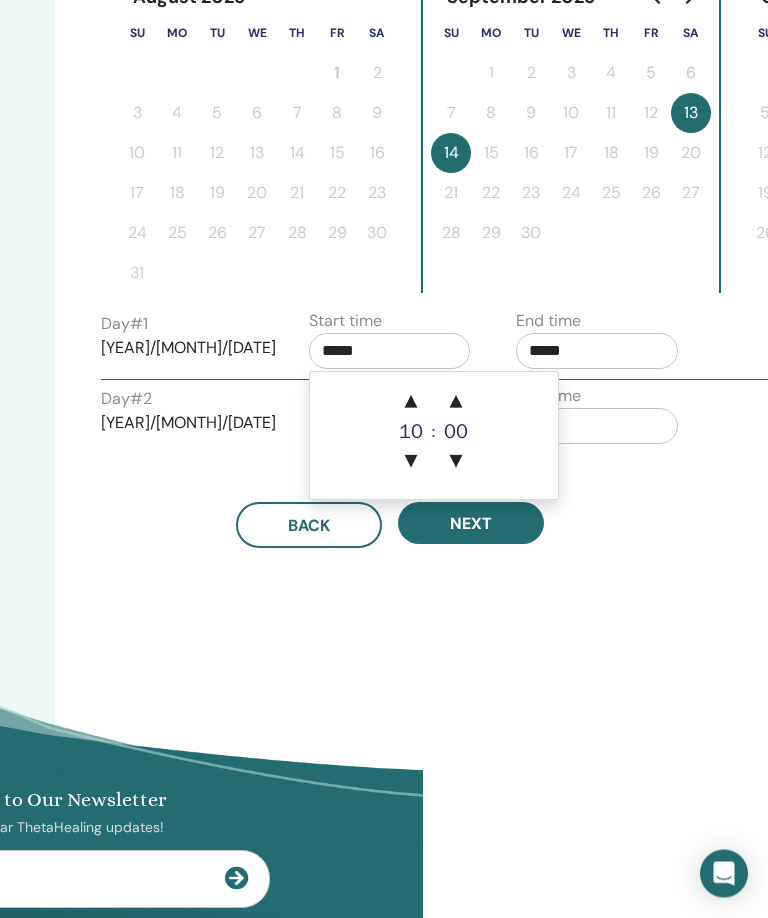 scroll, scrollTop: 549, scrollLeft: 345, axis: both 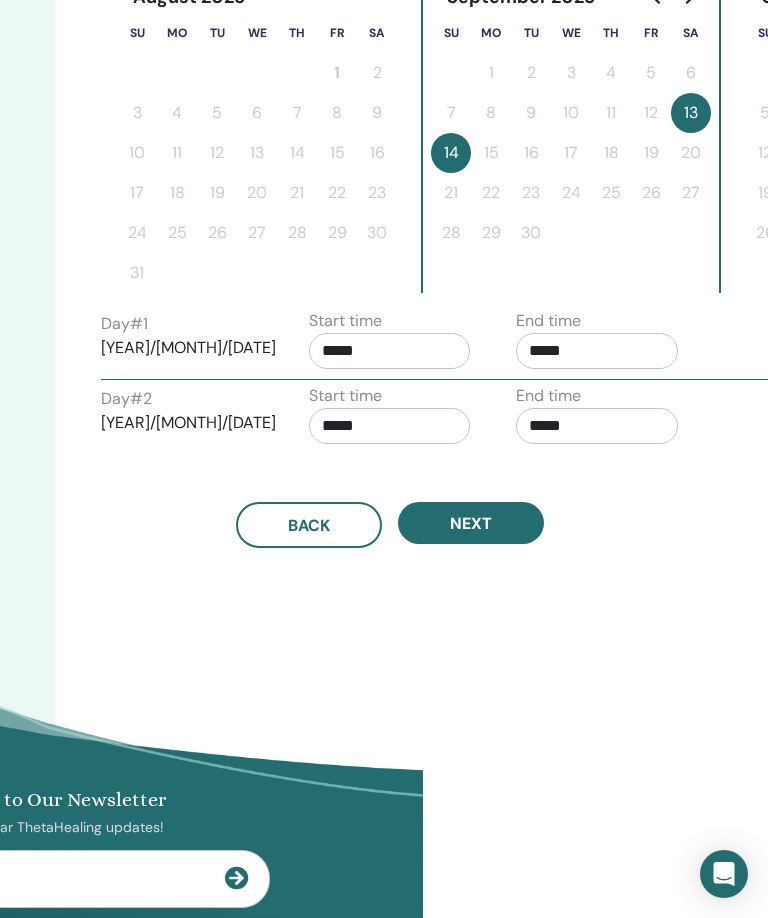 click on "Time Zone Time Zone (GMT-4) US/Eastern Seminar Date and Time Start date End date Done Schedule setup complete Reset August 2025 Su Mo Tu We Th Fr Sa 1 2 3 4 5 6 7 8 9 10 11 12 13 14 15 16 17 18 19 20 21 22 23 24 25 26 27 28 29 30 31 September 2025 Su Mo Tu We Th Fr Sa 1 2 3 4 5 6 7 8 9 10 11 12 13 14 15 16 17 18 19 20 21 22 23 24 25 26 27 28 29 30 October 2025 Su Mo Tu We Th Fr Sa 1 2 3 4 5 6 7 8 9 10 11 12 13 14 15 16 17 18 19 20 21 22 23 24 25 26 27 28 29 30 31 Day  # 1 2025/09/13 Start time ***** End time ***** Day  # 2 2025/09/14 Start time ***** End time ***** Back Next" at bounding box center (455, 171) 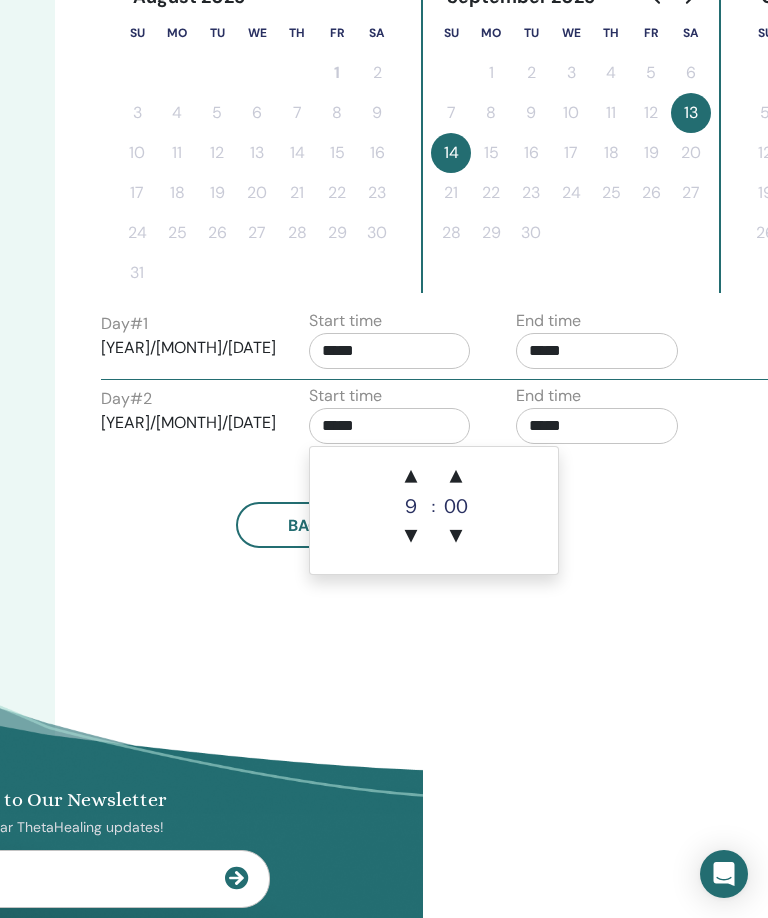 scroll, scrollTop: 548, scrollLeft: 345, axis: both 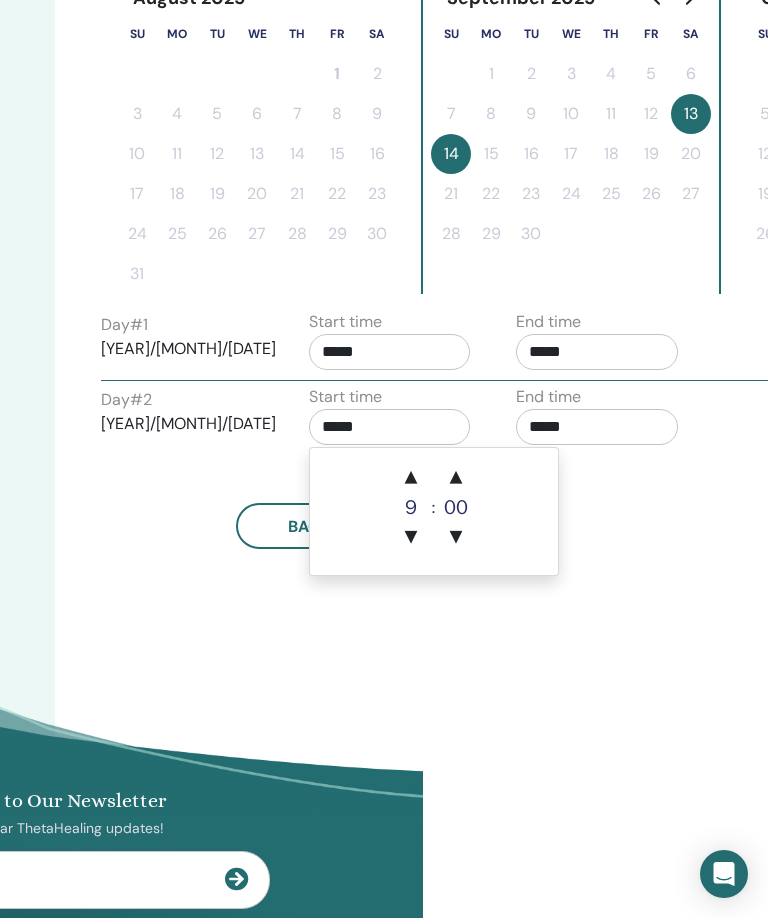 click on "▲" at bounding box center (411, 478) 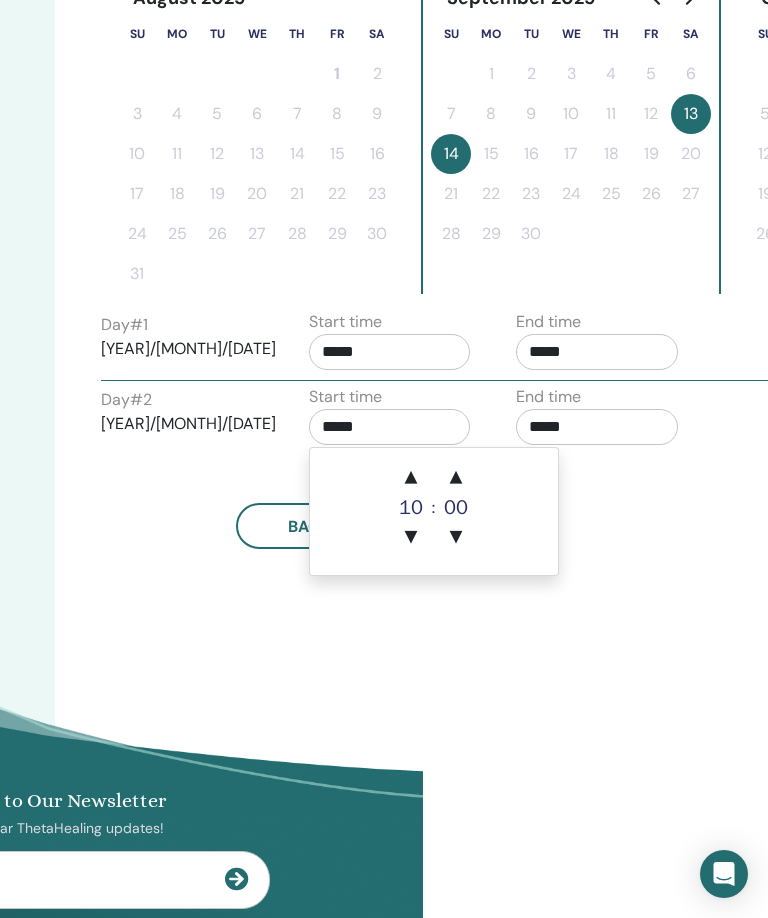 type on "*****" 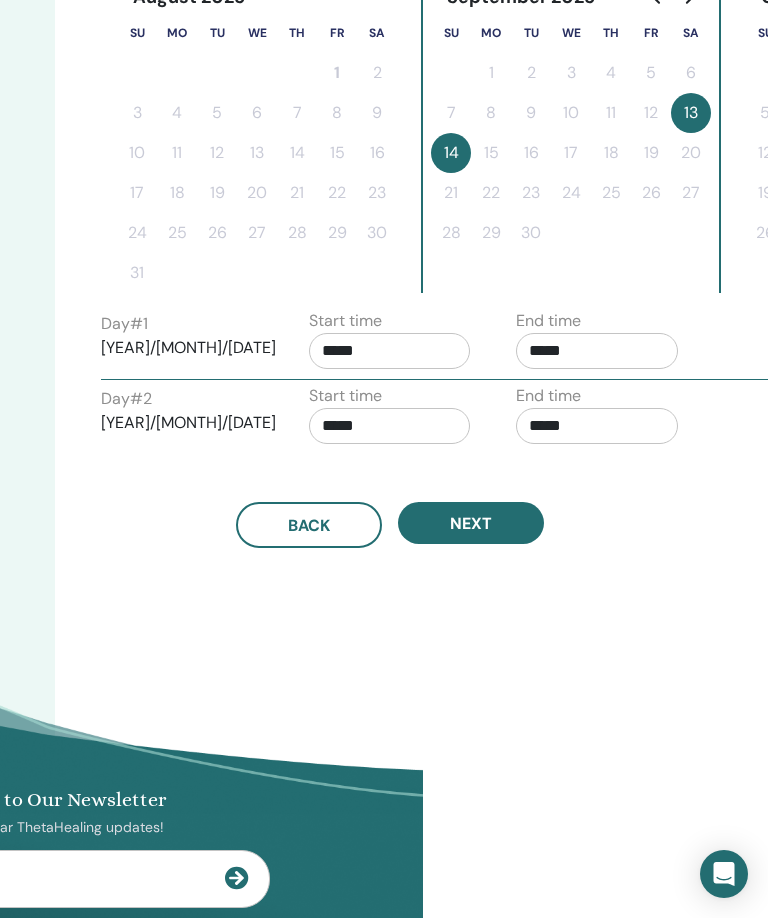 click on "Time Zone Time Zone (GMT-4) US/Eastern Seminar Date and Time Start date End date Done Schedule setup complete Reset August 2025 Su Mo Tu We Th Fr Sa 1 2 3 4 5 6 7 8 9 10 11 12 13 14 15 16 17 18 19 20 21 22 23 24 25 26 27 28 29 30 31 September 2025 Su Mo Tu We Th Fr Sa 1 2 3 4 5 6 7 8 9 10 11 12 13 14 15 16 17 18 19 20 21 22 23 24 25 26 27 28 29 30 October 2025 Su Mo Tu We Th Fr Sa 1 2 3 4 5 6 7 8 9 10 11 12 13 14 15 16 17 18 19 20 21 22 23 24 25 26 27 28 29 30 31 Day  # 1 2025/09/13 Start time ***** End time ***** Day  # 2 2025/09/14 Start time ***** End time ***** Back Next" at bounding box center (455, 171) 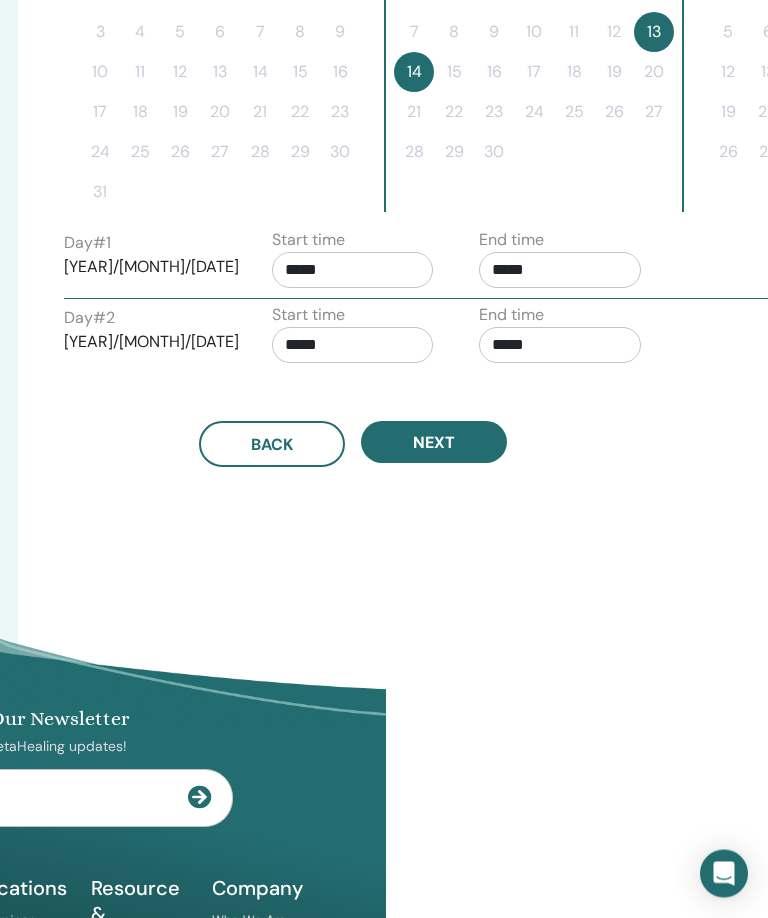 click on "*****" at bounding box center (560, 271) 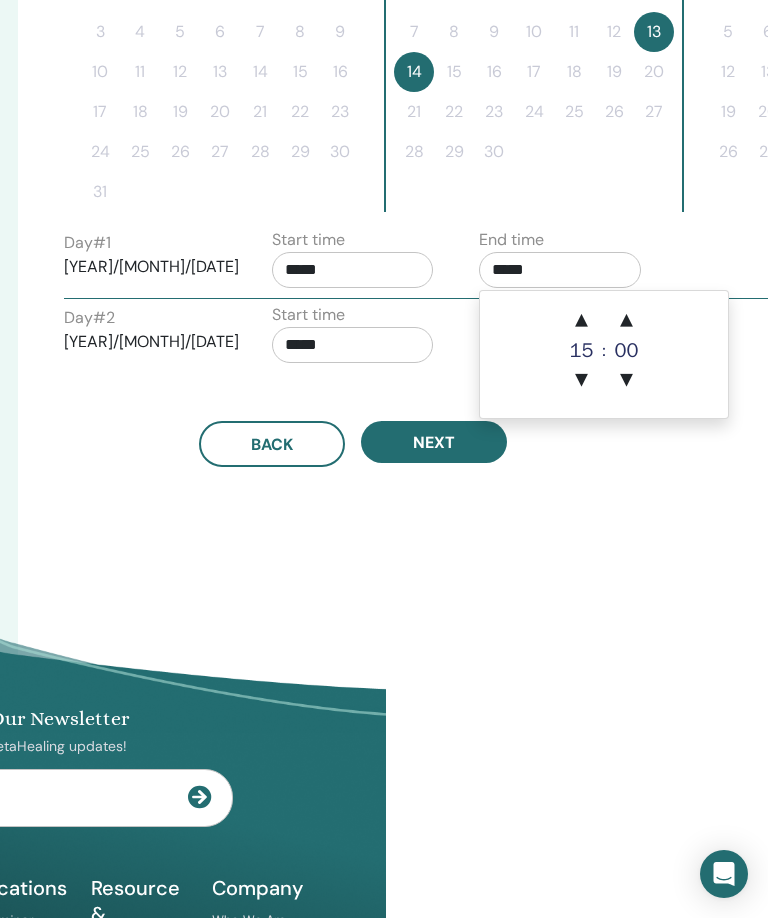scroll, scrollTop: 629, scrollLeft: 382, axis: both 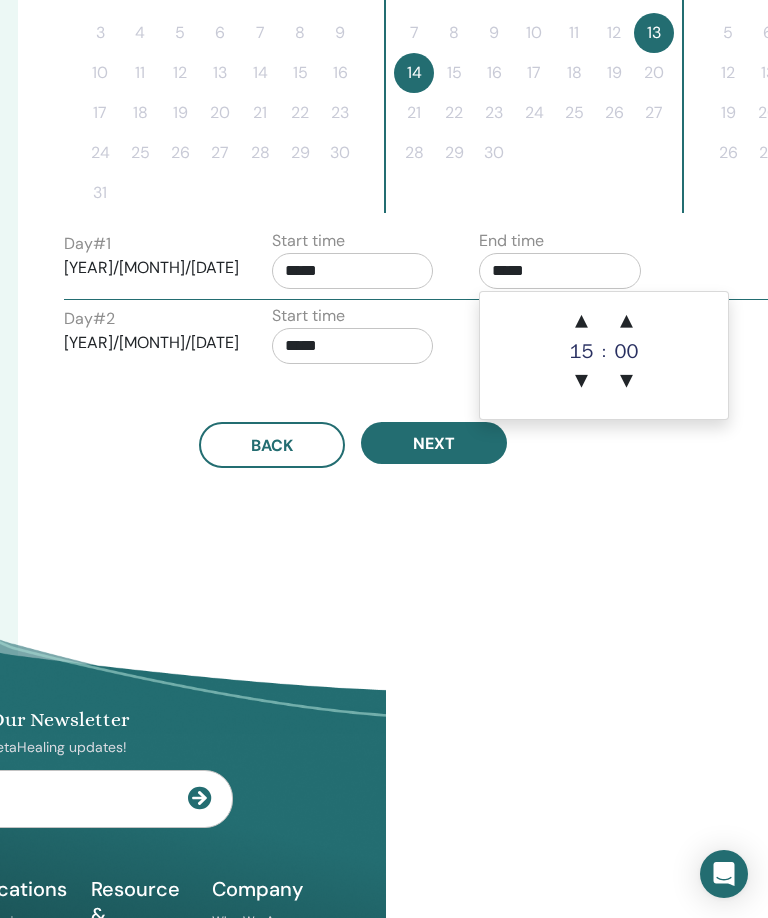 click on "▲" at bounding box center [582, 322] 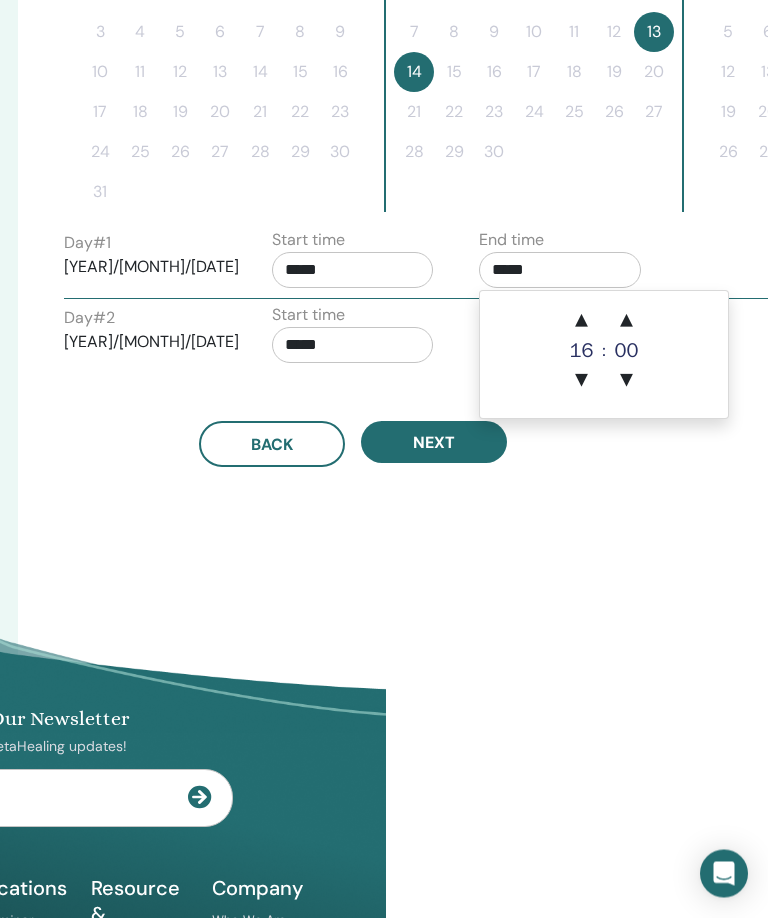 click on "▲" at bounding box center [582, 322] 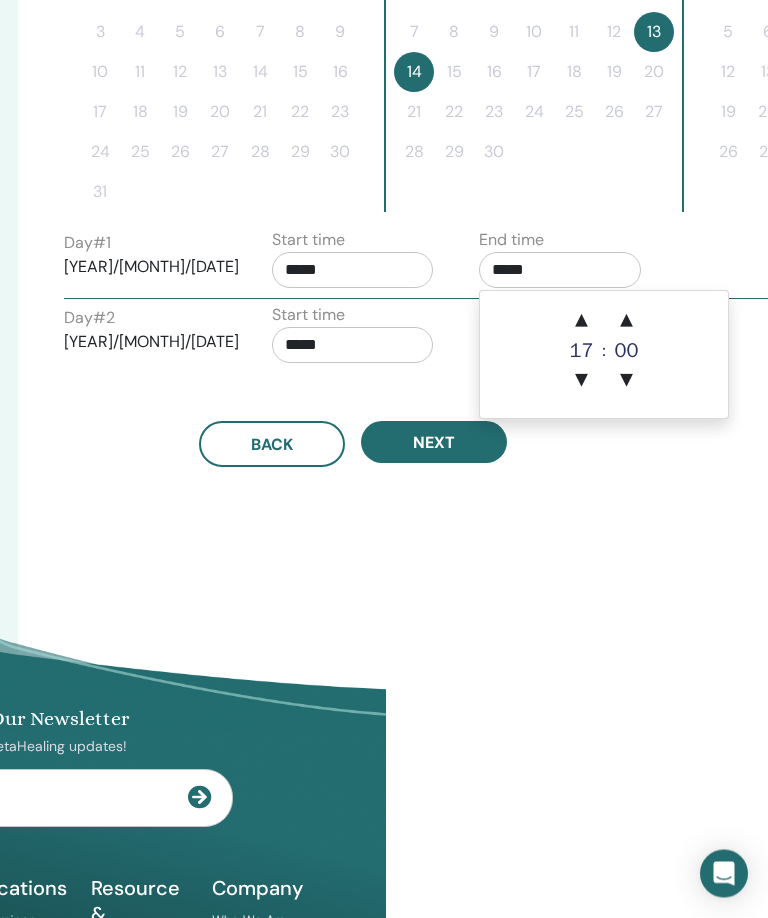 scroll, scrollTop: 630, scrollLeft: 382, axis: both 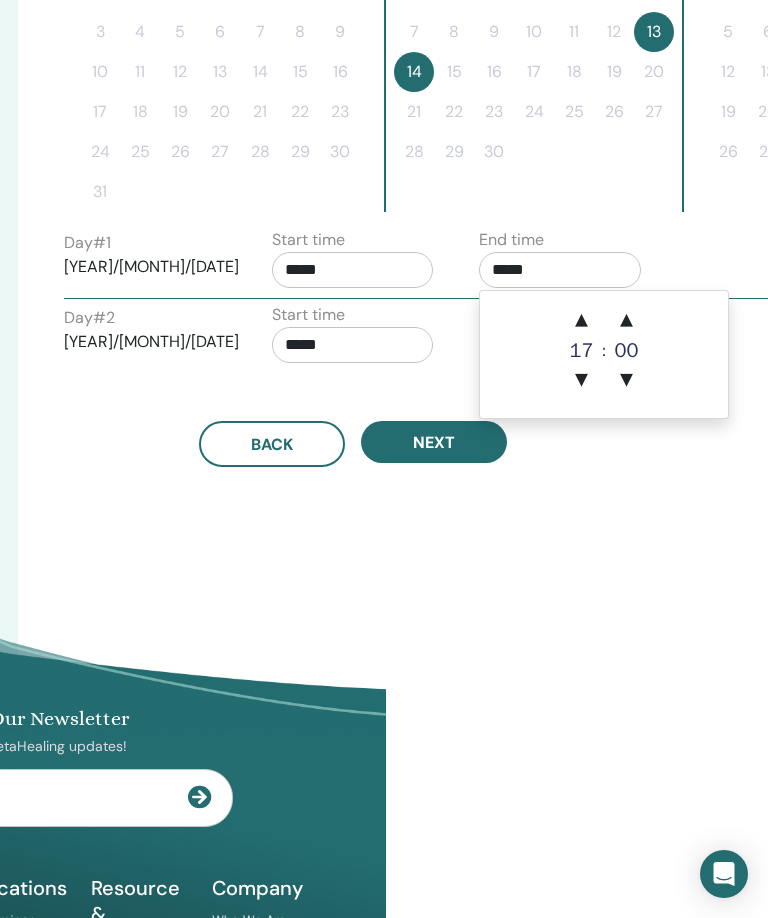 click on "▲" at bounding box center (582, 321) 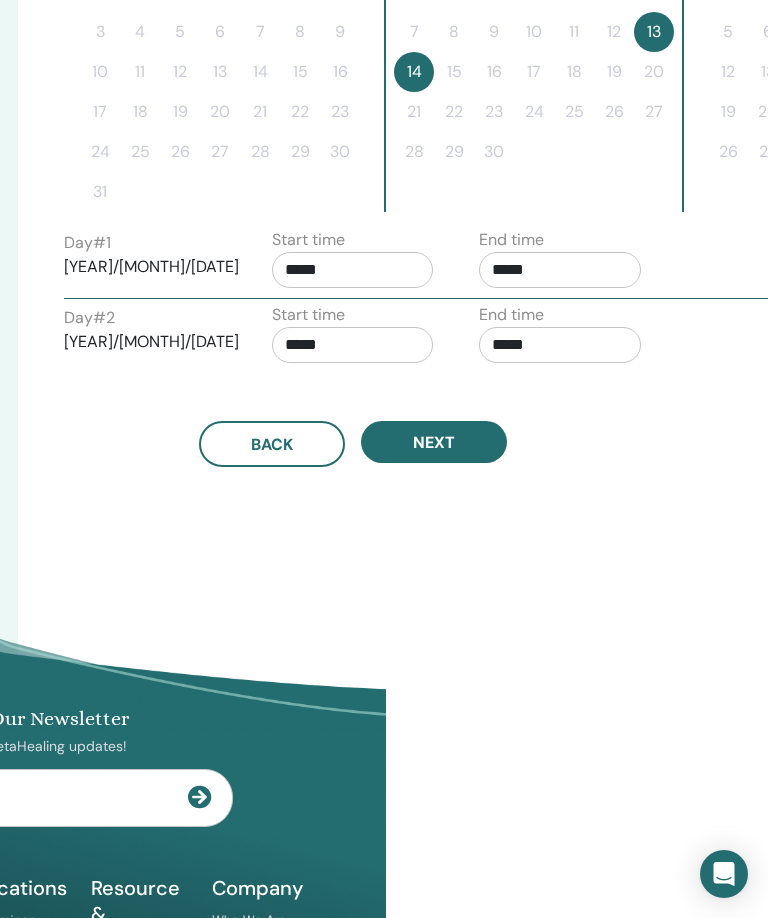 click on "Time Zone Time Zone (GMT-4) US/Eastern Seminar Date and Time Start date End date Done Schedule setup complete Reset August 2025 Su Mo Tu We Th Fr Sa 1 2 3 4 5 6 7 8 9 10 11 12 13 14 15 16 17 18 19 20 21 22 23 24 25 26 27 28 29 30 31 September 2025 Su Mo Tu We Th Fr Sa 1 2 3 4 5 6 7 8 9 10 11 12 13 14 15 16 17 18 19 20 21 22 23 24 25 26 27 28 29 30 October 2025 Su Mo Tu We Th Fr Sa 1 2 3 4 5 6 7 8 9 10 11 12 13 14 15 16 17 18 19 20 21 22 23 24 25 26 27 28 29 30 31 Day  # 1 2025/09/13 Start time ***** End time ***** Day  # 2 2025/09/14 Start time ***** End time ***** Back Next" at bounding box center (418, 90) 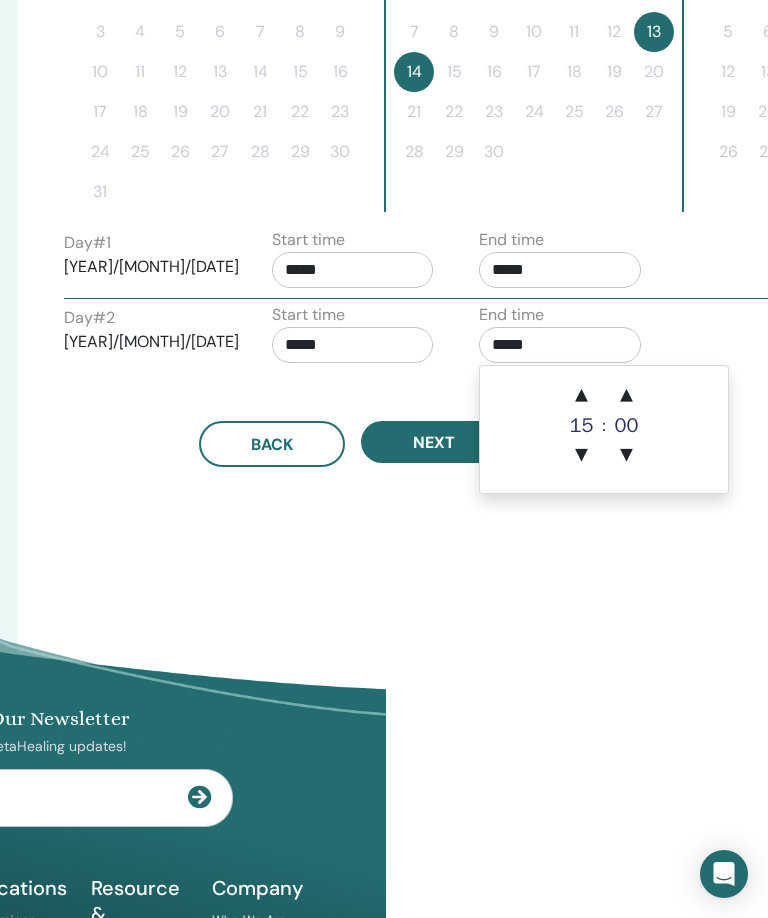 scroll, scrollTop: 629, scrollLeft: 382, axis: both 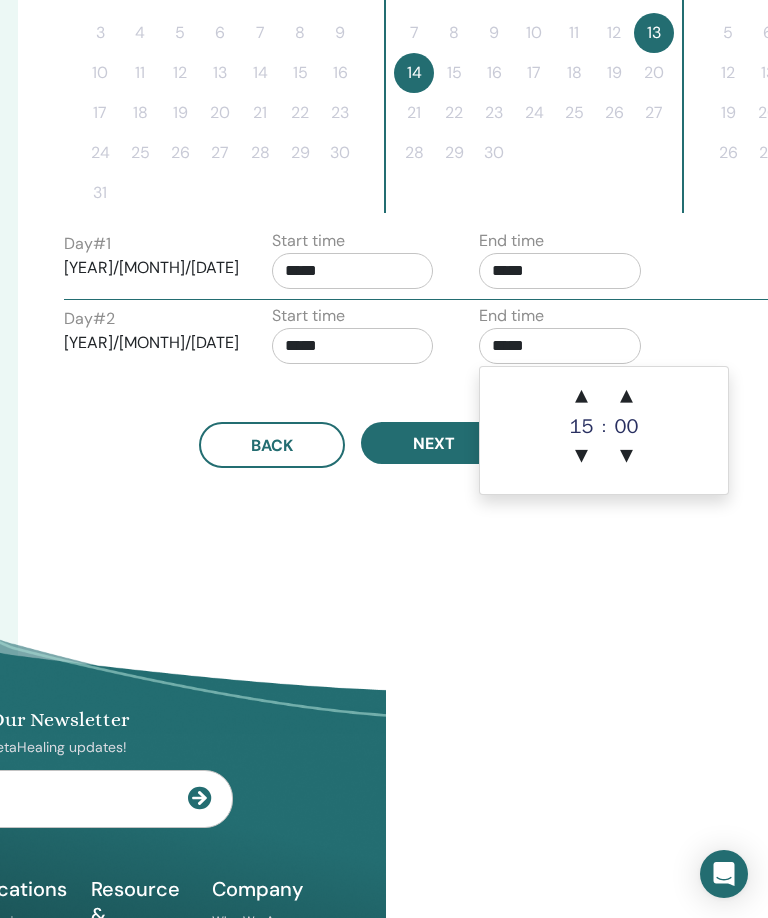 click on "▲" at bounding box center (582, 397) 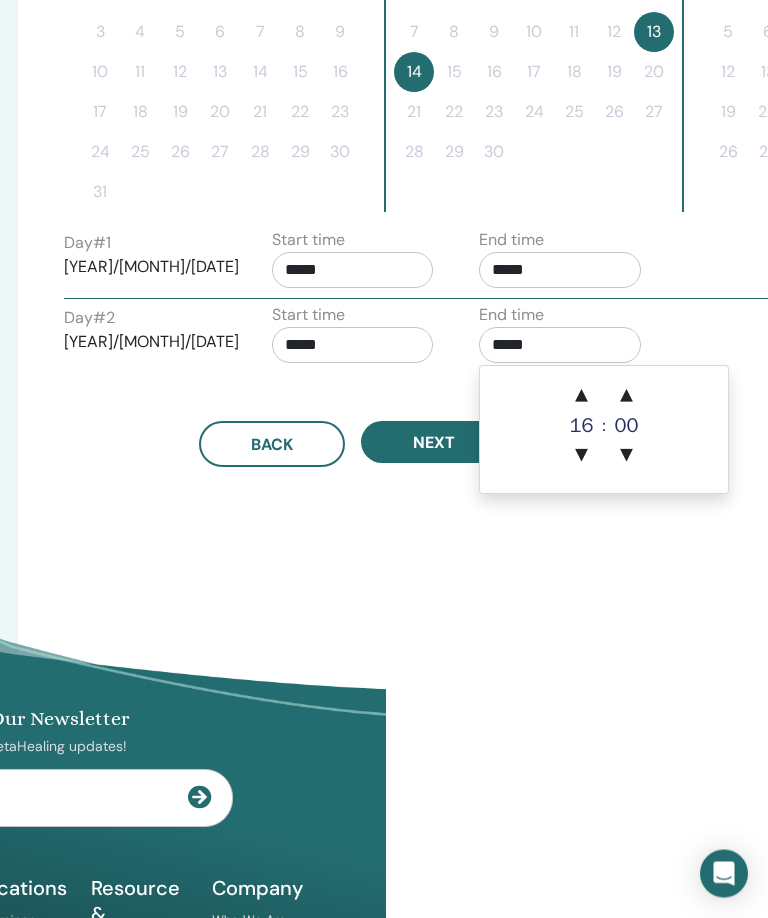 click on "▲" at bounding box center [582, 397] 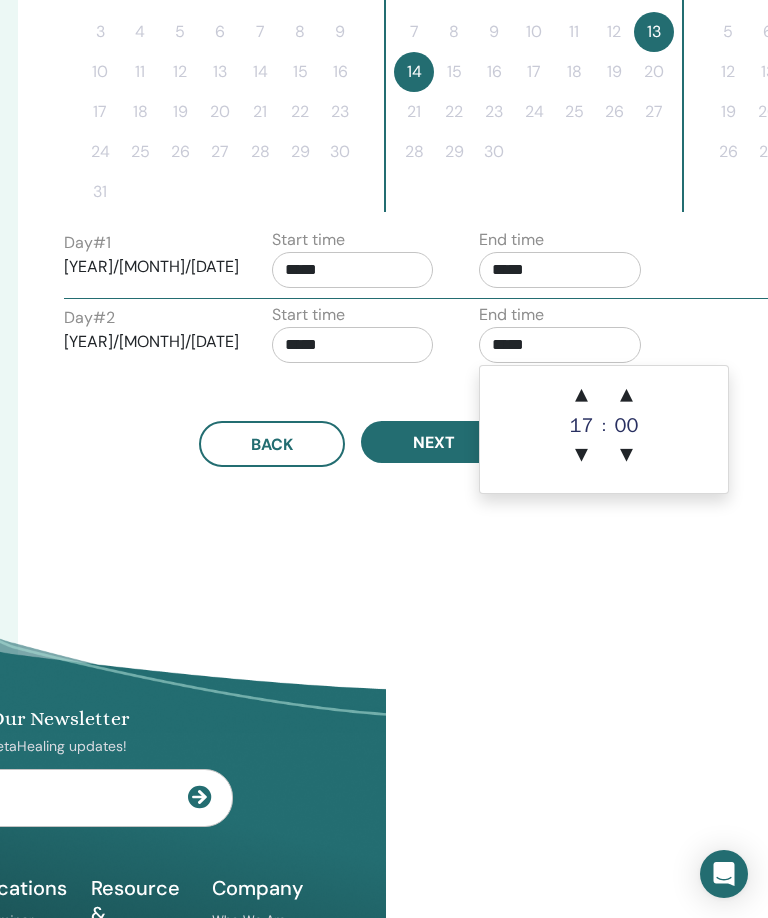 click on "▲" at bounding box center (582, 396) 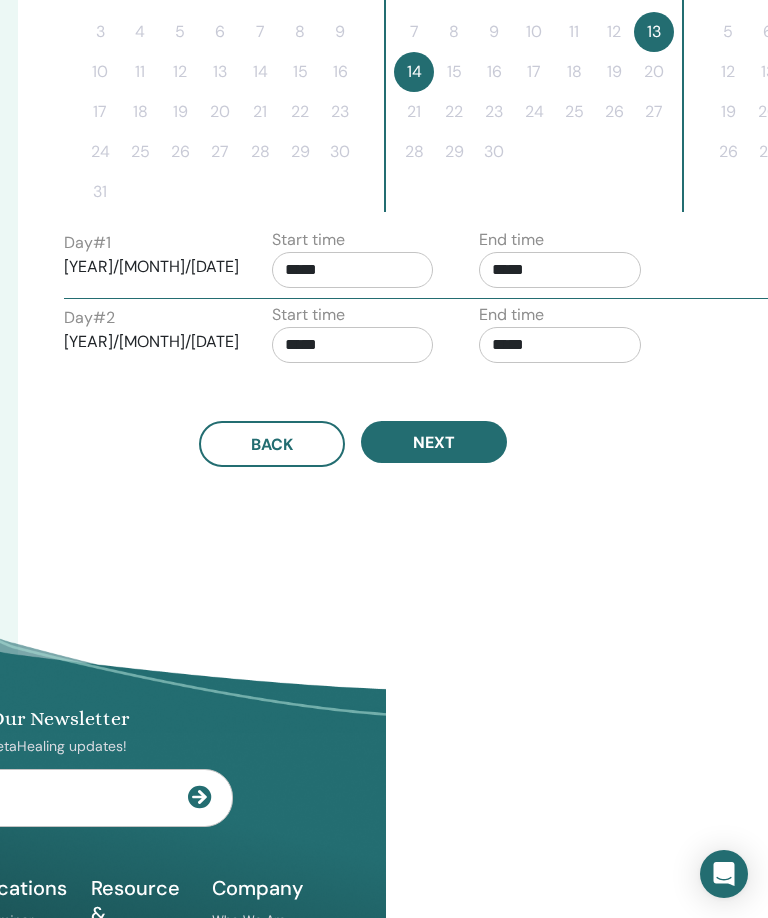 click on "Time Zone Time Zone (GMT-4) US/Eastern Seminar Date and Time Start date End date Done Schedule setup complete Reset August 2025 Su Mo Tu We Th Fr Sa 1 2 3 4 5 6 7 8 9 10 11 12 13 14 15 16 17 18 19 20 21 22 23 24 25 26 27 28 29 30 31 September 2025 Su Mo Tu We Th Fr Sa 1 2 3 4 5 6 7 8 9 10 11 12 13 14 15 16 17 18 19 20 21 22 23 24 25 26 27 28 29 30 October 2025 Su Mo Tu We Th Fr Sa 1 2 3 4 5 6 7 8 9 10 11 12 13 14 15 16 17 18 19 20 21 22 23 24 25 26 27 28 29 30 31 Day  # 1 2025/09/13 Start time ***** End time ***** Day  # 2 2025/09/14 Start time ***** End time ***** Back Next" at bounding box center (418, 90) 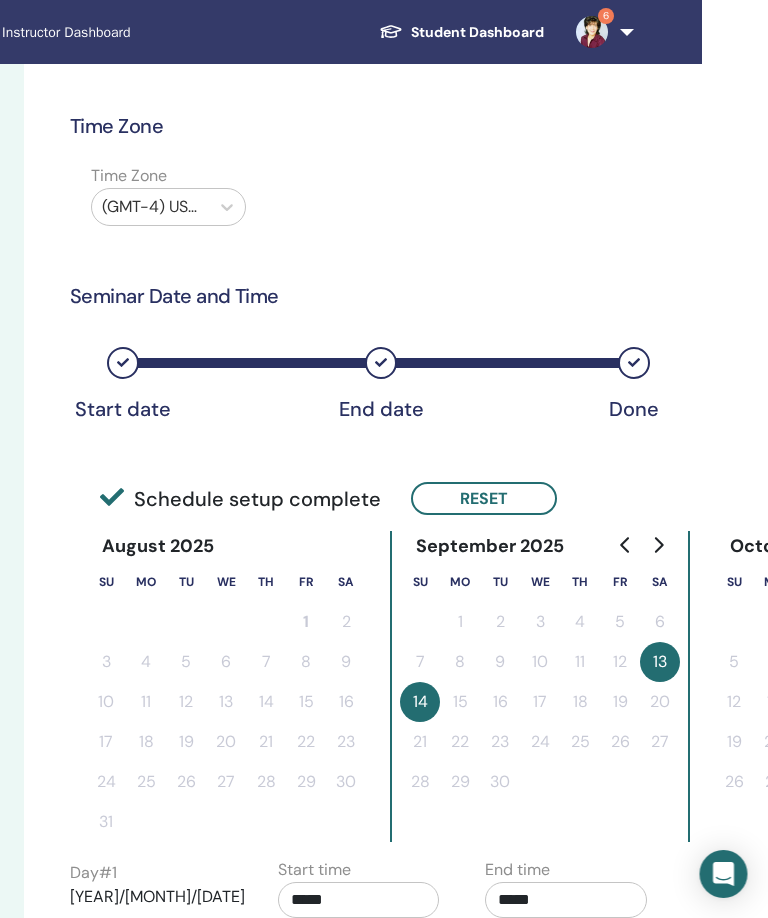 scroll, scrollTop: 0, scrollLeft: 376, axis: horizontal 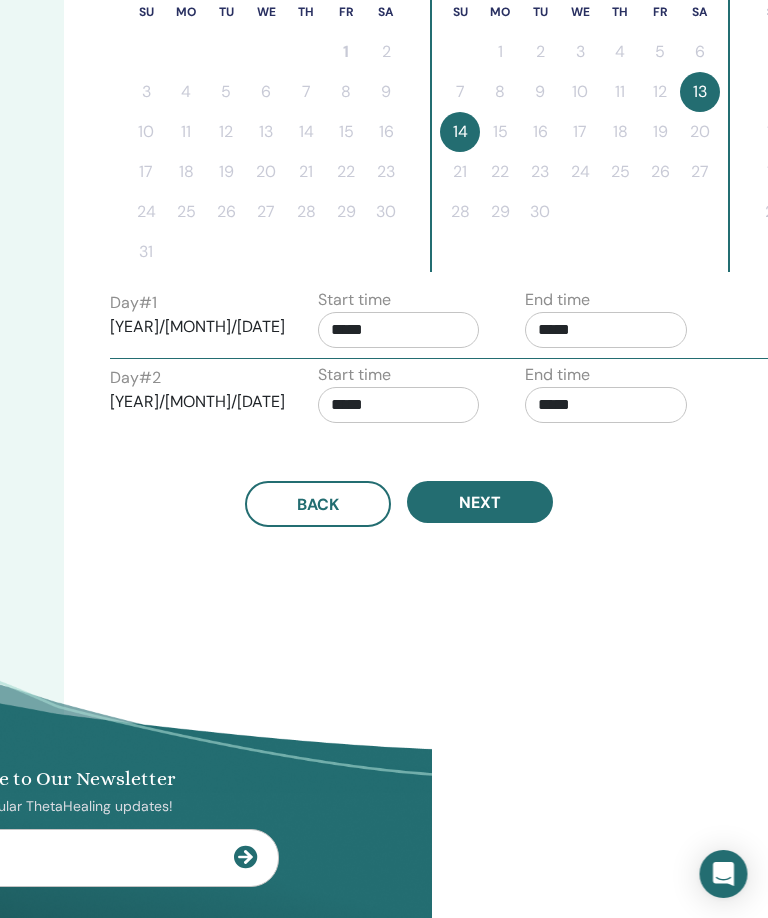 click on "Next" at bounding box center [481, 502] 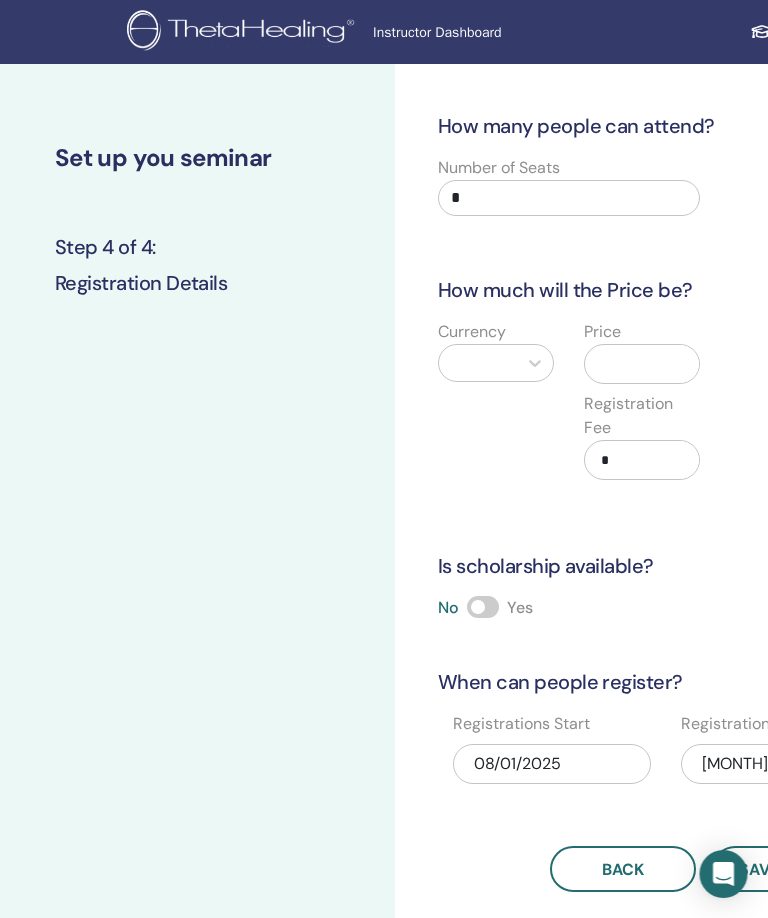 scroll, scrollTop: 0, scrollLeft: 0, axis: both 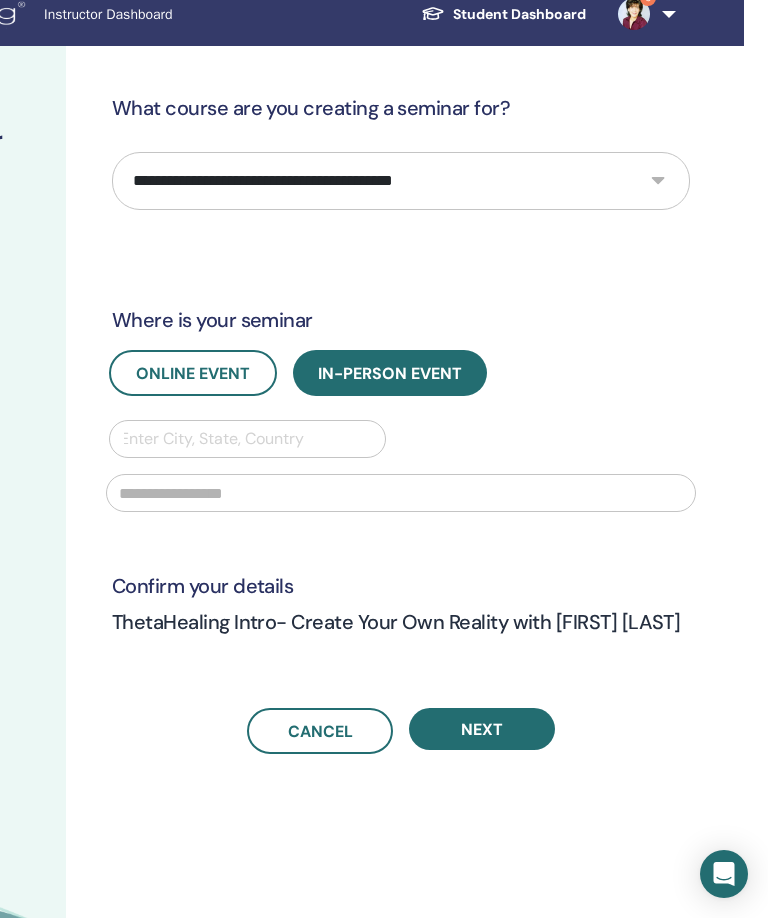 click on "**********" at bounding box center [401, 181] 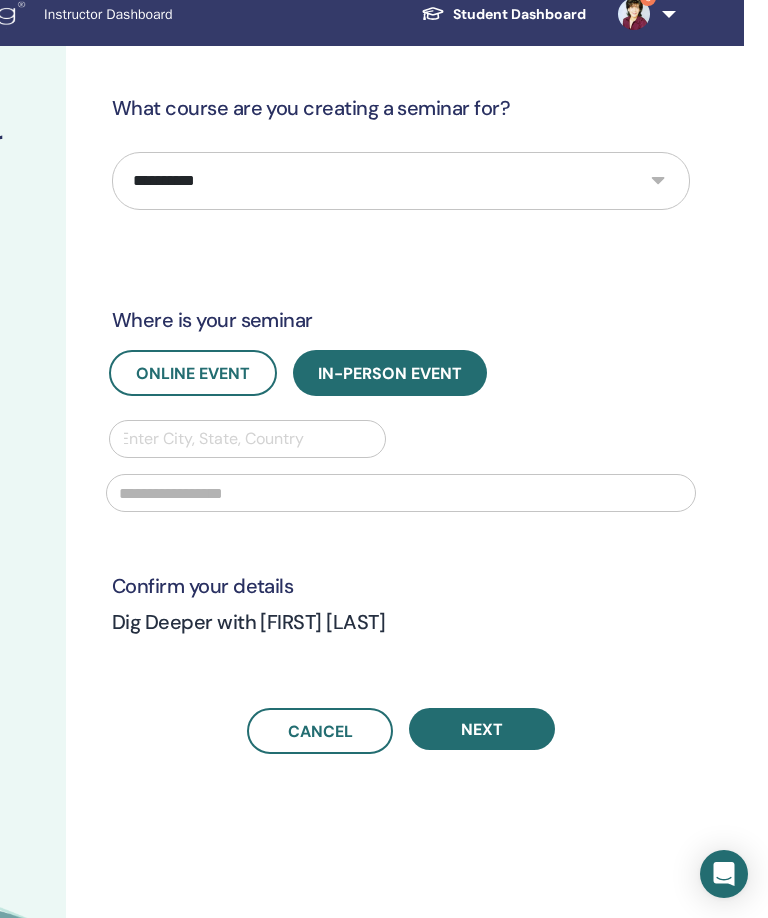 click on "Online Event" at bounding box center [193, 373] 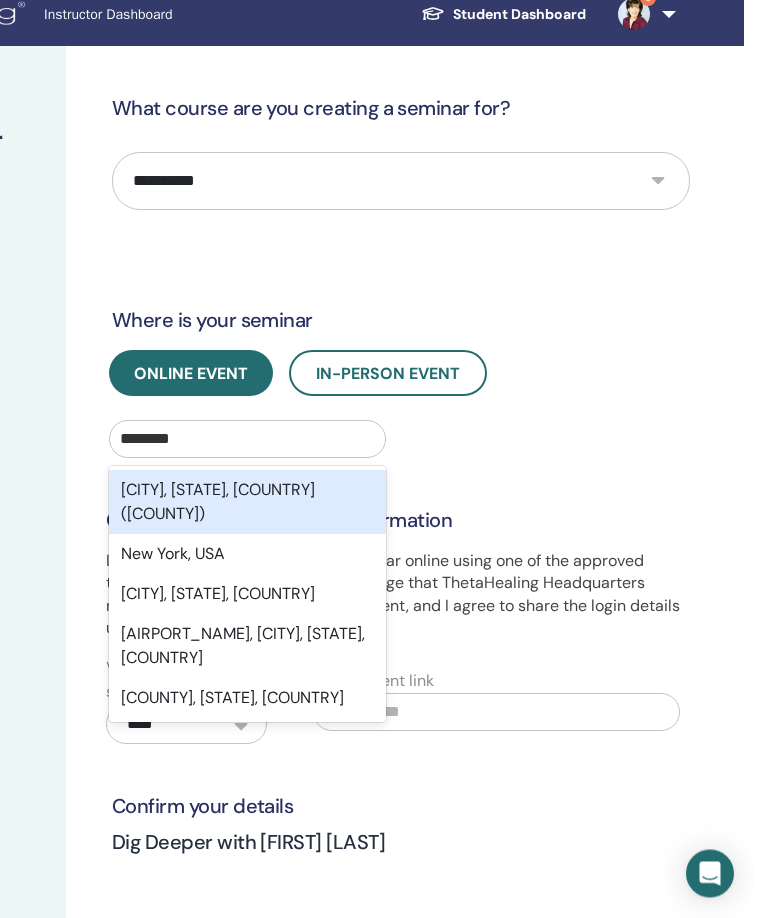 scroll, scrollTop: 17, scrollLeft: 318, axis: both 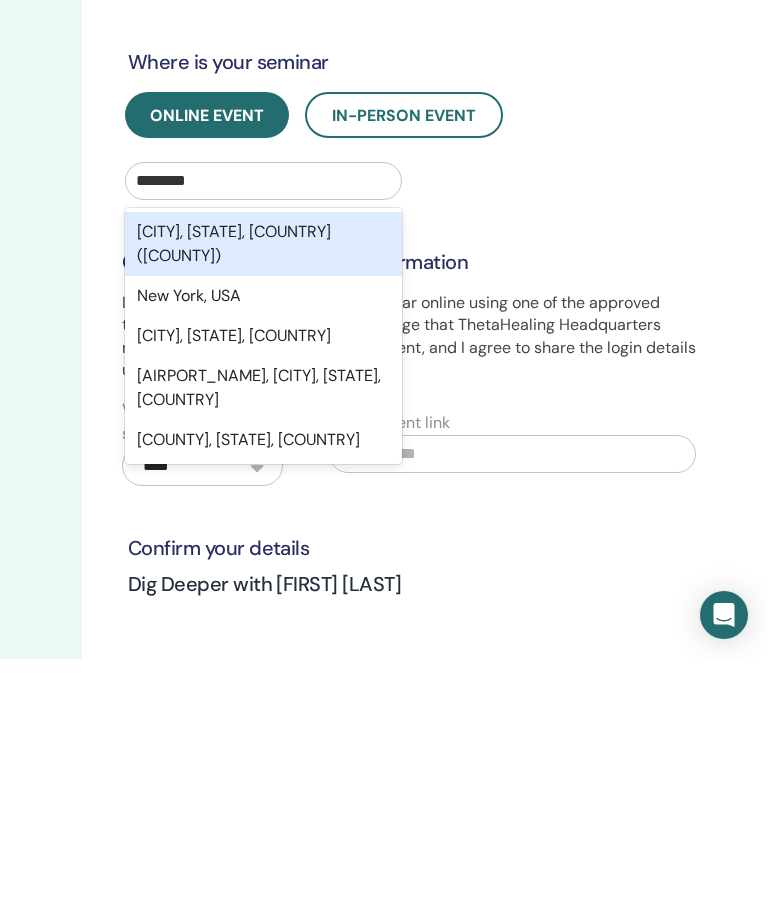 click on "New York, NY, USA" at bounding box center (263, 595) 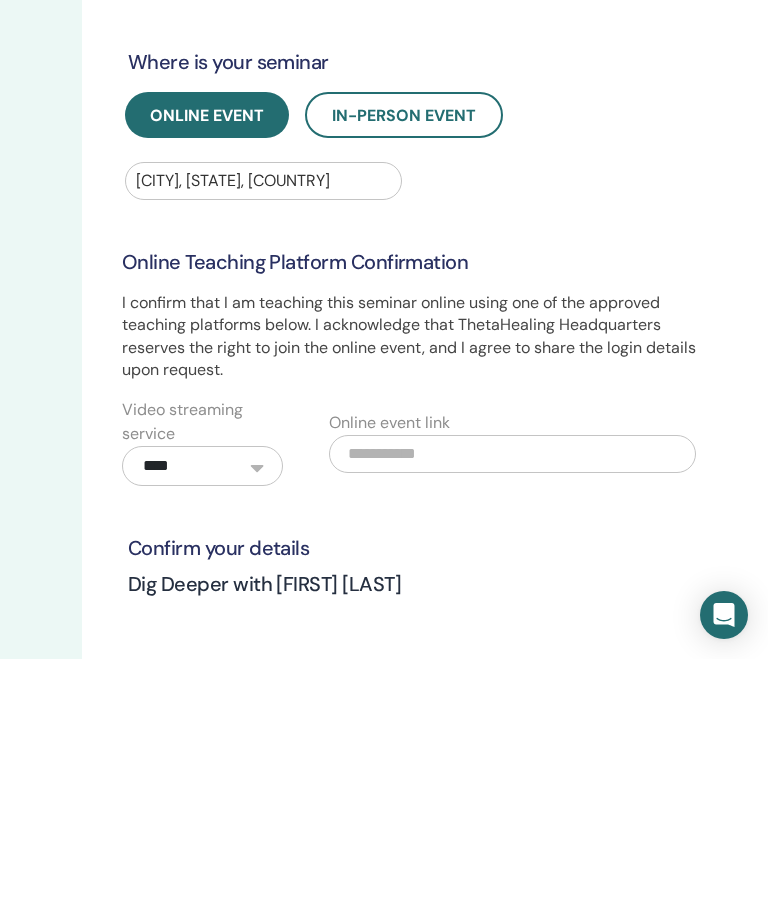 scroll, scrollTop: 277, scrollLeft: 319, axis: both 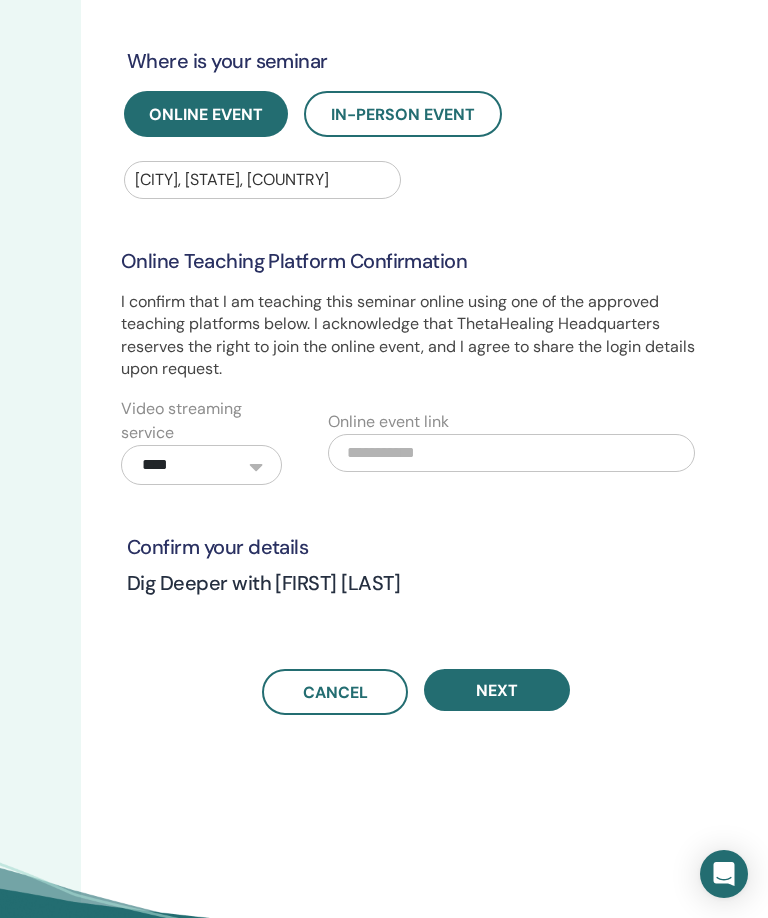 click on "Next" at bounding box center (497, 690) 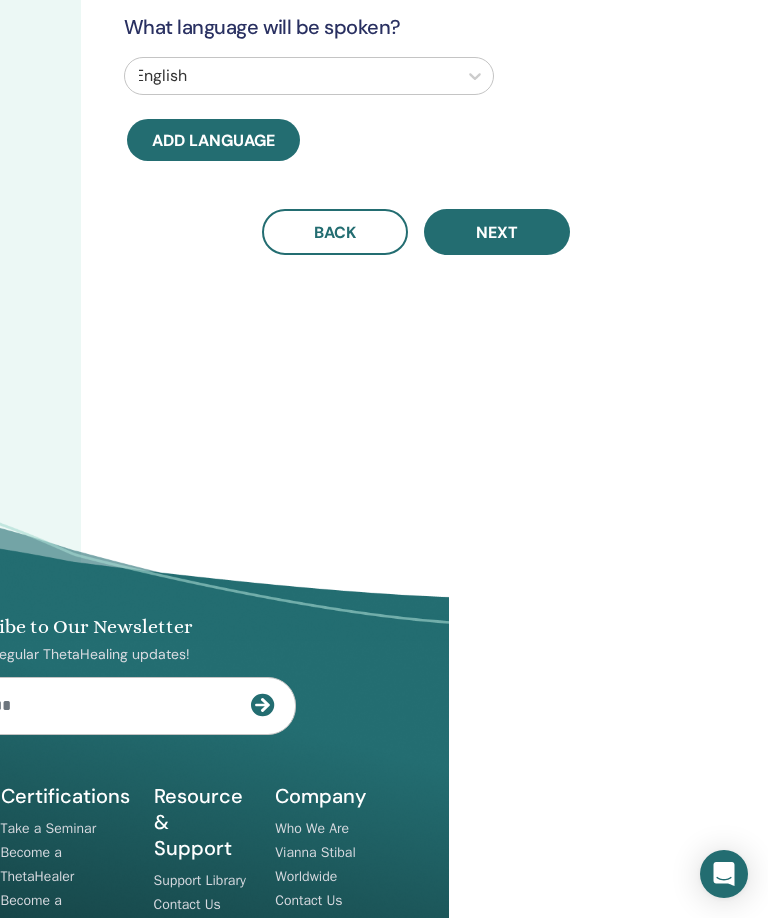 click on "Next" at bounding box center (497, 232) 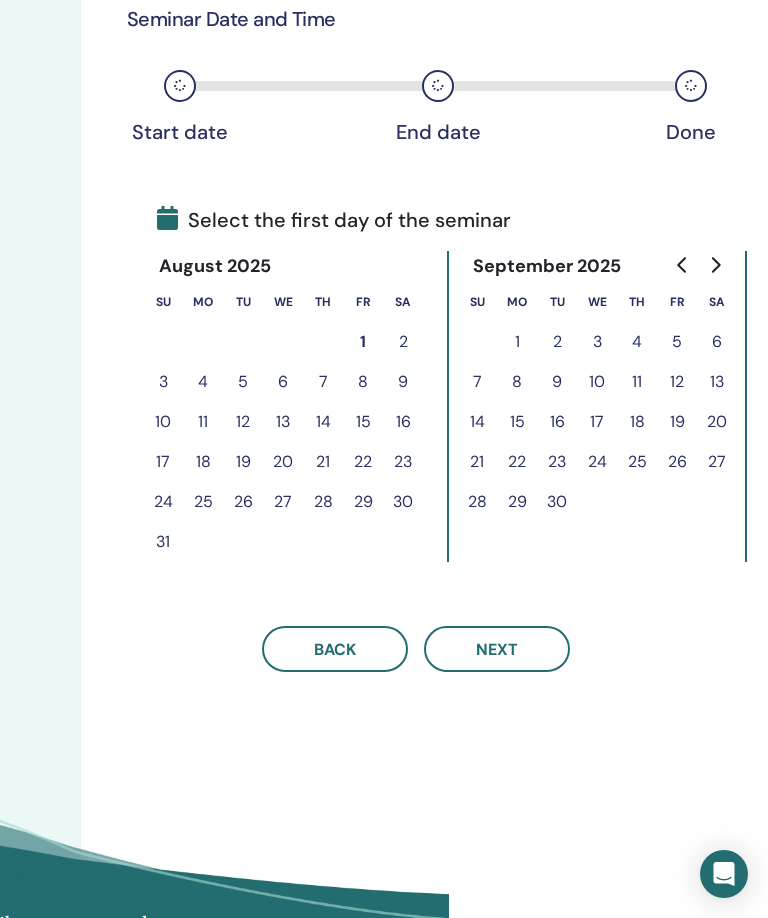 click at bounding box center [715, 265] 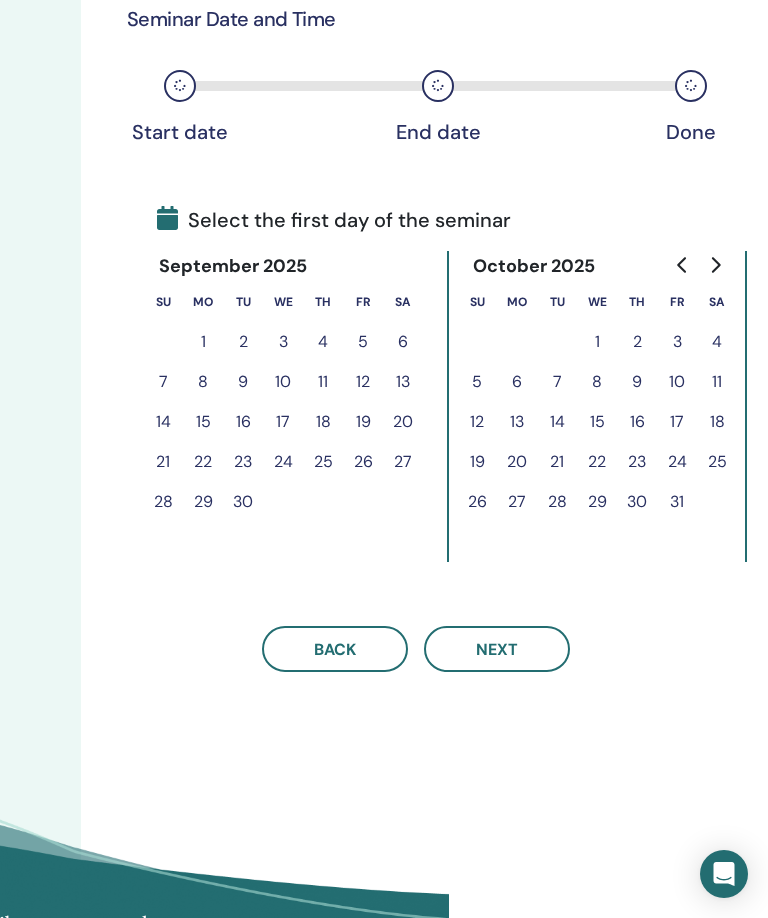 click on "20" at bounding box center [403, 422] 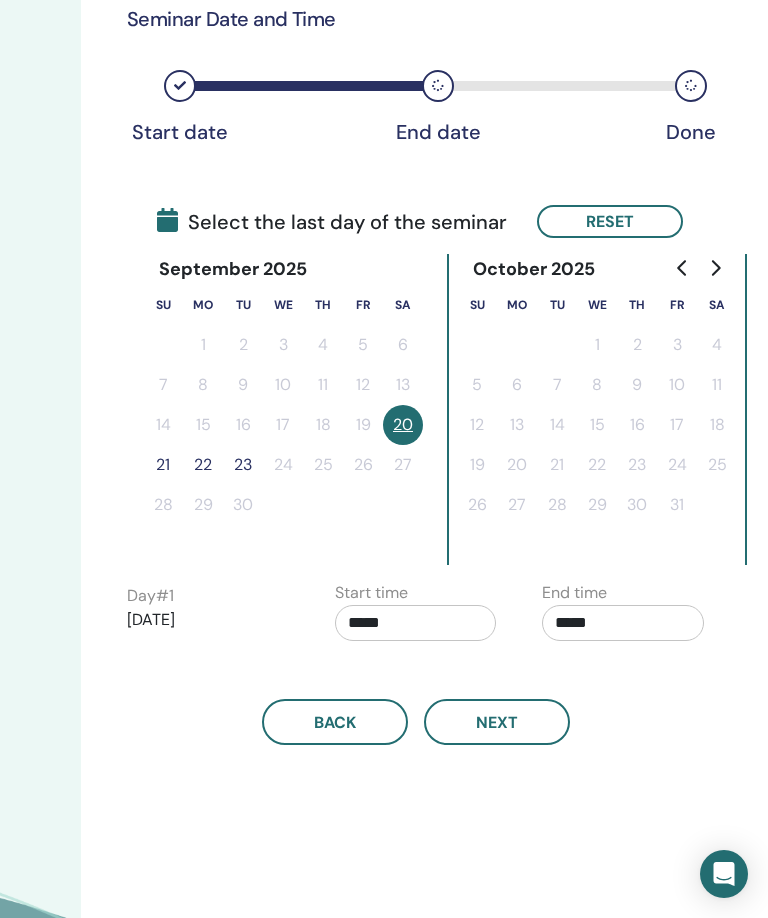 click on "21" at bounding box center [163, 465] 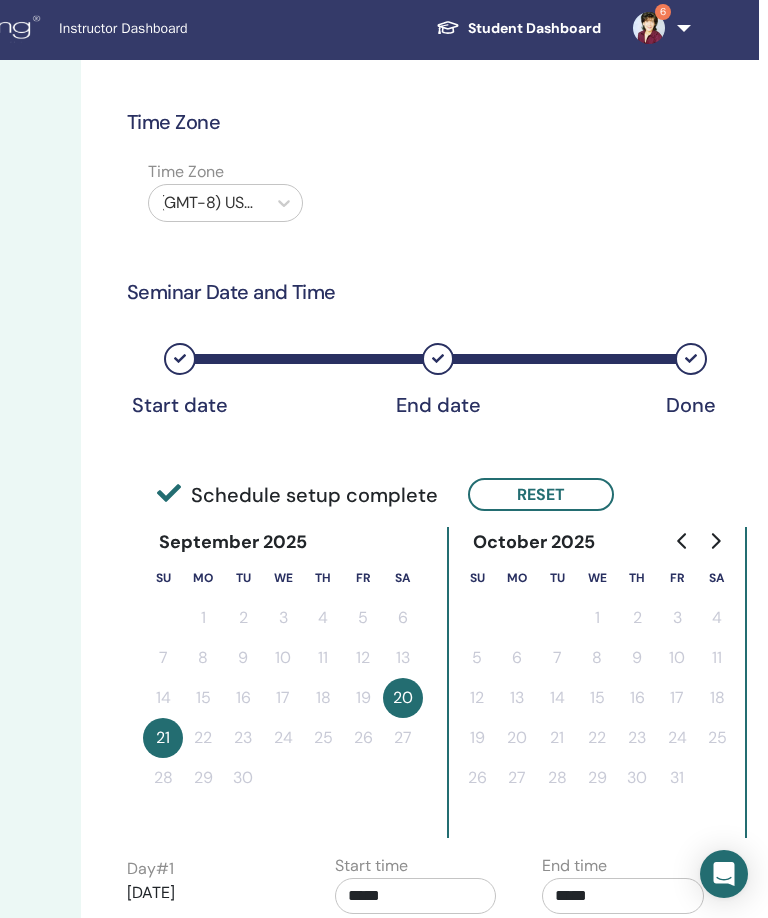 scroll, scrollTop: 0, scrollLeft: 318, axis: horizontal 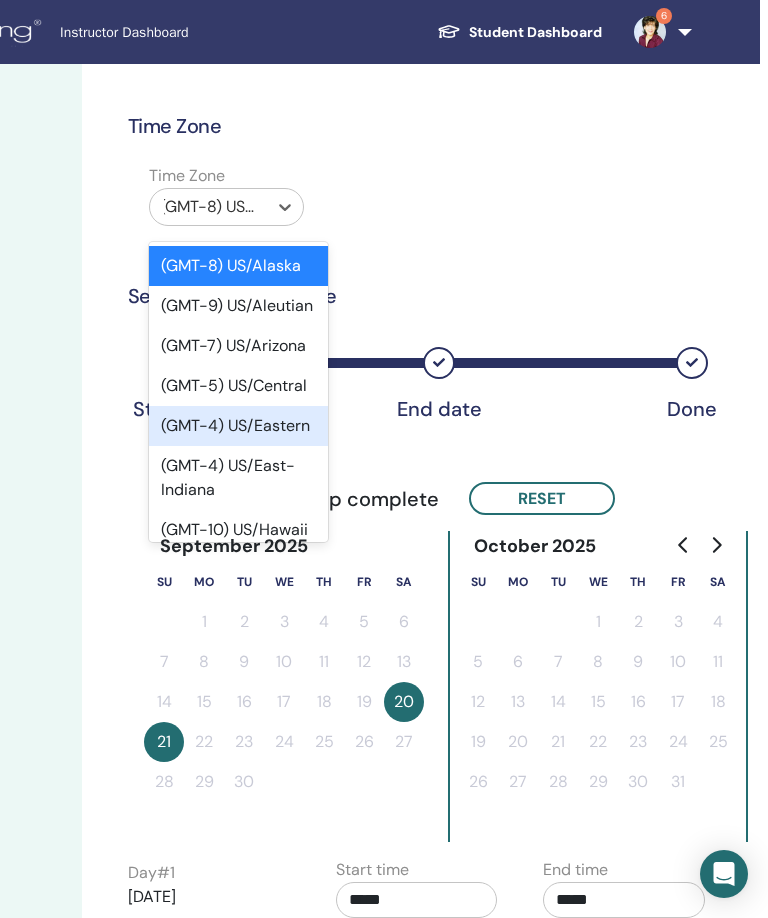 click on "(GMT-4) US/Eastern" at bounding box center [238, 426] 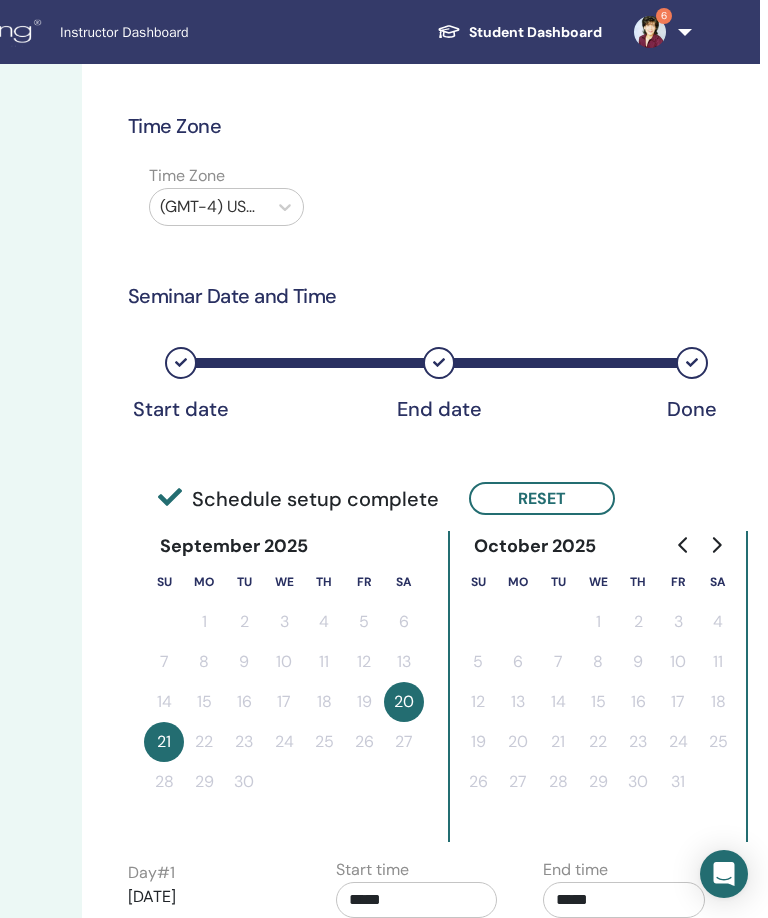 scroll, scrollTop: 0, scrollLeft: 319, axis: horizontal 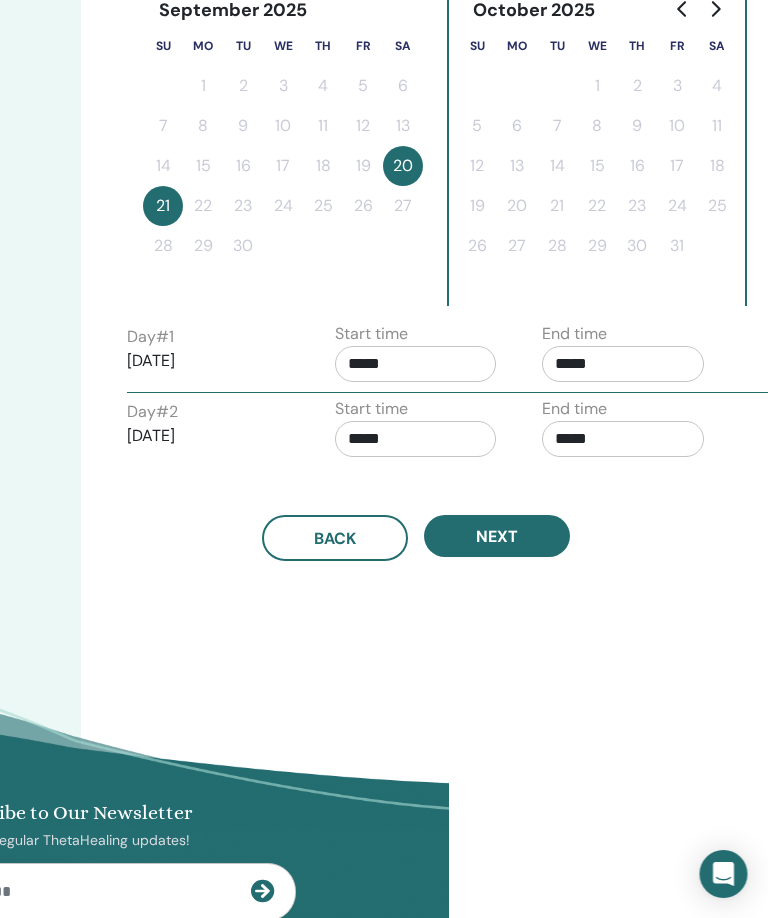 click on "*****" at bounding box center (417, 364) 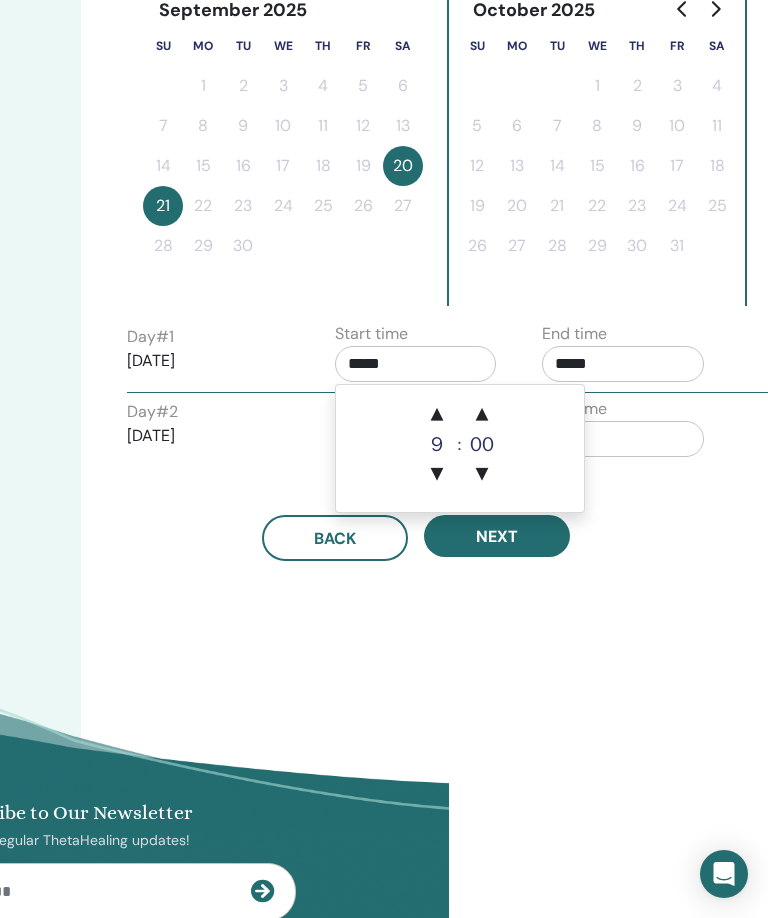 scroll, scrollTop: 536, scrollLeft: 318, axis: both 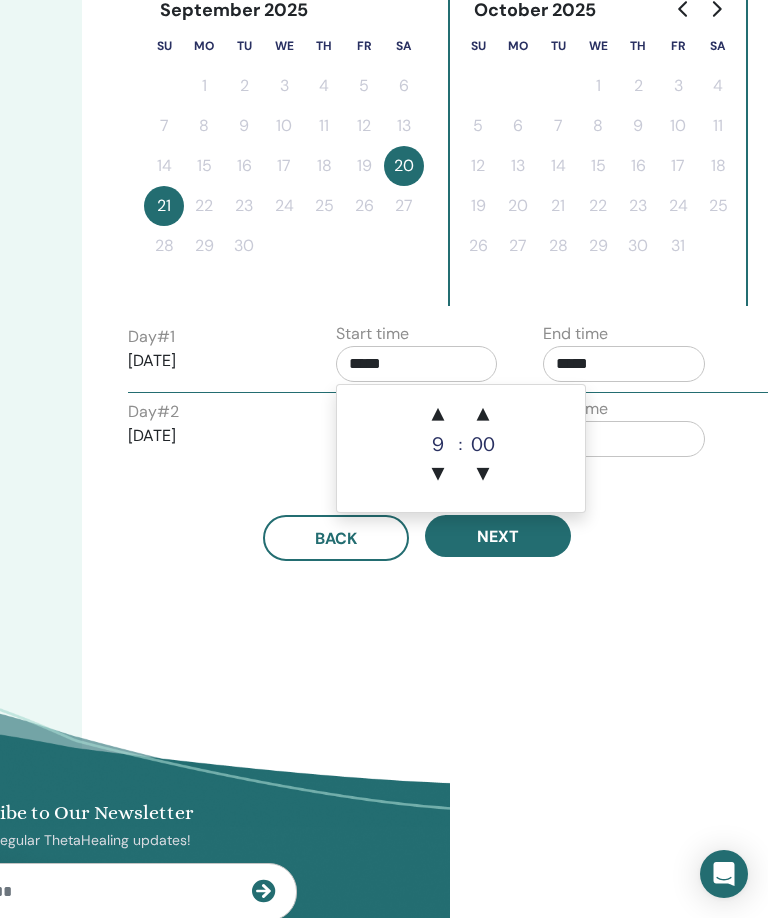 click on "▲" at bounding box center (438, 415) 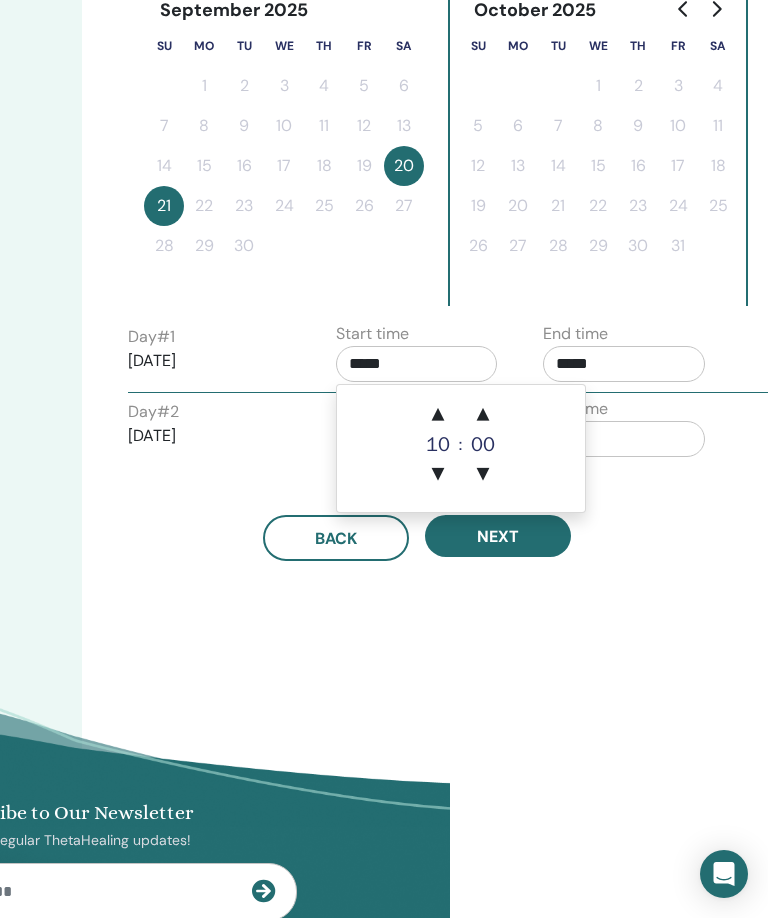 type on "*****" 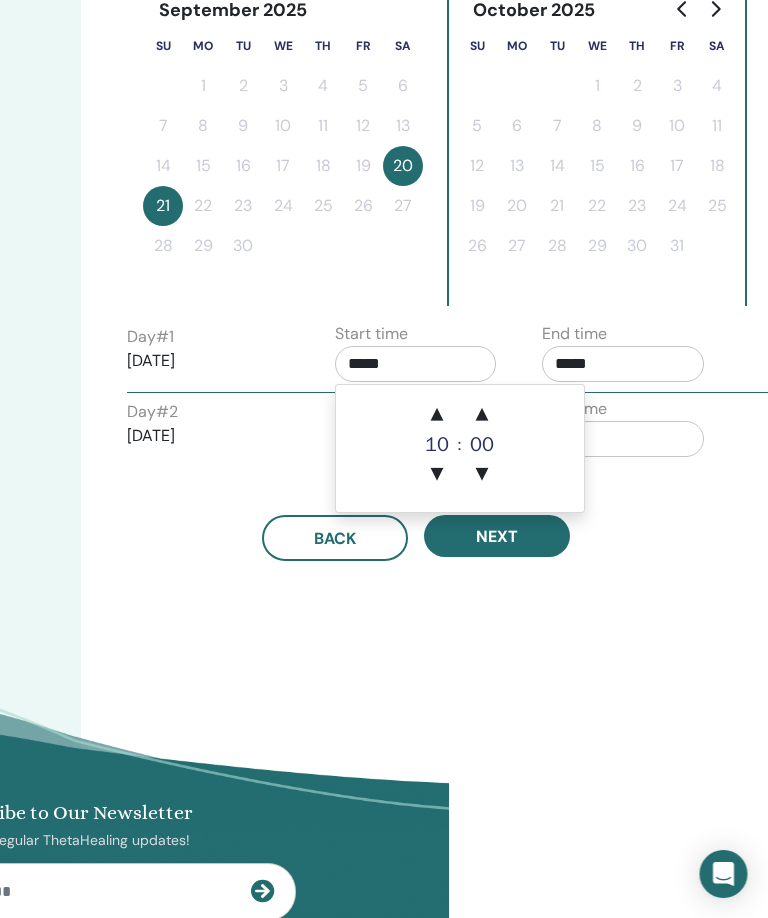 scroll, scrollTop: 536, scrollLeft: 319, axis: both 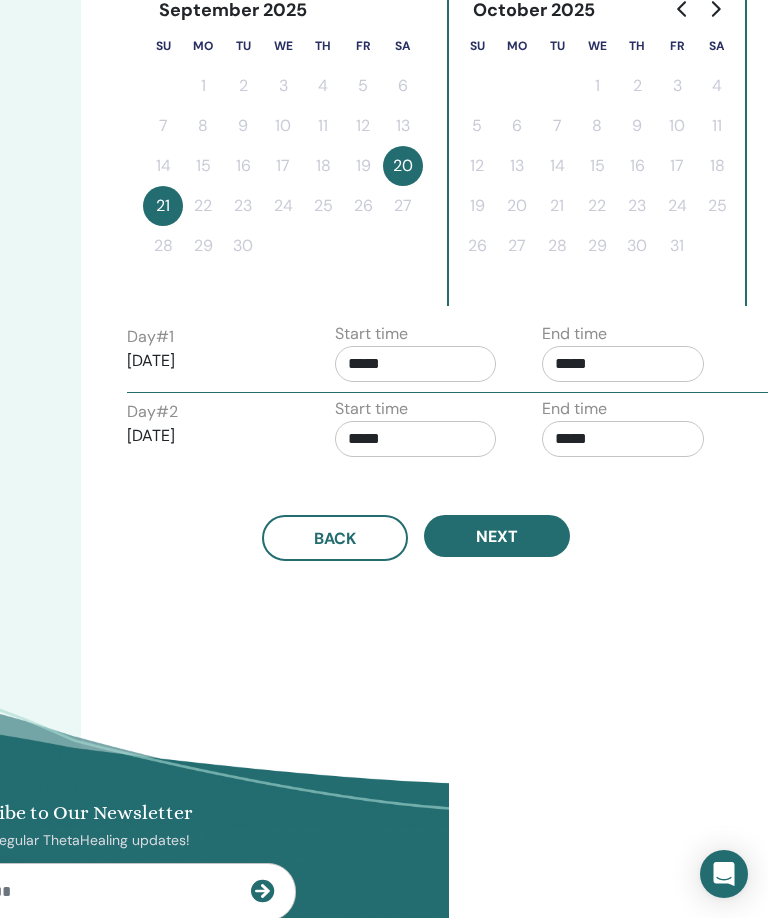 click on "Time Zone Time Zone (GMT-4) US/Eastern Seminar Date and Time Start date End date Done Schedule setup complete Reset September 2025 Su Mo Tu We Th Fr Sa 1 2 3 4 5 6 7 8 9 10 11 12 13 14 15 16 17 18 19 20 21 22 23 24 25 26 27 28 29 30 October 2025 Su Mo Tu We Th Fr Sa 1 2 3 4 5 6 7 8 9 10 11 12 13 14 15 16 17 18 19 20 21 22 23 24 25 26 27 28 29 30 31 November 2025 Su Mo Tu We Th Fr Sa 1 2 3 4 5 6 7 8 9 10 11 12 13 14 15 16 17 18 19 20 21 22 23 24 25 26 27 28 29 30 Day  # 1 2025/09/20 Start time ***** End time ***** Day  # 2 2025/09/21 Start time ***** End time ***** Back Next" at bounding box center (481, 184) 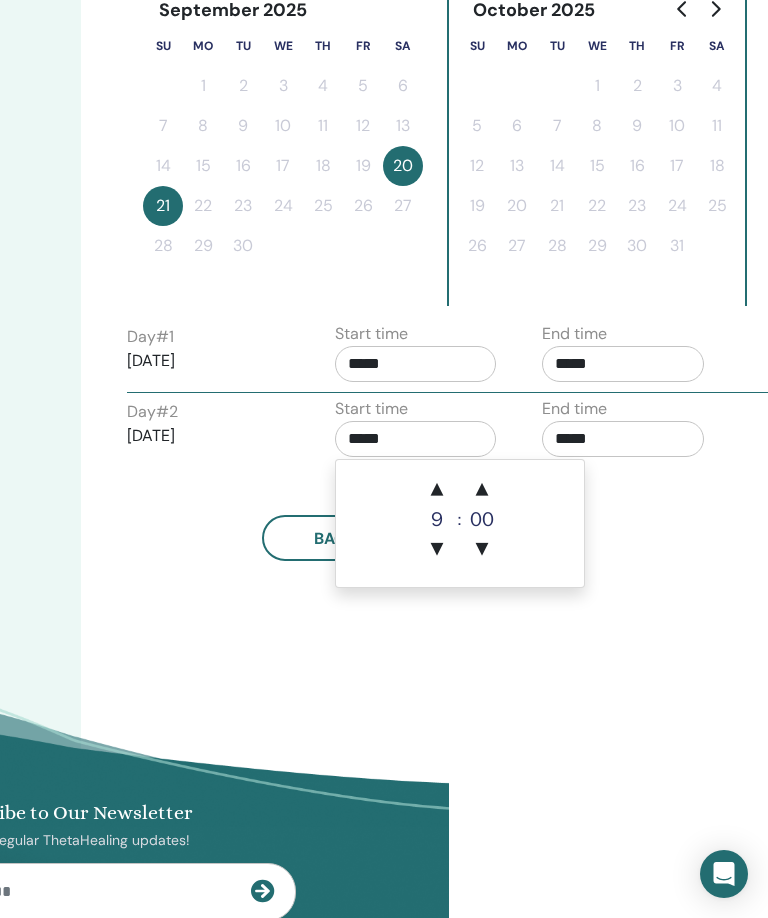 scroll, scrollTop: 536, scrollLeft: 318, axis: both 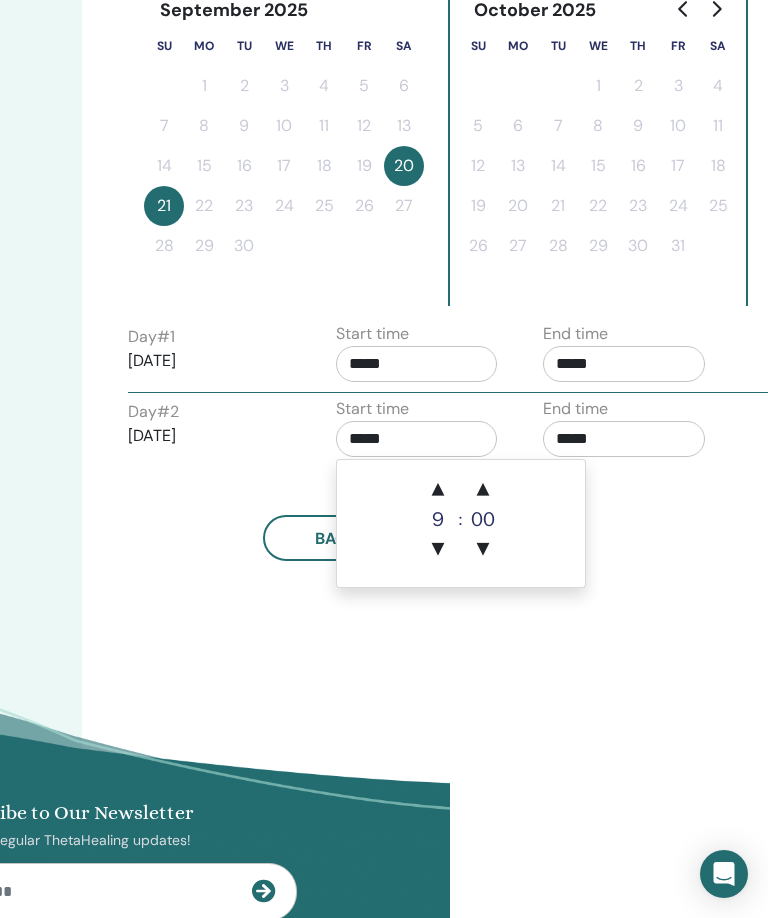 click on "▲" at bounding box center [438, 490] 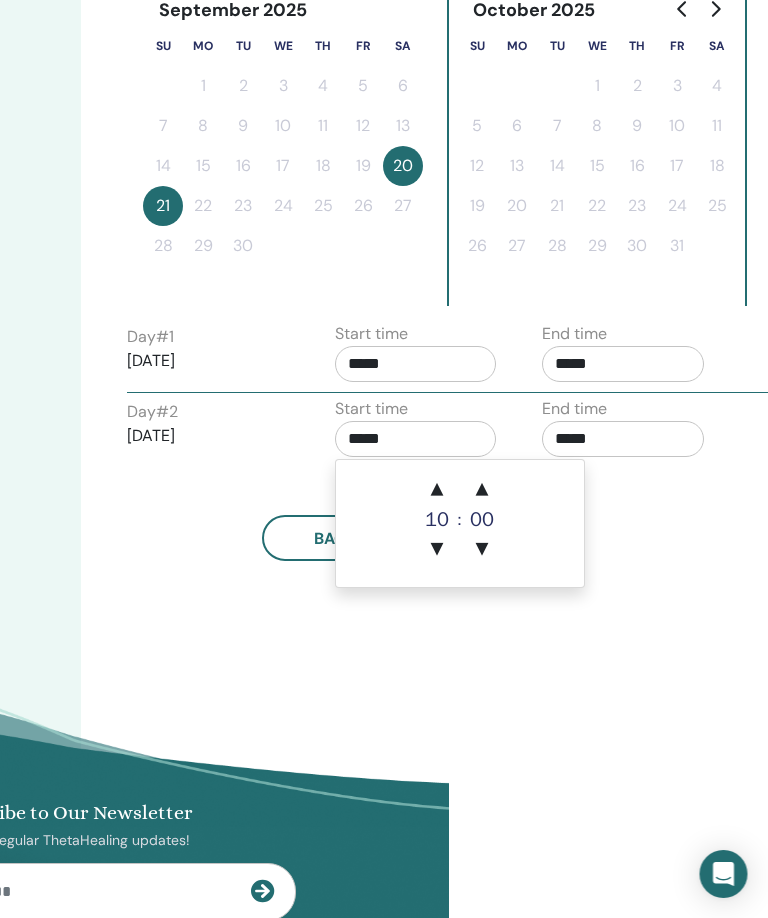 scroll, scrollTop: 536, scrollLeft: 319, axis: both 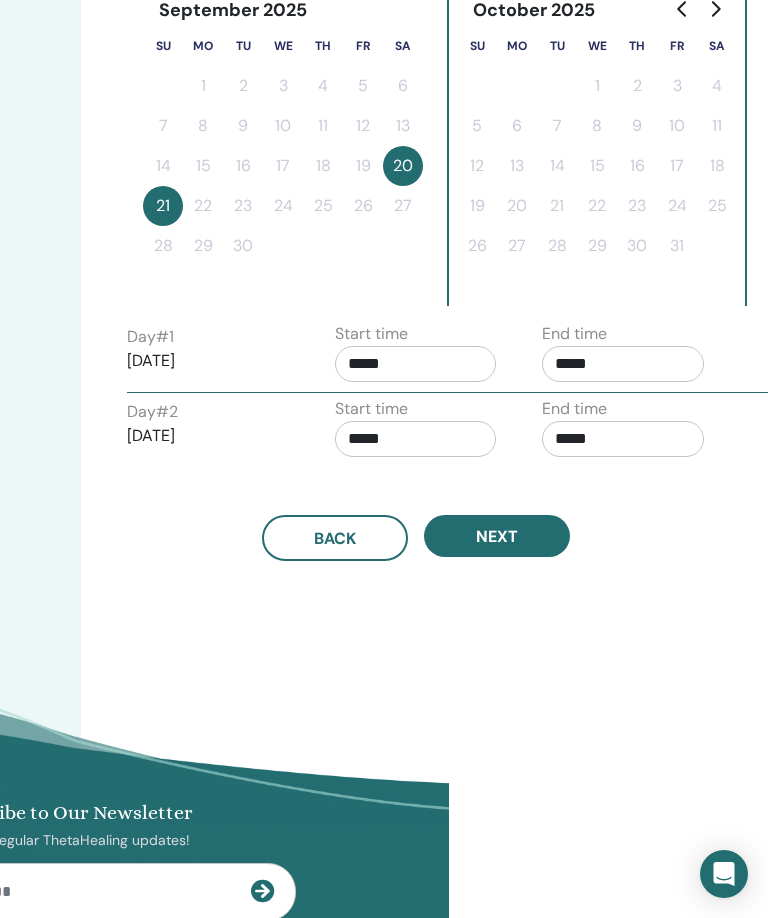 click on "Time Zone Time Zone (GMT-4) US/Eastern Seminar Date and Time Start date End date Done Schedule setup complete Reset September 2025 Su Mo Tu We Th Fr Sa 1 2 3 4 5 6 7 8 9 10 11 12 13 14 15 16 17 18 19 20 21 22 23 24 25 26 27 28 29 30 October 2025 Su Mo Tu We Th Fr Sa 1 2 3 4 5 6 7 8 9 10 11 12 13 14 15 16 17 18 19 20 21 22 23 24 25 26 27 28 29 30 31 November 2025 Su Mo Tu We Th Fr Sa 1 2 3 4 5 6 7 8 9 10 11 12 13 14 15 16 17 18 19 20 21 22 23 24 25 26 27 28 29 30 Day  # 1 2025/09/20 Start time ***** End time ***** Day  # 2 2025/09/21 Start time ***** End time ***** Back Next" at bounding box center [481, 184] 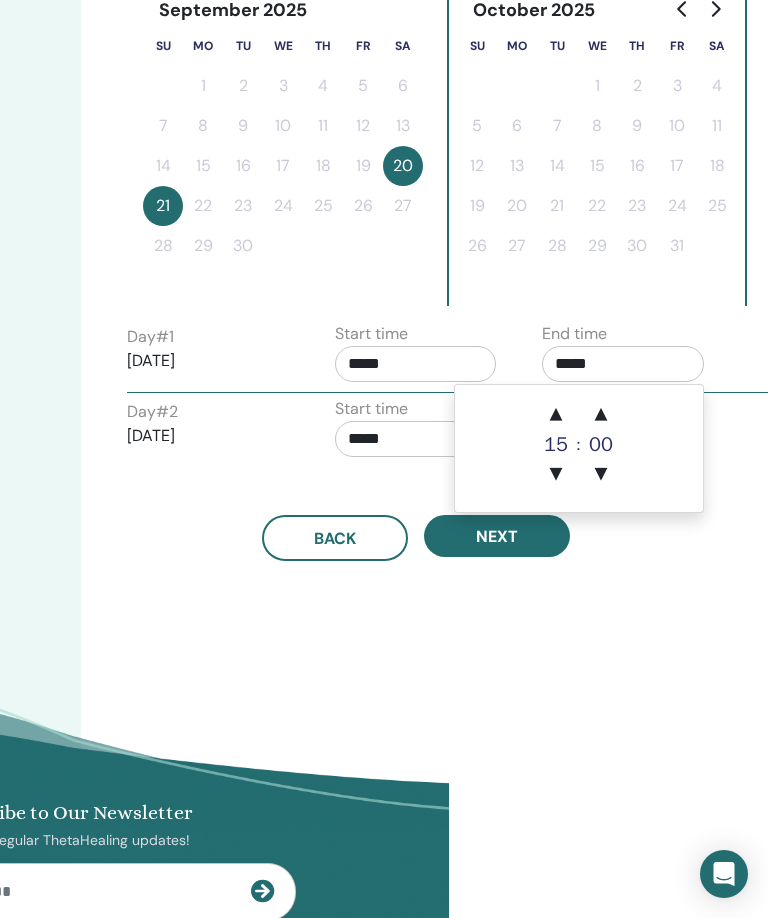 scroll, scrollTop: 536, scrollLeft: 318, axis: both 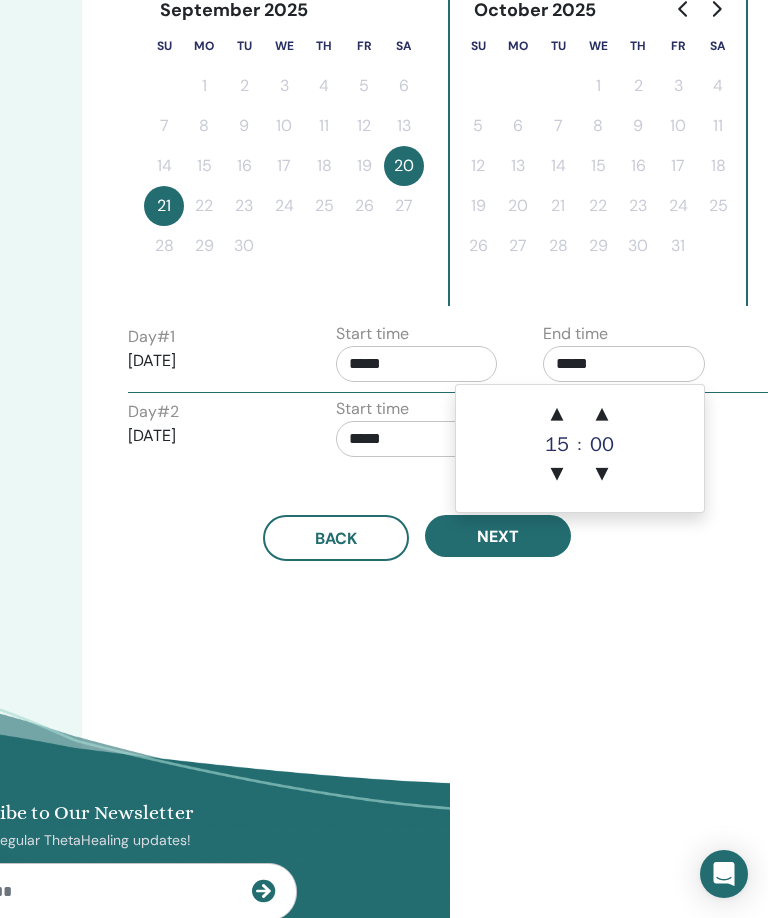 click on "▲" at bounding box center (557, 415) 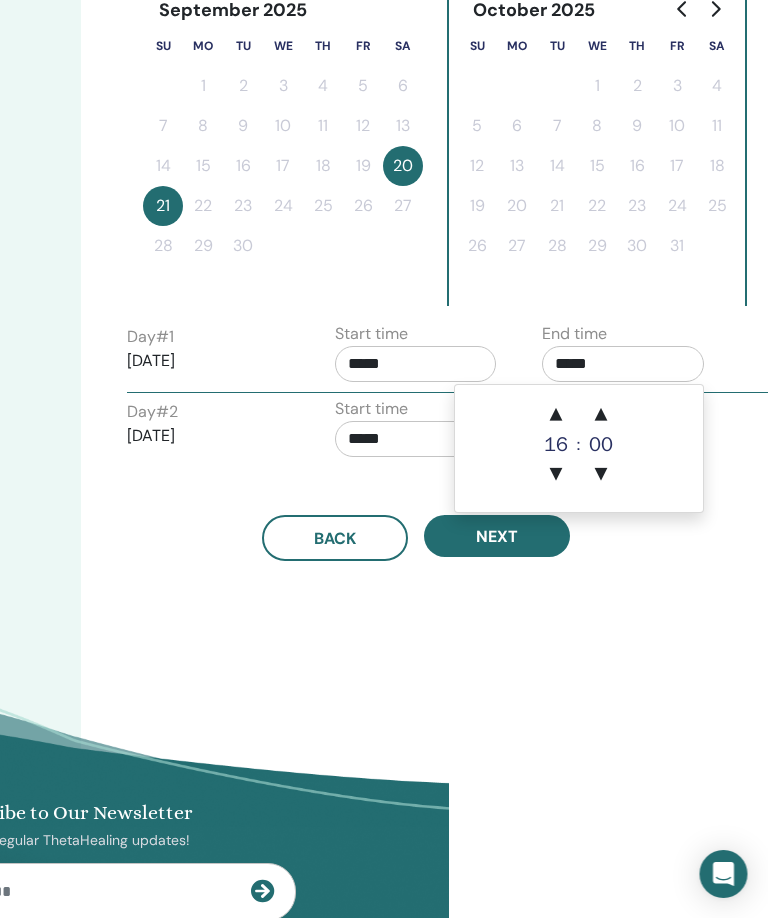 click on "▲" at bounding box center [557, 415] 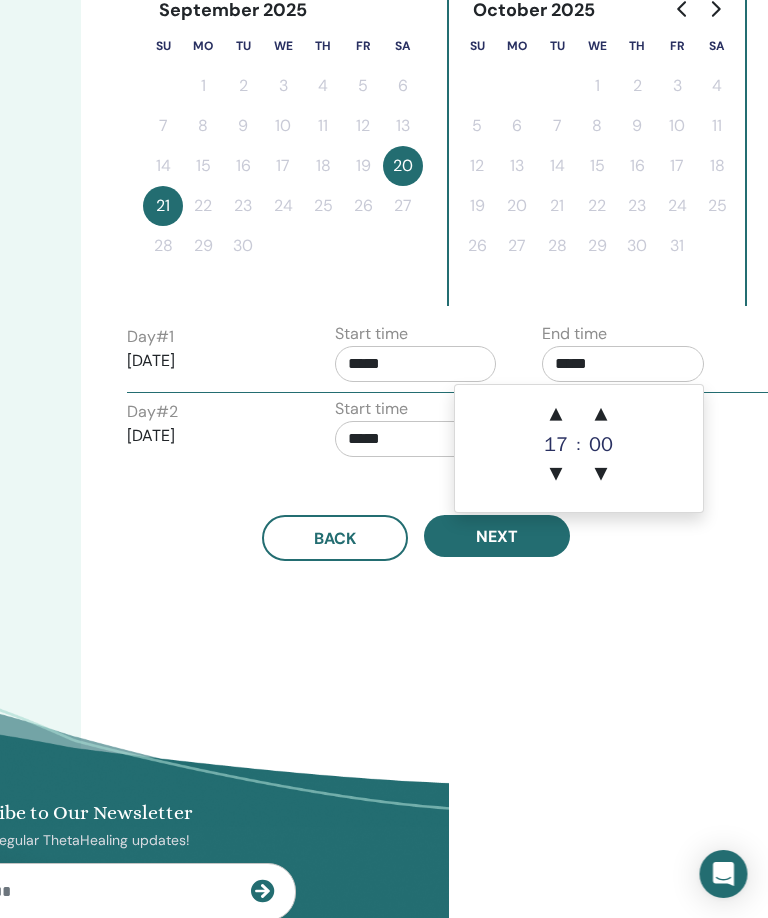 scroll, scrollTop: 536, scrollLeft: 319, axis: both 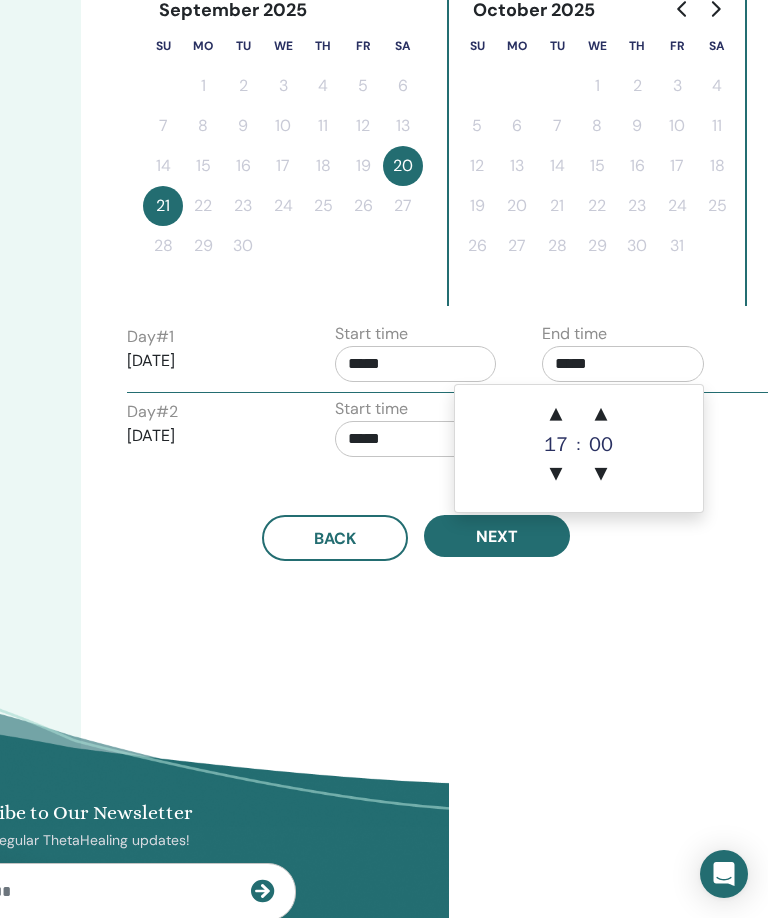 click on "▲" at bounding box center [556, 415] 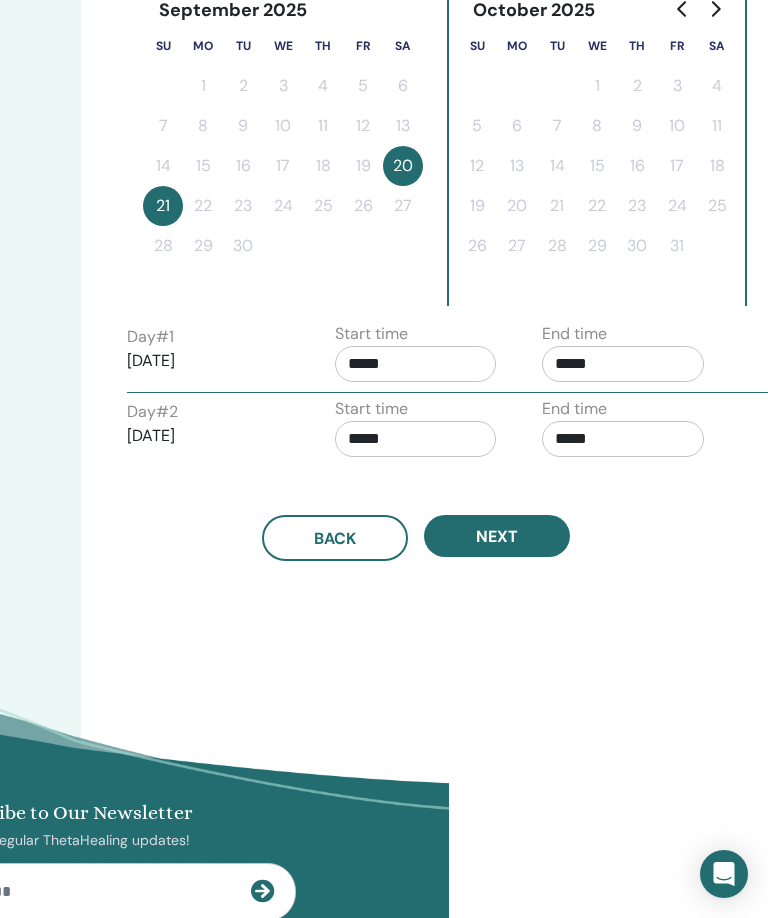 click on "Time Zone Time Zone (GMT-4) US/Eastern Seminar Date and Time Start date End date Done Schedule setup complete Reset September 2025 Su Mo Tu We Th Fr Sa 1 2 3 4 5 6 7 8 9 10 11 12 13 14 15 16 17 18 19 20 21 22 23 24 25 26 27 28 29 30 October 2025 Su Mo Tu We Th Fr Sa 1 2 3 4 5 6 7 8 9 10 11 12 13 14 15 16 17 18 19 20 21 22 23 24 25 26 27 28 29 30 31 November 2025 Su Mo Tu We Th Fr Sa 1 2 3 4 5 6 7 8 9 10 11 12 13 14 15 16 17 18 19 20 21 22 23 24 25 26 27 28 29 30 Day  # 1 2025/09/20 Start time ***** End time ***** Day  # 2 2025/09/21 Start time ***** End time ***** Back Next" at bounding box center [481, 184] 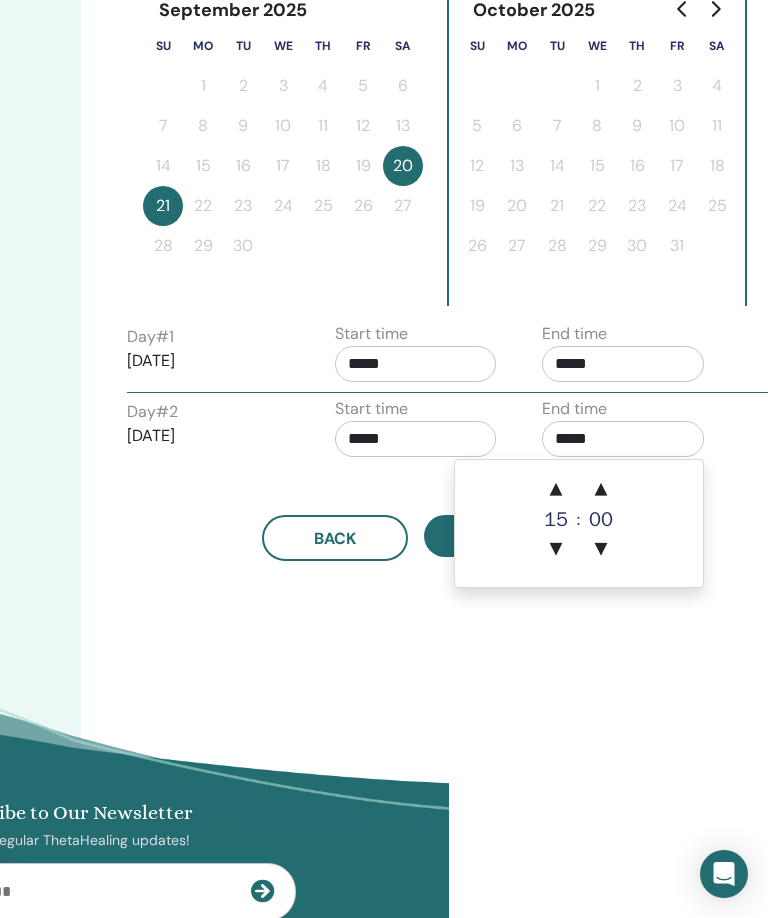 scroll, scrollTop: 536, scrollLeft: 318, axis: both 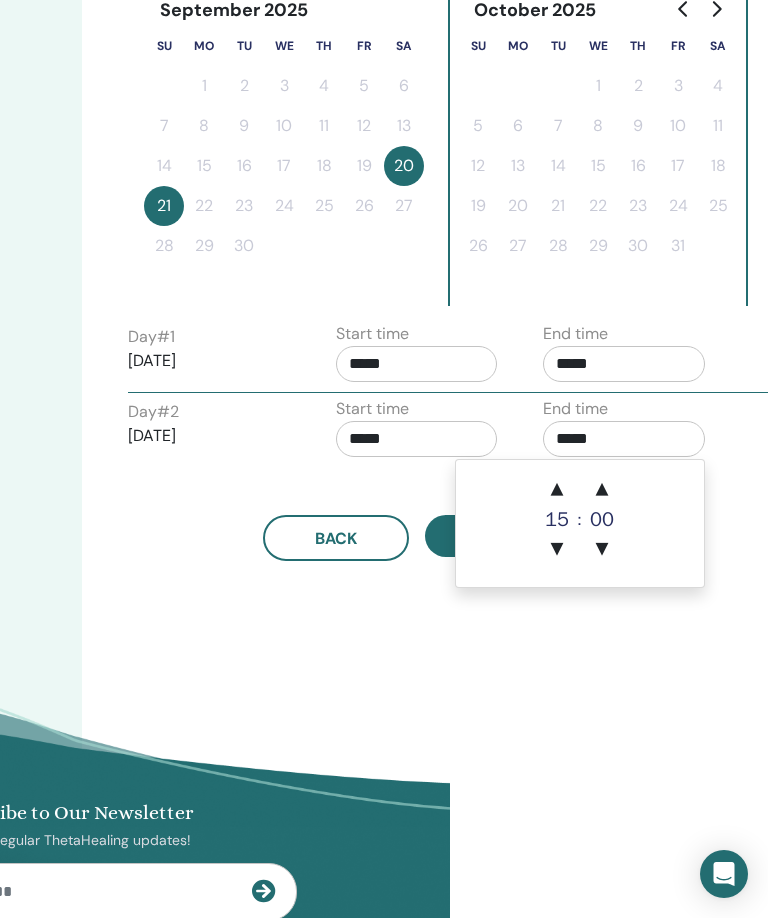 click on "▲" at bounding box center [557, 490] 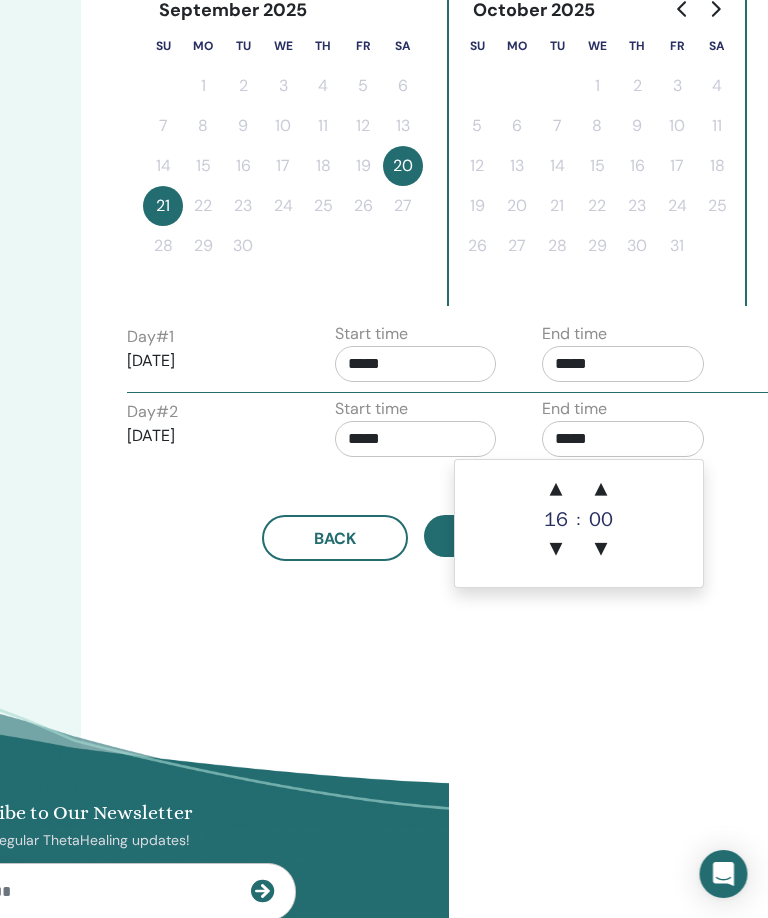click on "▲" at bounding box center (557, 490) 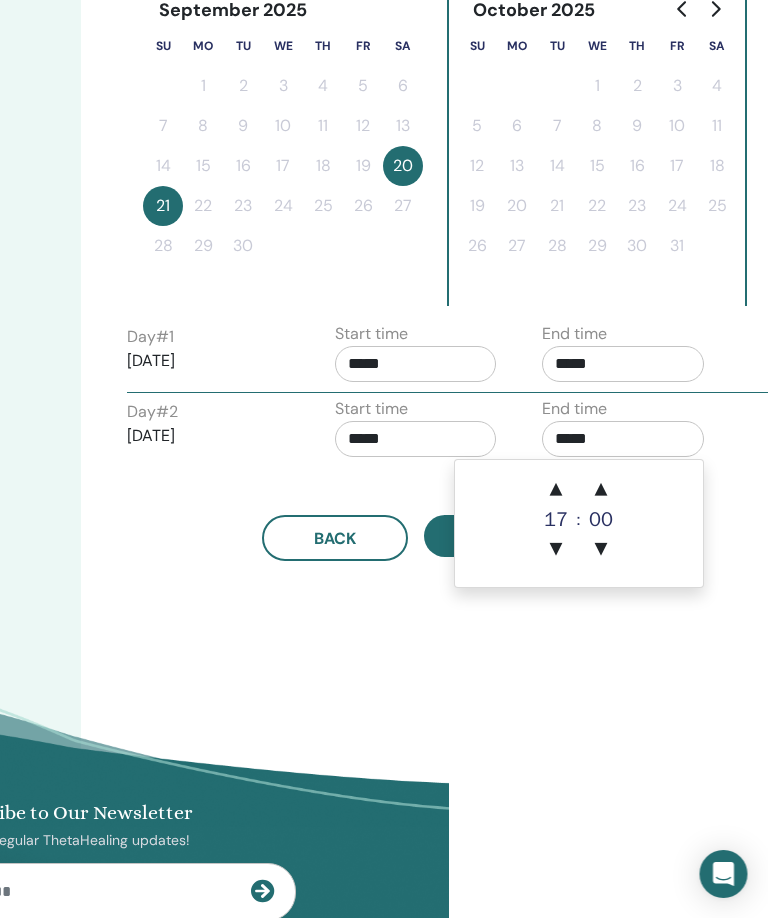 scroll, scrollTop: 536, scrollLeft: 319, axis: both 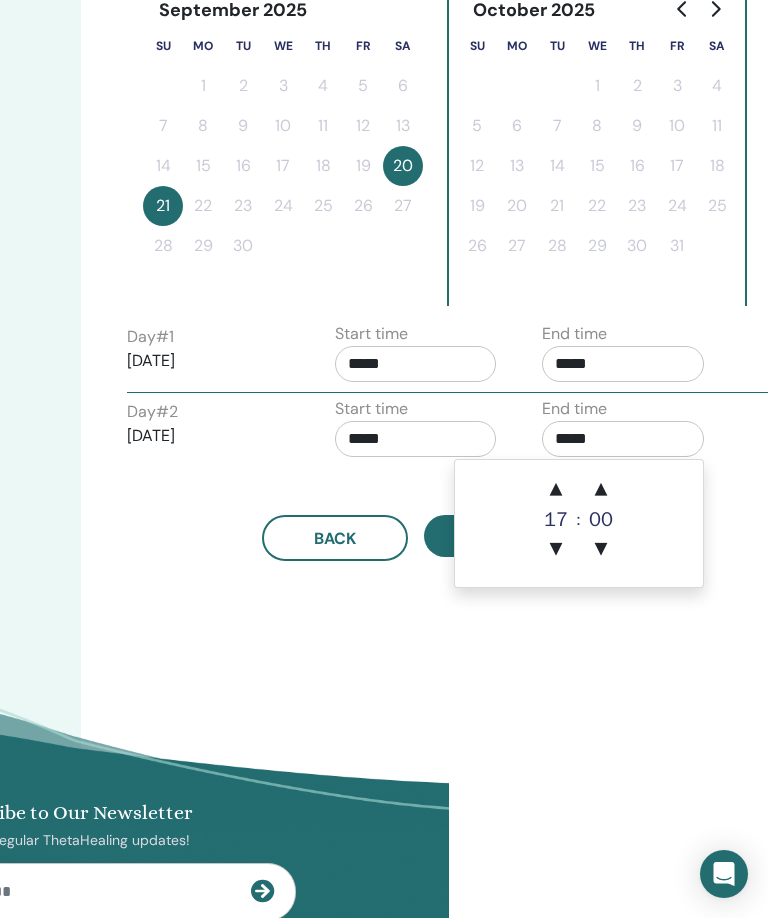 click on "▲" at bounding box center [556, 490] 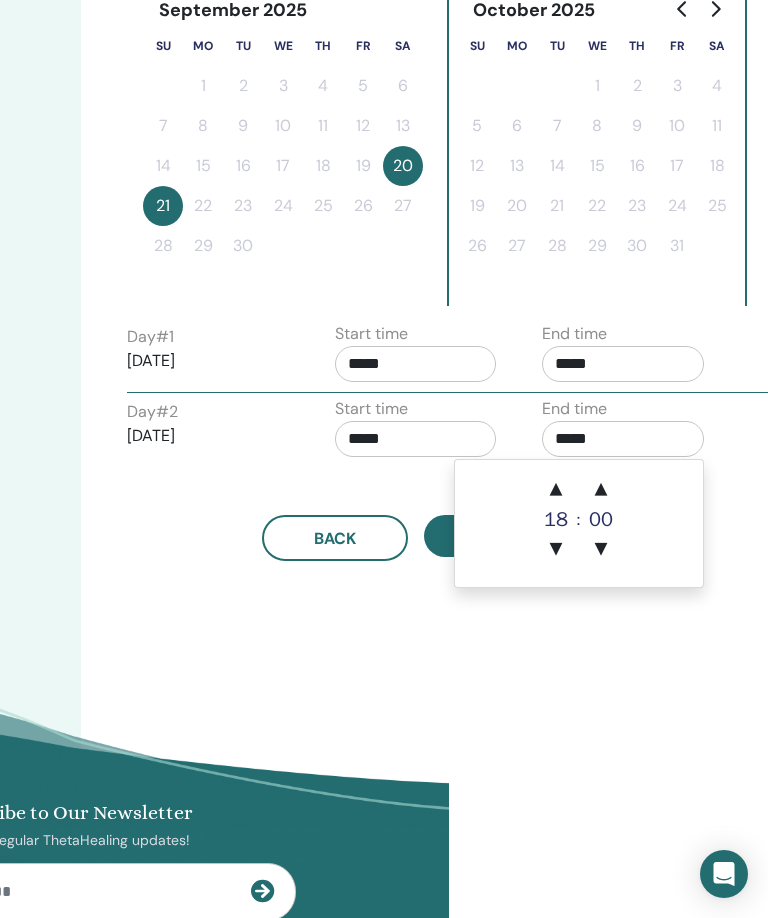type on "*****" 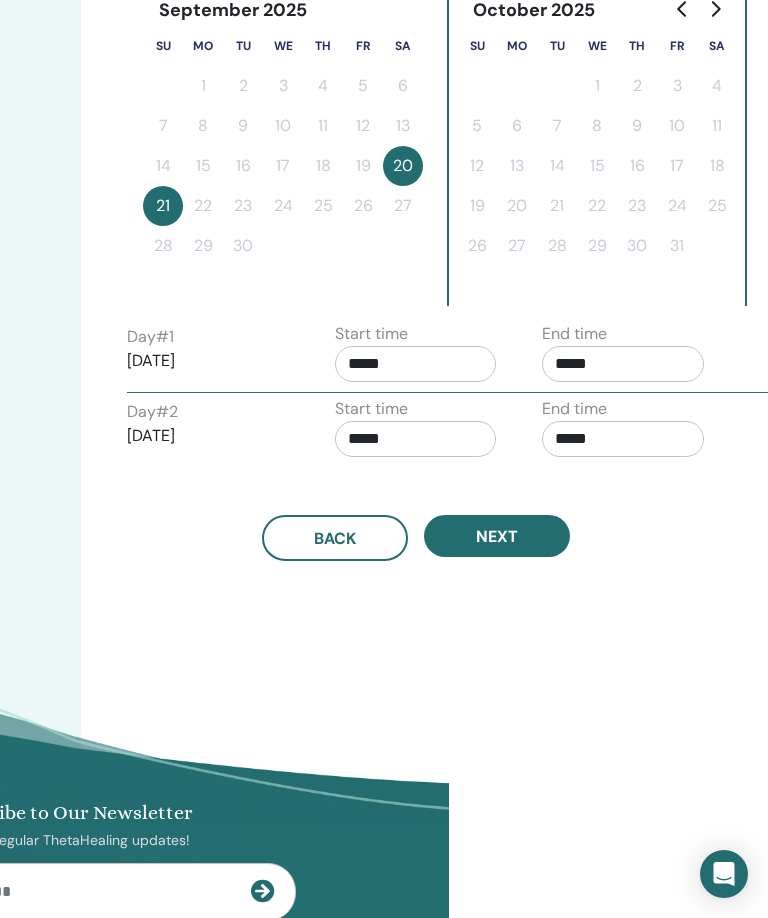 click on "Time Zone Time Zone (GMT-4) US/Eastern Seminar Date and Time Start date End date Done Schedule setup complete Reset September 2025 Su Mo Tu We Th Fr Sa 1 2 3 4 5 6 7 8 9 10 11 12 13 14 15 16 17 18 19 20 21 22 23 24 25 26 27 28 29 30 October 2025 Su Mo Tu We Th Fr Sa 1 2 3 4 5 6 7 8 9 10 11 12 13 14 15 16 17 18 19 20 21 22 23 24 25 26 27 28 29 30 31 November 2025 Su Mo Tu We Th Fr Sa 1 2 3 4 5 6 7 8 9 10 11 12 13 14 15 16 17 18 19 20 21 22 23 24 25 26 27 28 29 30 Day  # 1 2025/09/20 Start time ***** End time ***** Day  # 2 2025/09/21 Start time ***** End time ***** Back Next" at bounding box center [481, 184] 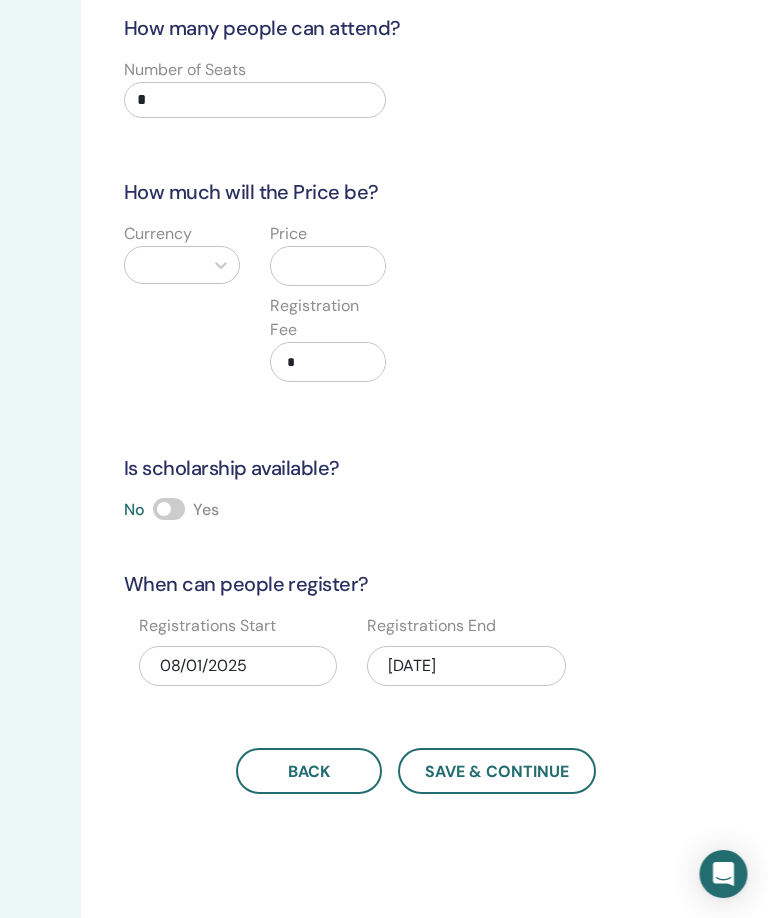 scroll, scrollTop: 79, scrollLeft: 318, axis: both 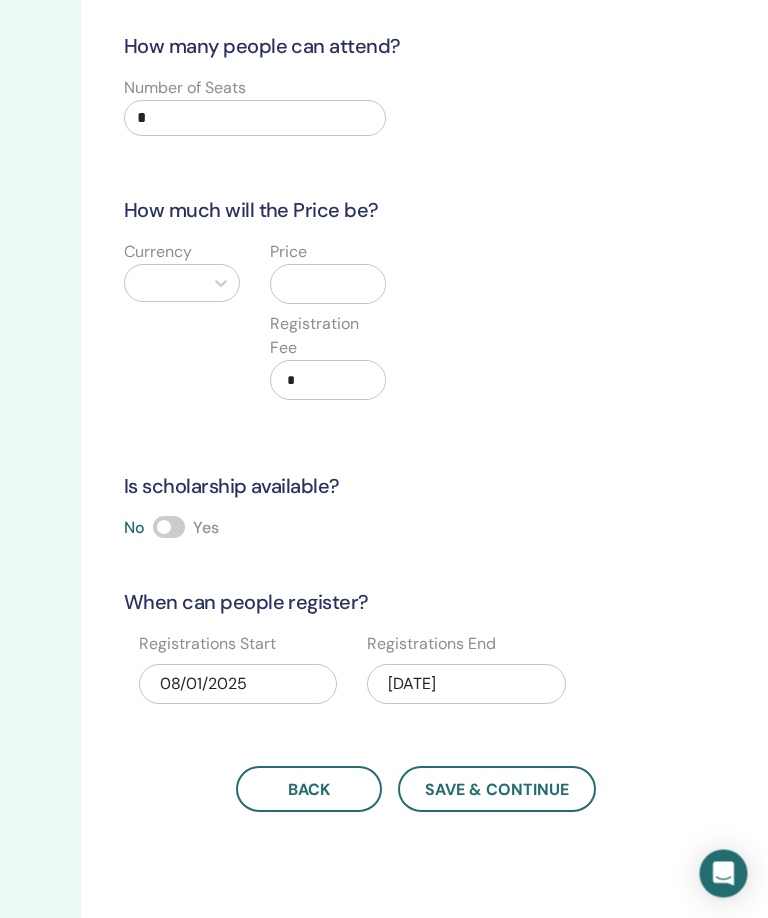 click on "*" at bounding box center [256, 119] 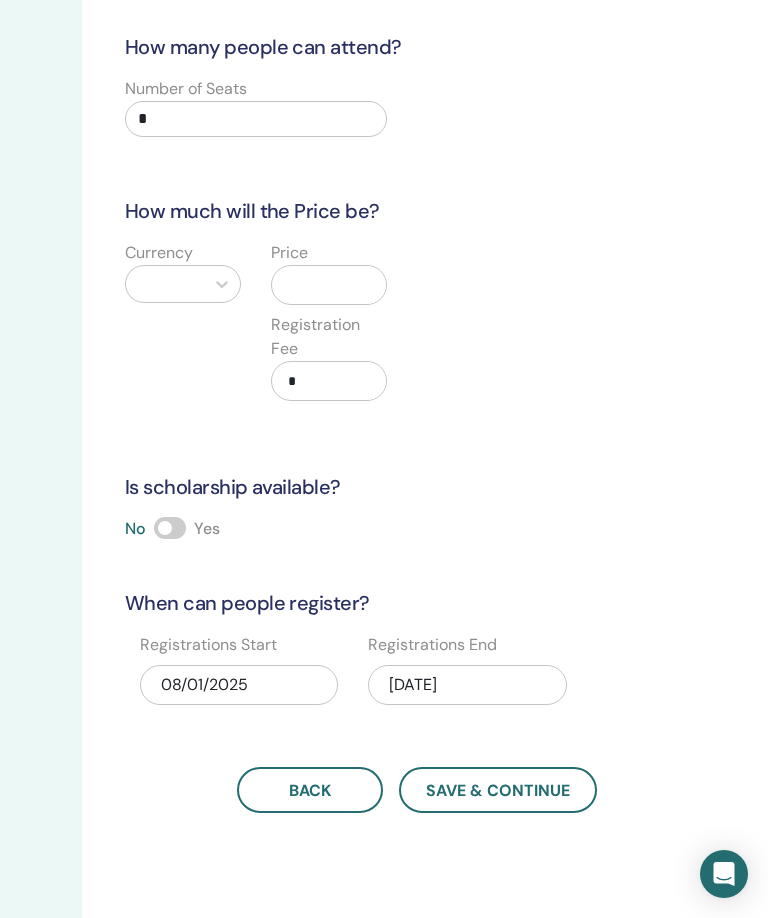 click on "*" at bounding box center [256, 119] 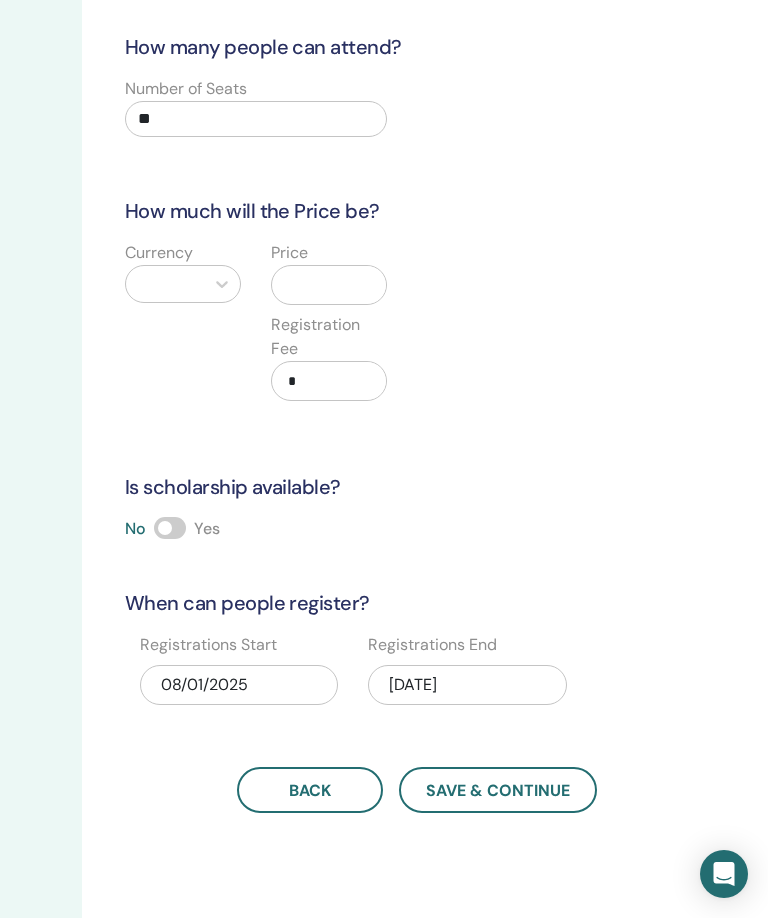 type on "**" 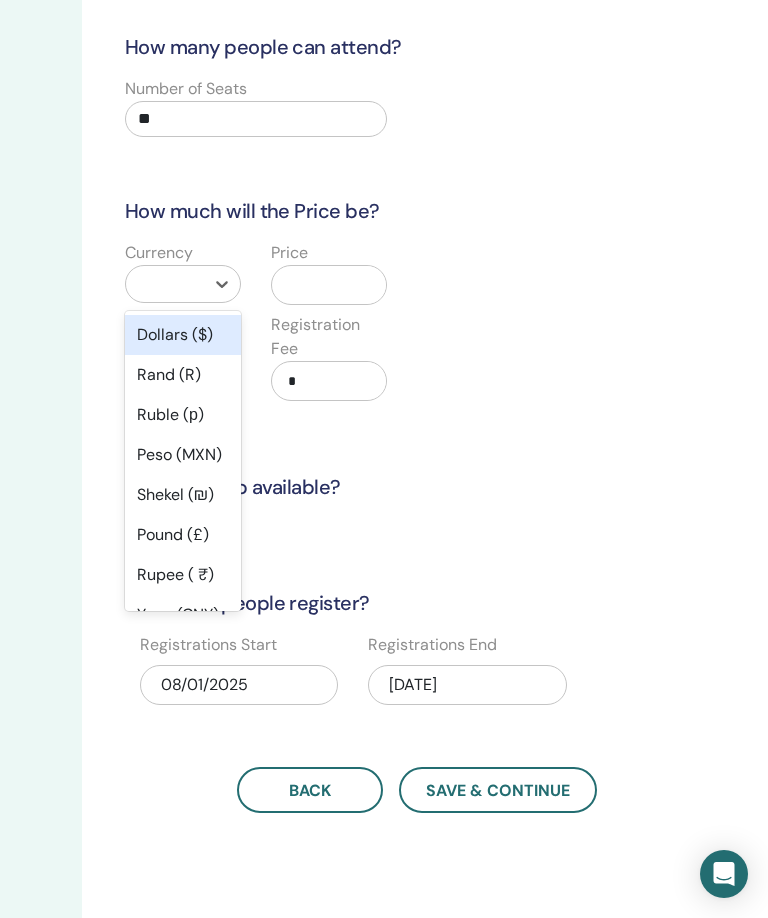 click on "Dollars ($)" at bounding box center [183, 335] 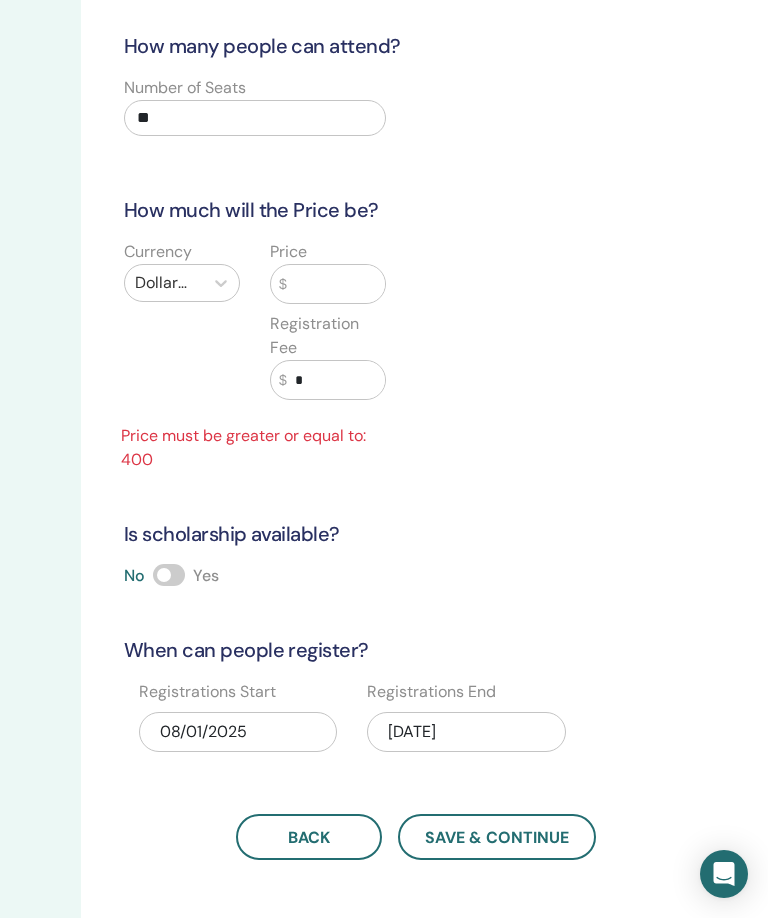 click at bounding box center [336, 284] 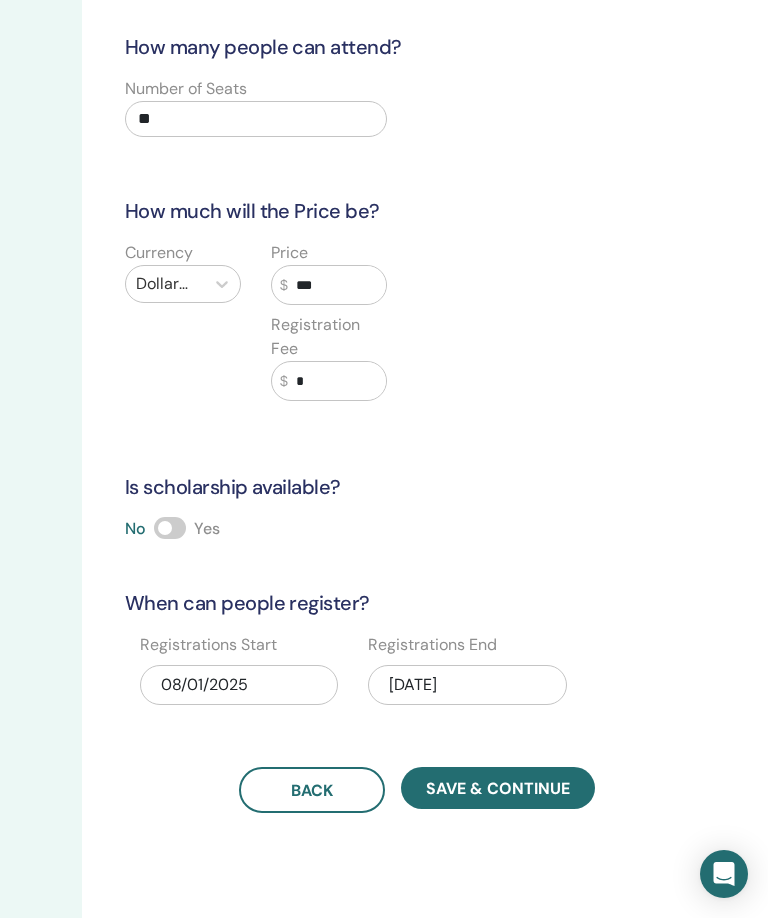 type on "***" 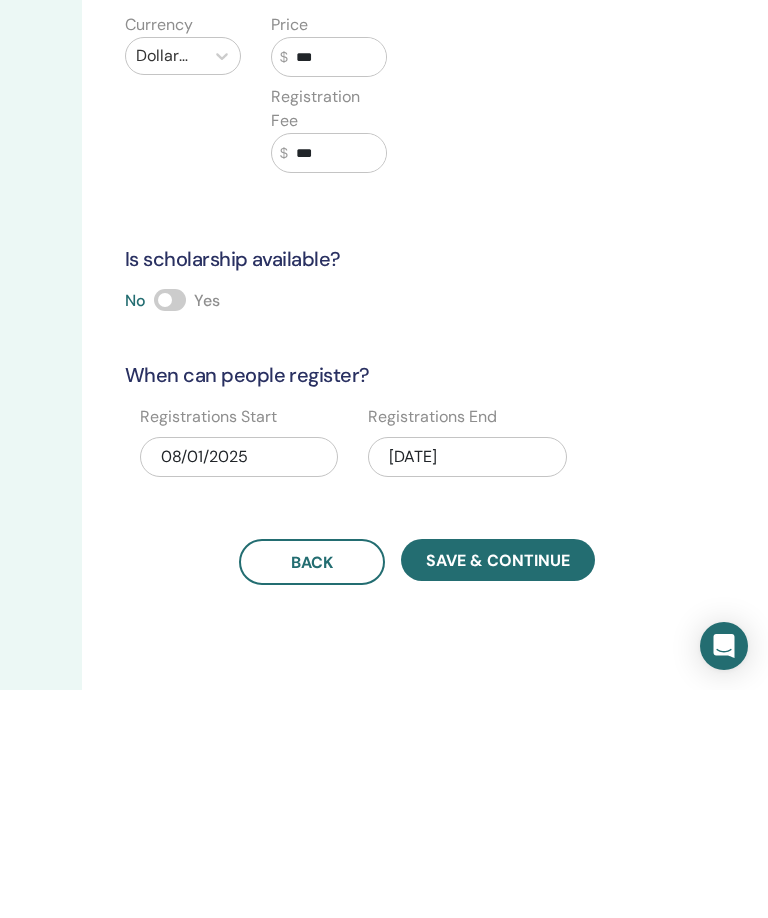 type on "***" 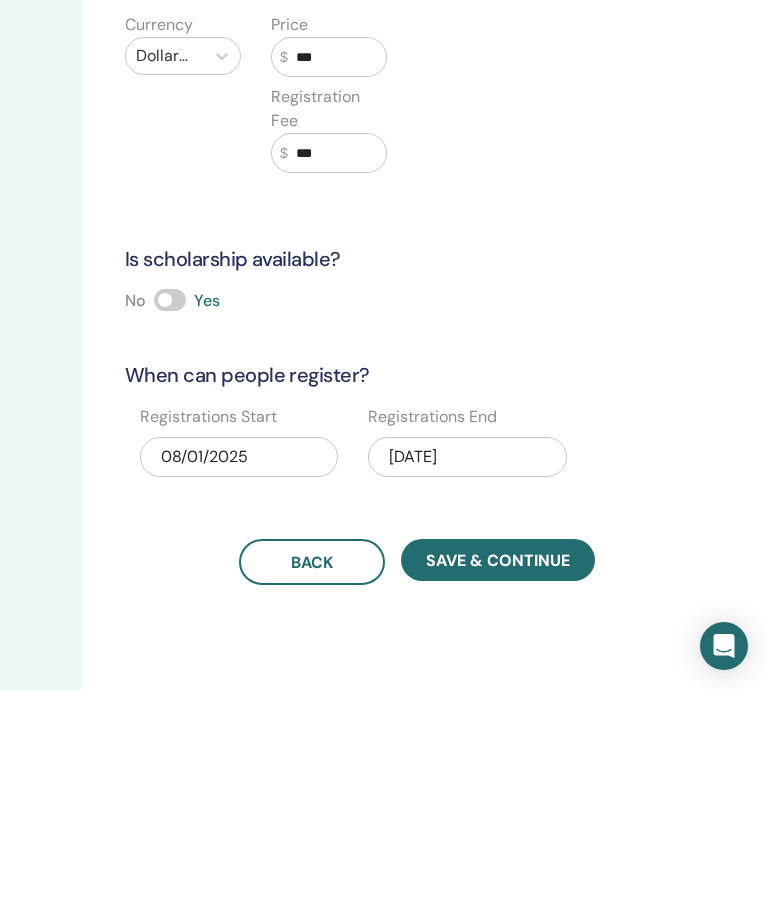 scroll, scrollTop: 308, scrollLeft: 319, axis: both 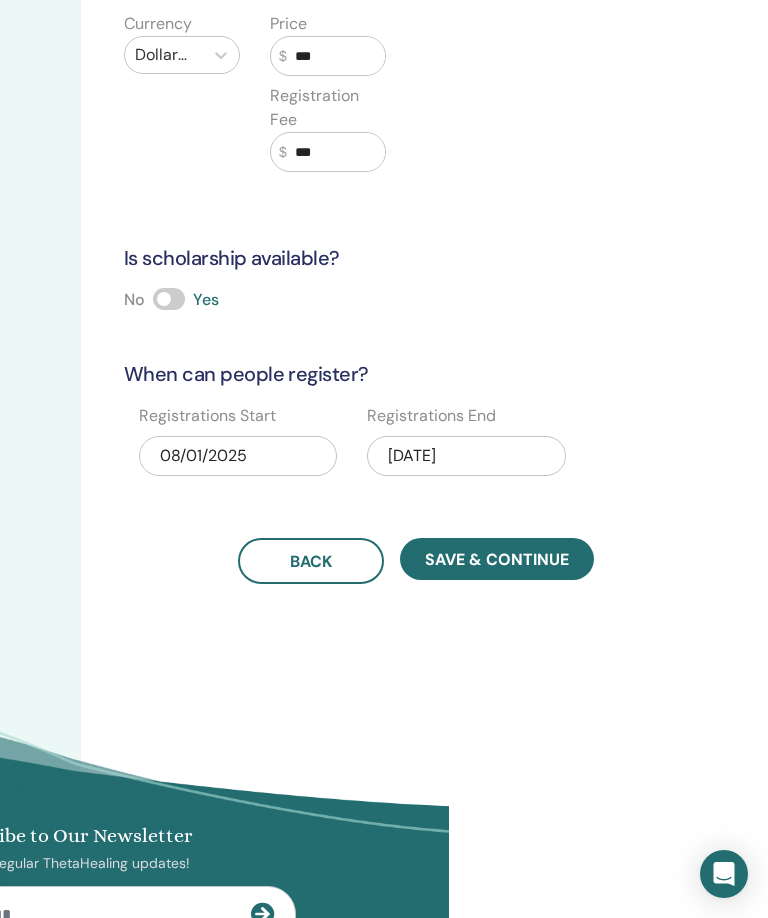click on "09/21/2025" at bounding box center [466, 456] 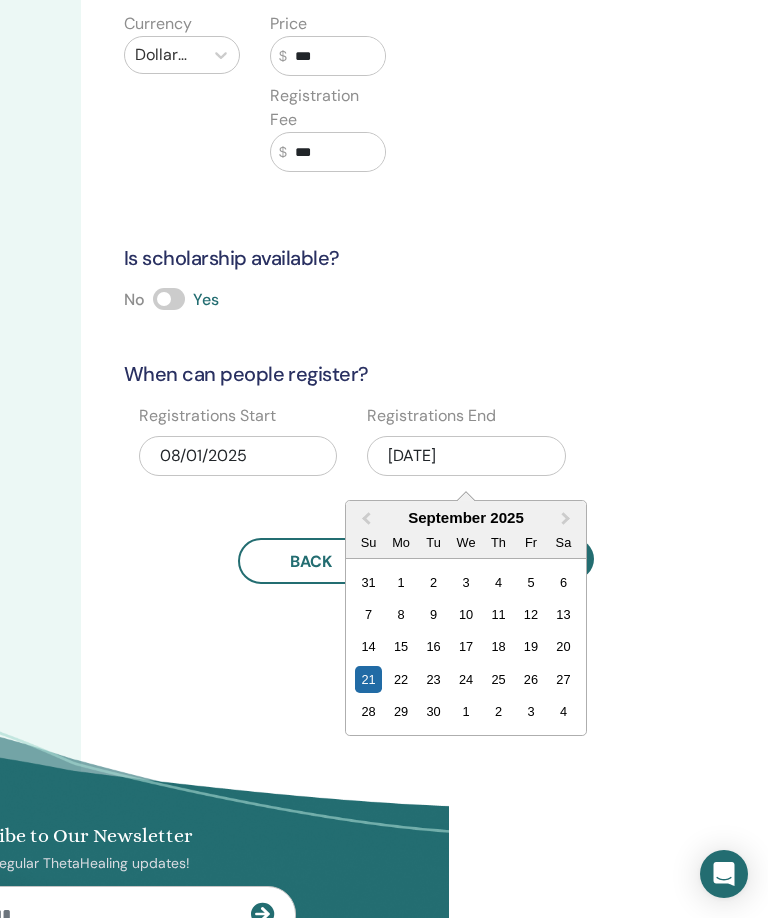 click on "14 15 16 17 18 19 20" at bounding box center [466, 647] 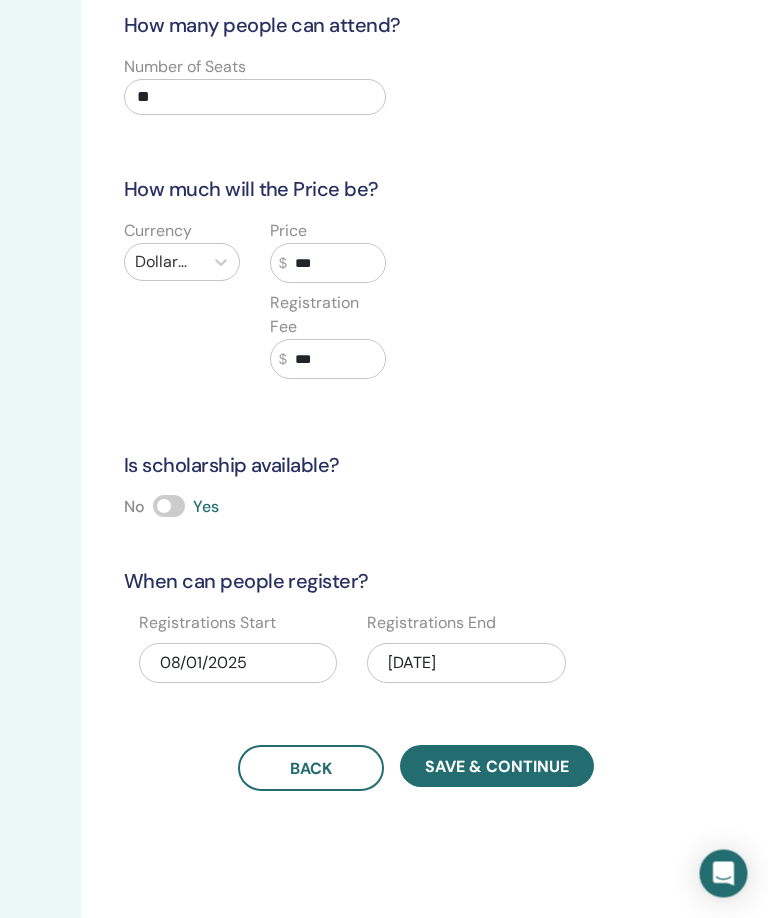 click on "Save & Continue" at bounding box center (498, 767) 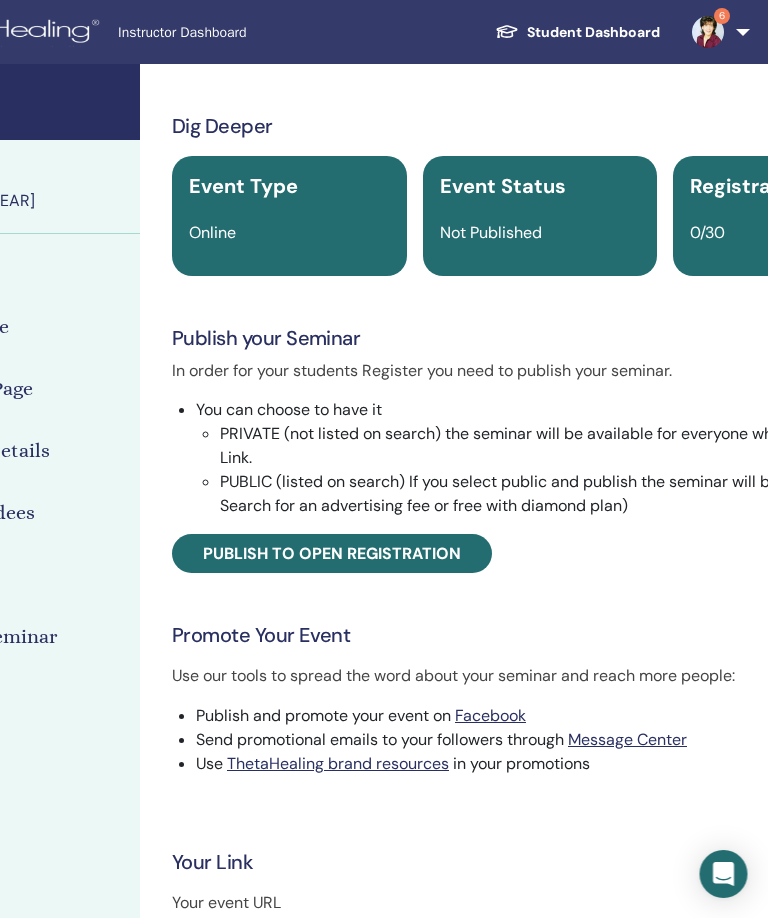 scroll, scrollTop: 0, scrollLeft: 259, axis: horizontal 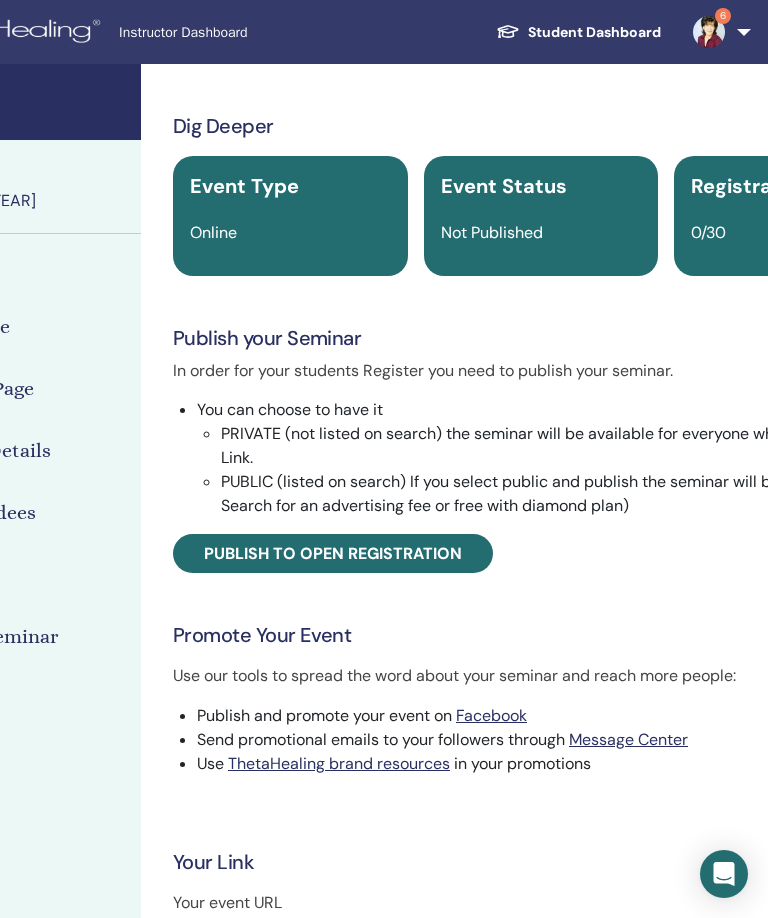 click on "Publish to open registration" at bounding box center (333, 553) 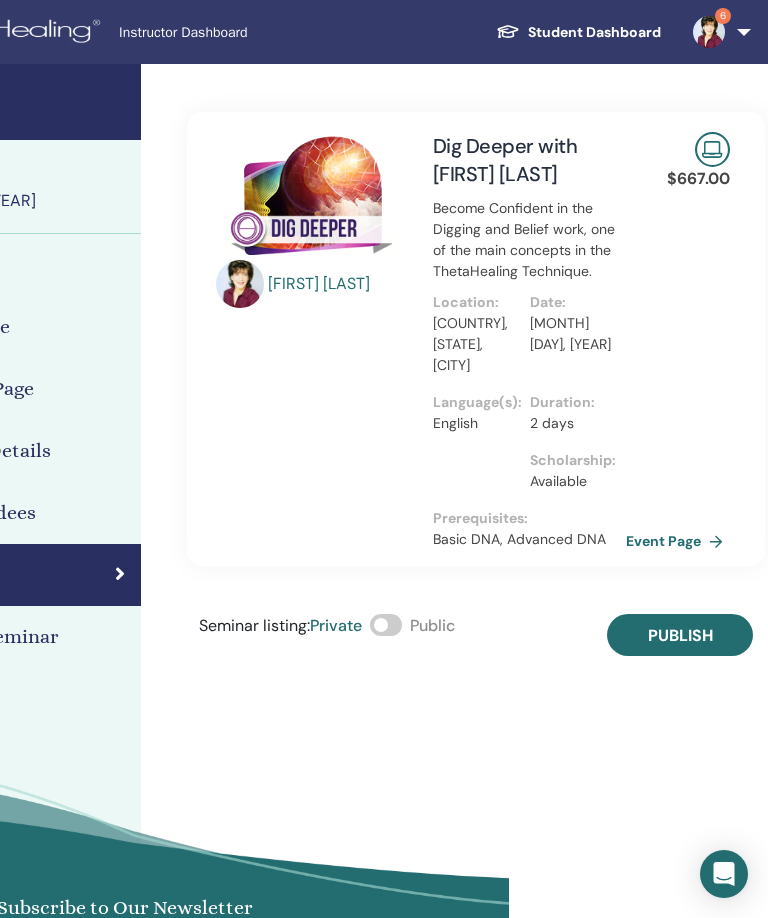 click at bounding box center [386, 625] 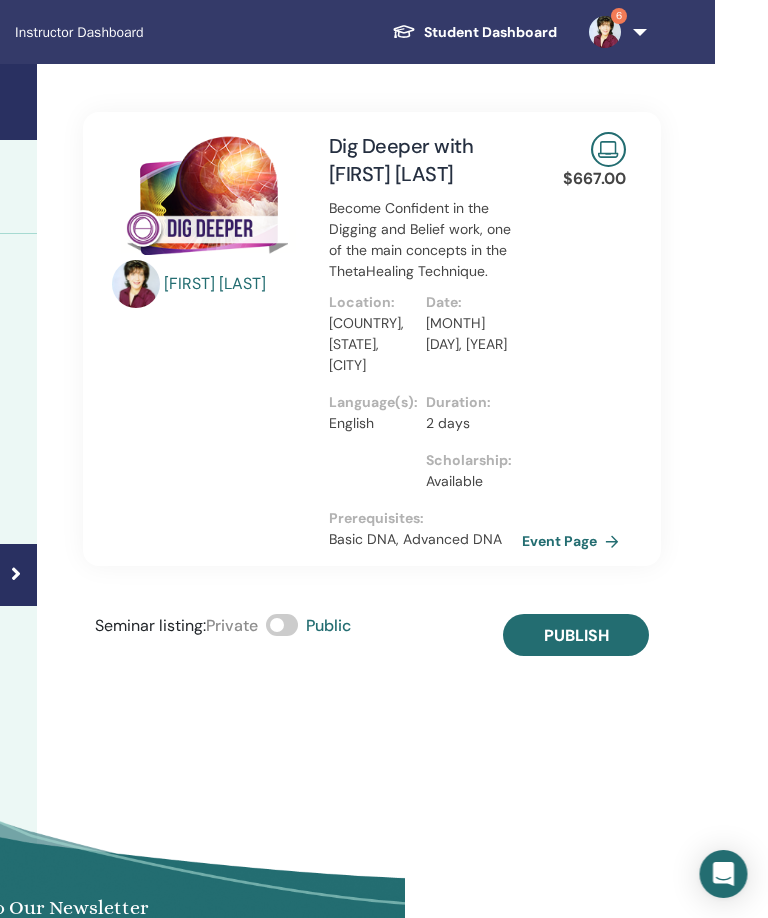 scroll, scrollTop: 0, scrollLeft: 364, axis: horizontal 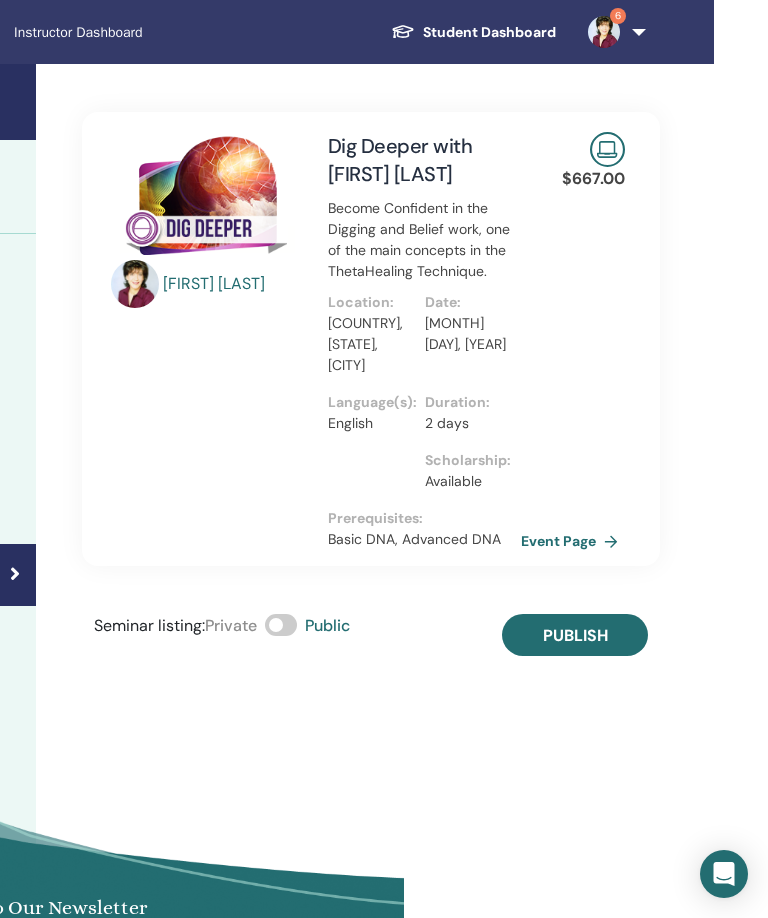 click on "Publish" at bounding box center (575, 635) 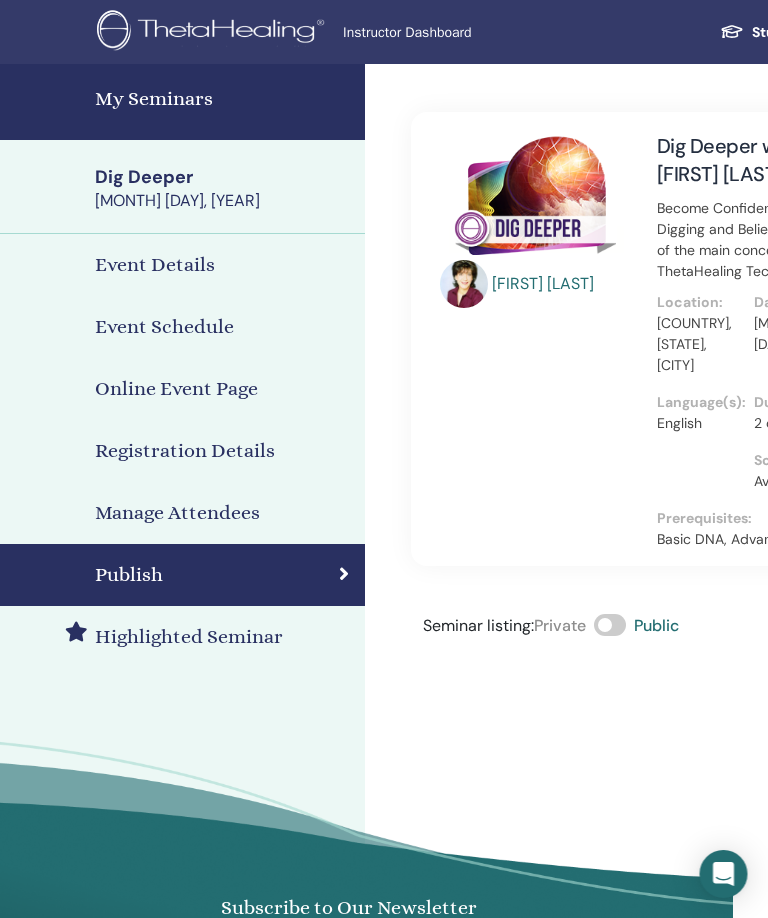 scroll, scrollTop: 0, scrollLeft: 0, axis: both 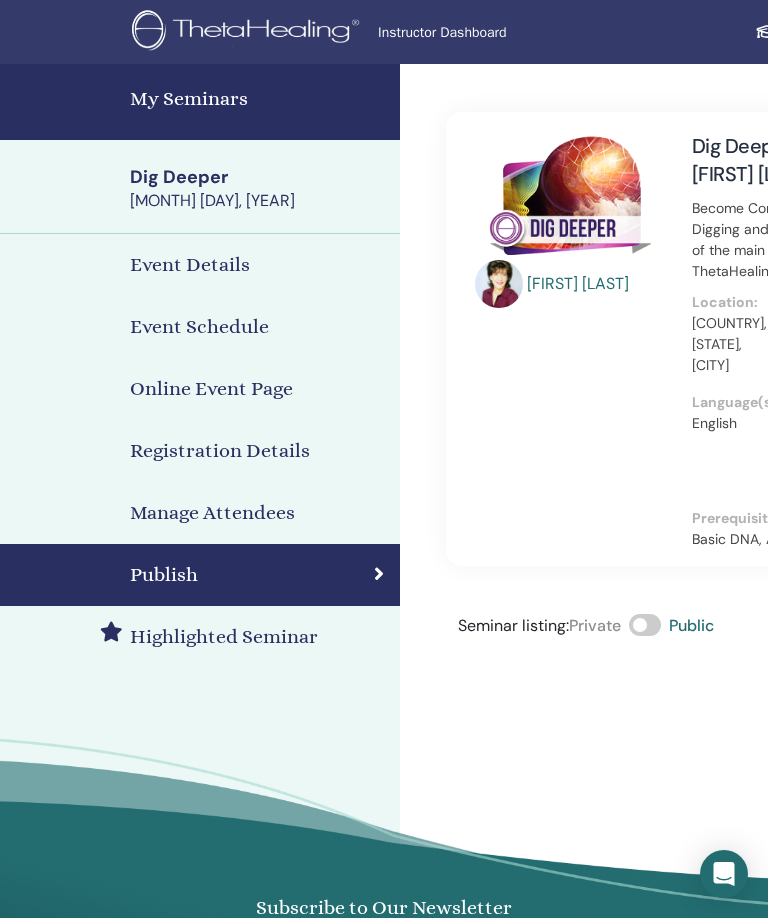 click on "My Seminars" at bounding box center (200, 102) 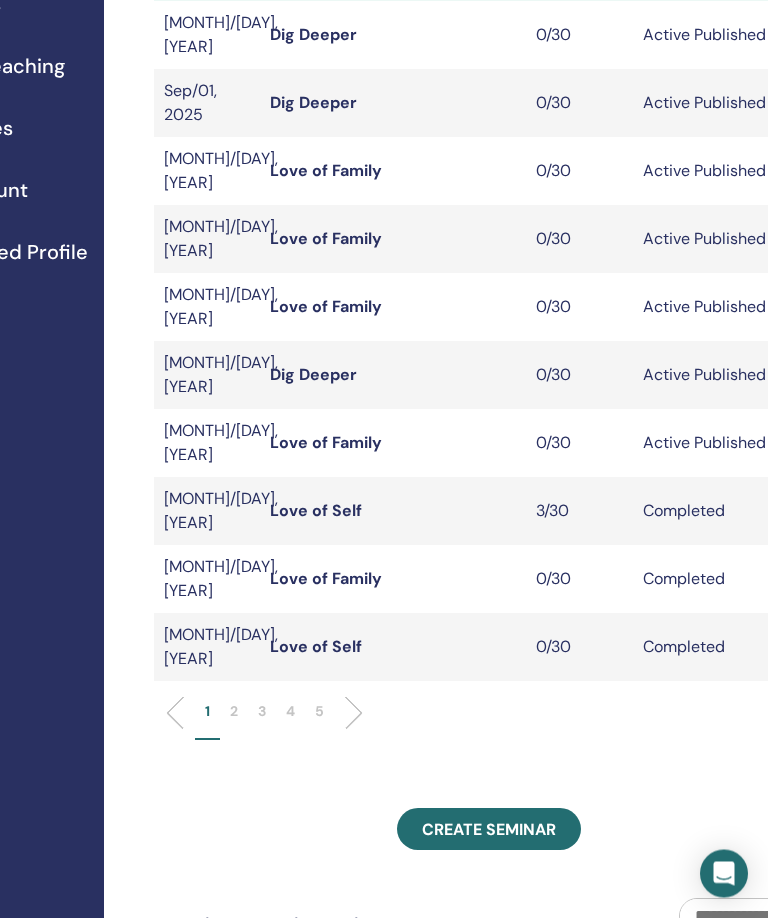 scroll, scrollTop: 369, scrollLeft: 216, axis: both 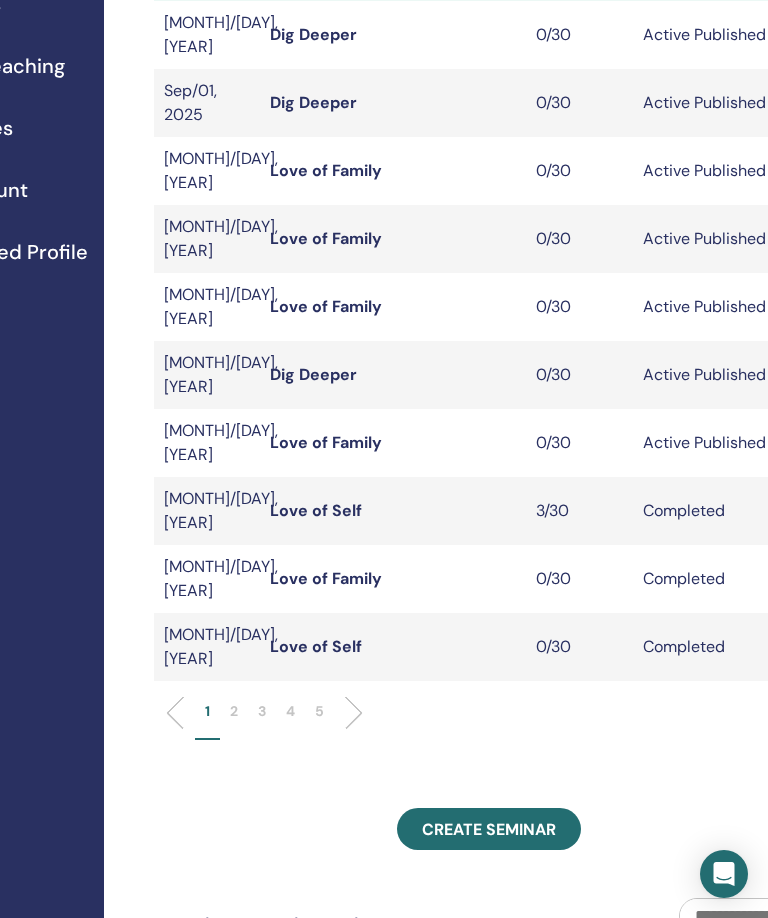 click on "Create seminar" at bounding box center (489, 829) 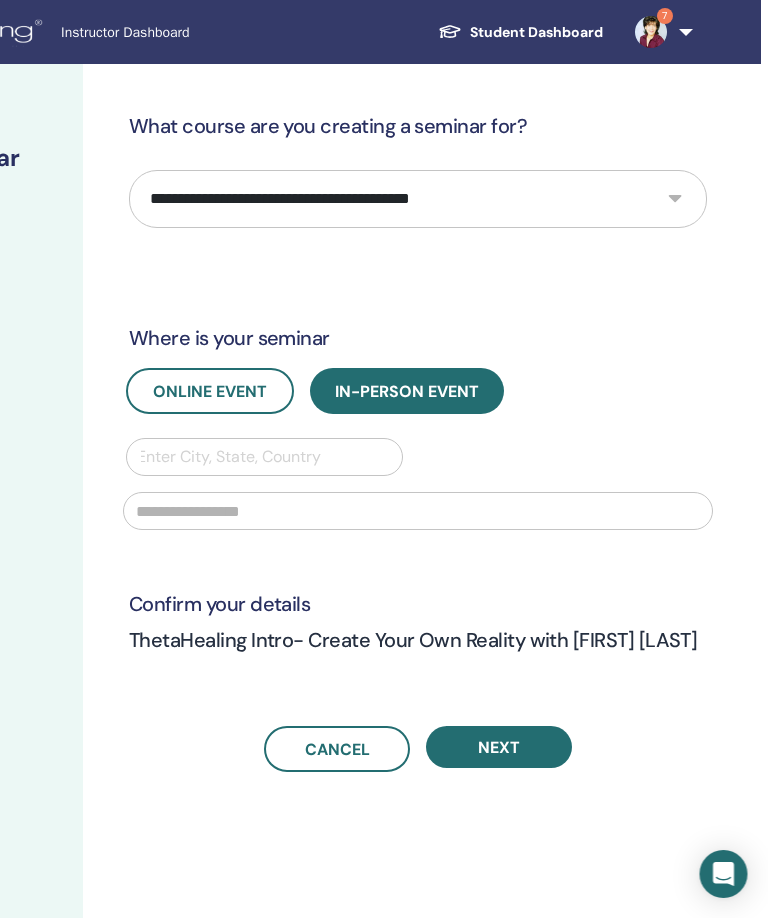 scroll, scrollTop: 0, scrollLeft: 317, axis: horizontal 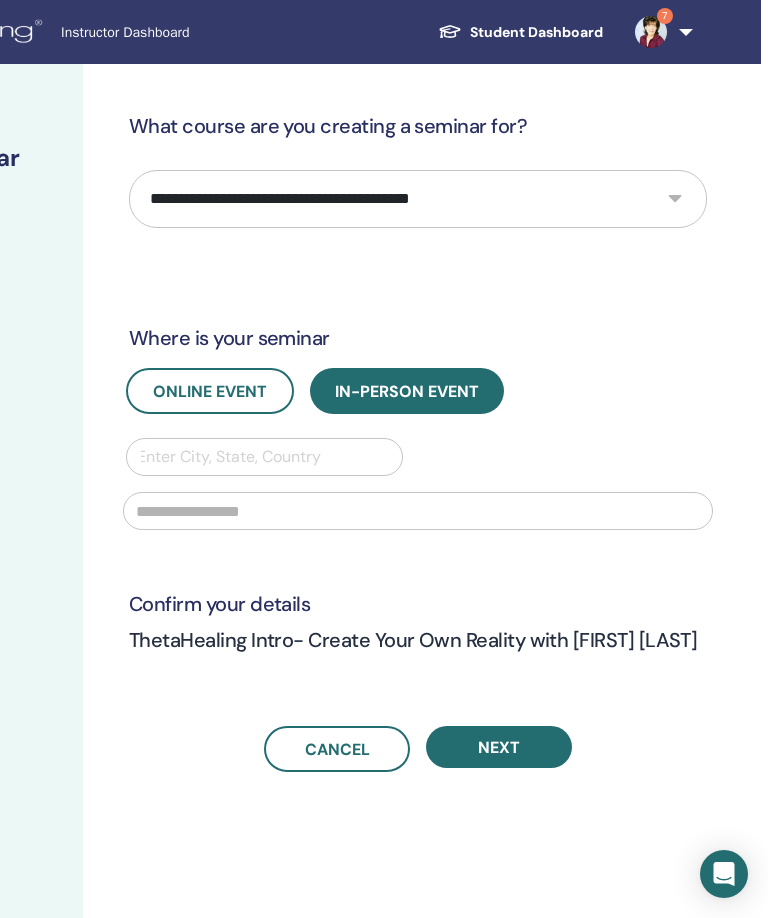 click on "**********" at bounding box center [418, 199] 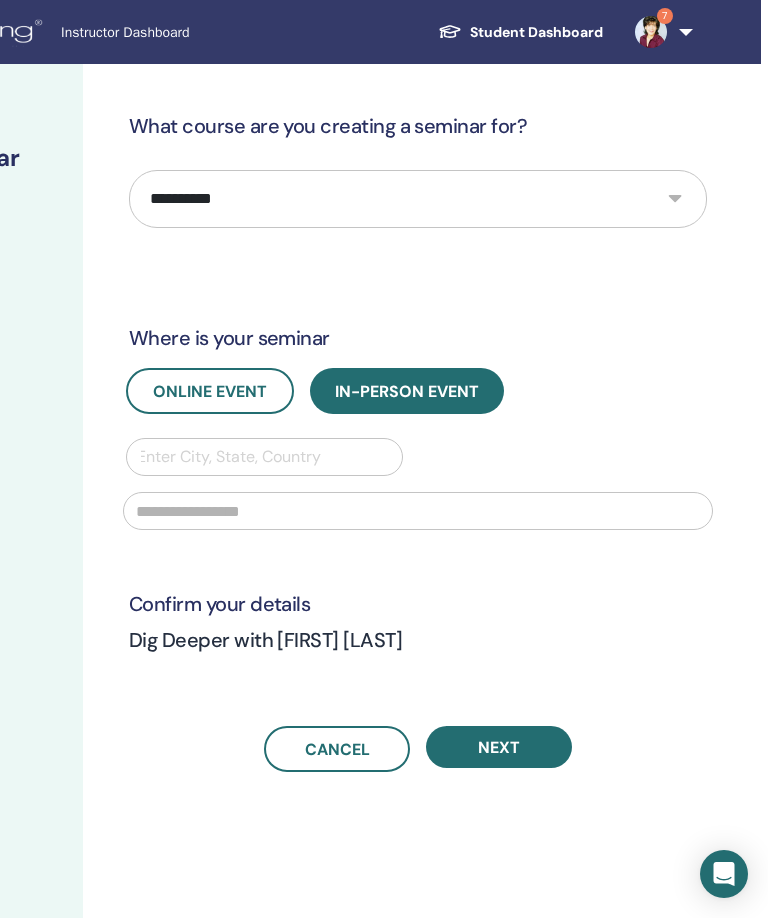 click on "Online Event" at bounding box center (210, 391) 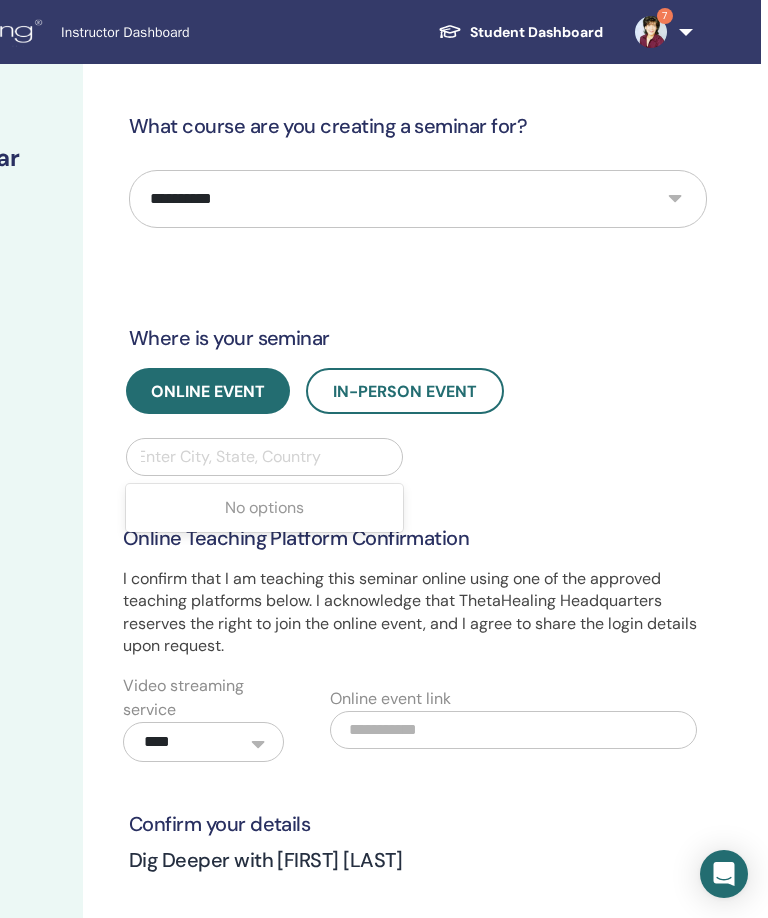 scroll, scrollTop: 0, scrollLeft: 316, axis: horizontal 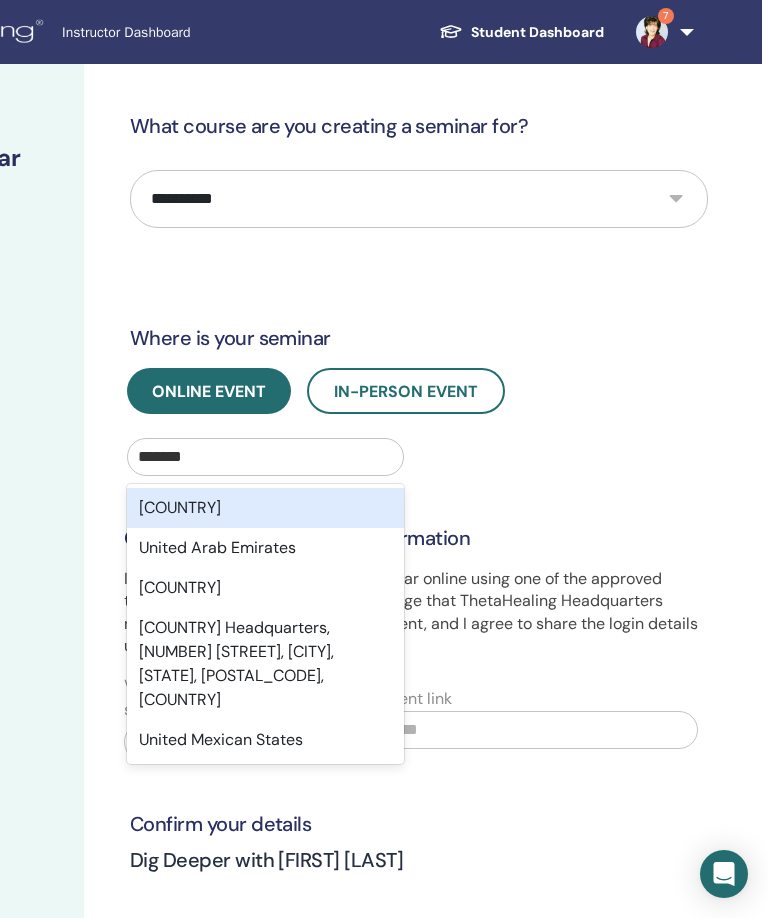 click on "United States" at bounding box center [265, 508] 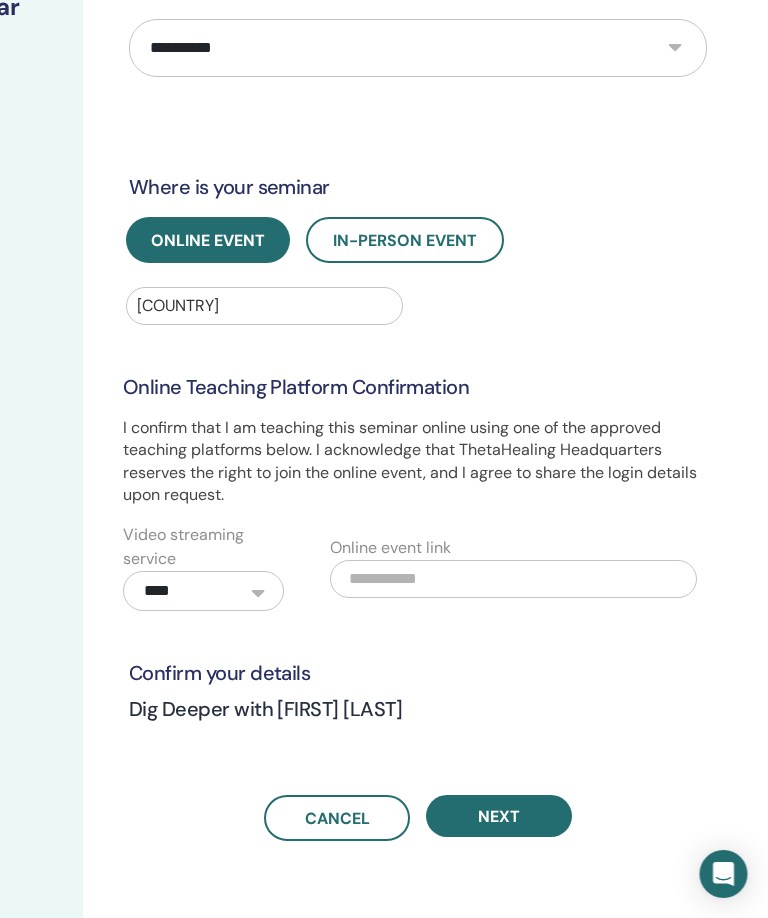 scroll, scrollTop: 146, scrollLeft: 317, axis: both 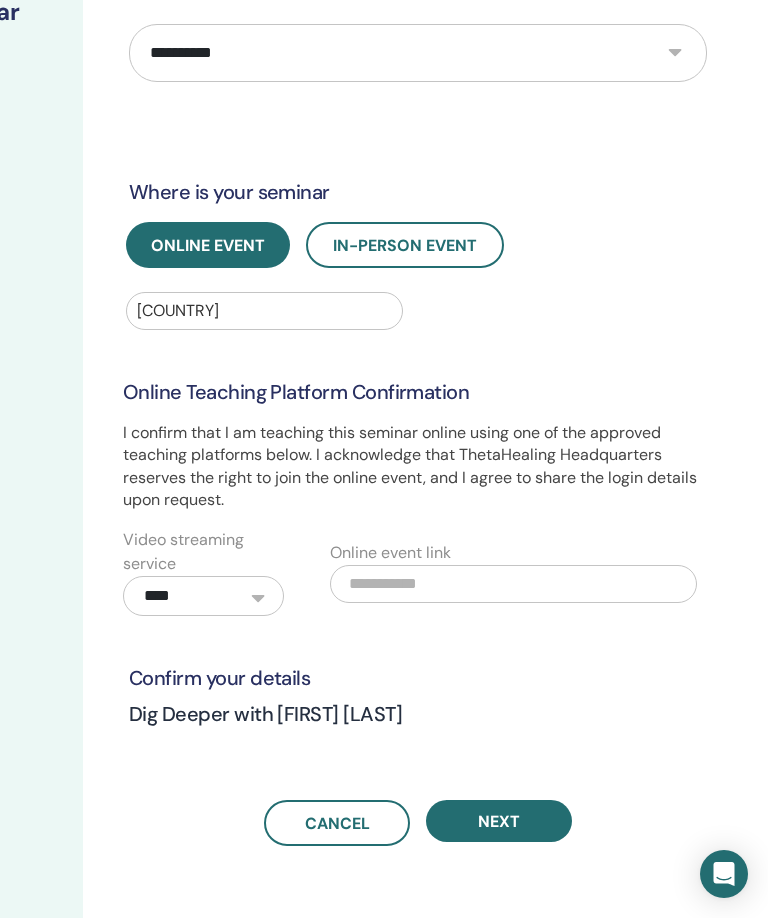 click on "Next" at bounding box center (499, 821) 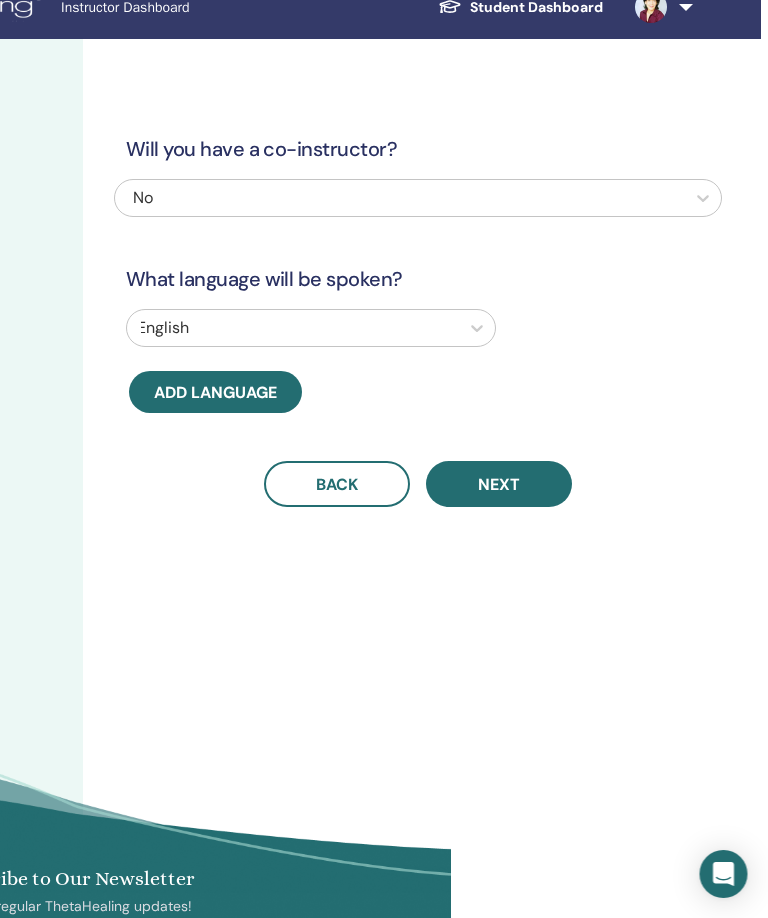 scroll, scrollTop: 31, scrollLeft: 316, axis: both 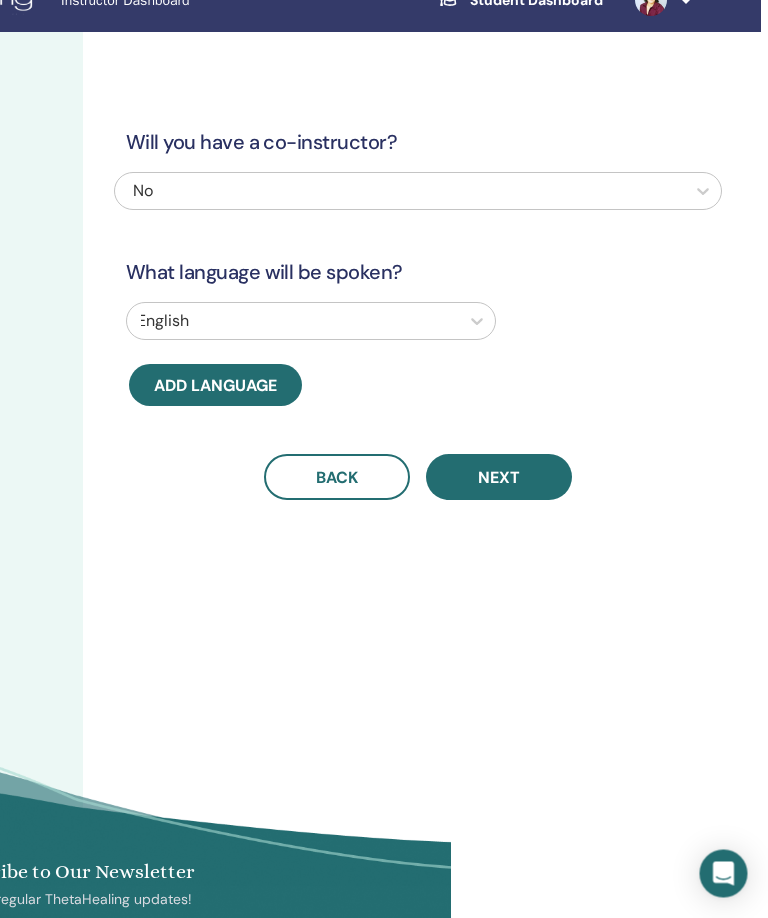 click on "Next" at bounding box center (500, 478) 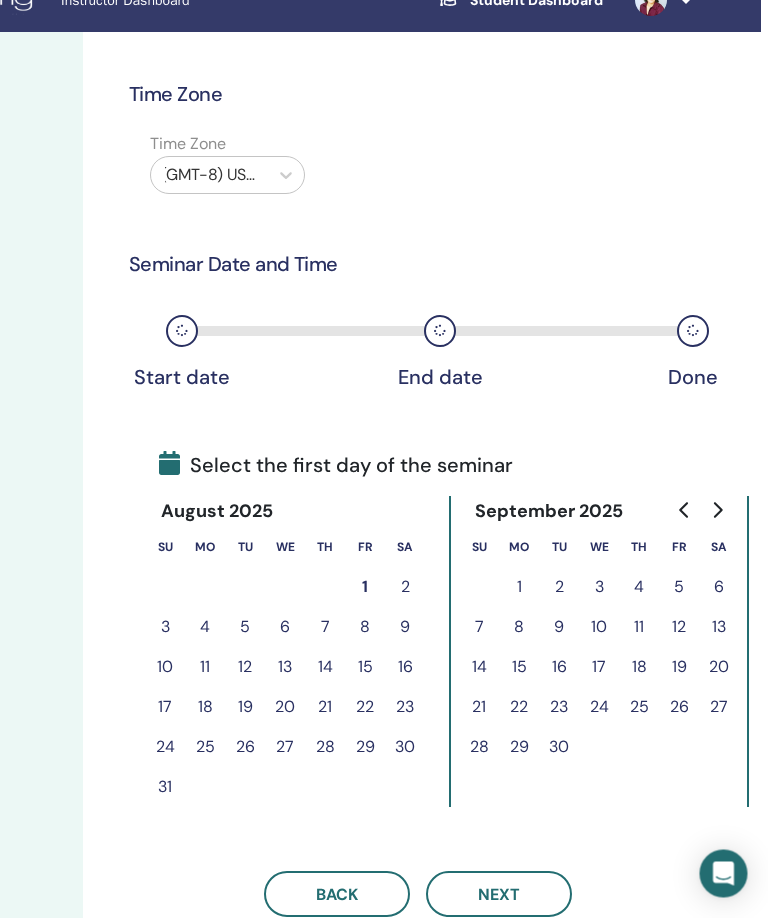 scroll, scrollTop: 32, scrollLeft: 317, axis: both 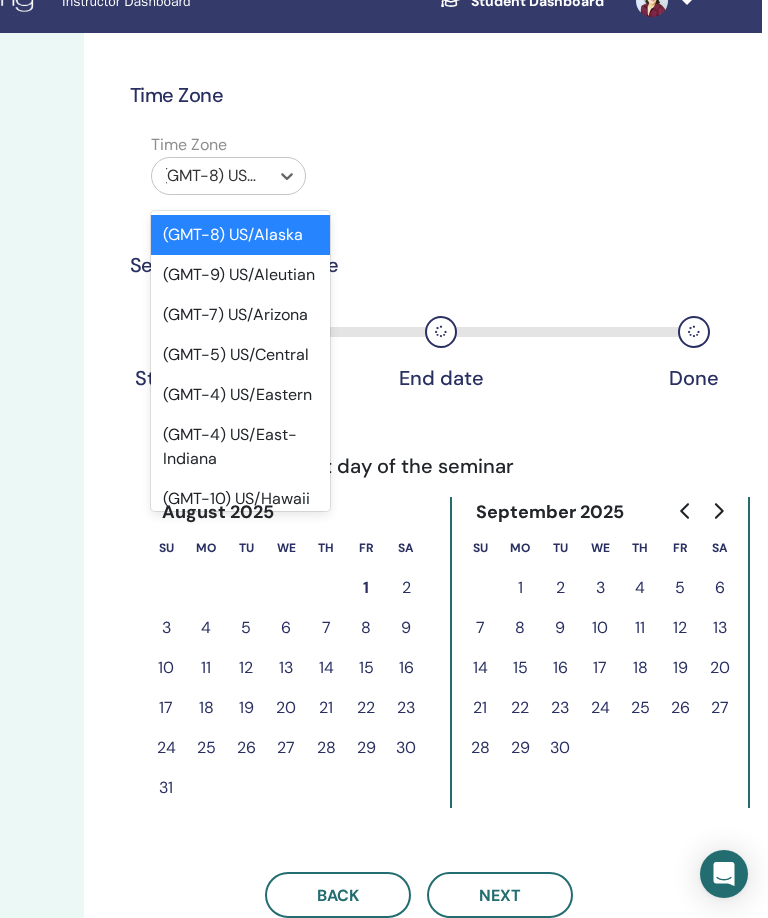 click on "(GMT-4) US/Eastern" at bounding box center (240, 395) 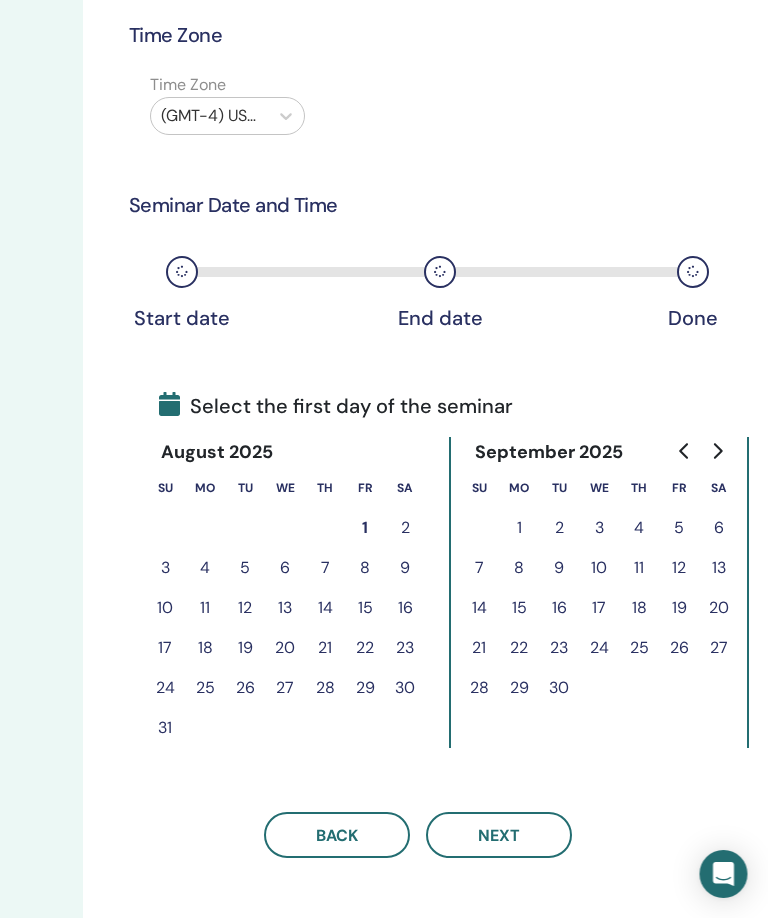 scroll, scrollTop: 90, scrollLeft: 316, axis: both 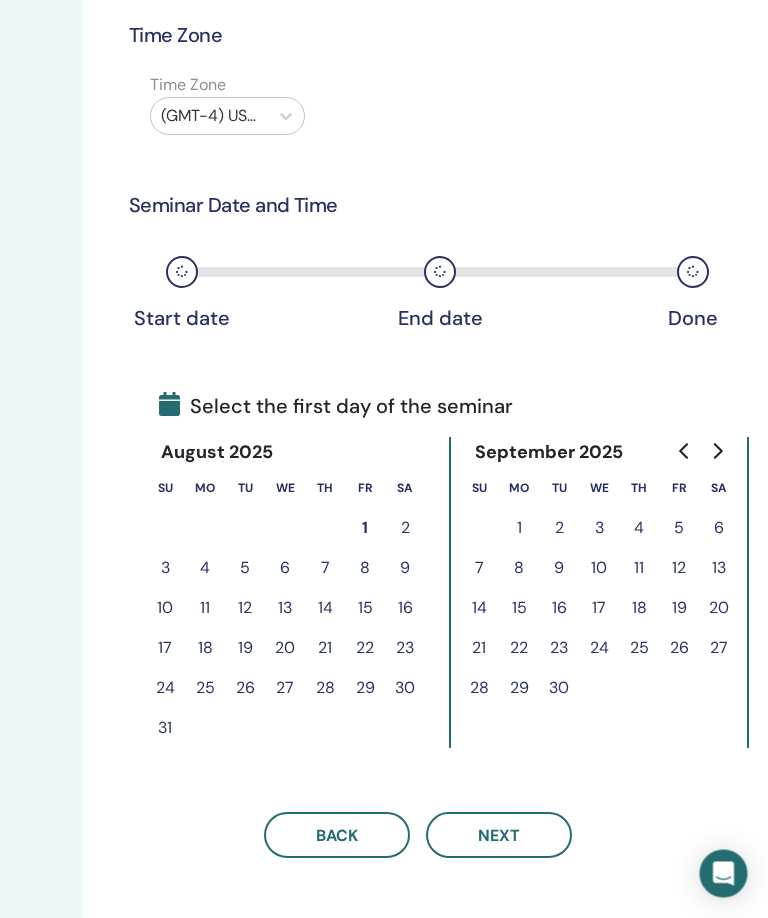 click at bounding box center (718, 452) 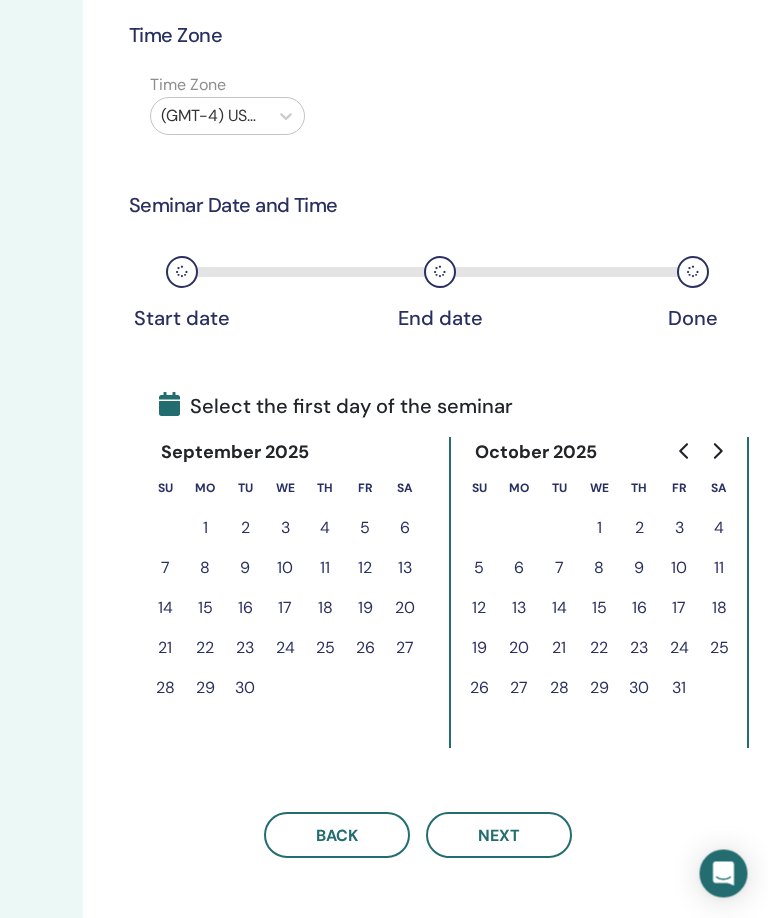 scroll, scrollTop: 91, scrollLeft: 317, axis: both 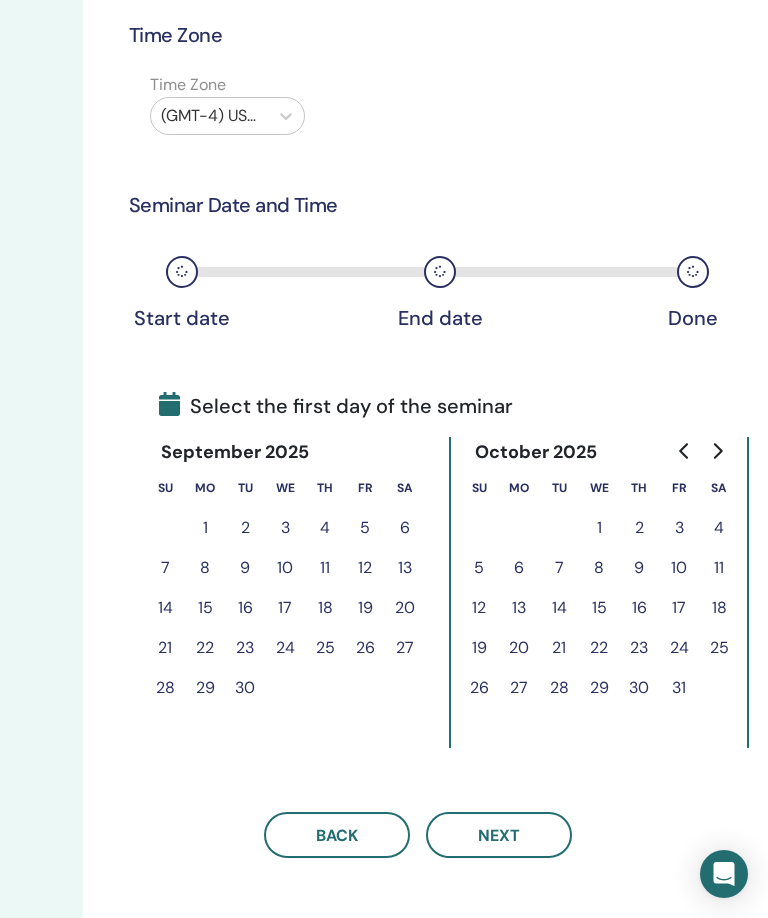 click 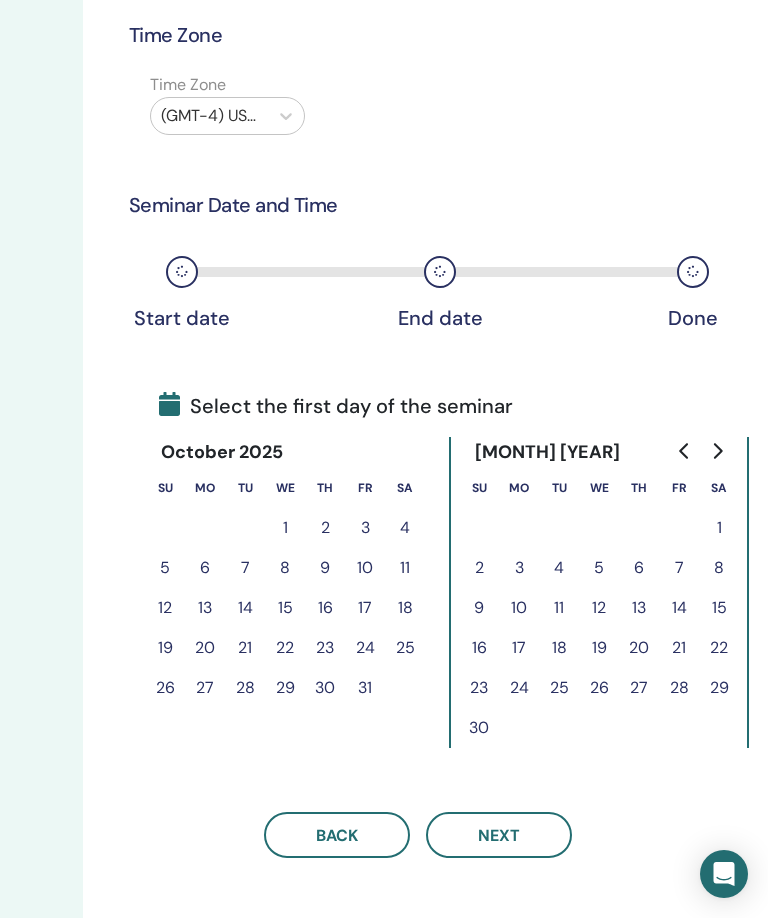 click on "9" at bounding box center [325, 568] 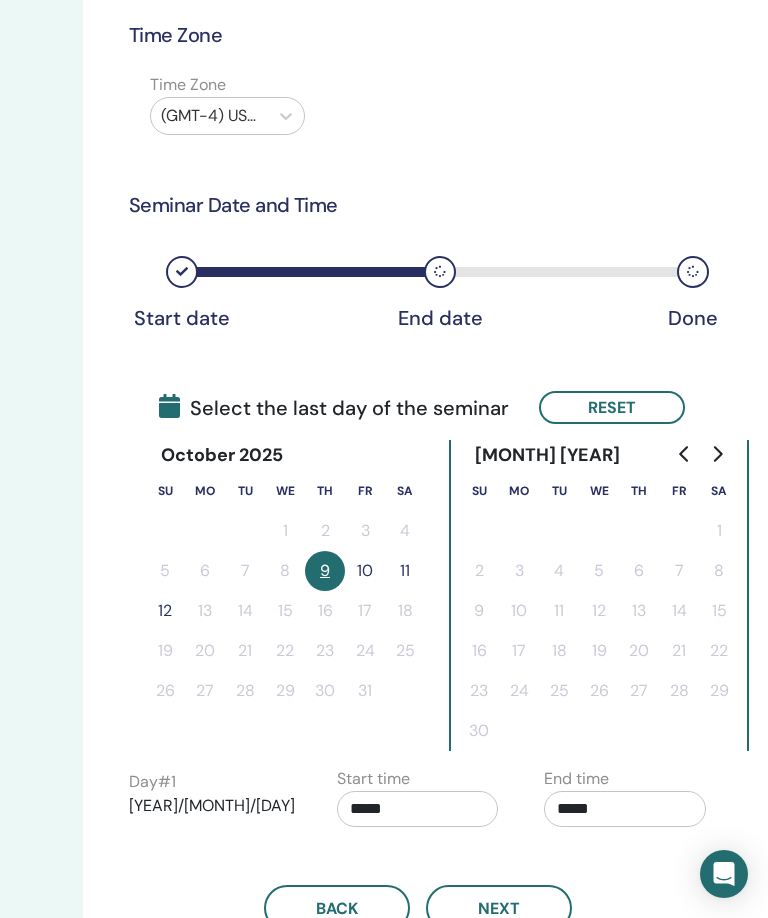 click on "10" at bounding box center [365, 571] 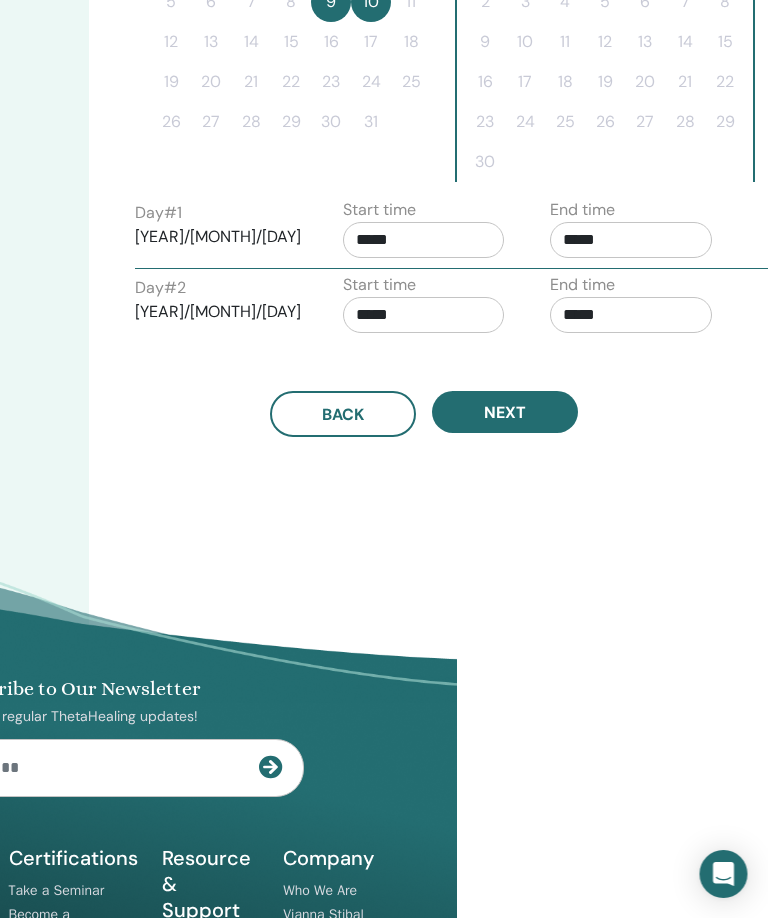 click on "*****" at bounding box center (425, 240) 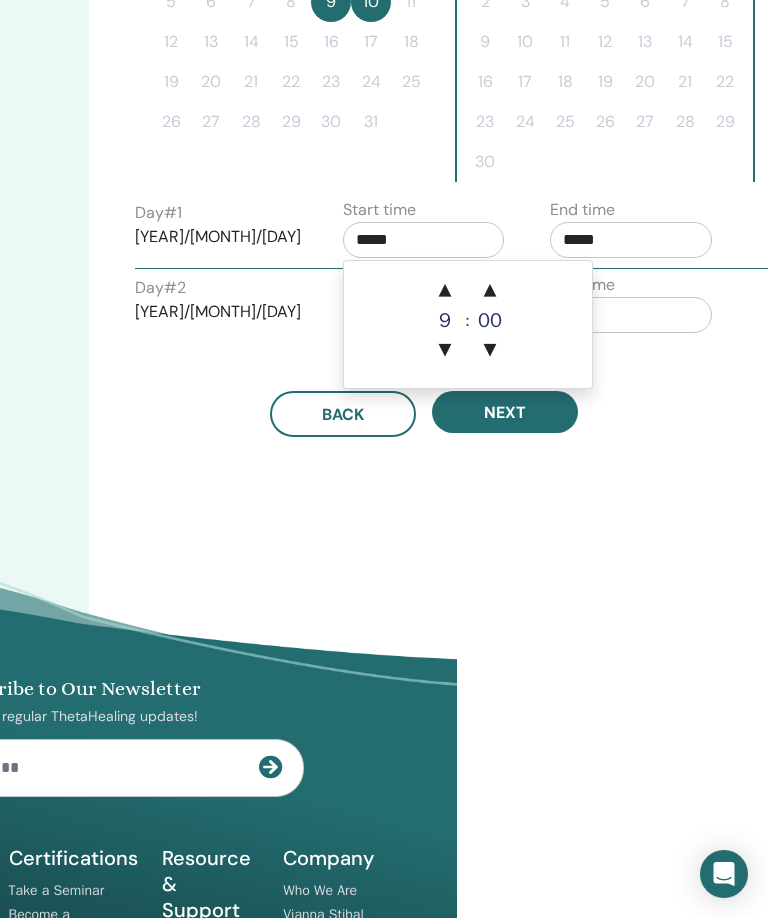scroll, scrollTop: 660, scrollLeft: 310, axis: both 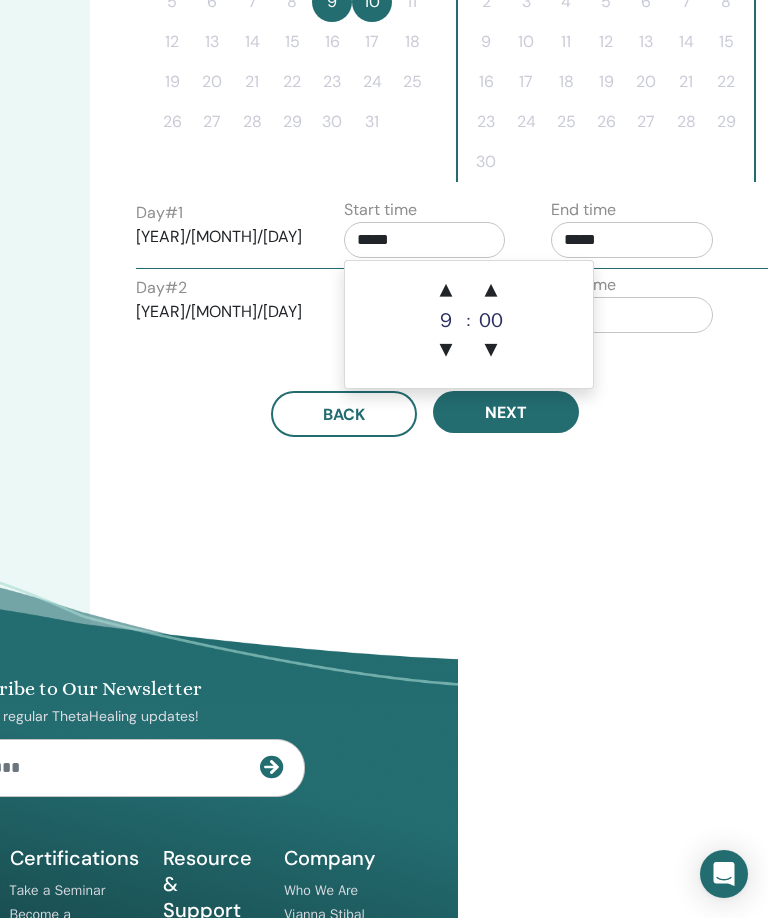 click on "▲" at bounding box center (446, 291) 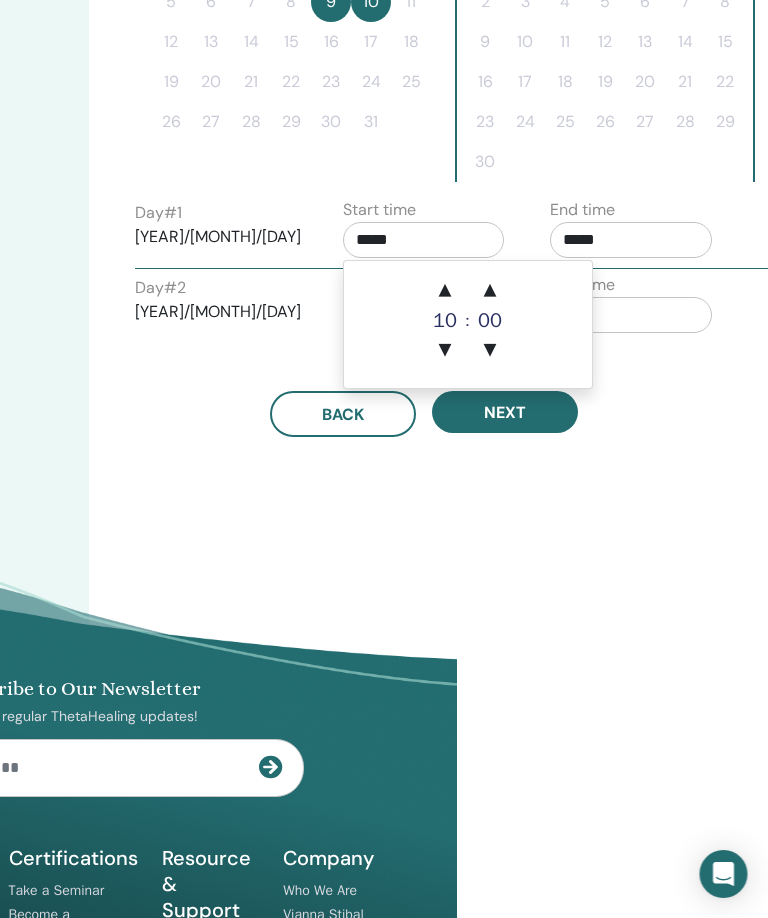 scroll, scrollTop: 660, scrollLeft: 311, axis: both 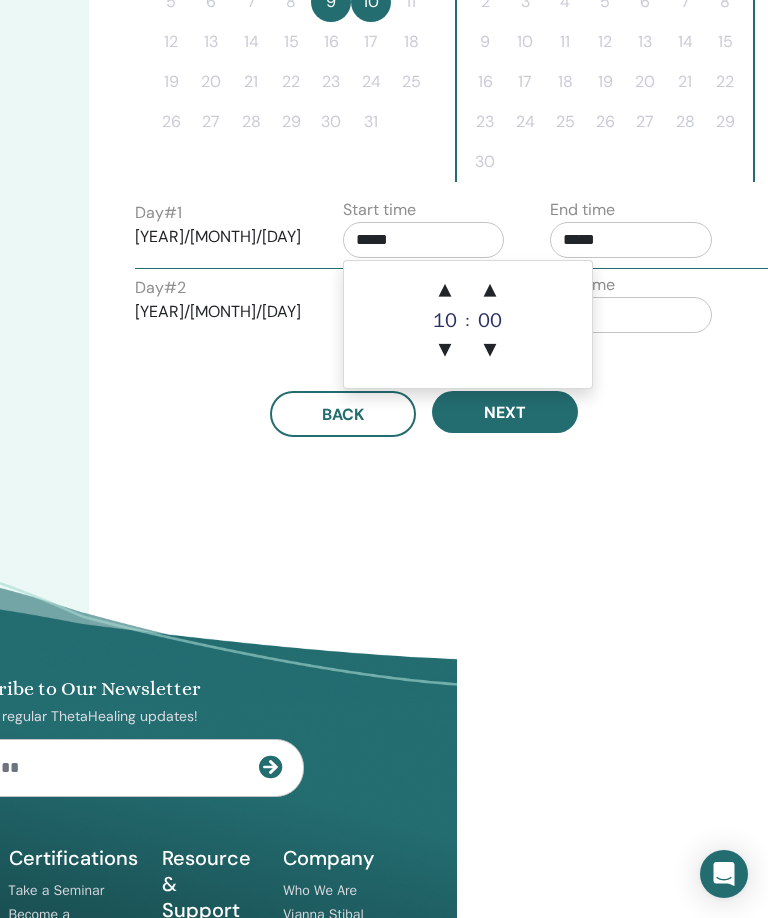 click on "Time Zone Time Zone (GMT-4) US/Eastern Seminar Date and Time Start date End date Done Schedule setup complete Reset October 2025 Su Mo Tu We Th Fr Sa 1 2 3 4 5 6 7 8 9 10 11 12 13 14 15 16 17 18 19 20 21 22 23 24 25 26 27 28 29 30 31 November 2025 Su Mo Tu We Th Fr Sa 1 2 3 4 5 6 7 8 9 10 11 12 13 14 15 16 17 18 19 20 21 22 23 24 25 26 27 28 29 30 December 2025 Su Mo Tu We Th Fr Sa 1 2 3 4 5 6 7 8 9 10 11 12 13 14 15 16 17 18 19 20 21 22 23 24 25 26 27 28 29 30 31 Day  # 1 2025/10/09 Start time ***** End time ***** Day  # 2 2025/10/10 Start time ***** End time ***** Back Next" at bounding box center [489, 60] 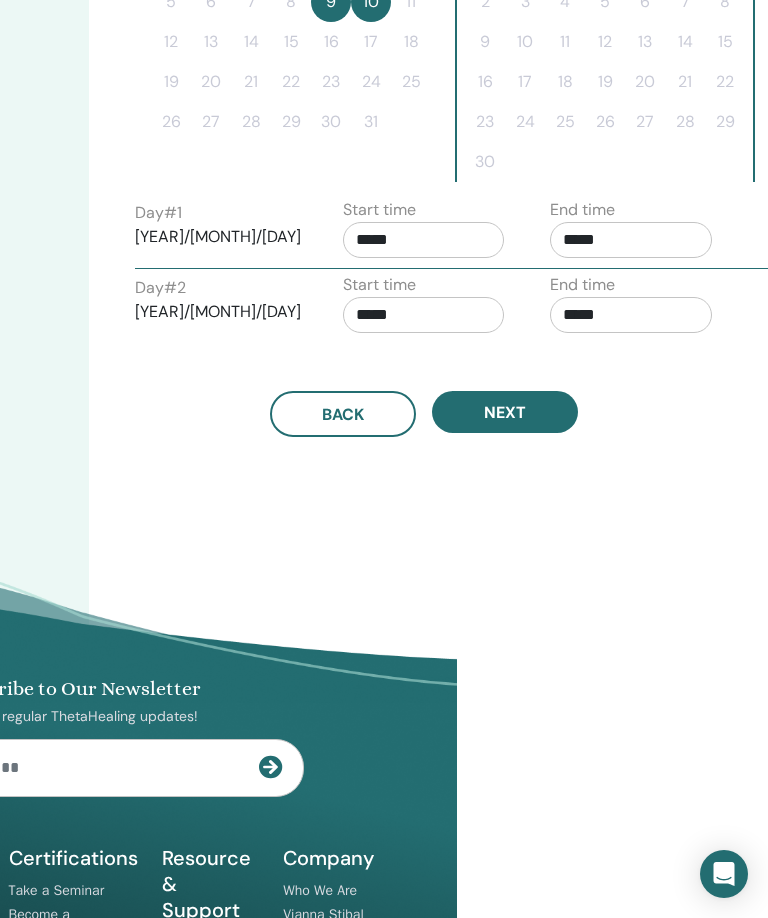 click on "*****" at bounding box center (424, 315) 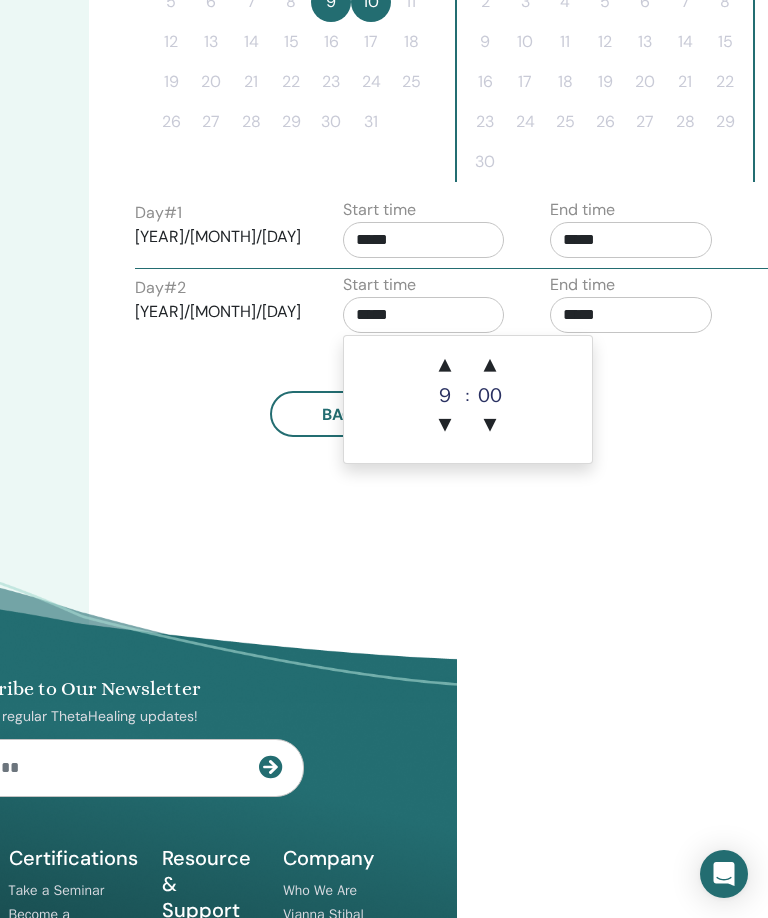 scroll, scrollTop: 660, scrollLeft: 310, axis: both 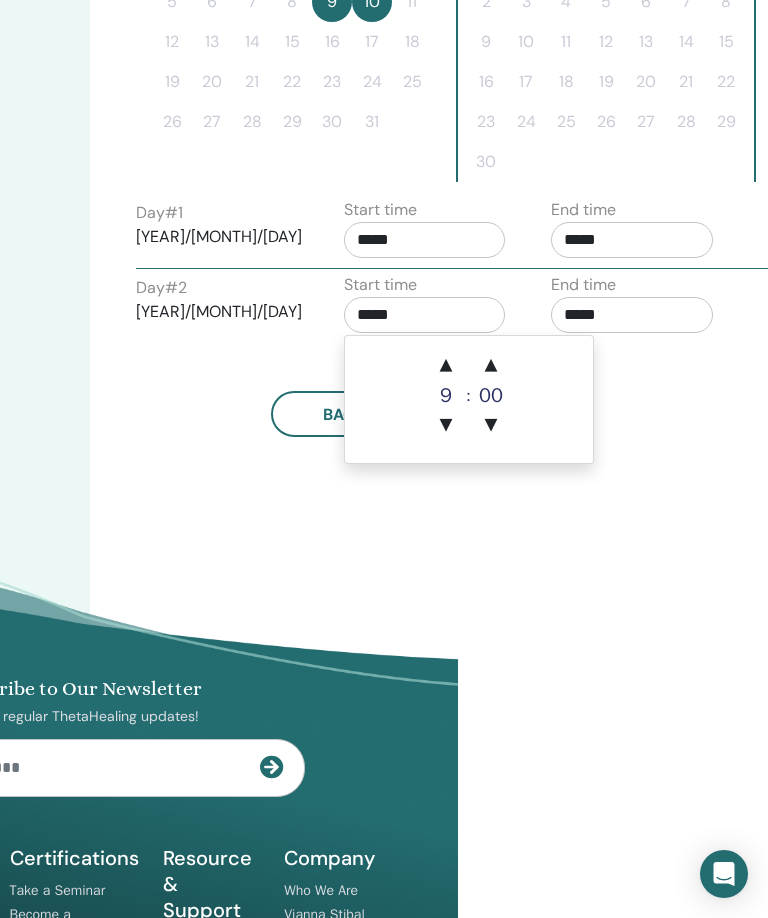 click on "▲" at bounding box center (446, 366) 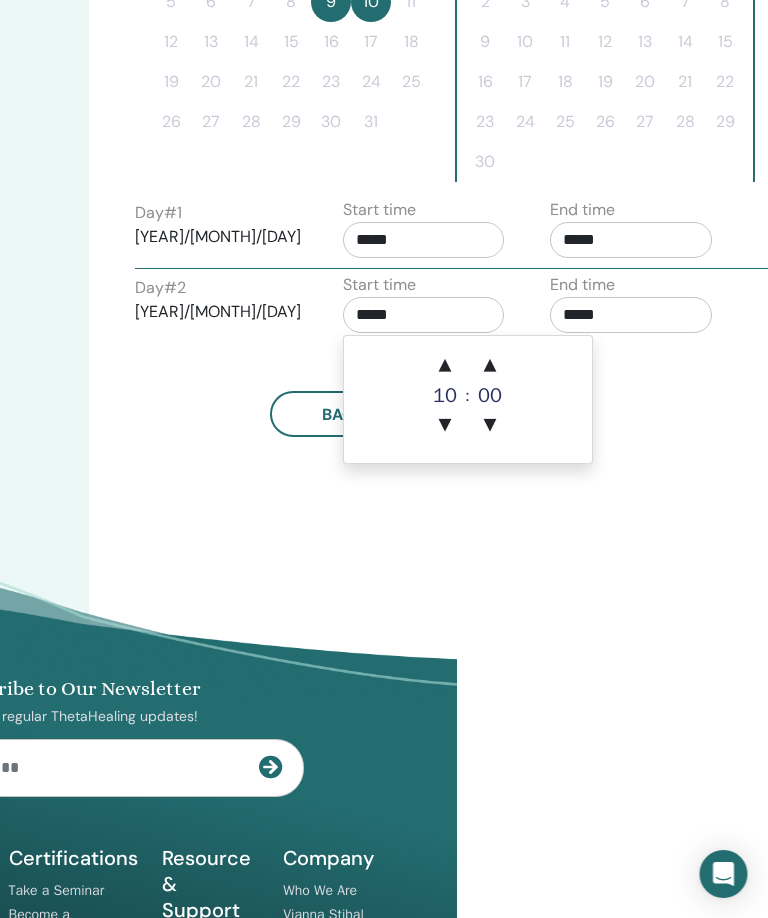 scroll, scrollTop: 660, scrollLeft: 311, axis: both 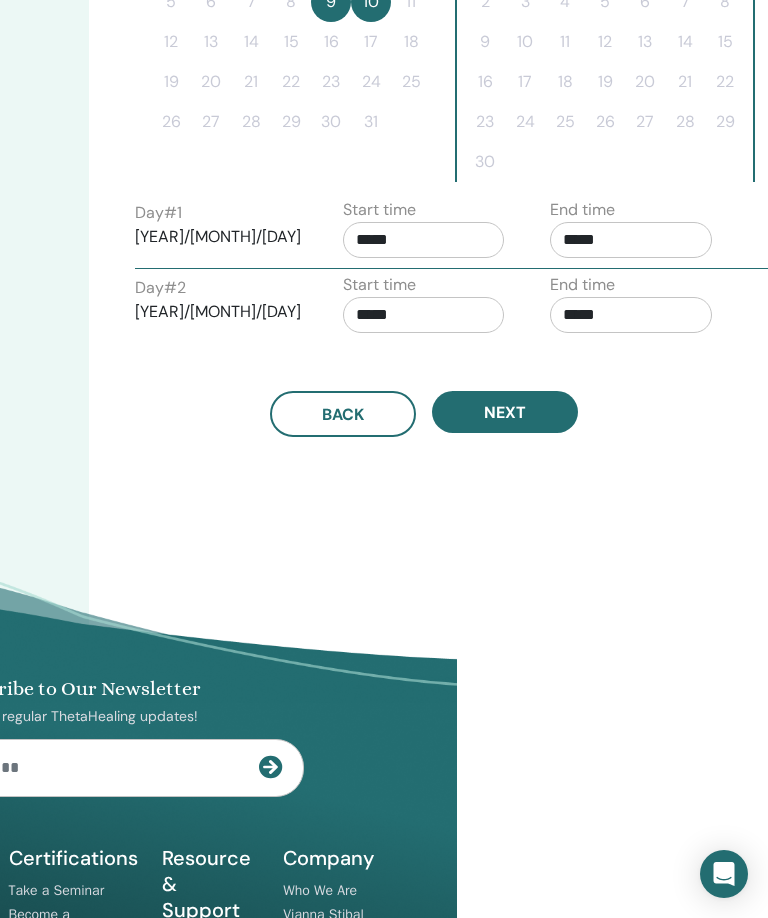 click on "Time Zone Time Zone (GMT-4) US/Eastern Seminar Date and Time Start date End date Done Schedule setup complete Reset October 2025 Su Mo Tu We Th Fr Sa 1 2 3 4 5 6 7 8 9 10 11 12 13 14 15 16 17 18 19 20 21 22 23 24 25 26 27 28 29 30 31 November 2025 Su Mo Tu We Th Fr Sa 1 2 3 4 5 6 7 8 9 10 11 12 13 14 15 16 17 18 19 20 21 22 23 24 25 26 27 28 29 30 December 2025 Su Mo Tu We Th Fr Sa 1 2 3 4 5 6 7 8 9 10 11 12 13 14 15 16 17 18 19 20 21 22 23 24 25 26 27 28 29 30 31 Day  # 1 2025/10/09 Start time ***** End time ***** Day  # 2 2025/10/10 Start time ***** End time ***** Back Next" at bounding box center [489, 60] 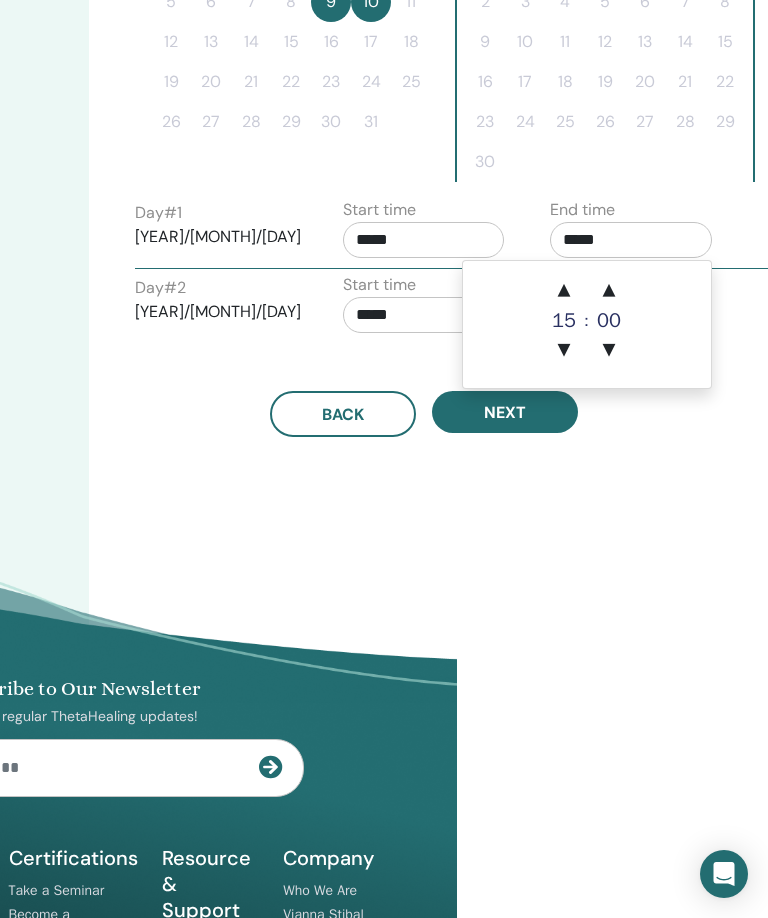 scroll, scrollTop: 660, scrollLeft: 310, axis: both 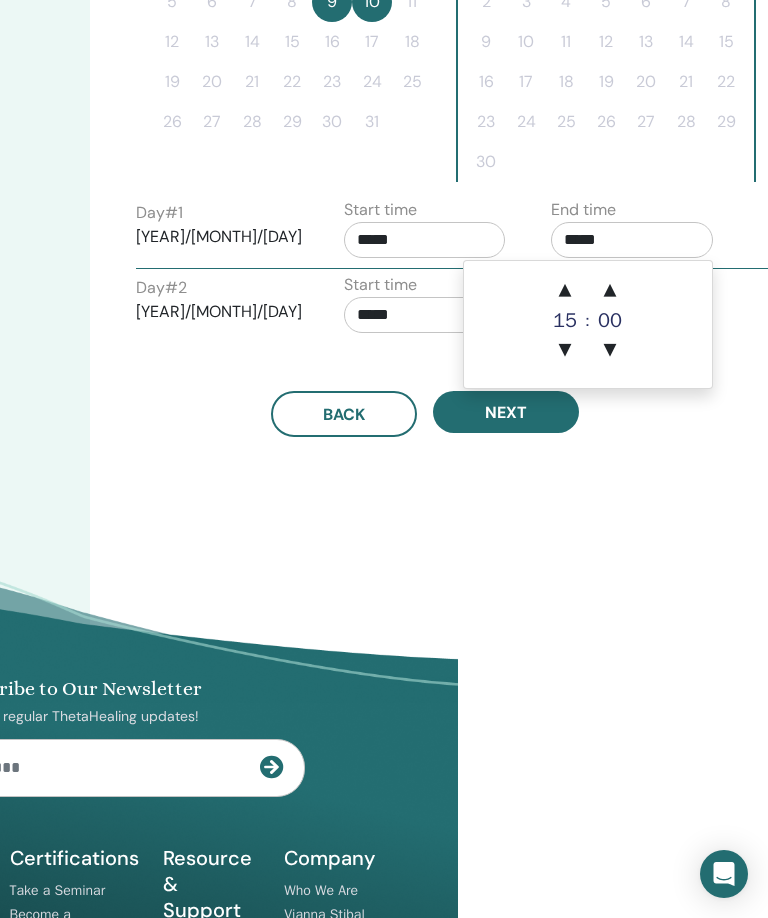 click on "▲" at bounding box center (565, 291) 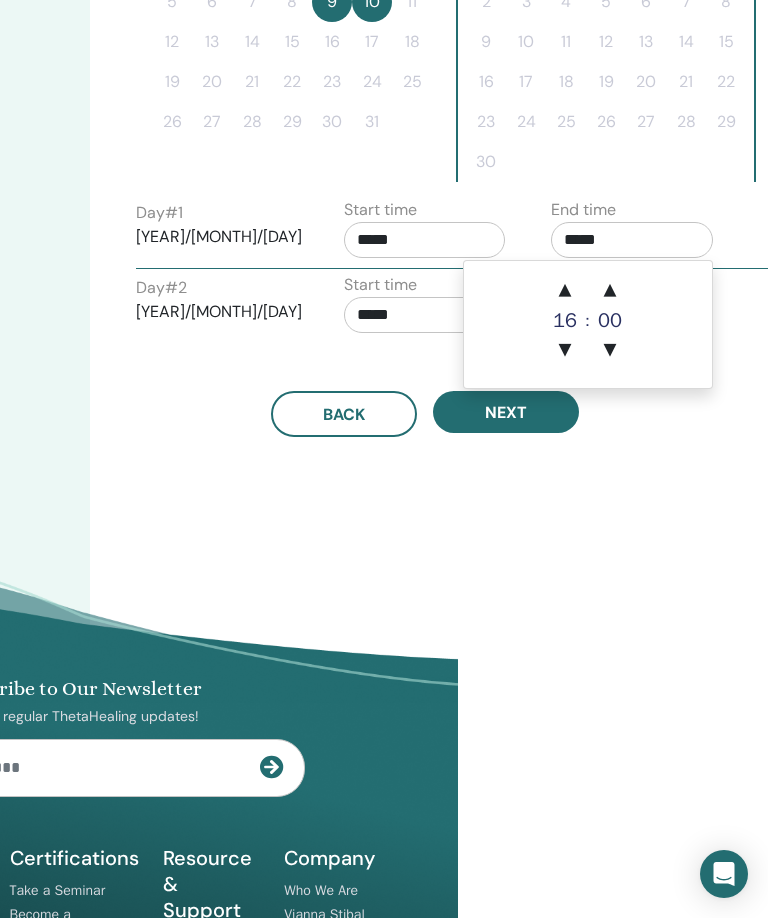 click on "▲" at bounding box center (565, 291) 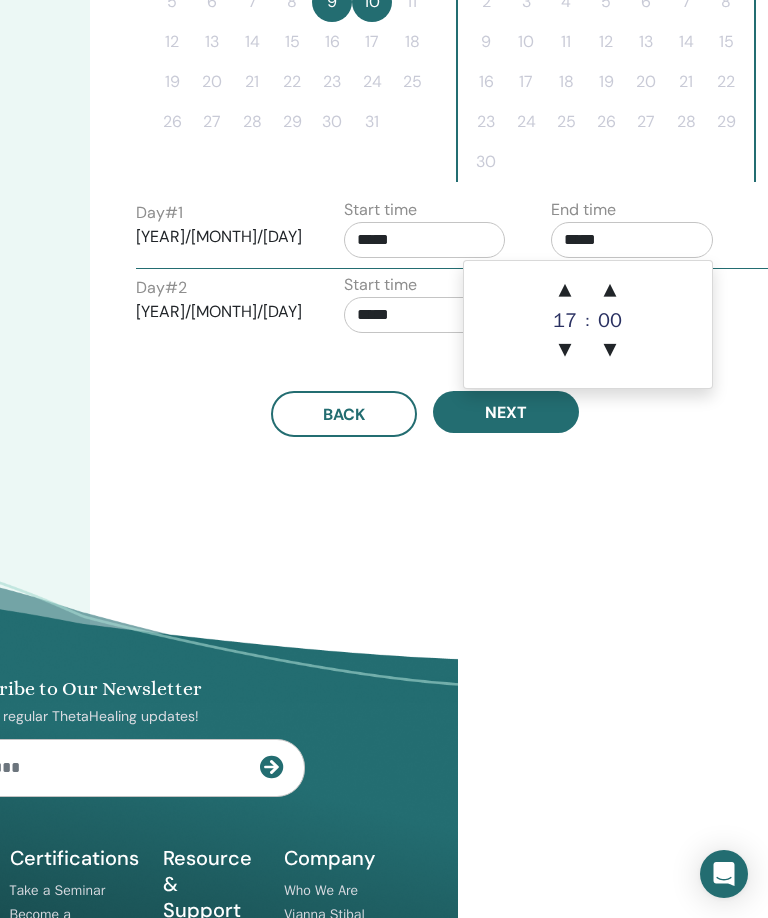 scroll, scrollTop: 660, scrollLeft: 311, axis: both 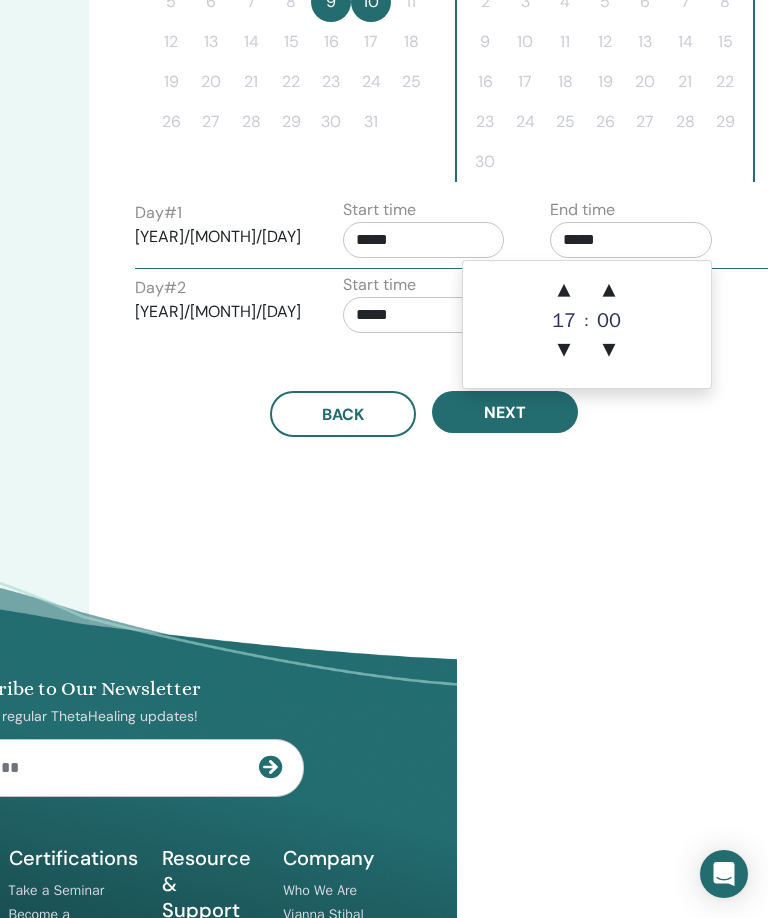 click on "▲" at bounding box center [564, 291] 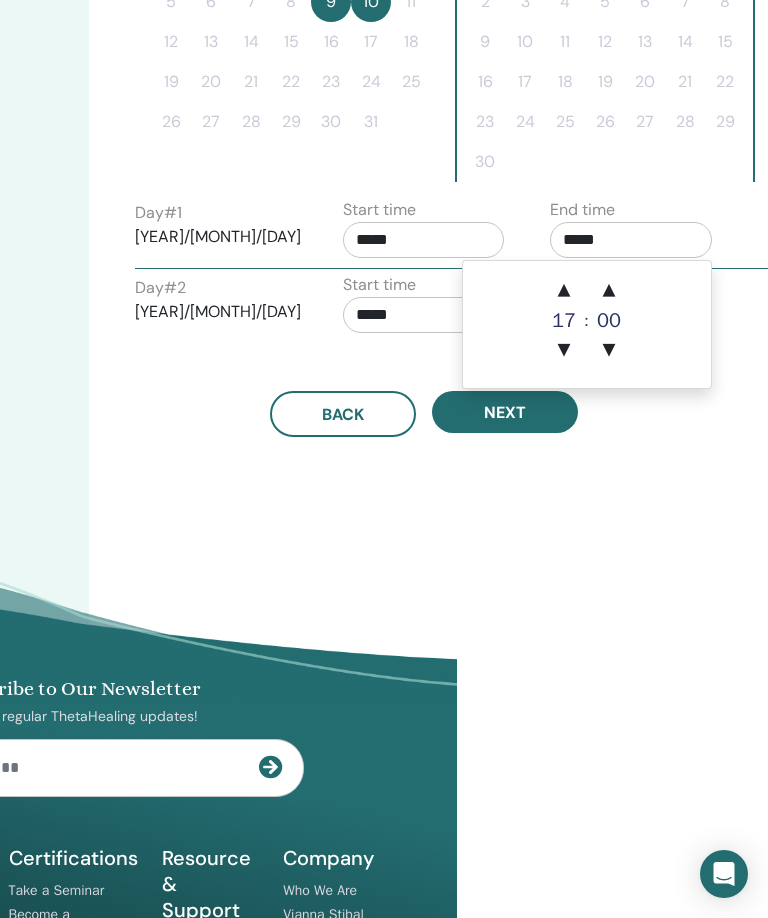 type on "*****" 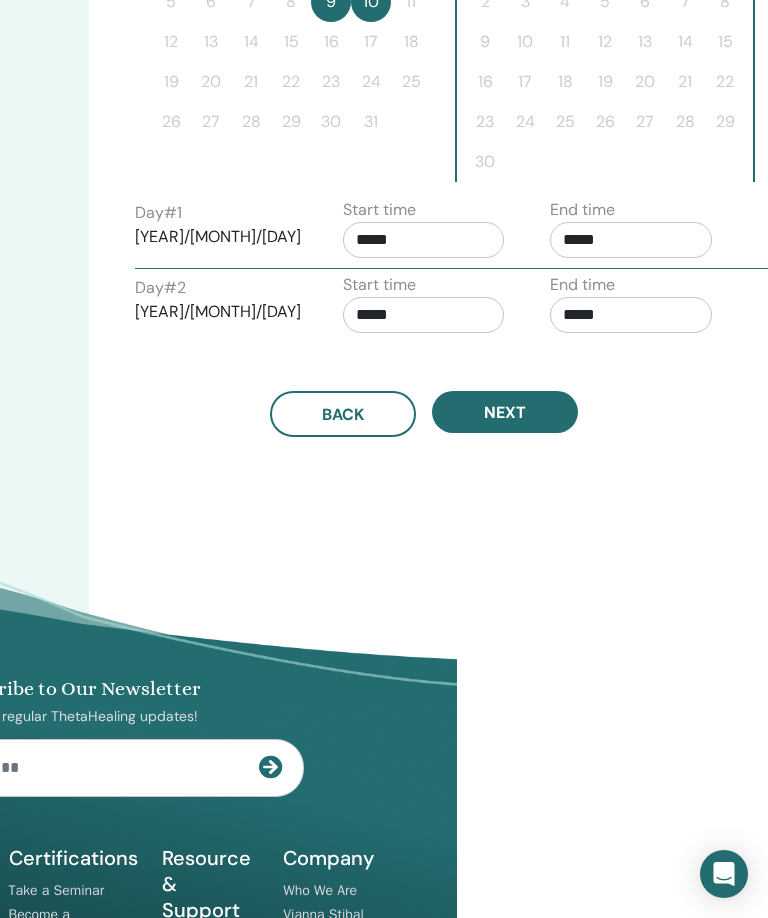 click on "Time Zone Time Zone (GMT-4) US/Eastern Seminar Date and Time Start date End date Done Schedule setup complete Reset October 2025 Su Mo Tu We Th Fr Sa 1 2 3 4 5 6 7 8 9 10 11 12 13 14 15 16 17 18 19 20 21 22 23 24 25 26 27 28 29 30 31 November 2025 Su Mo Tu We Th Fr Sa 1 2 3 4 5 6 7 8 9 10 11 12 13 14 15 16 17 18 19 20 21 22 23 24 25 26 27 28 29 30 December 2025 Su Mo Tu We Th Fr Sa 1 2 3 4 5 6 7 8 9 10 11 12 13 14 15 16 17 18 19 20 21 22 23 24 25 26 27 28 29 30 31 Day  # 1 2025/10/09 Start time ***** End time ***** Day  # 2 2025/10/10 Start time ***** End time ***** Back Next" at bounding box center [489, 60] 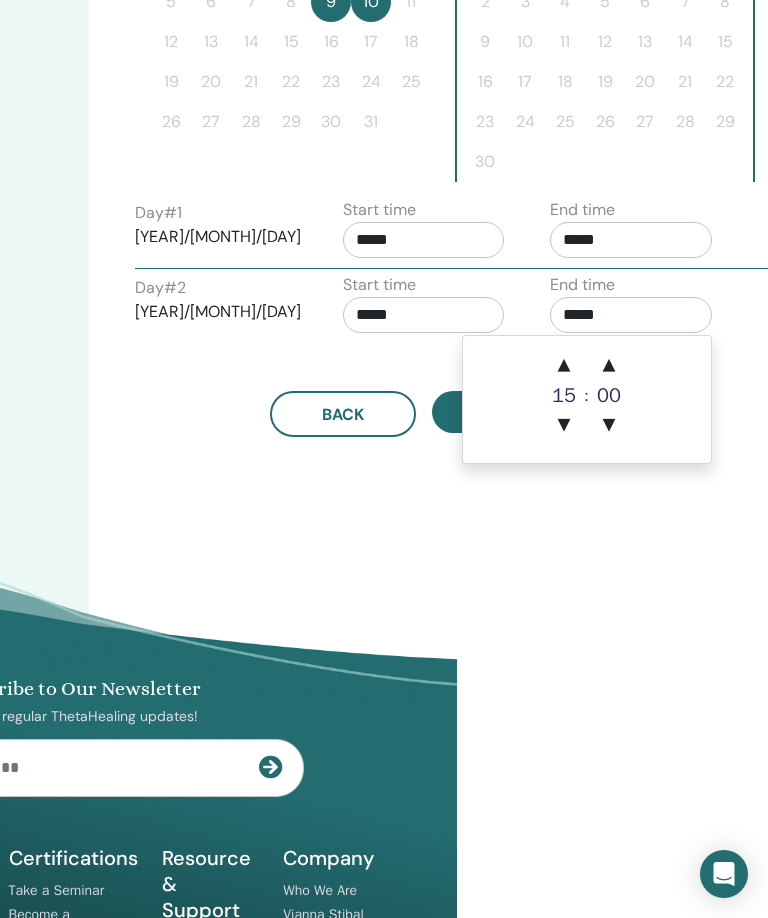 scroll, scrollTop: 660, scrollLeft: 310, axis: both 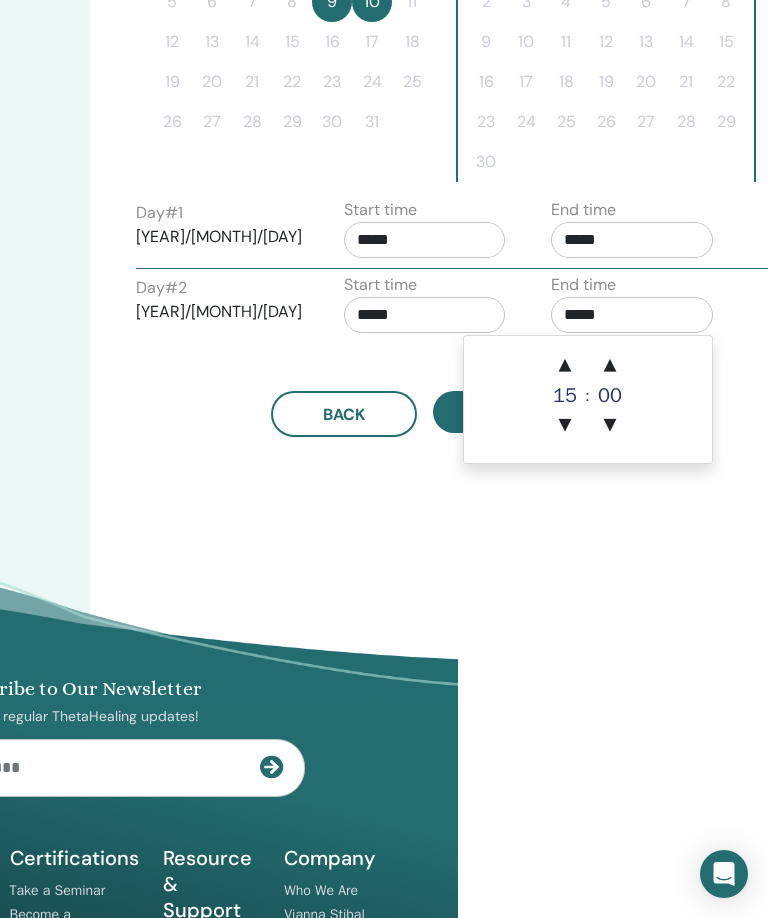 click on "▲" at bounding box center (565, 366) 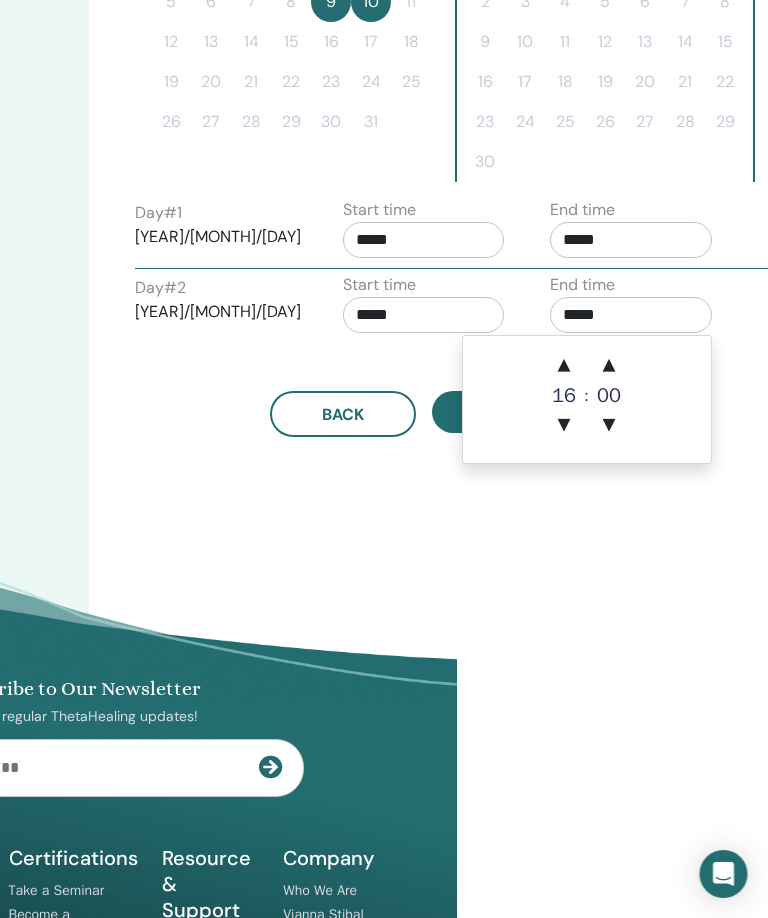 click on "▲" at bounding box center (565, 366) 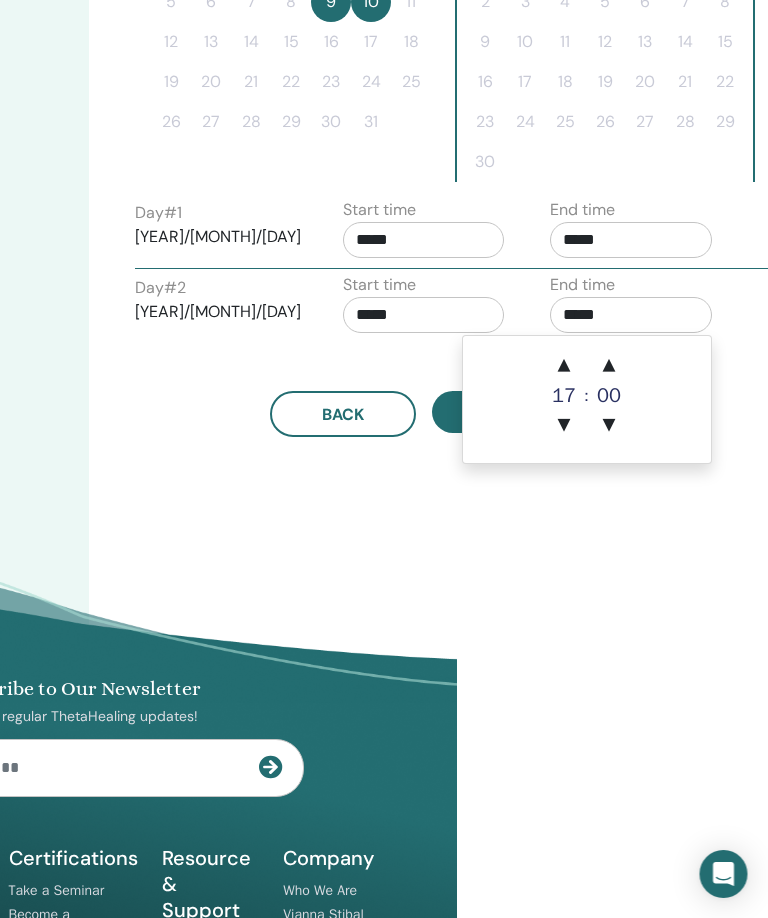 scroll, scrollTop: 660, scrollLeft: 311, axis: both 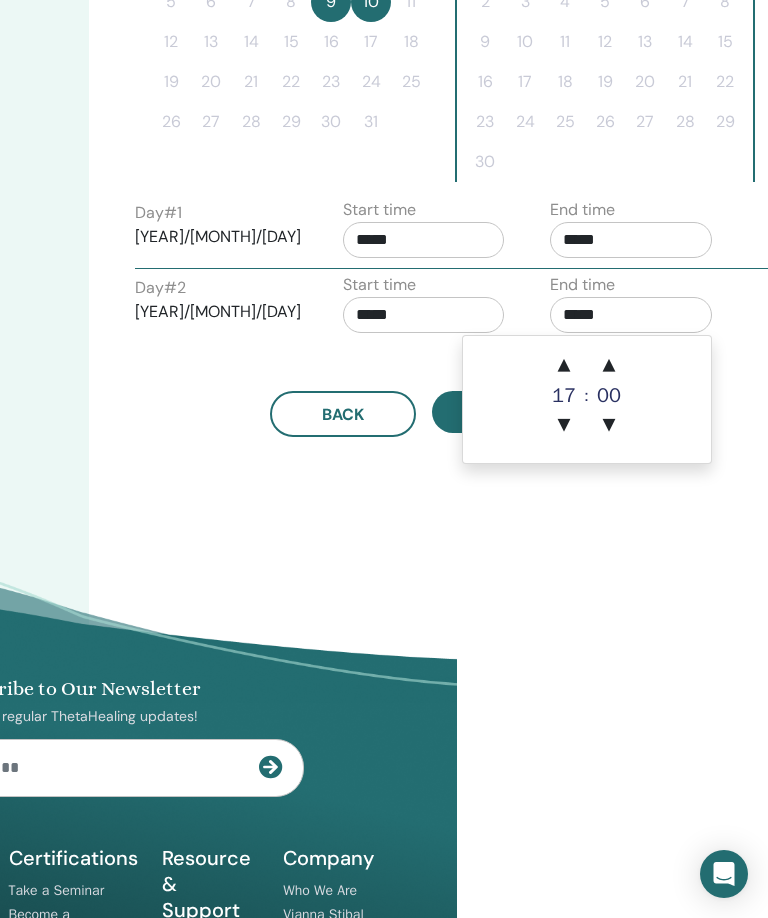 click on "▲" at bounding box center [564, 366] 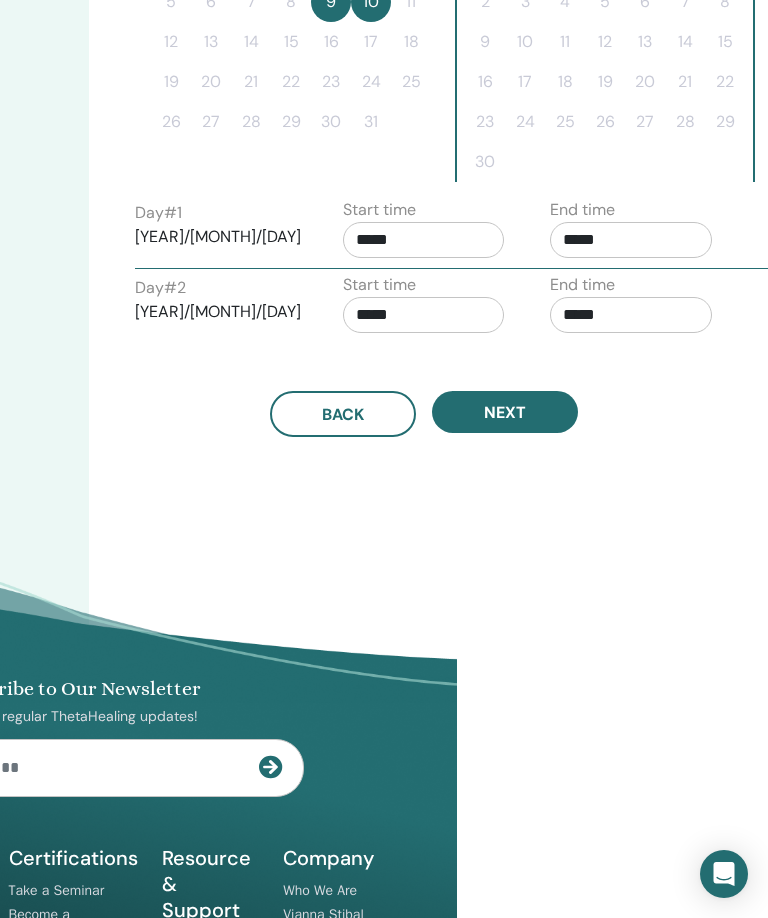 click on "Time Zone Time Zone (GMT-4) US/Eastern Seminar Date and Time Start date End date Done Schedule setup complete Reset October 2025 Su Mo Tu We Th Fr Sa 1 2 3 4 5 6 7 8 9 10 11 12 13 14 15 16 17 18 19 20 21 22 23 24 25 26 27 28 29 30 31 November 2025 Su Mo Tu We Th Fr Sa 1 2 3 4 5 6 7 8 9 10 11 12 13 14 15 16 17 18 19 20 21 22 23 24 25 26 27 28 29 30 December 2025 Su Mo Tu We Th Fr Sa 1 2 3 4 5 6 7 8 9 10 11 12 13 14 15 16 17 18 19 20 21 22 23 24 25 26 27 28 29 30 31 Day  # 1 2025/10/09 Start time ***** End time ***** Day  # 2 2025/10/10 Start time ***** End time ***** Back Next" at bounding box center (489, 60) 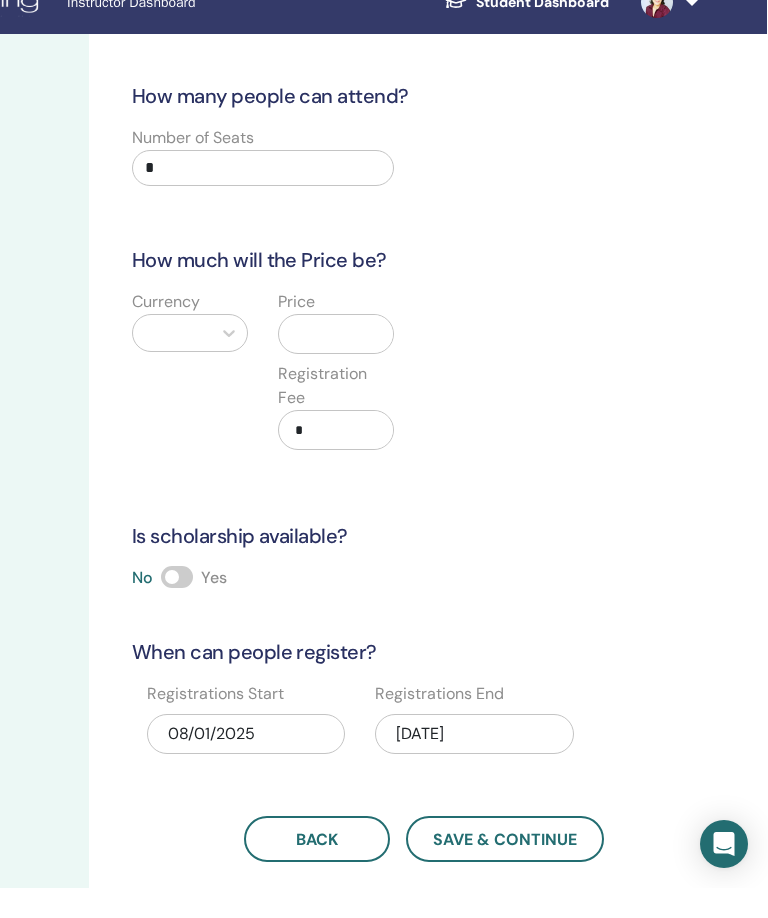 scroll, scrollTop: 30, scrollLeft: 311, axis: both 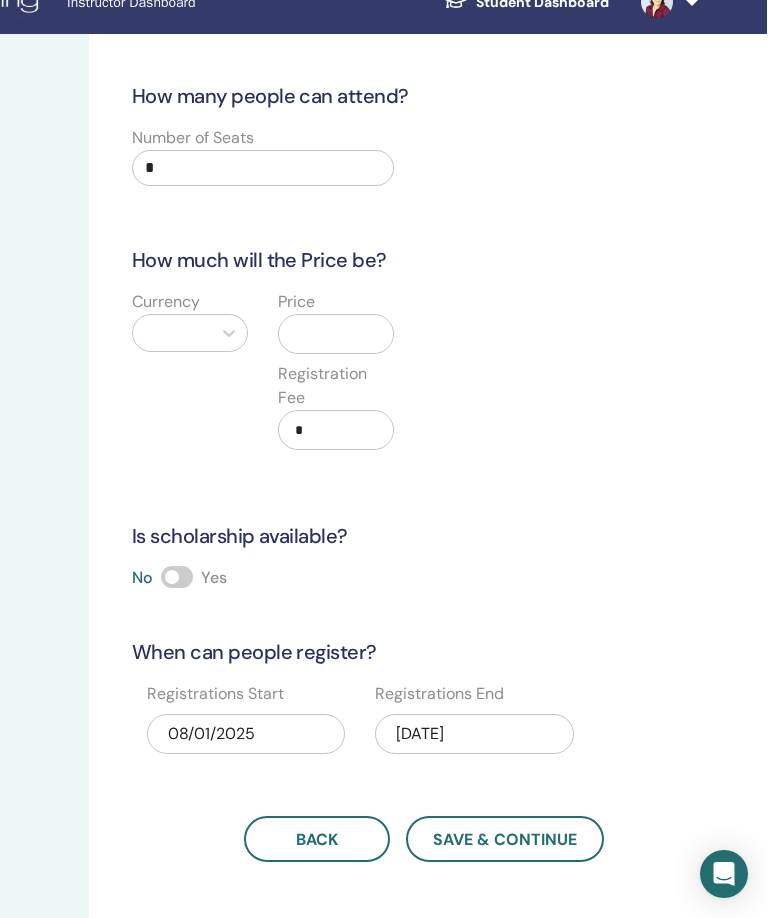 click on "*" at bounding box center [263, 168] 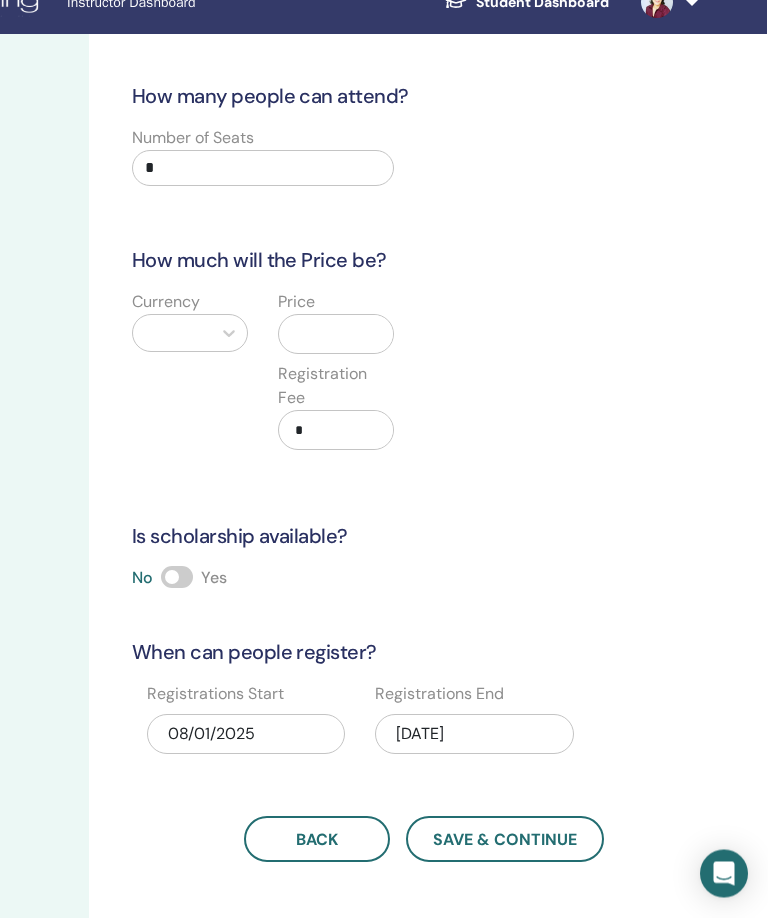 click on "*" at bounding box center [263, 169] 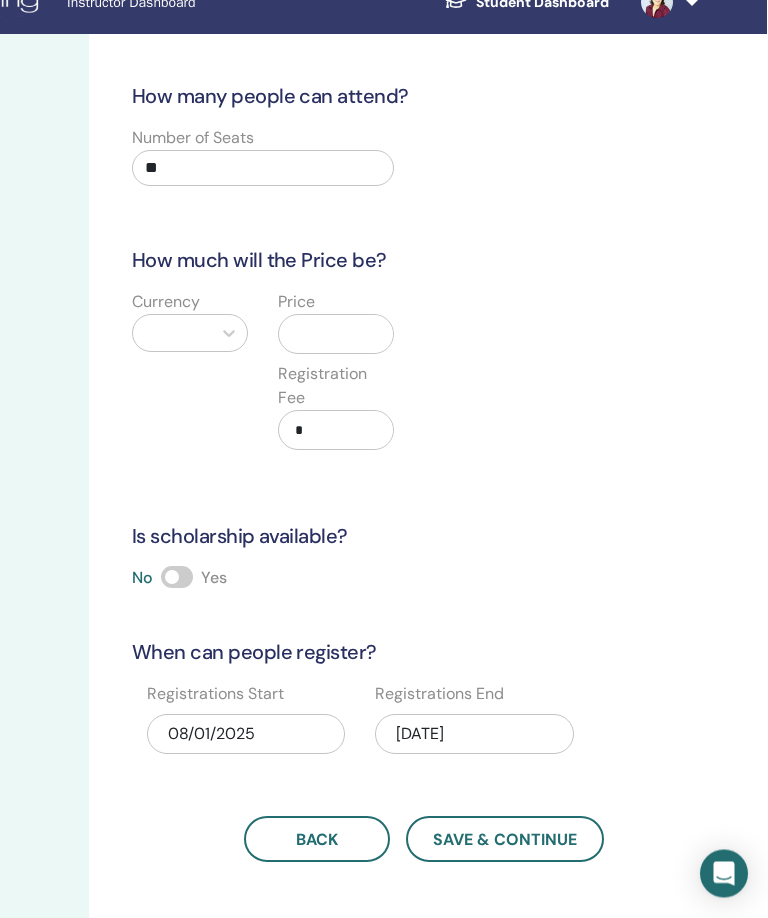 type on "**" 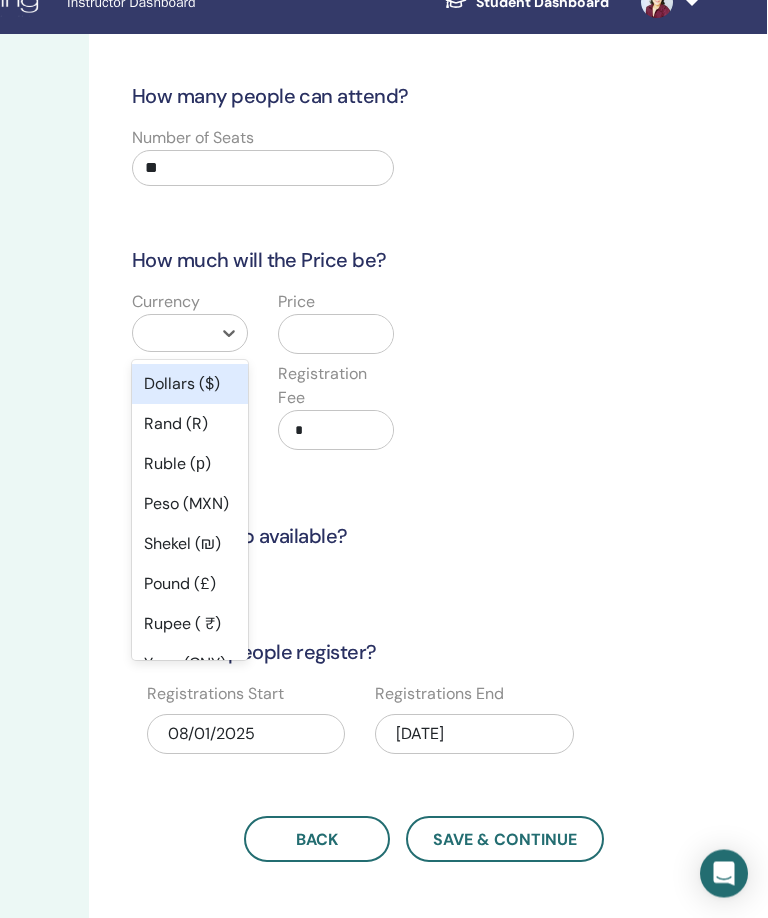 click on "Dollars ($)" at bounding box center [190, 385] 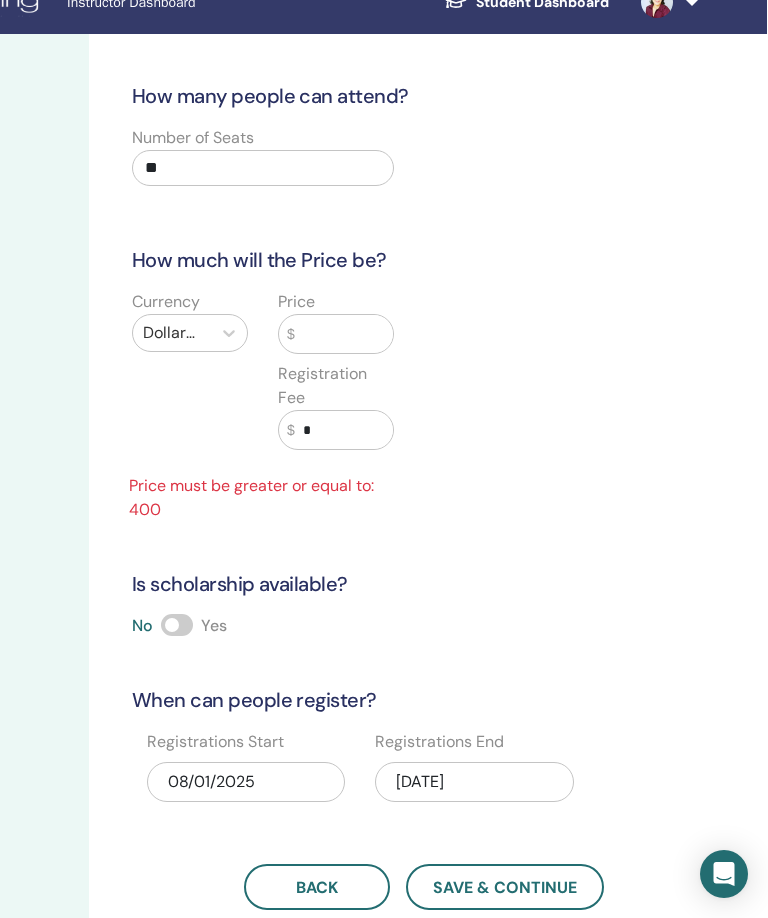 click at bounding box center [344, 334] 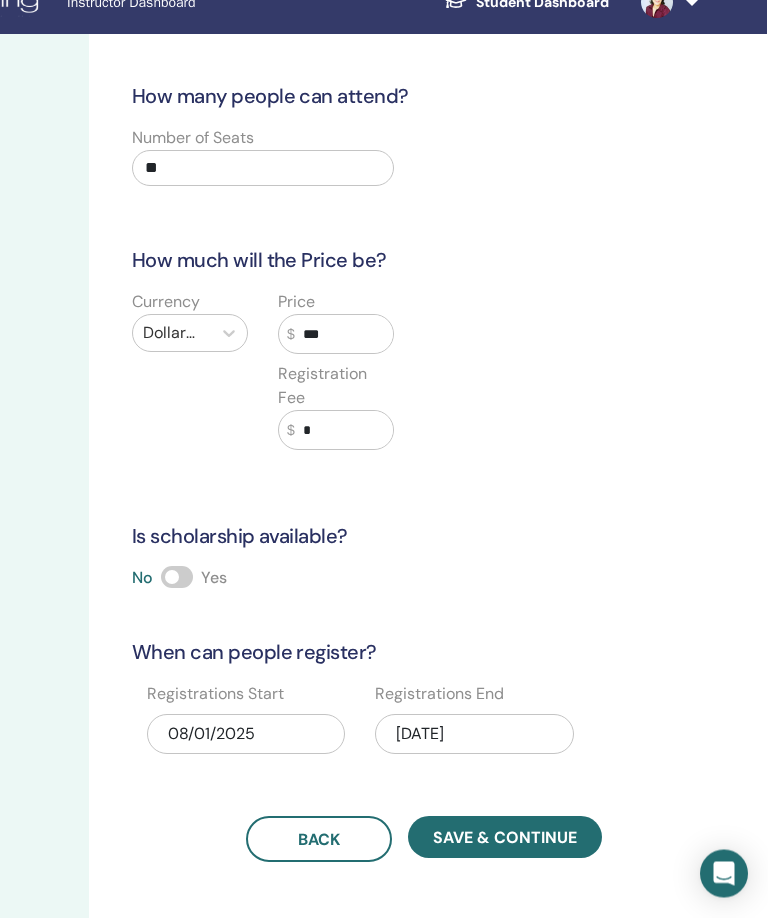 type on "***" 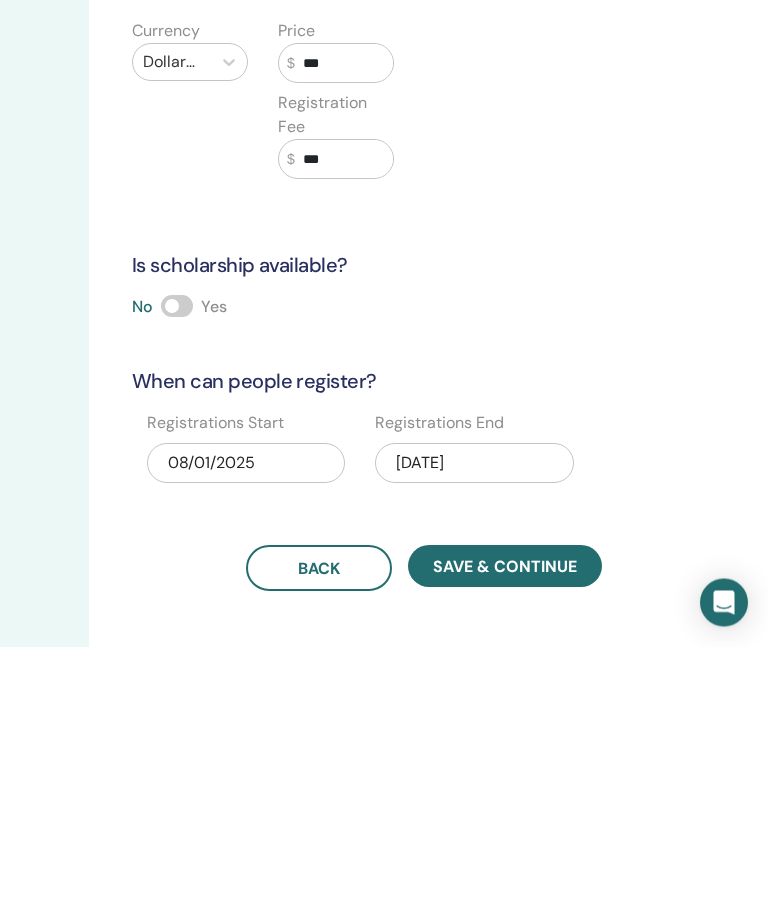 type on "***" 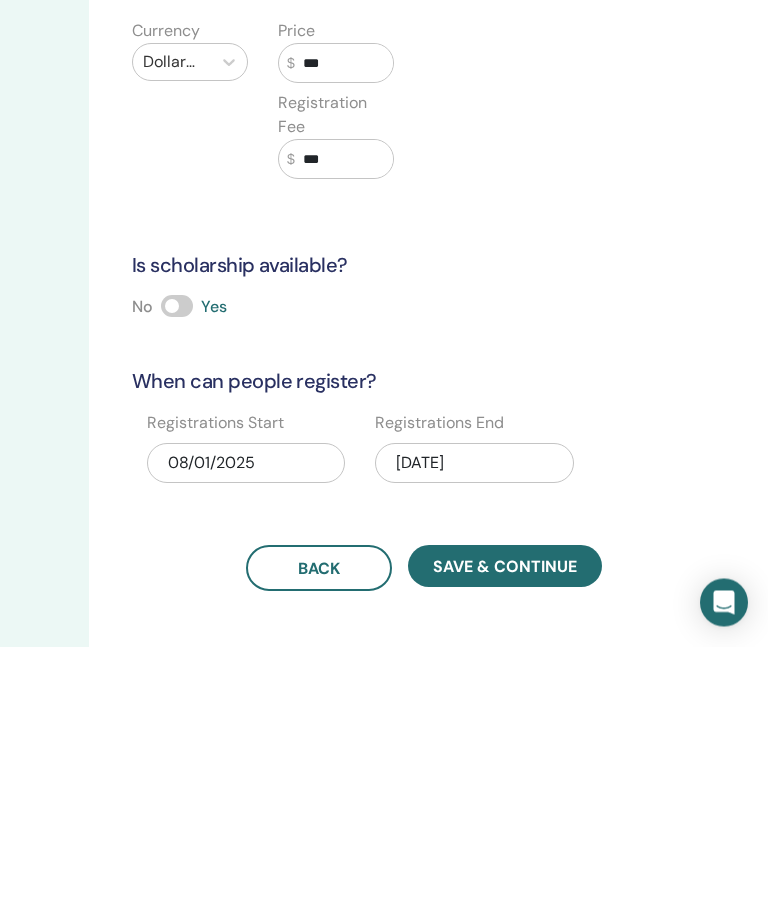 scroll, scrollTop: 301, scrollLeft: 311, axis: both 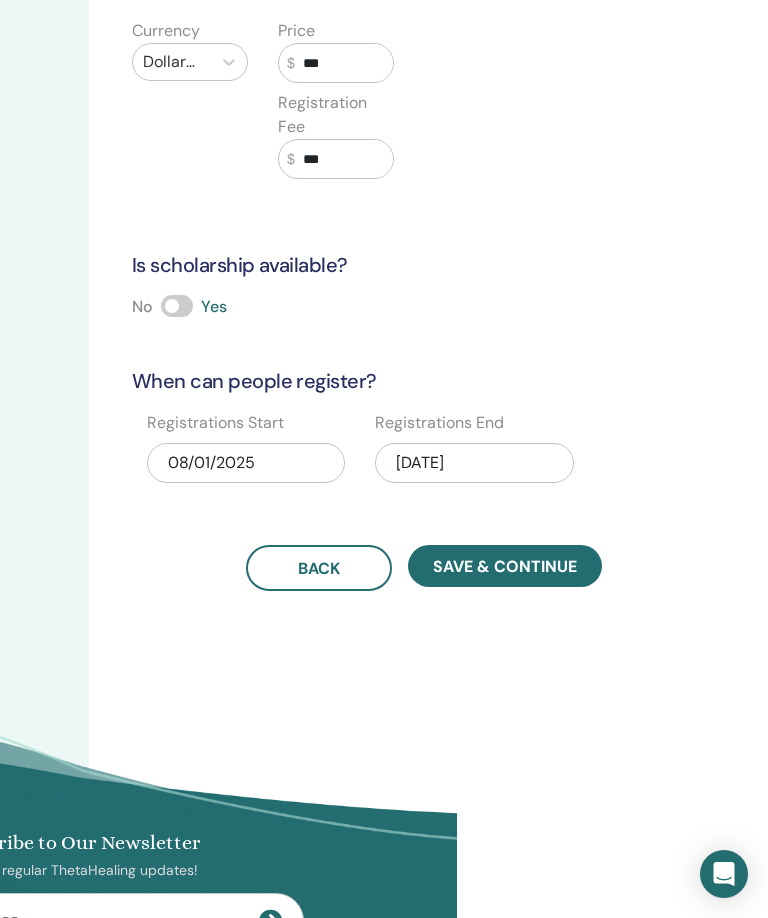 click on "10/10/2025" at bounding box center [474, 463] 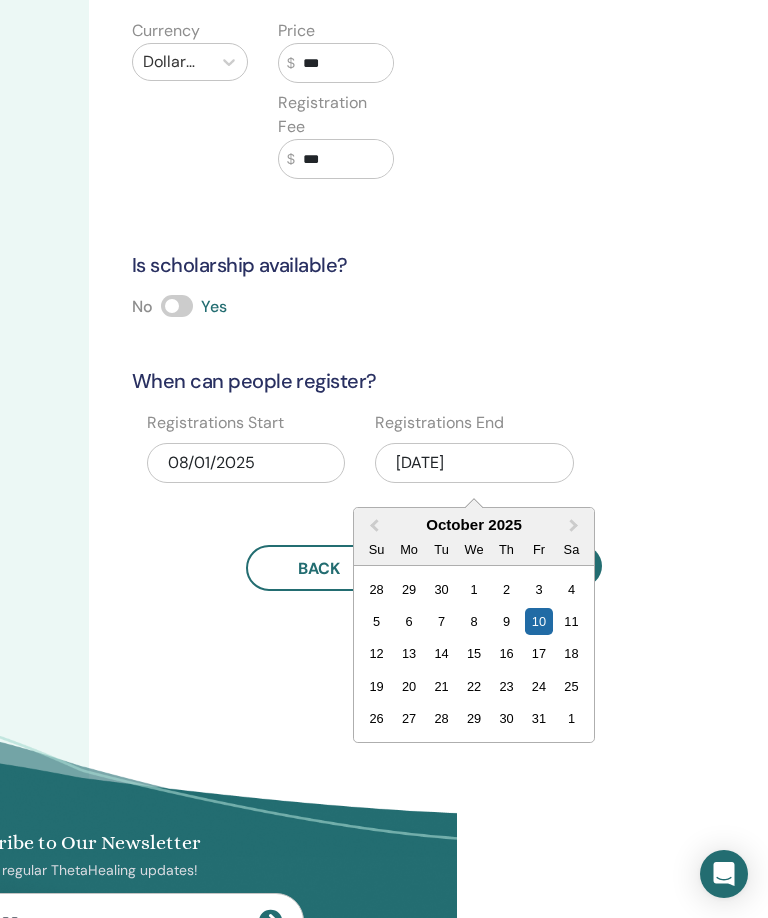 click on "12" at bounding box center (376, 653) 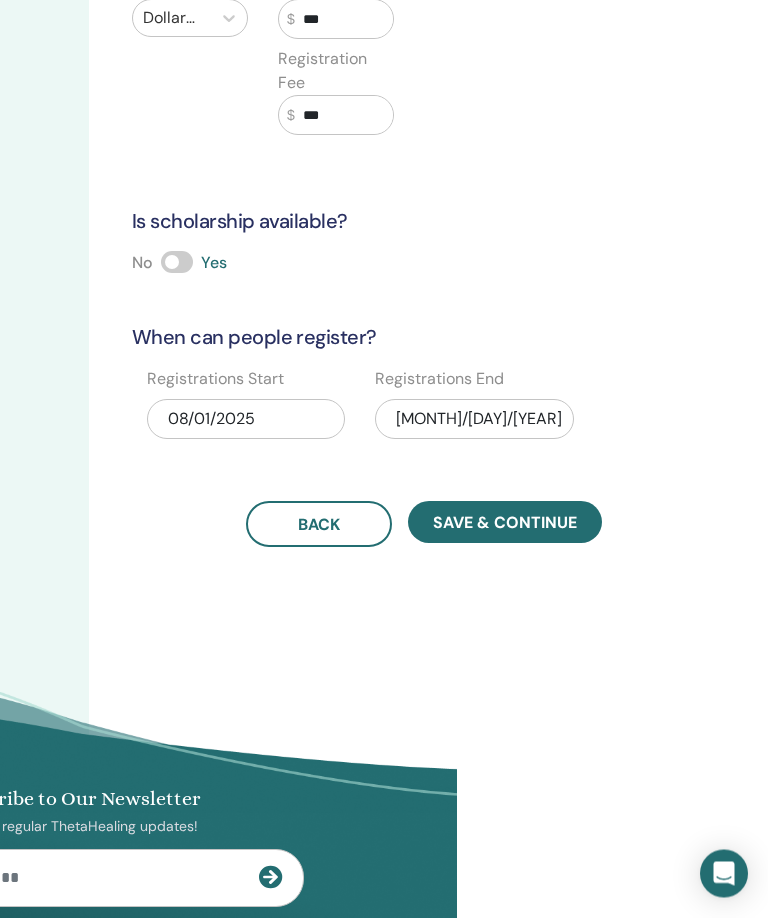 click on "Save & Continue" at bounding box center (505, 523) 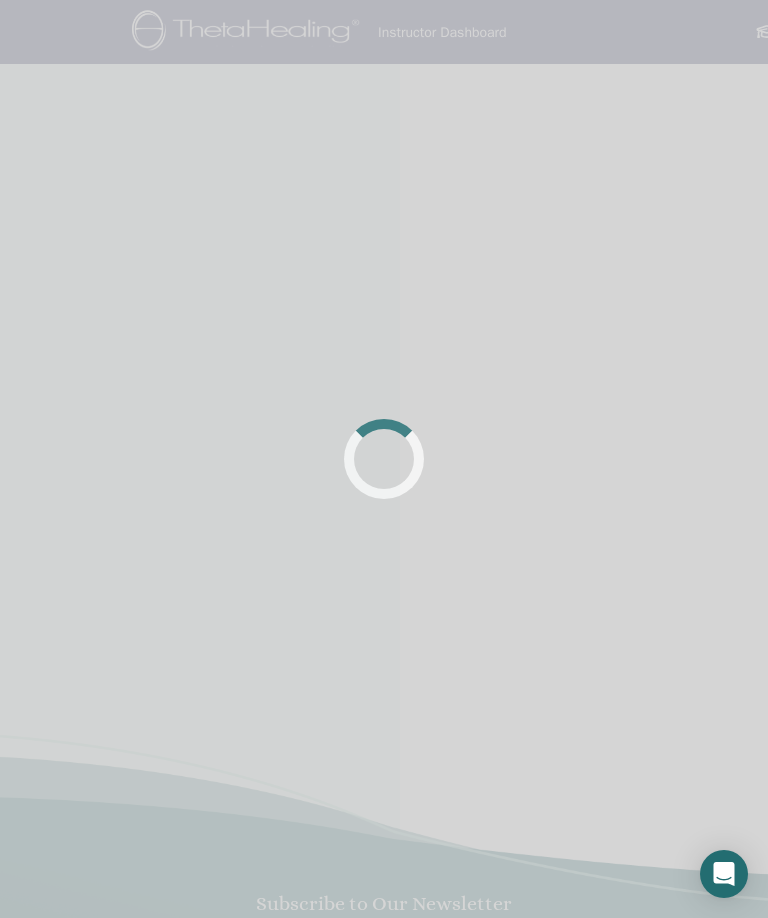 scroll, scrollTop: 0, scrollLeft: 0, axis: both 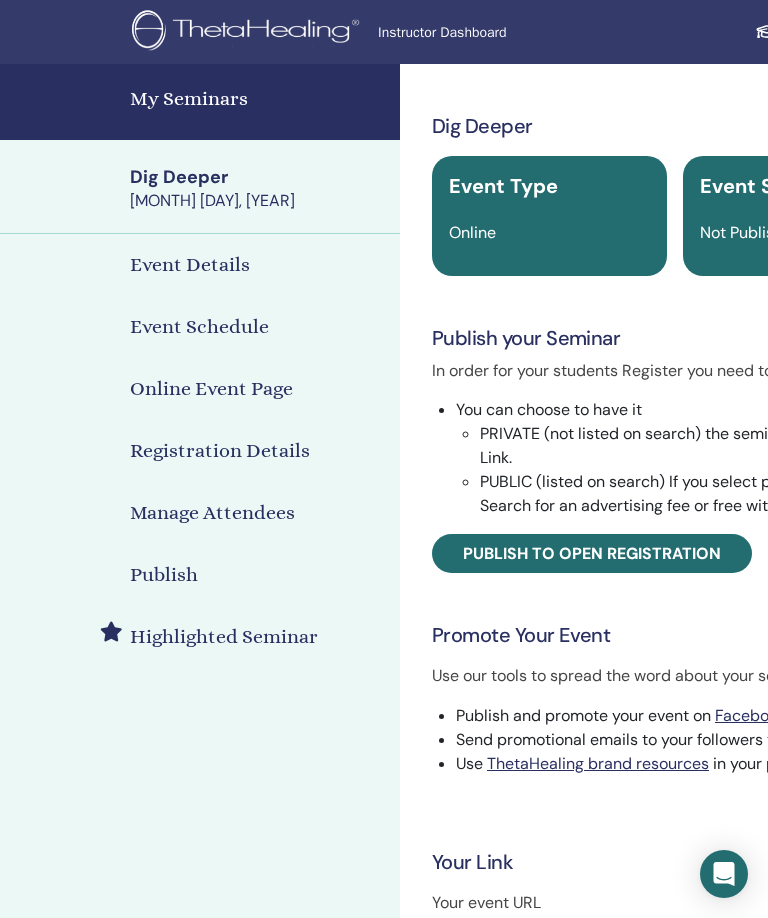 click on "Event Details" at bounding box center (200, 265) 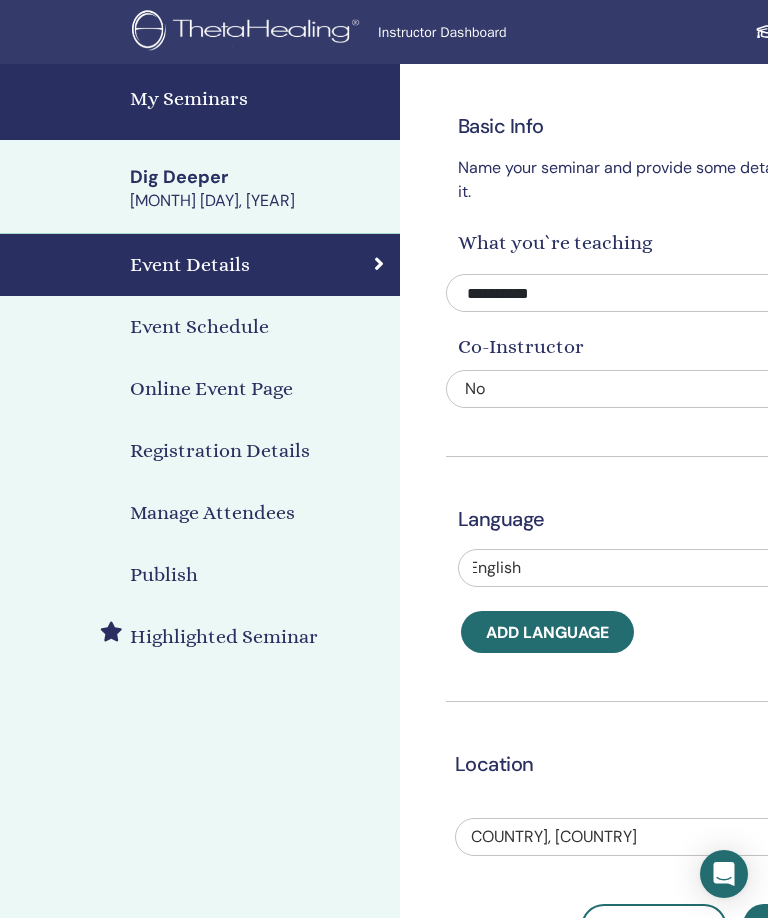click on "Registration Details" at bounding box center [200, 451] 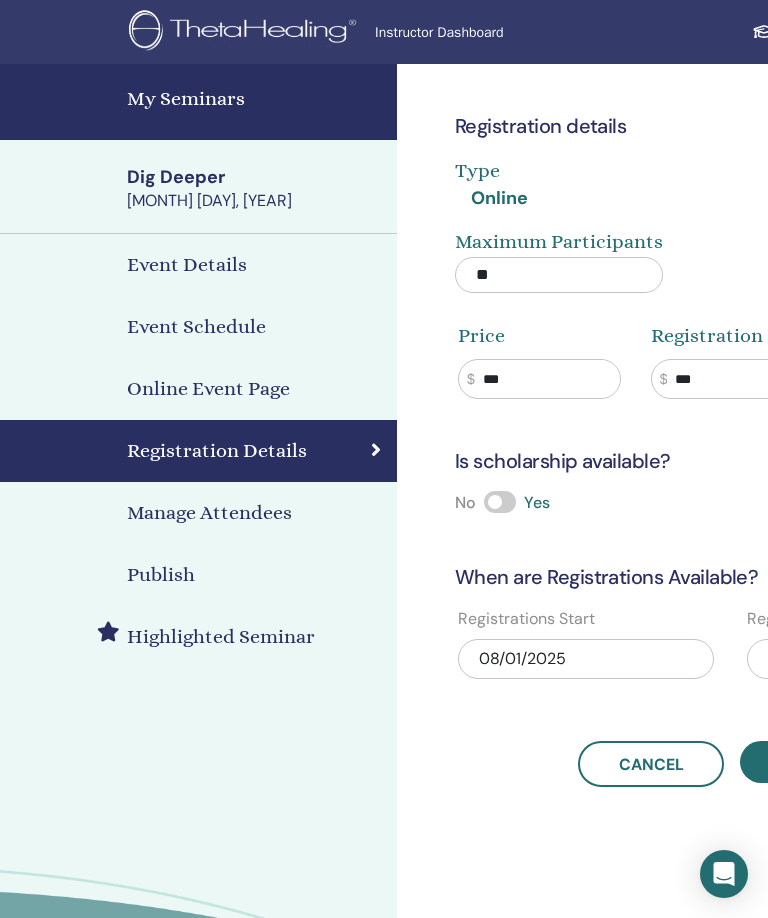 scroll, scrollTop: 0, scrollLeft: 1, axis: horizontal 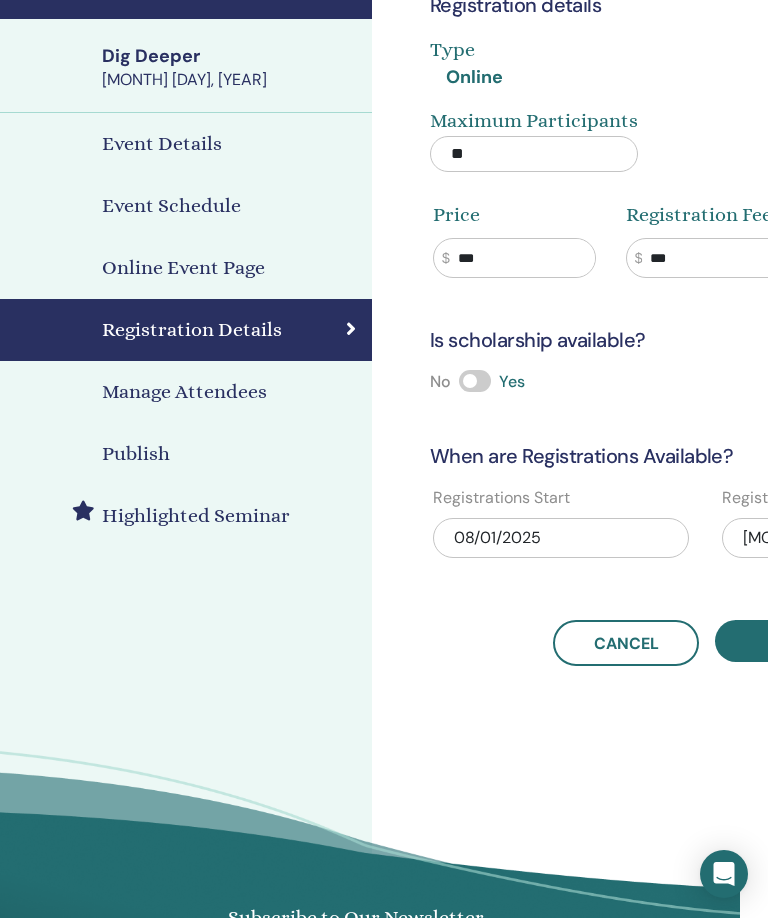 click on "Publish" at bounding box center (136, 454) 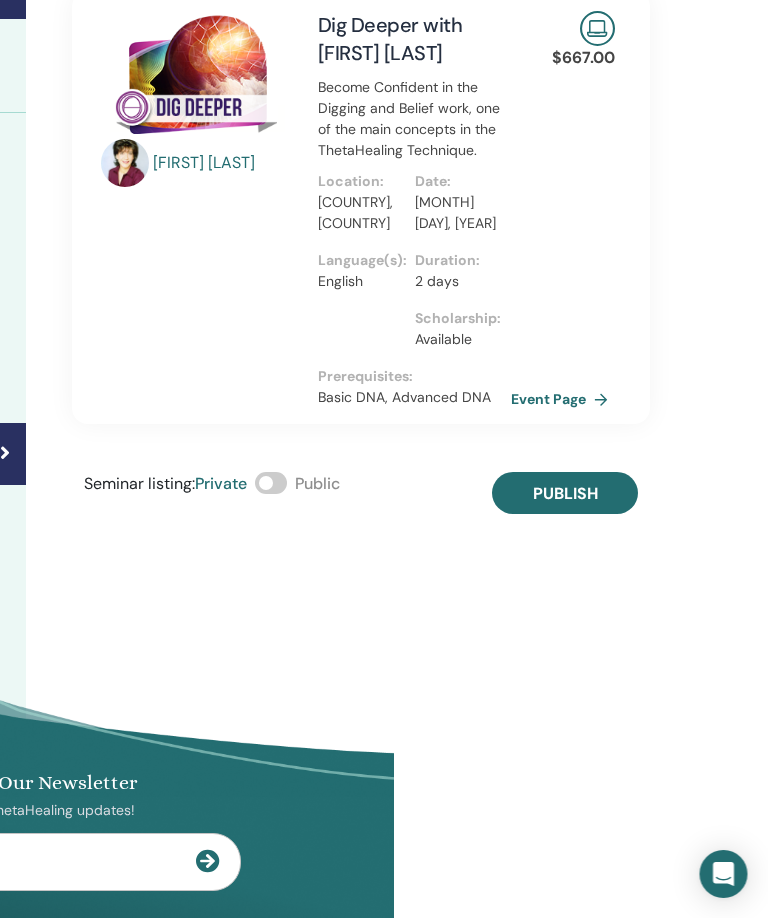 scroll, scrollTop: 121, scrollLeft: 386, axis: both 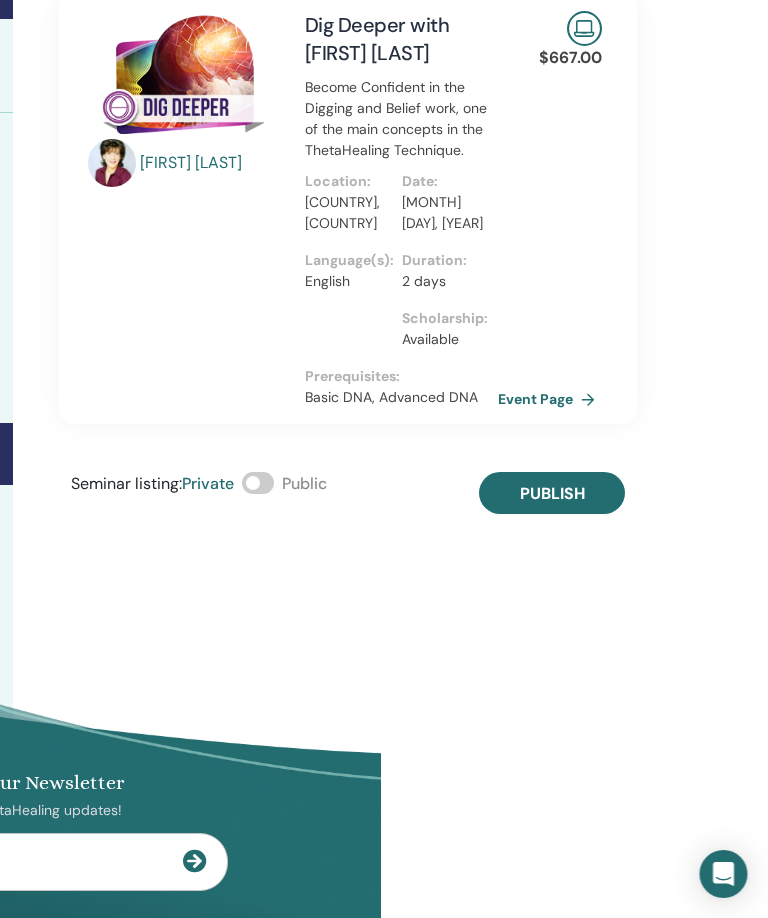 click at bounding box center (259, 483) 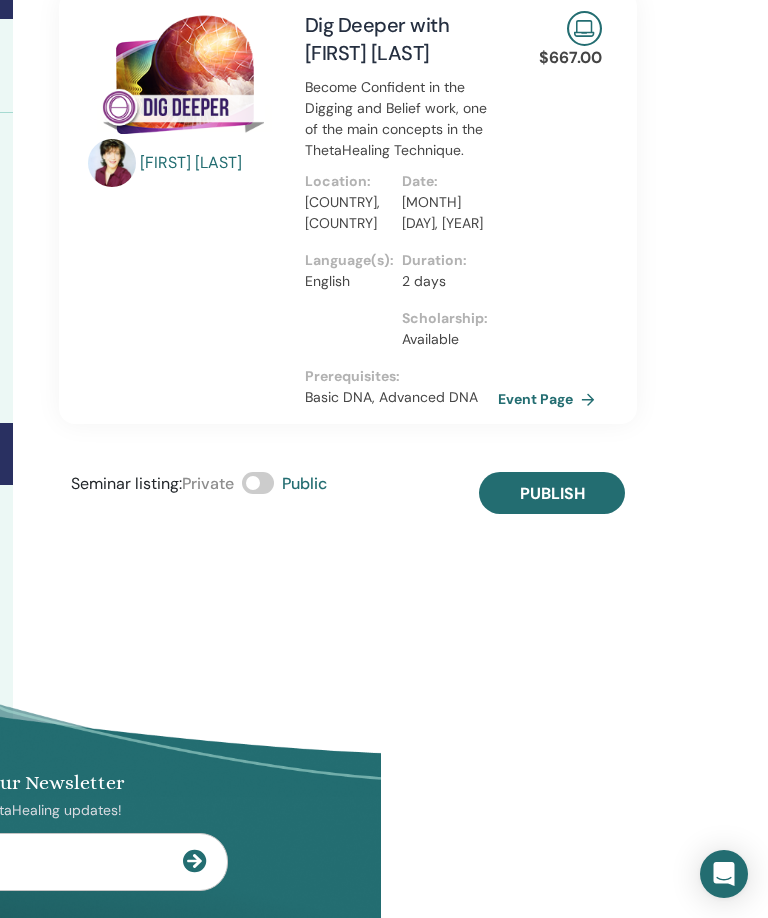 click on "Publish" at bounding box center (552, 493) 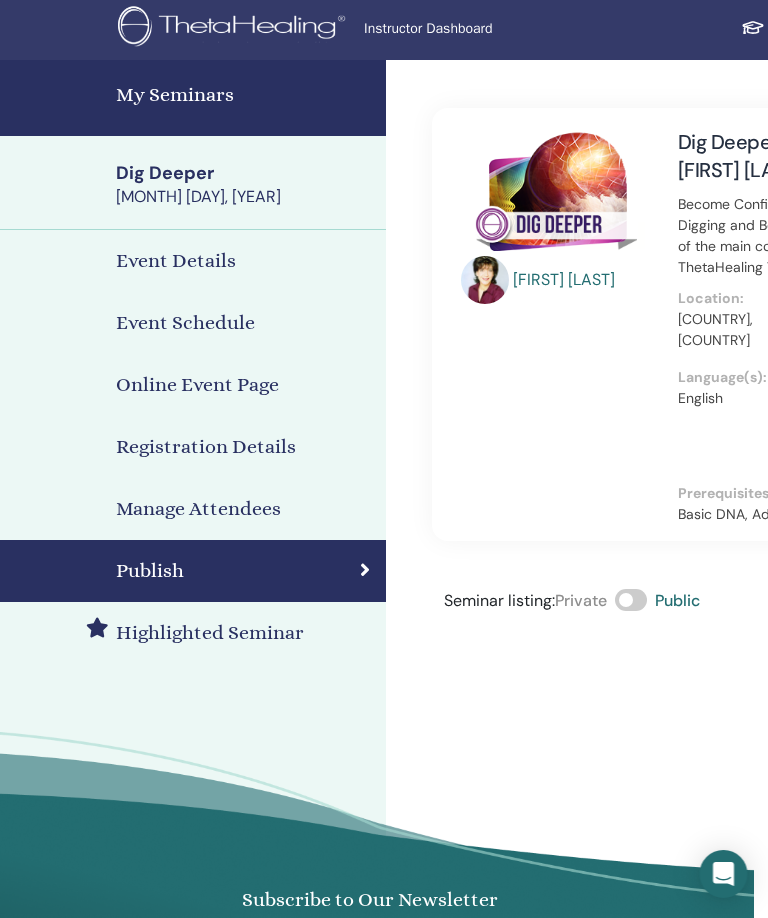 scroll, scrollTop: 0, scrollLeft: 0, axis: both 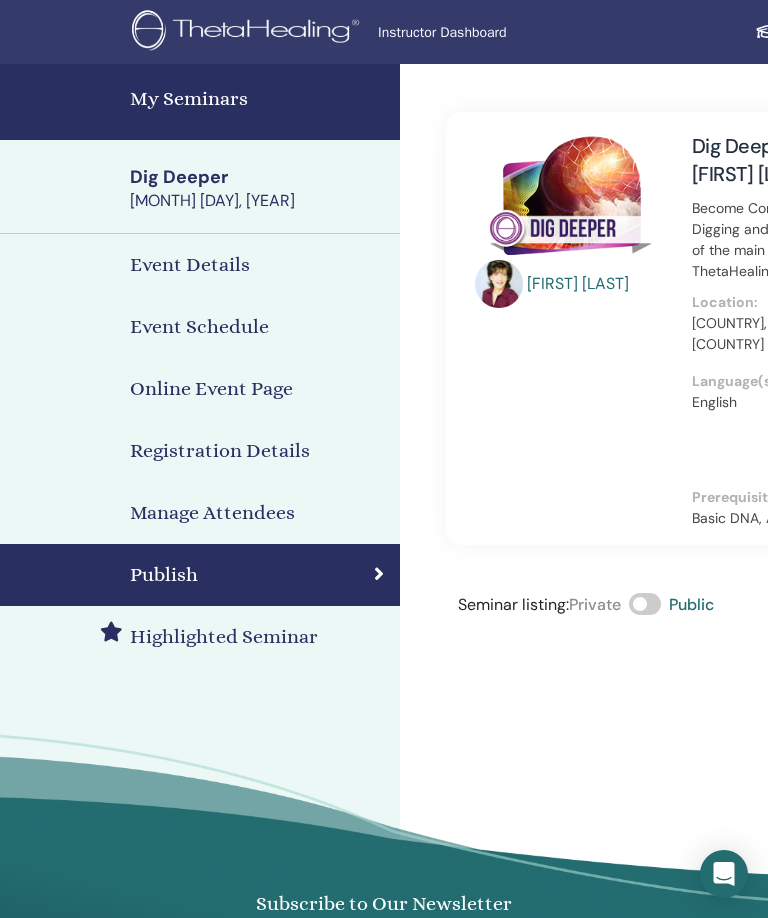 click on "My Seminars" at bounding box center [259, 99] 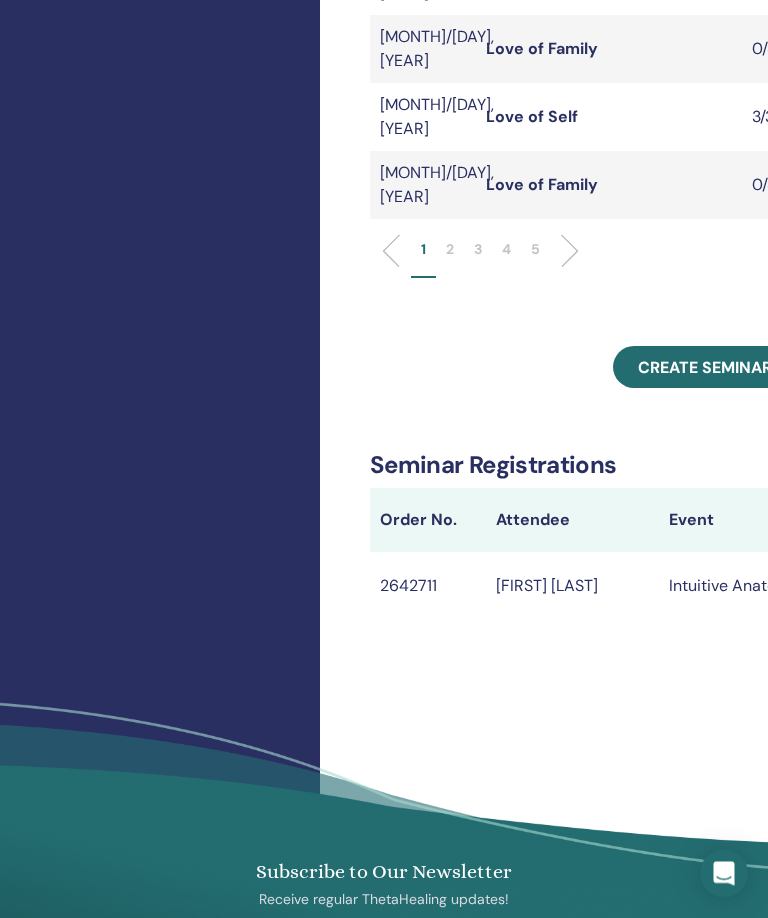 scroll, scrollTop: 831, scrollLeft: 0, axis: vertical 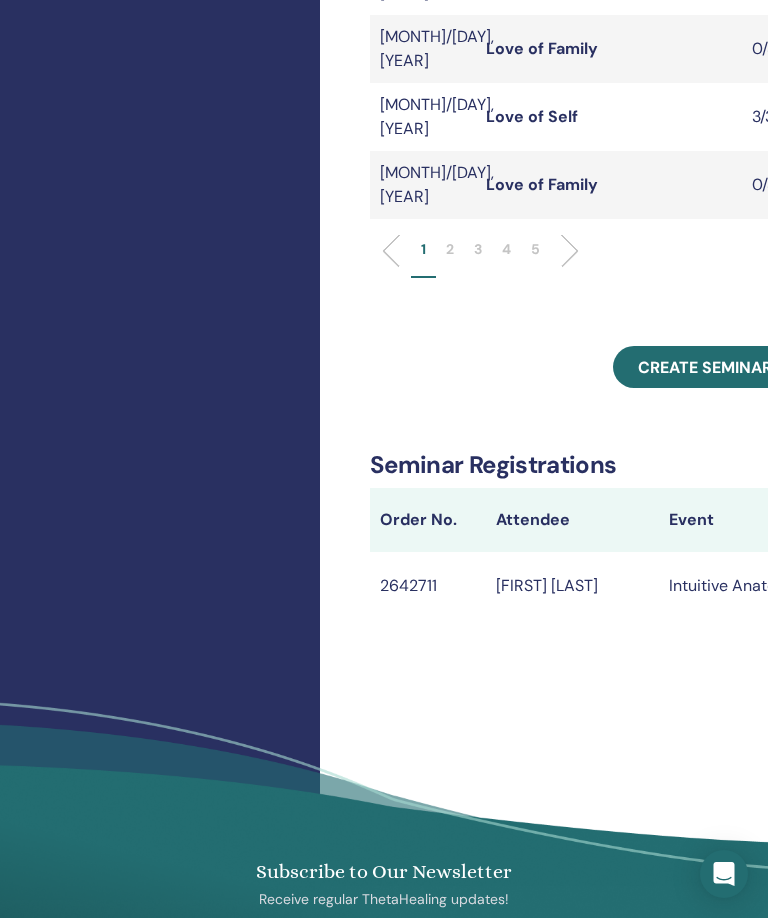 click on "Create seminar" at bounding box center [705, 367] 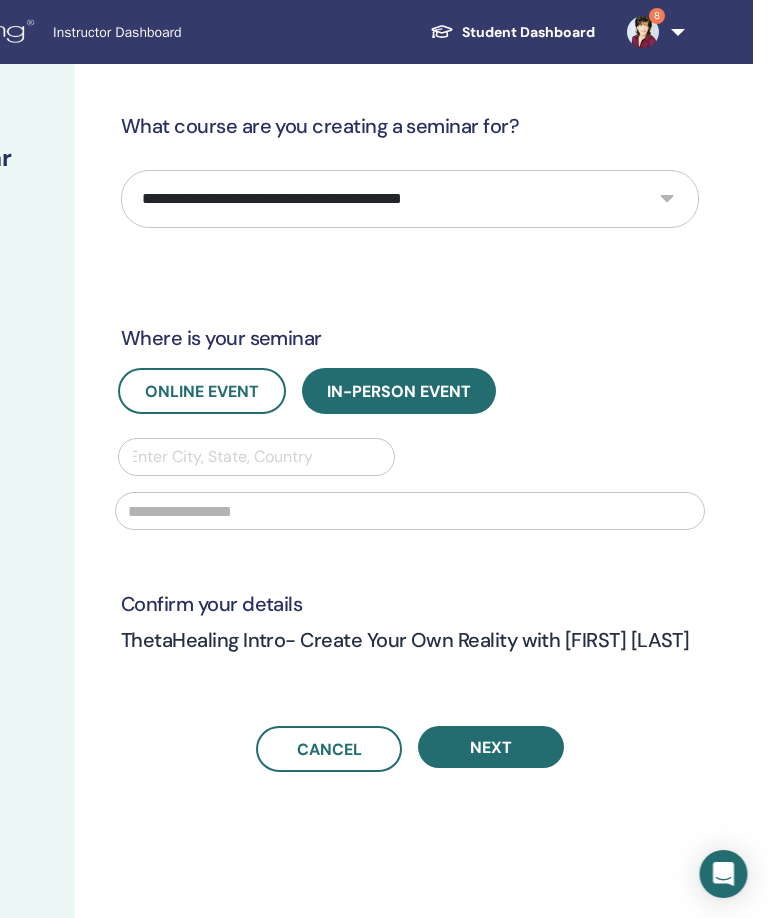 scroll, scrollTop: 0, scrollLeft: 326, axis: horizontal 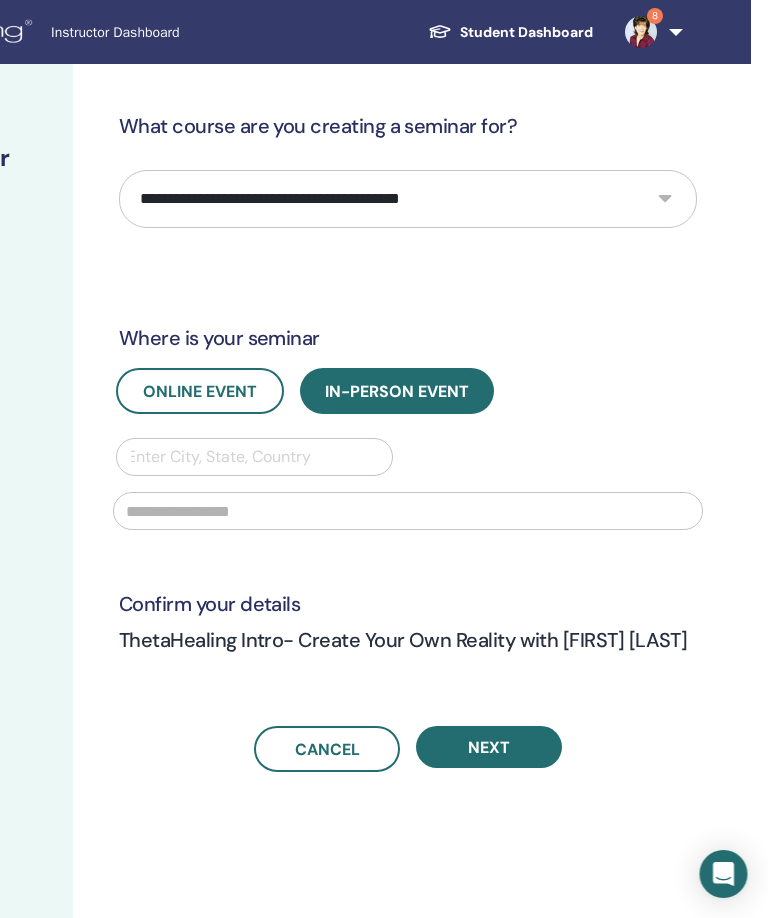 click on "**********" at bounding box center [409, 199] 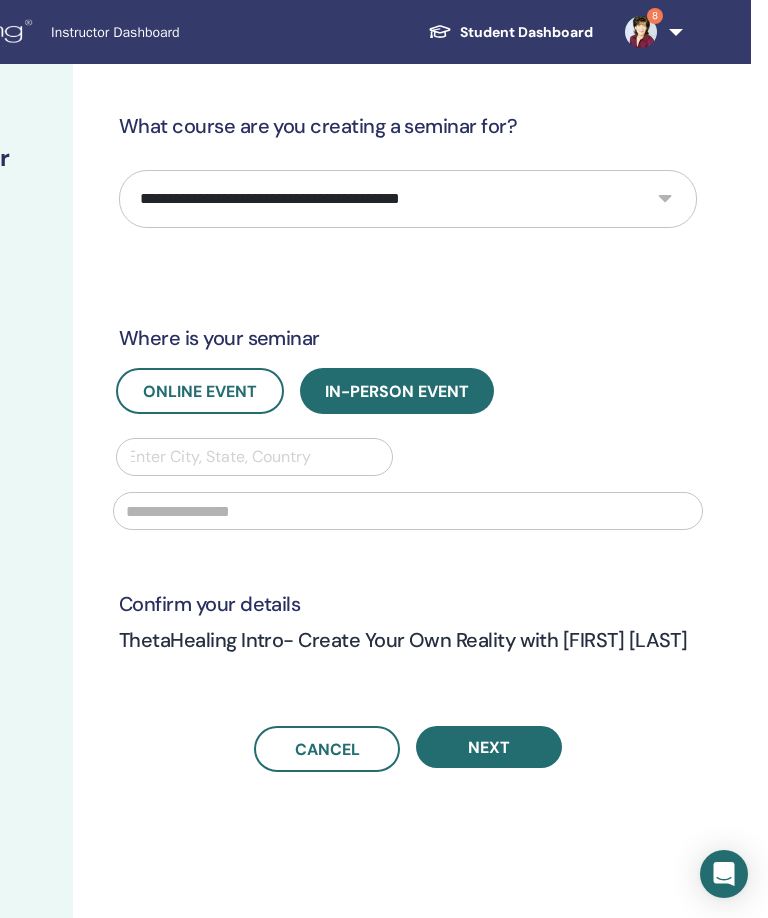 select on "**" 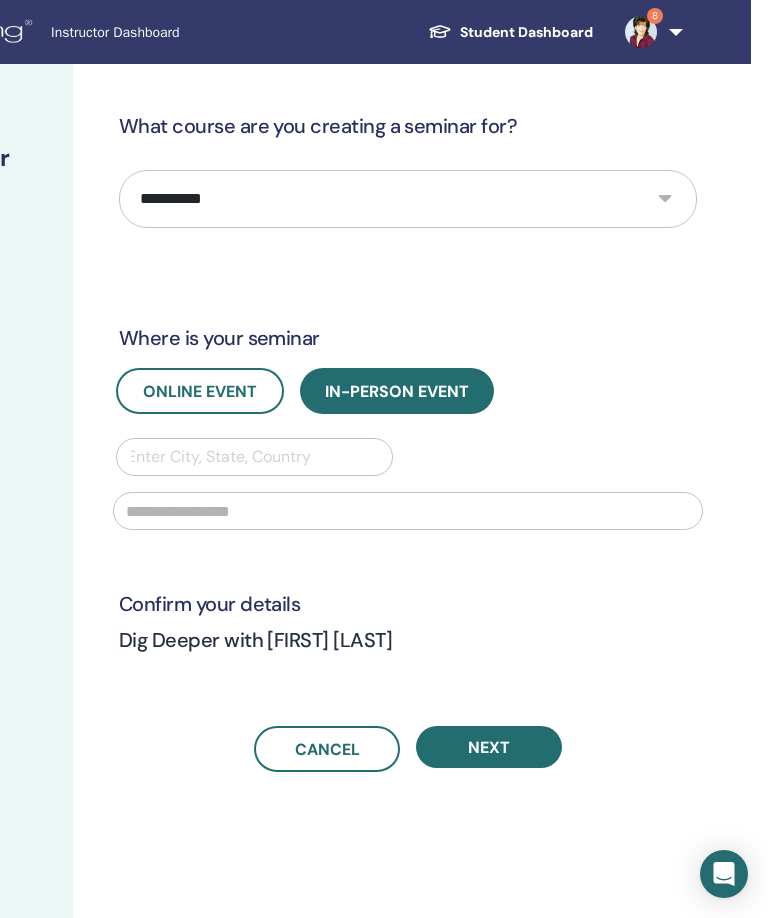 click on "Online Event" at bounding box center [200, 391] 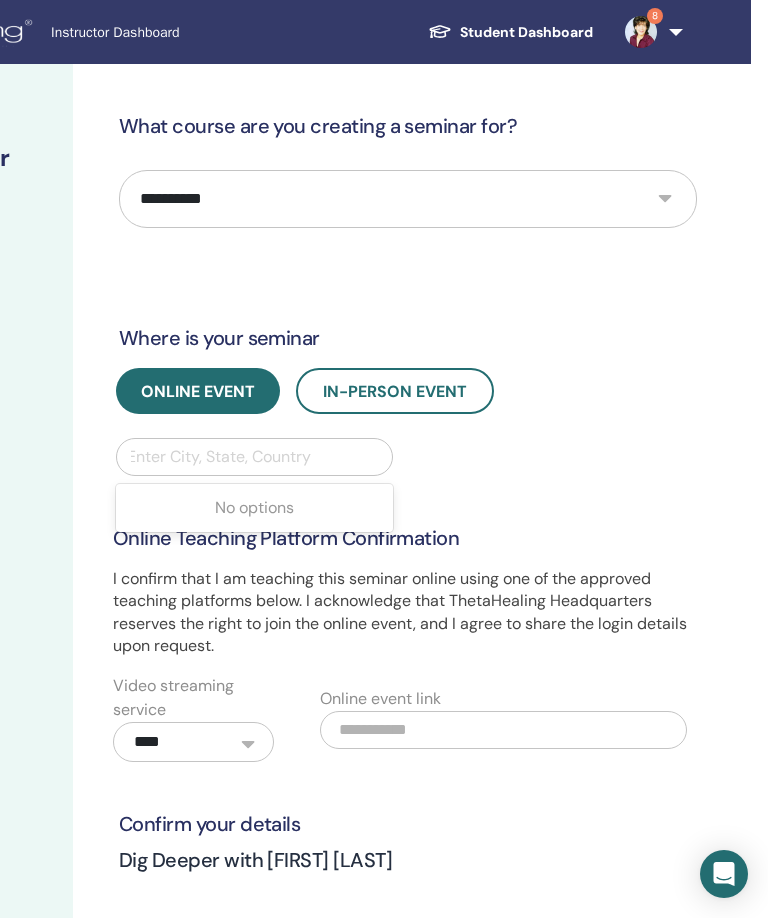 scroll, scrollTop: 0, scrollLeft: 326, axis: horizontal 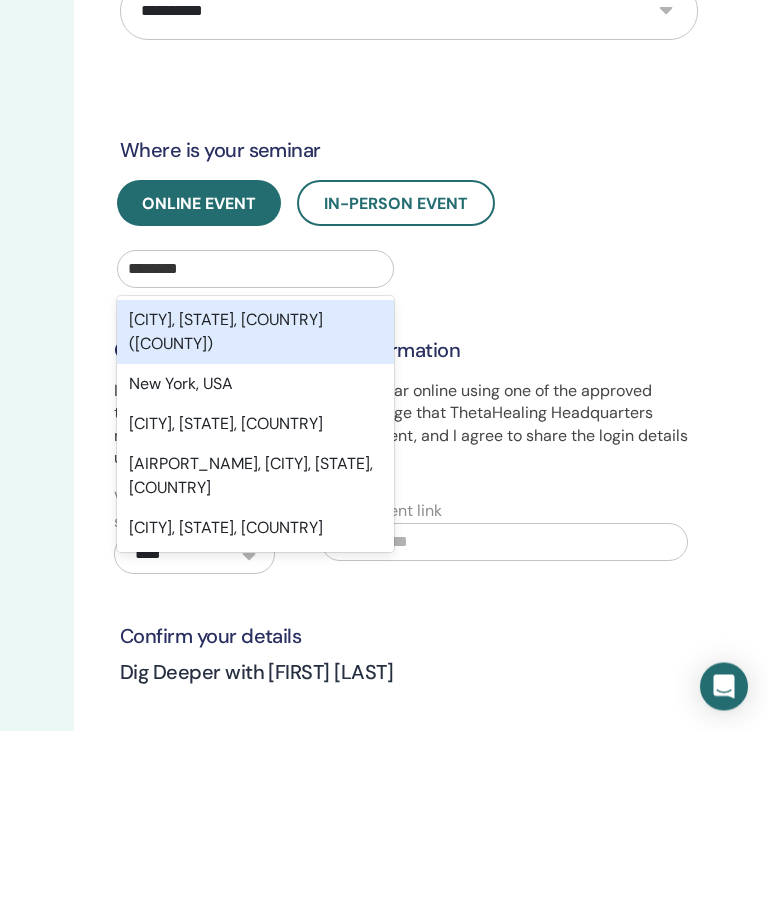 click on "New York, NY, USA" at bounding box center (255, 612) 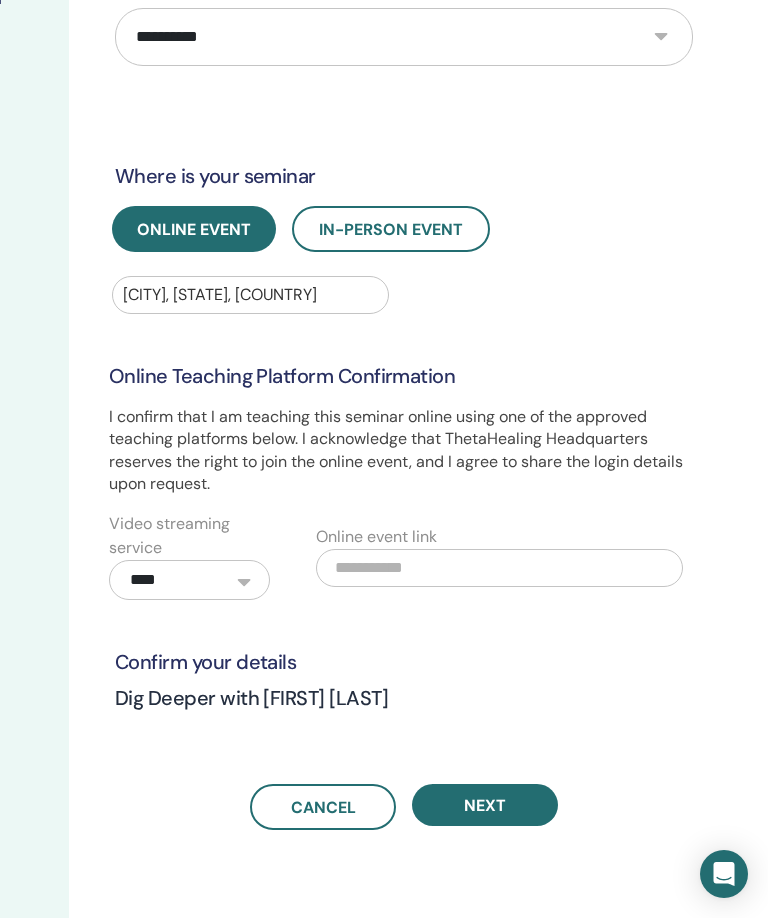 scroll, scrollTop: 178, scrollLeft: 331, axis: both 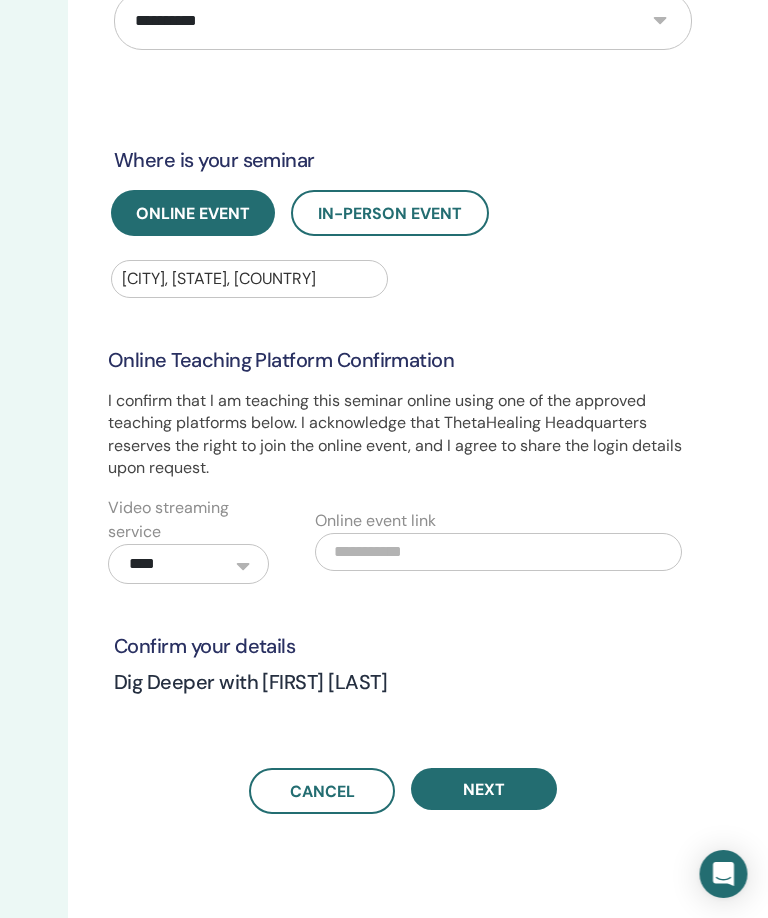 click on "Next" at bounding box center (485, 789) 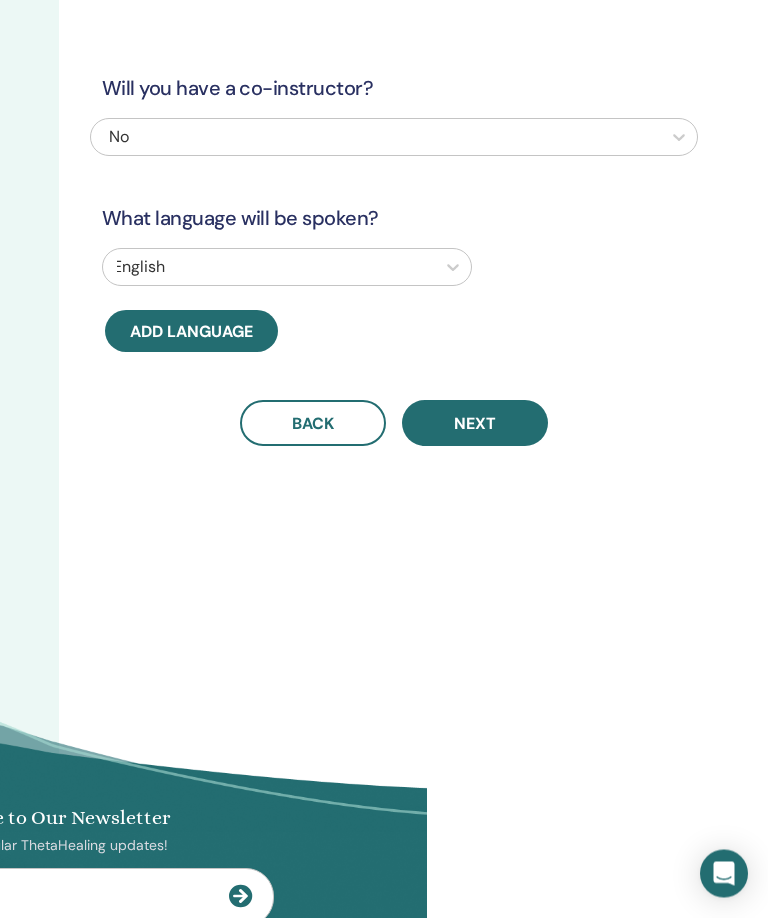 scroll, scrollTop: 92, scrollLeft: 341, axis: both 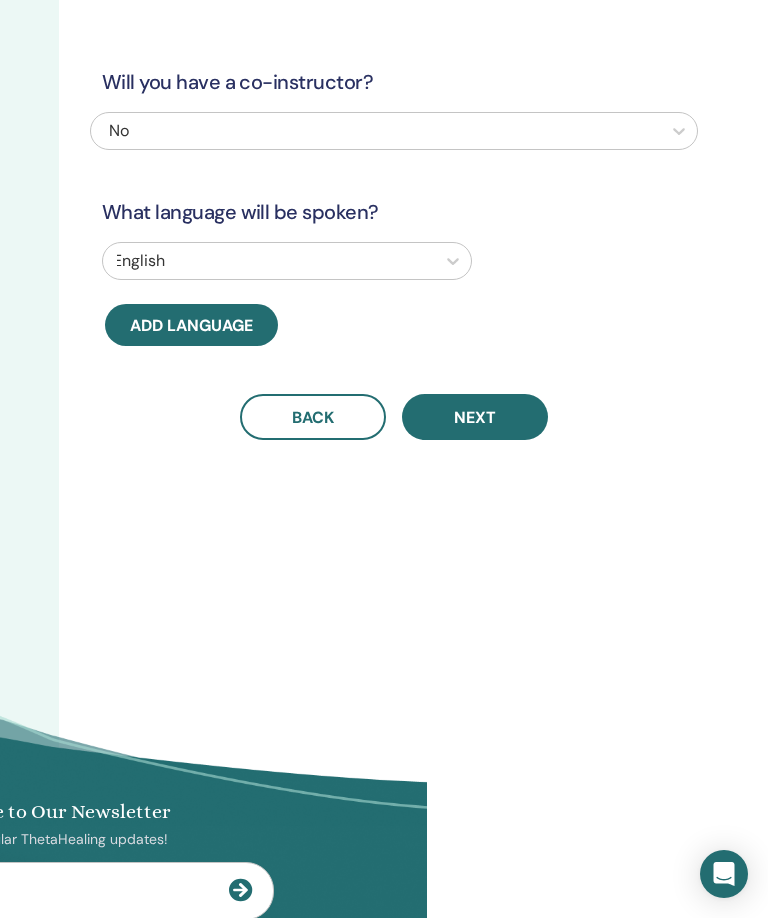 click on "Next" at bounding box center (475, 417) 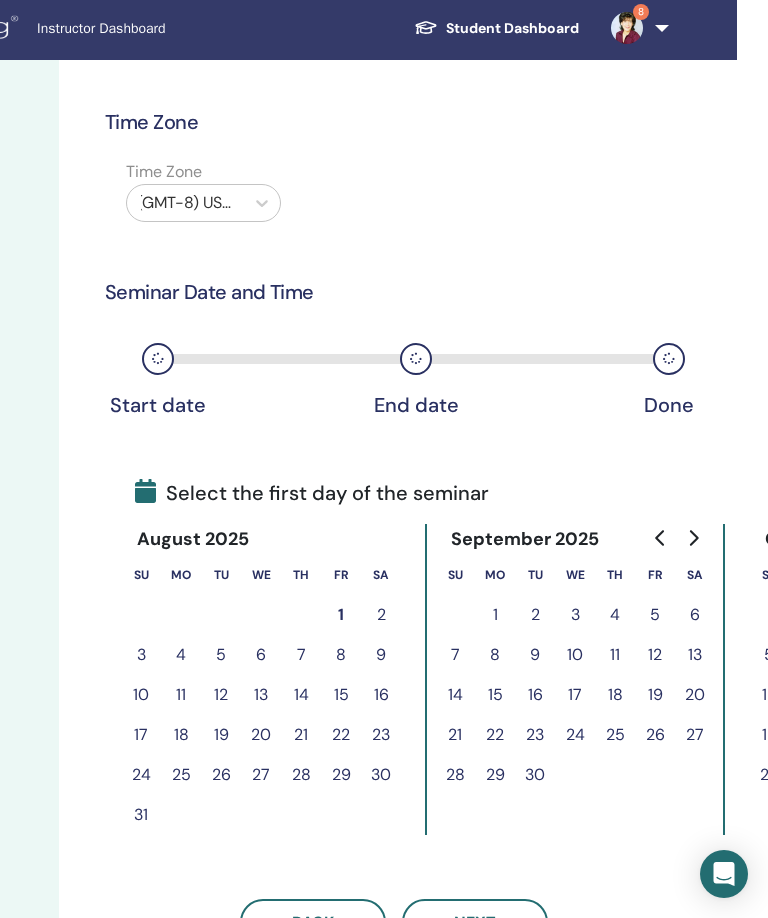 scroll, scrollTop: 0, scrollLeft: 341, axis: horizontal 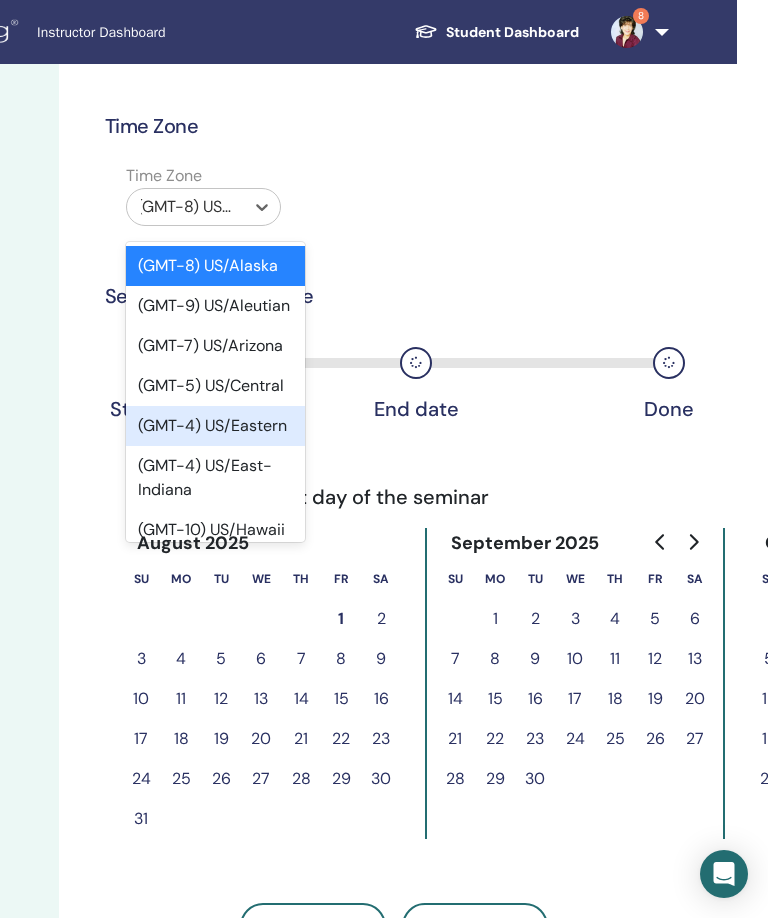 click on "(GMT-4) US/Eastern" at bounding box center (215, 426) 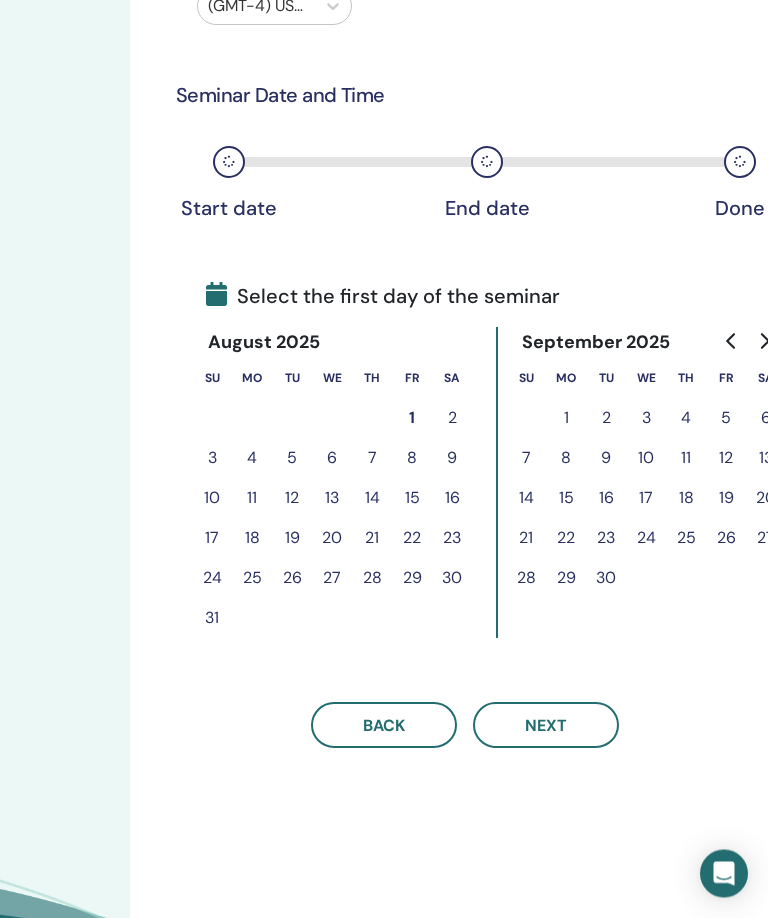 scroll, scrollTop: 203, scrollLeft: 269, axis: both 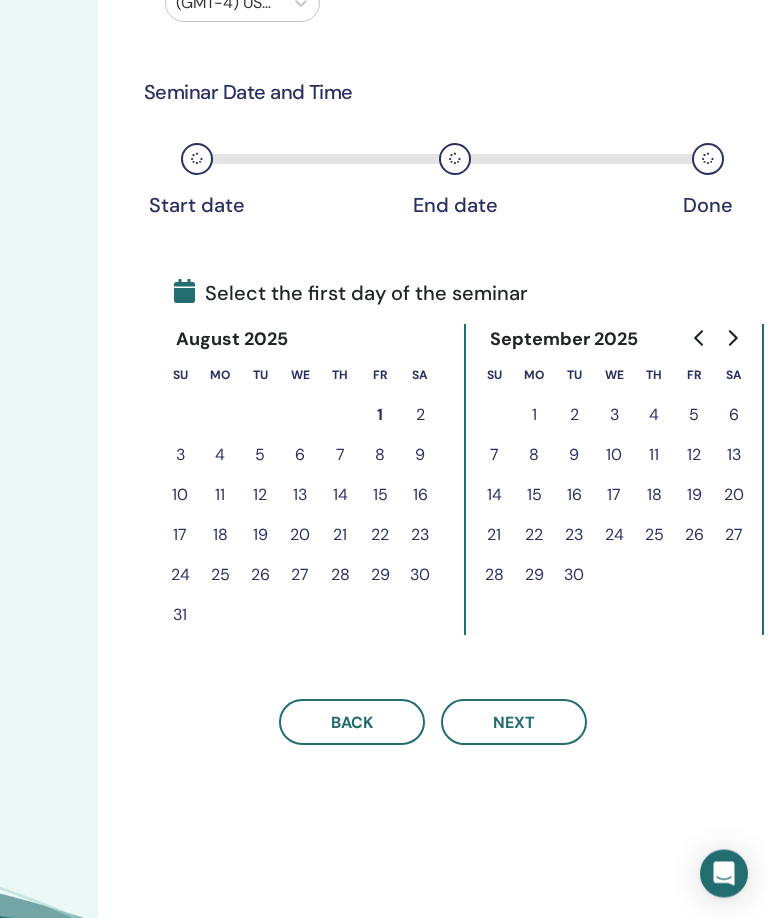 click at bounding box center (732, 339) 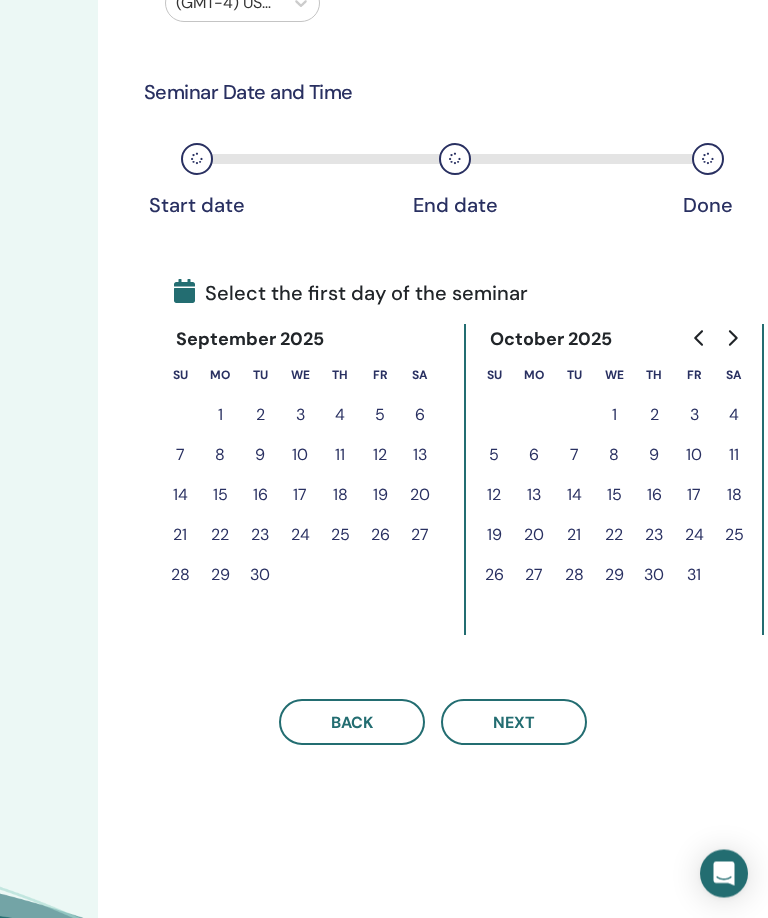 scroll, scrollTop: 204, scrollLeft: 302, axis: both 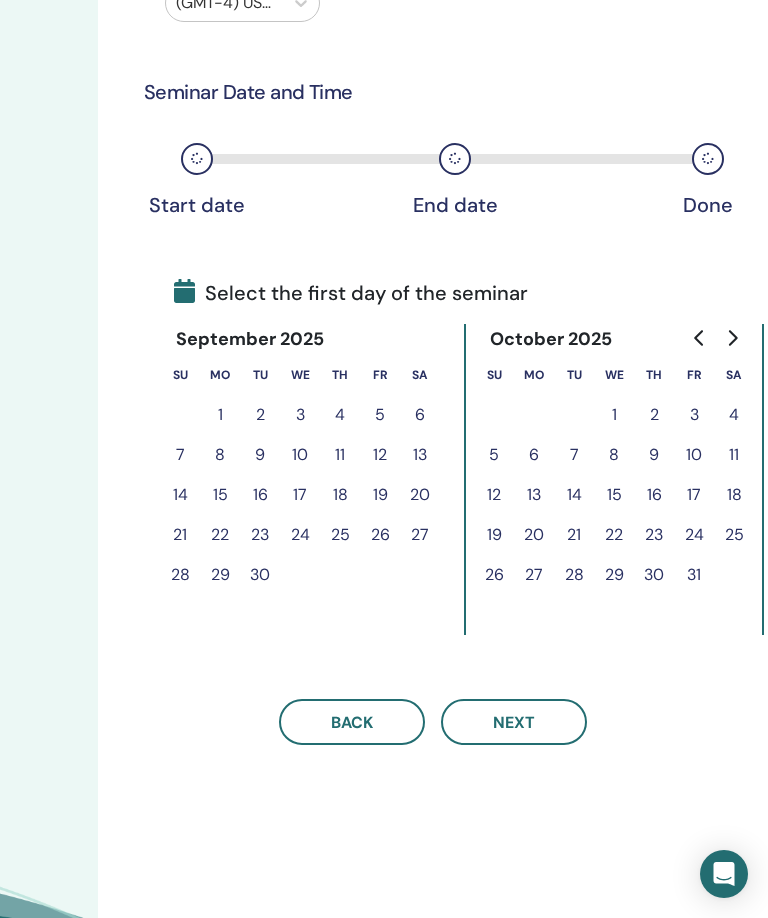 click at bounding box center (732, 338) 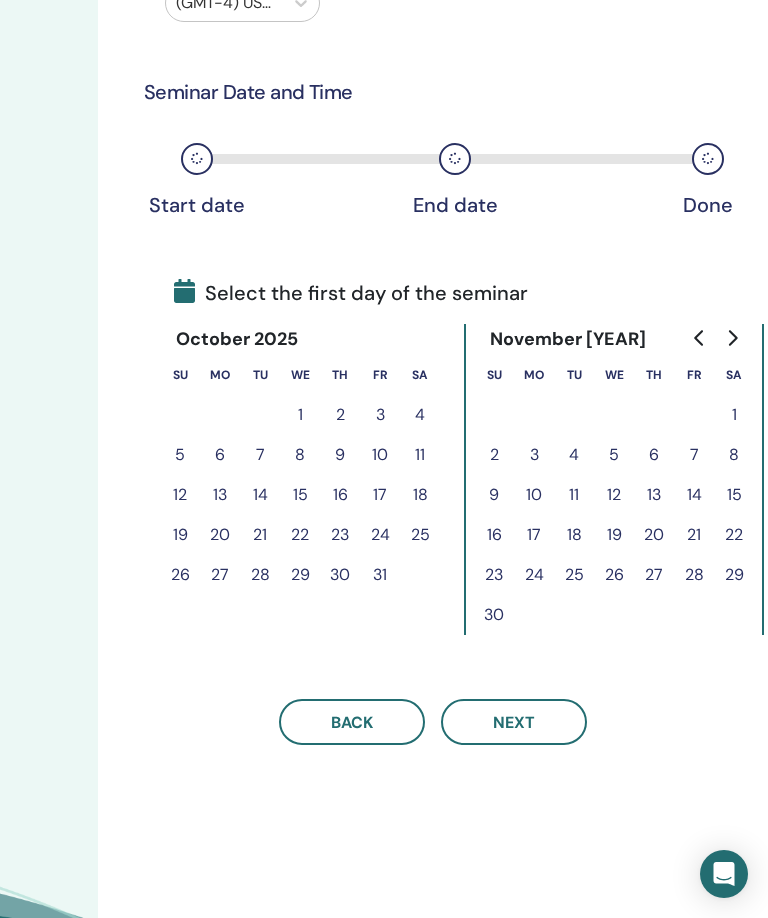 click on "27" at bounding box center [220, 575] 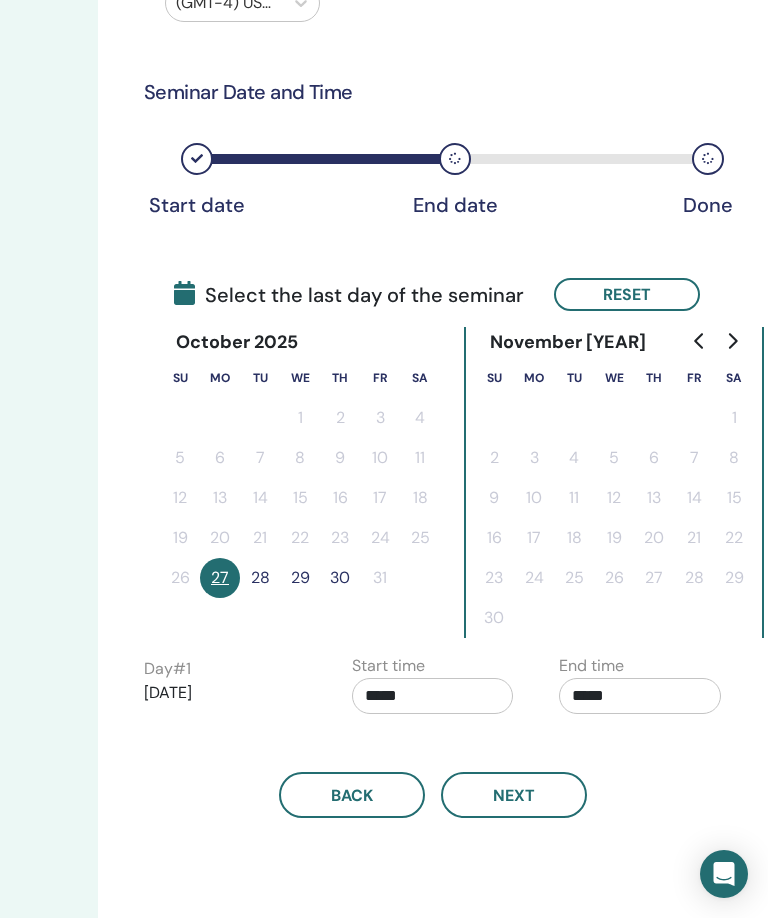 click on "28" at bounding box center (260, 578) 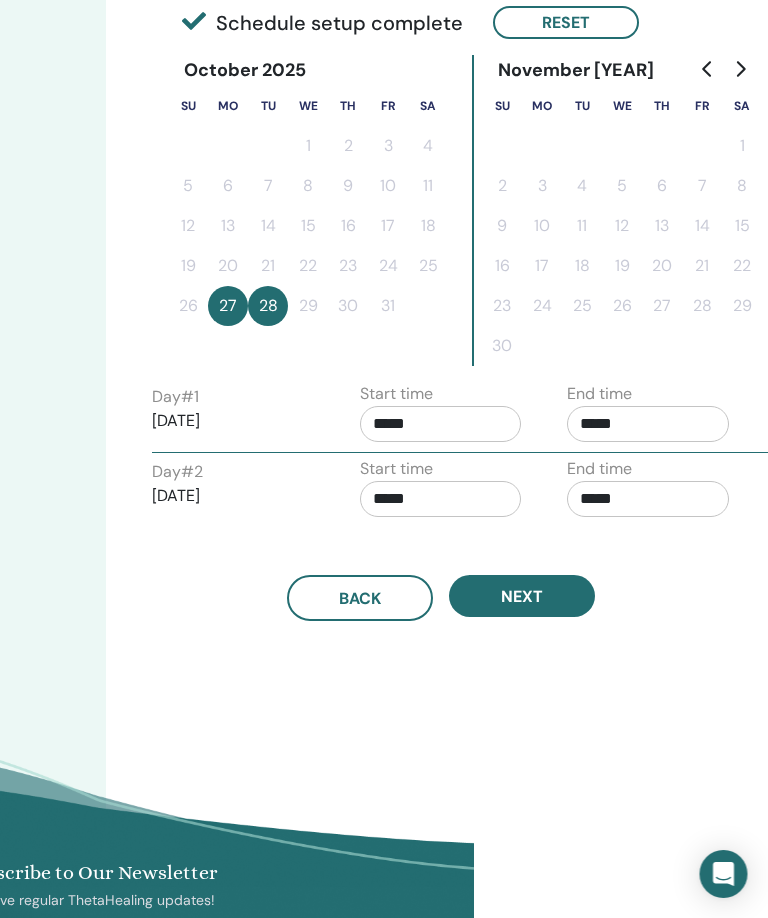 click on "*****" at bounding box center (442, 424) 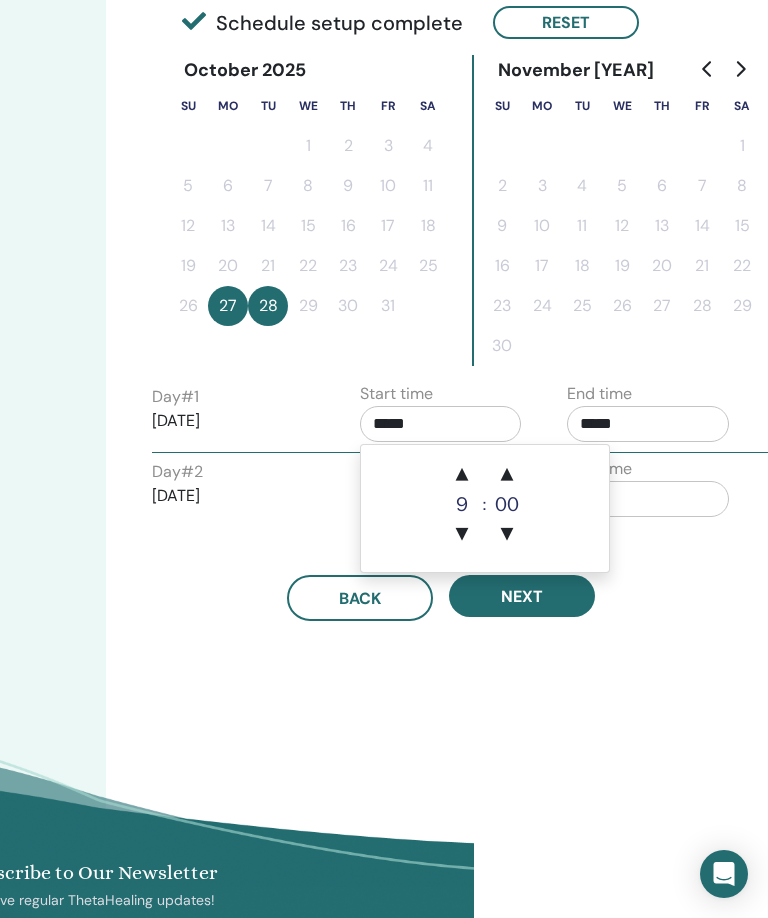 scroll, scrollTop: 476, scrollLeft: 293, axis: both 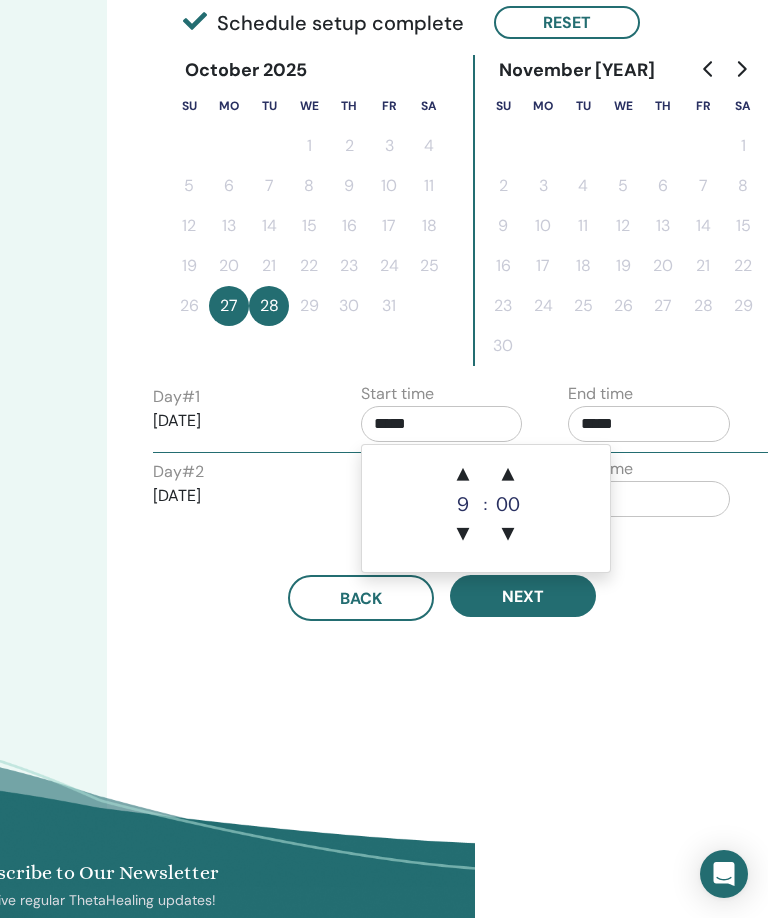 click on "▲" at bounding box center [463, 475] 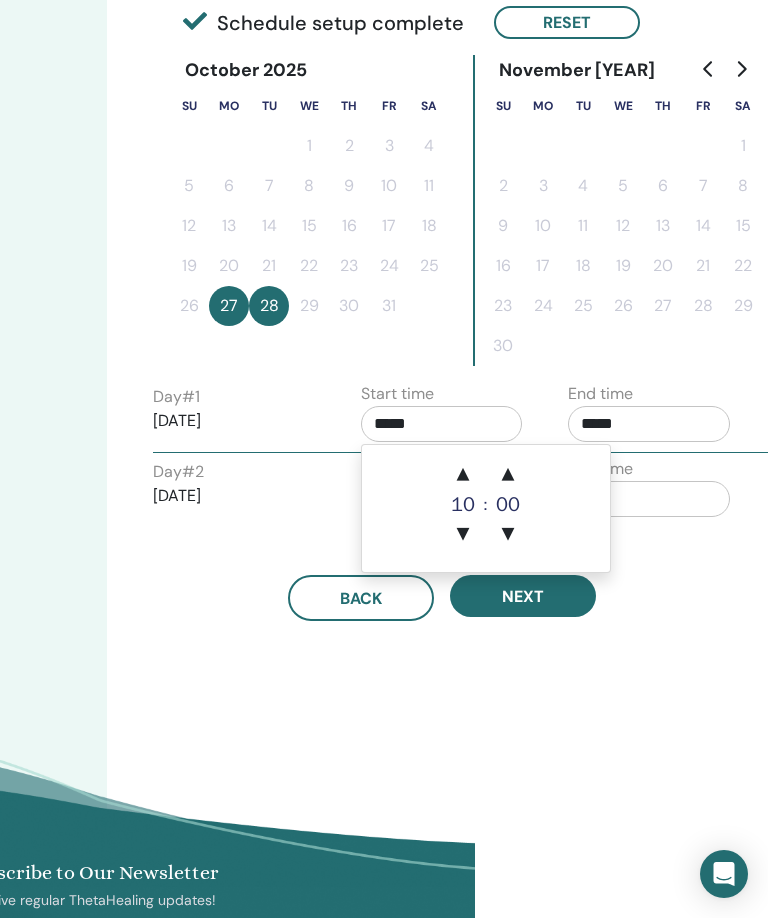 type on "*****" 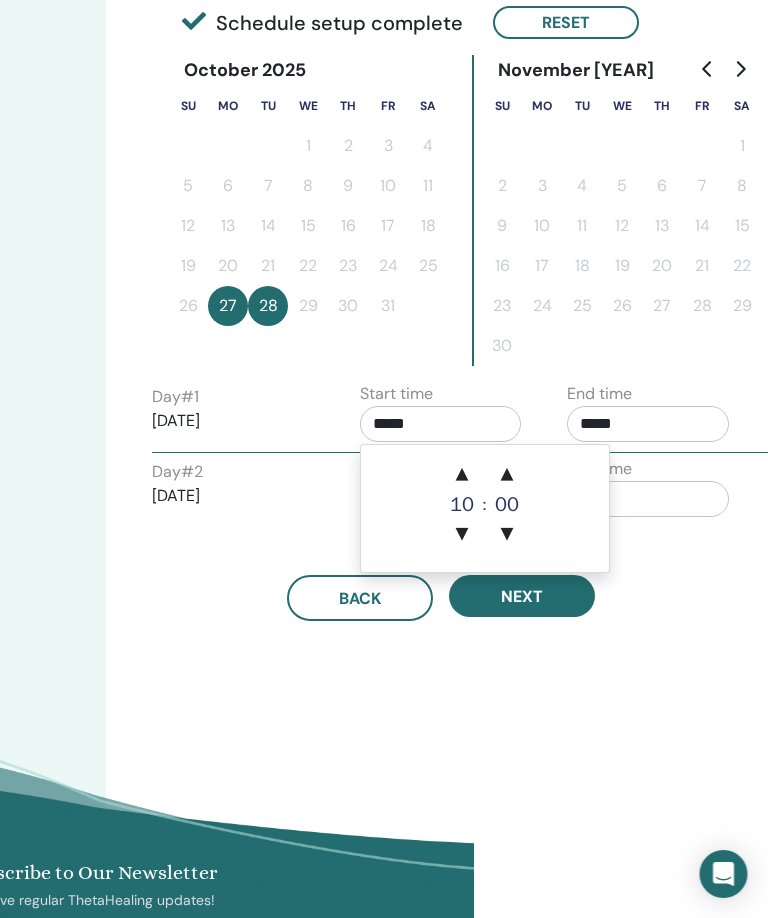 scroll, scrollTop: 476, scrollLeft: 294, axis: both 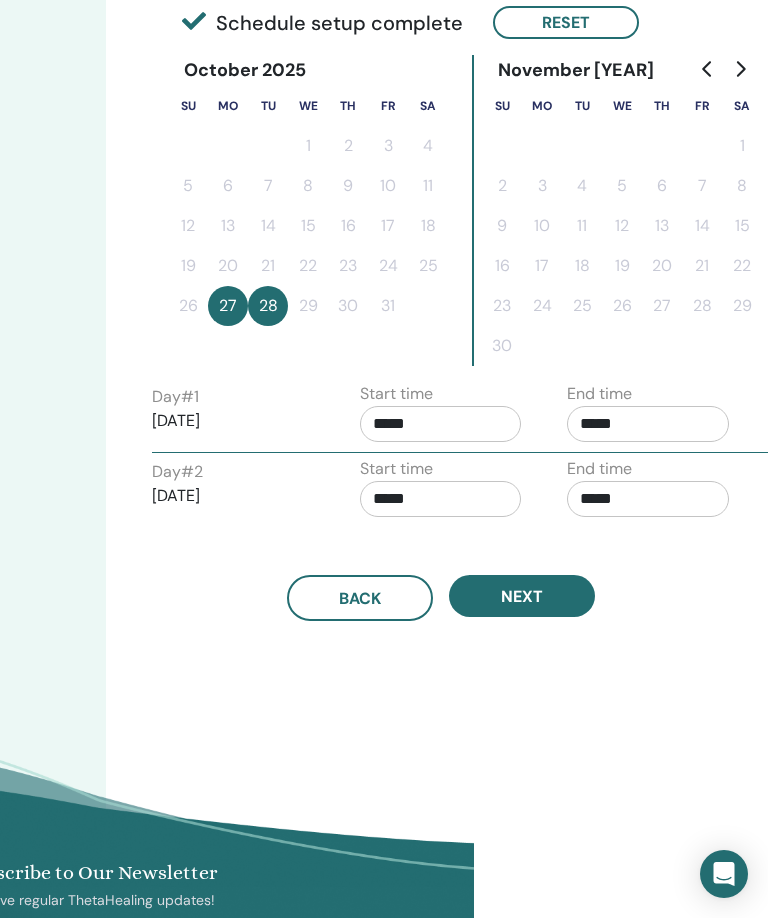 click on "Time Zone Time Zone (GMT-4) US/Eastern Seminar Date and Time Start date End date Done Schedule setup complete Reset October 2025 Su Mo Tu We Th Fr Sa 1 2 3 4 5 6 7 8 9 10 11 12 13 14 15 16 17 18 19 20 21 22 23 24 25 26 27 28 29 30 31 November 2025 Su Mo Tu We Th Fr Sa 1 2 3 4 5 6 7 8 9 10 11 12 13 14 15 16 17 18 19 20 21 22 23 24 25 26 27 28 29 30 December 2025 Su Mo Tu We Th Fr Sa 1 2 3 4 5 6 7 8 9 10 11 12 13 14 15 16 17 18 19 20 21 22 23 24 25 26 27 28 29 30 31 Day  # 1 2025/10/27 Start time ***** End time ***** Day  # 2 2025/10/28 Start time ***** End time ***** Back Next" at bounding box center [506, 244] 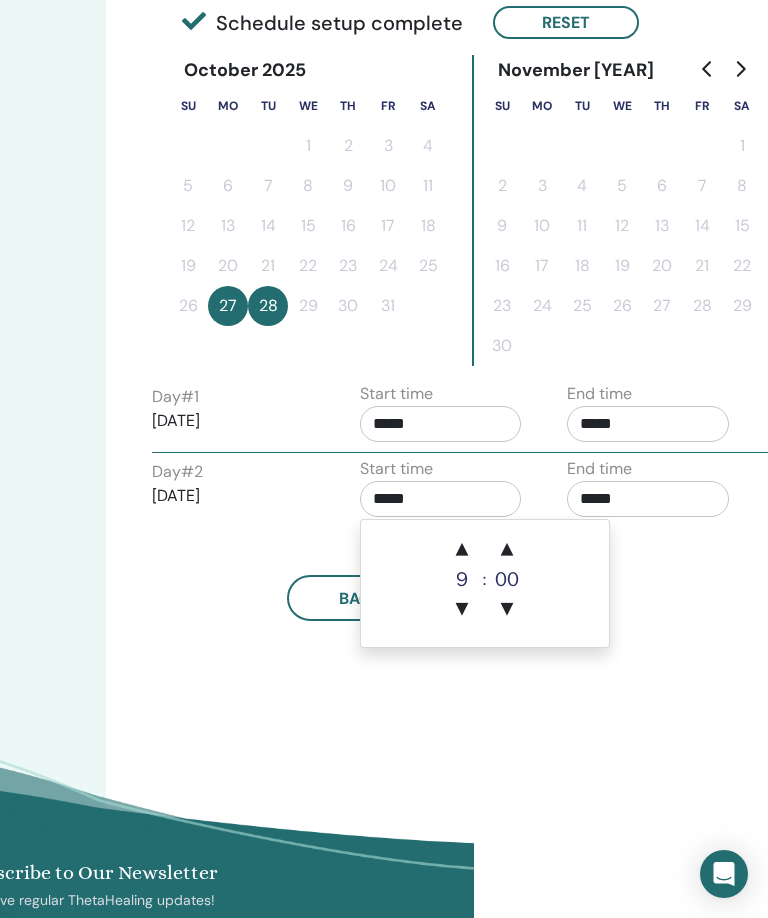 scroll, scrollTop: 476, scrollLeft: 293, axis: both 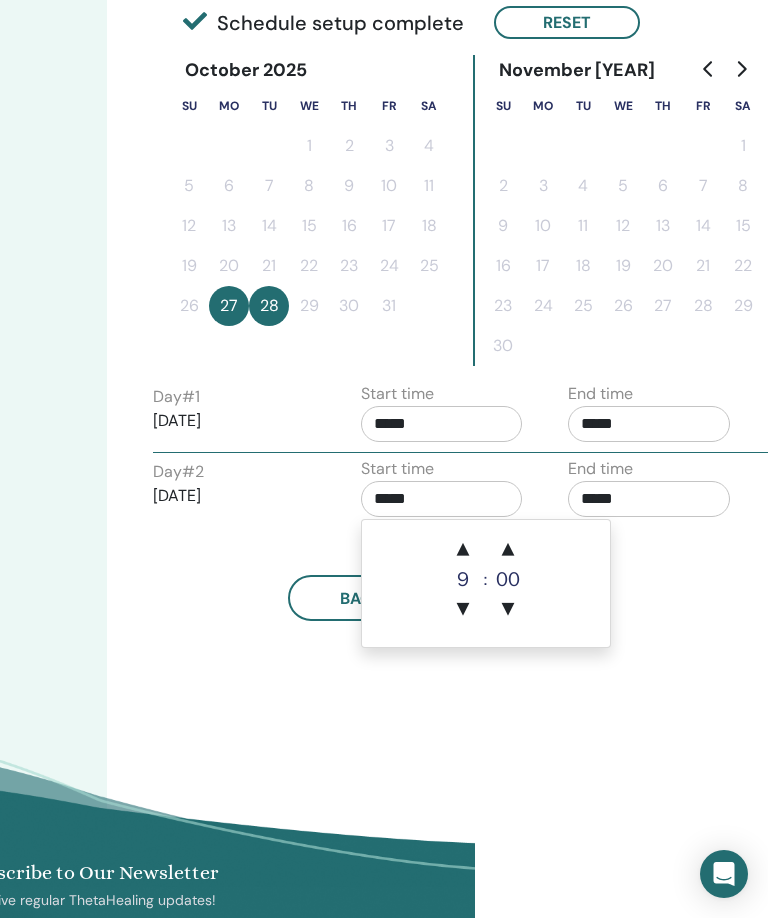 click on "▲" at bounding box center (463, 550) 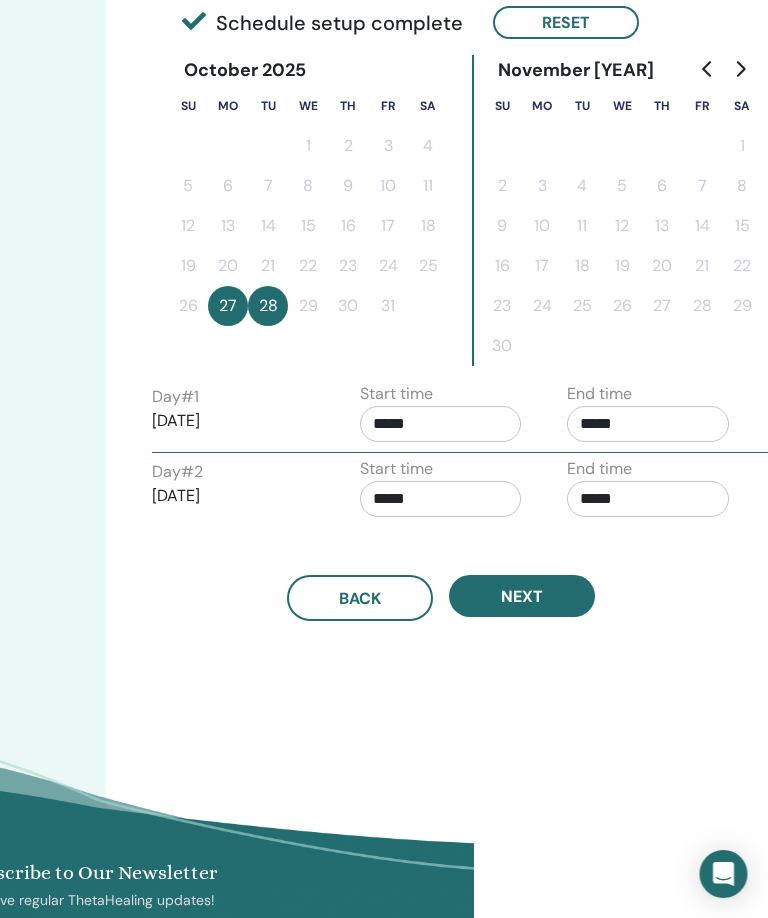 scroll, scrollTop: 476, scrollLeft: 294, axis: both 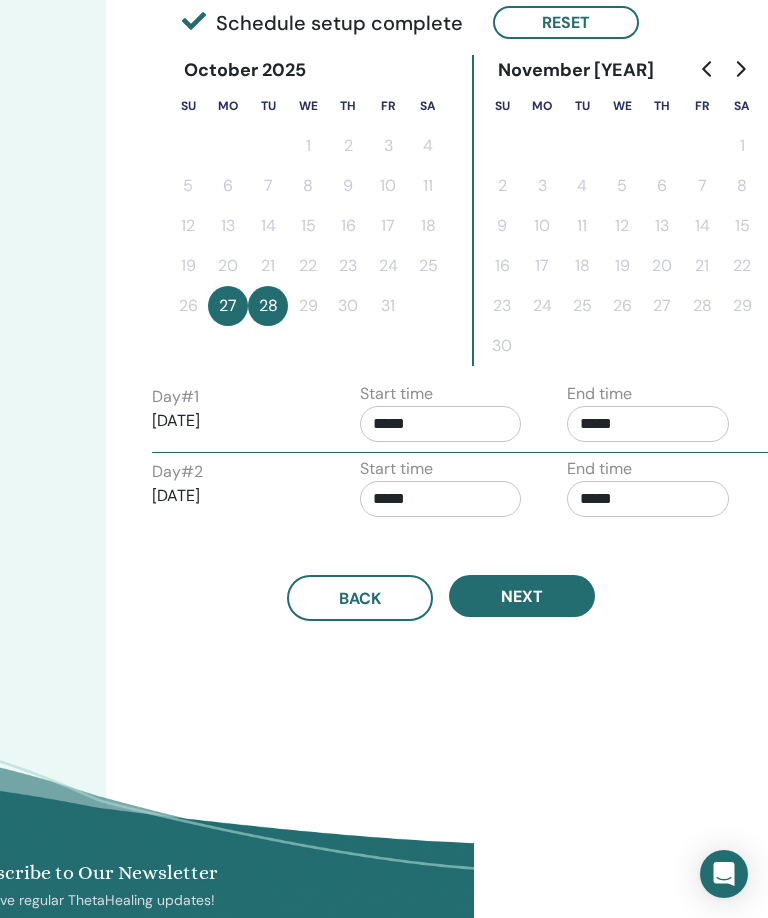click on "Time Zone Time Zone (GMT-4) US/Eastern Seminar Date and Time Start date End date Done Schedule setup complete Reset October 2025 Su Mo Tu We Th Fr Sa 1 2 3 4 5 6 7 8 9 10 11 12 13 14 15 16 17 18 19 20 21 22 23 24 25 26 27 28 29 30 31 November 2025 Su Mo Tu We Th Fr Sa 1 2 3 4 5 6 7 8 9 10 11 12 13 14 15 16 17 18 19 20 21 22 23 24 25 26 27 28 29 30 December 2025 Su Mo Tu We Th Fr Sa 1 2 3 4 5 6 7 8 9 10 11 12 13 14 15 16 17 18 19 20 21 22 23 24 25 26 27 28 29 30 31 Day  # 1 2025/10/27 Start time ***** End time ***** Day  # 2 2025/10/28 Start time ***** End time ***** Back Next" at bounding box center (506, 244) 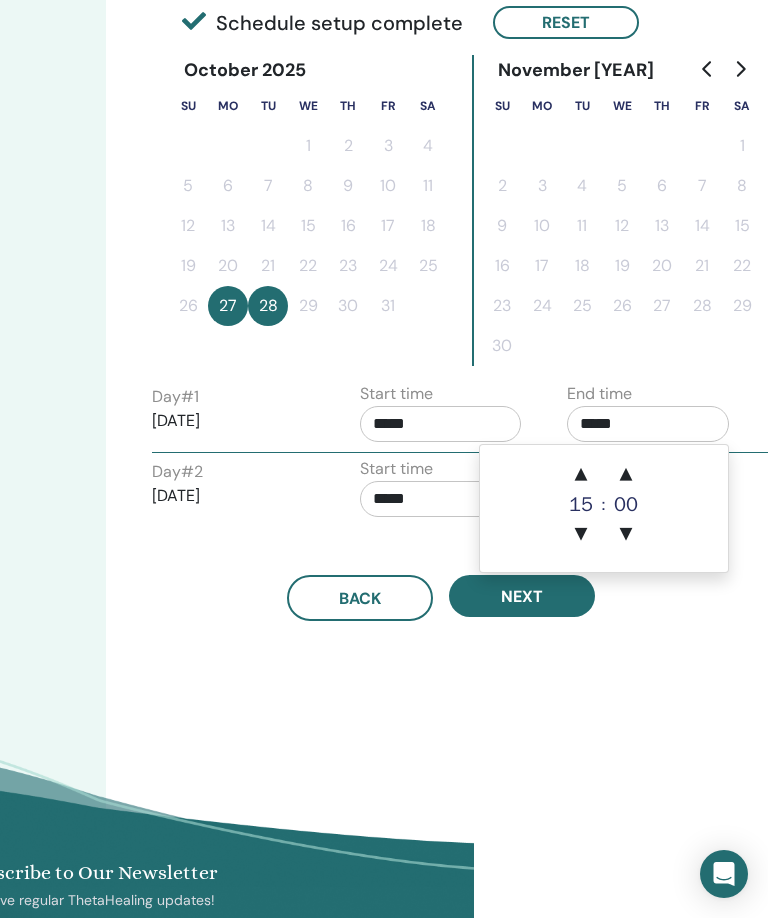 scroll, scrollTop: 476, scrollLeft: 293, axis: both 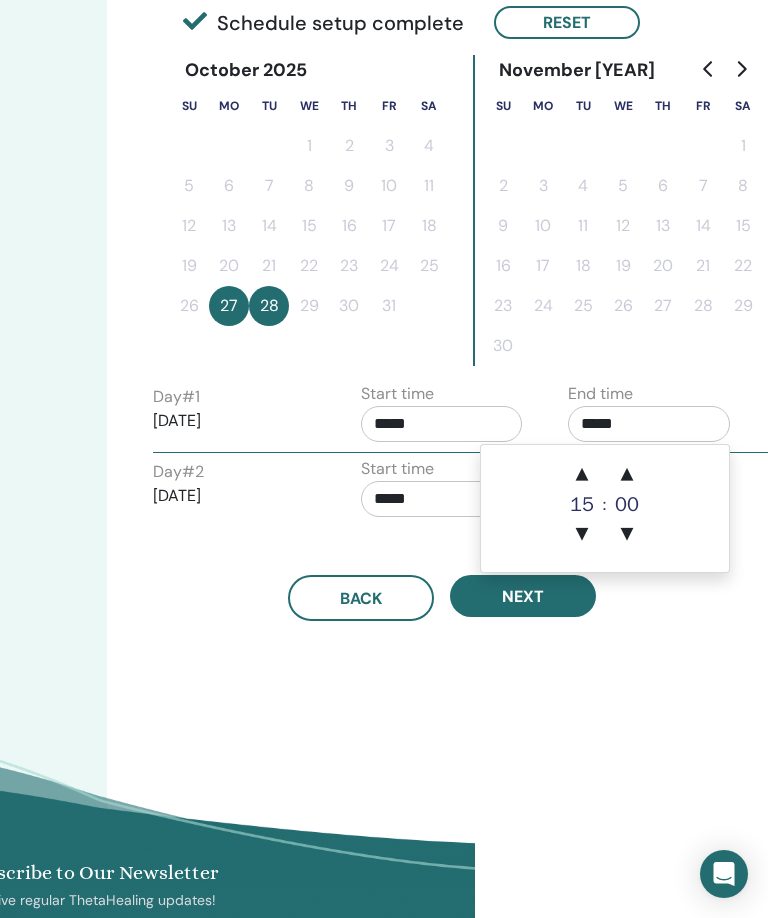 click on "▲" at bounding box center (582, 475) 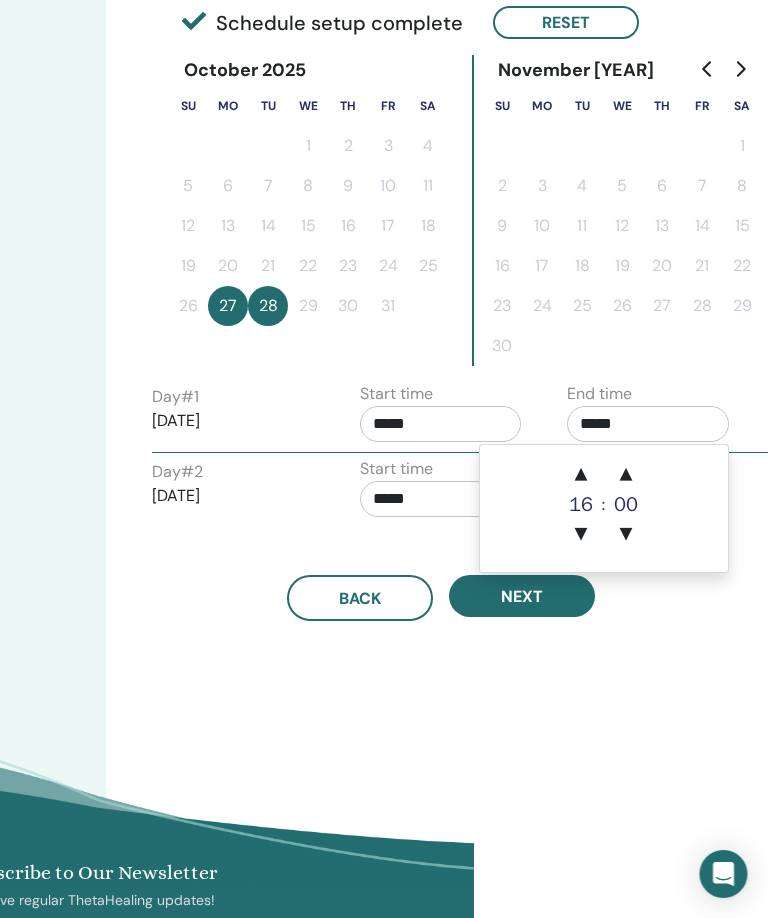 click on "▲" at bounding box center [582, 475] 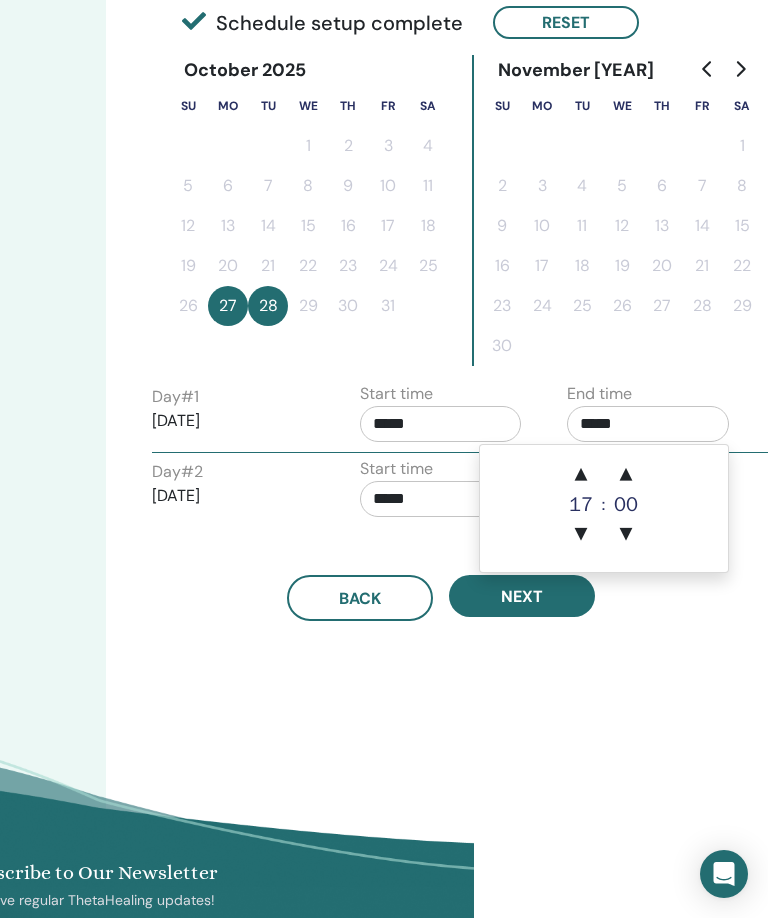 click on "▲" at bounding box center (581, 475) 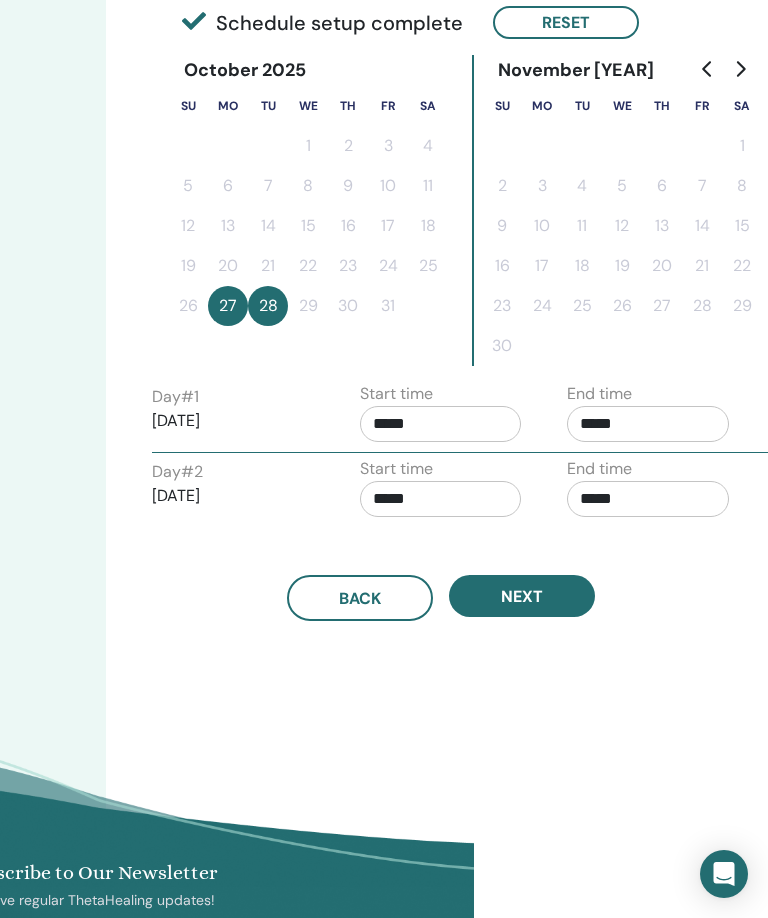 click on "Time Zone Time Zone (GMT-4) US/Eastern Seminar Date and Time Start date End date Done Schedule setup complete Reset October 2025 Su Mo Tu We Th Fr Sa 1 2 3 4 5 6 7 8 9 10 11 12 13 14 15 16 17 18 19 20 21 22 23 24 25 26 27 28 29 30 31 November 2025 Su Mo Tu We Th Fr Sa 1 2 3 4 5 6 7 8 9 10 11 12 13 14 15 16 17 18 19 20 21 22 23 24 25 26 27 28 29 30 December 2025 Su Mo Tu We Th Fr Sa 1 2 3 4 5 6 7 8 9 10 11 12 13 14 15 16 17 18 19 20 21 22 23 24 25 26 27 28 29 30 31 Day  # 1 2025/10/27 Start time ***** End time ***** Day  # 2 2025/10/28 Start time ***** End time ***** Back Next" at bounding box center (506, 244) 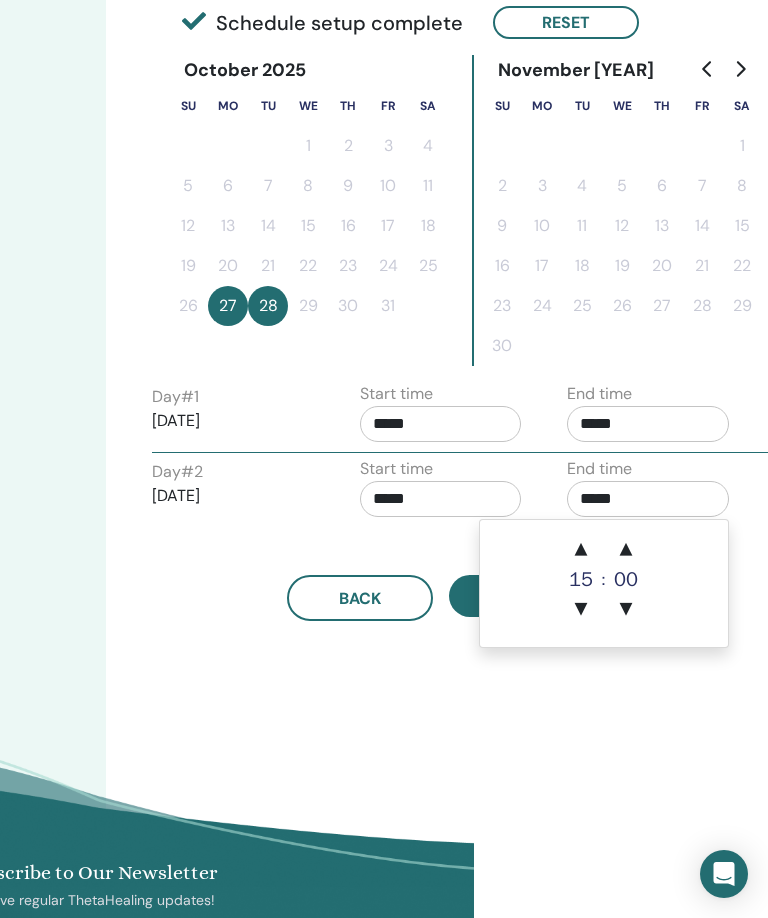 scroll, scrollTop: 476, scrollLeft: 293, axis: both 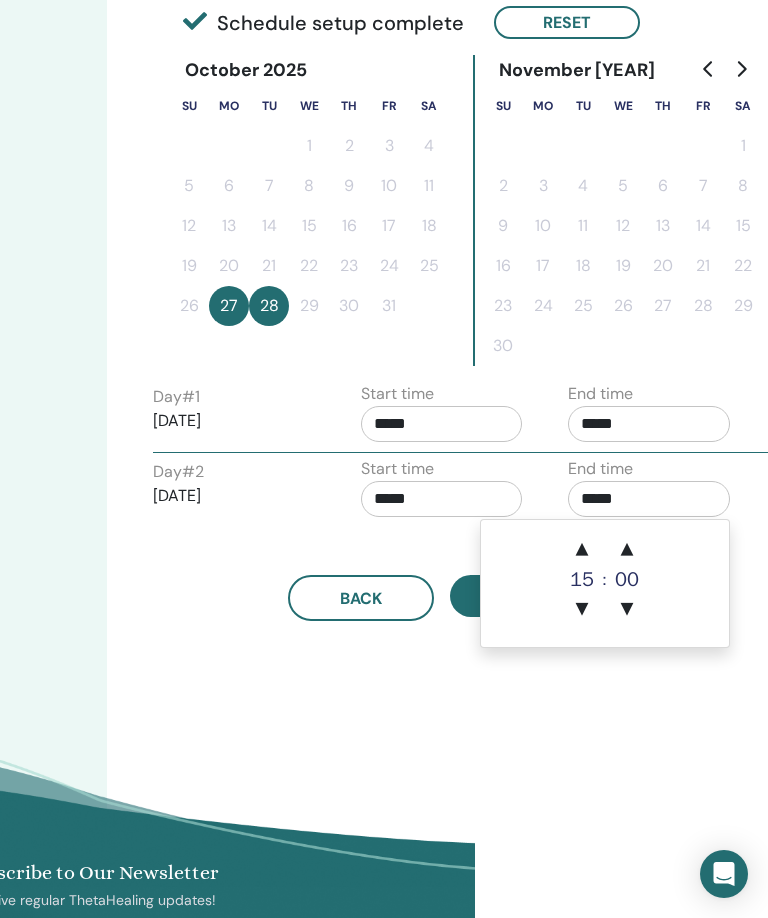 click on "▲" at bounding box center [582, 550] 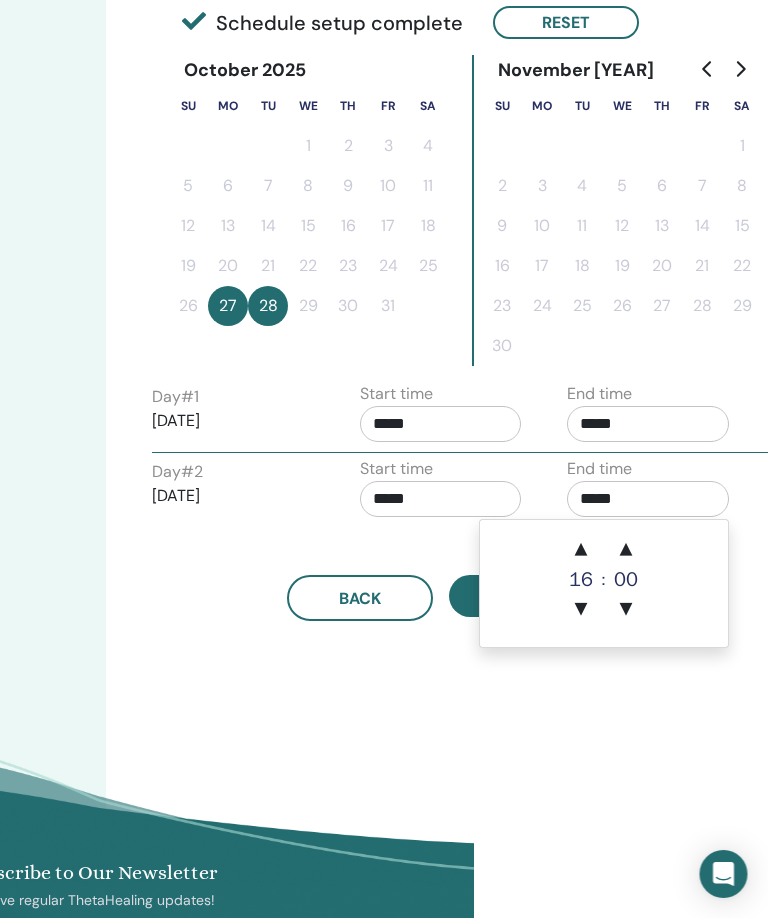 click on "▲" at bounding box center [582, 550] 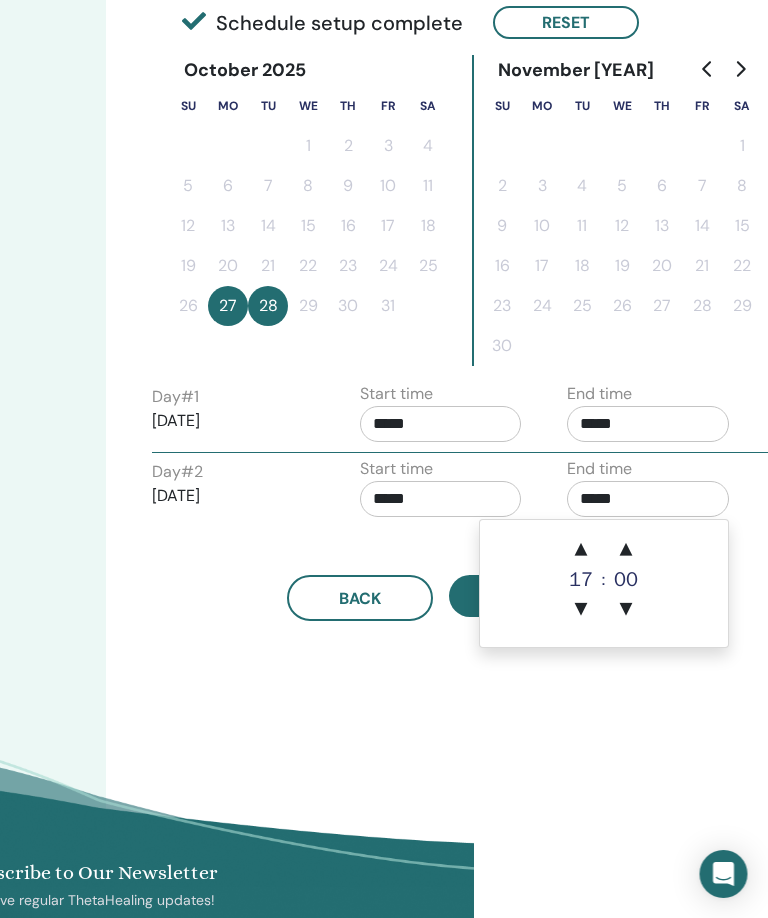 scroll, scrollTop: 476, scrollLeft: 294, axis: both 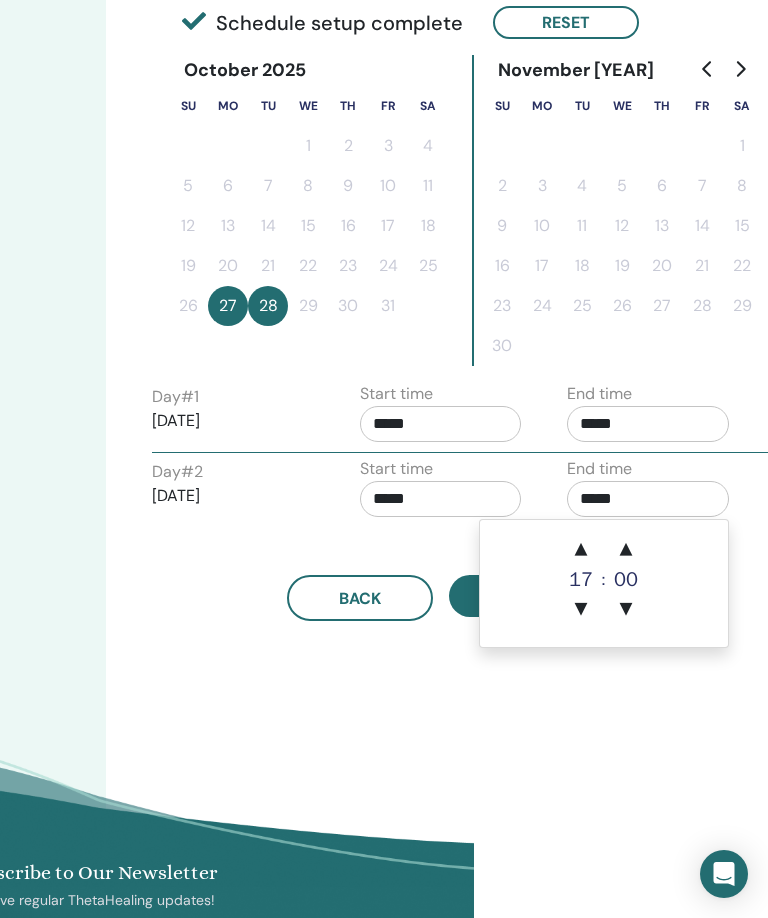 click on "▲" at bounding box center (581, 550) 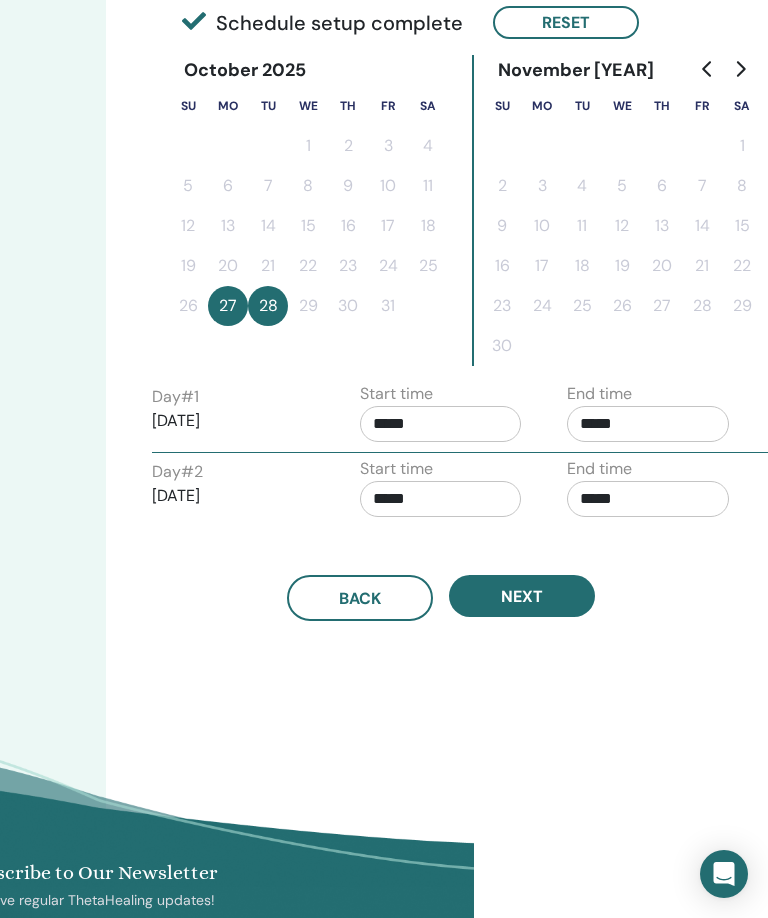 click on "Time Zone Time Zone (GMT-4) US/Eastern Seminar Date and Time Start date End date Done Schedule setup complete Reset October 2025 Su Mo Tu We Th Fr Sa 1 2 3 4 5 6 7 8 9 10 11 12 13 14 15 16 17 18 19 20 21 22 23 24 25 26 27 28 29 30 31 November 2025 Su Mo Tu We Th Fr Sa 1 2 3 4 5 6 7 8 9 10 11 12 13 14 15 16 17 18 19 20 21 22 23 24 25 26 27 28 29 30 December 2025 Su Mo Tu We Th Fr Sa 1 2 3 4 5 6 7 8 9 10 11 12 13 14 15 16 17 18 19 20 21 22 23 24 25 26 27 28 29 30 31 Day  # 1 2025/10/27 Start time ***** End time ***** Day  # 2 2025/10/28 Start time ***** End time ***** Back Next" at bounding box center [506, 244] 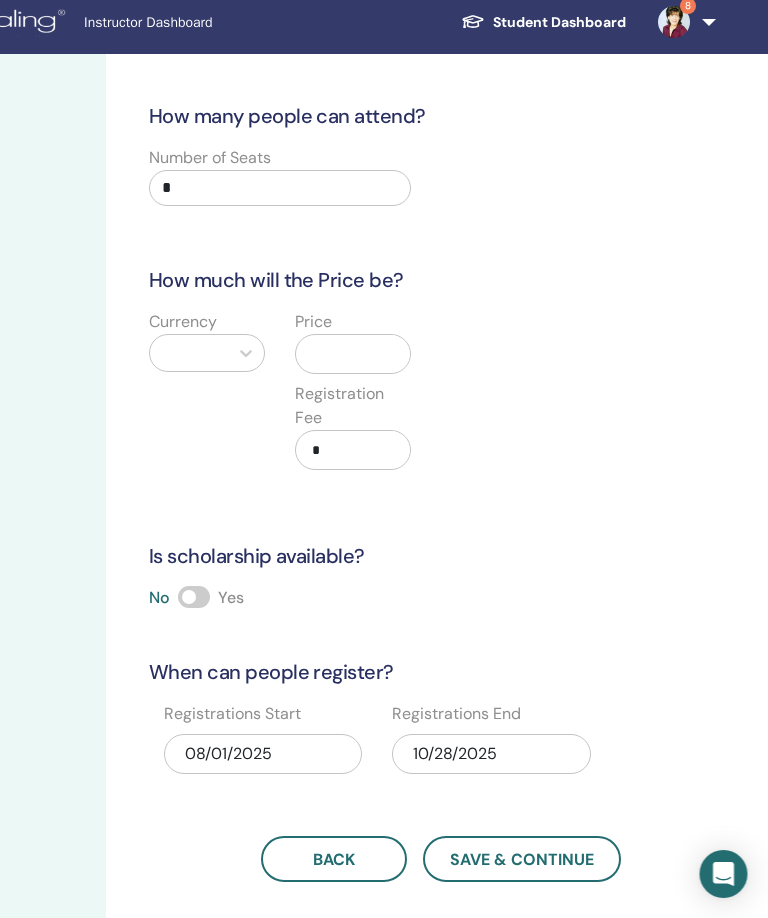 scroll, scrollTop: 5, scrollLeft: 294, axis: both 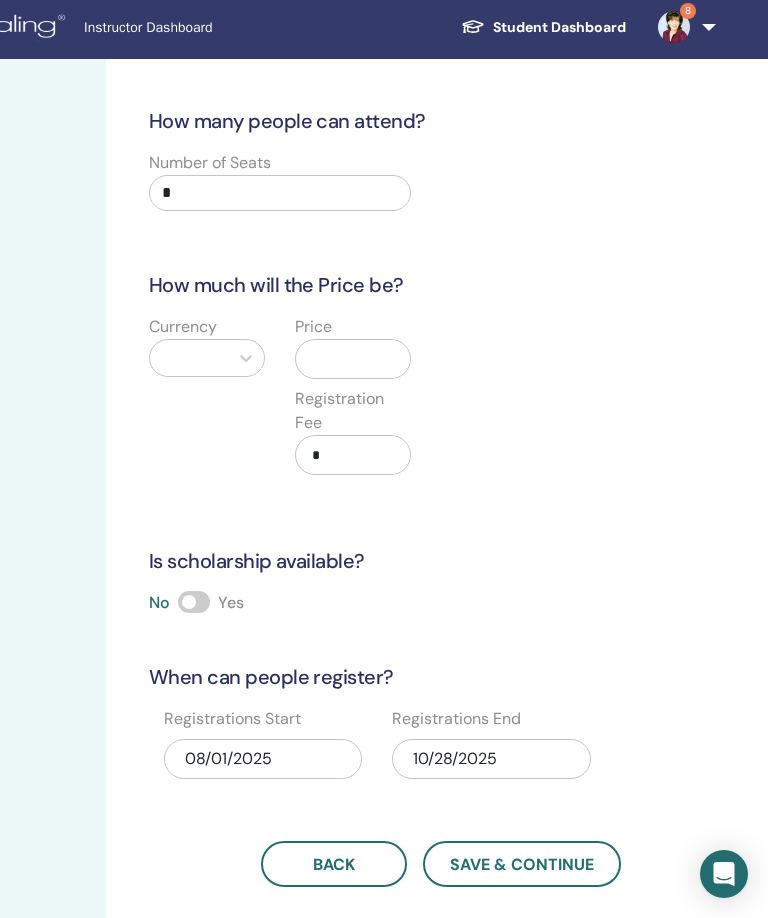 click on "*" at bounding box center [280, 193] 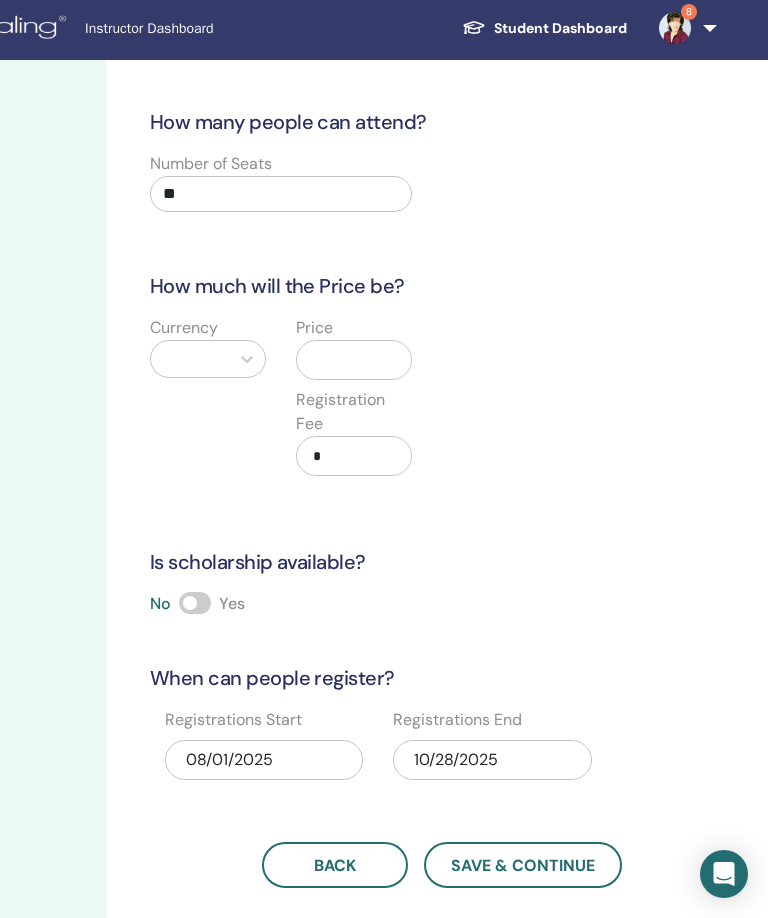 type on "**" 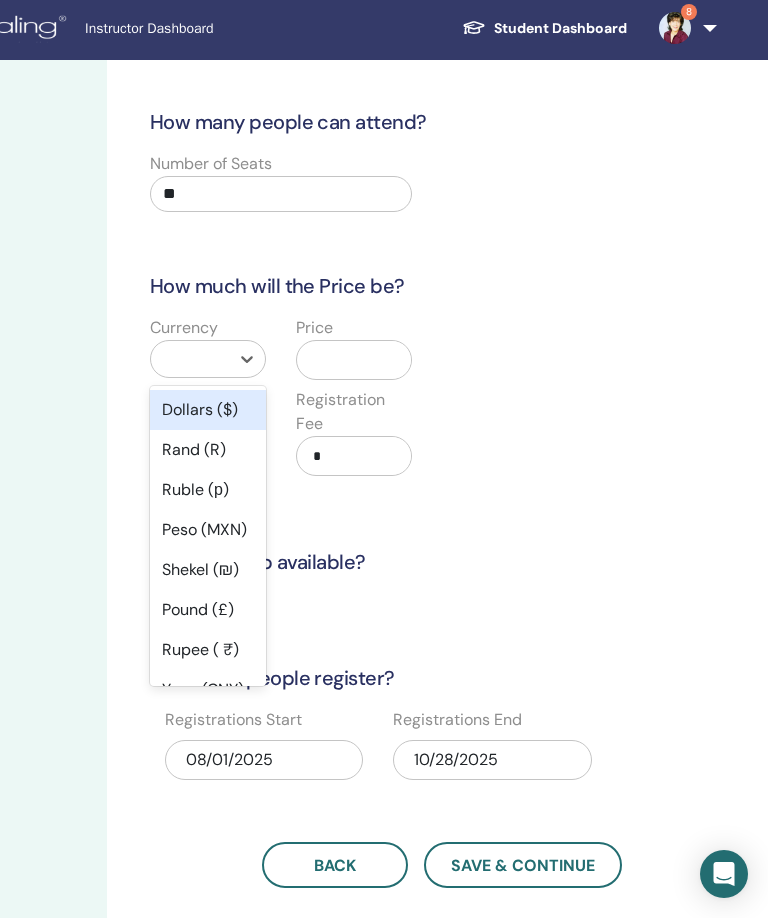 click on "Dollars ($)" at bounding box center [208, 410] 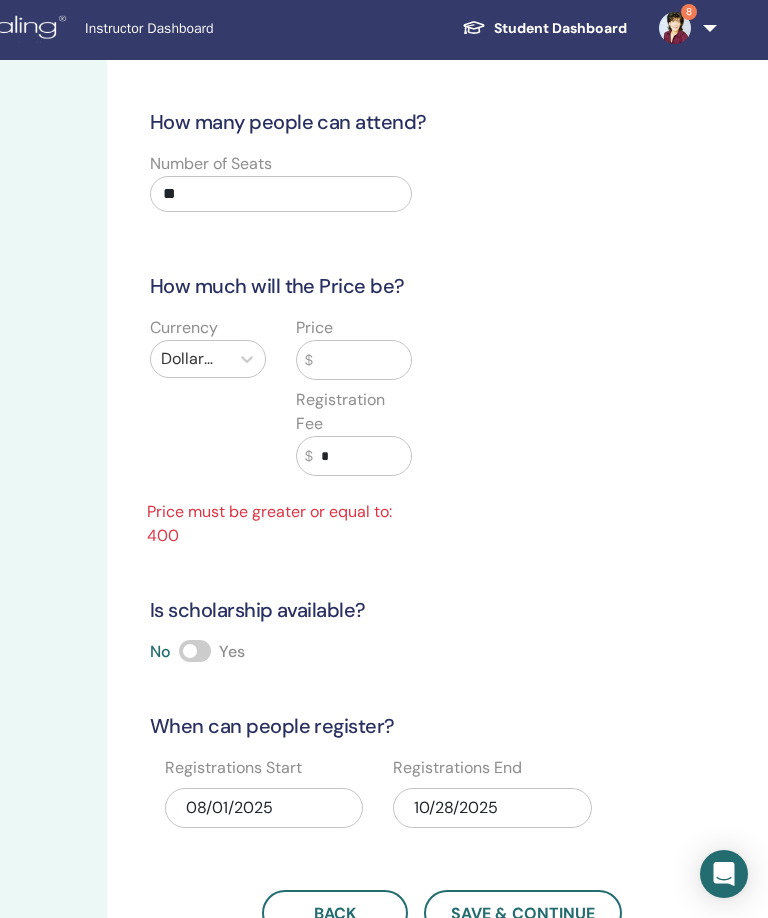 scroll, scrollTop: 5, scrollLeft: 294, axis: both 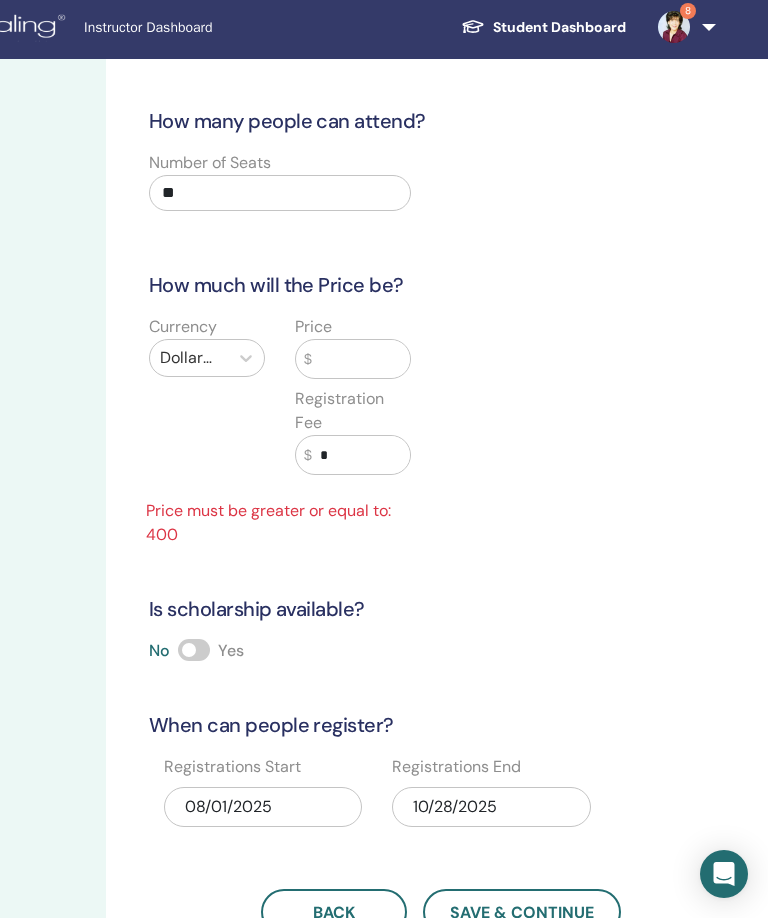 click at bounding box center [361, 359] 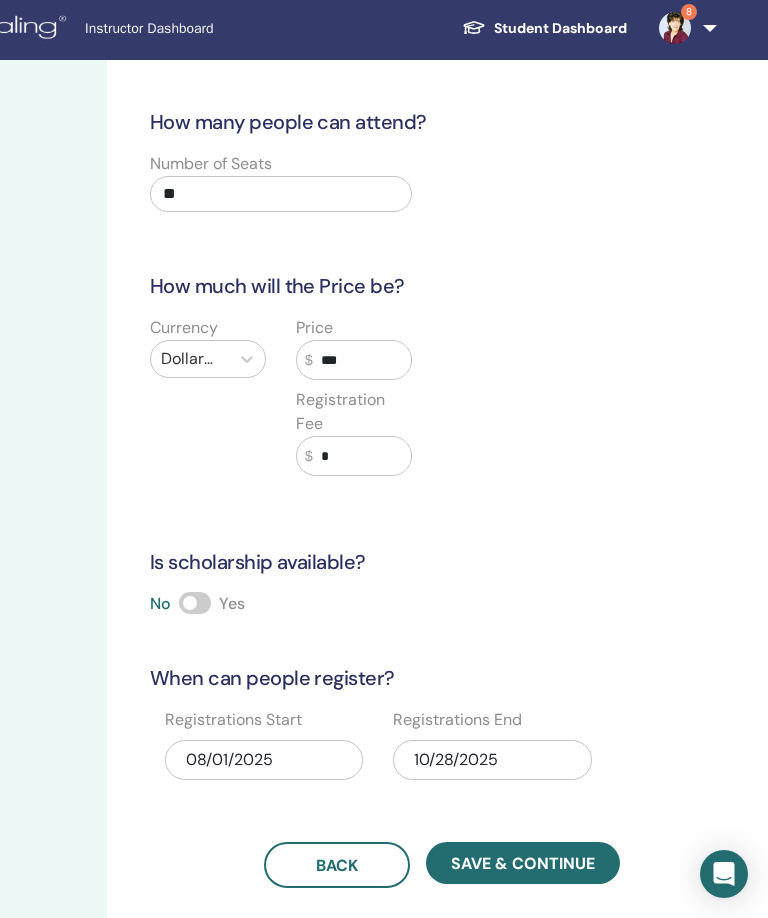 type on "***" 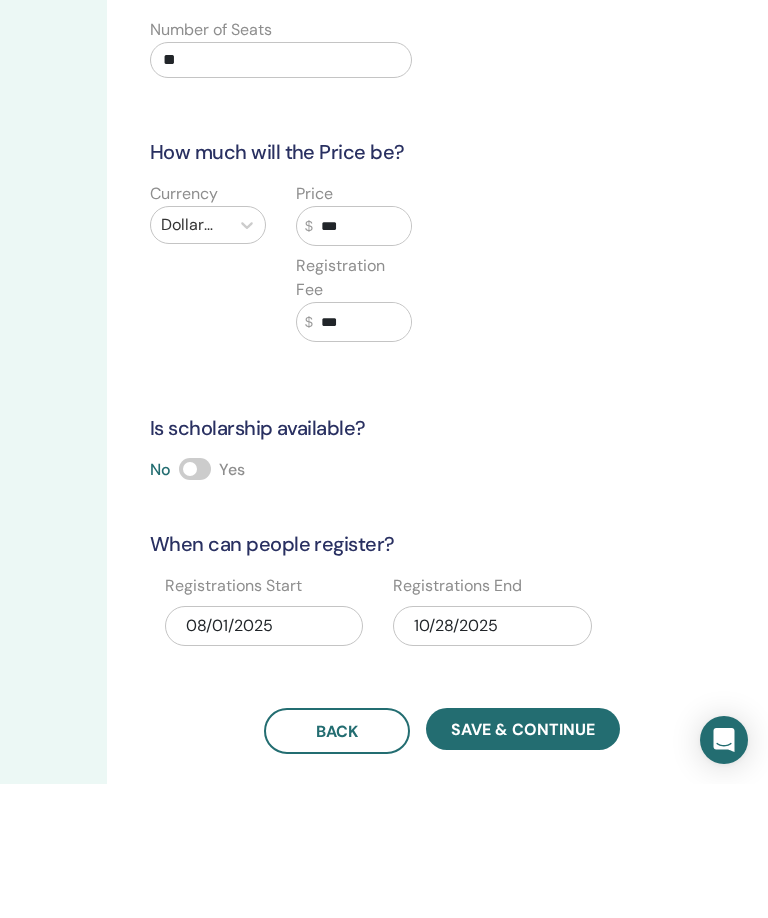 type on "***" 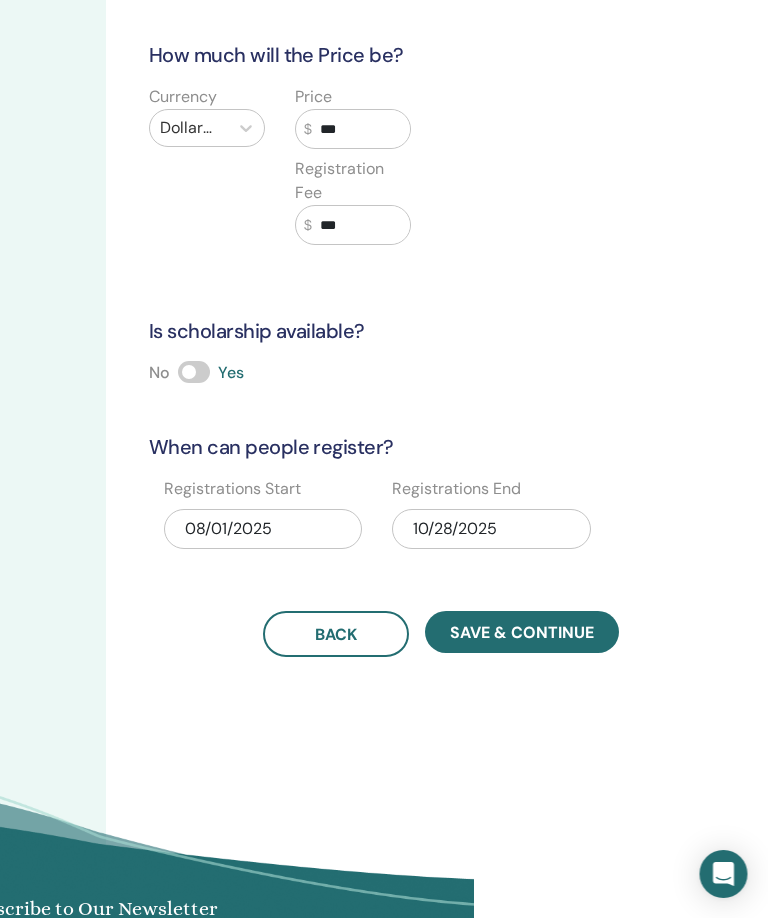 scroll, scrollTop: 247, scrollLeft: 293, axis: both 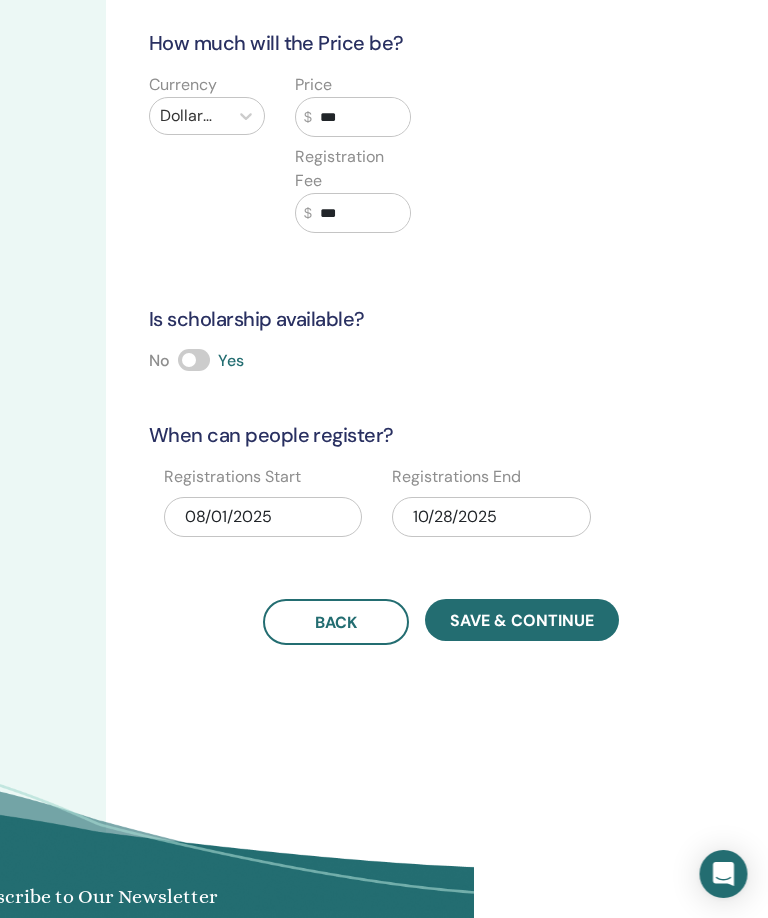 click on "10/28/2025" at bounding box center (492, 517) 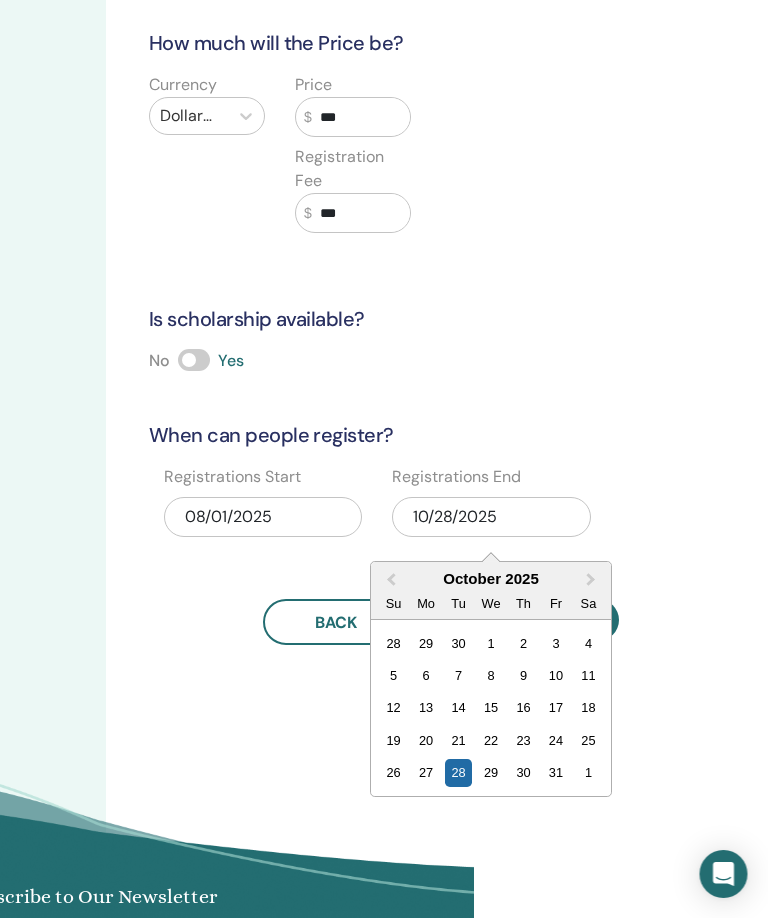 scroll, scrollTop: 247, scrollLeft: 294, axis: both 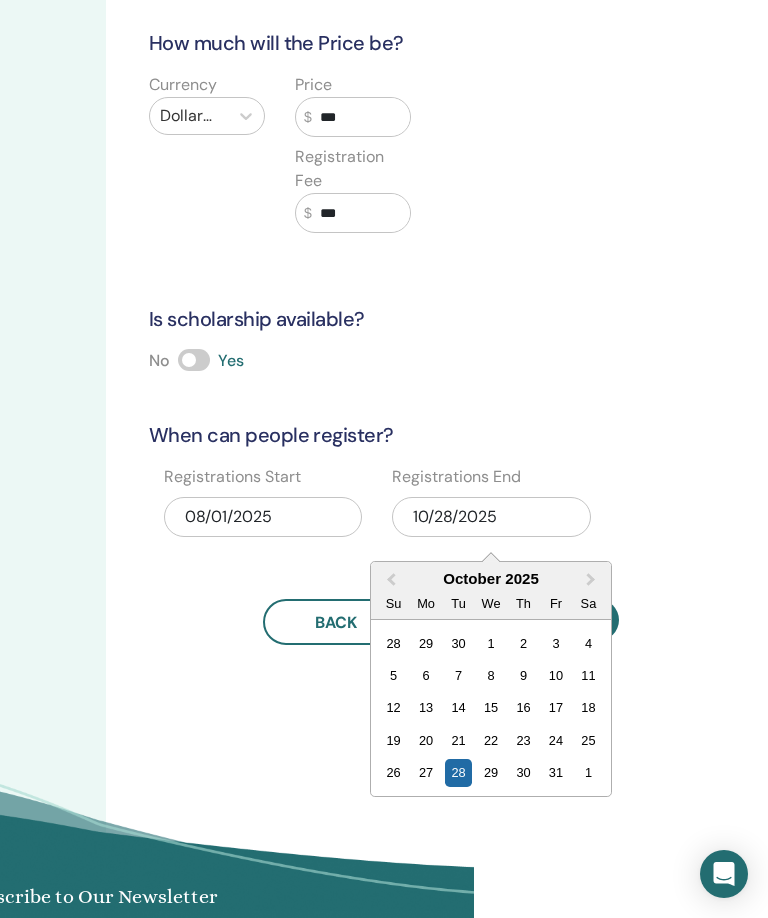click on "30" at bounding box center [523, 772] 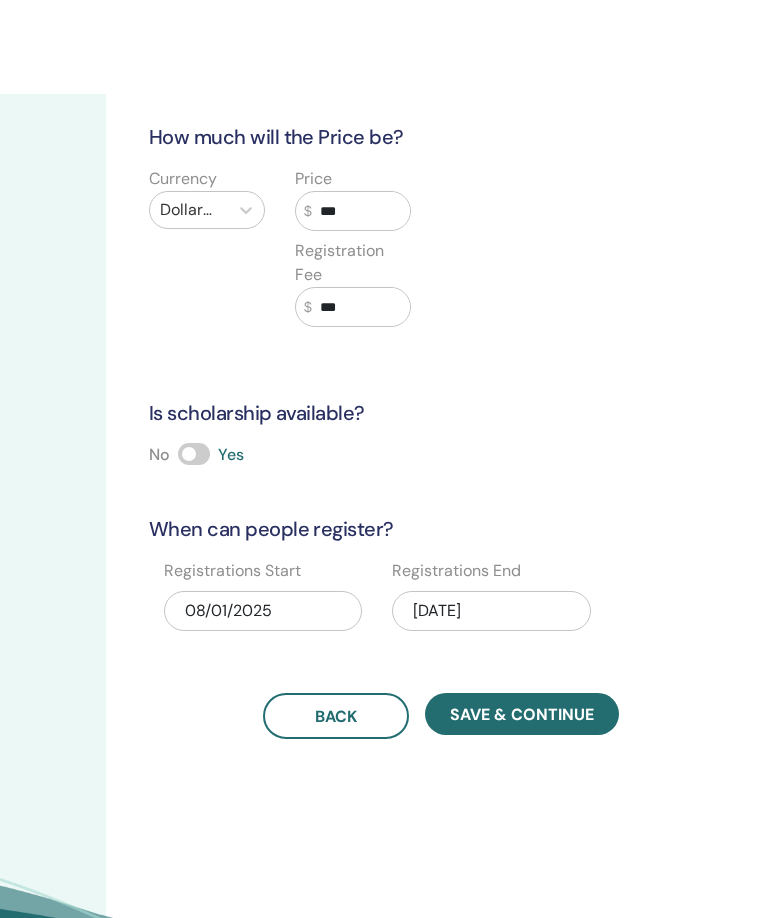 scroll, scrollTop: 0, scrollLeft: 293, axis: horizontal 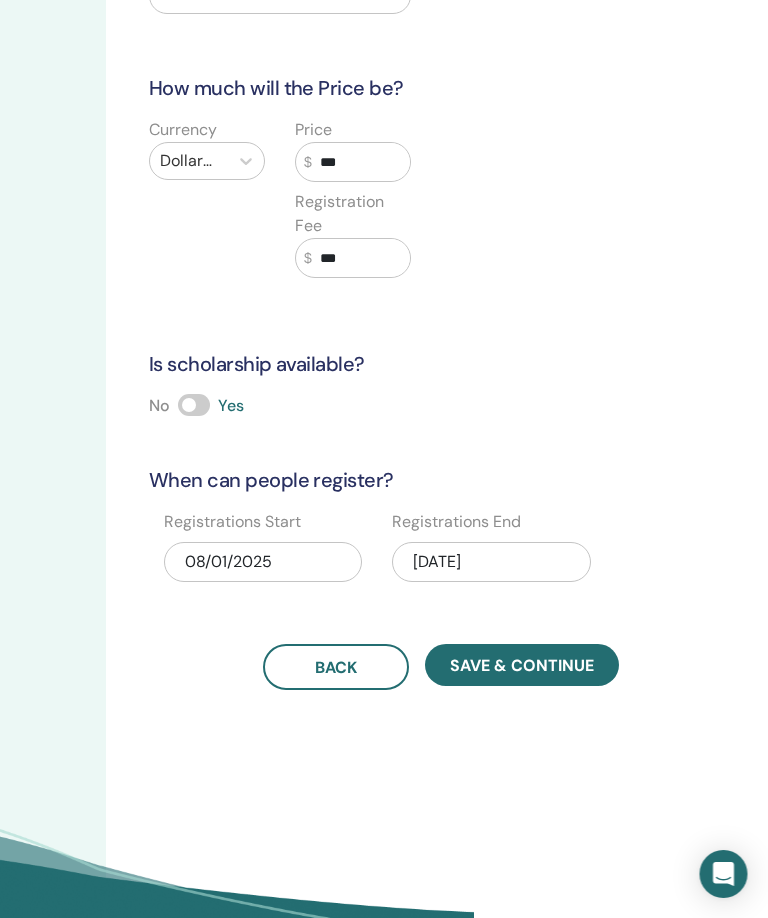 click on "Save & Continue" at bounding box center [523, 665] 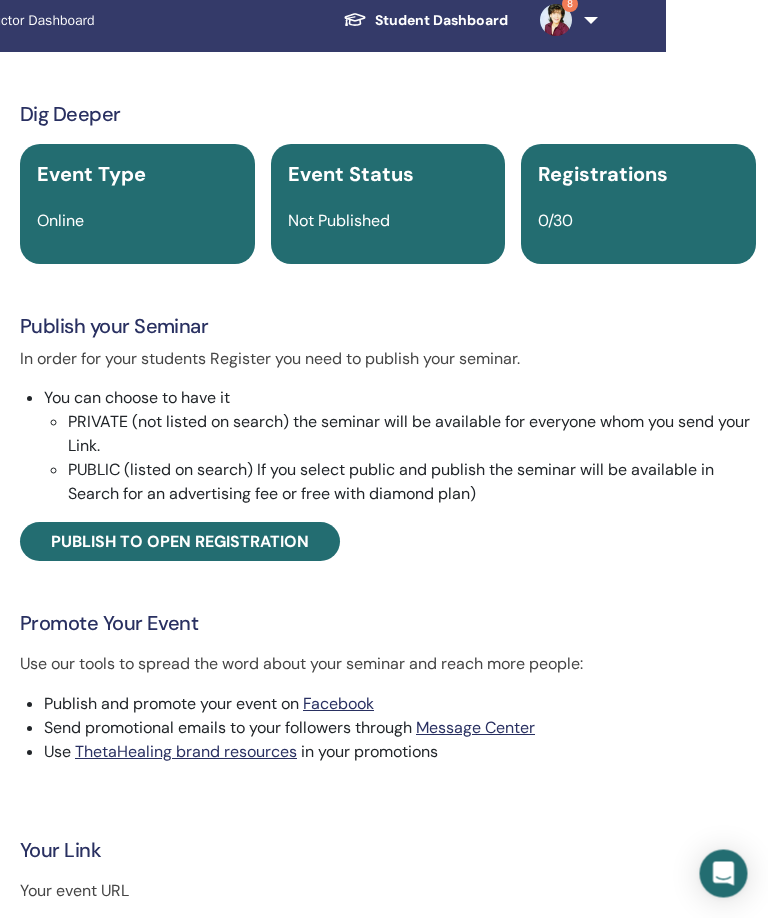 scroll, scrollTop: 12, scrollLeft: 415, axis: both 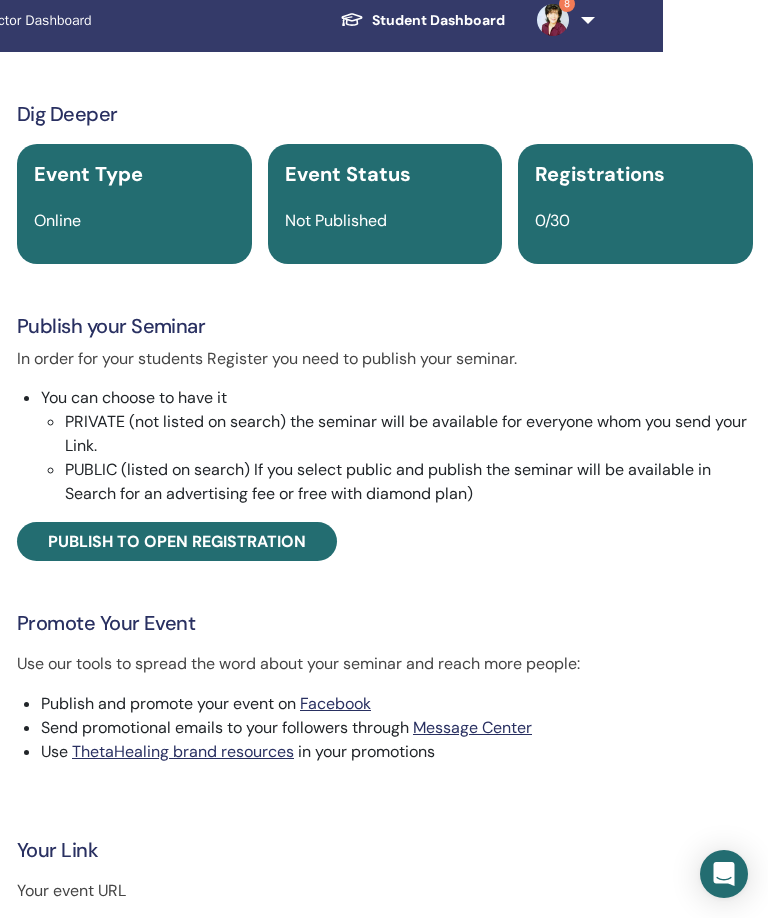 click on "Publish to open registration" at bounding box center (177, 541) 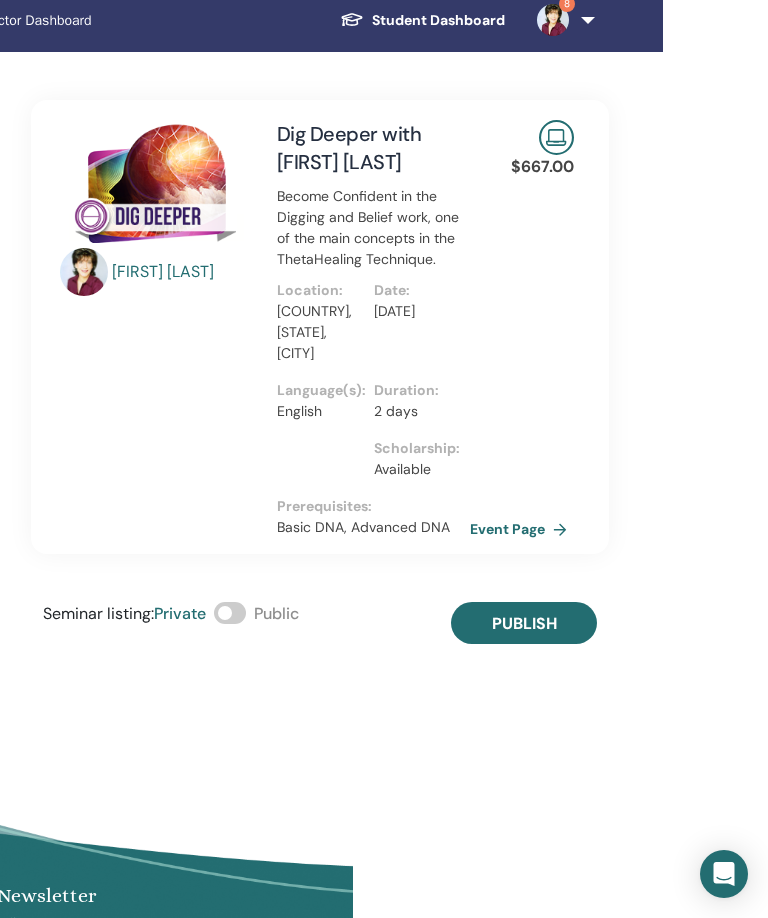 click on "Public" at bounding box center [276, 613] 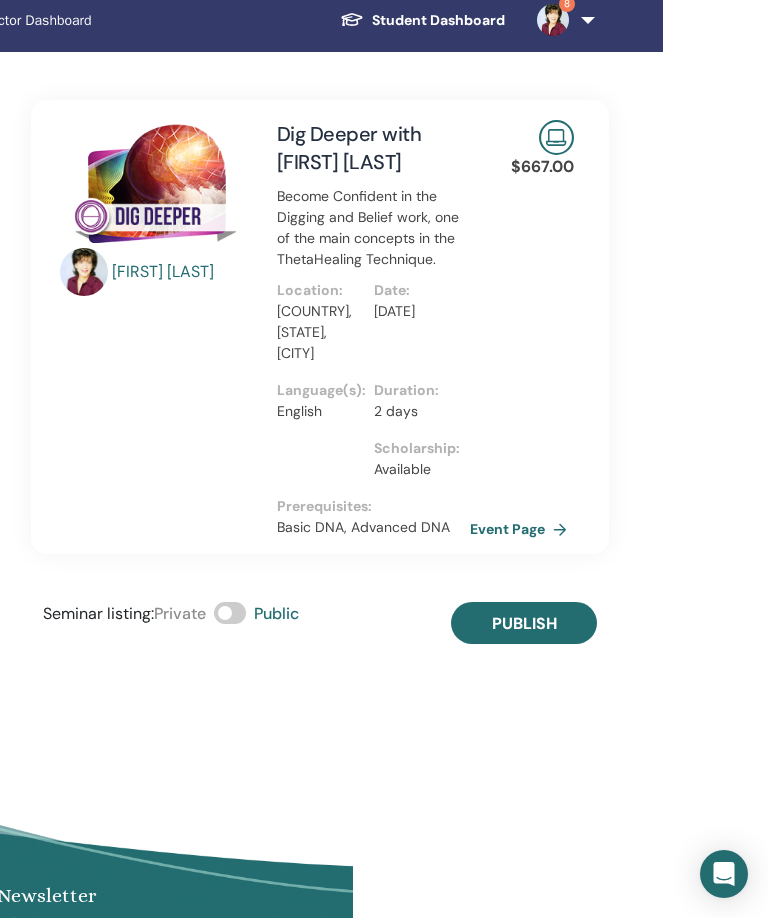 click on "Publish" at bounding box center (524, 623) 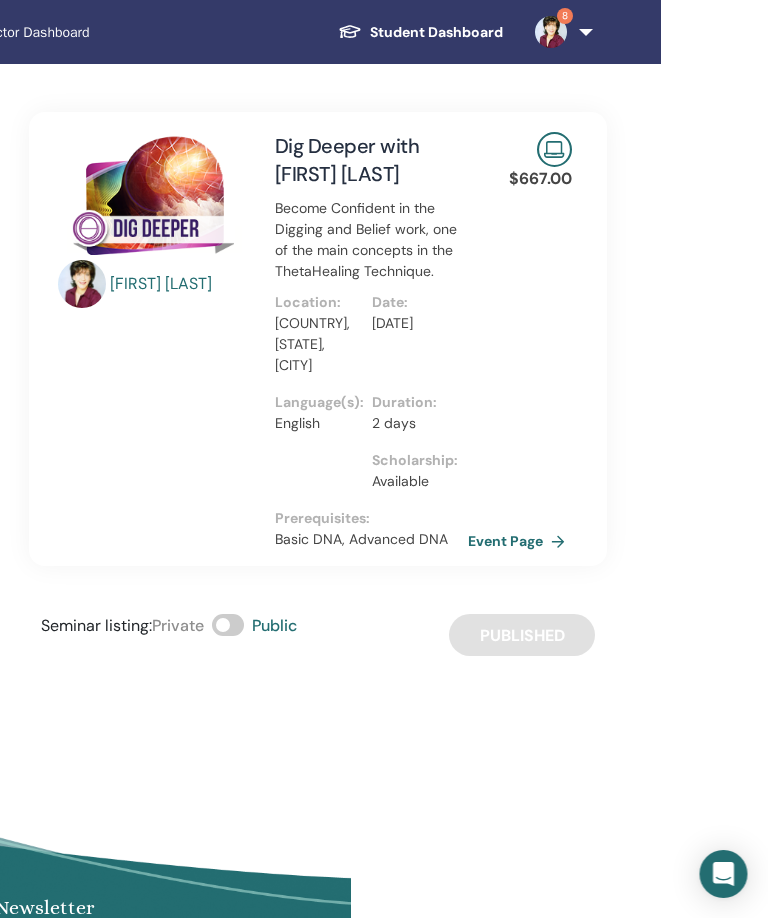 scroll, scrollTop: 0, scrollLeft: 0, axis: both 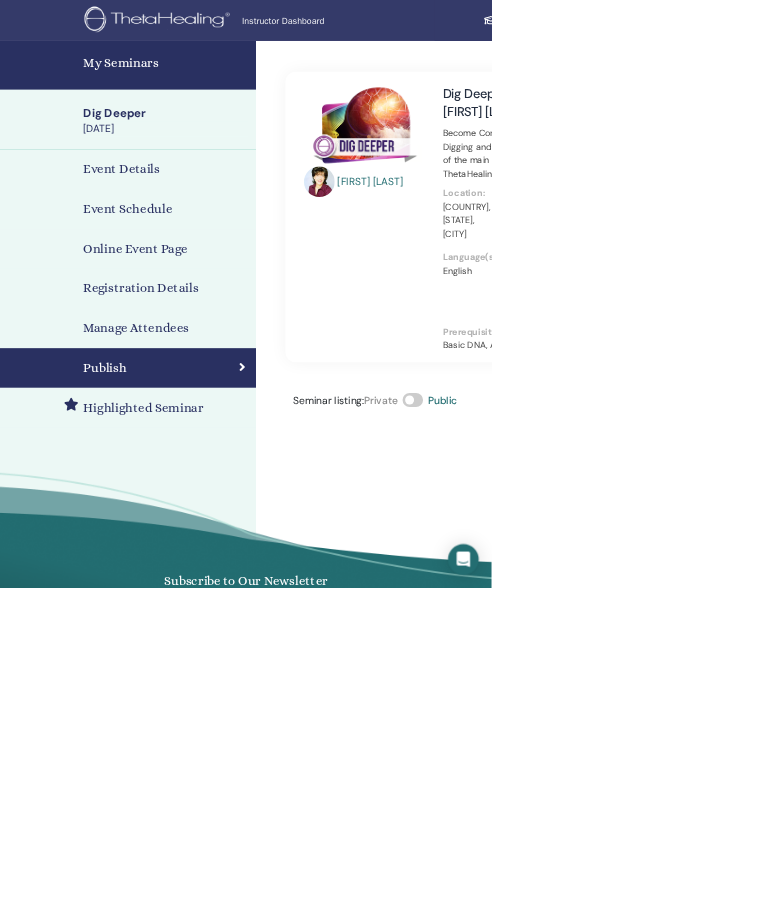 click on "My Seminars" at bounding box center [200, 102] 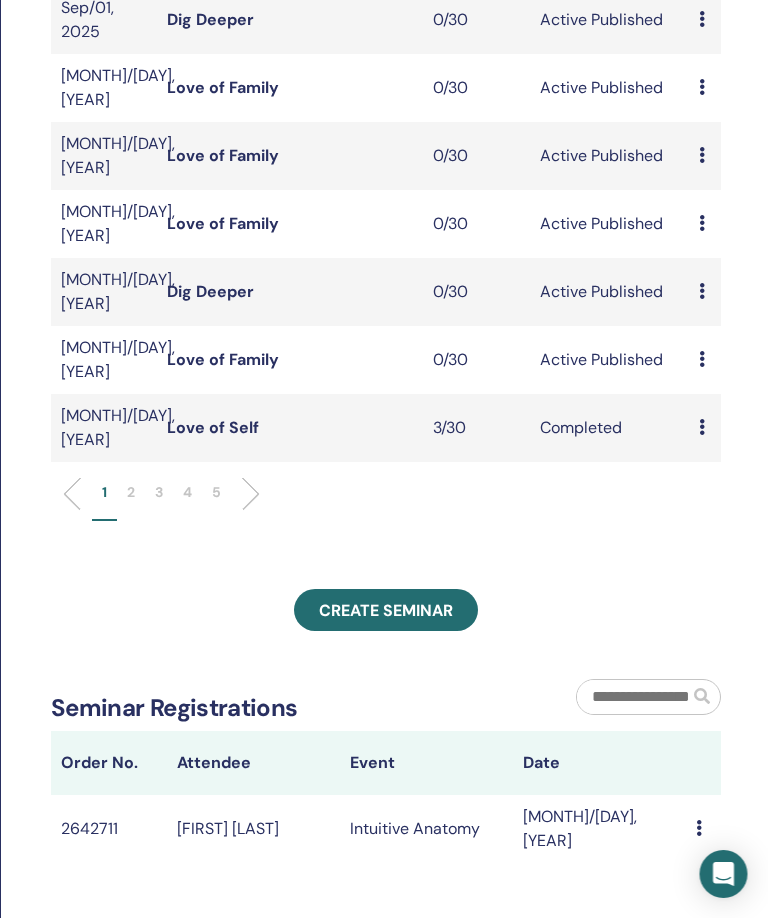 scroll, scrollTop: 588, scrollLeft: 319, axis: both 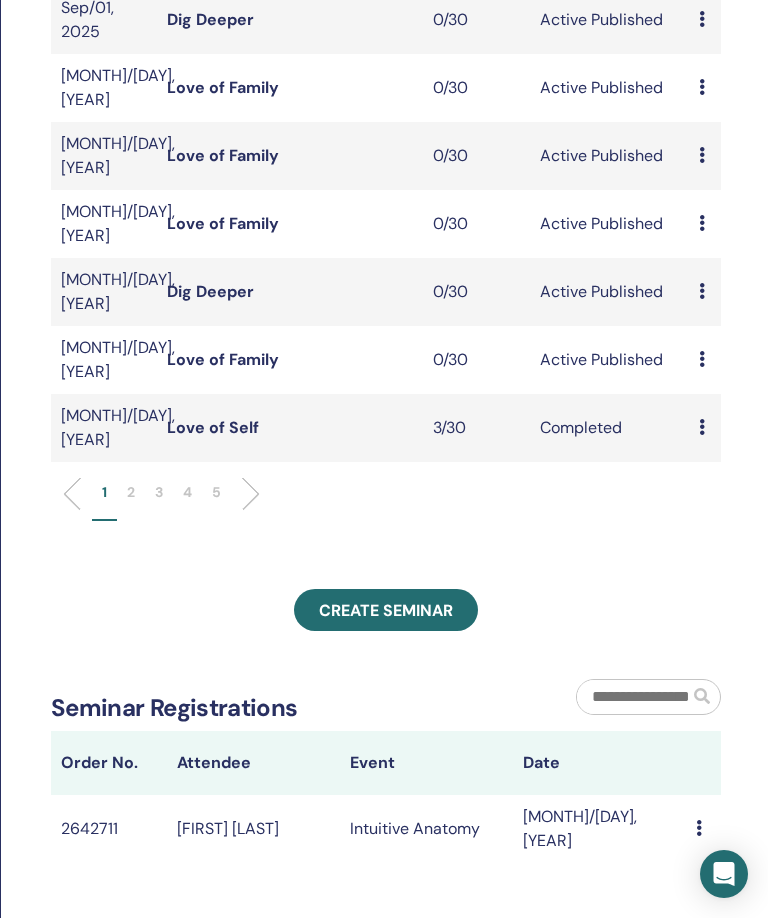 click on "Create seminar" at bounding box center (386, 610) 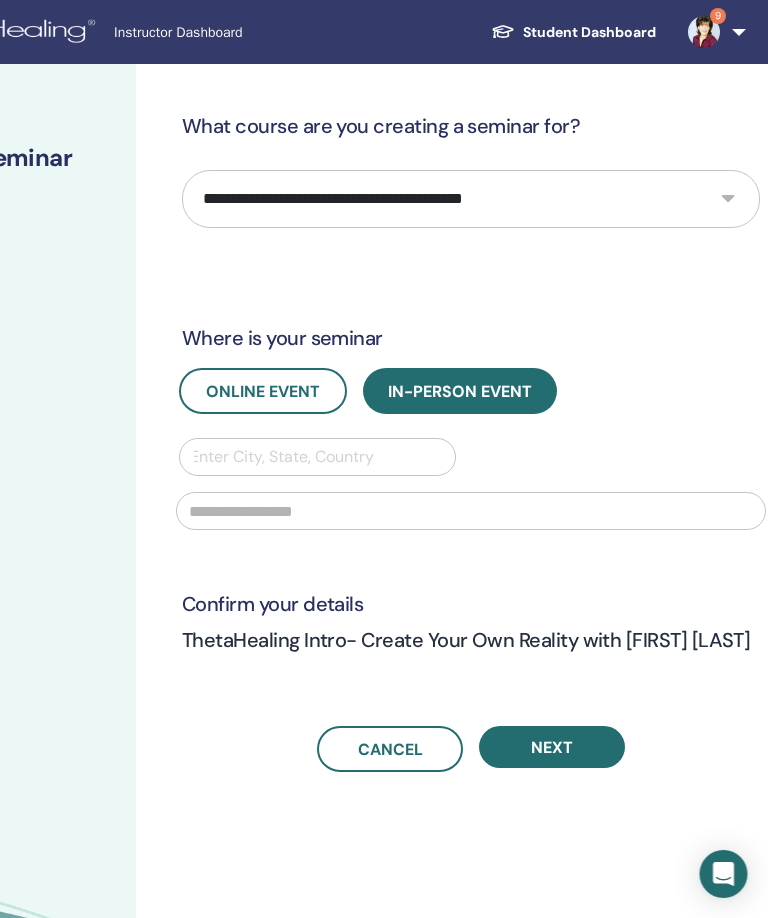 scroll, scrollTop: 0, scrollLeft: 329, axis: horizontal 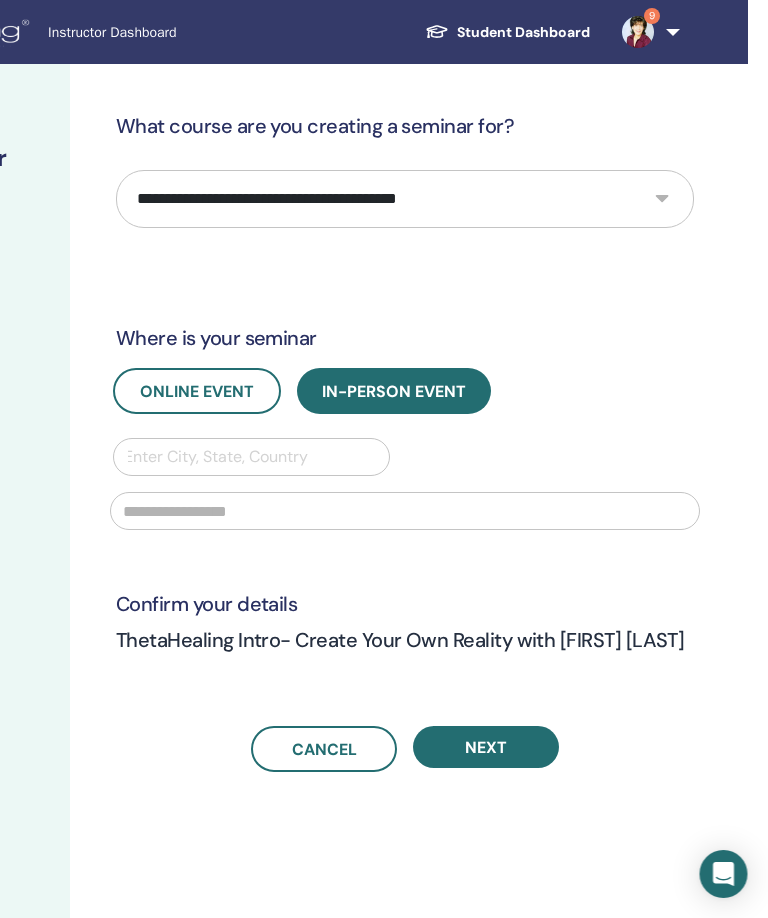 click on "**********" at bounding box center [406, 199] 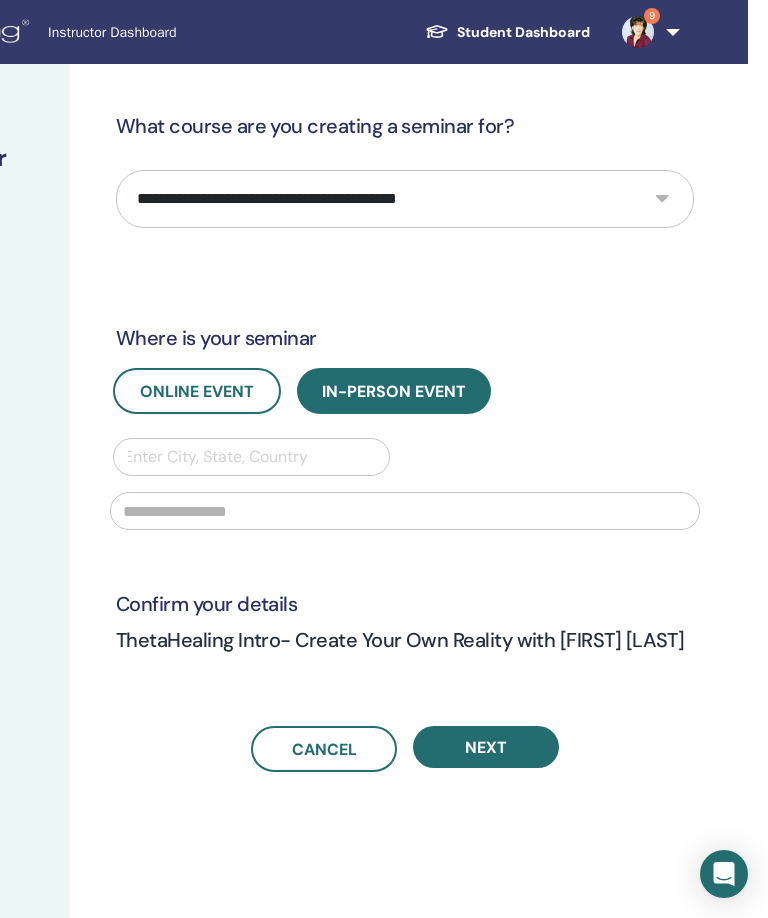 select on "**" 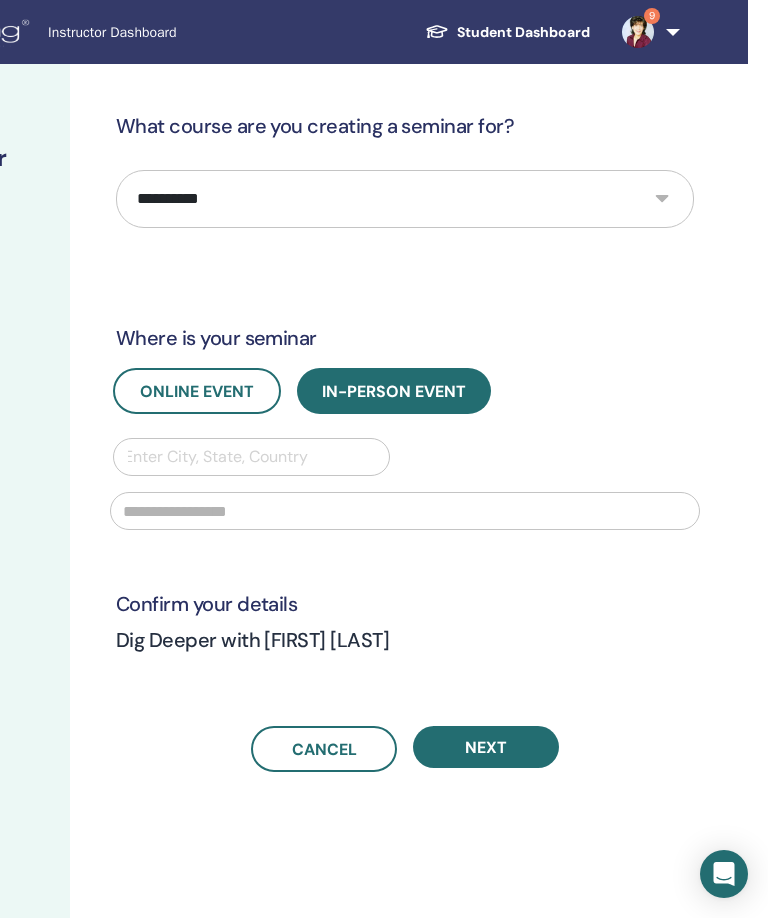 click on "Online Event" at bounding box center (197, 391) 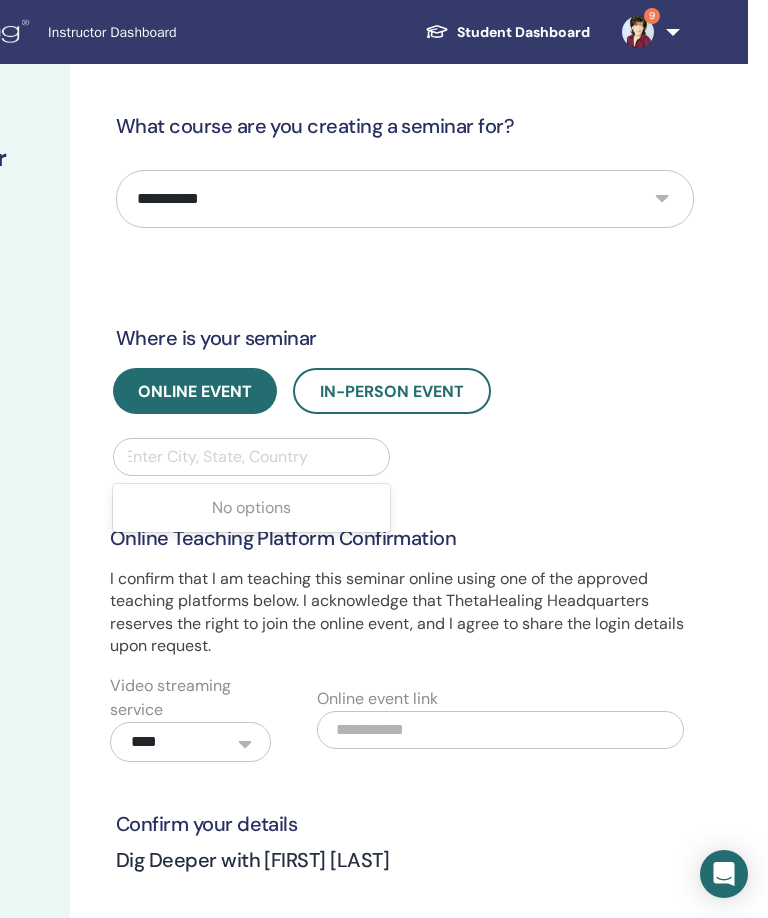 scroll, scrollTop: 0, scrollLeft: 329, axis: horizontal 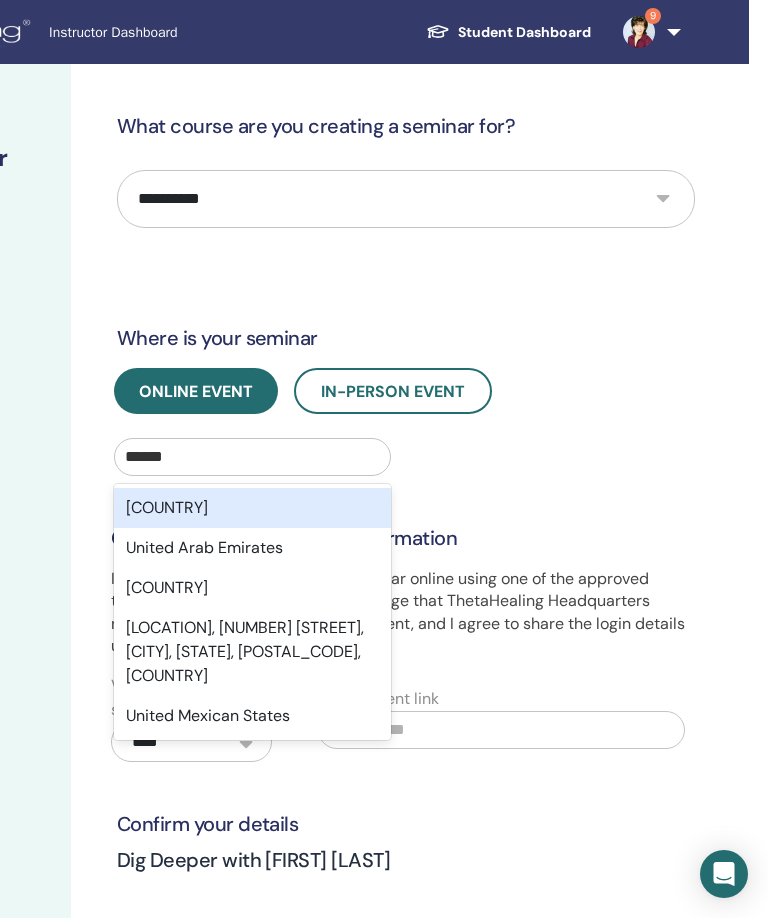 type on "******" 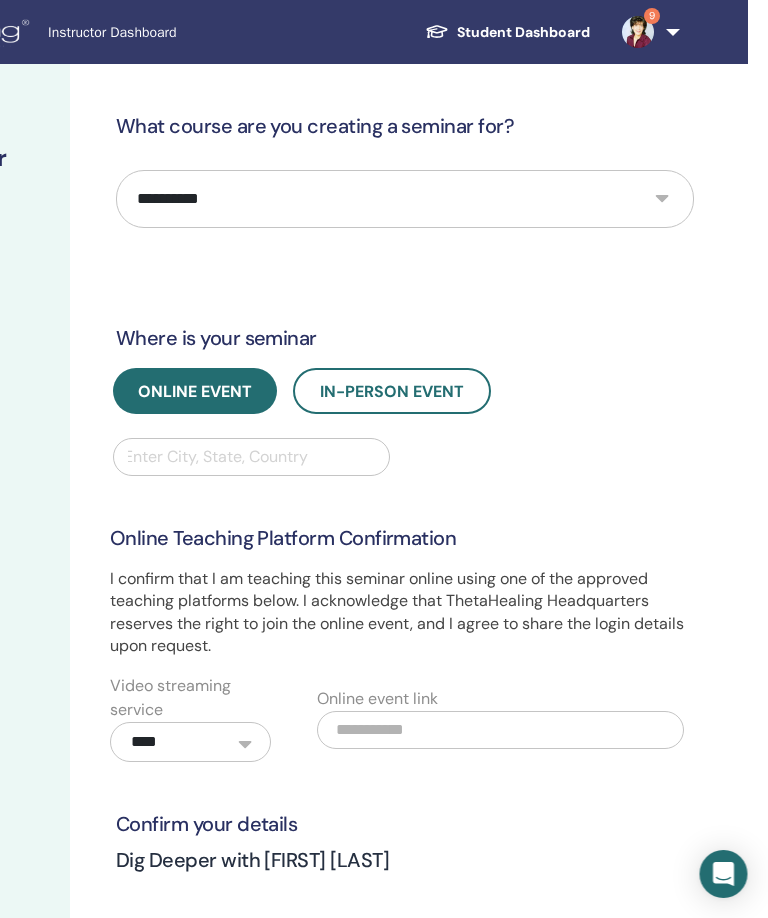 click on "**********" at bounding box center [406, 619] 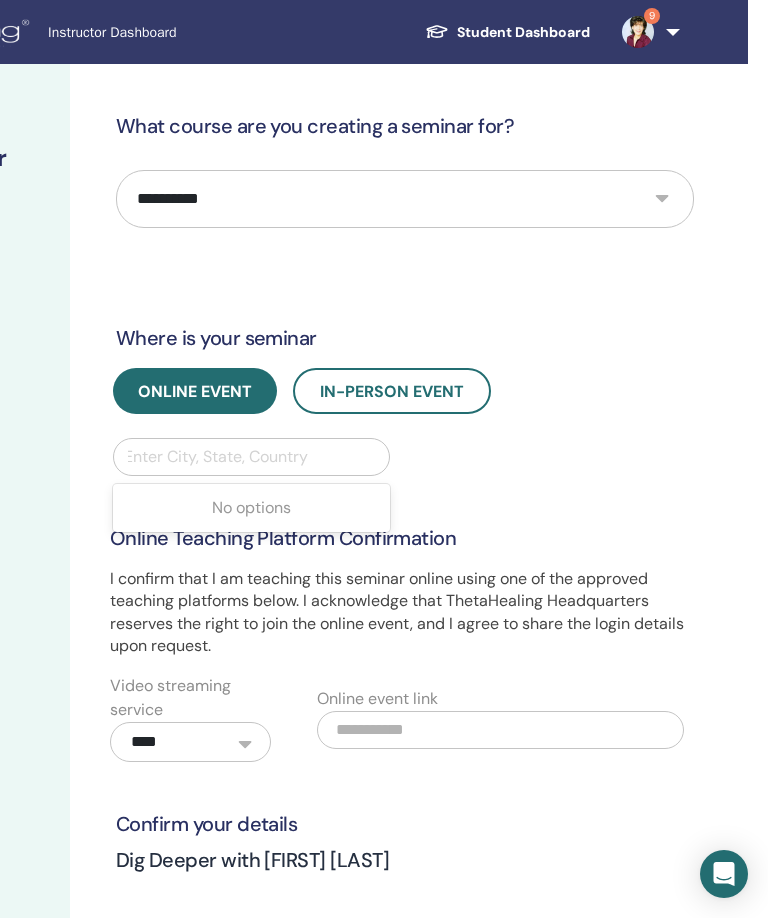 scroll, scrollTop: 0, scrollLeft: 329, axis: horizontal 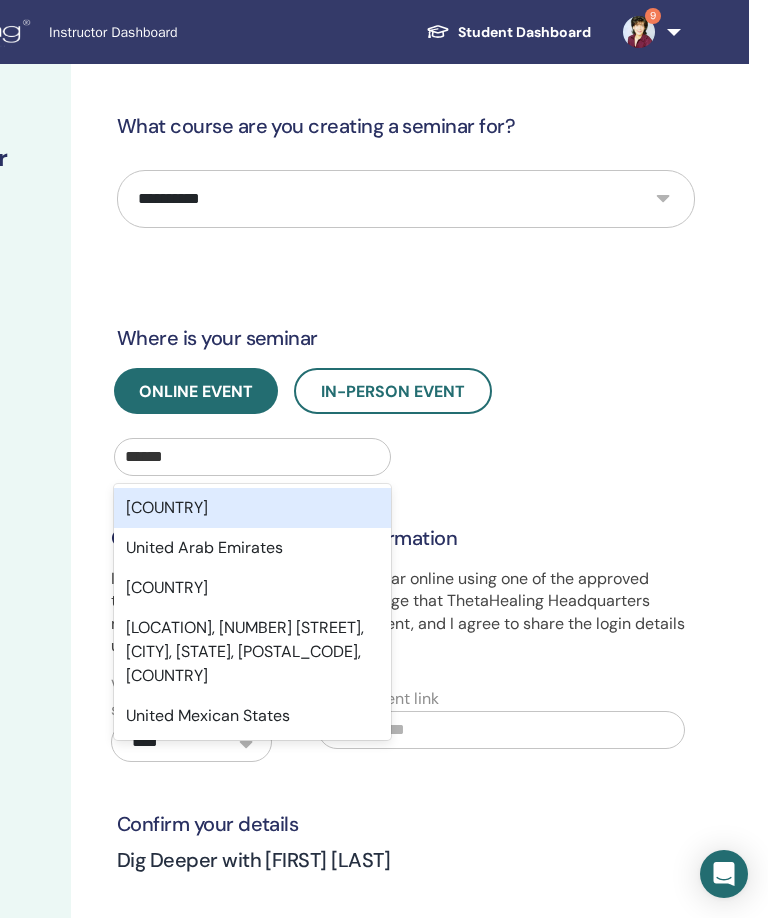 click on "United States" at bounding box center [252, 508] 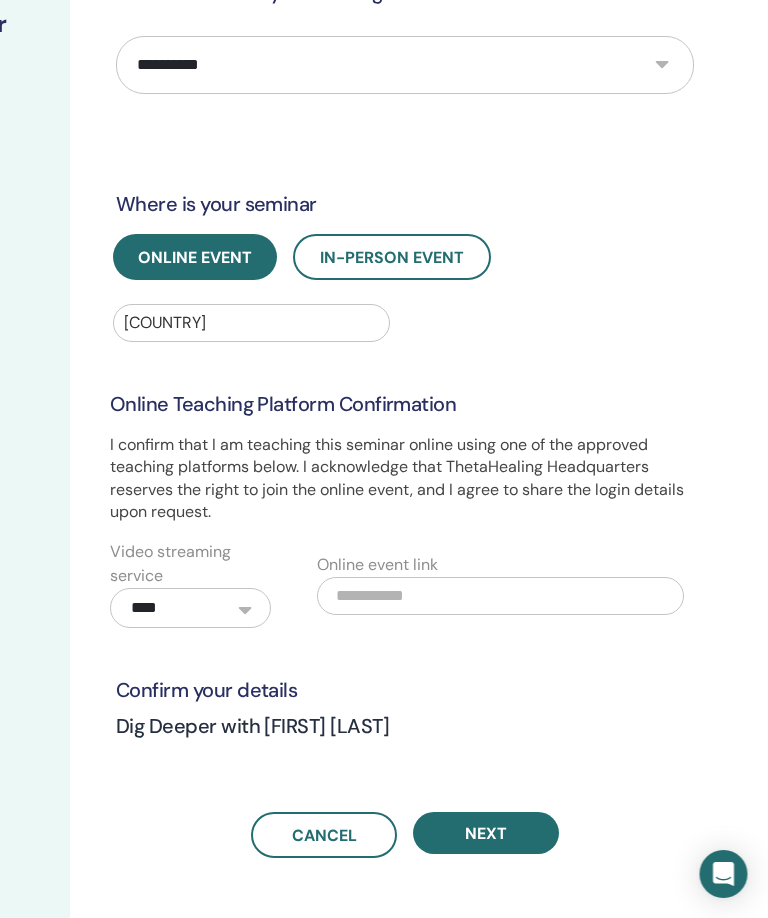 scroll, scrollTop: 135, scrollLeft: 329, axis: both 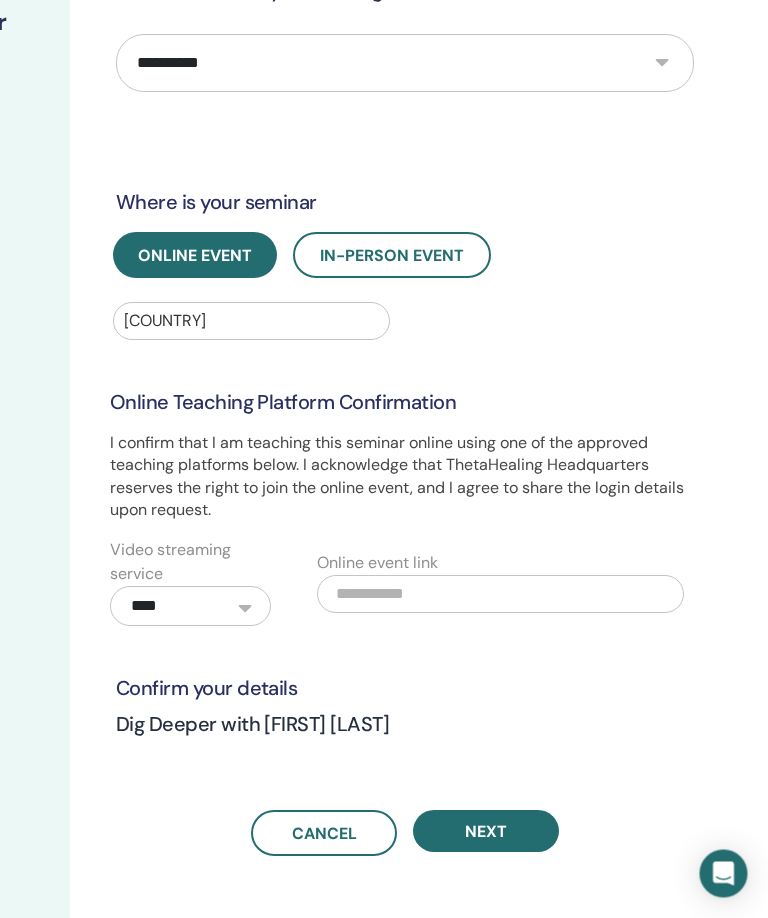 click on "Next" at bounding box center (487, 832) 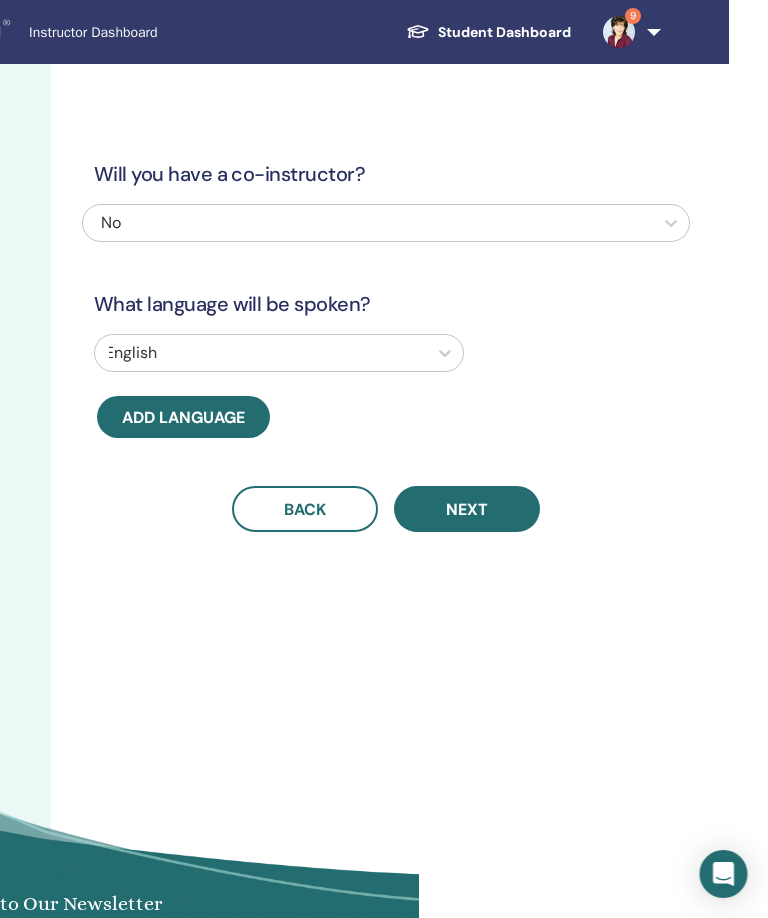scroll, scrollTop: 0, scrollLeft: 351, axis: horizontal 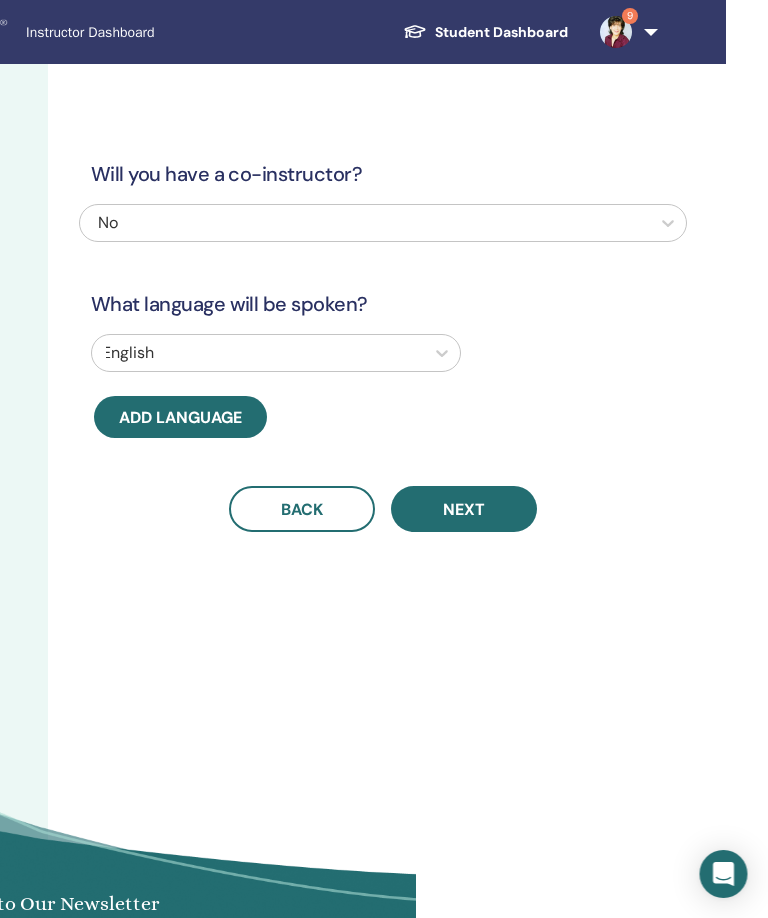 click on "Next" at bounding box center [465, 509] 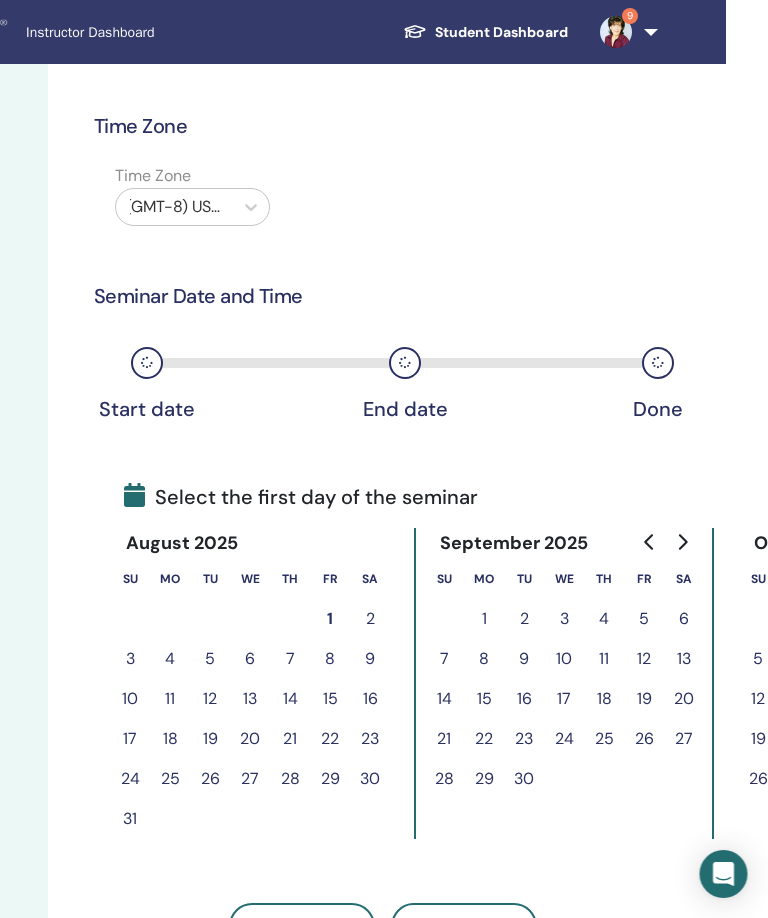 scroll, scrollTop: 0, scrollLeft: 352, axis: horizontal 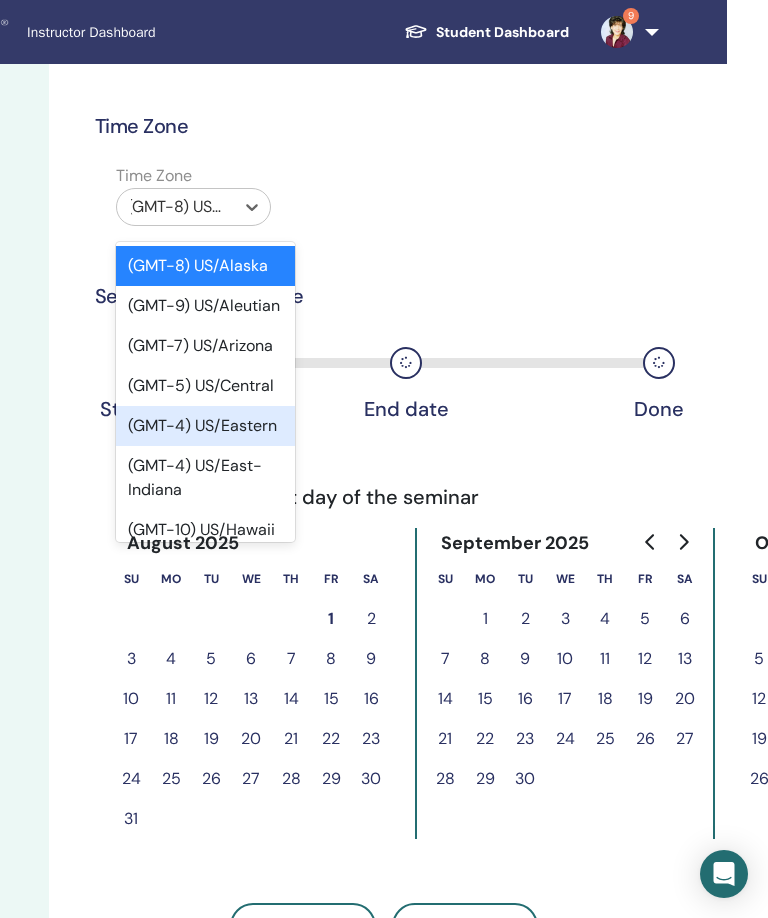 click on "(GMT-4) US/Eastern" at bounding box center (205, 426) 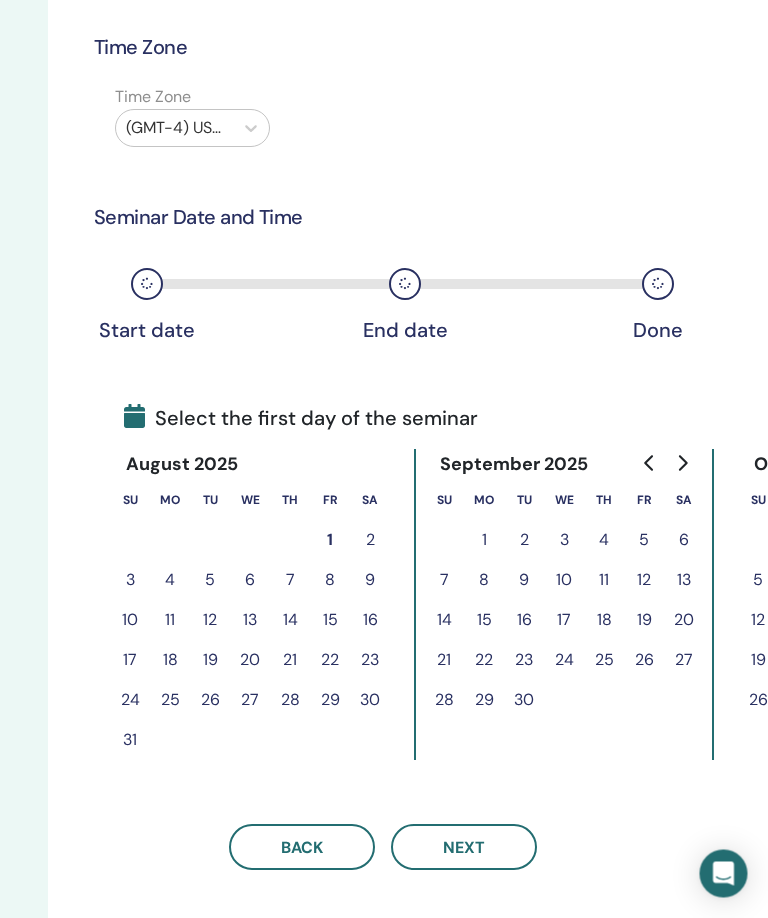 scroll, scrollTop: 86, scrollLeft: 352, axis: both 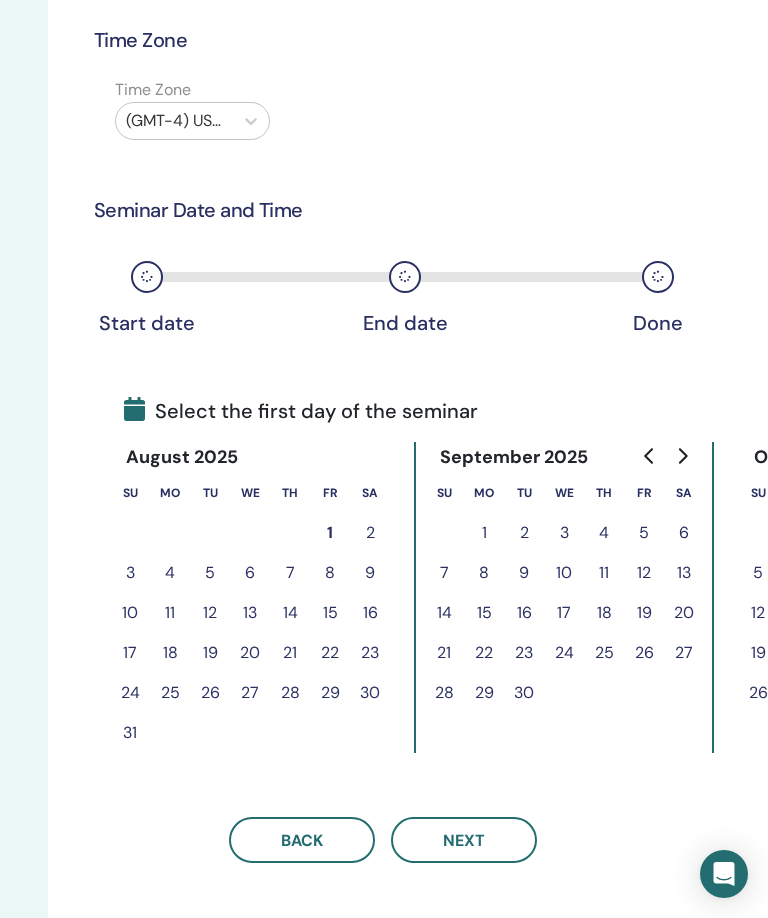click on "September 2025" at bounding box center [564, 457] 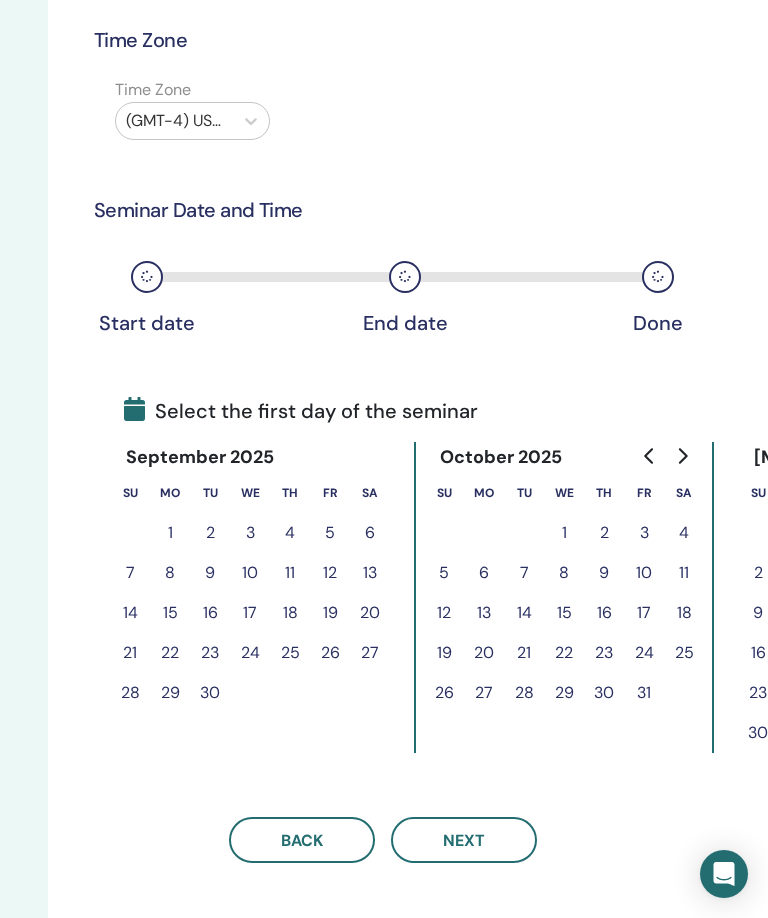 click 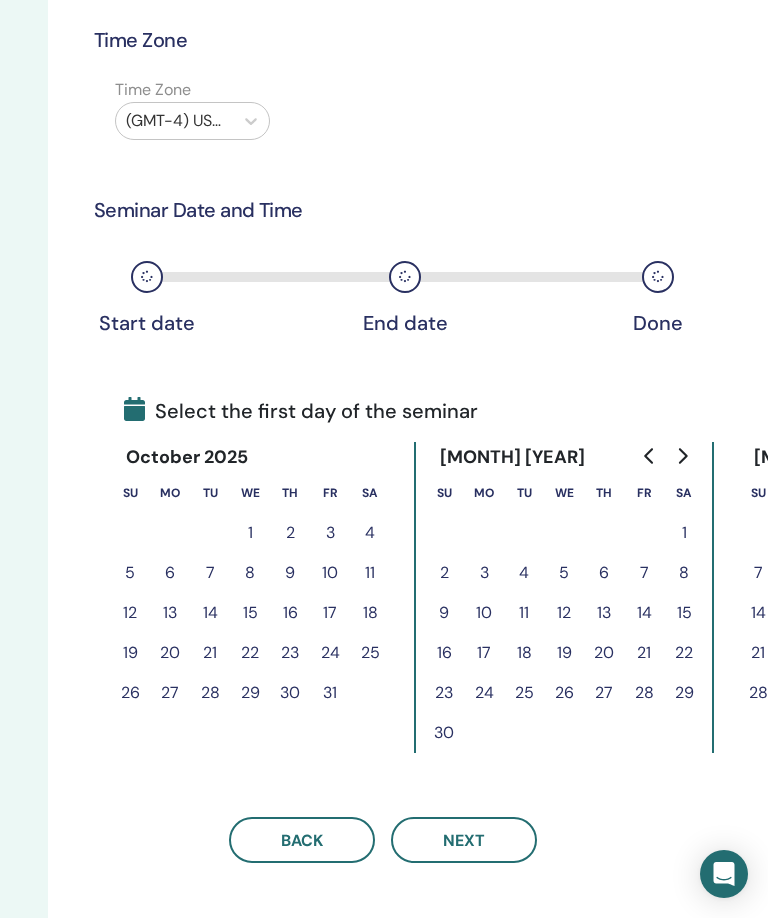 click 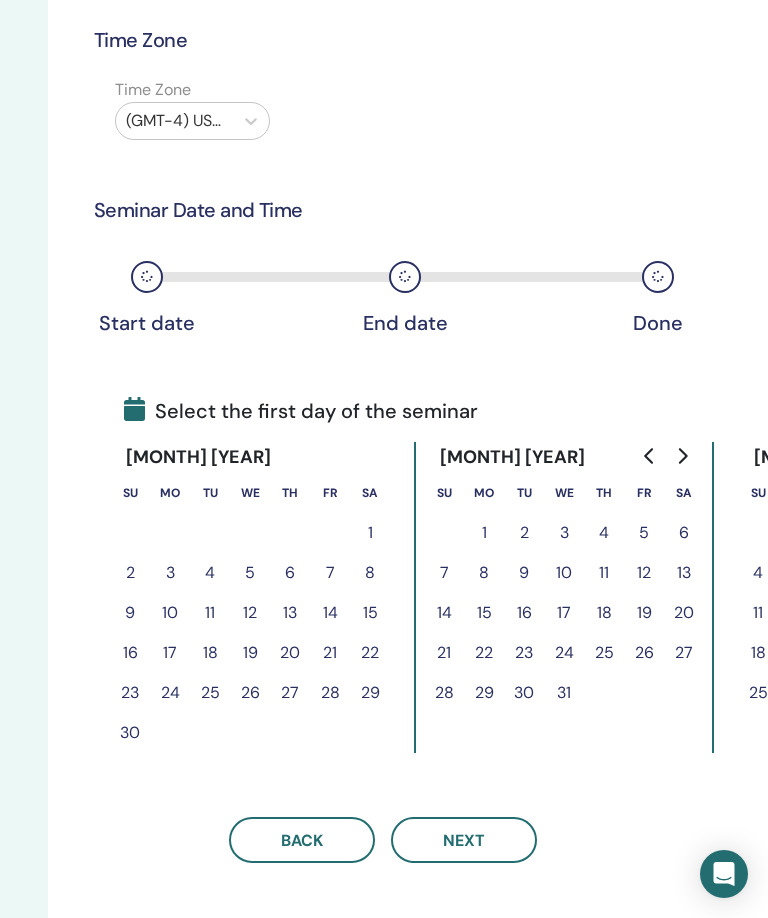 click on "14" at bounding box center [330, 613] 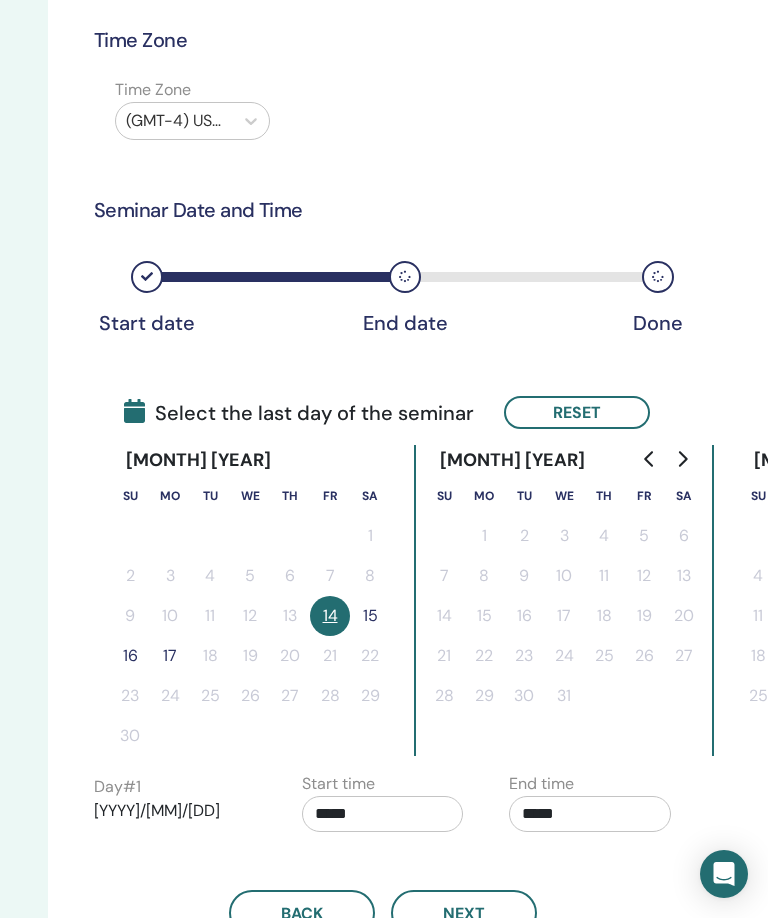 click on "15" at bounding box center (370, 616) 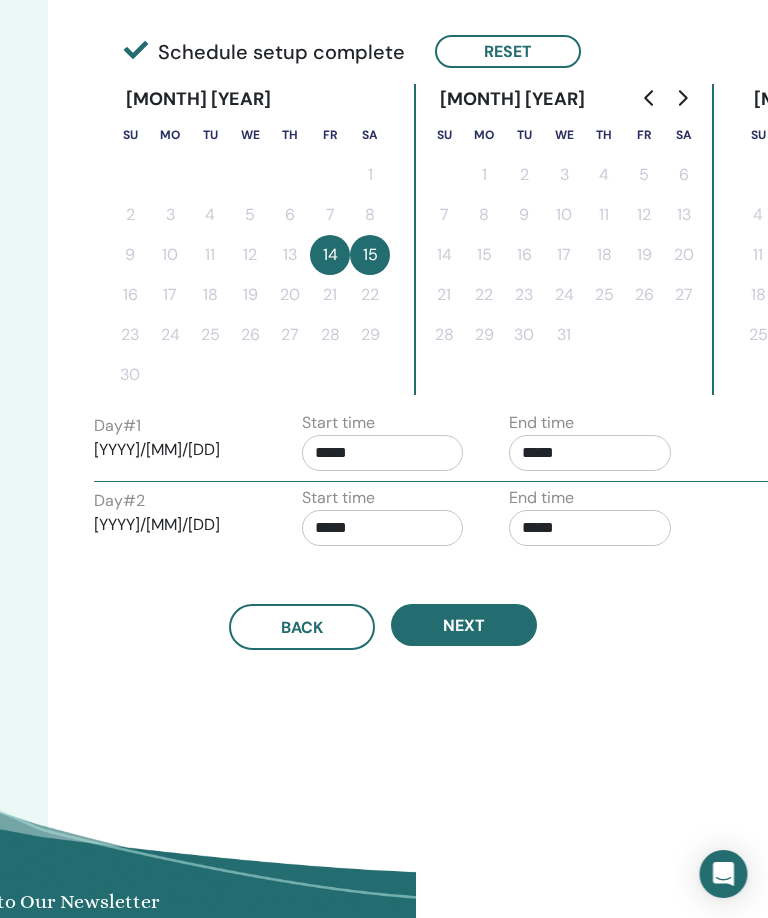 scroll, scrollTop: 468, scrollLeft: 351, axis: both 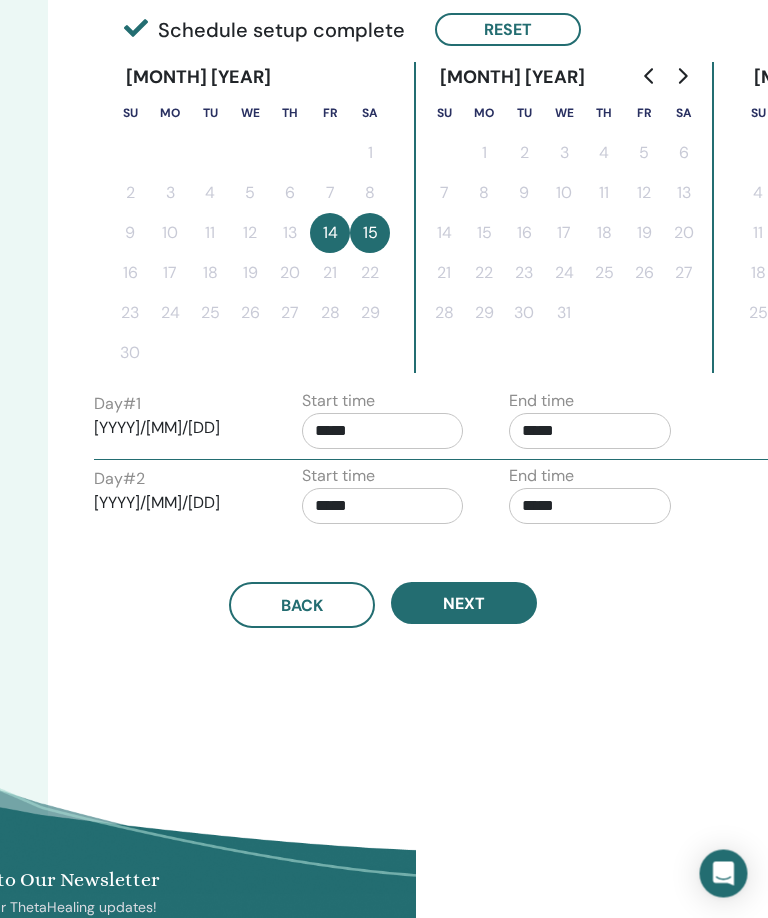 click on "*****" at bounding box center (384, 432) 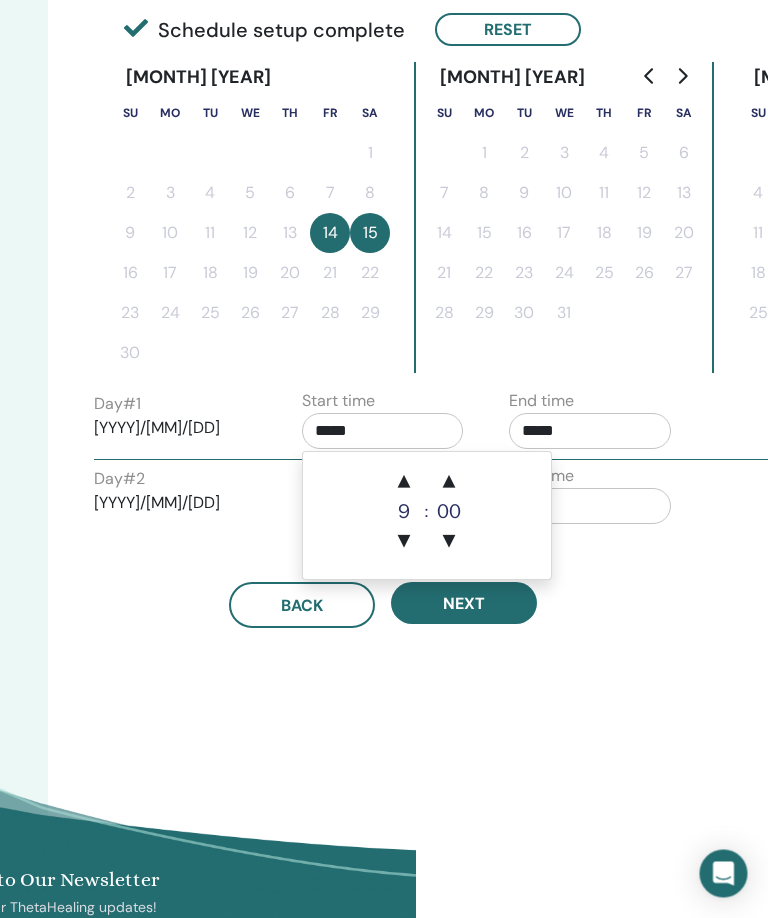 scroll, scrollTop: 468, scrollLeft: 351, axis: both 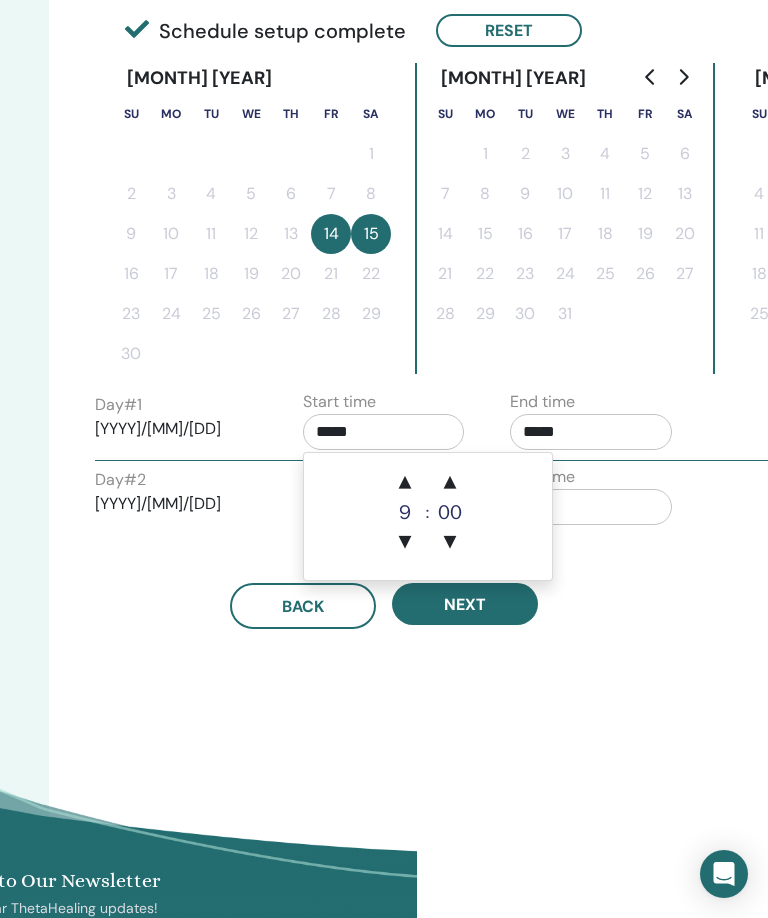 click on "▲" at bounding box center [405, 483] 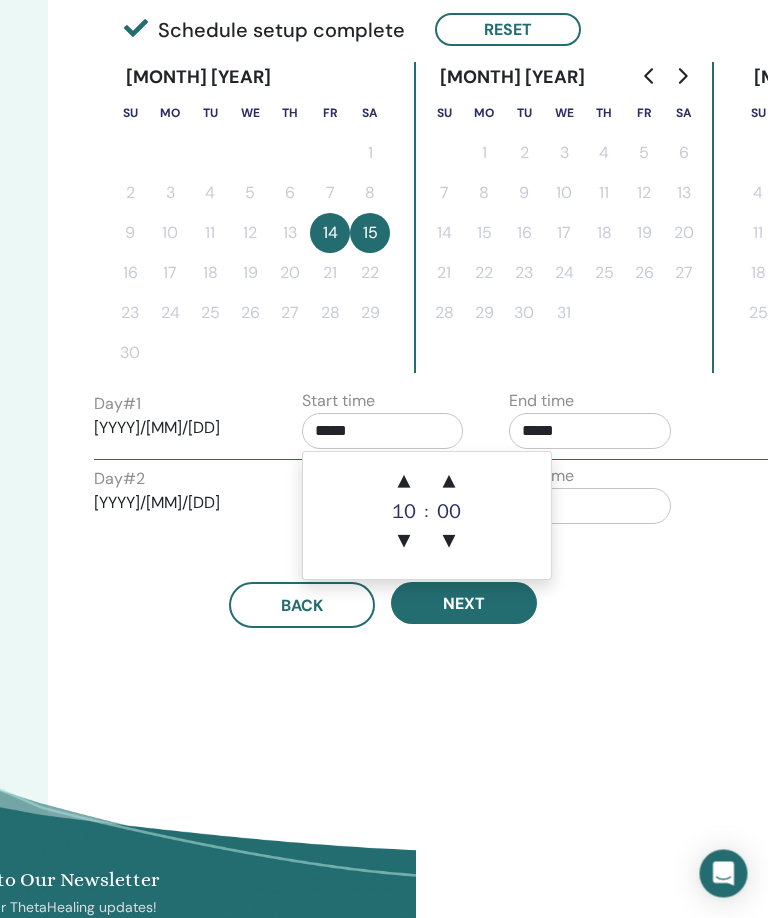 scroll, scrollTop: 469, scrollLeft: 352, axis: both 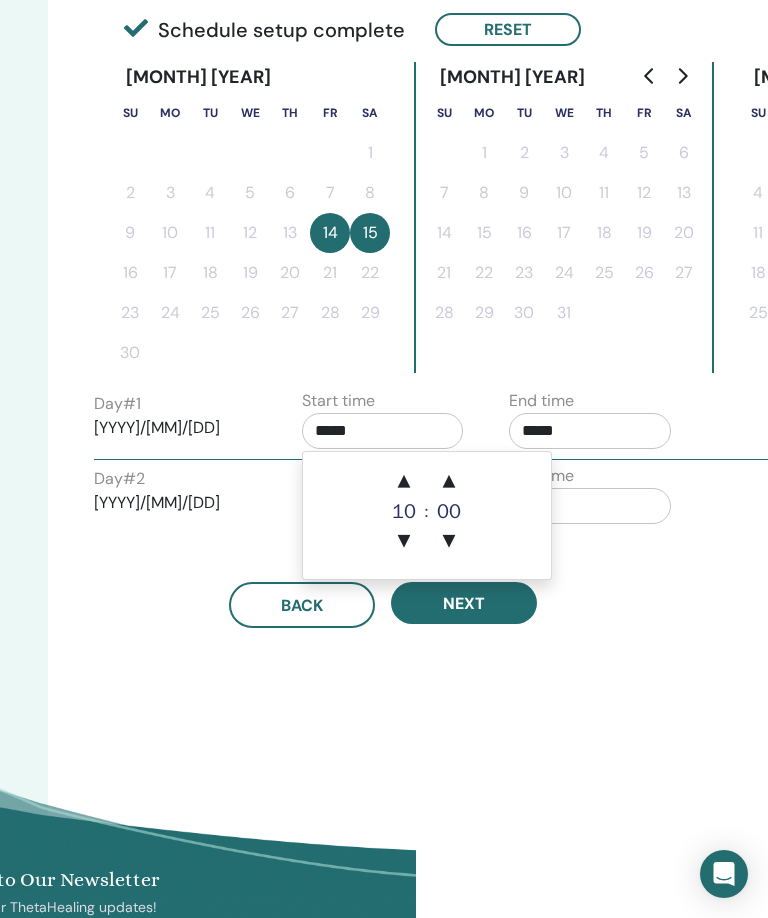 click on "Back Next" at bounding box center (383, 581) 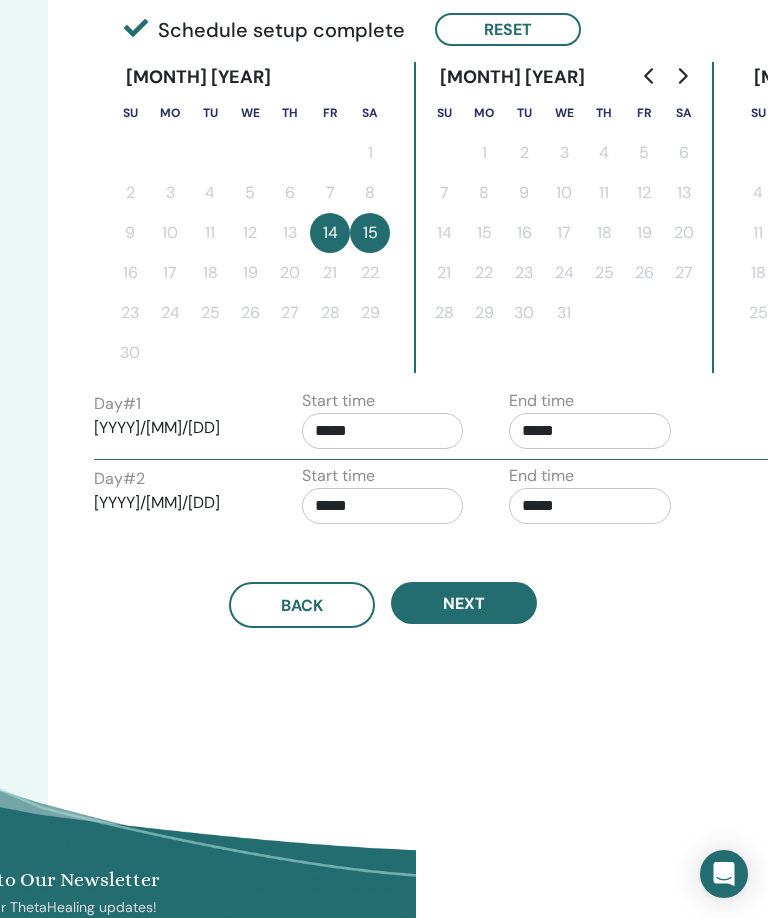 click on "*****" at bounding box center (383, 506) 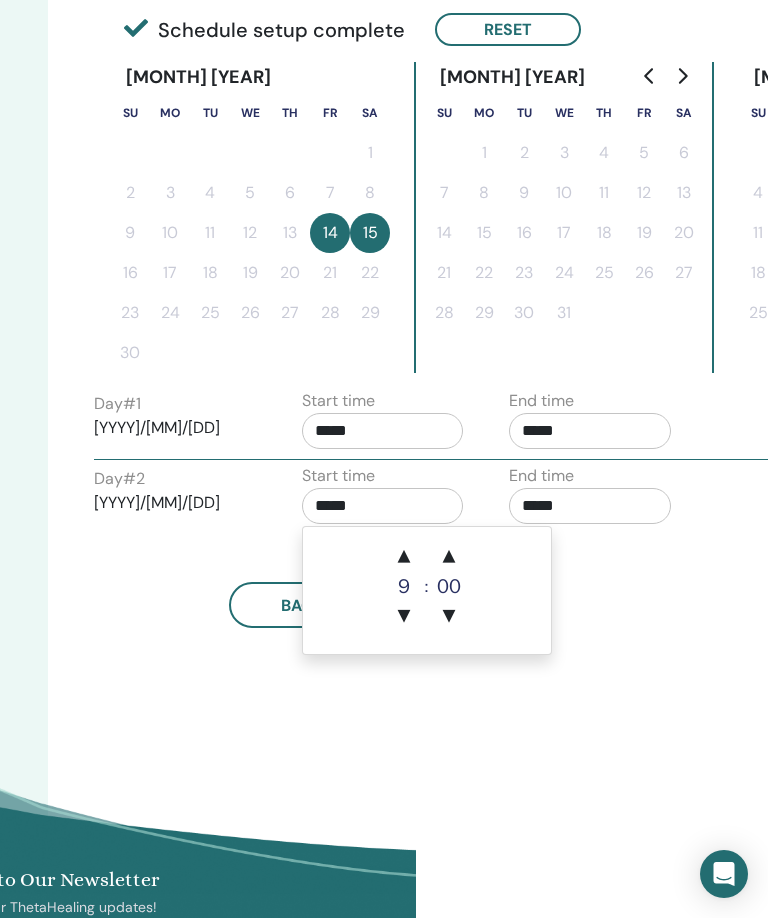 scroll, scrollTop: 468, scrollLeft: 351, axis: both 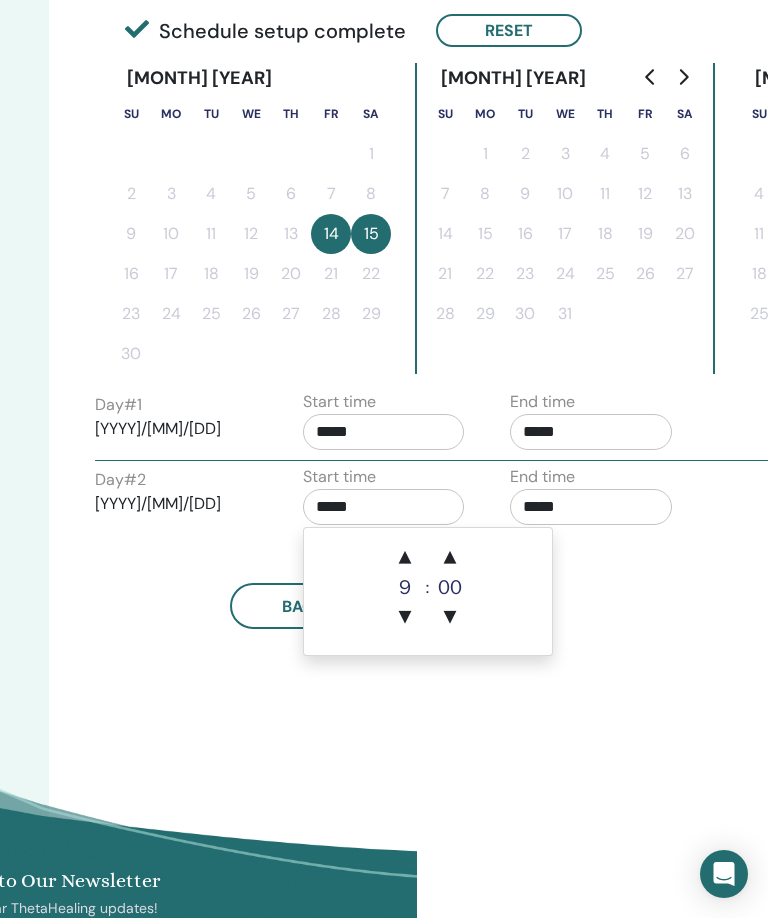 click on "▲" at bounding box center (405, 558) 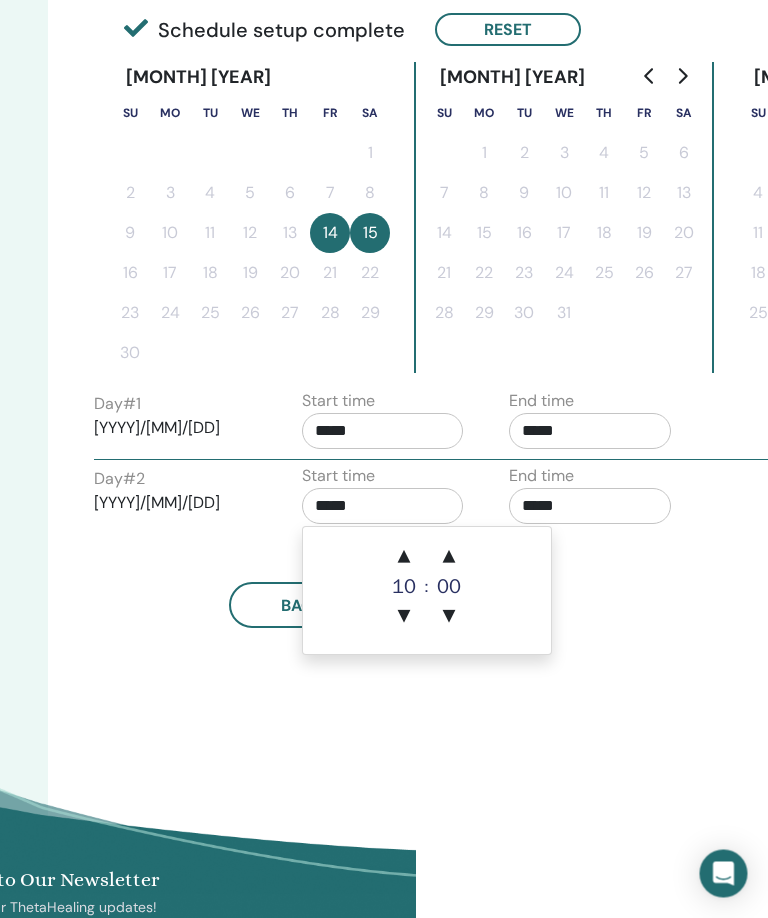 scroll, scrollTop: 469, scrollLeft: 352, axis: both 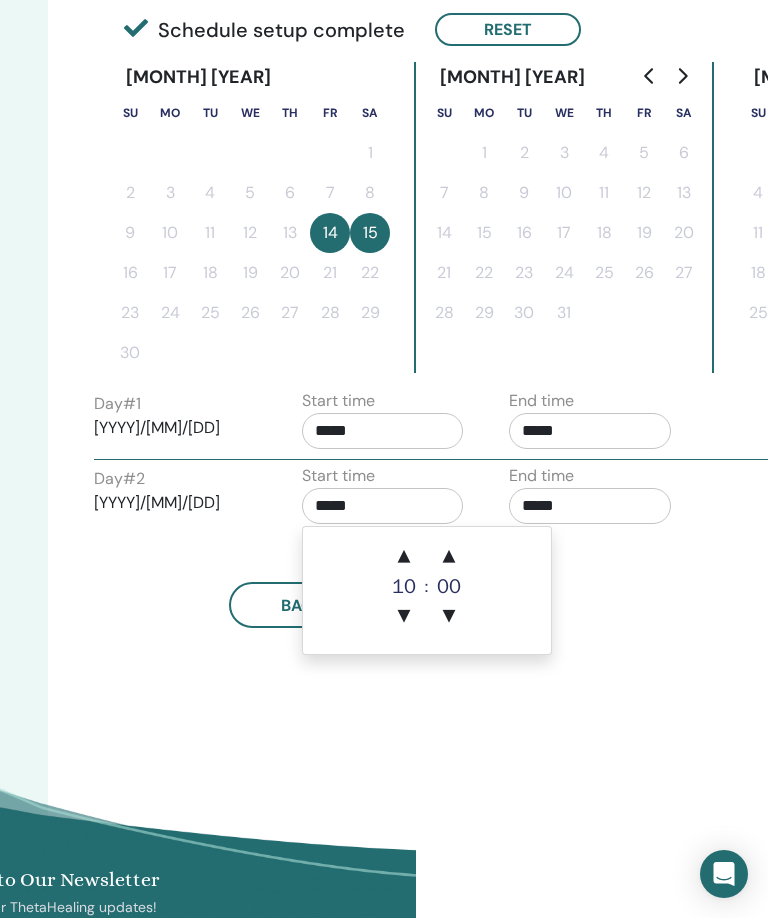 click on "Back Next" at bounding box center (383, 581) 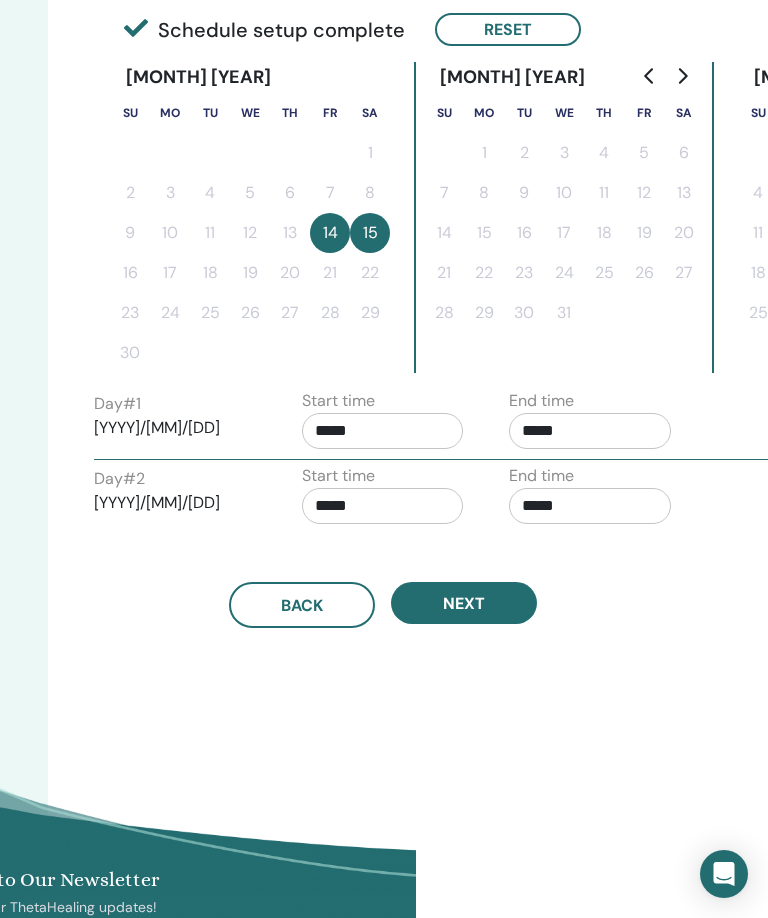 click on "*****" at bounding box center (590, 431) 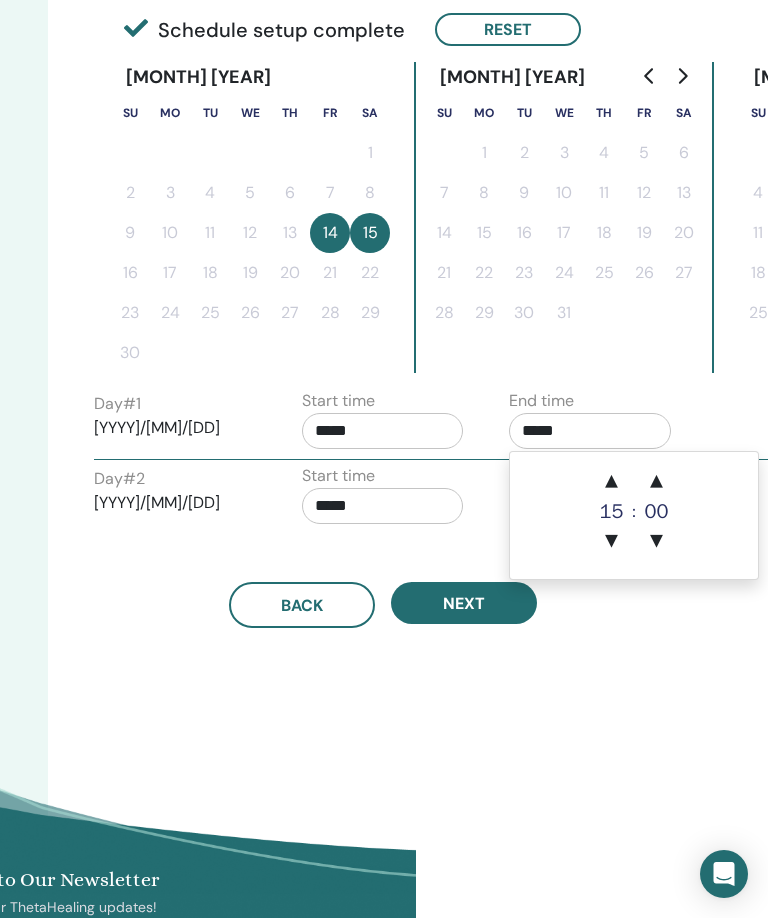 scroll, scrollTop: 468, scrollLeft: 351, axis: both 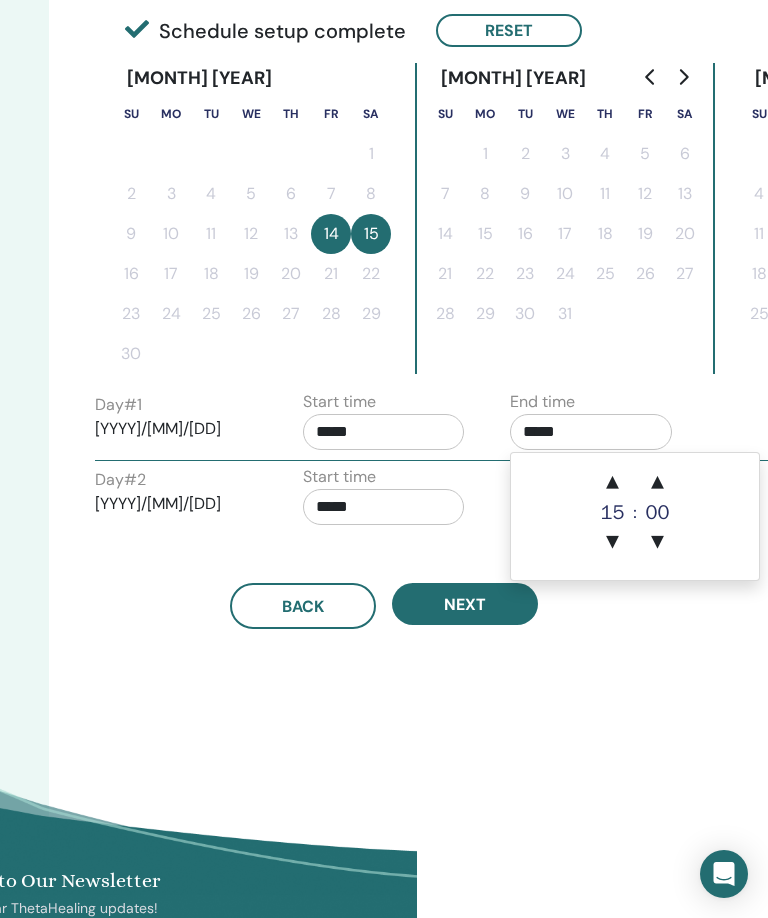click on "▲" at bounding box center (613, 483) 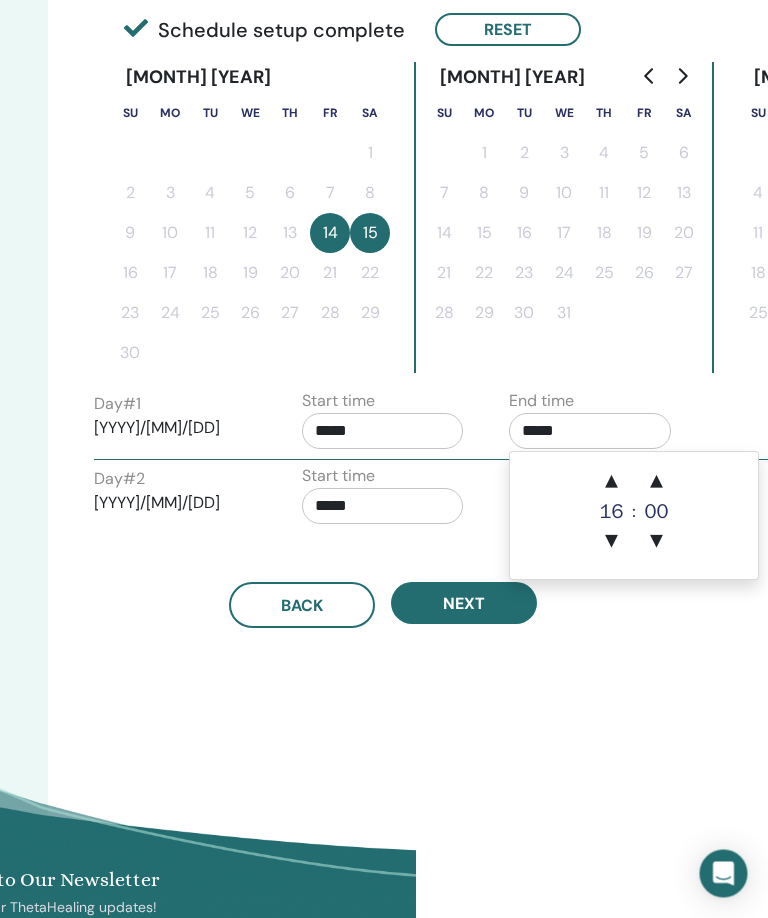 click on "▲" at bounding box center (613, 483) 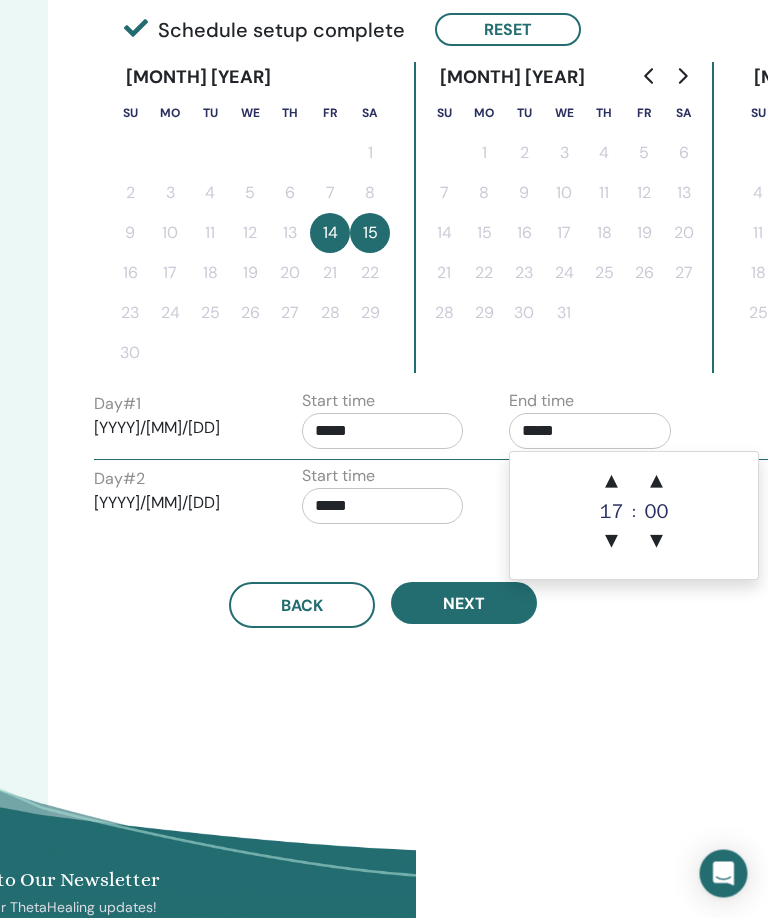scroll, scrollTop: 469, scrollLeft: 352, axis: both 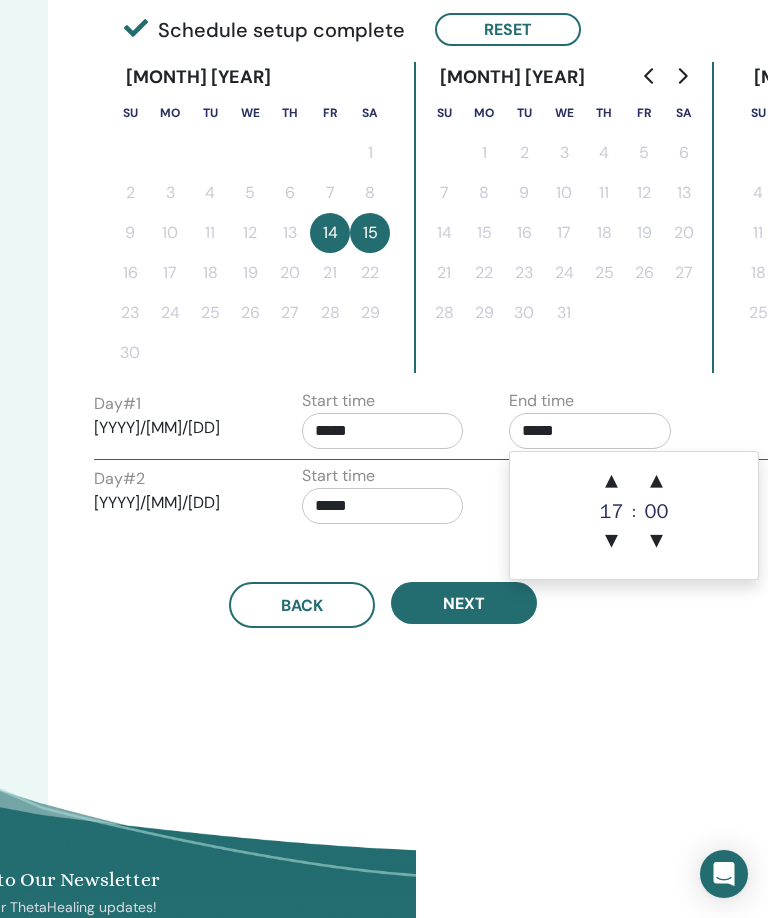 click on "▲" at bounding box center [612, 482] 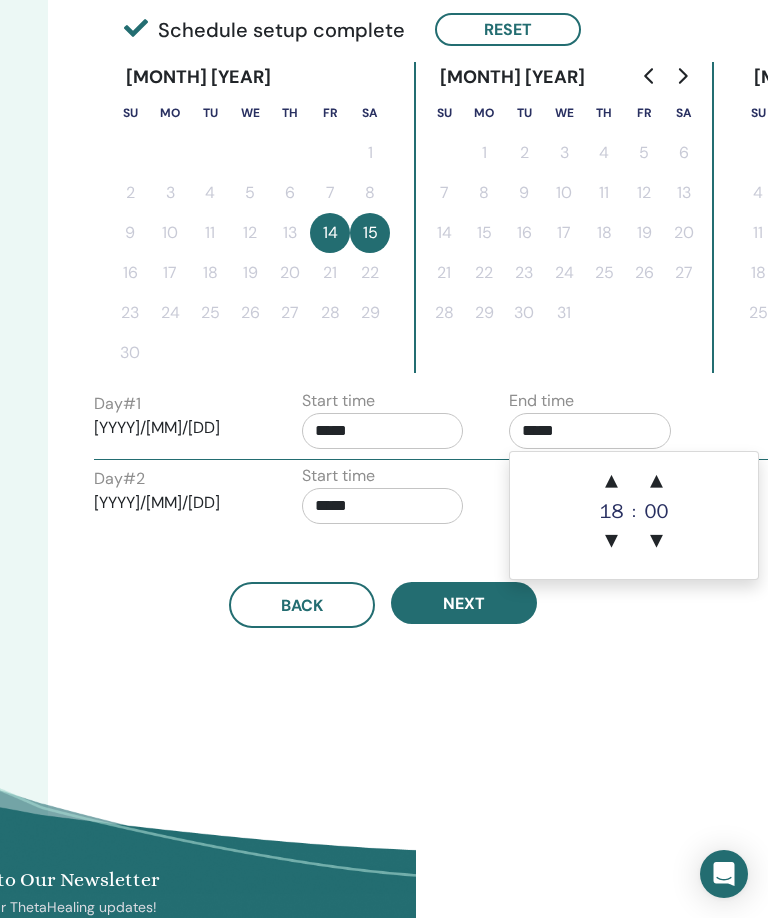 type on "*****" 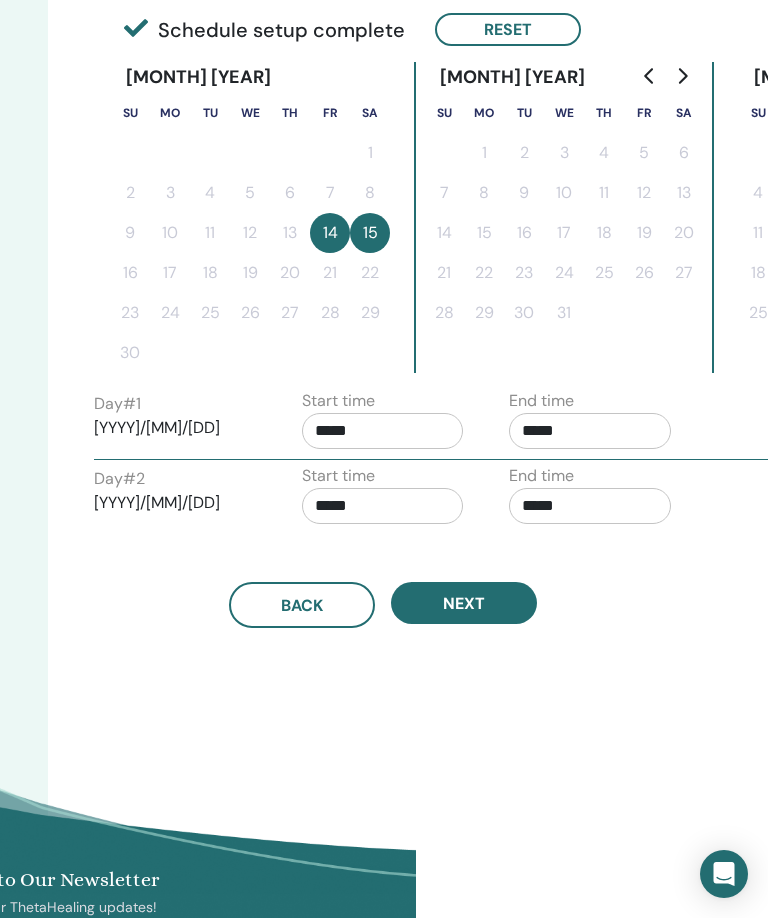 click on "Time Zone Time Zone (GMT-4) US/Eastern Seminar Date and Time Start date End date Done Schedule setup complete Reset November 2025 Su Mo Tu We Th Fr Sa 1 2 3 4 5 6 7 8 9 10 11 12 13 14 15 16 17 18 19 20 21 22 23 24 25 26 27 28 29 30 December 2025 Su Mo Tu We Th Fr Sa 1 2 3 4 5 6 7 8 9 10 11 12 13 14 15 16 17 18 19 20 21 22 23 24 25 26 27 28 29 30 31 January 2026 Su Mo Tu We Th Fr Sa 1 2 3 4 5 6 7 8 9 10 11 12 13 14 15 16 17 18 19 20 21 22 23 24 25 26 27 28 29 30 31 Day  # 1 2025/11/14 Start time ***** End time ***** Day  # 2 2025/11/15 Start time ***** End time ***** Back Next" at bounding box center (448, 251) 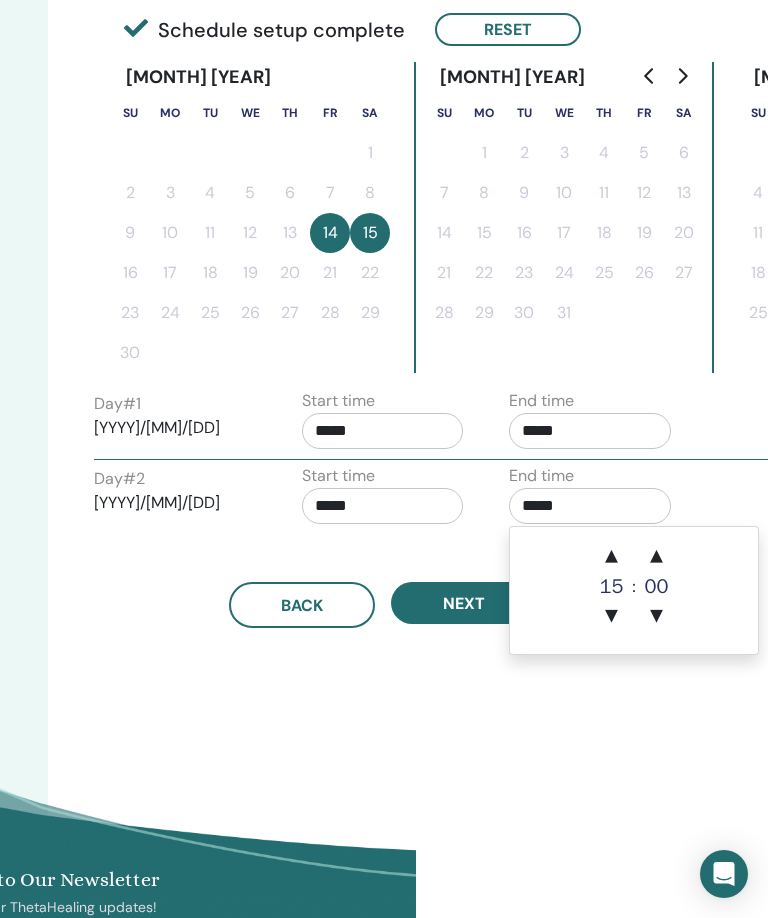 scroll, scrollTop: 468, scrollLeft: 351, axis: both 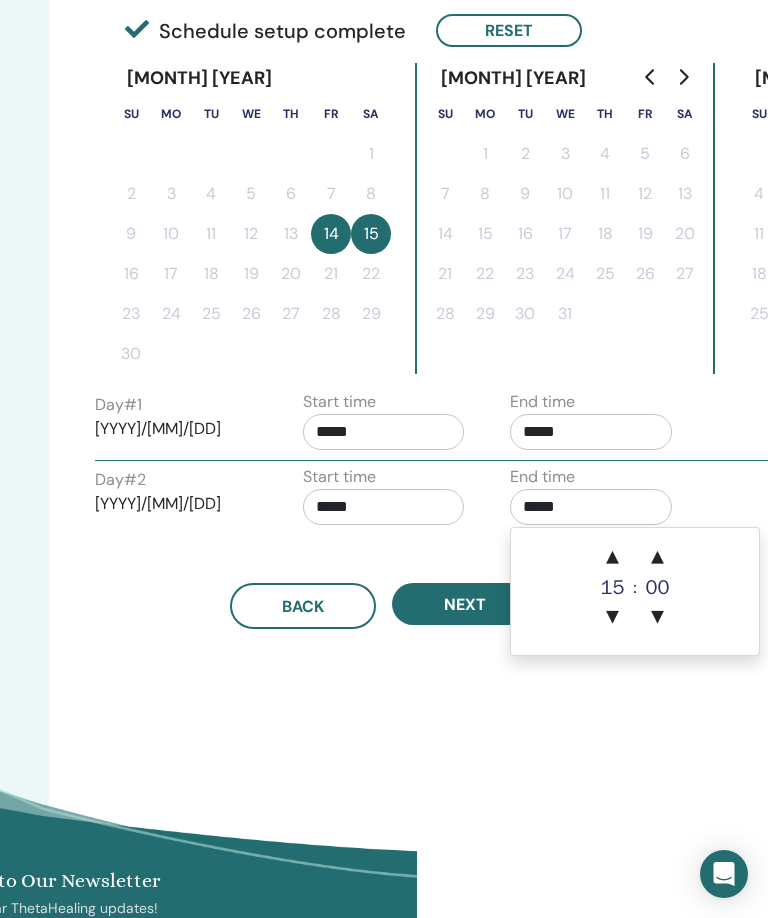 click on "▲" at bounding box center [613, 558] 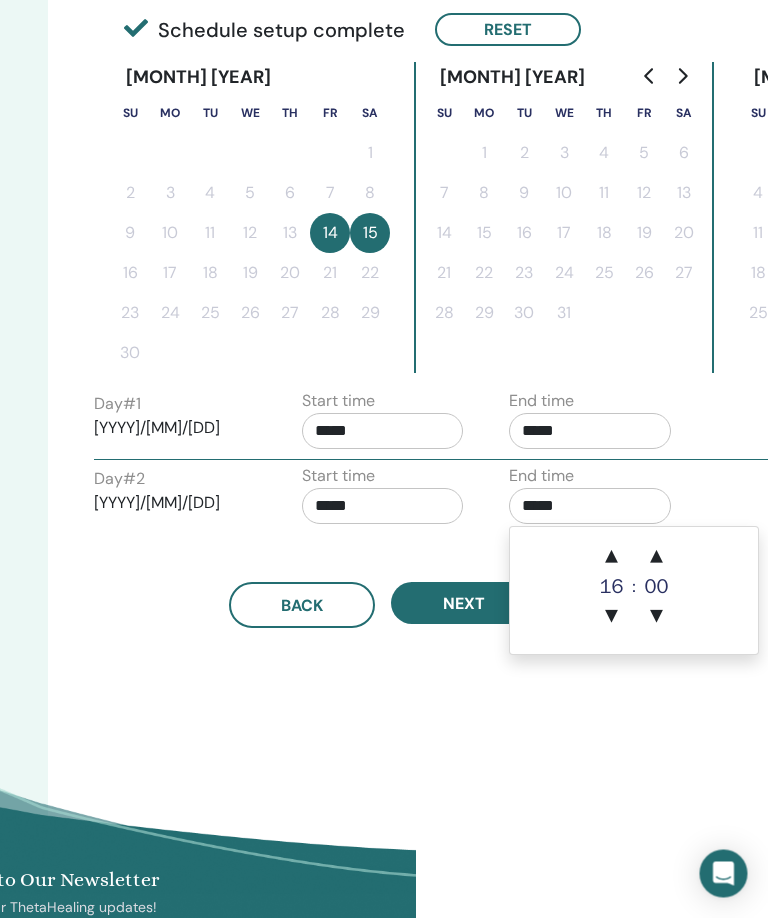 click on "▲" at bounding box center (613, 558) 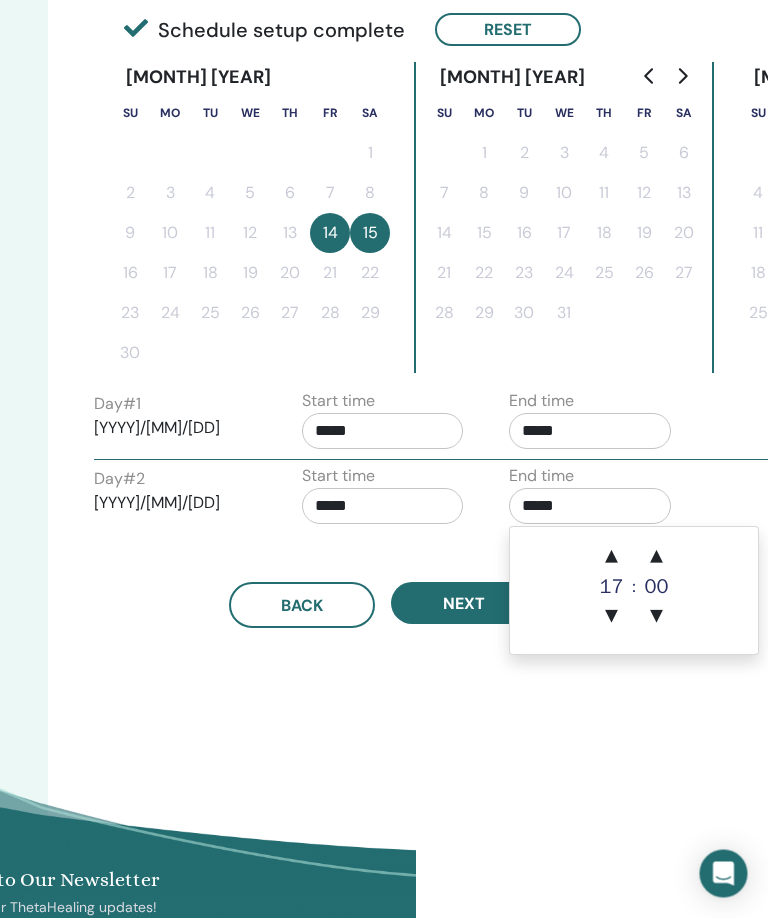 scroll, scrollTop: 469, scrollLeft: 352, axis: both 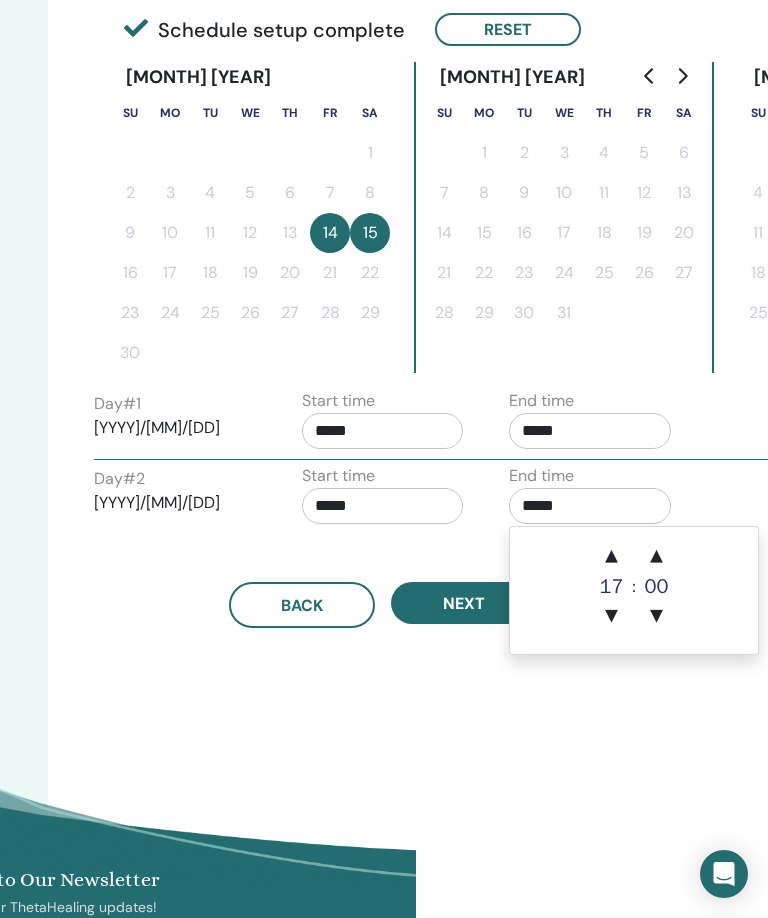 click on "▲" at bounding box center [612, 557] 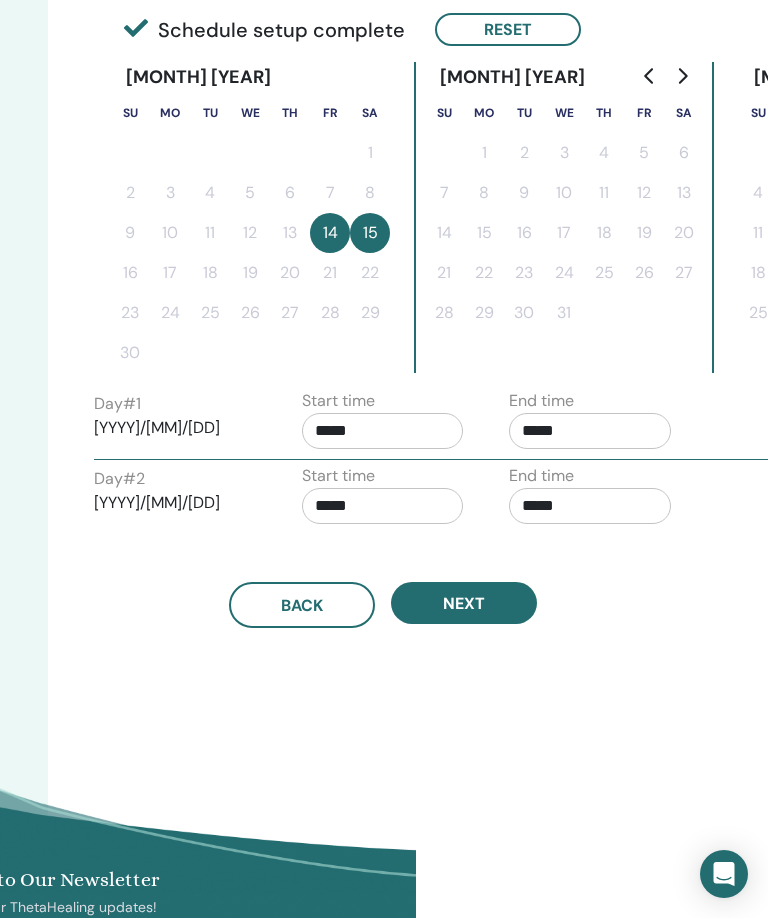click on "Time Zone Time Zone (GMT-4) US/Eastern Seminar Date and Time Start date End date Done Schedule setup complete Reset November 2025 Su Mo Tu We Th Fr Sa 1 2 3 4 5 6 7 8 9 10 11 12 13 14 15 16 17 18 19 20 21 22 23 24 25 26 27 28 29 30 December 2025 Su Mo Tu We Th Fr Sa 1 2 3 4 5 6 7 8 9 10 11 12 13 14 15 16 17 18 19 20 21 22 23 24 25 26 27 28 29 30 31 January 2026 Su Mo Tu We Th Fr Sa 1 2 3 4 5 6 7 8 9 10 11 12 13 14 15 16 17 18 19 20 21 22 23 24 25 26 27 28 29 30 31 Day  # 1 2025/11/14 Start time ***** End time ***** Day  # 2 2025/11/15 Start time ***** End time ***** Back Next" at bounding box center (448, 251) 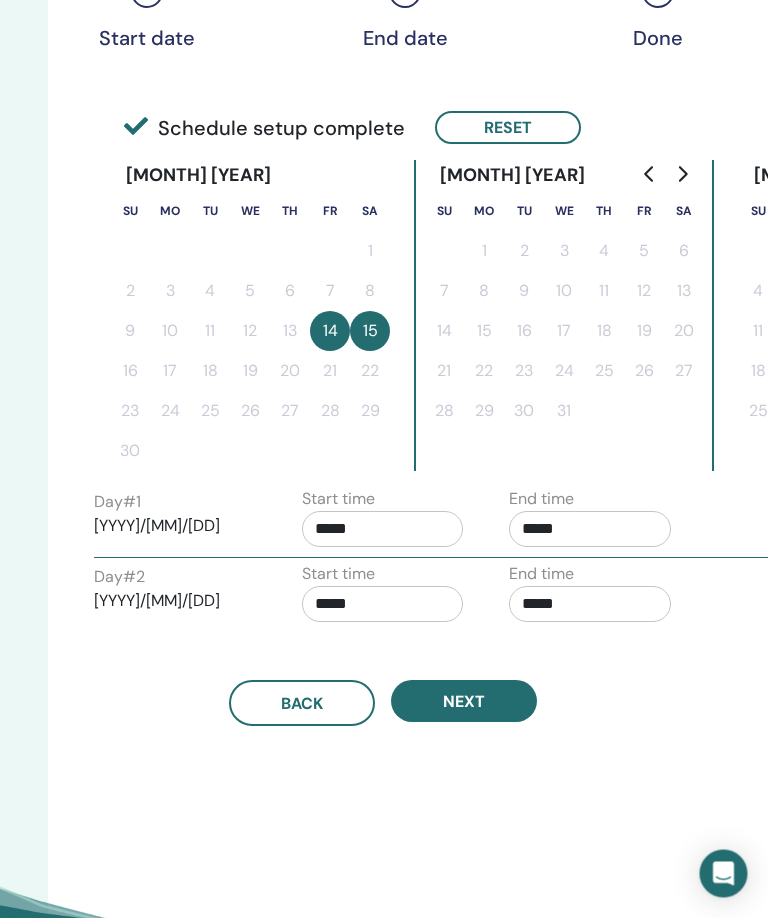 click on "Next" at bounding box center [465, 702] 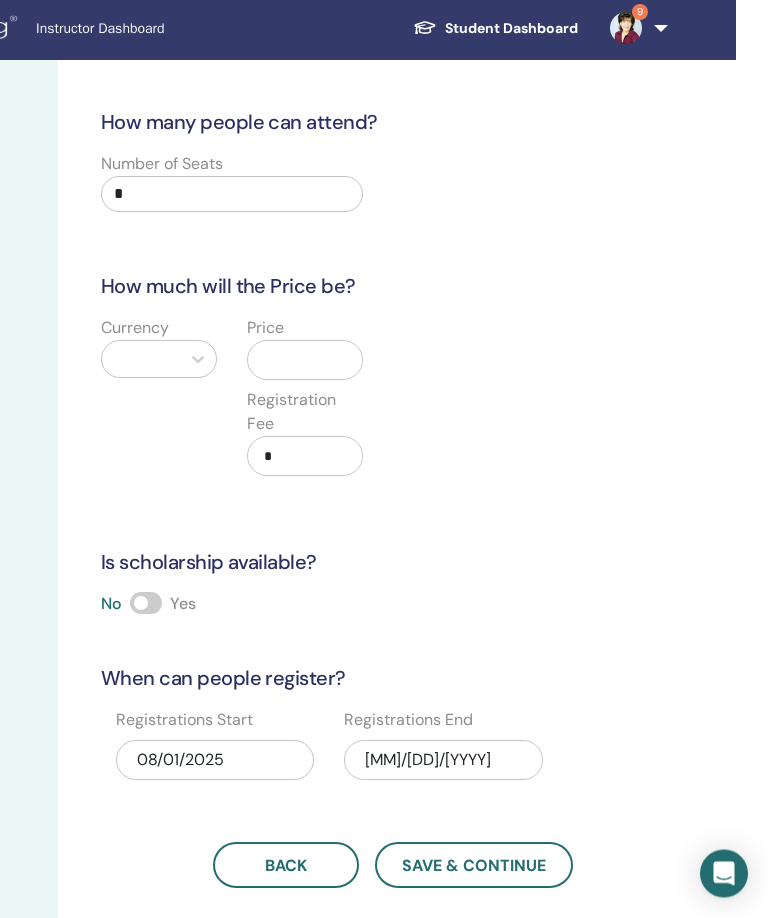 scroll, scrollTop: 63, scrollLeft: 344, axis: both 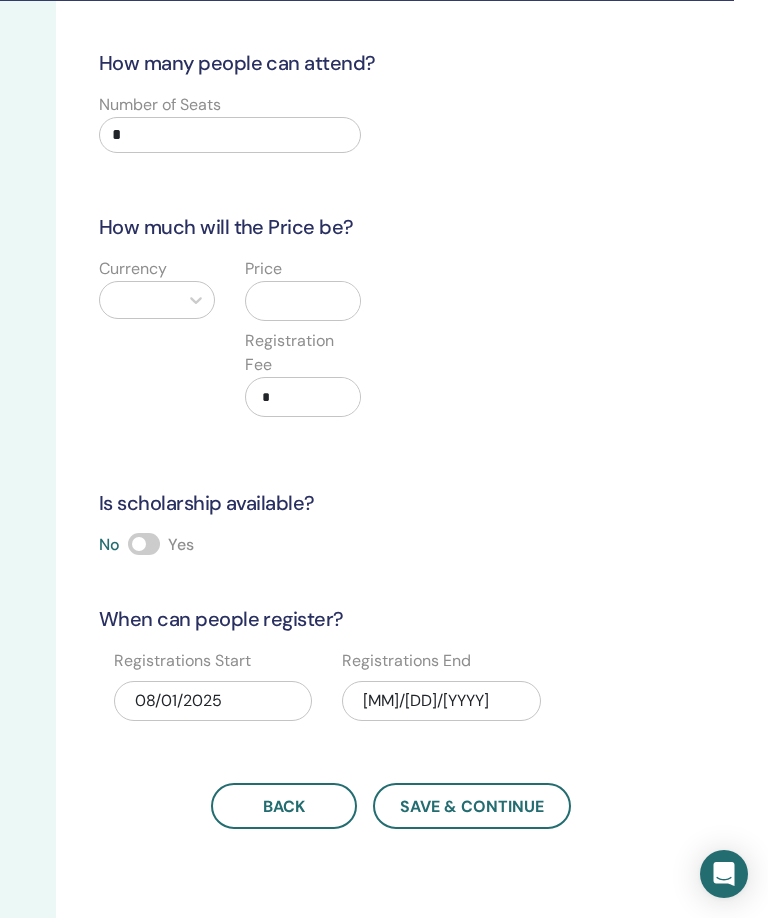 click on "*" at bounding box center [230, 135] 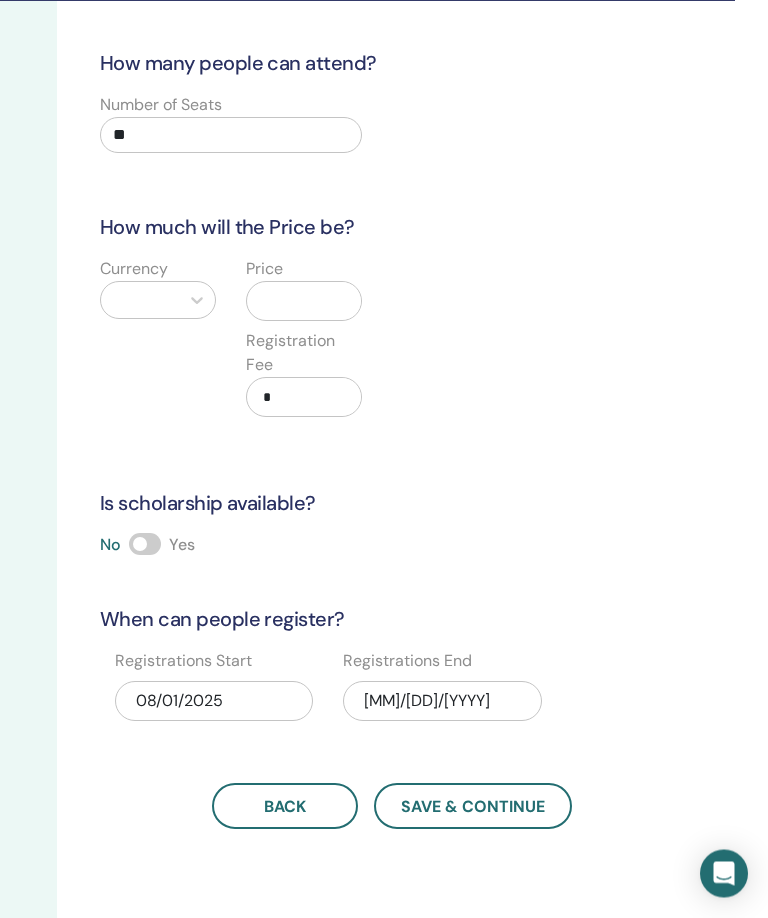 type on "**" 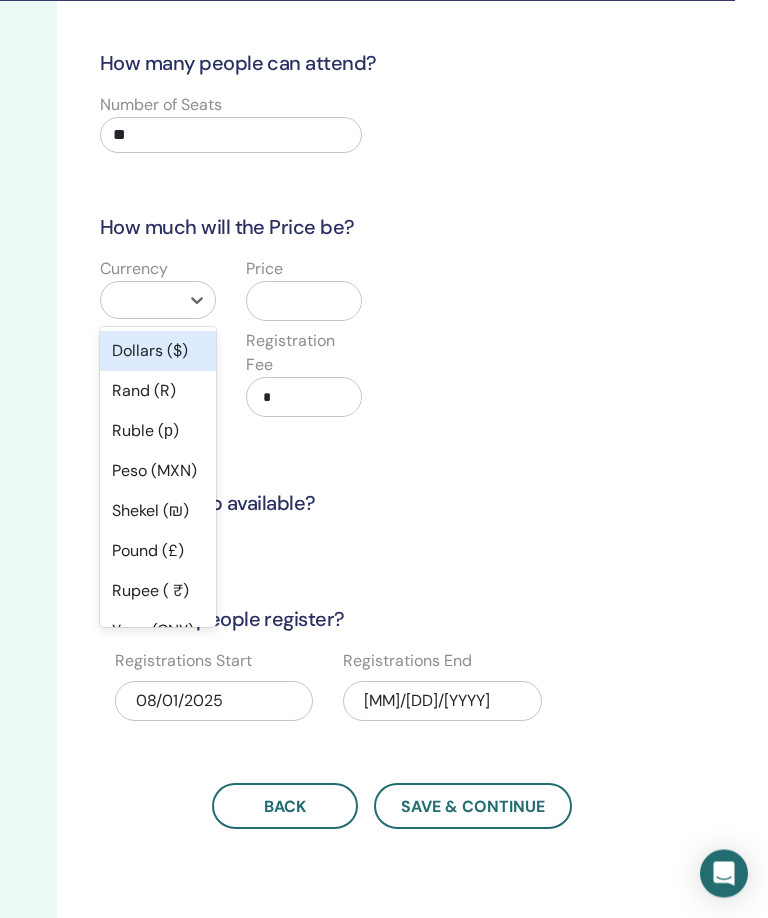 click on "Dollars ($)" at bounding box center (158, 352) 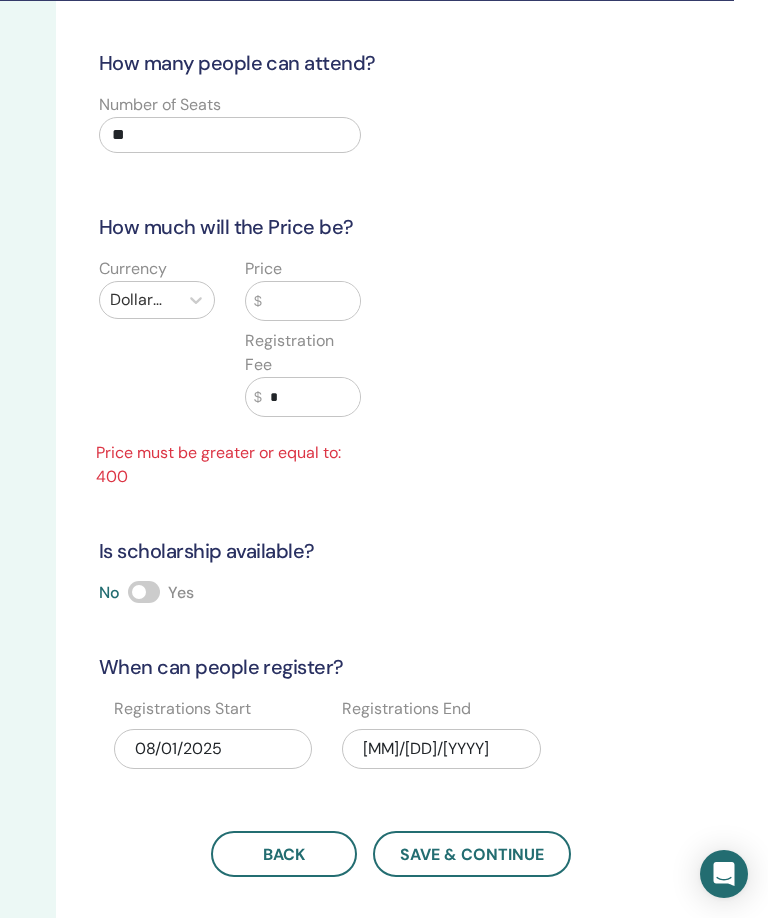 click at bounding box center [311, 301] 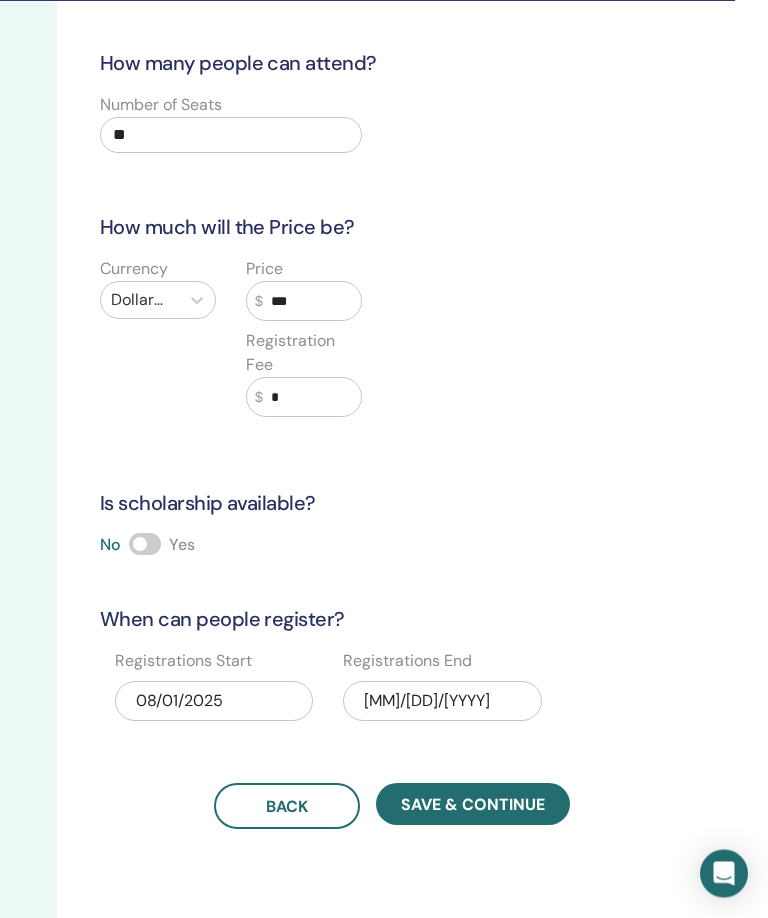 type on "***" 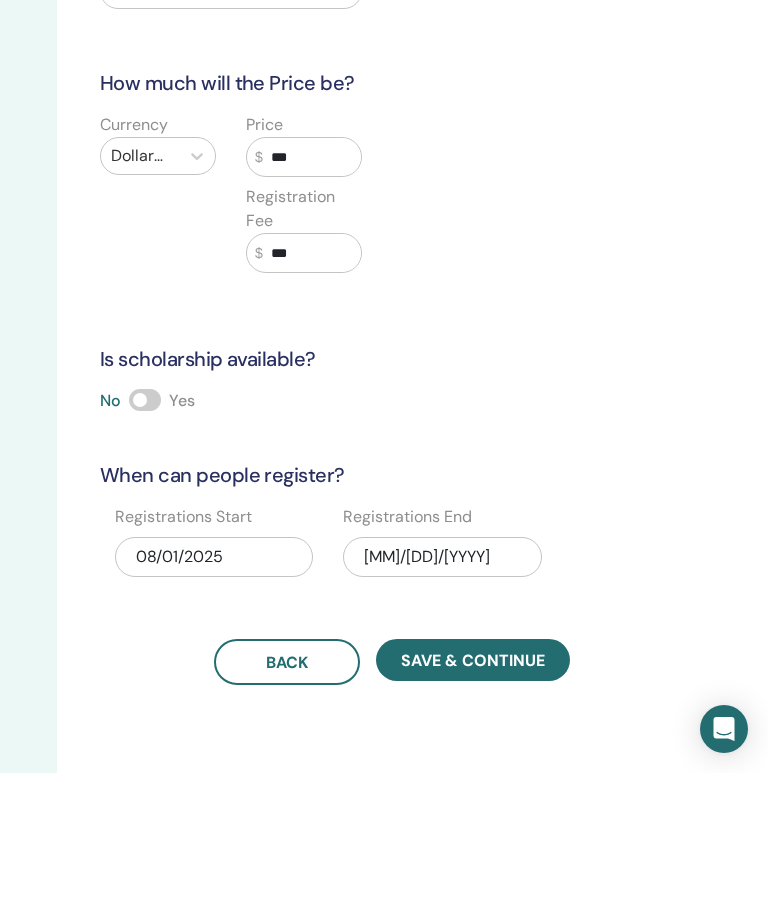 type on "***" 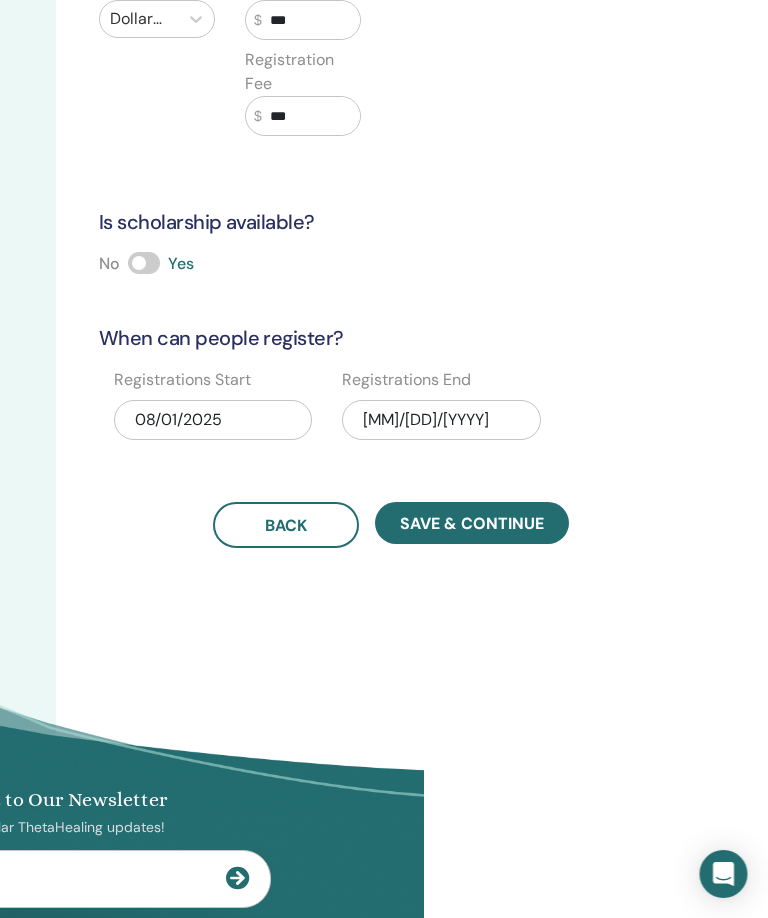 scroll, scrollTop: 352, scrollLeft: 343, axis: both 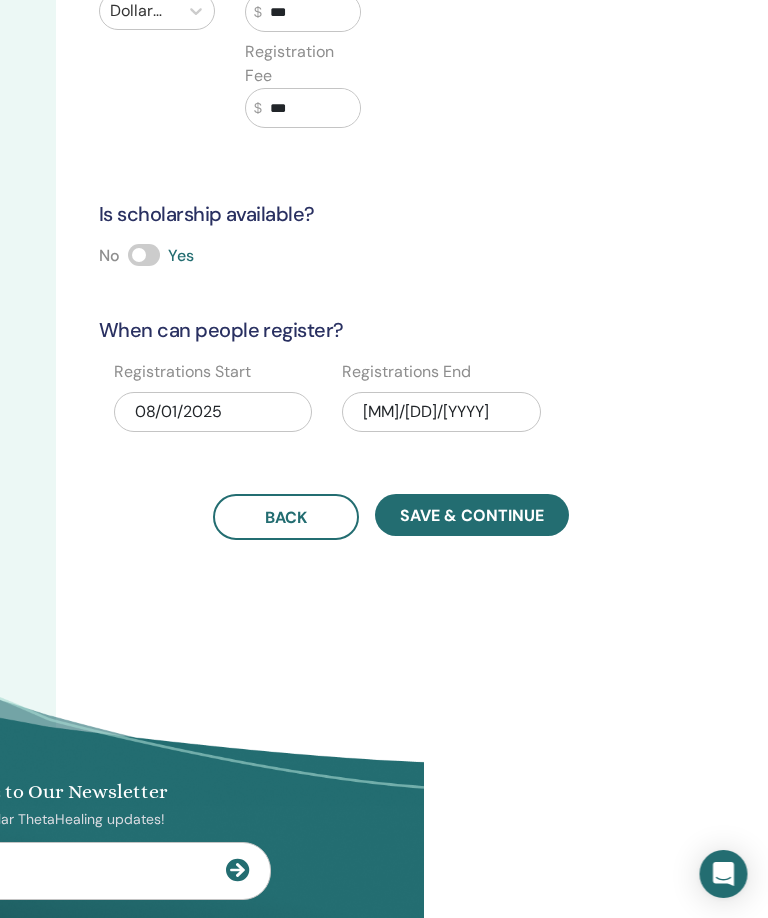 click on "11/15/2025" at bounding box center (442, 412) 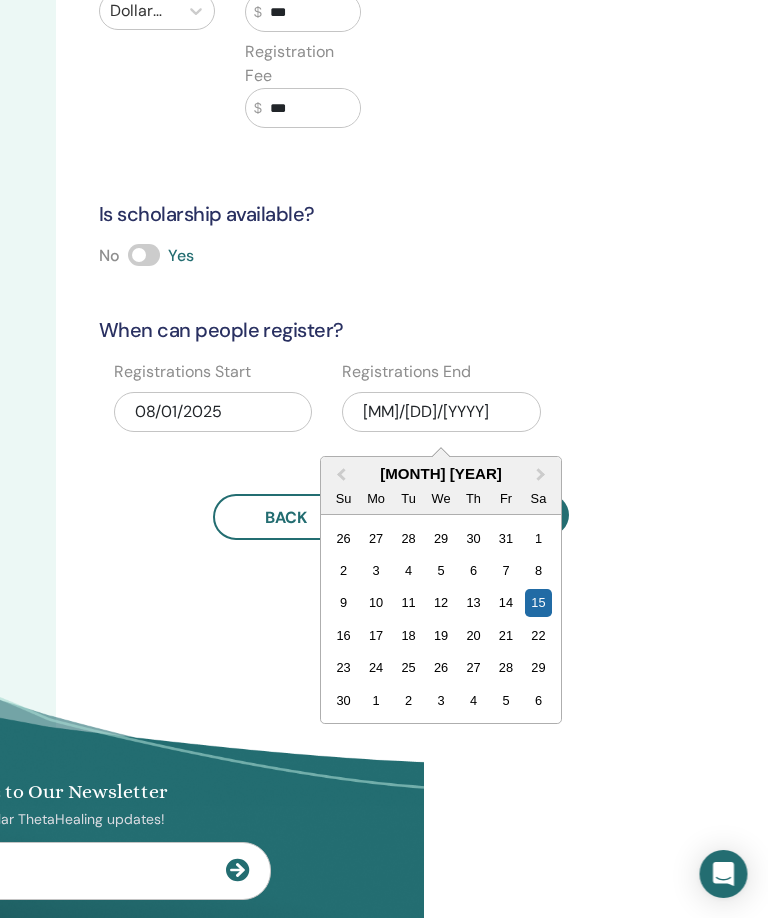 scroll, scrollTop: 352, scrollLeft: 344, axis: both 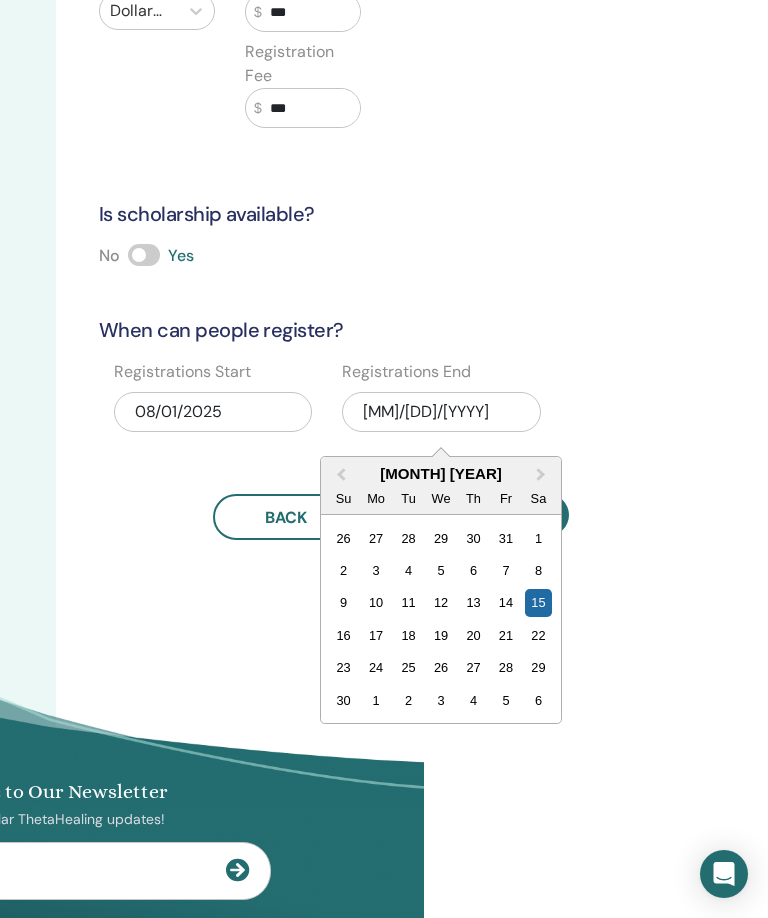 click on "17" at bounding box center [376, 635] 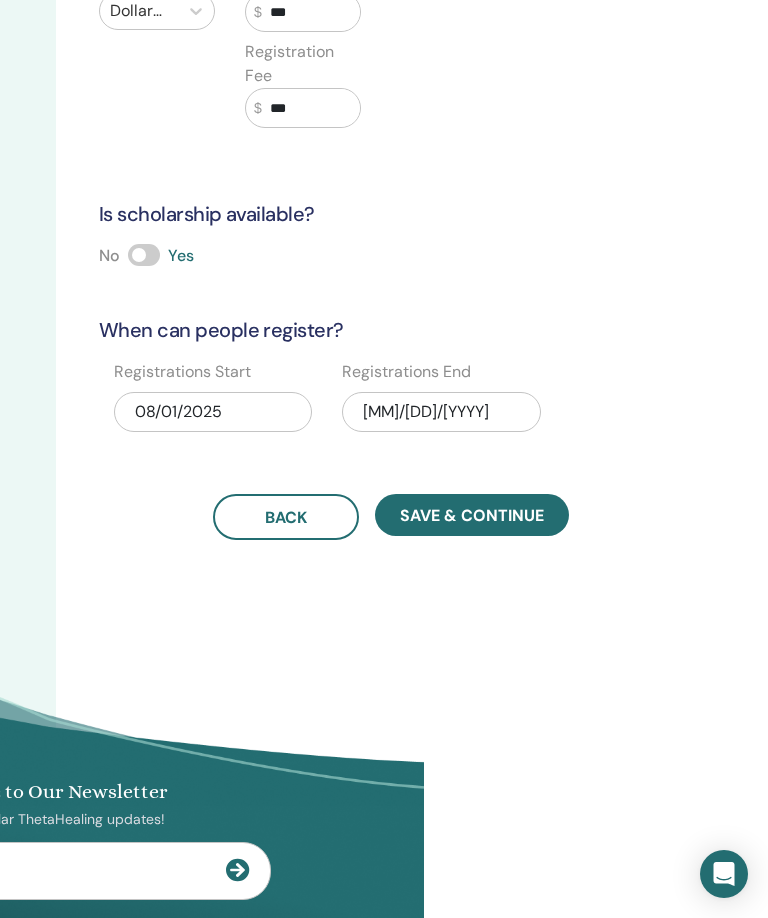 click on "Save & Continue" at bounding box center [472, 515] 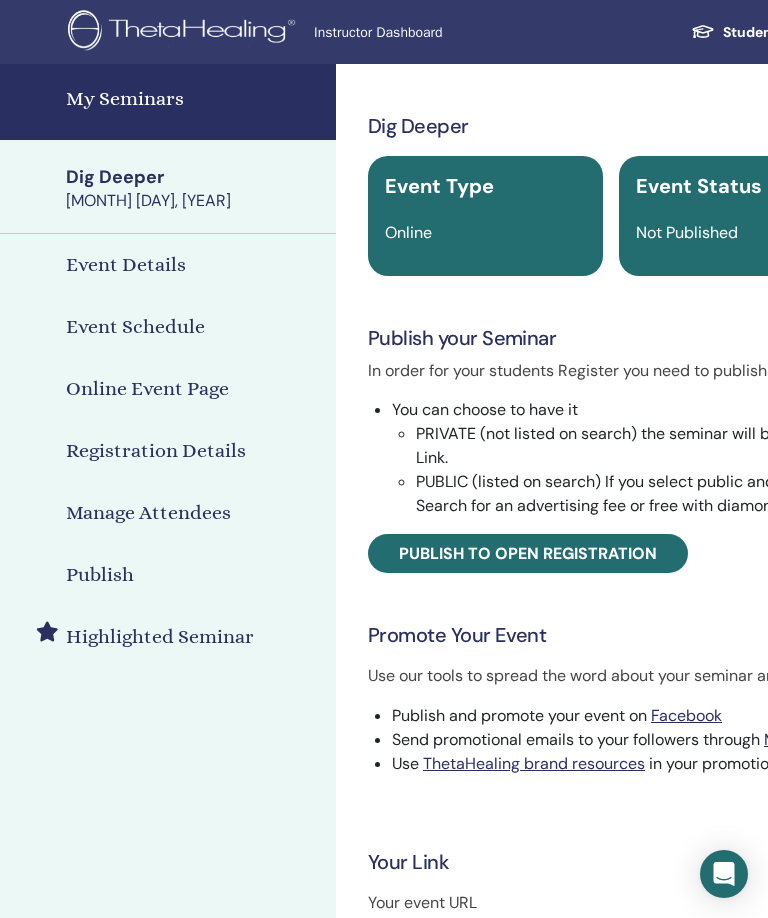 scroll, scrollTop: 0, scrollLeft: 63, axis: horizontal 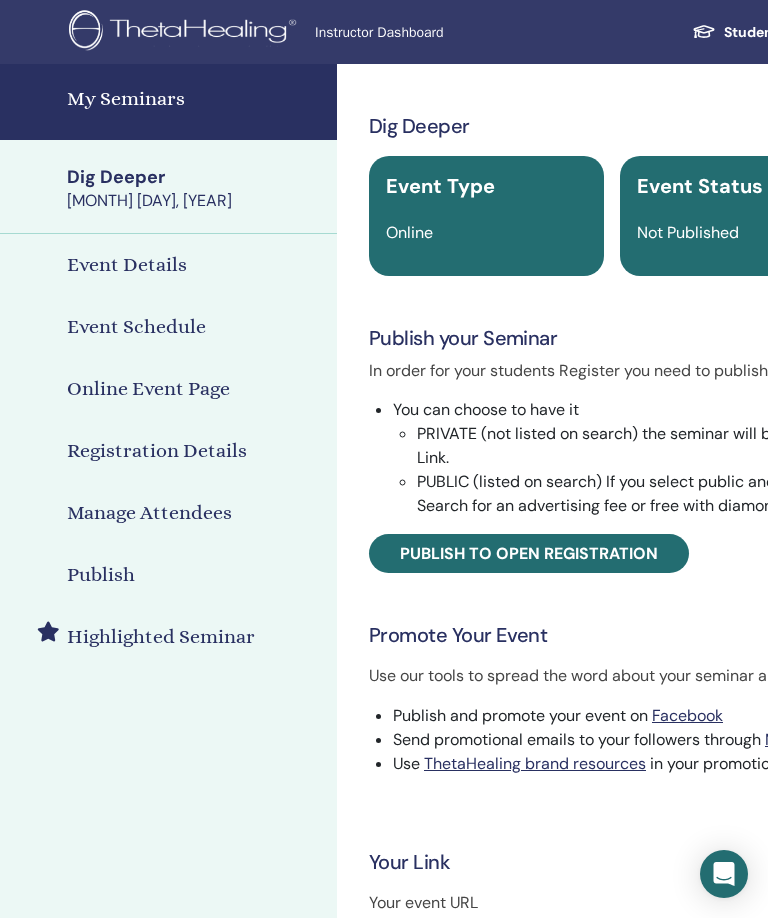 click on "Event Details" at bounding box center [127, 265] 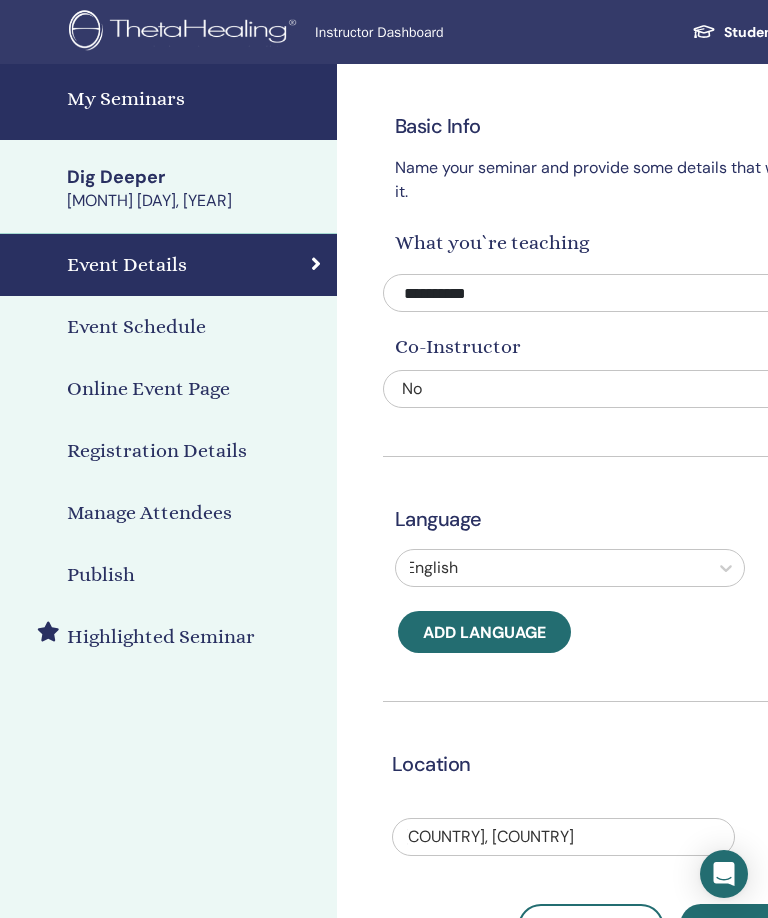 click on "Publish" at bounding box center (137, 575) 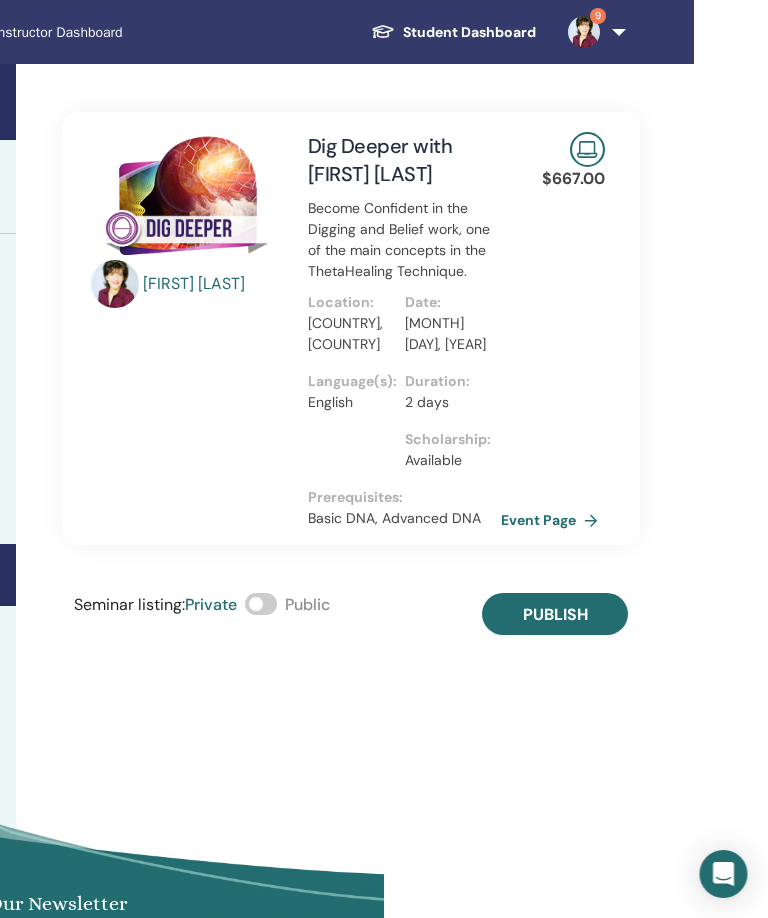 scroll, scrollTop: 0, scrollLeft: 384, axis: horizontal 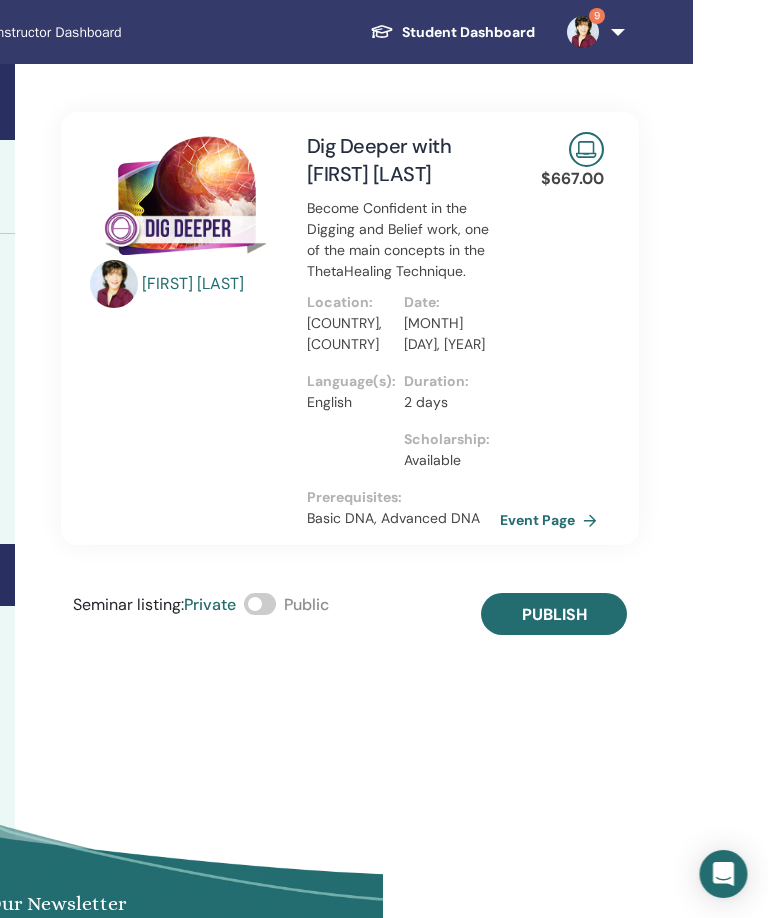 click at bounding box center [261, 604] 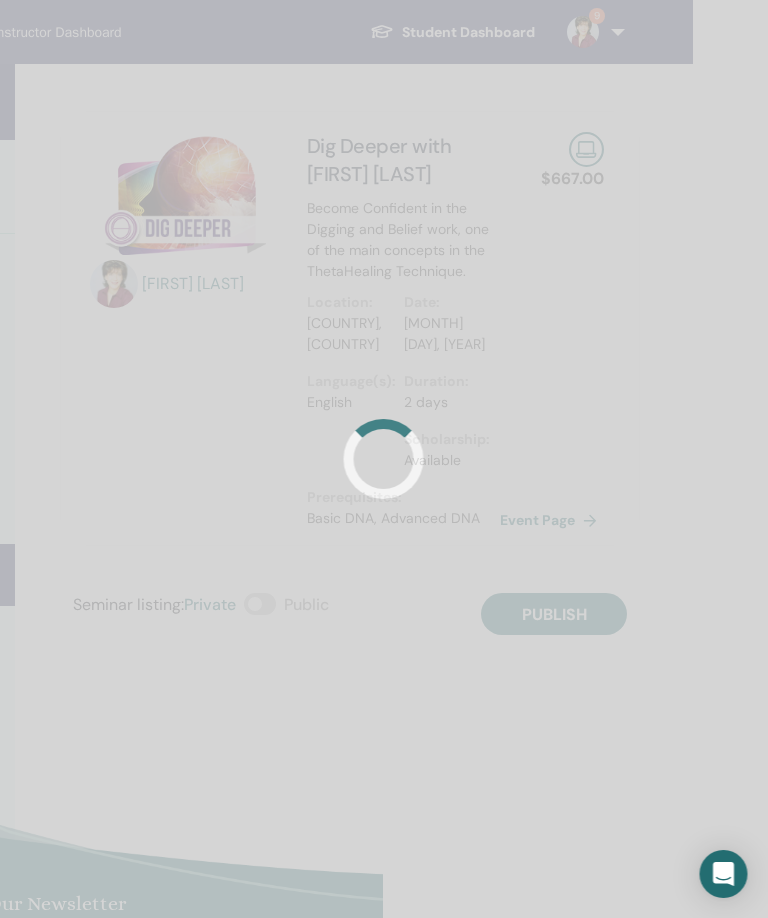 scroll, scrollTop: 0, scrollLeft: 385, axis: horizontal 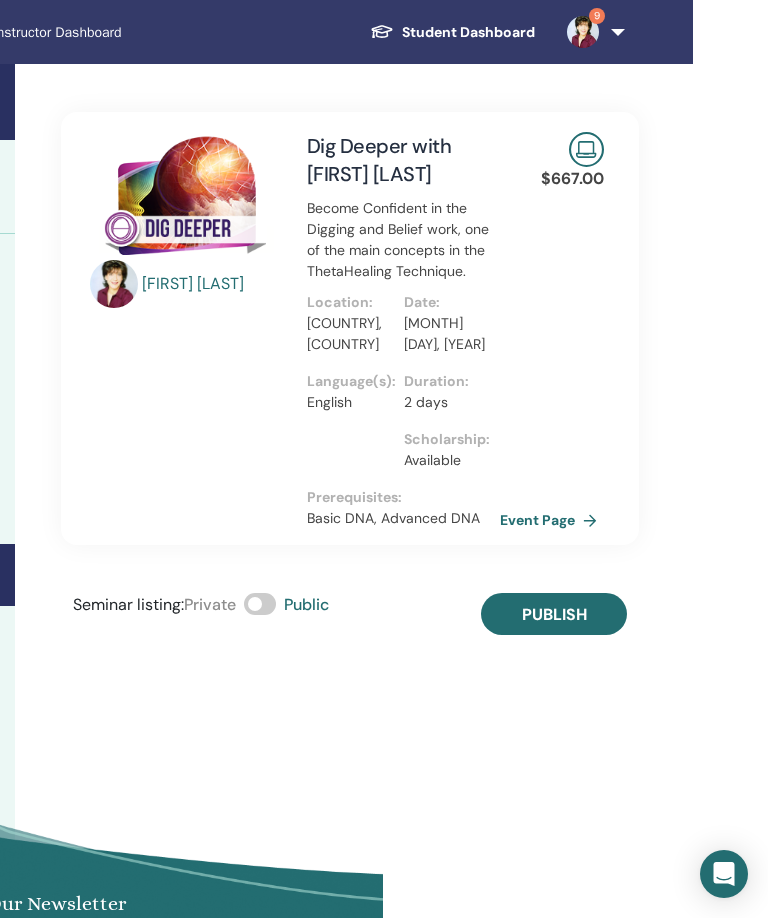 click on "Publish" at bounding box center (554, 614) 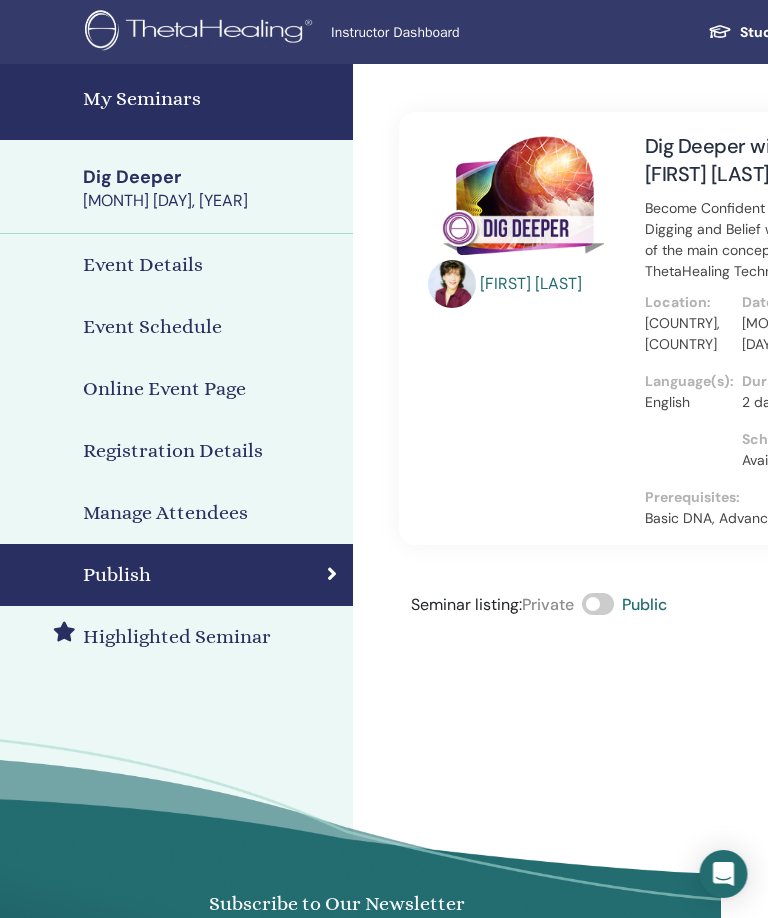 scroll, scrollTop: 0, scrollLeft: 47, axis: horizontal 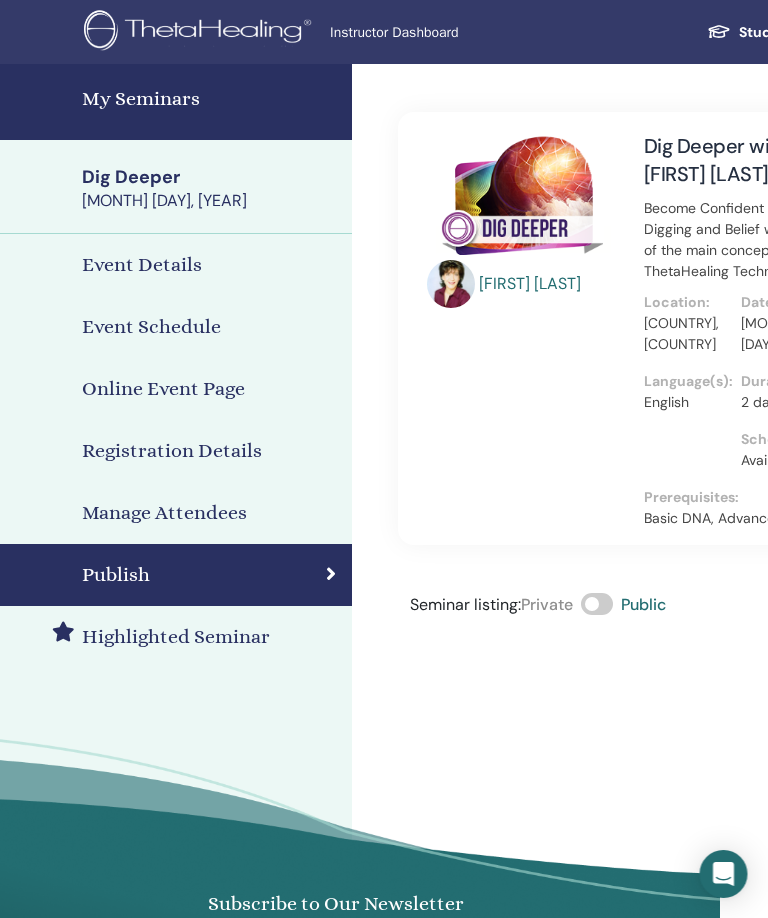 click on "My Seminars" at bounding box center (212, 99) 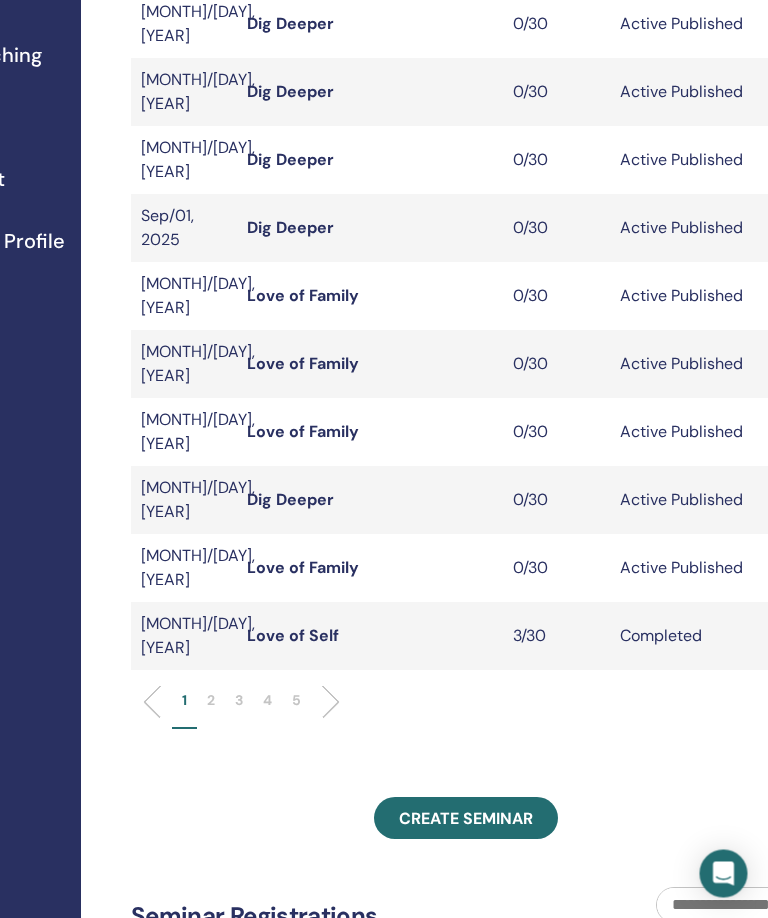 scroll, scrollTop: 380, scrollLeft: 239, axis: both 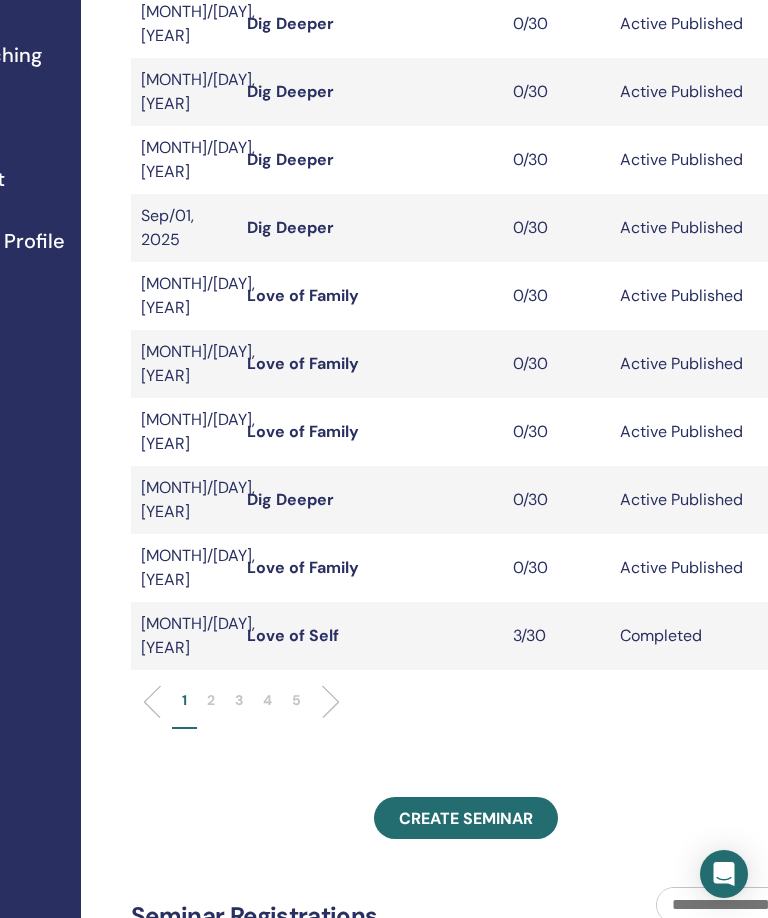 click on "Create seminar" at bounding box center (466, 818) 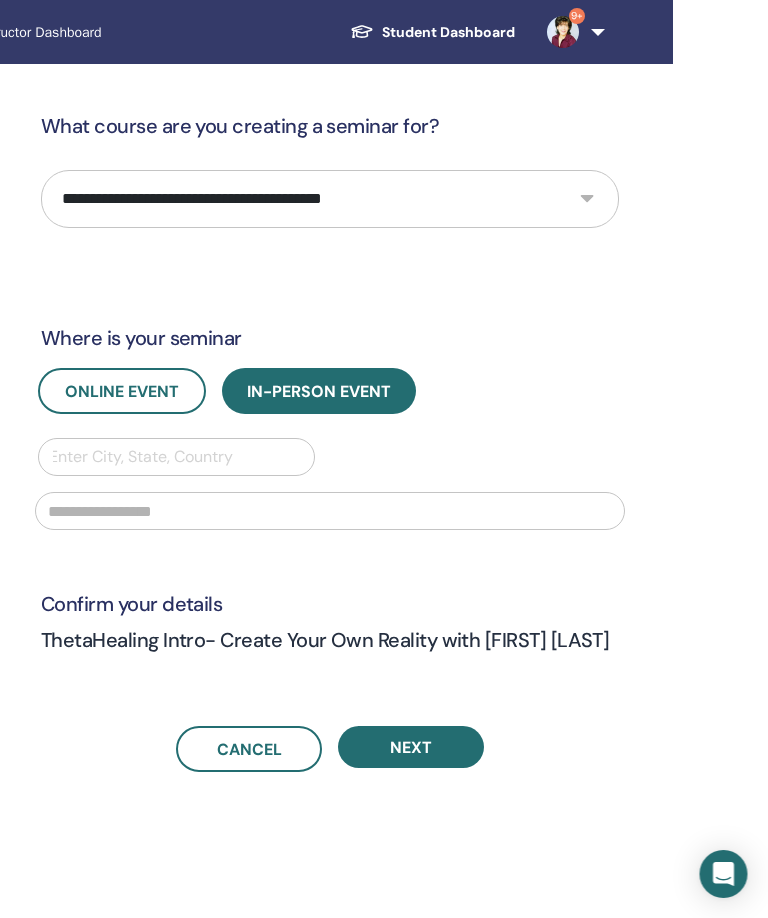 scroll, scrollTop: 0, scrollLeft: 432, axis: horizontal 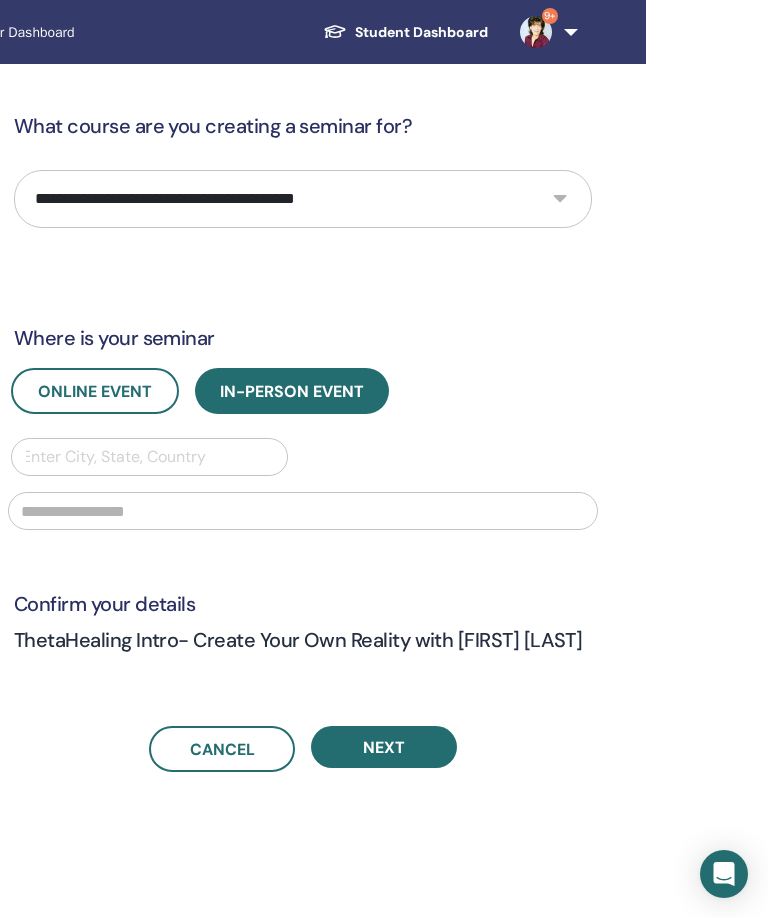 click on "**********" at bounding box center (303, 199) 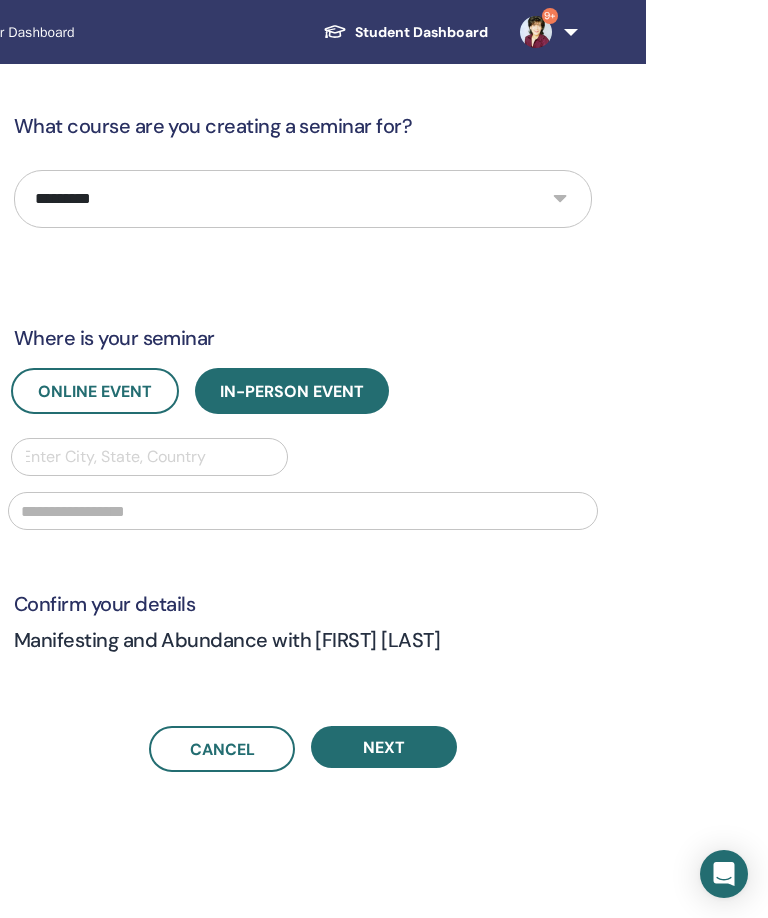 click on "Online Event" at bounding box center [95, 391] 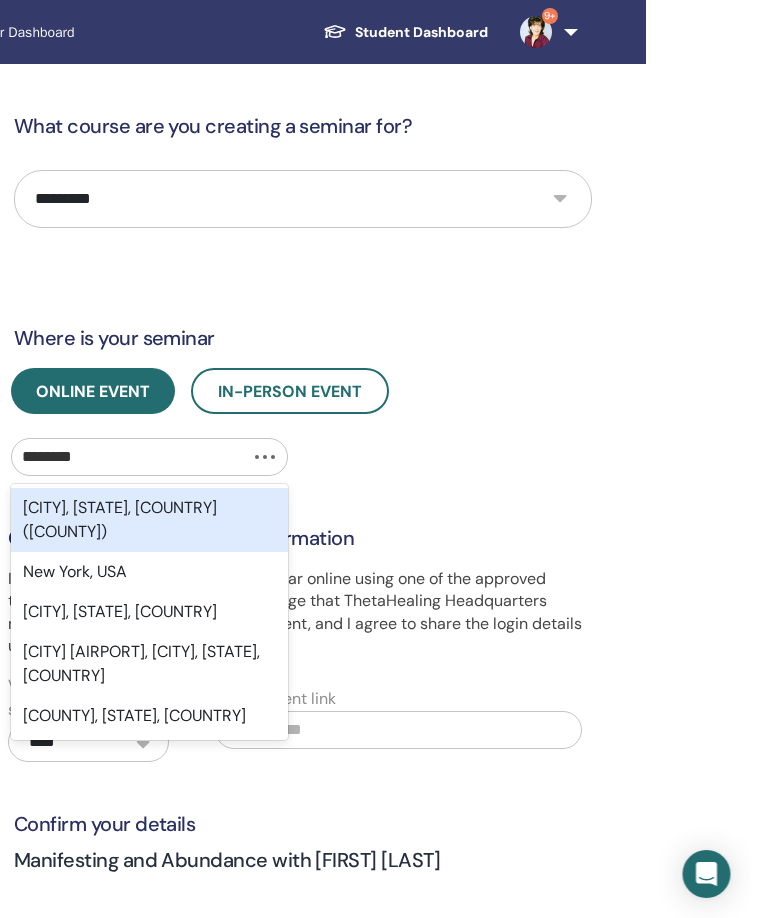 scroll, scrollTop: 0, scrollLeft: 411, axis: horizontal 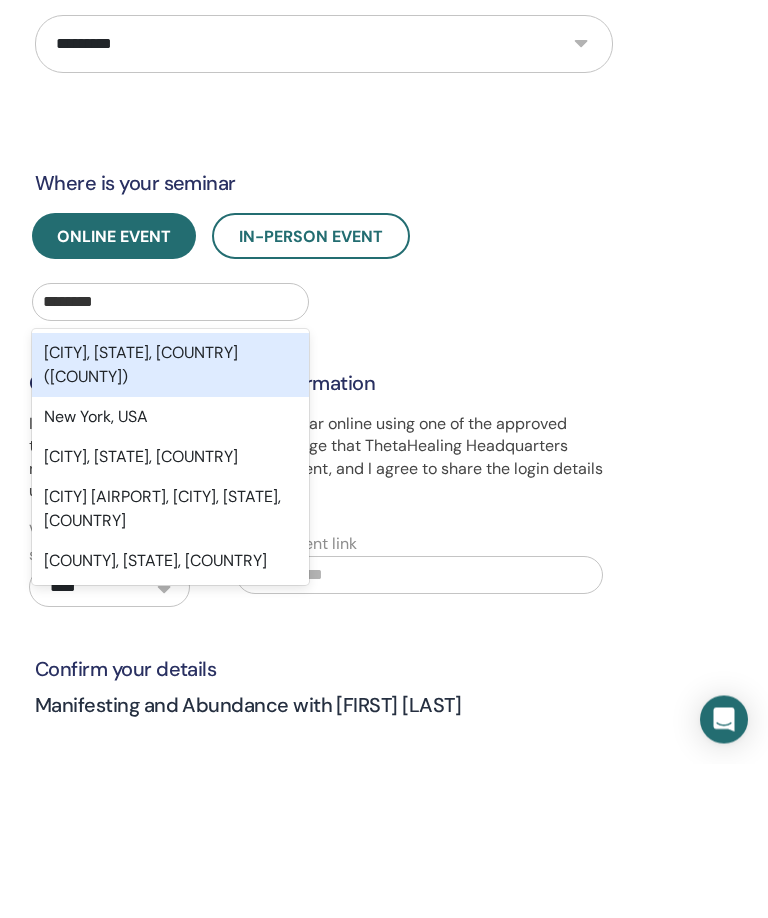 click on "[CITY], [STATE], [COUNTRY]" at bounding box center [170, 612] 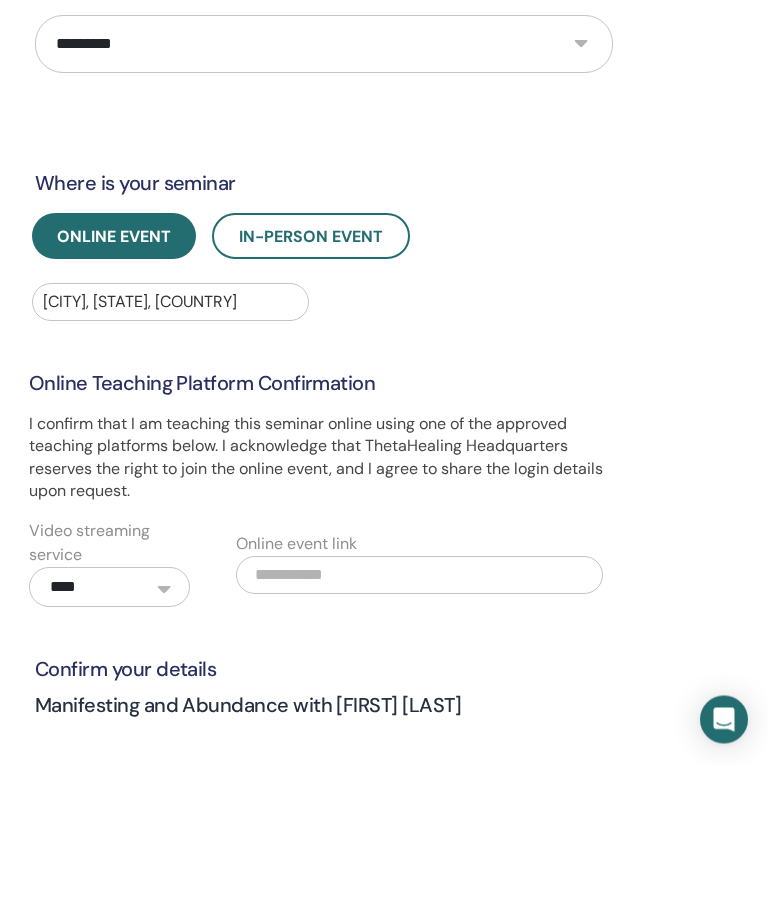 scroll, scrollTop: 155, scrollLeft: 412, axis: both 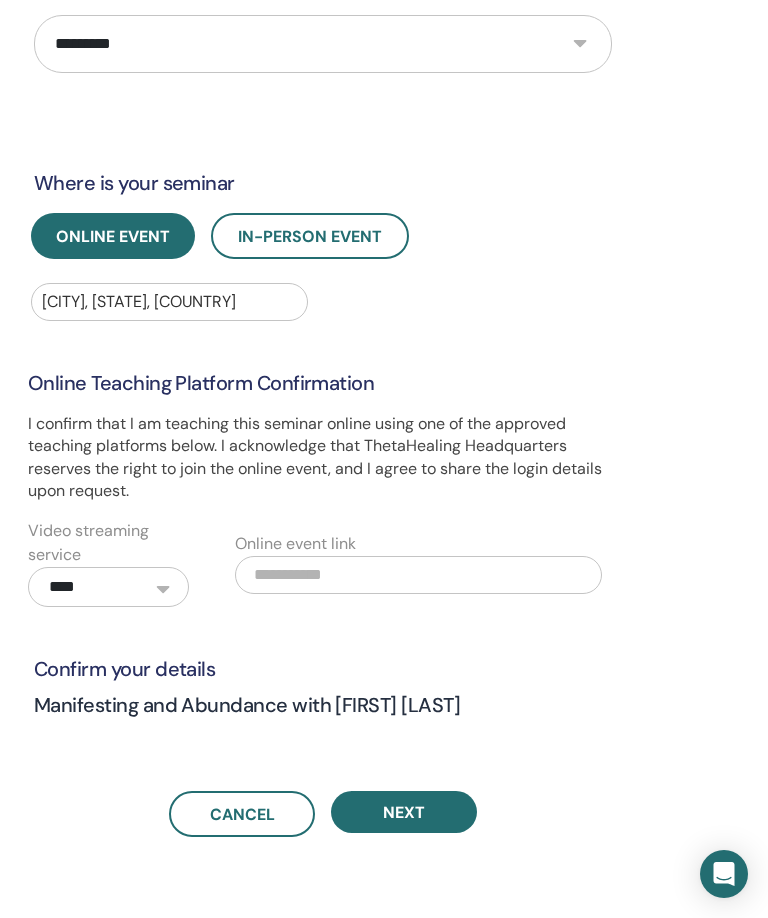 click on "Next" at bounding box center (404, 812) 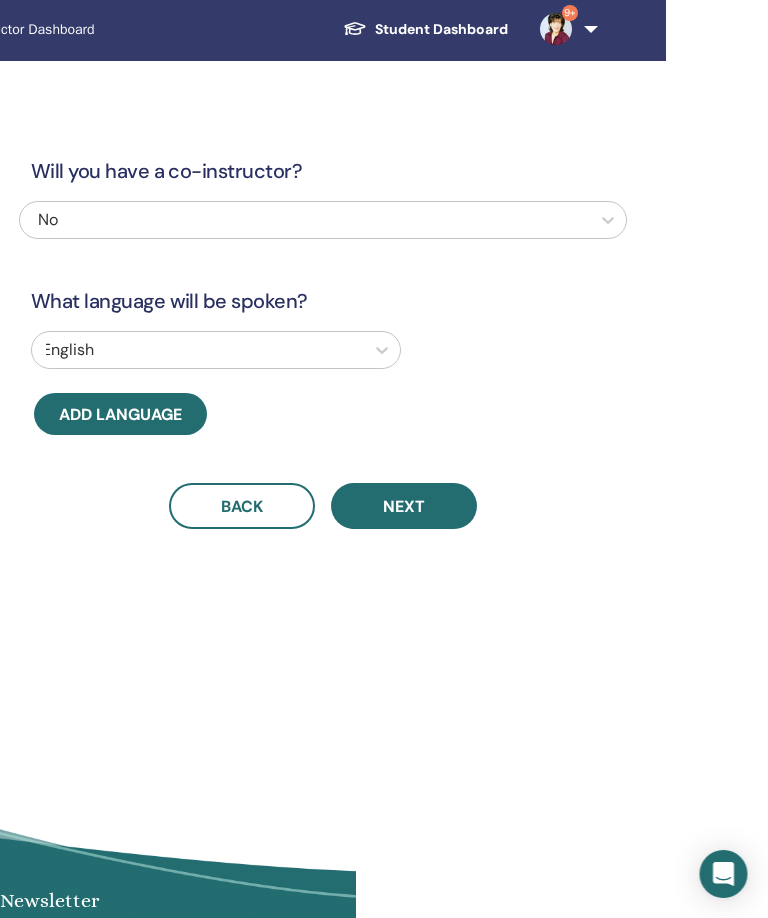 scroll, scrollTop: 2, scrollLeft: 411, axis: both 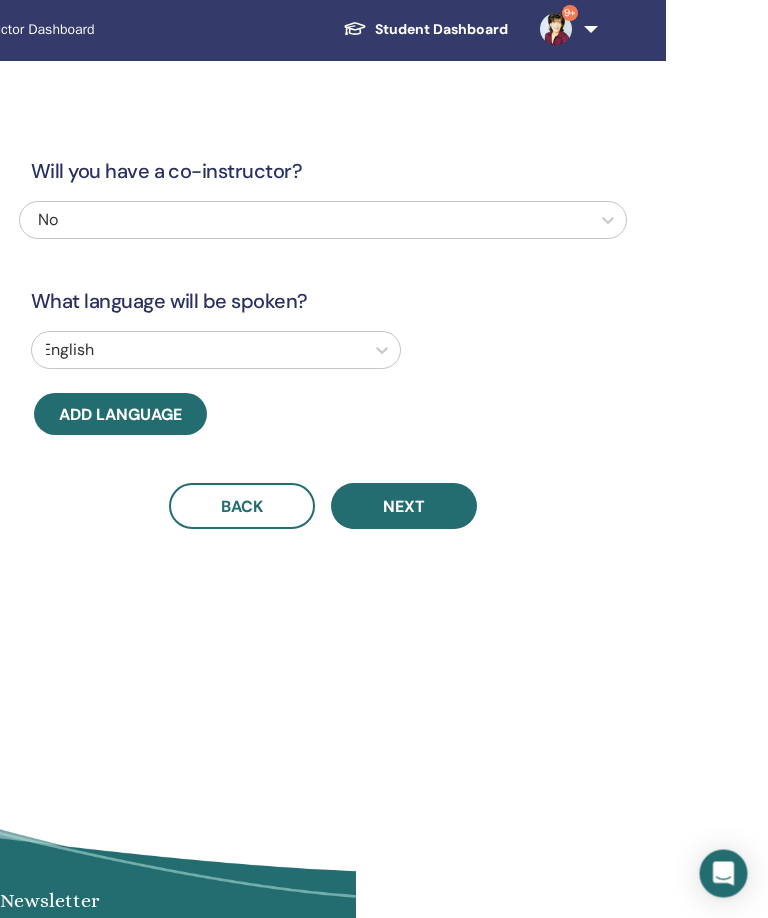 click on "Next" at bounding box center (405, 507) 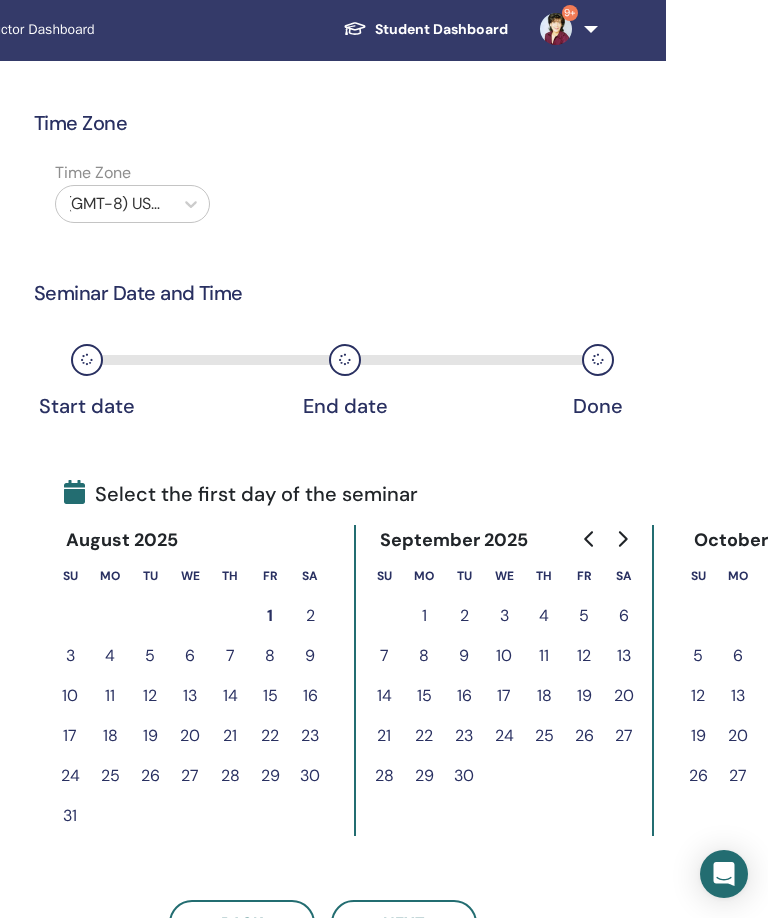 click on "10" at bounding box center (70, 696) 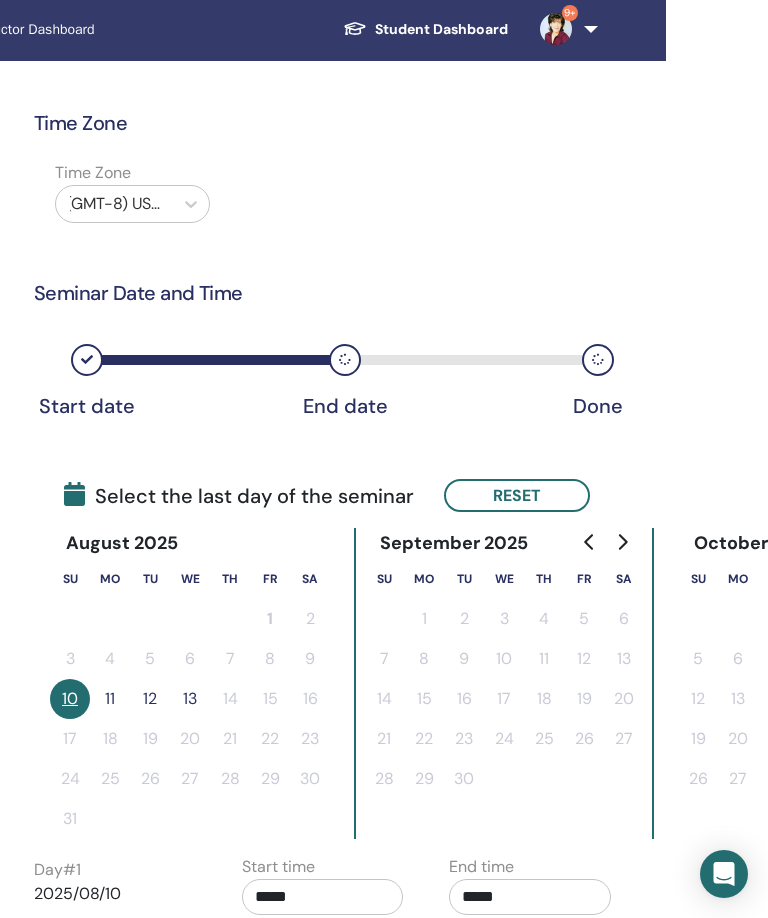 click on "11" at bounding box center (110, 699) 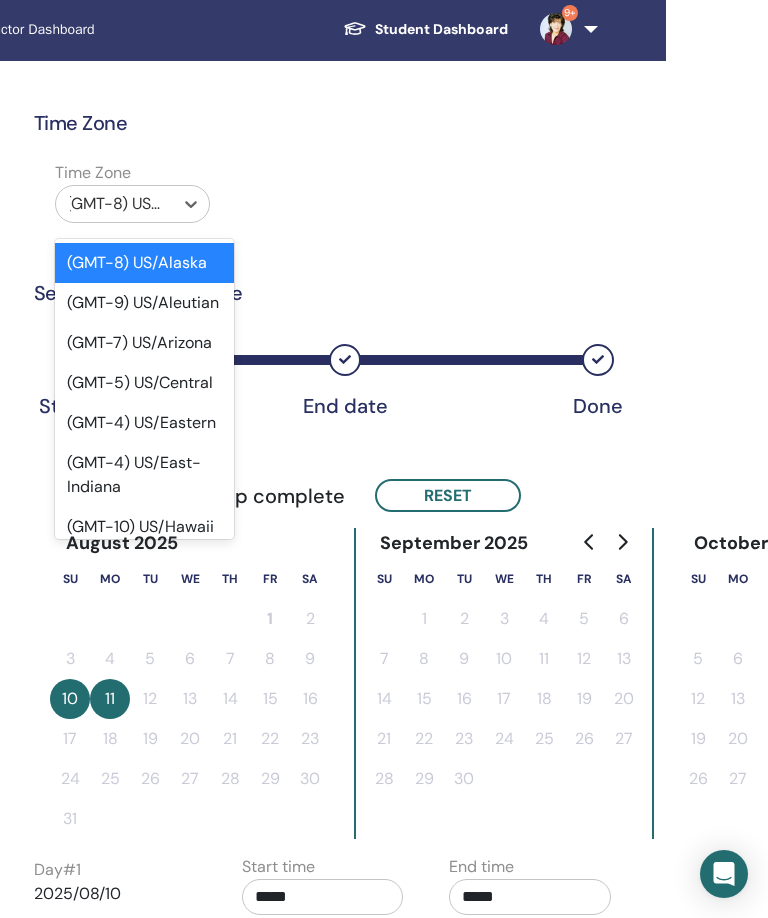 scroll, scrollTop: 2, scrollLeft: 411, axis: both 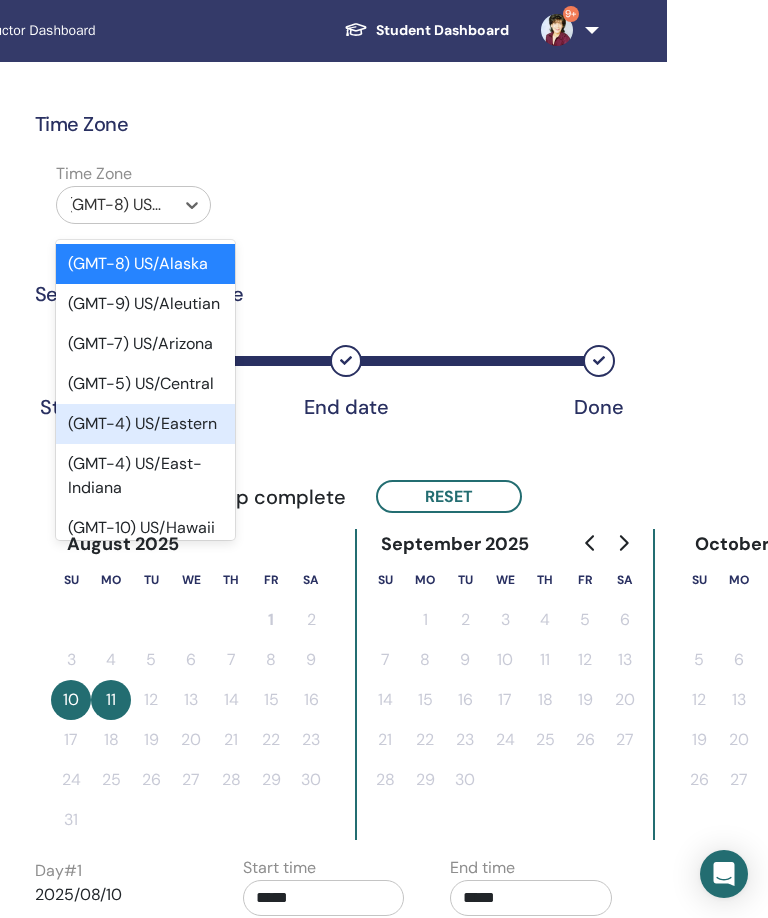 click on "(GMT-4) US/Eastern" at bounding box center [145, 424] 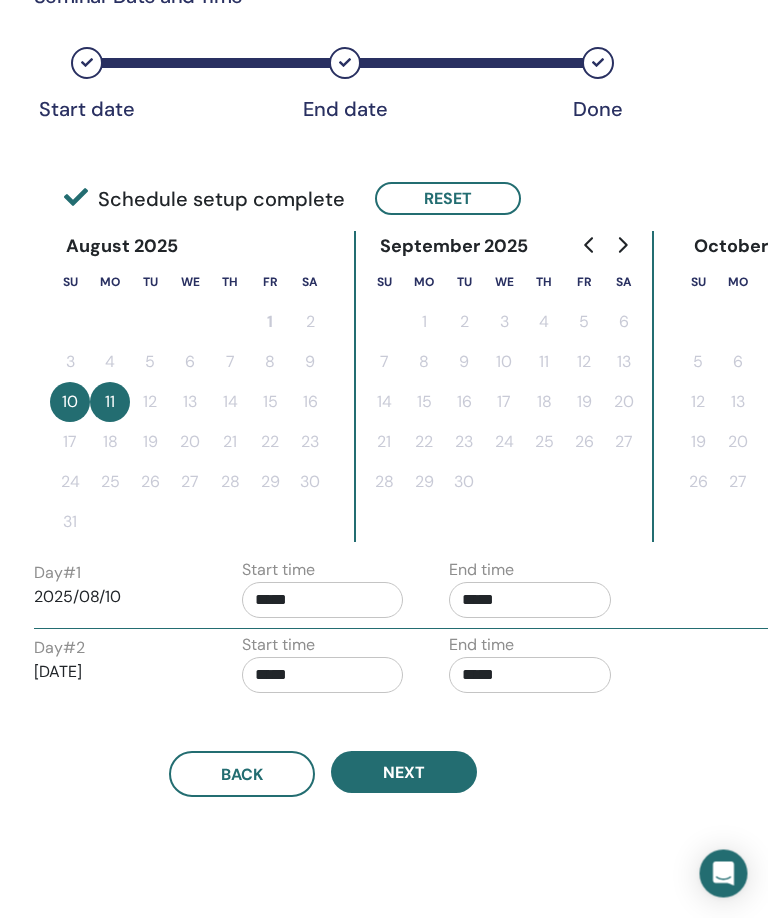 scroll, scrollTop: 300, scrollLeft: 411, axis: both 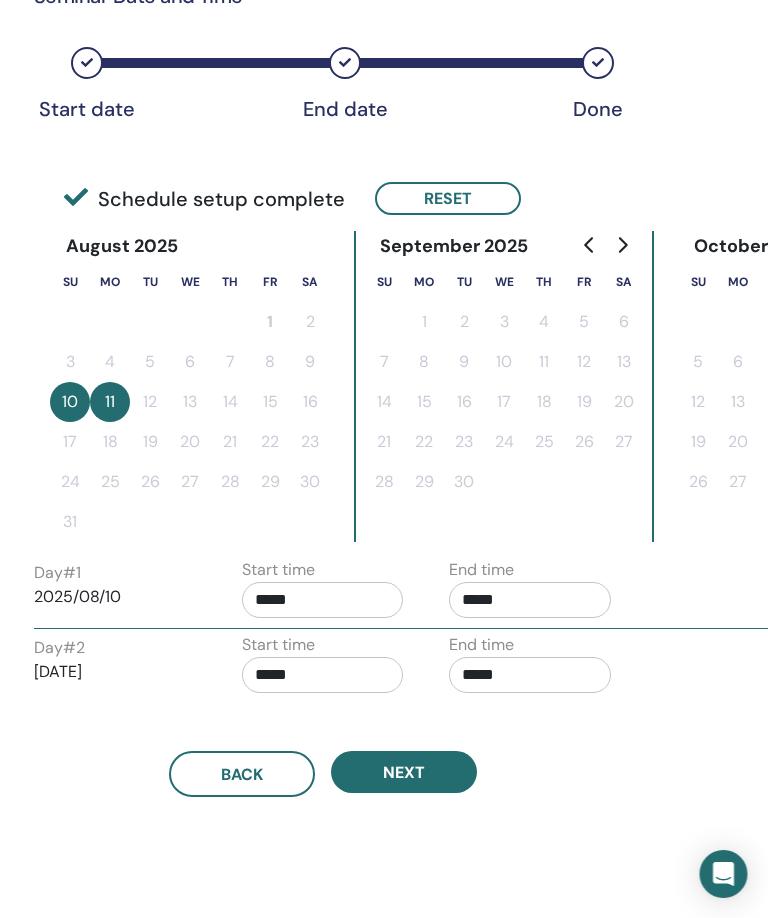 click on "*****" at bounding box center [324, 600] 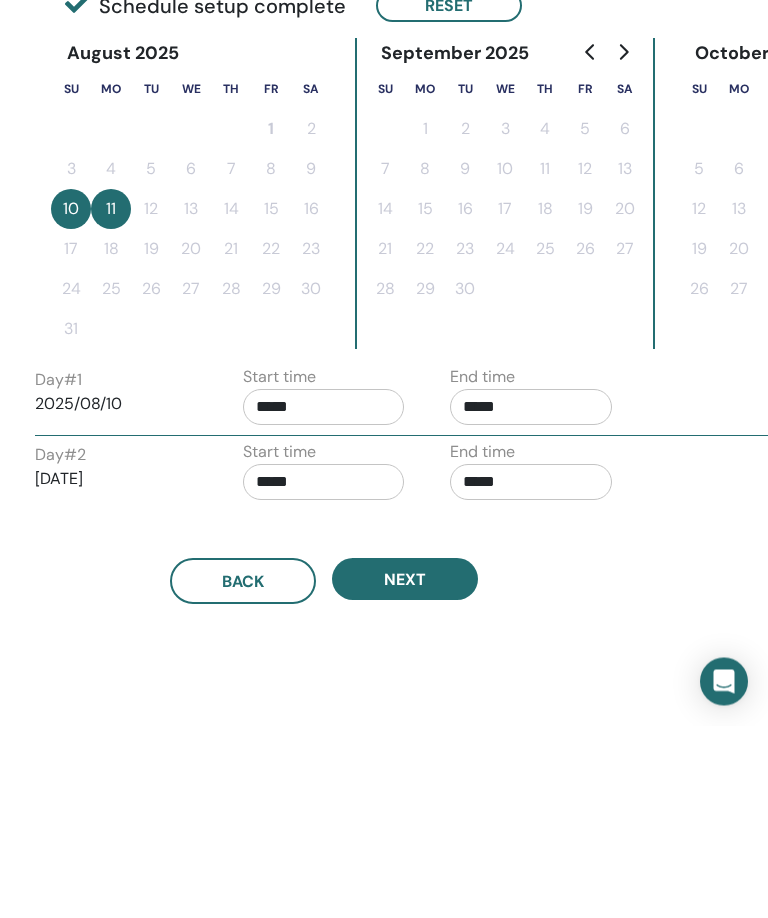 click on "*****" at bounding box center (324, 600) 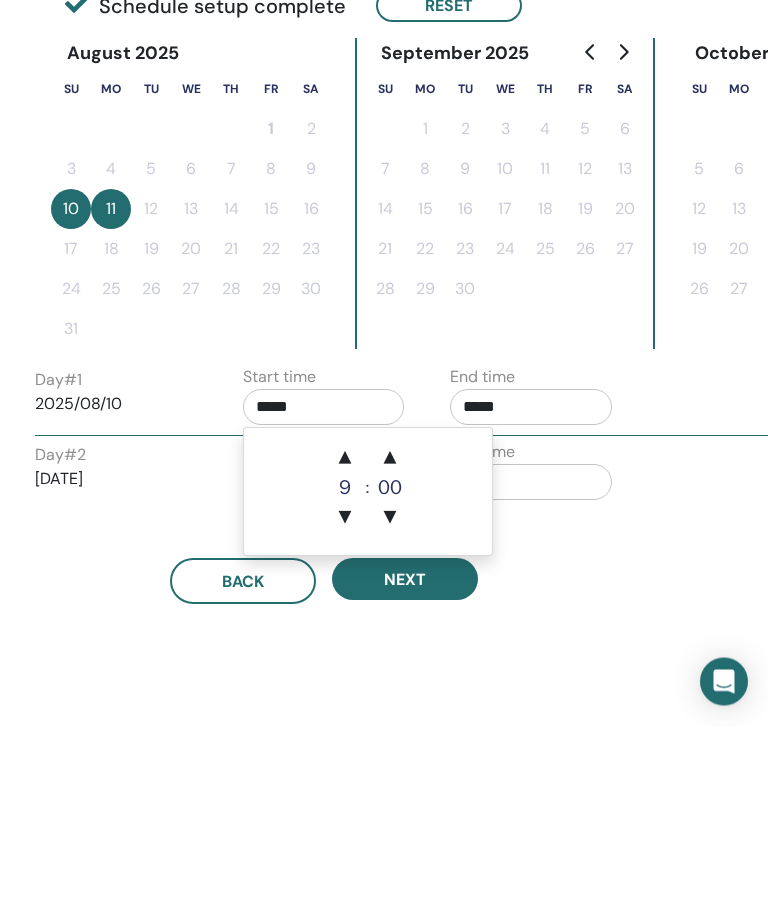 click on "▲" at bounding box center (345, 651) 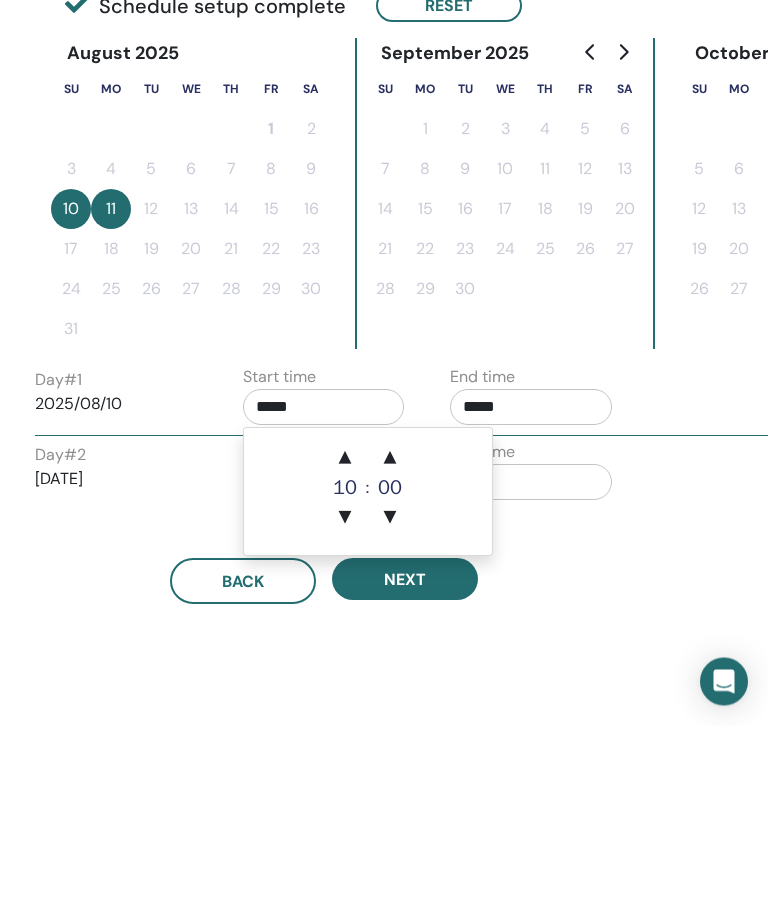 scroll, scrollTop: 493, scrollLeft: 412, axis: both 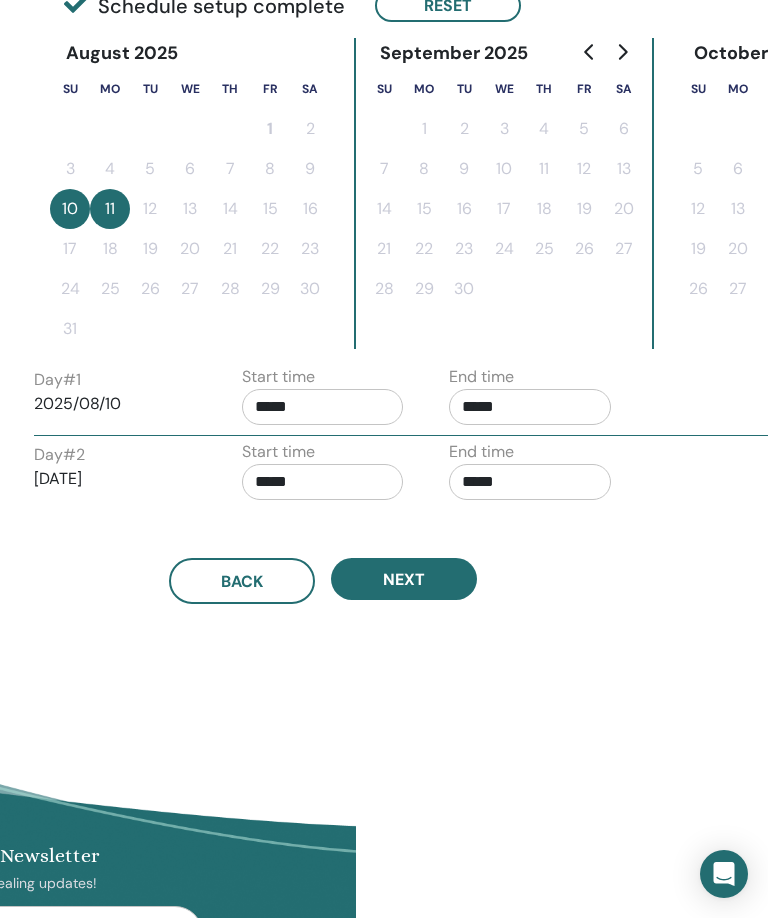 click on "Time Zone Time Zone (GMT-4) US/Eastern Seminar Date and Time Start date End date Done Schedule setup complete Reset August 2025 Su Mo Tu We Th Fr Sa 1 2 3 4 5 6 7 8 9 10 11 12 13 14 15 16 17 18 19 20 21 22 23 24 25 26 27 28 29 30 31 September 2025 Su Mo Tu We Th Fr Sa 1 2 3 4 5 6 7 8 9 10 11 12 13 14 15 16 17 18 19 20 21 22 23 24 25 26 27 28 29 30 October 2025 Su Mo Tu We Th Fr Sa 1 2 3 4 5 6 7 8 9 10 11 12 13 14 15 16 17 18 19 20 21 22 23 24 25 26 27 28 29 30 31 Day  # 1 2025/08/10 Start time ***** End time ***** Day  # 2 2025/08/11 Start time ***** End time ***** Back Next" at bounding box center [388, 227] 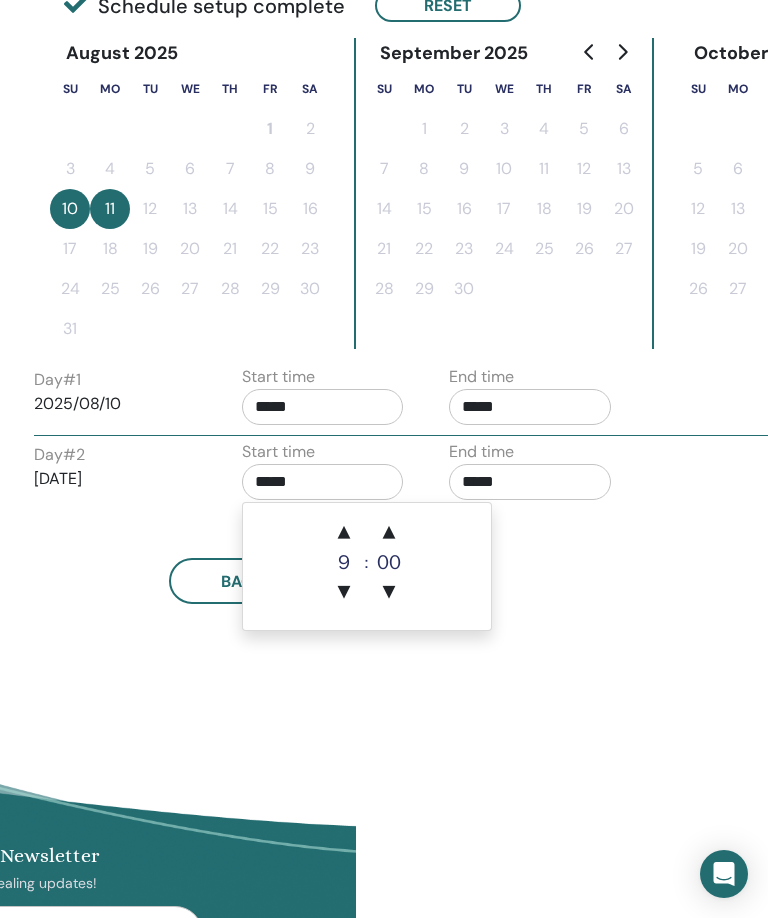 scroll, scrollTop: 492, scrollLeft: 411, axis: both 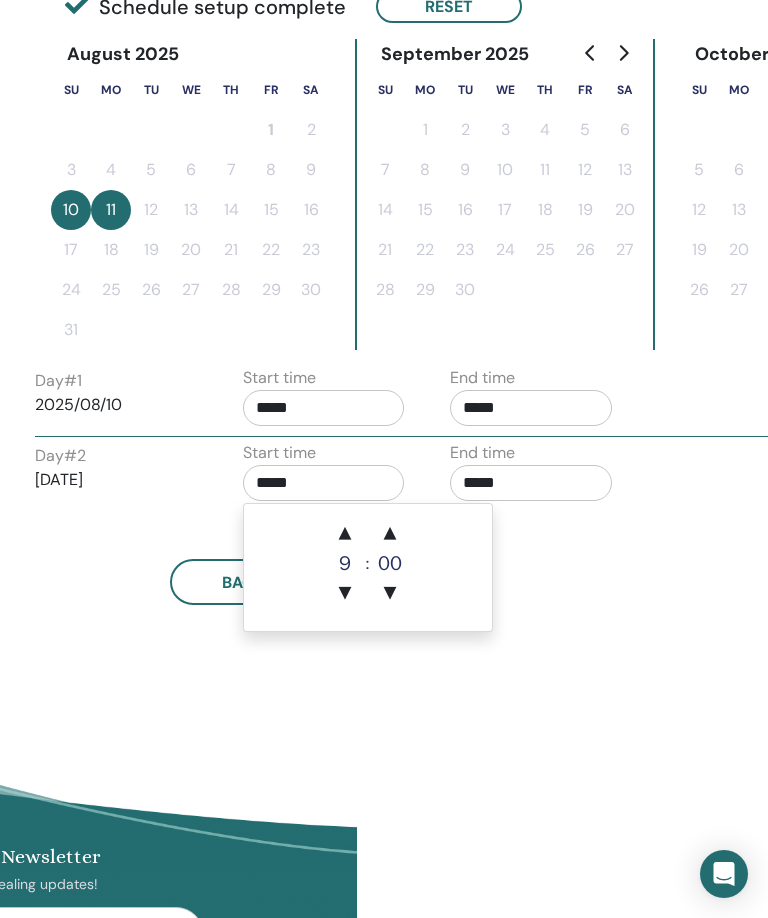 click on "▲" at bounding box center (345, 534) 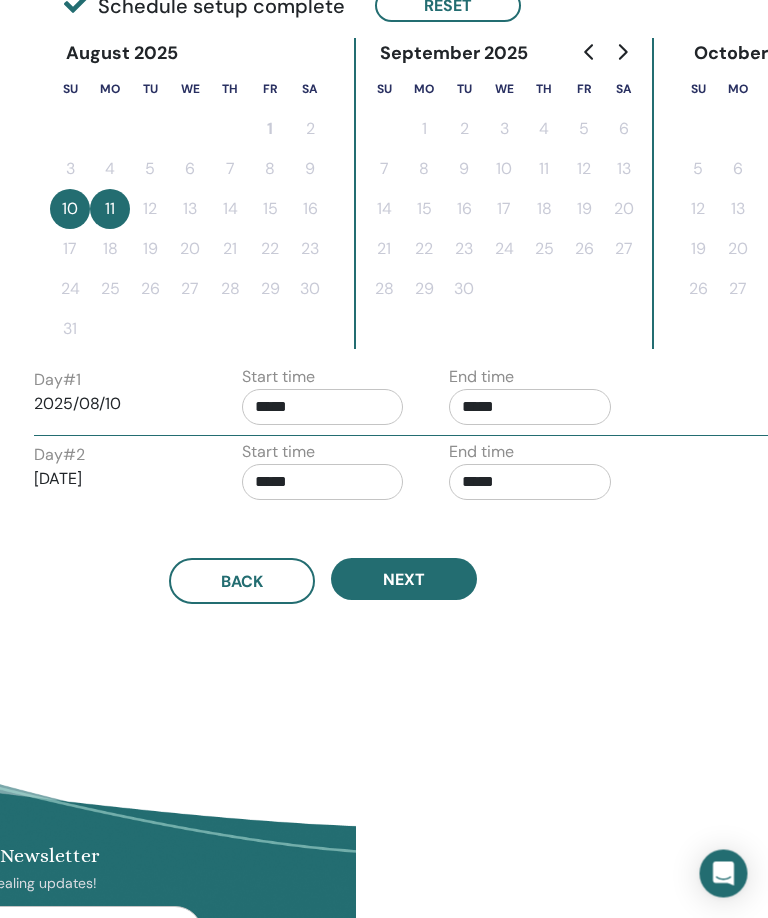 scroll, scrollTop: 493, scrollLeft: 412, axis: both 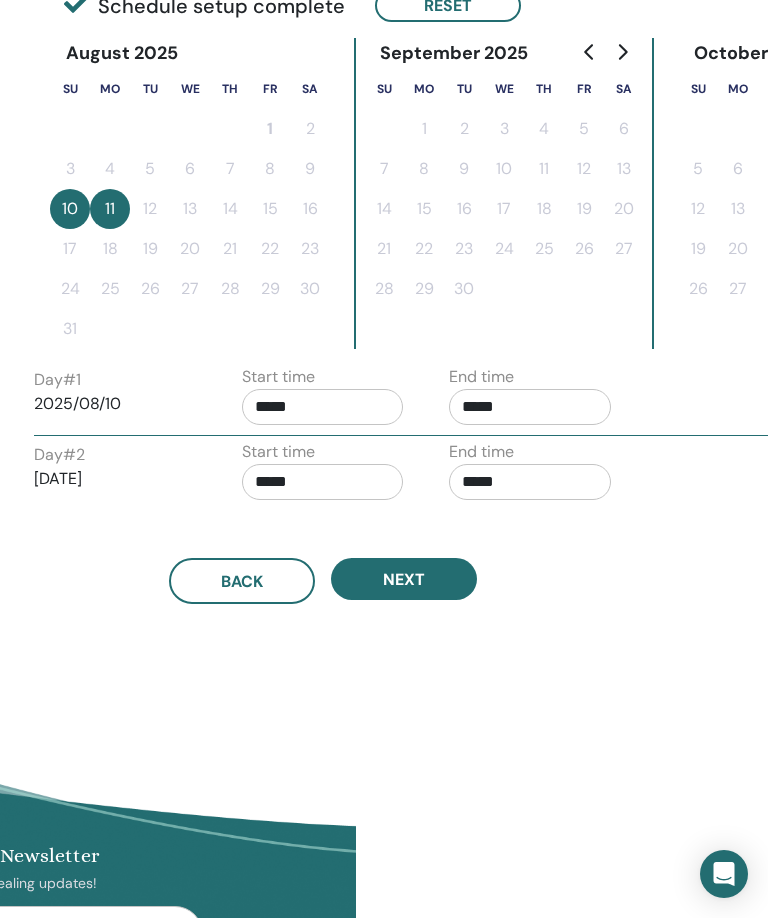 click on "Time Zone Time Zone (GMT-4) US/Eastern Seminar Date and Time Start date End date Done Schedule setup complete Reset August 2025 Su Mo Tu We Th Fr Sa 1 2 3 4 5 6 7 8 9 10 11 12 13 14 15 16 17 18 19 20 21 22 23 24 25 26 27 28 29 30 31 September 2025 Su Mo Tu We Th Fr Sa 1 2 3 4 5 6 7 8 9 10 11 12 13 14 15 16 17 18 19 20 21 22 23 24 25 26 27 28 29 30 October 2025 Su Mo Tu We Th Fr Sa 1 2 3 4 5 6 7 8 9 10 11 12 13 14 15 16 17 18 19 20 21 22 23 24 25 26 27 28 29 30 31 Day  # 1 2025/08/10 Start time ***** End time ***** Day  # 2 2025/08/11 Start time ***** End time ***** Back Next" at bounding box center (388, 227) 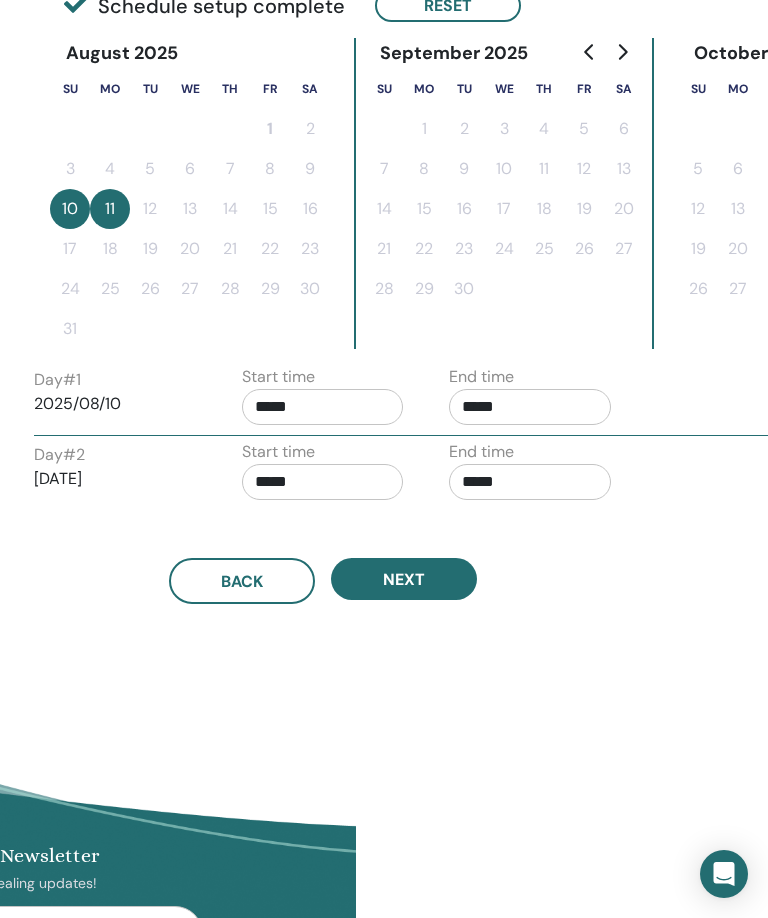 click on "*****" at bounding box center (530, 407) 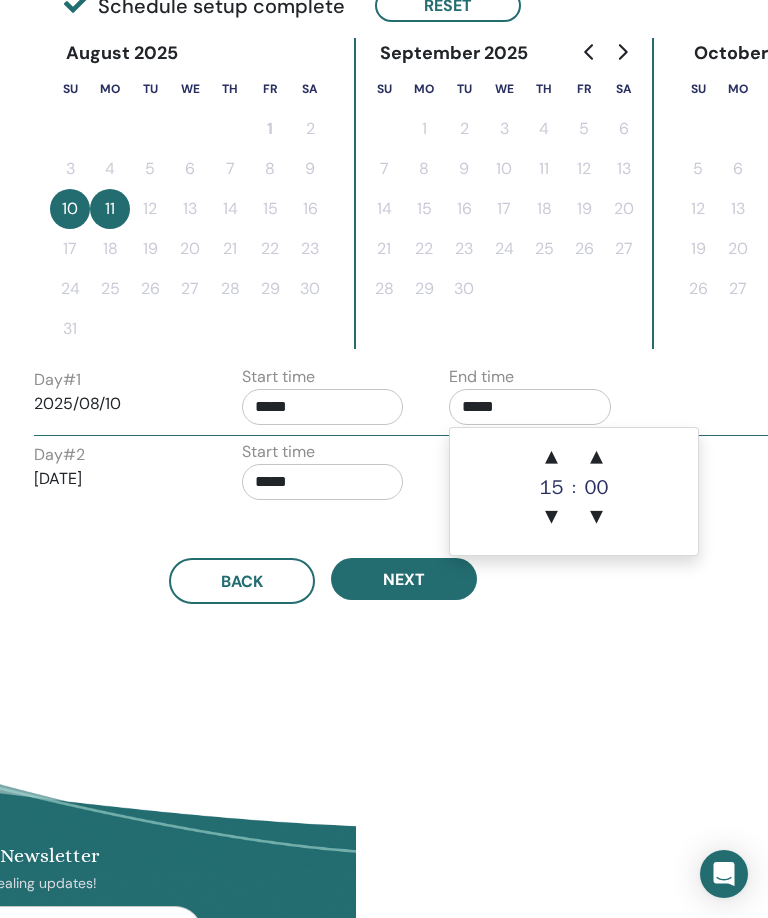scroll, scrollTop: 492, scrollLeft: 411, axis: both 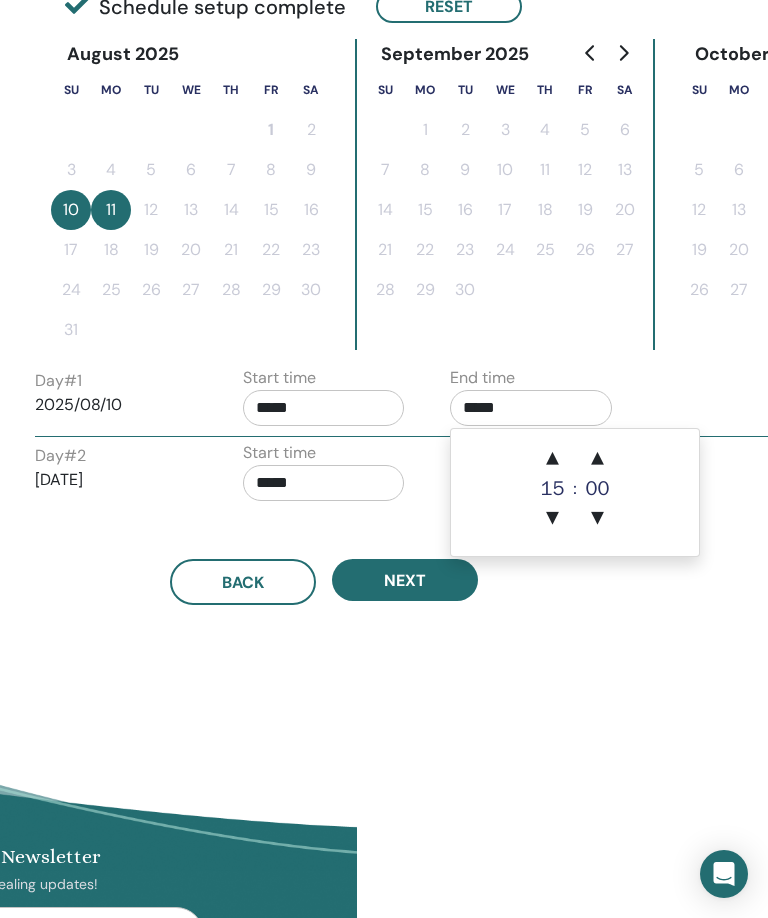 click on "▲" at bounding box center [553, 459] 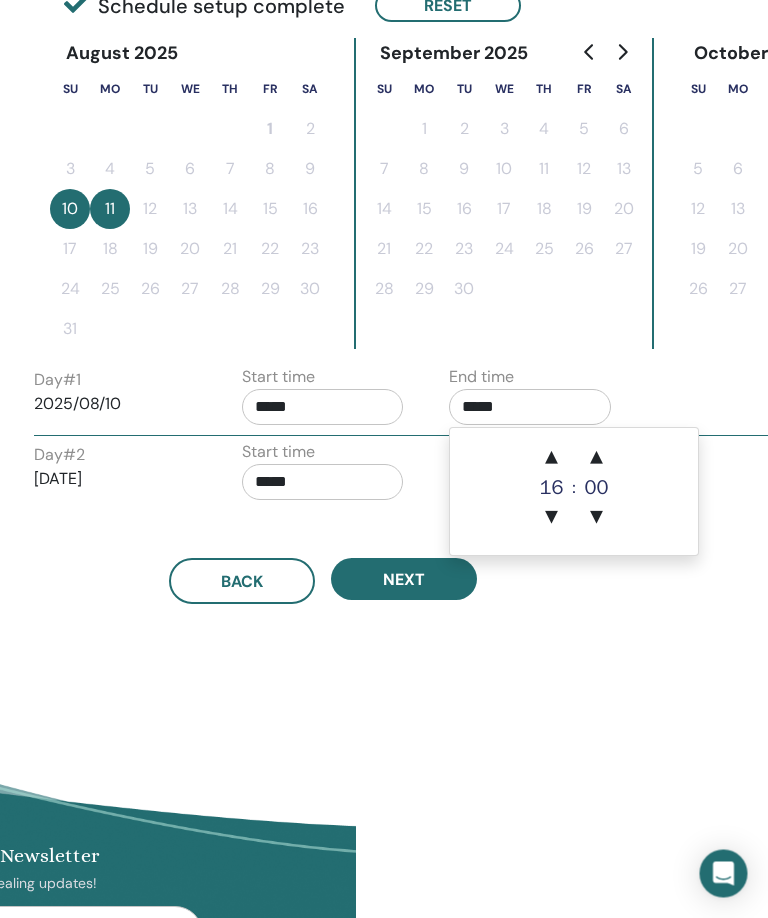 click on "▲" at bounding box center [553, 459] 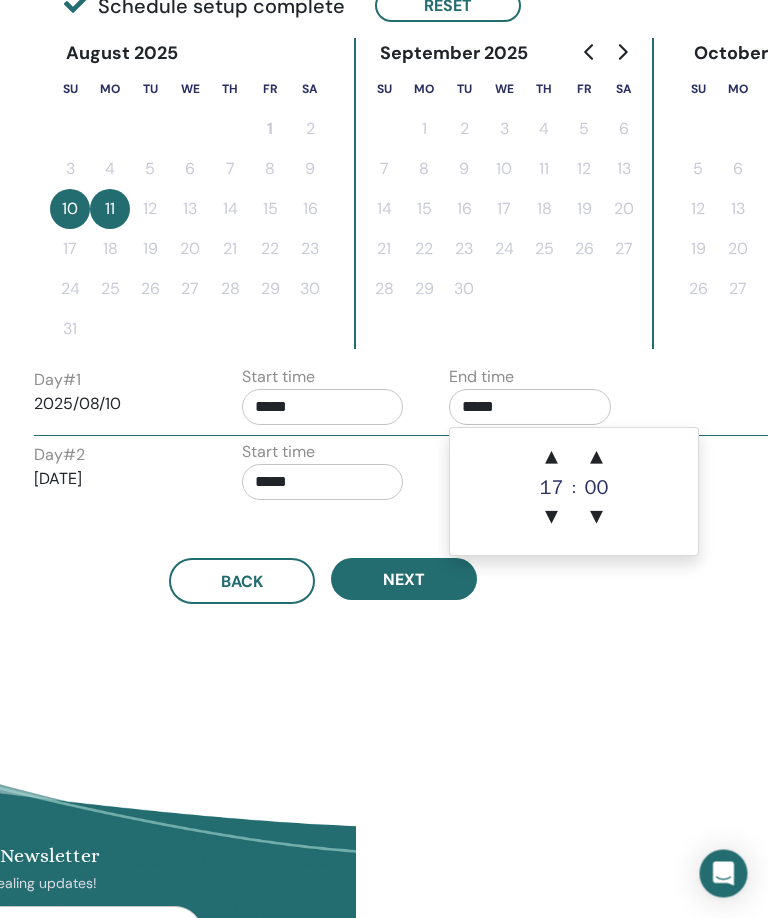 scroll, scrollTop: 493, scrollLeft: 412, axis: both 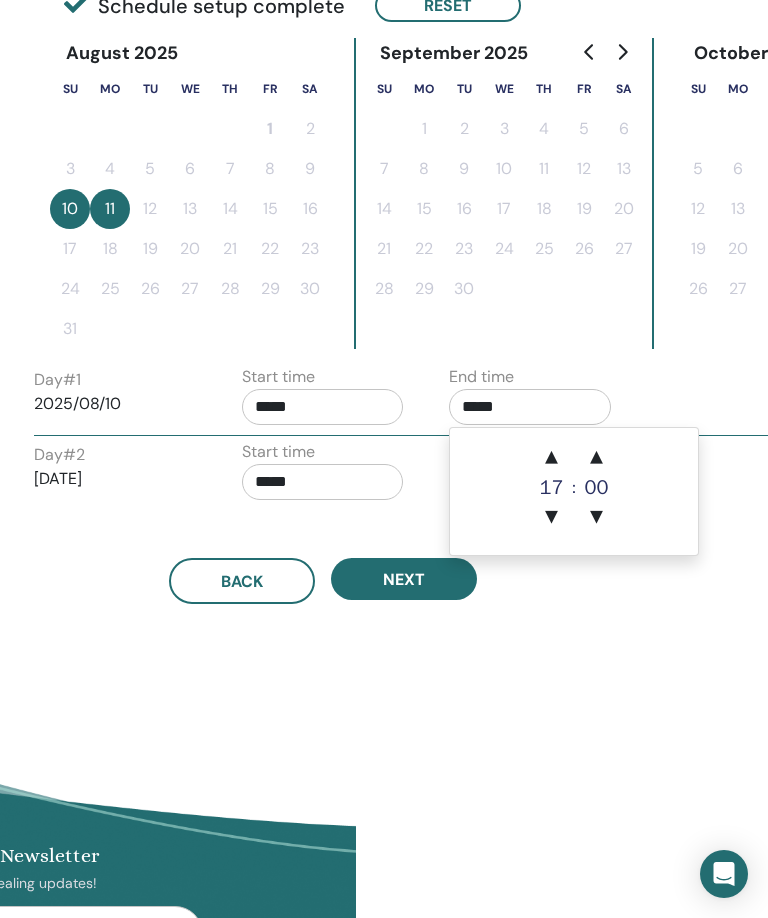 click on "▲" at bounding box center (552, 458) 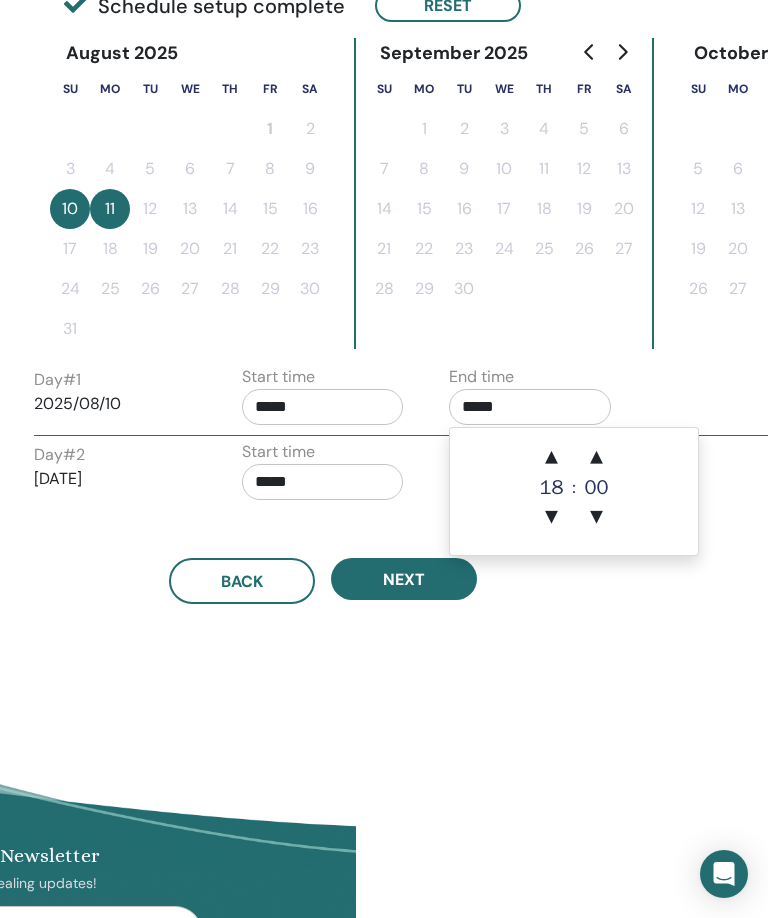 type on "*****" 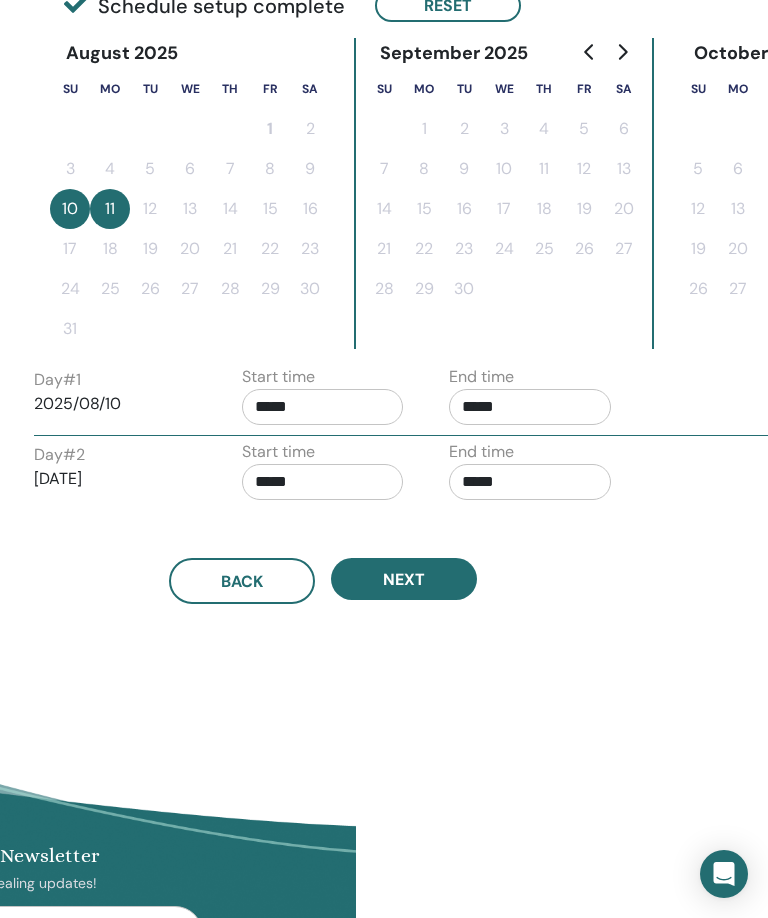 click on "Time Zone Time Zone (GMT-4) US/Eastern Seminar Date and Time Start date End date Done Schedule setup complete Reset August 2025 Su Mo Tu We Th Fr Sa 1 2 3 4 5 6 7 8 9 10 11 12 13 14 15 16 17 18 19 20 21 22 23 24 25 26 27 28 29 30 31 September 2025 Su Mo Tu We Th Fr Sa 1 2 3 4 5 6 7 8 9 10 11 12 13 14 15 16 17 18 19 20 21 22 23 24 25 26 27 28 29 30 October 2025 Su Mo Tu We Th Fr Sa 1 2 3 4 5 6 7 8 9 10 11 12 13 14 15 16 17 18 19 20 21 22 23 24 25 26 27 28 29 30 31 Day  # 1 2025/08/10 Start time ***** End time ***** Day  # 2 2025/08/11 Start time ***** End time ***** Back Next" at bounding box center [388, 227] 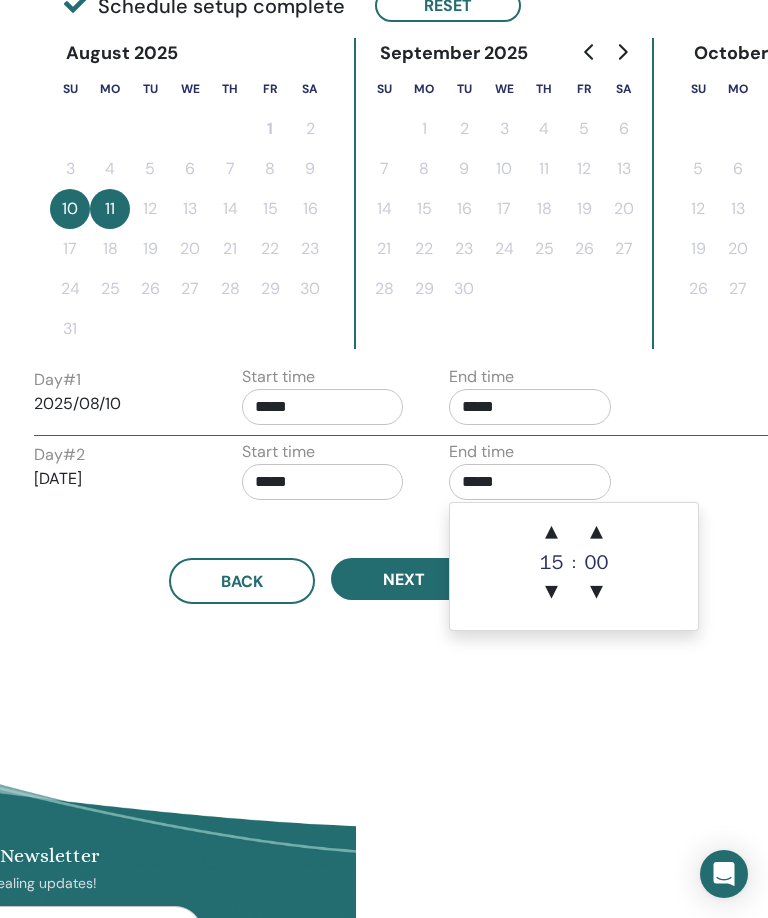 scroll, scrollTop: 492, scrollLeft: 411, axis: both 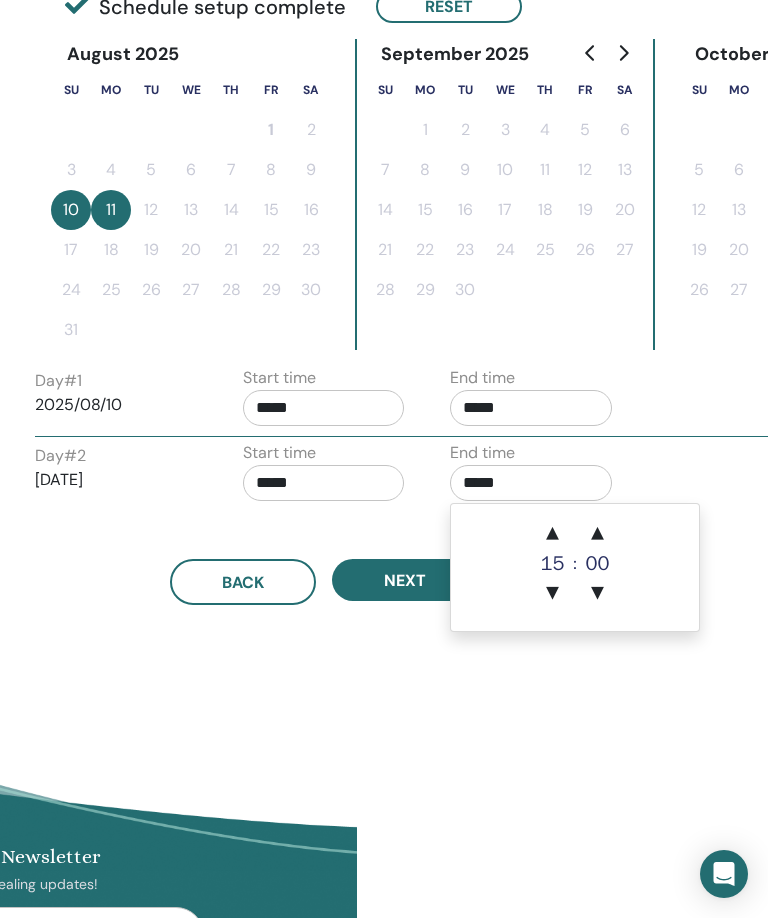 click on "▲" at bounding box center [553, 534] 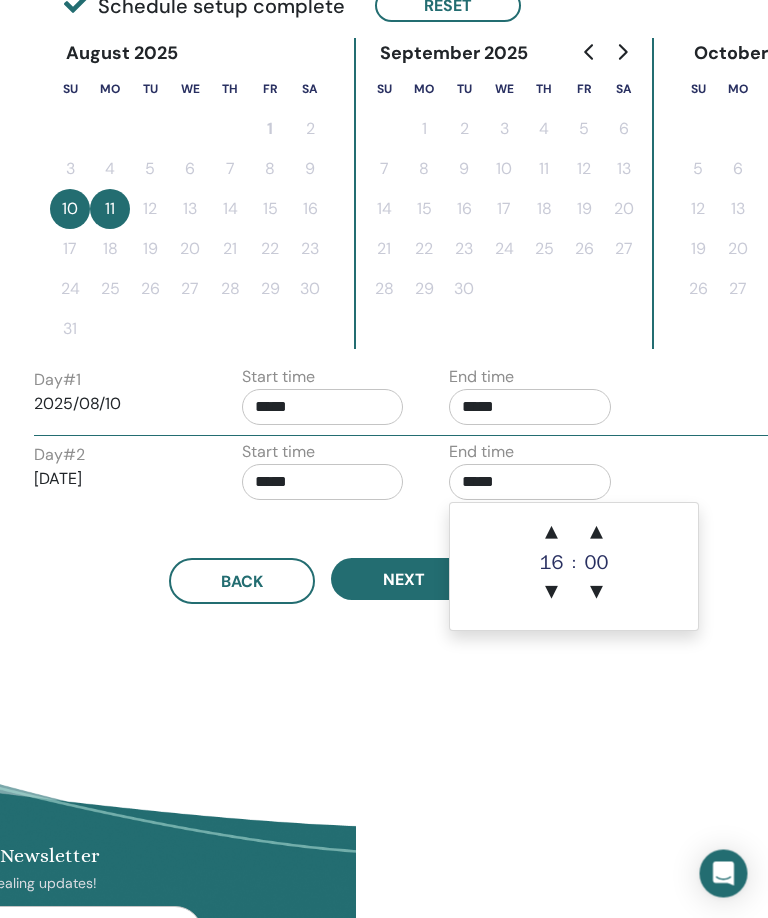 click on "▲" at bounding box center [553, 534] 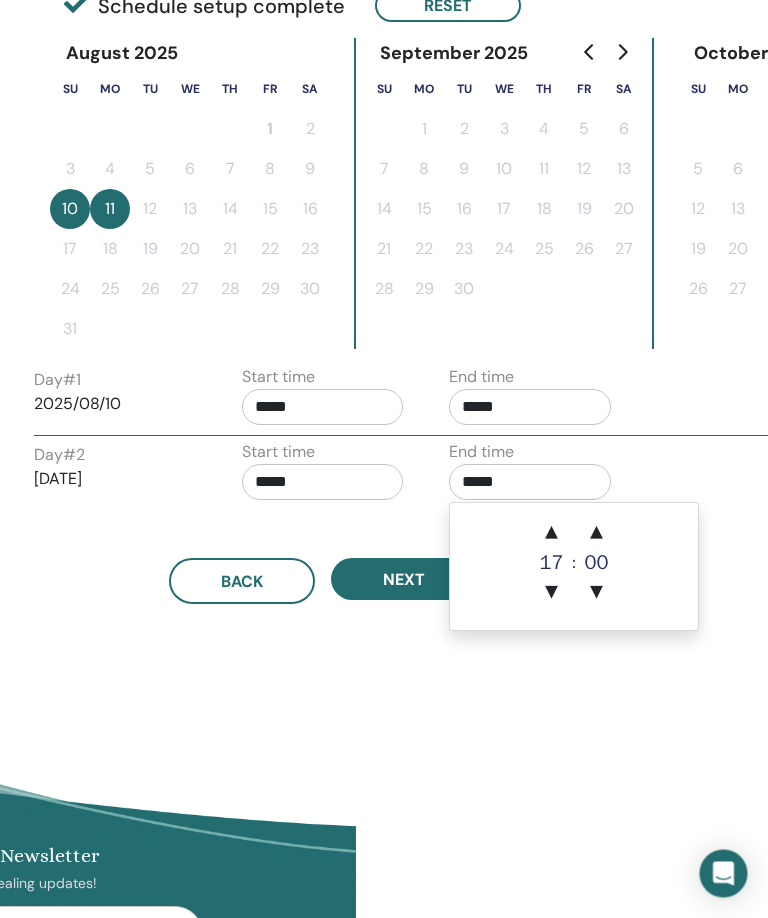 scroll, scrollTop: 493, scrollLeft: 412, axis: both 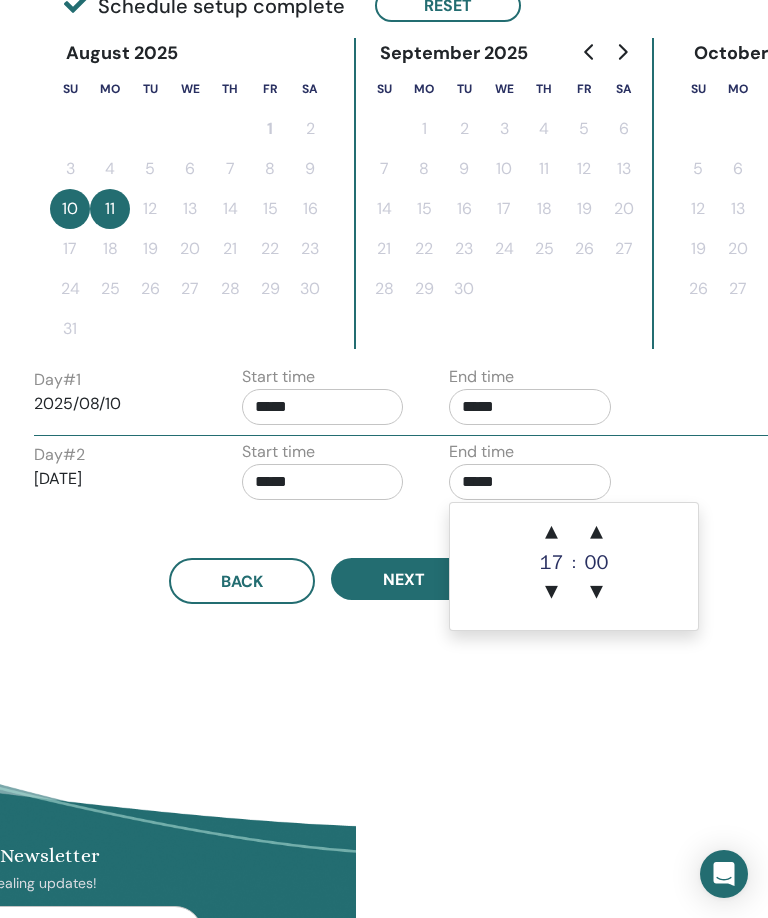 click on "▲" at bounding box center [552, 533] 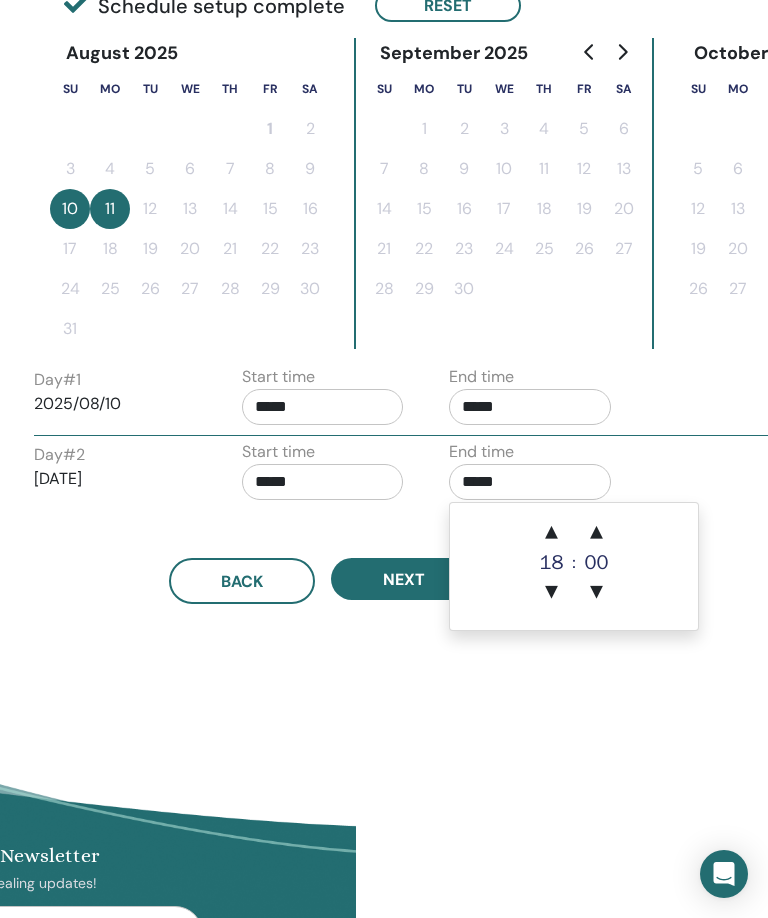 type on "*****" 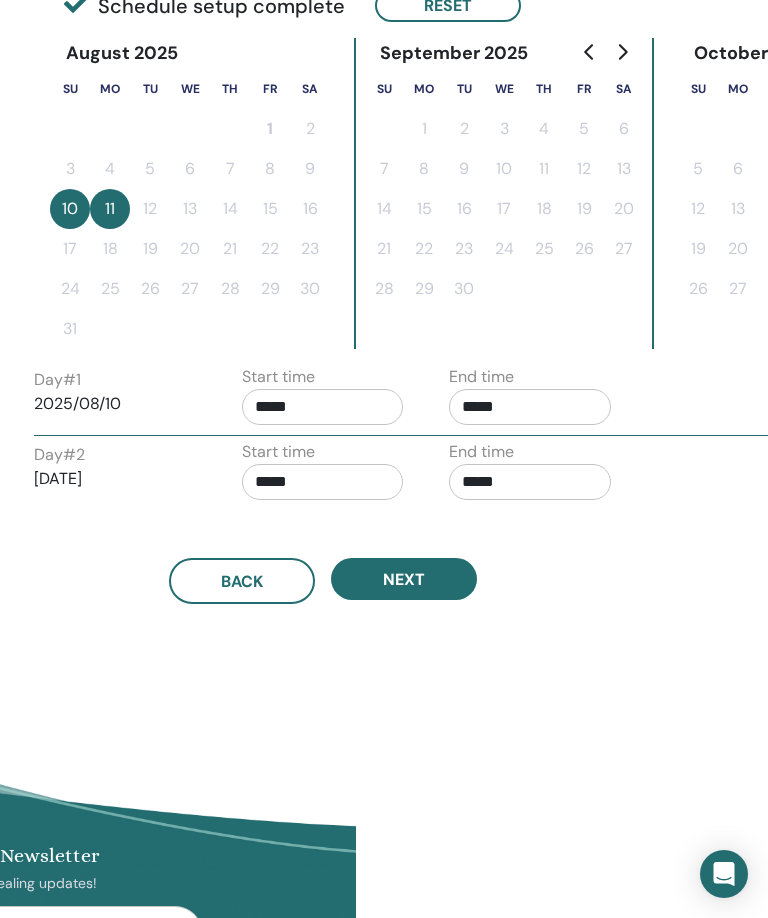 click on "Time Zone Time Zone (GMT-4) US/Eastern Seminar Date and Time Start date End date Done Schedule setup complete Reset August 2025 Su Mo Tu We Th Fr Sa 1 2 3 4 5 6 7 8 9 10 11 12 13 14 15 16 17 18 19 20 21 22 23 24 25 26 27 28 29 30 31 September 2025 Su Mo Tu We Th Fr Sa 1 2 3 4 5 6 7 8 9 10 11 12 13 14 15 16 17 18 19 20 21 22 23 24 25 26 27 28 29 30 October 2025 Su Mo Tu We Th Fr Sa 1 2 3 4 5 6 7 8 9 10 11 12 13 14 15 16 17 18 19 20 21 22 23 24 25 26 27 28 29 30 31 Day  # 1 2025/08/10 Start time ***** End time ***** Day  # 2 2025/08/11 Start time ***** End time ***** Back Next" at bounding box center [388, 227] 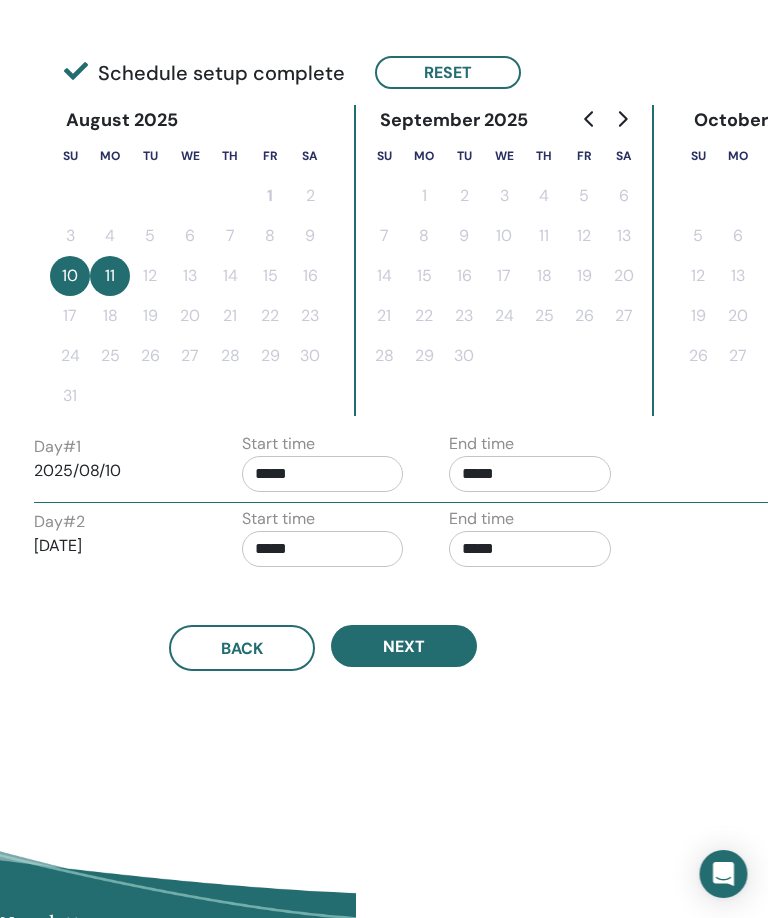 scroll, scrollTop: 425, scrollLeft: 411, axis: both 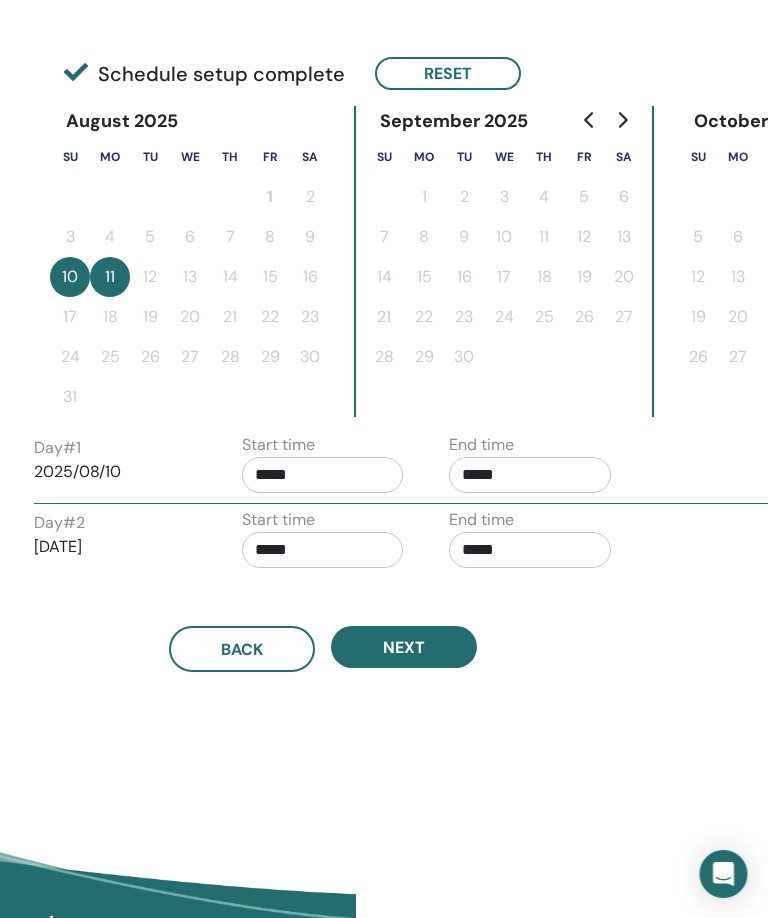 click on "Next" at bounding box center [405, 647] 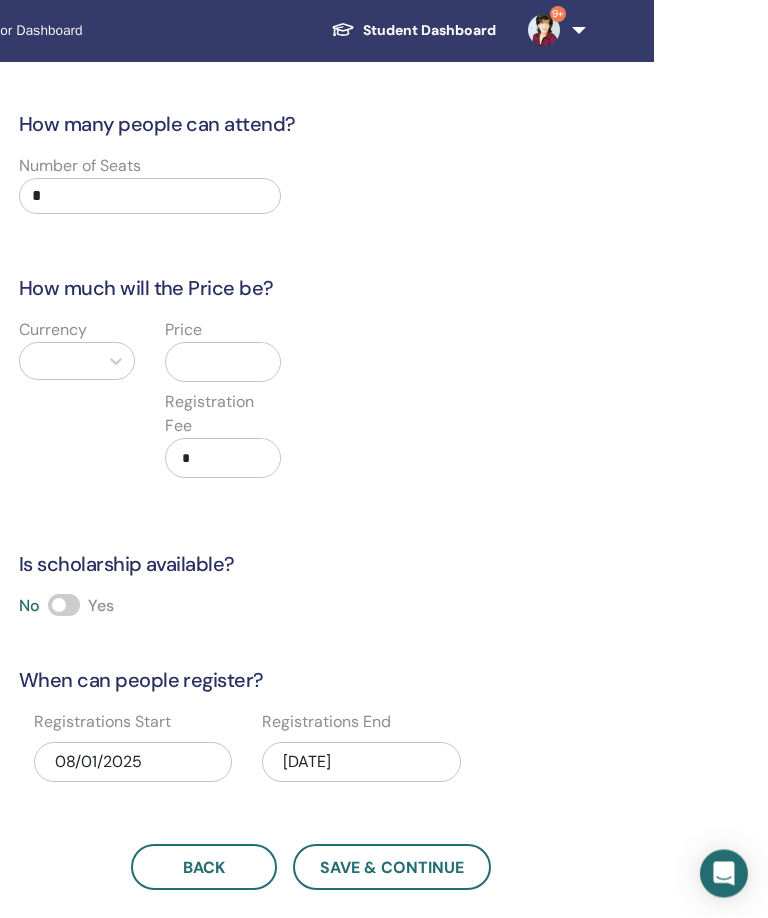 scroll, scrollTop: 62, scrollLeft: 432, axis: both 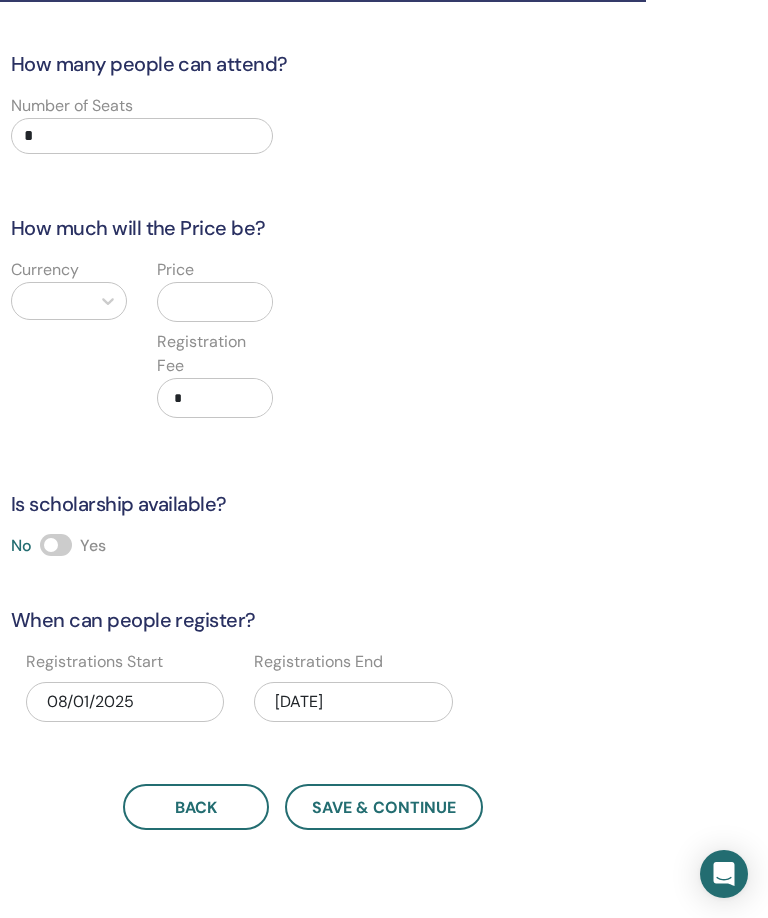click on "*" at bounding box center (142, 136) 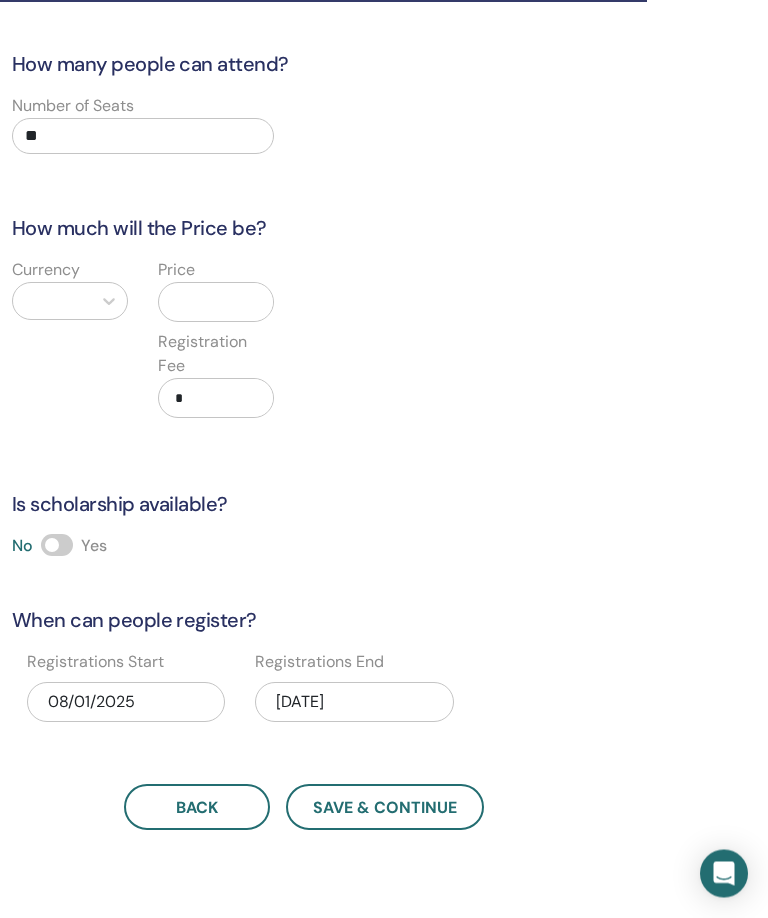 type on "**" 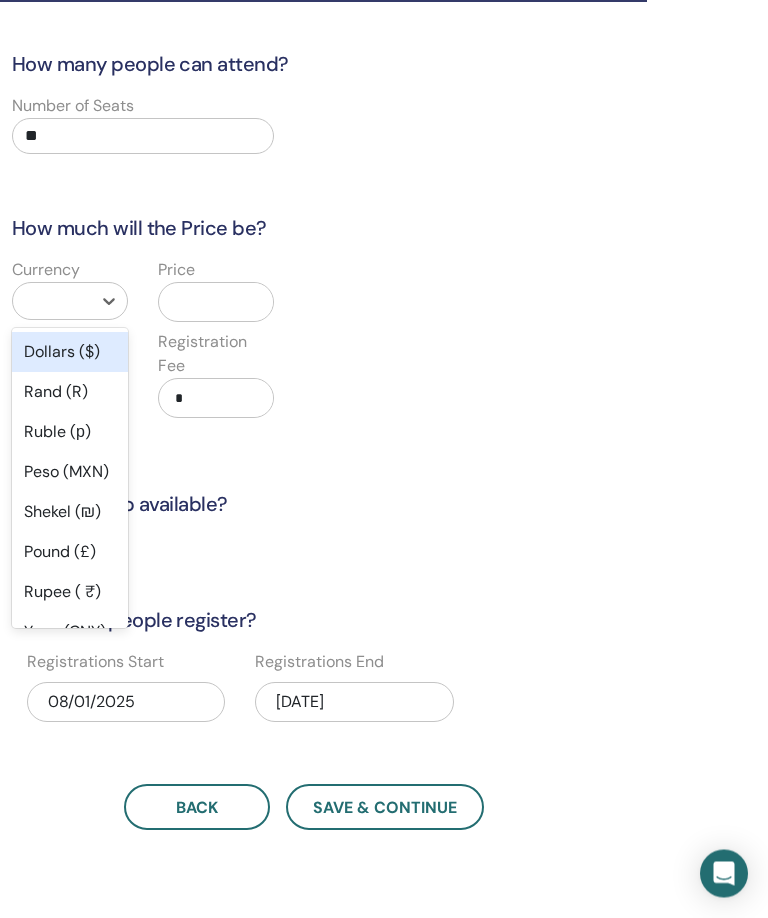 click on "Dollars ($)" at bounding box center [70, 353] 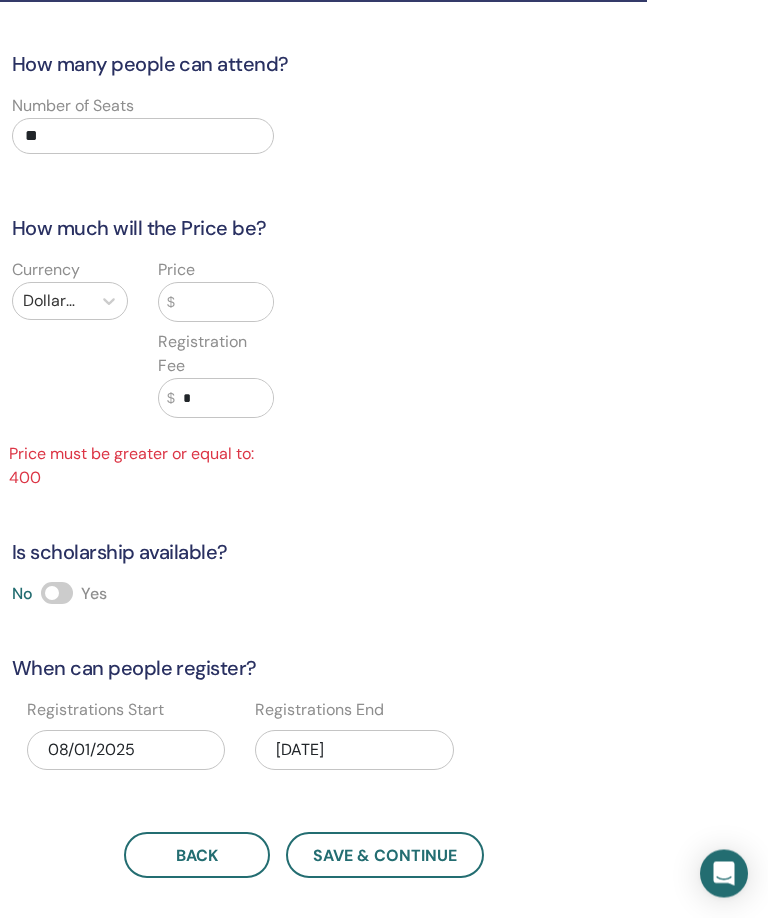 scroll, scrollTop: 62, scrollLeft: 432, axis: both 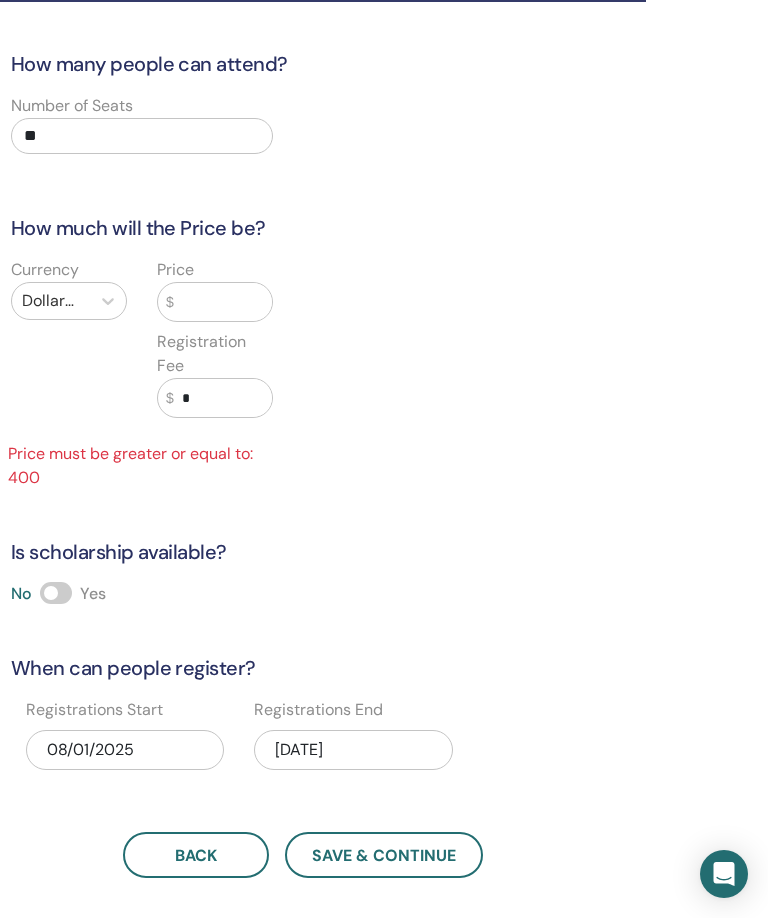click at bounding box center (223, 302) 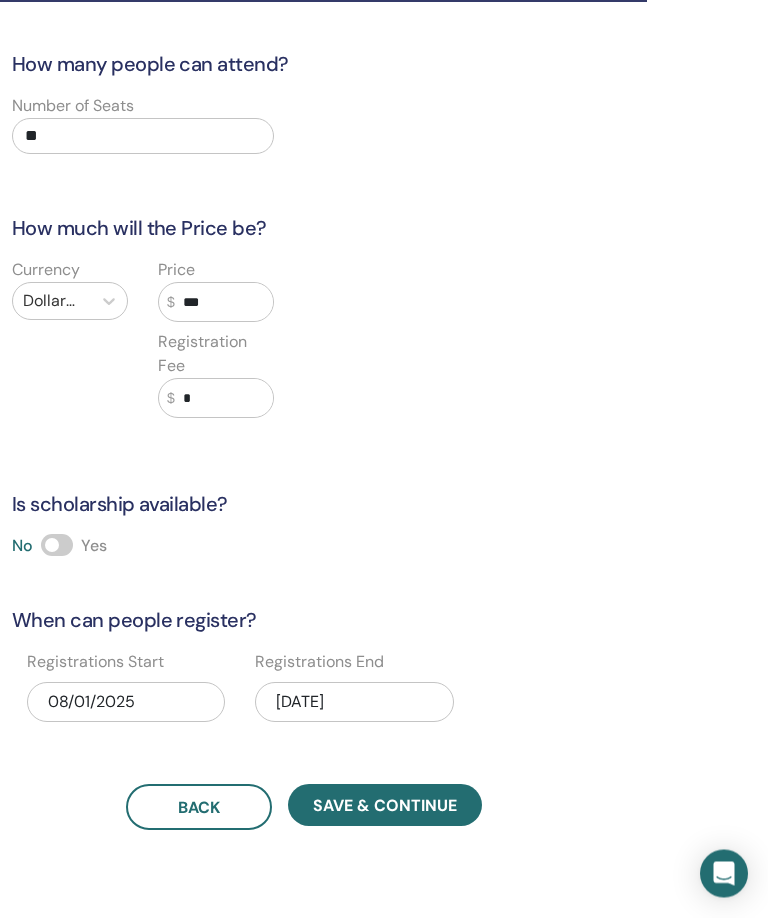 type on "***" 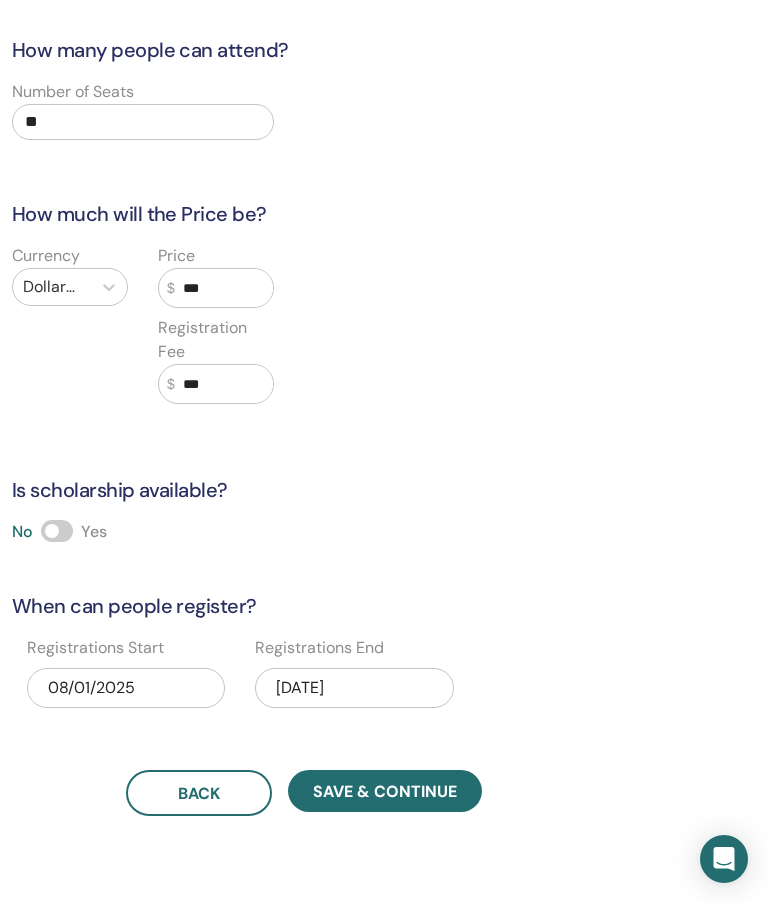 type on "***" 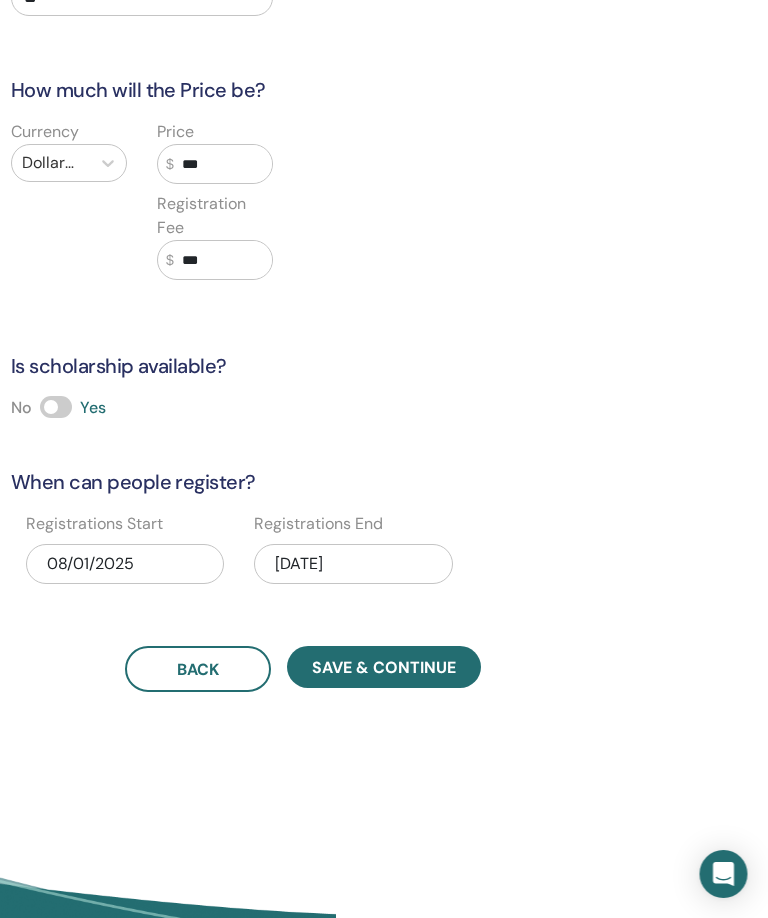 scroll, scrollTop: 206, scrollLeft: 431, axis: both 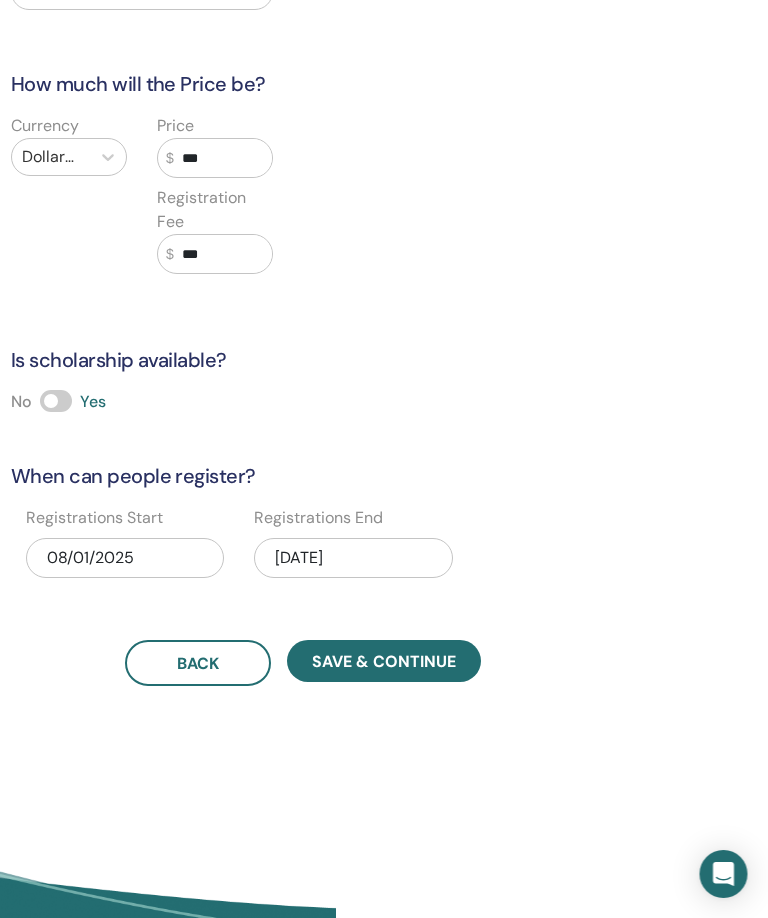 click on "[DATE]" at bounding box center [354, 558] 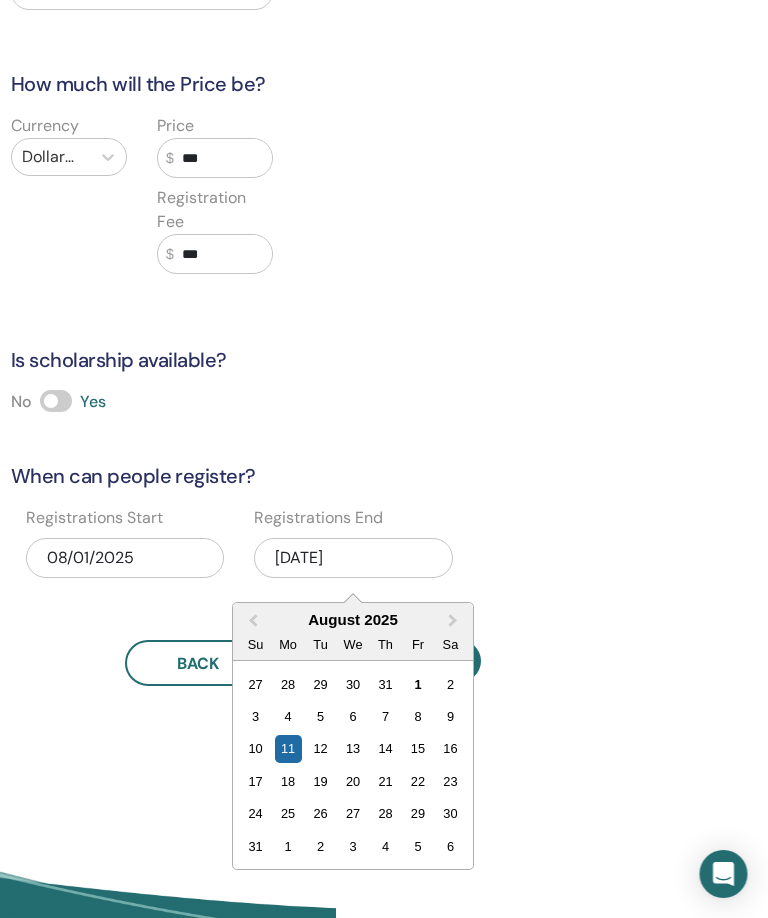 scroll, scrollTop: 206, scrollLeft: 432, axis: both 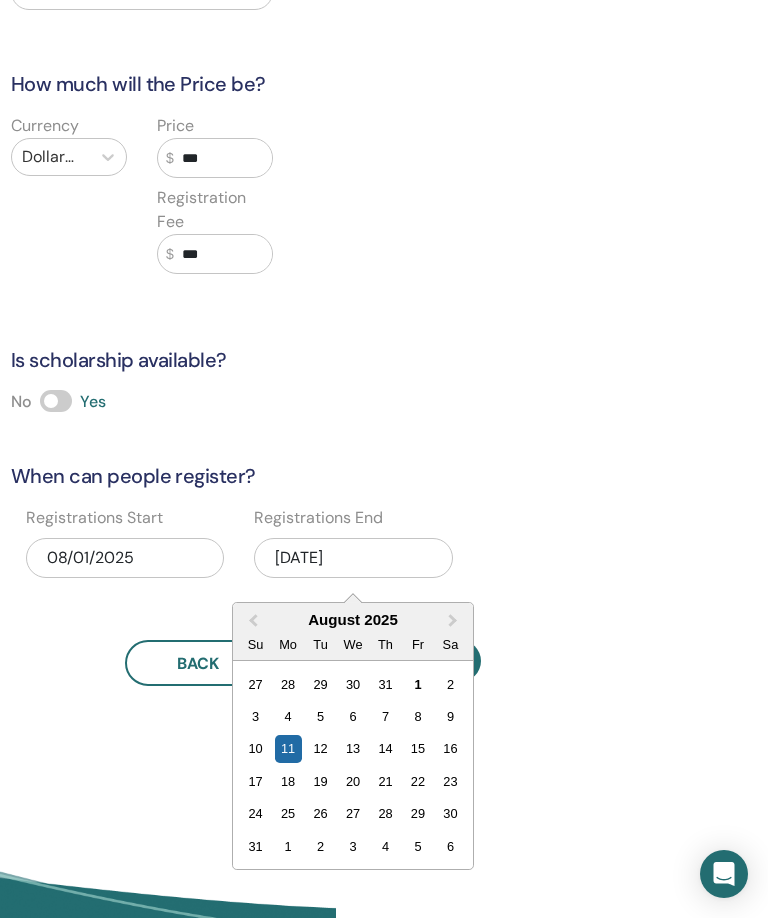 click on "13" at bounding box center [353, 748] 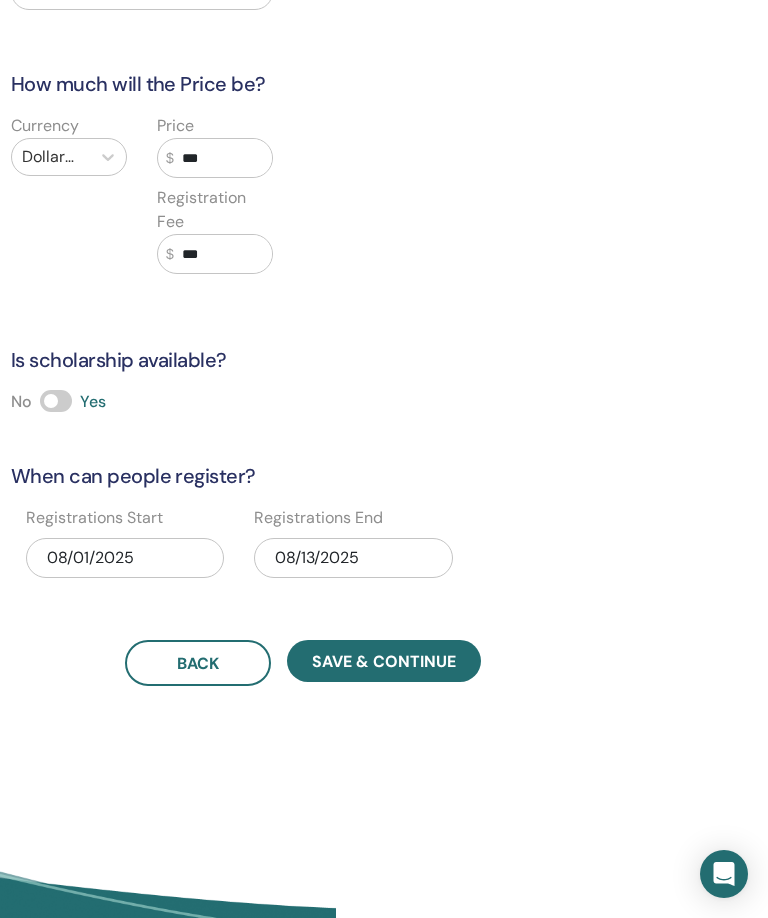 click on "Save & Continue" at bounding box center [384, 661] 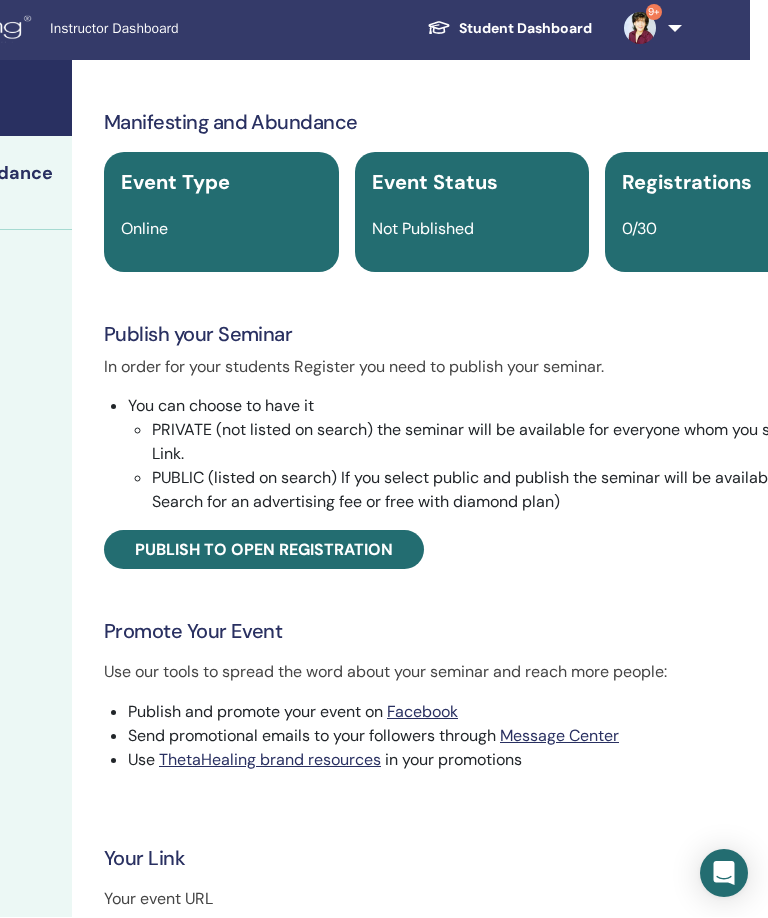 scroll, scrollTop: 4, scrollLeft: 328, axis: both 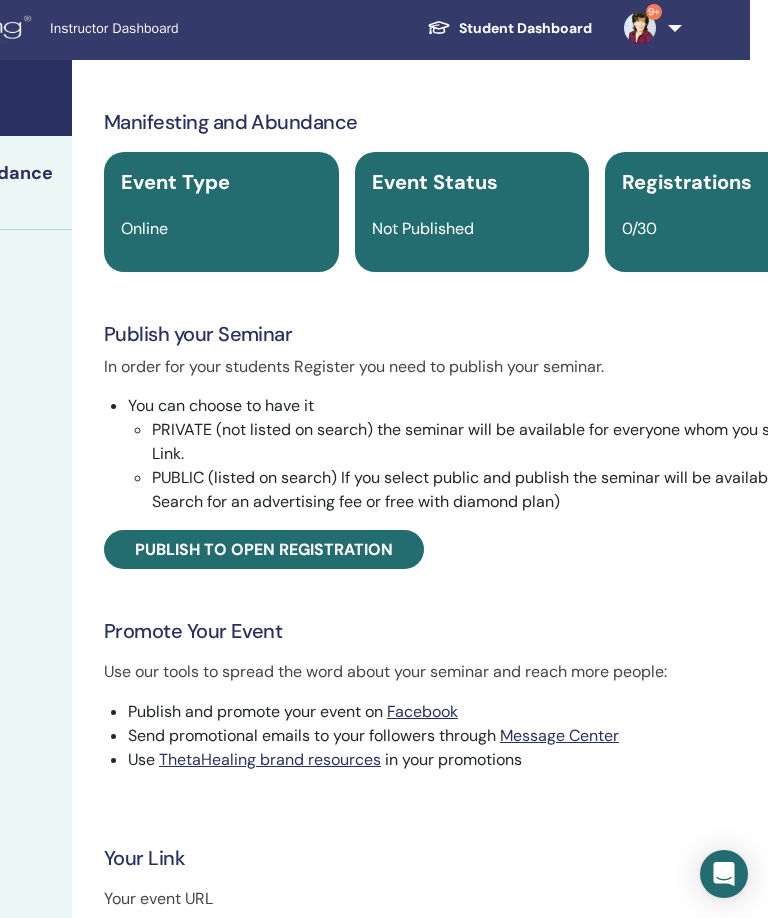 click on "Publish to open registration" at bounding box center (264, 549) 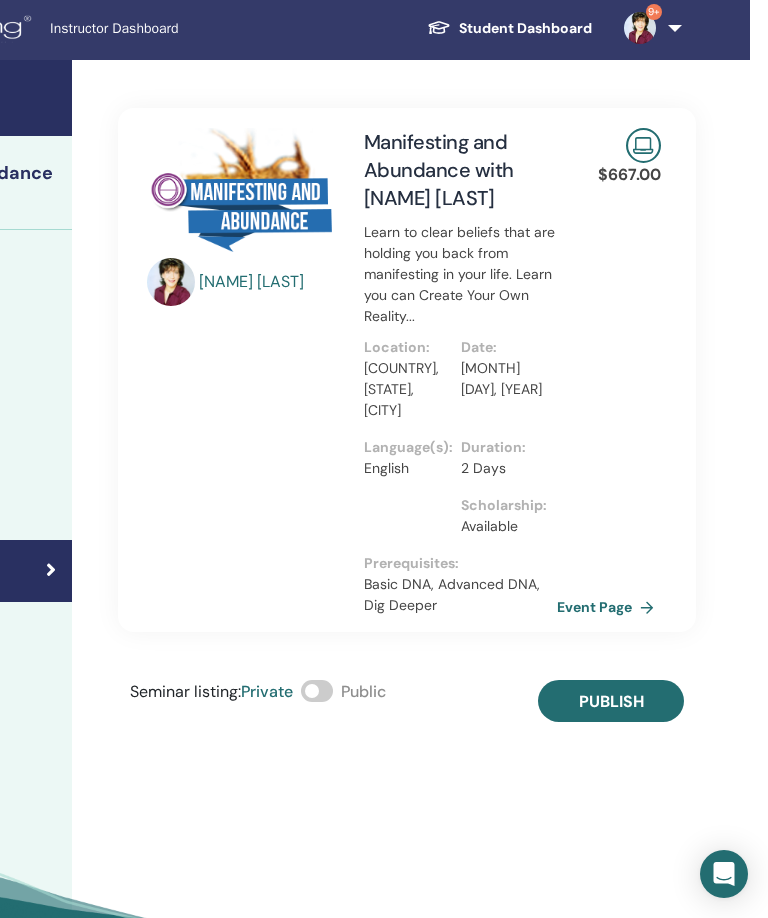 click at bounding box center (317, 691) 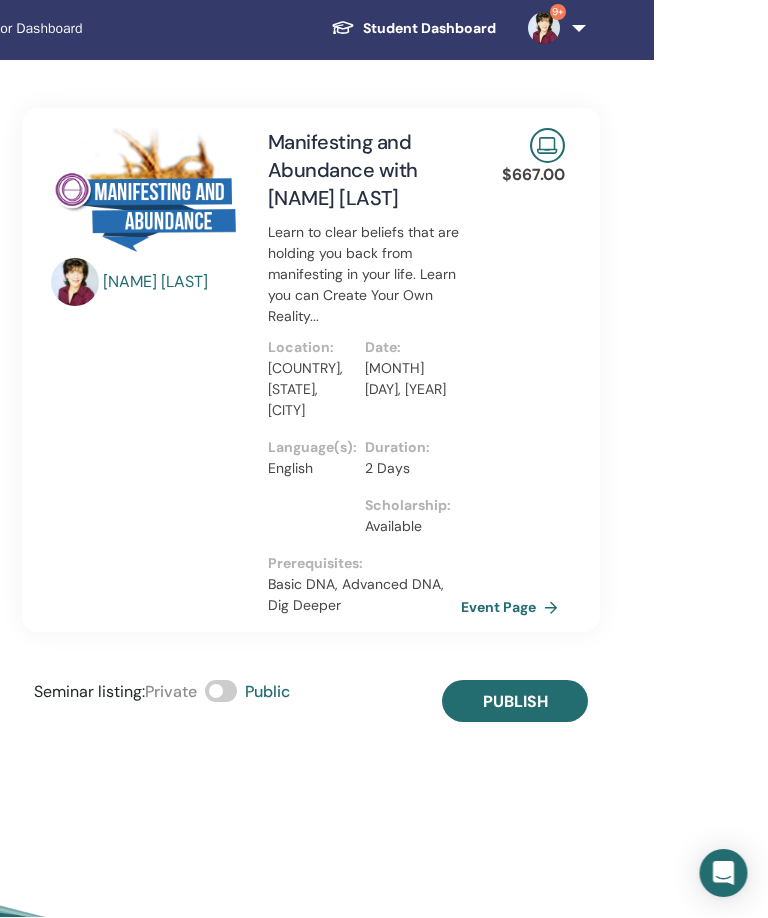 scroll, scrollTop: 3, scrollLeft: 427, axis: both 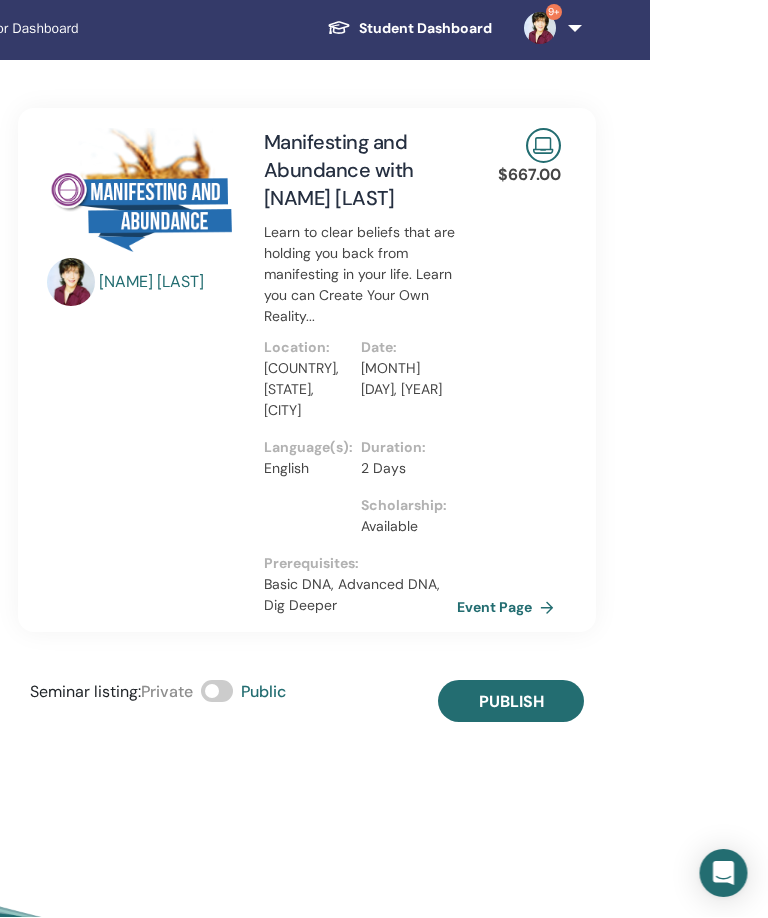 click on "Publish" at bounding box center (512, 702) 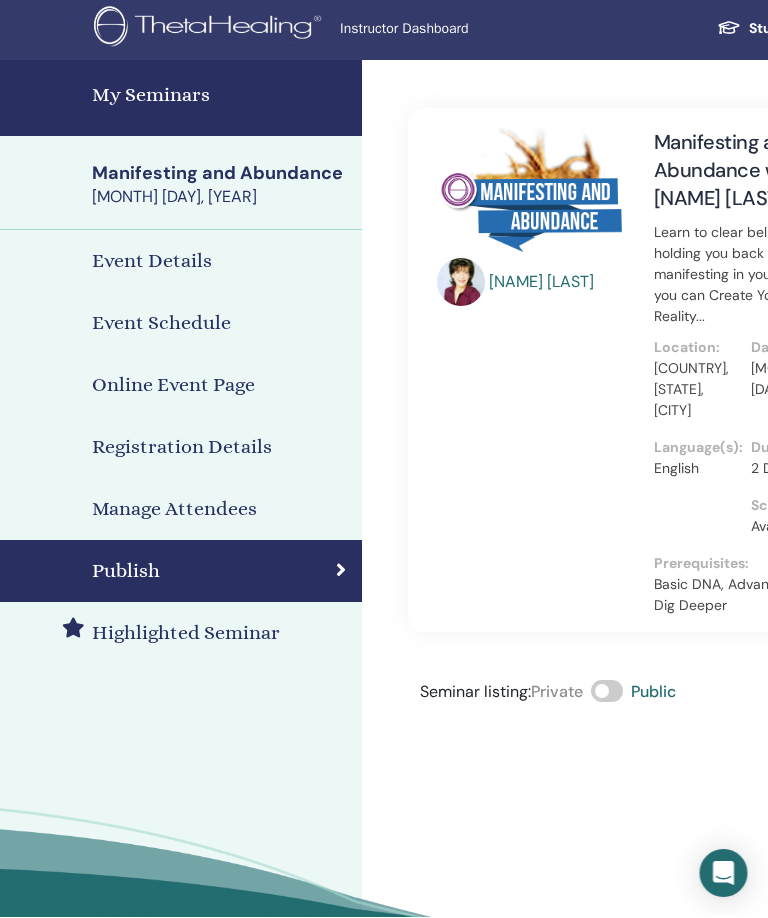 scroll, scrollTop: 3, scrollLeft: 0, axis: vertical 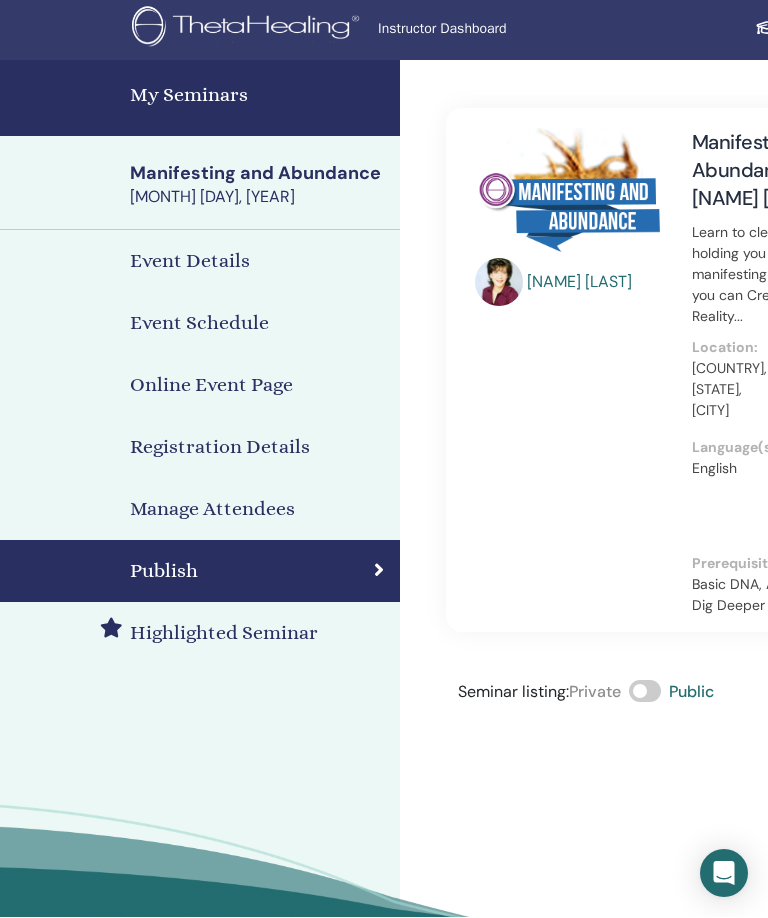 click on "My Seminars" at bounding box center [259, 96] 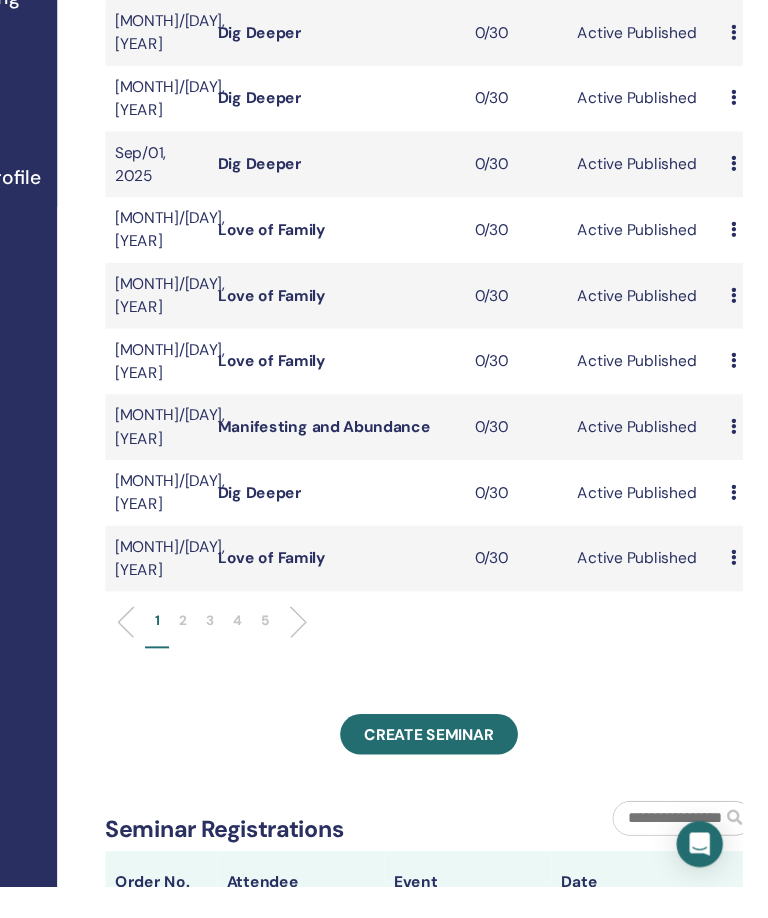 scroll, scrollTop: 439, scrollLeft: 261, axis: both 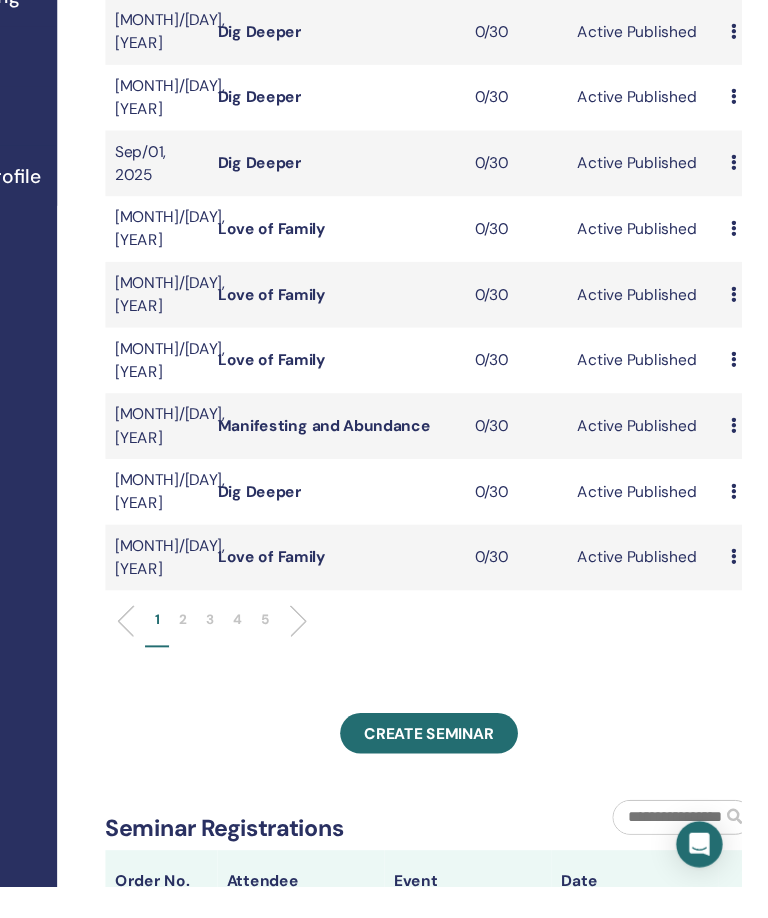 click on "Create seminar" at bounding box center (444, 759) 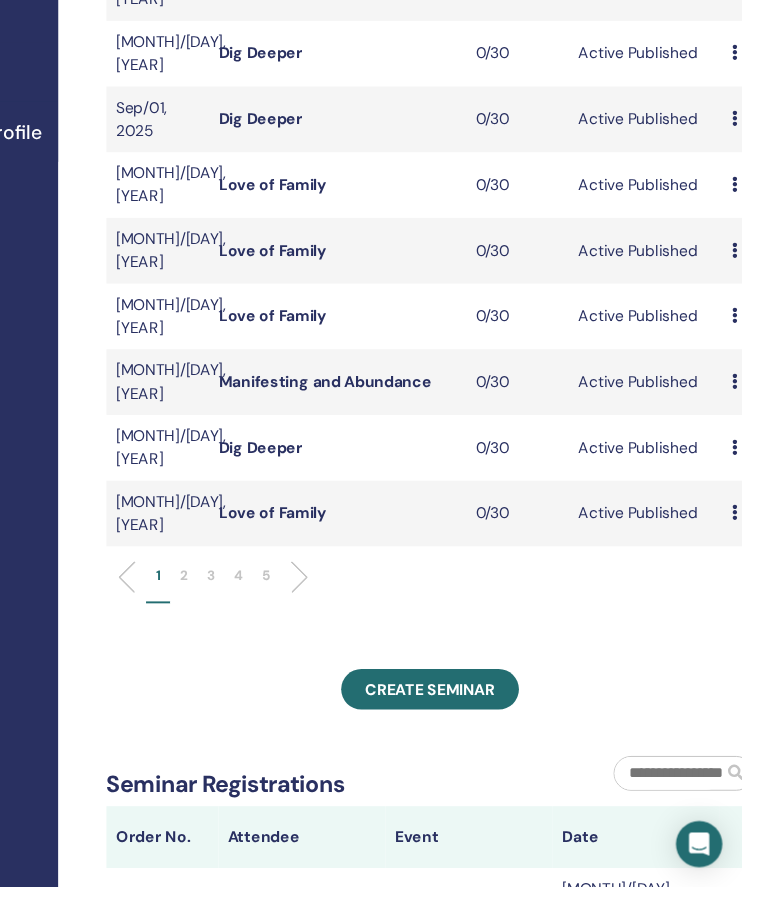 scroll, scrollTop: 485, scrollLeft: 261, axis: both 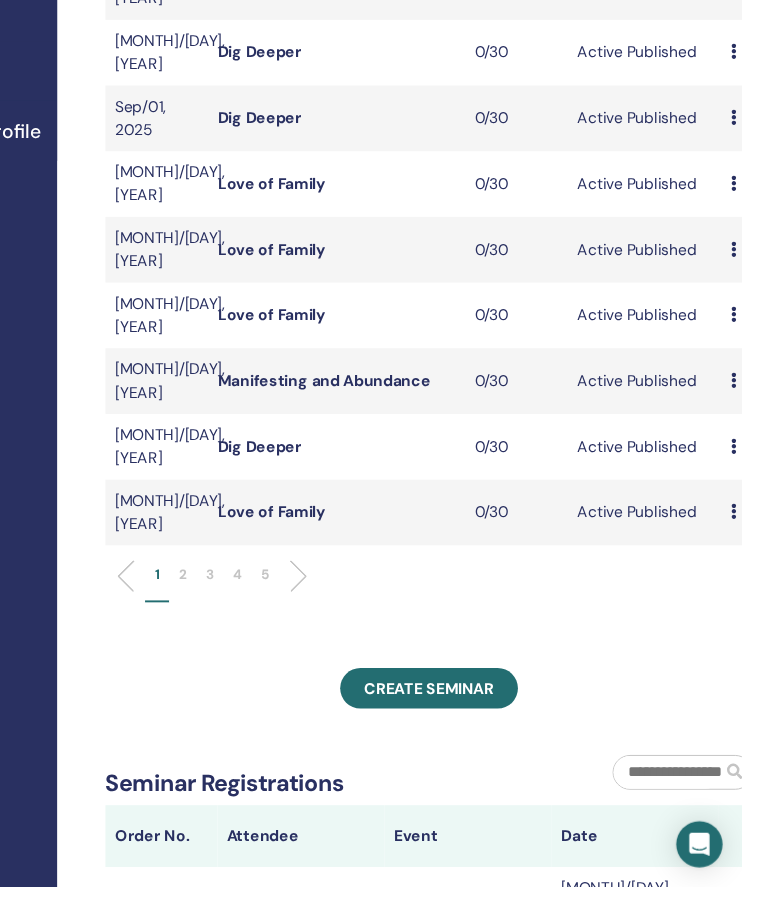 click on "Create seminar" at bounding box center (444, 713) 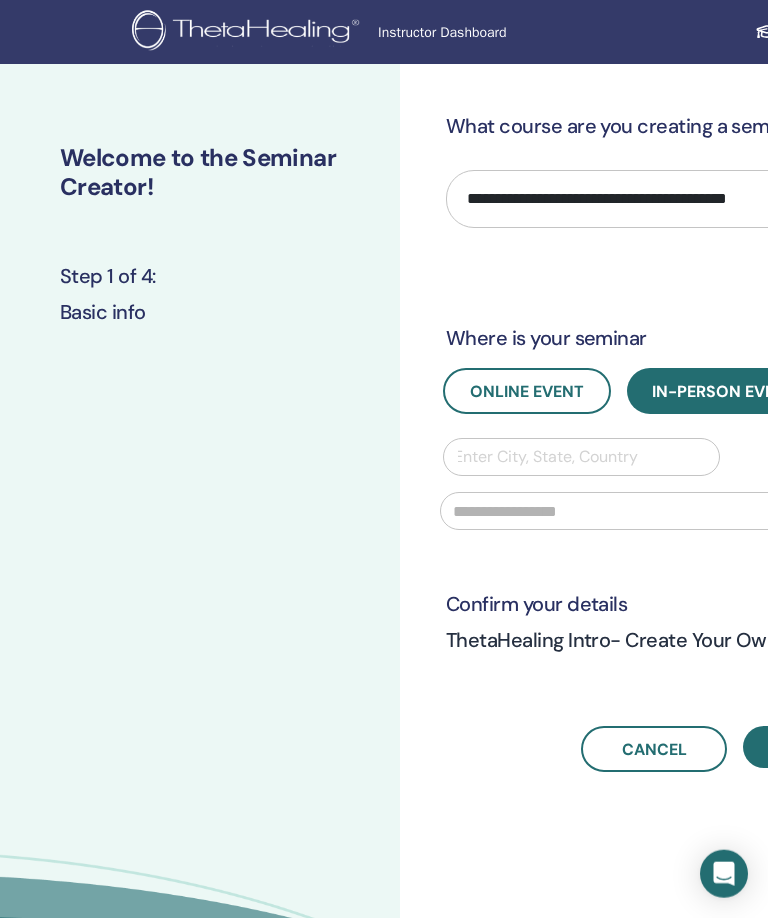 scroll, scrollTop: 42, scrollLeft: 0, axis: vertical 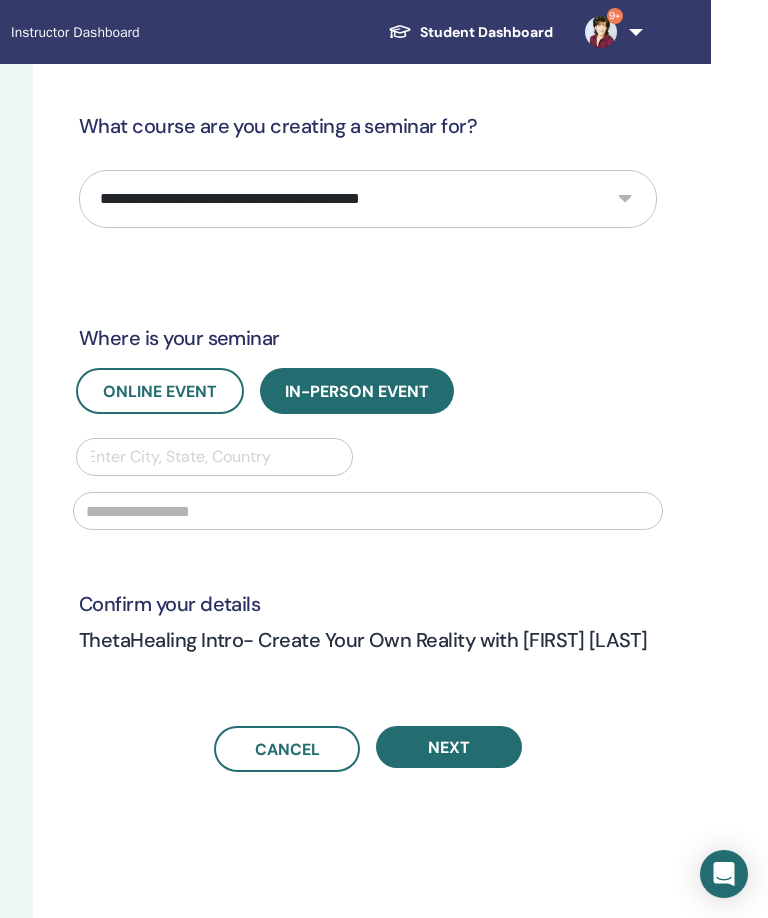 click on "**********" at bounding box center [368, 199] 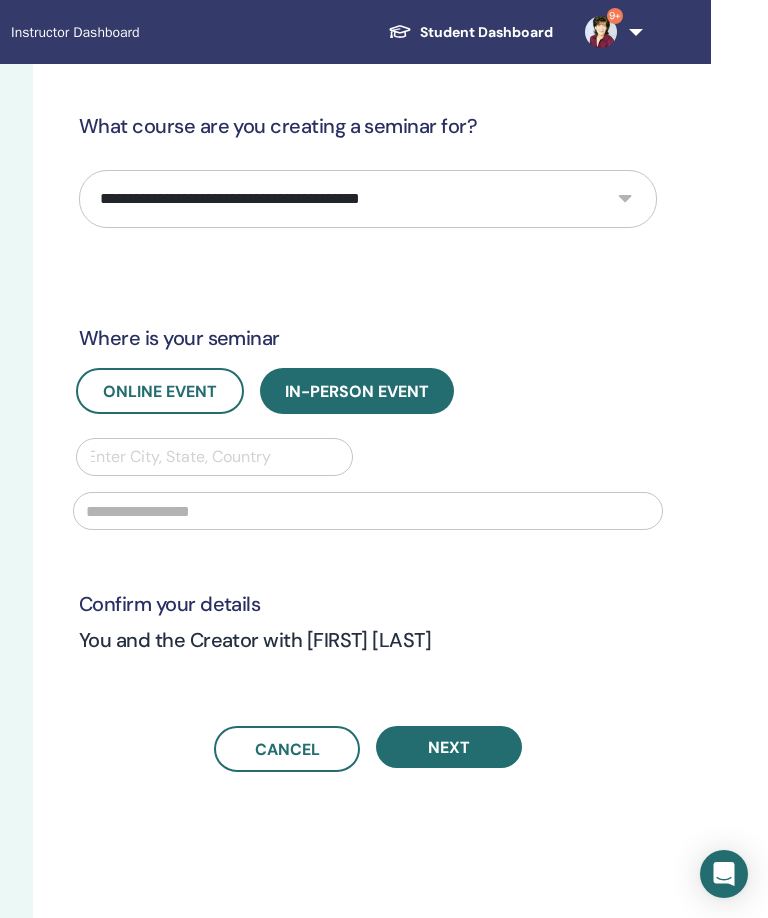 click on "Online Event" at bounding box center [160, 391] 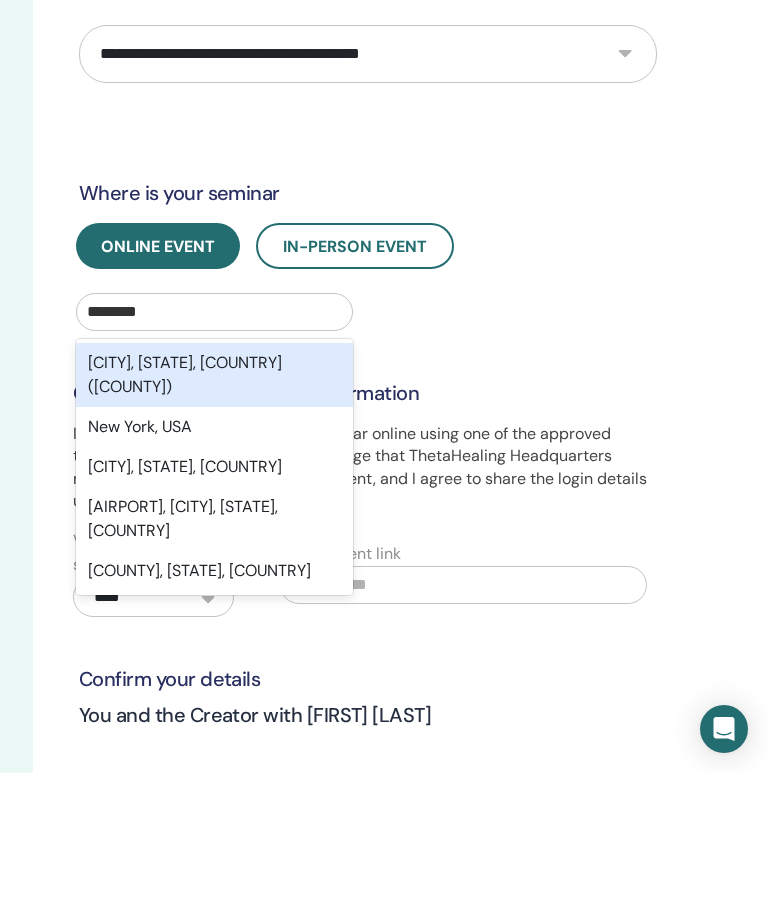 click on "[CITY], [STATE], [COUNTRY]" at bounding box center [214, 612] 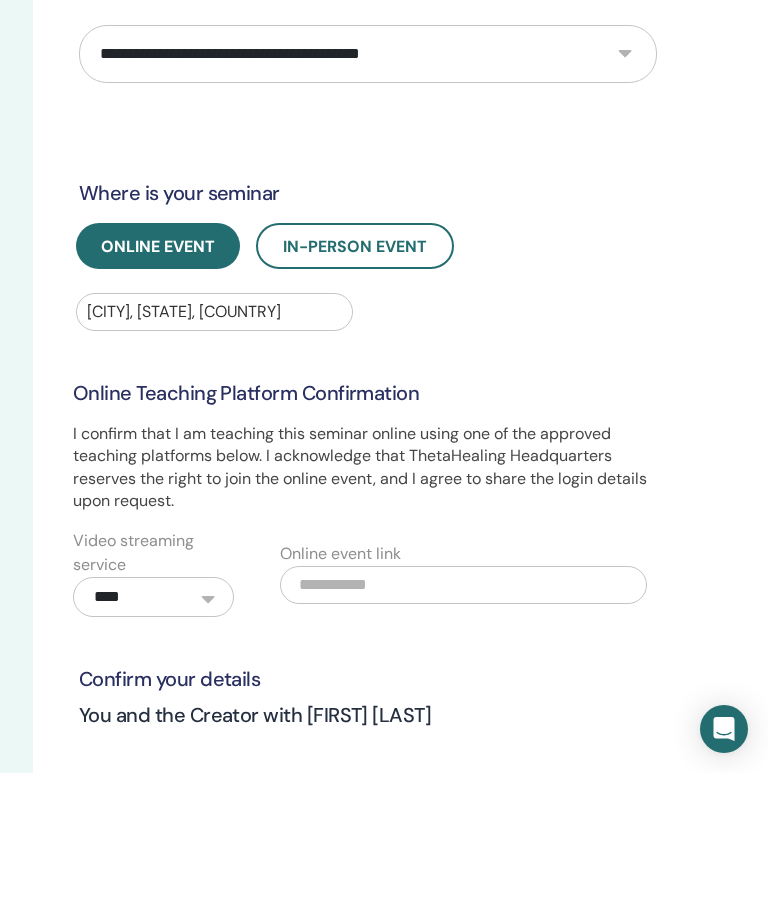 scroll, scrollTop: 145, scrollLeft: 367, axis: both 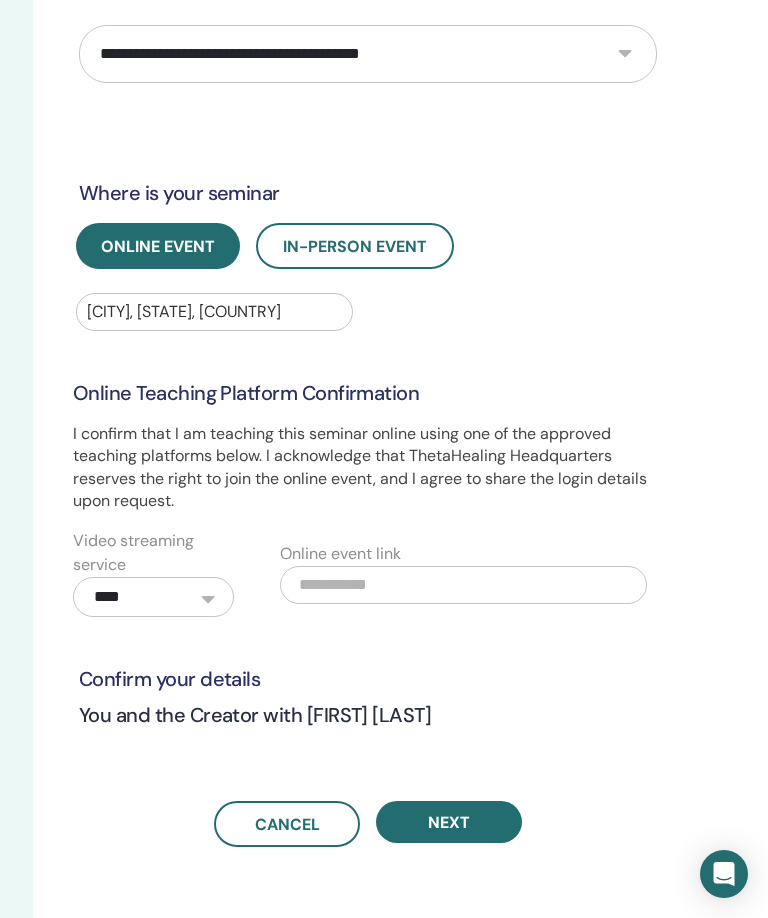 click on "Next" at bounding box center (449, 822) 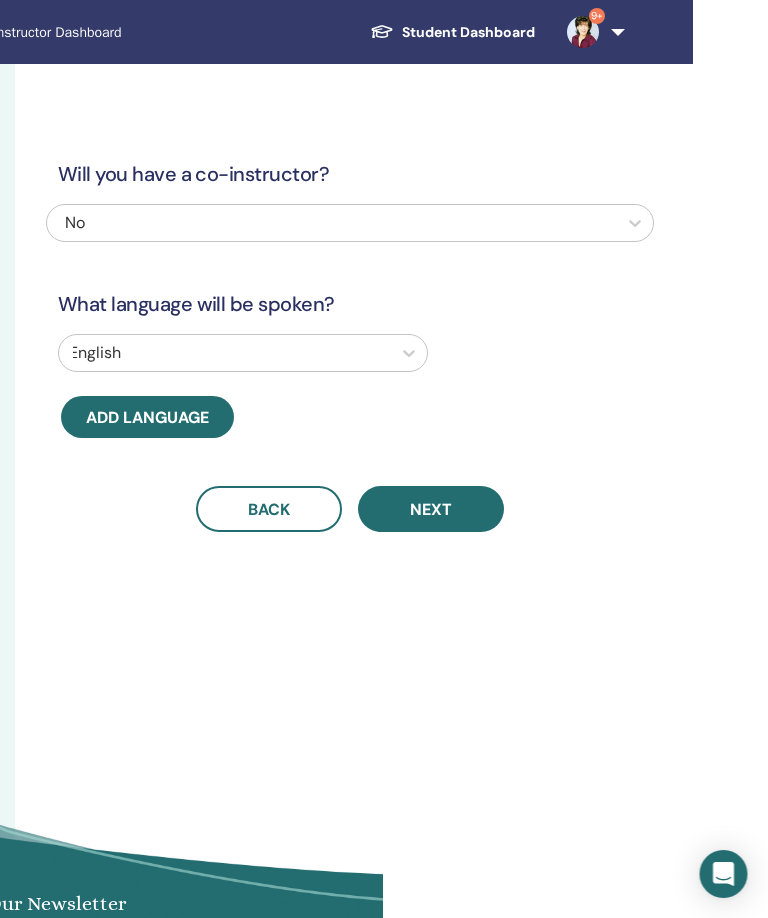 scroll, scrollTop: 0, scrollLeft: 387, axis: horizontal 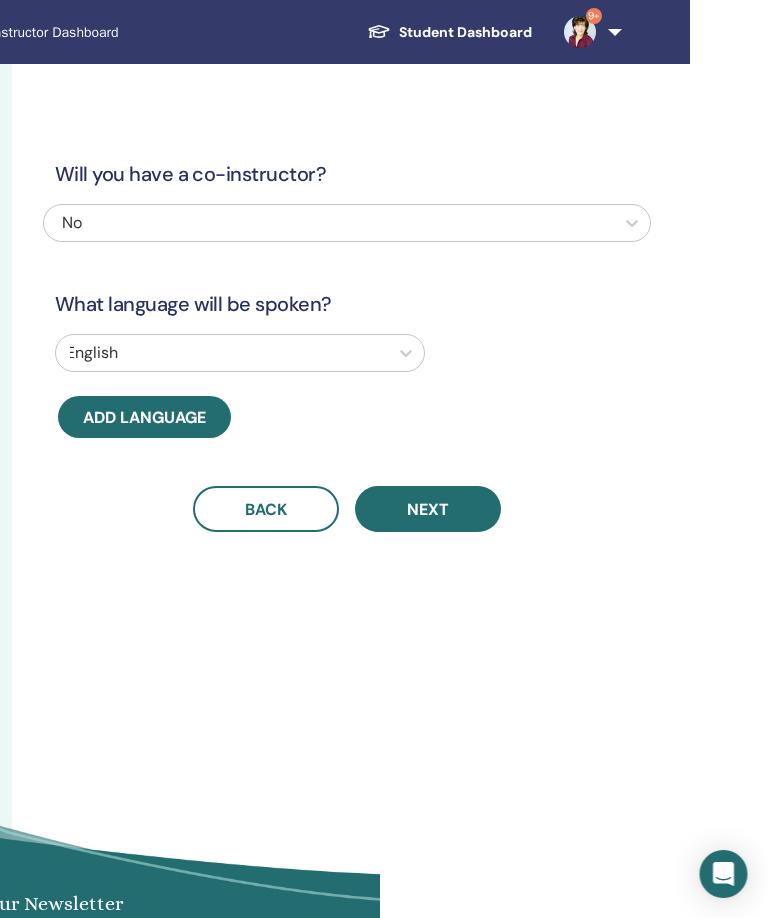 click on "Next" at bounding box center [429, 509] 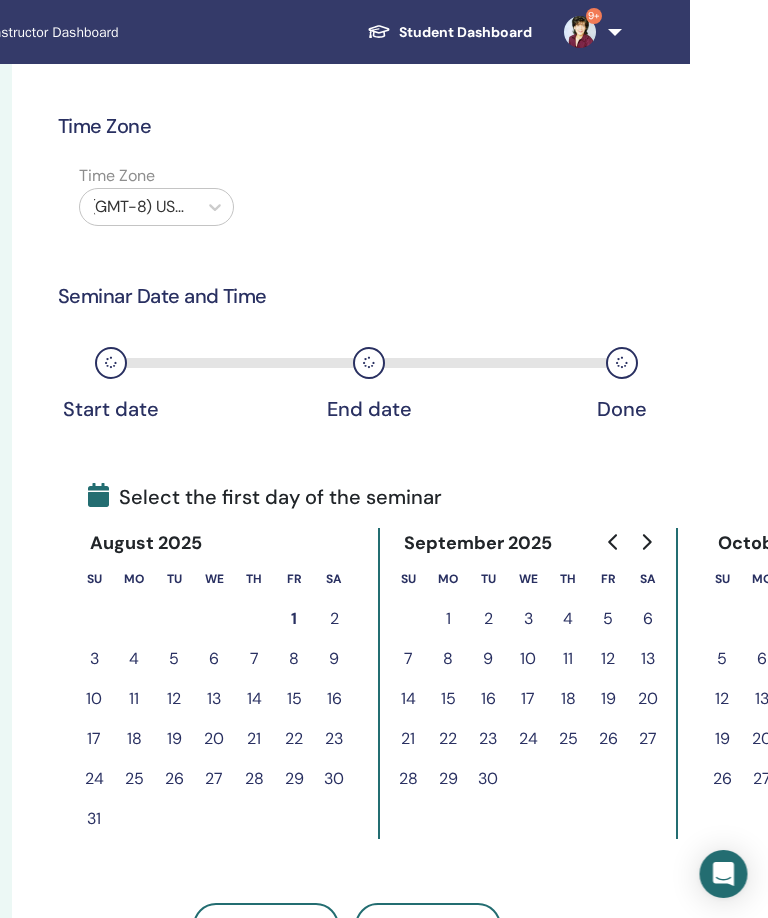 scroll, scrollTop: 0, scrollLeft: 388, axis: horizontal 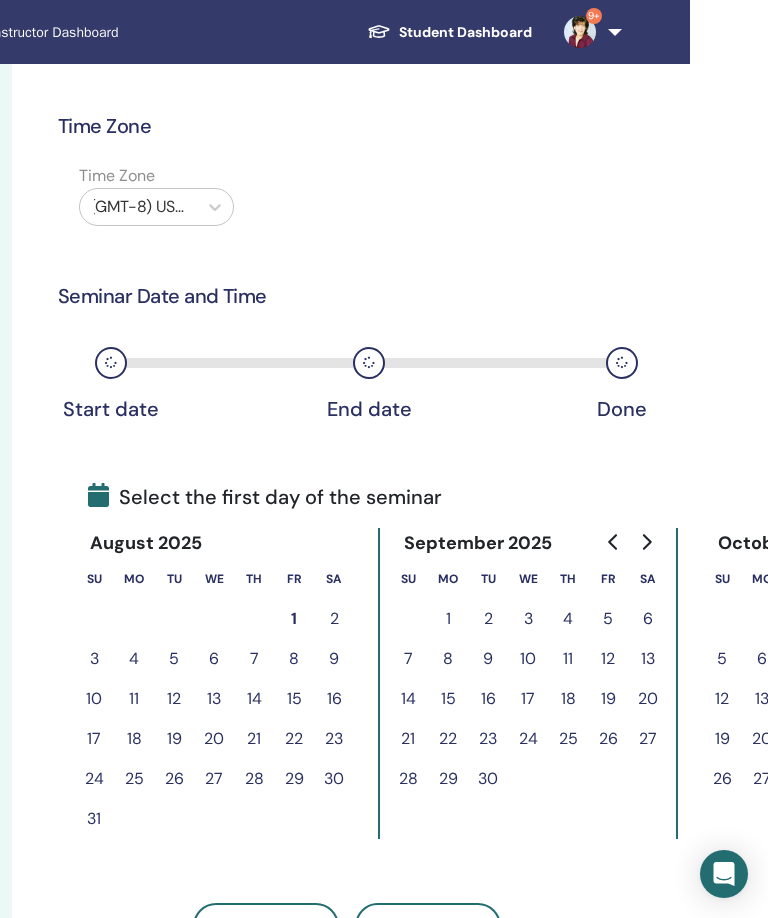 click on "14" at bounding box center [254, 699] 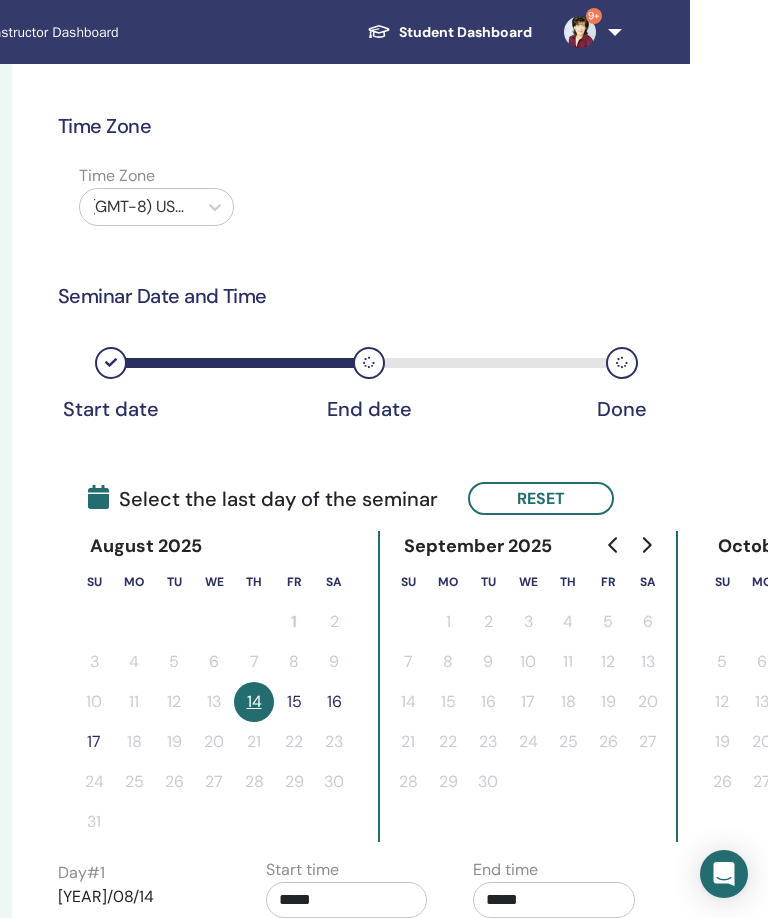 click on "15" at bounding box center [294, 702] 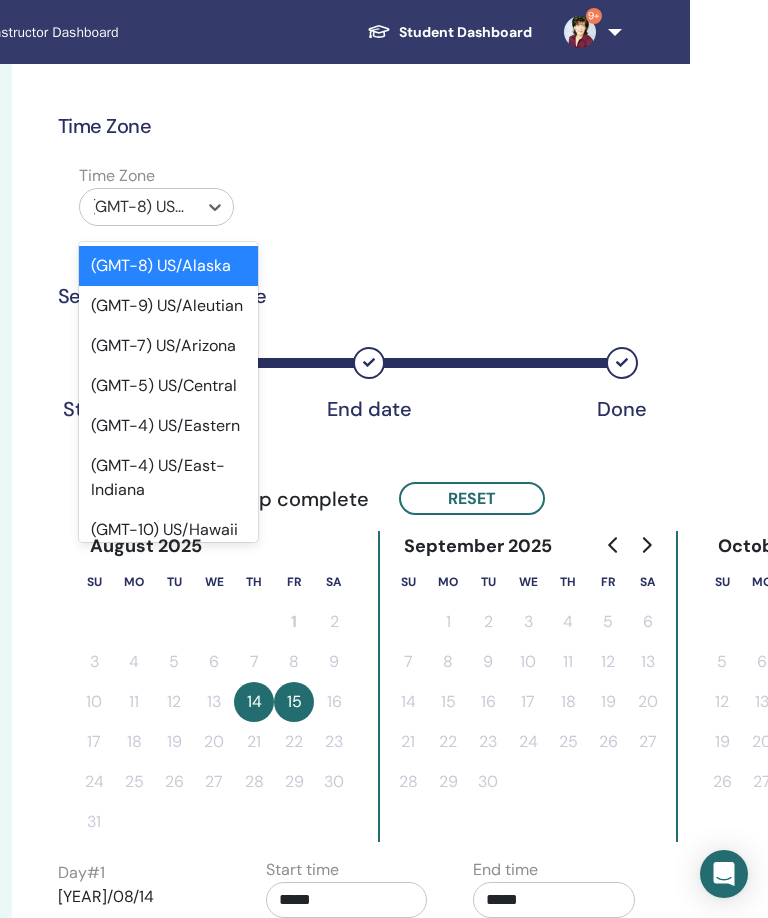 scroll, scrollTop: 0, scrollLeft: 387, axis: horizontal 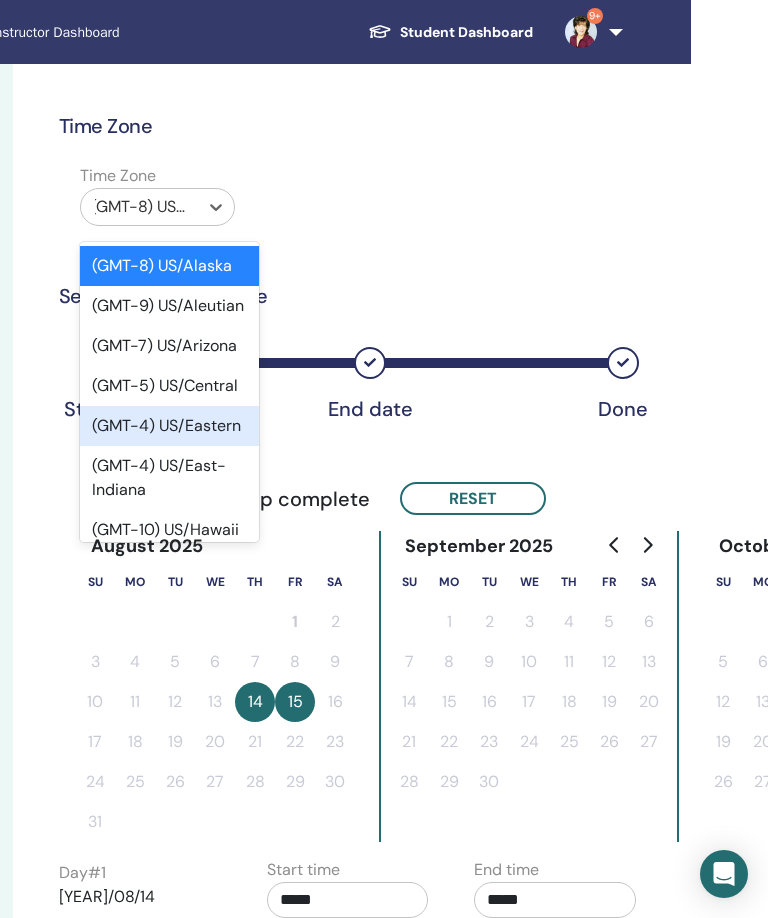 click on "(GMT-4) US/Eastern" at bounding box center [169, 426] 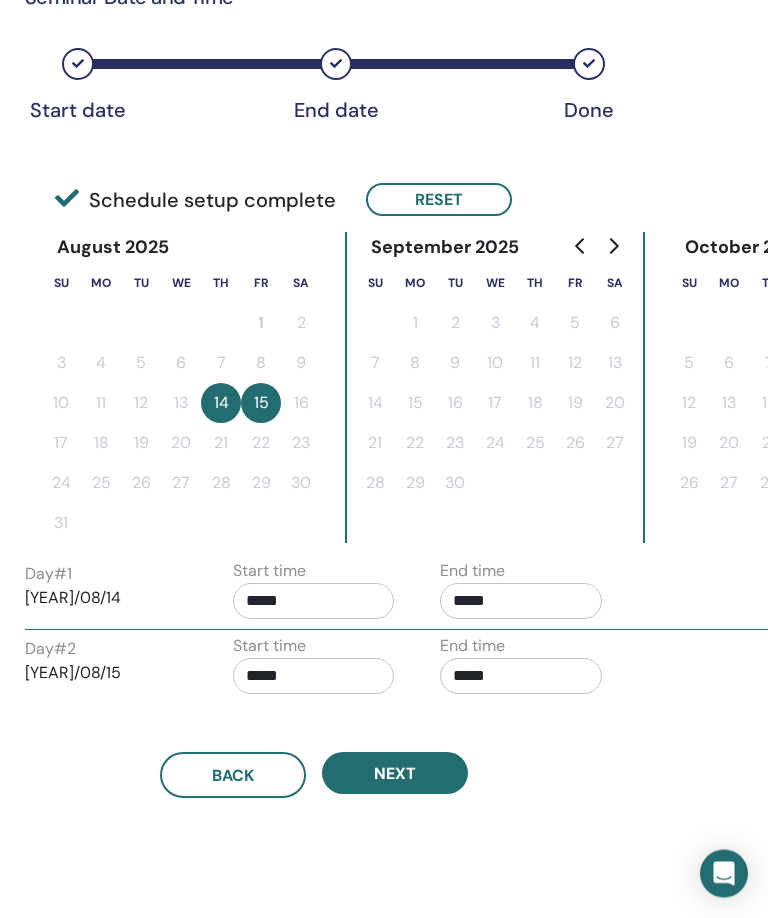 scroll, scrollTop: 300, scrollLeft: 421, axis: both 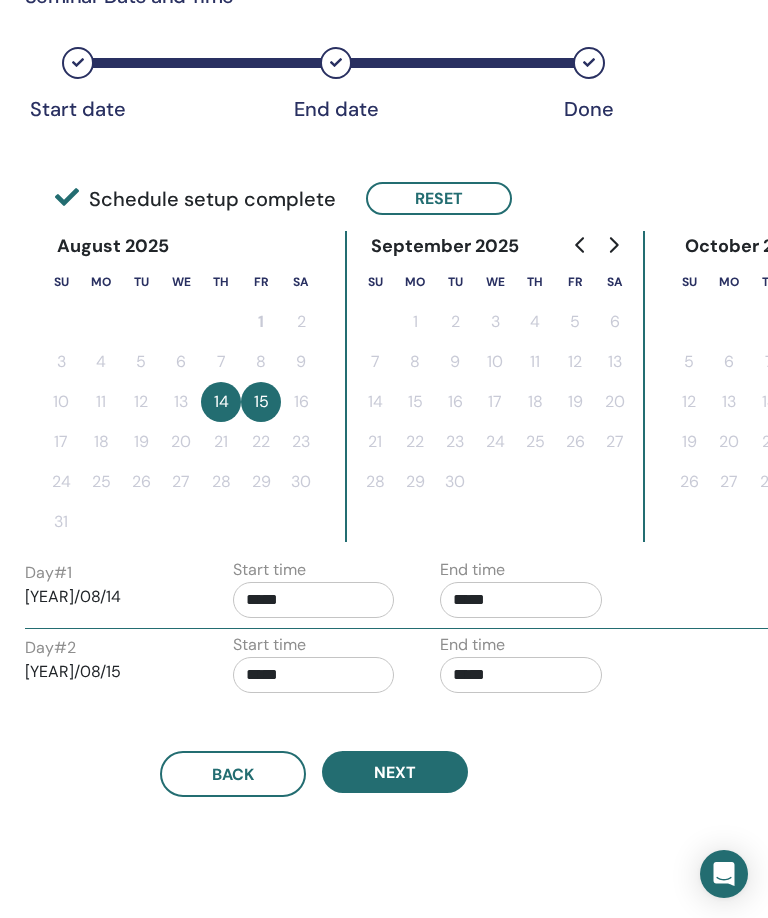 click on "*****" at bounding box center [314, 600] 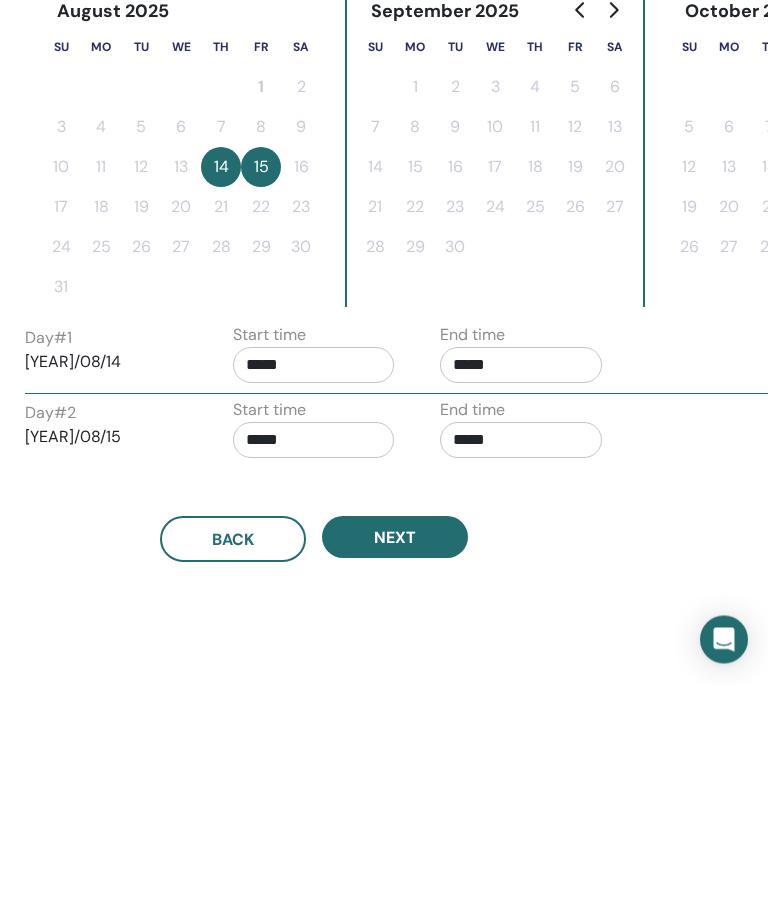 click on "*****" at bounding box center (314, 600) 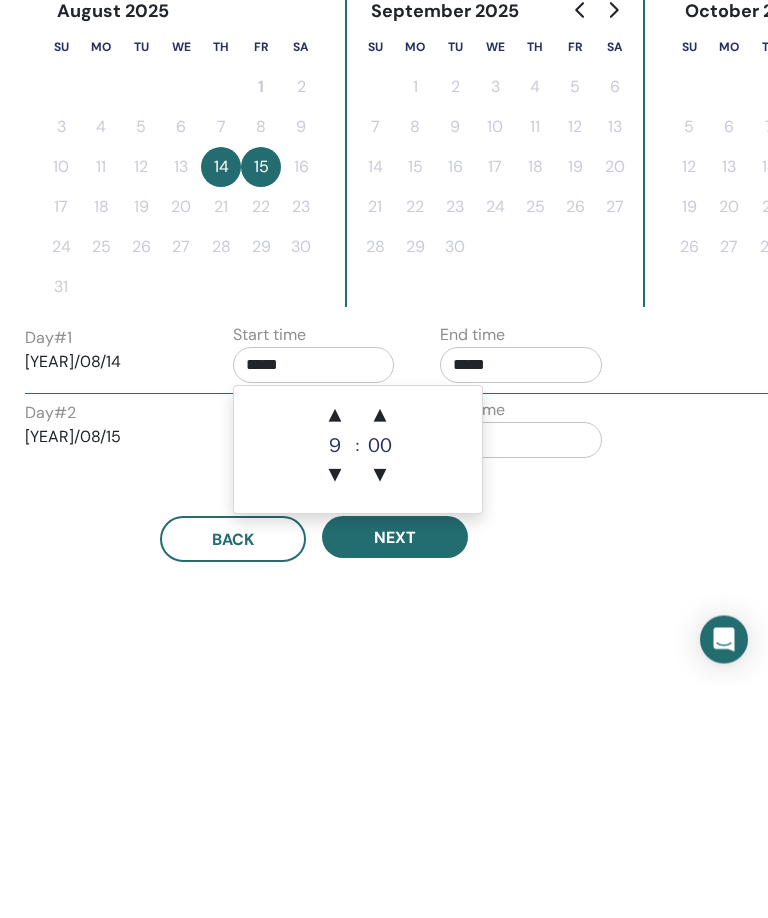 click on "▲" at bounding box center (335, 651) 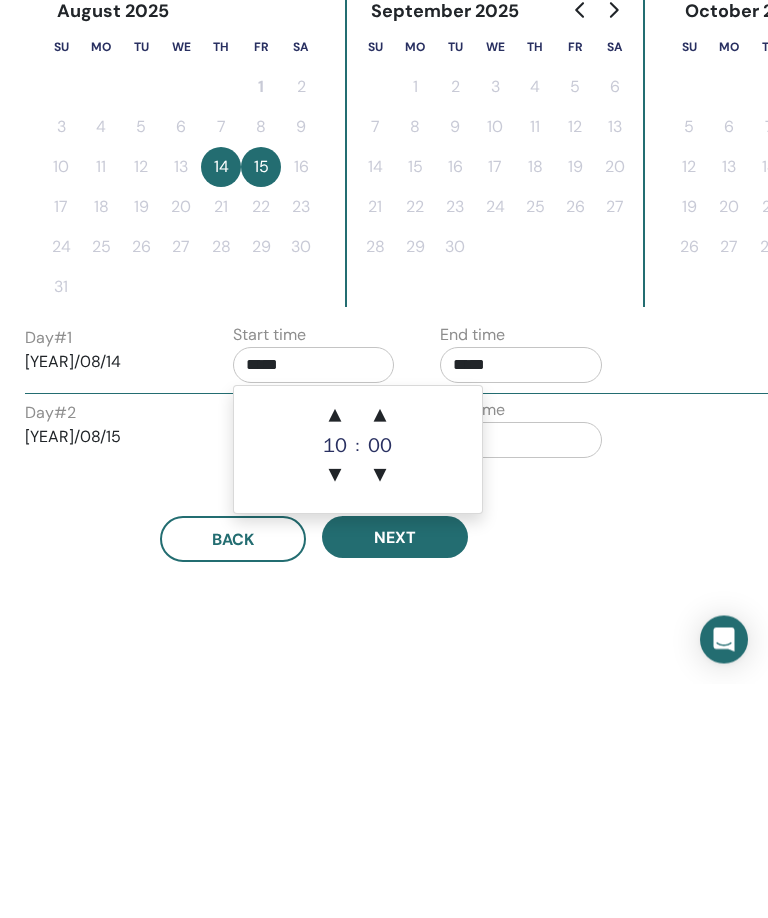 type on "*****" 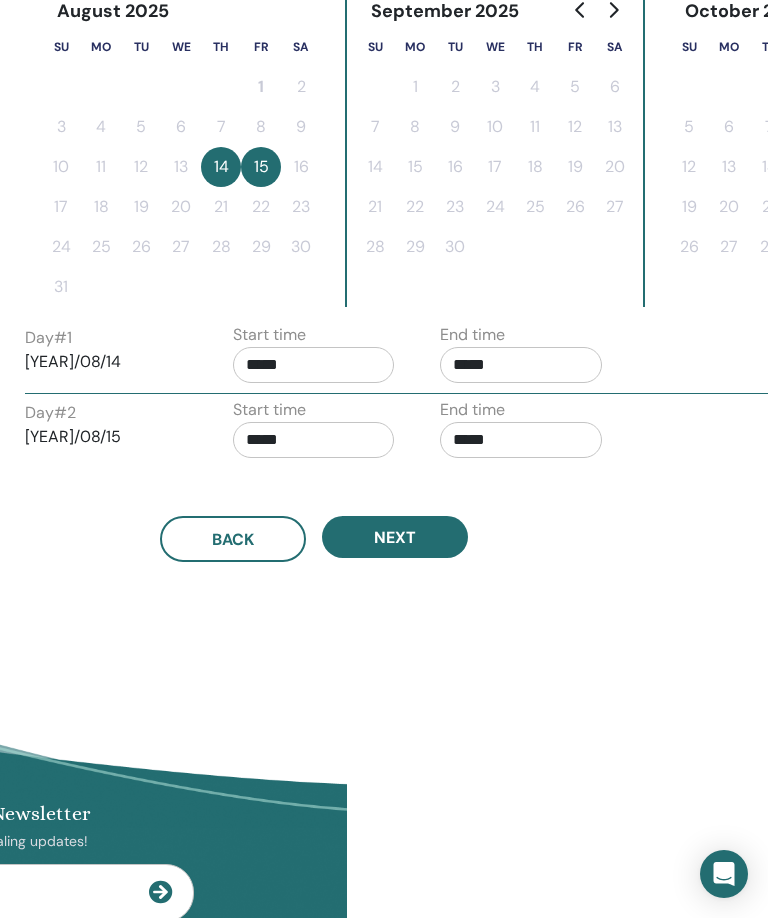 click on "Time Zone Time Zone (GMT-4) US/Eastern Seminar Date and Time Start date End date Done Schedule setup complete Reset August [YEAR] Su Mo Tu We Th Fr Sa 1 2 3 4 5 6 7 8 9 10 11 12 13 14 15 16 17 18 19 20 21 22 23 24 25 26 27 28 29 30 31 September [YEAR] Su Mo Tu We Th Fr Sa 1 2 3 4 5 6 7 8 9 10 11 12 13 14 15 16 17 18 19 20 21 22 23 24 25 26 27 28 29 30 October [YEAR] Su Mo Tu We Th Fr Sa 1 2 3 4 5 6 7 8 9 10 11 12 13 14 15 16 17 18 19 20 21 22 23 24 25 26 27 28 29 30 31 Day  # 1 [YEAR]/08/14 Start time ***** End time ***** Day  # 2 [YEAR]/08/15 Start time ***** End time ***** Back Next" at bounding box center (379, 185) 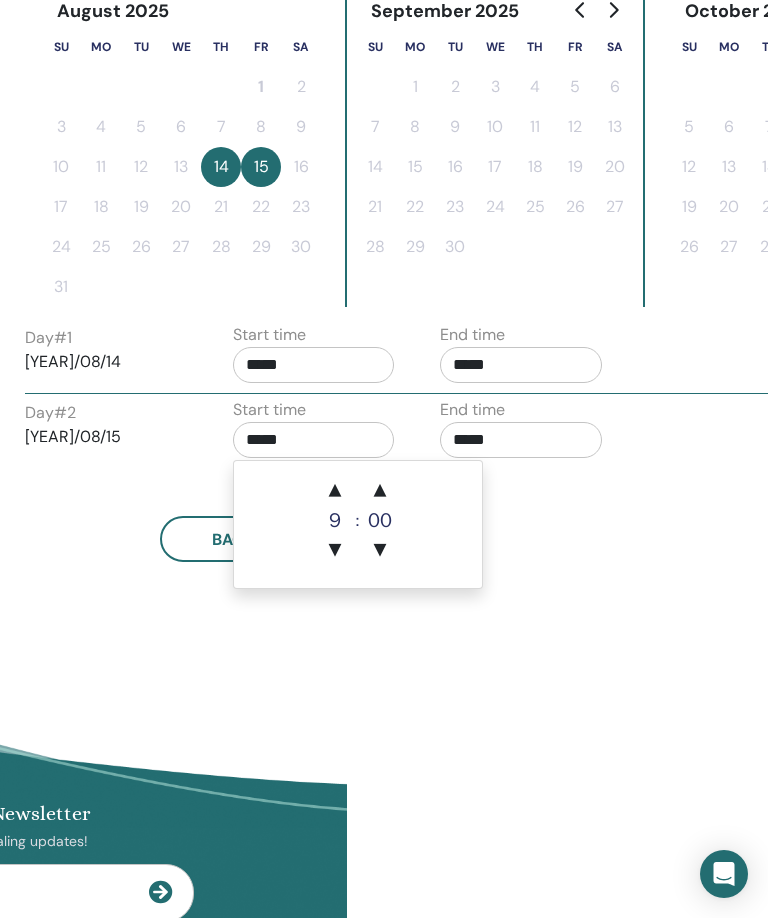 scroll, scrollTop: 534, scrollLeft: 421, axis: both 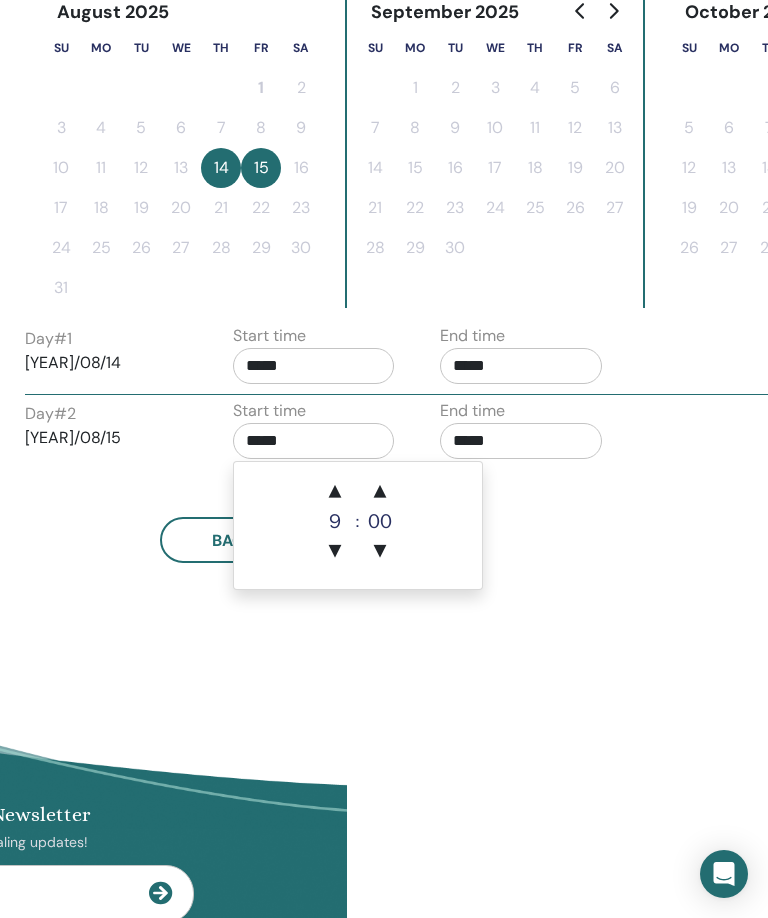 click on "▲" at bounding box center [335, 492] 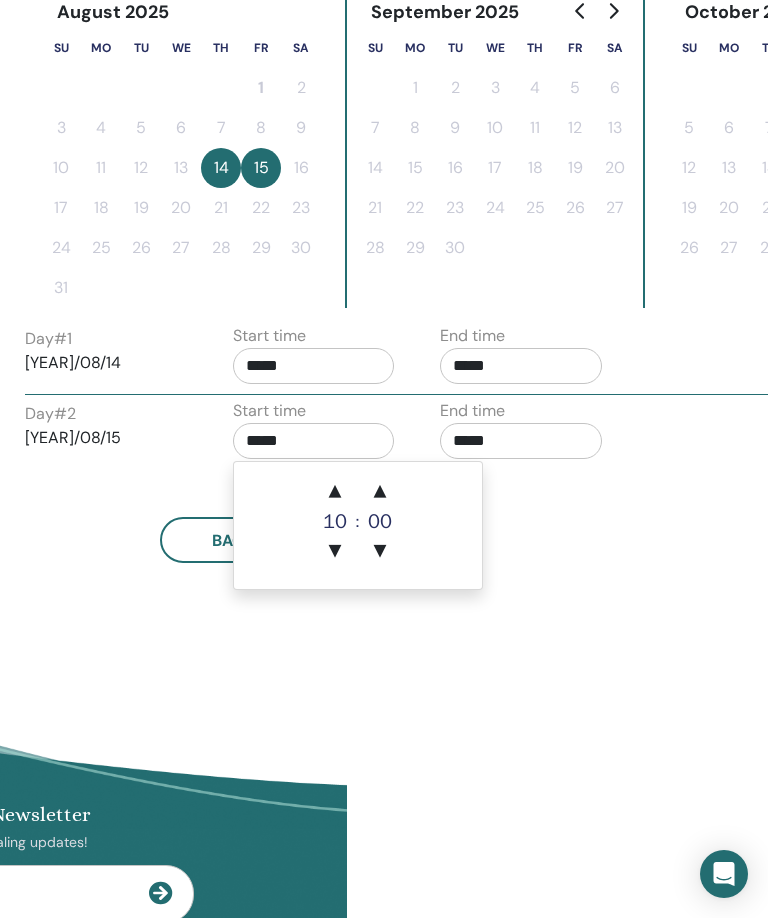 type on "*****" 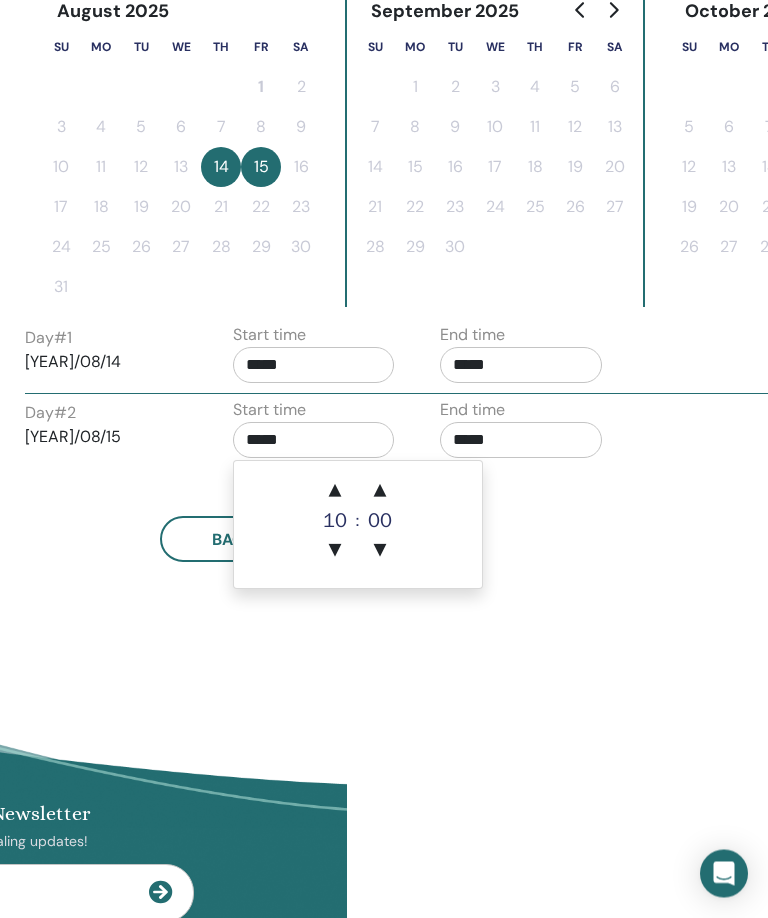 scroll, scrollTop: 535, scrollLeft: 421, axis: both 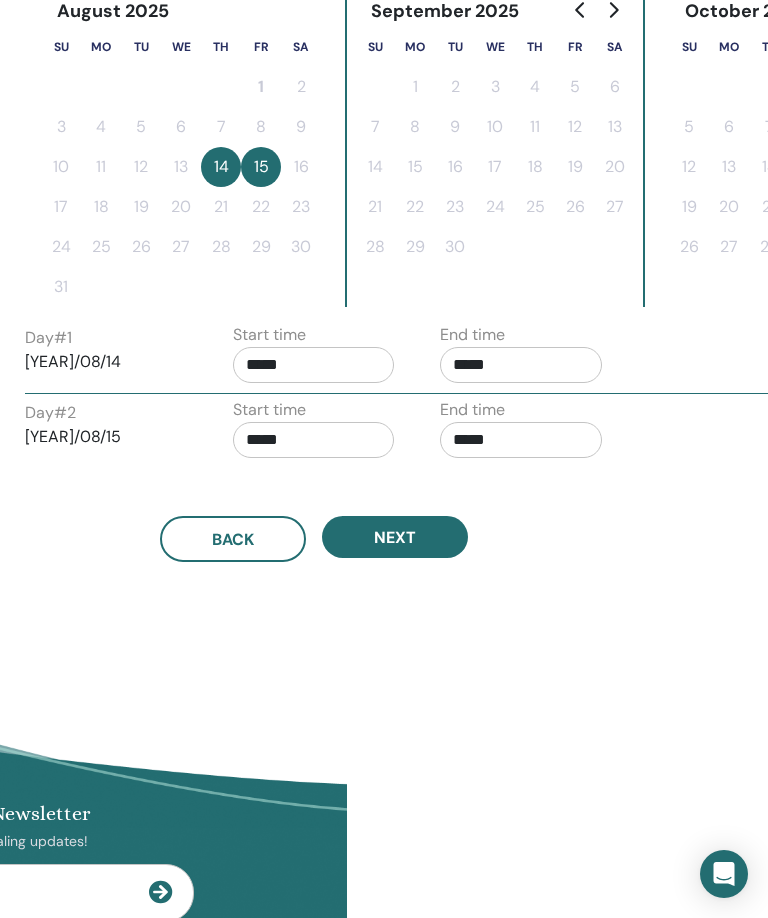 click on "Time Zone Time Zone (GMT-4) US/Eastern Seminar Date and Time Start date End date Done Schedule setup complete Reset August [YEAR] Su Mo Tu We Th Fr Sa 1 2 3 4 5 6 7 8 9 10 11 12 13 14 15 16 17 18 19 20 21 22 23 24 25 26 27 28 29 30 31 September [YEAR] Su Mo Tu We Th Fr Sa 1 2 3 4 5 6 7 8 9 10 11 12 13 14 15 16 17 18 19 20 21 22 23 24 25 26 27 28 29 30 October [YEAR] Su Mo Tu We Th Fr Sa 1 2 3 4 5 6 7 8 9 10 11 12 13 14 15 16 17 18 19 20 21 22 23 24 25 26 27 28 29 30 31 Day  # 1 [YEAR]/08/14 Start time ***** End time ***** Day  # 2 [YEAR]/08/15 Start time ***** End time ***** Back Next" at bounding box center (379, 185) 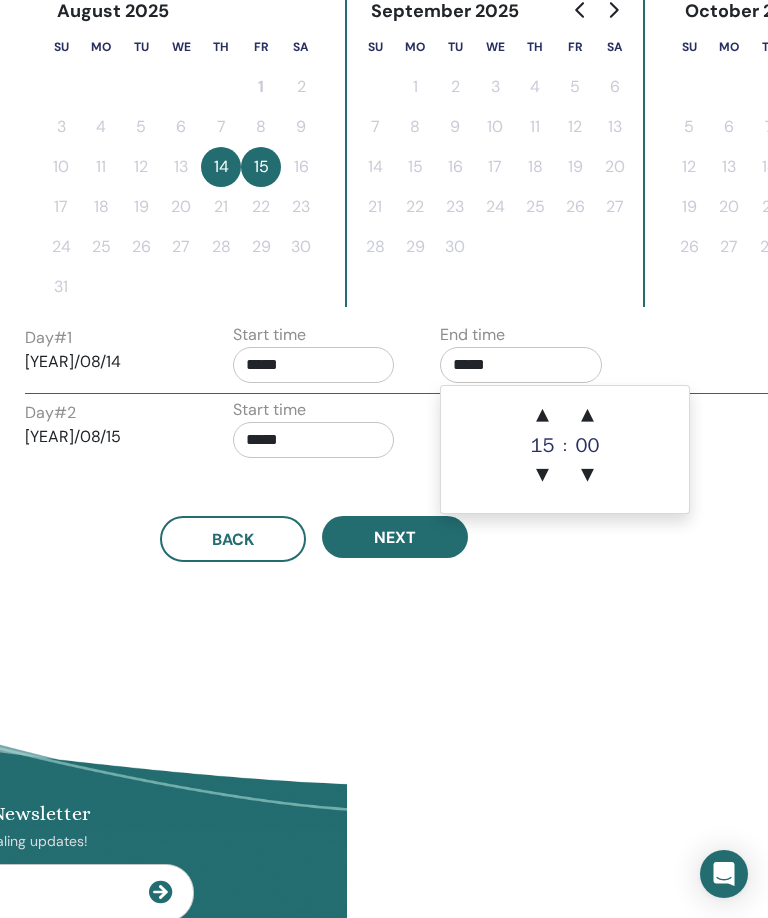 scroll, scrollTop: 534, scrollLeft: 421, axis: both 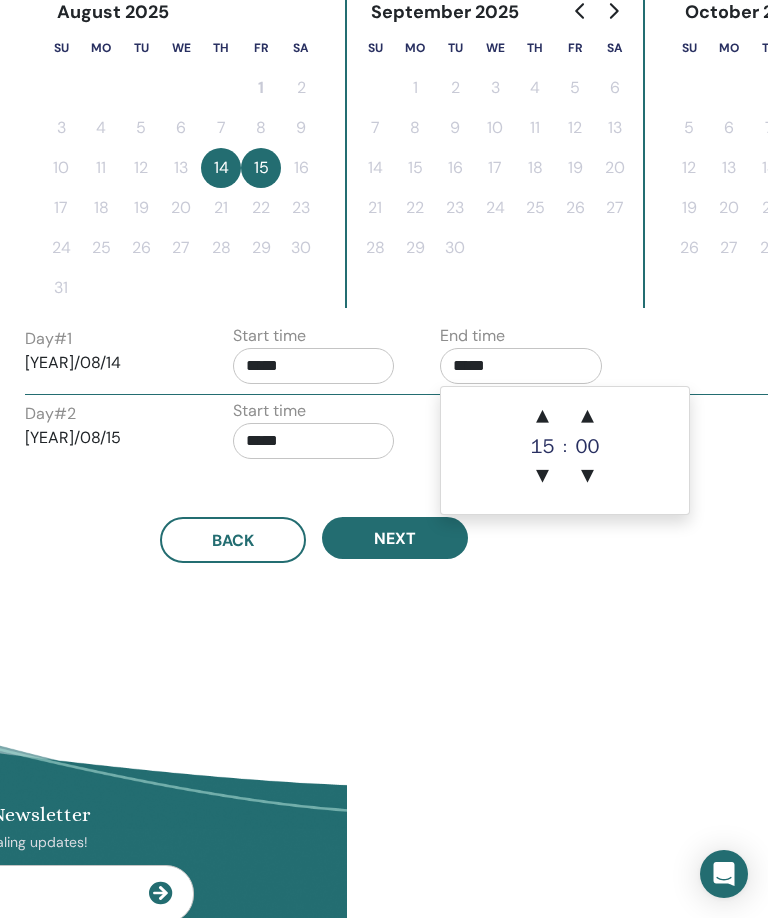 click on "▲" at bounding box center [543, 417] 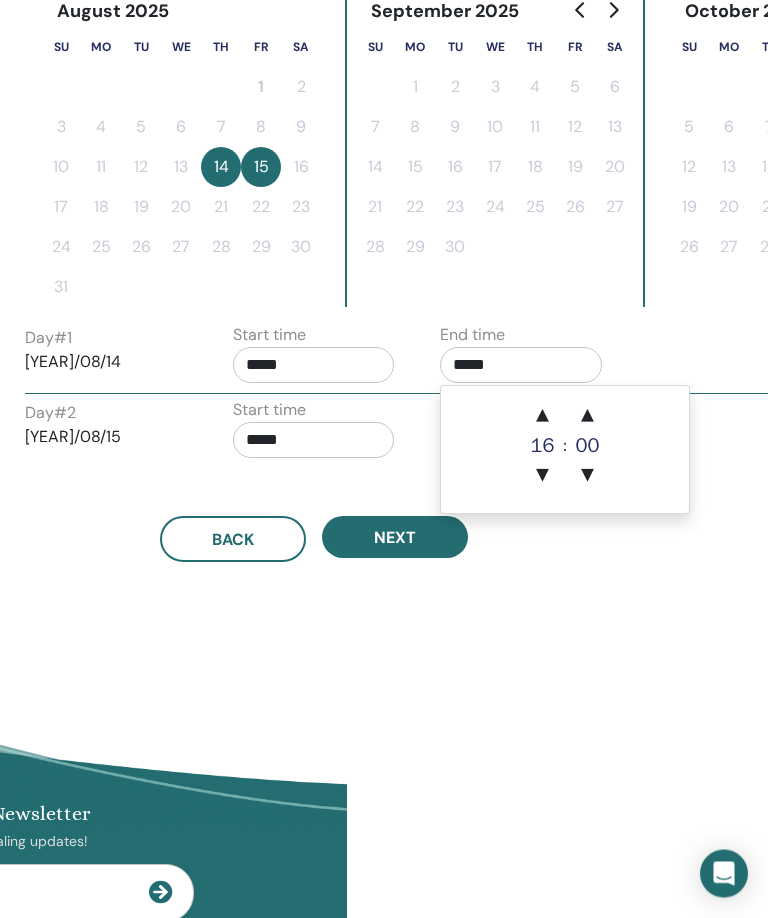 click on "▲" at bounding box center [543, 417] 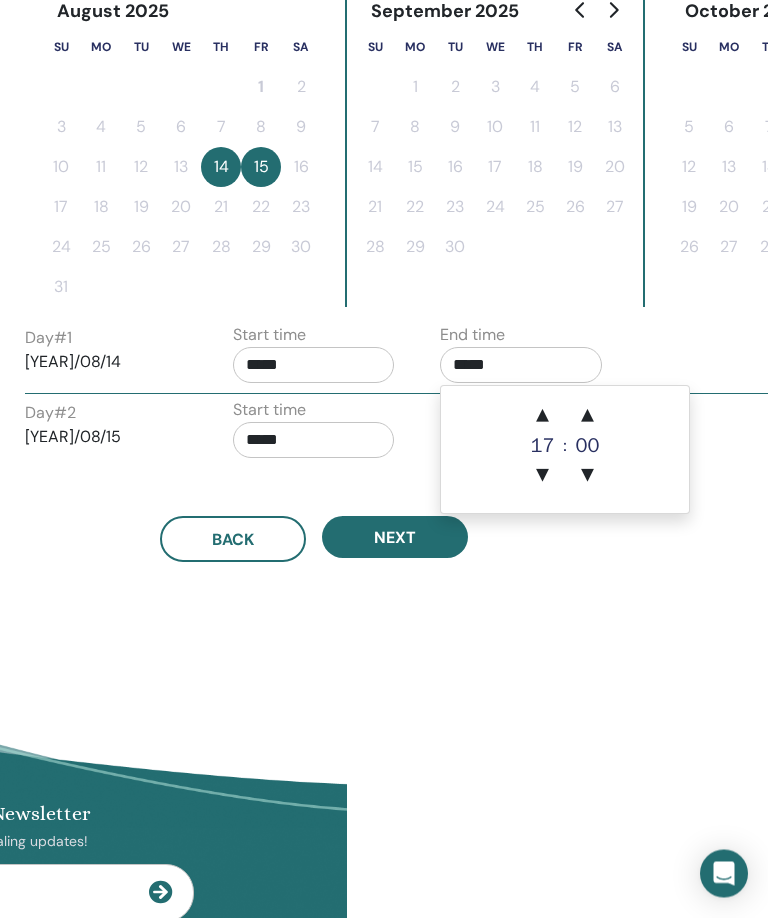 scroll, scrollTop: 535, scrollLeft: 421, axis: both 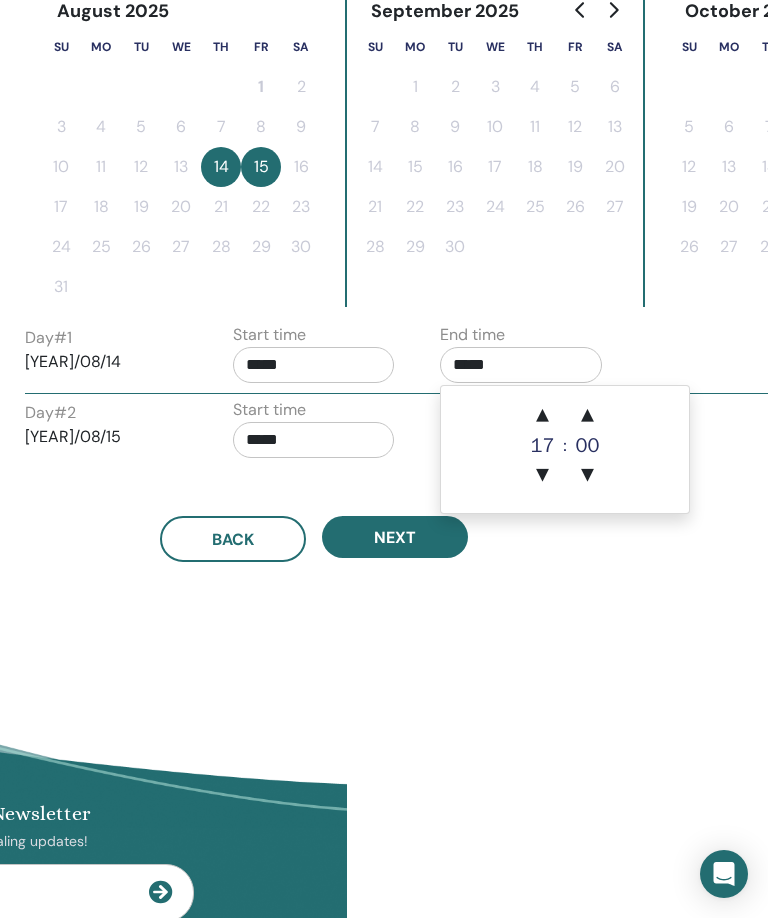 click on "▲" at bounding box center (543, 416) 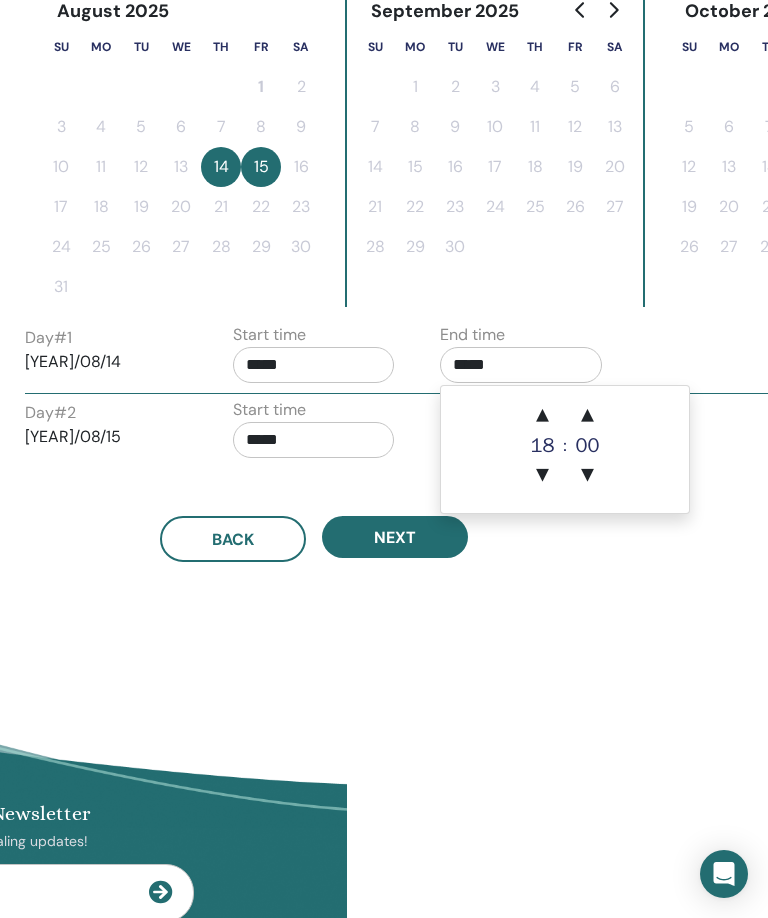 type on "*****" 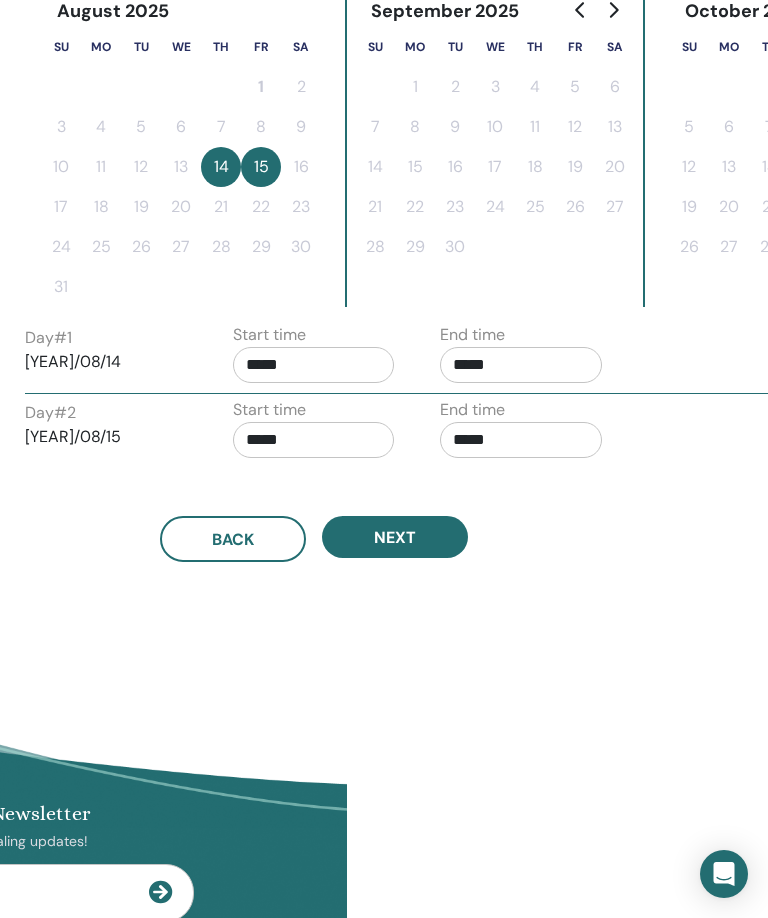 click on "Time Zone Time Zone (GMT-4) US/Eastern Seminar Date and Time Start date End date Done Schedule setup complete Reset August [YEAR] Su Mo Tu We Th Fr Sa 1 2 3 4 5 6 7 8 9 10 11 12 13 14 15 16 17 18 19 20 21 22 23 24 25 26 27 28 29 30 31 September [YEAR] Su Mo Tu We Th Fr Sa 1 2 3 4 5 6 7 8 9 10 11 12 13 14 15 16 17 18 19 20 21 22 23 24 25 26 27 28 29 30 October [YEAR] Su Mo Tu We Th Fr Sa 1 2 3 4 5 6 7 8 9 10 11 12 13 14 15 16 17 18 19 20 21 22 23 24 25 26 27 28 29 30 31 Day  # 1 [YEAR]/08/14 Start time ***** End time ***** Day  # 2 [YEAR]/08/15 Start time ***** End time ***** Back Next" at bounding box center [379, 185] 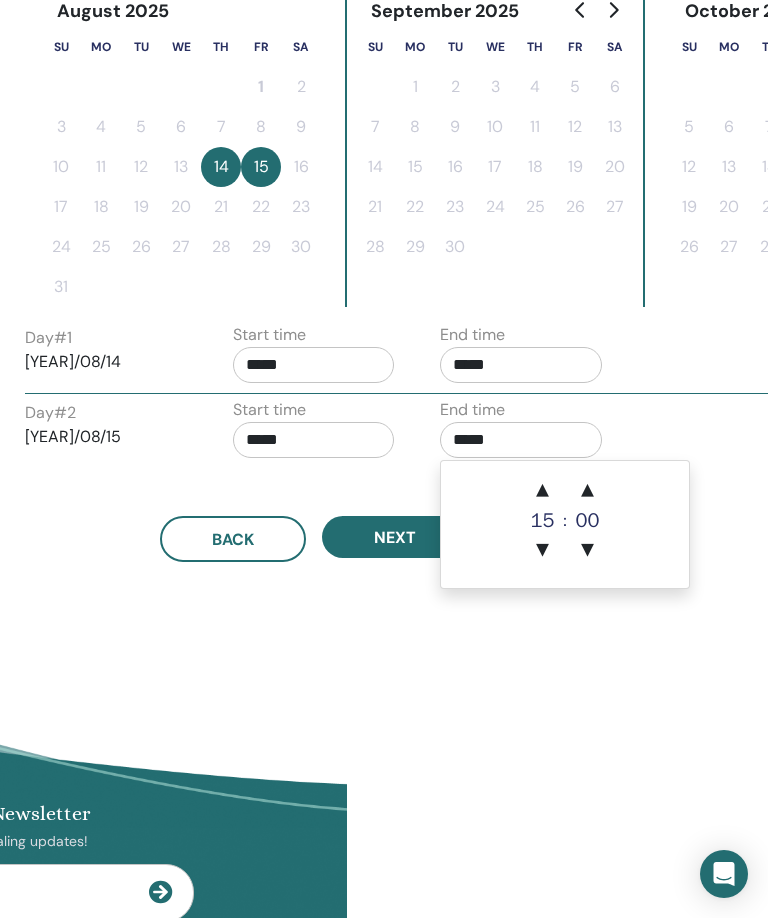 scroll, scrollTop: 534, scrollLeft: 421, axis: both 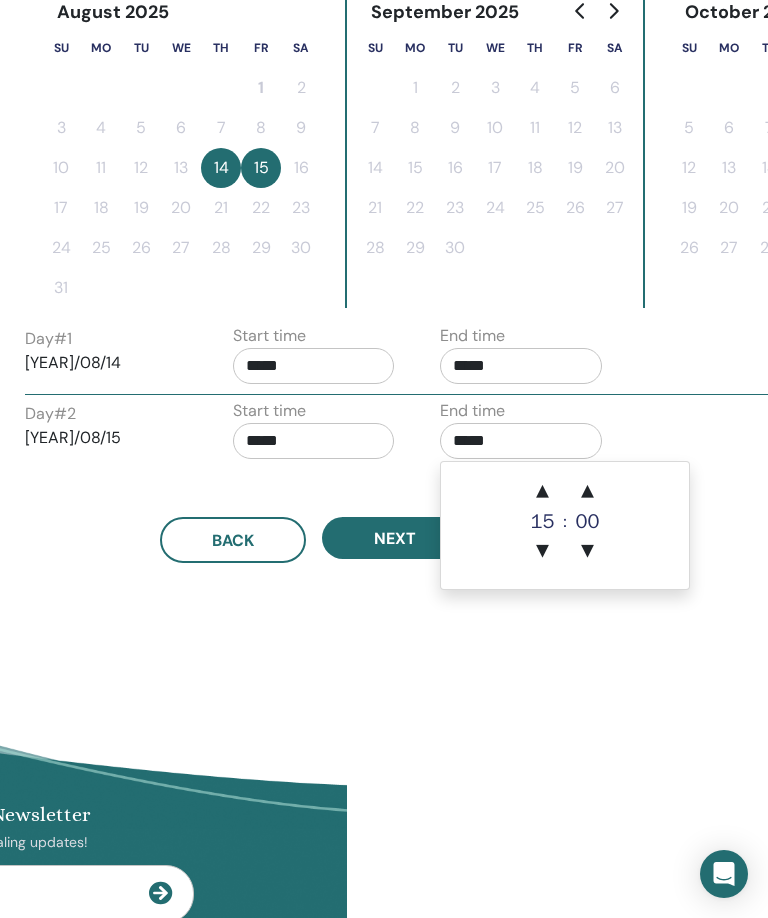 click on "▲" at bounding box center (543, 492) 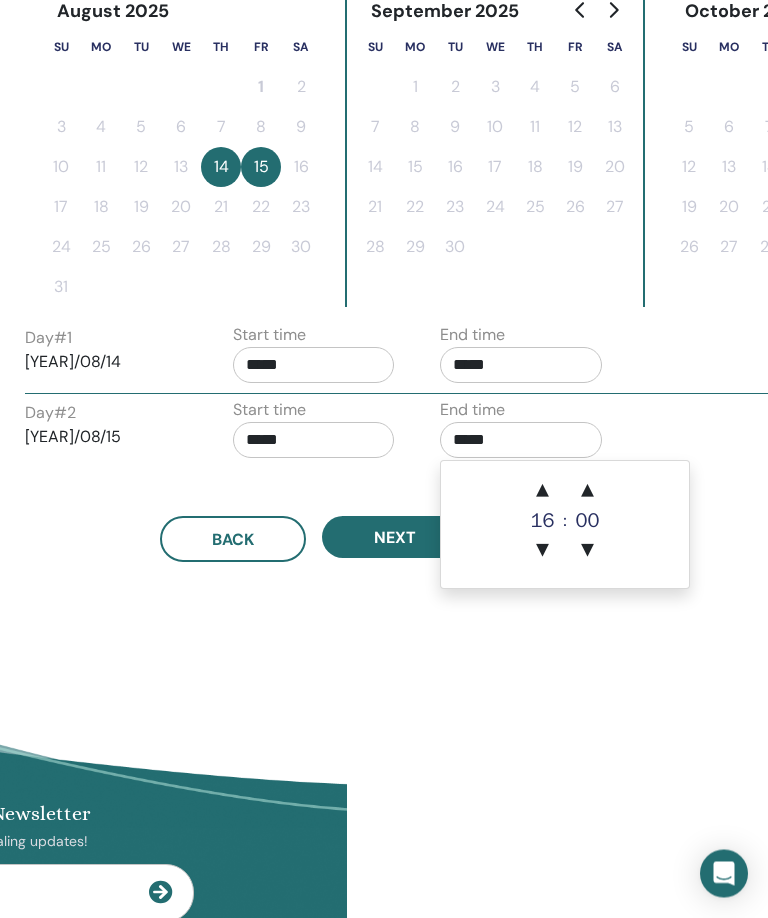 click on "▲" at bounding box center (543, 492) 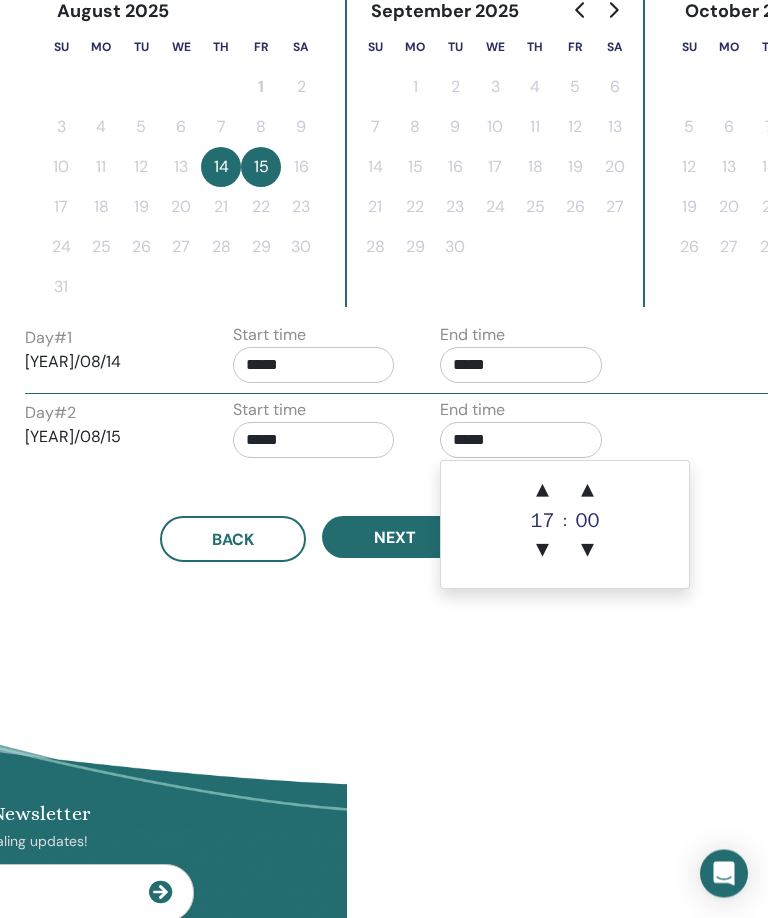 scroll, scrollTop: 535, scrollLeft: 421, axis: both 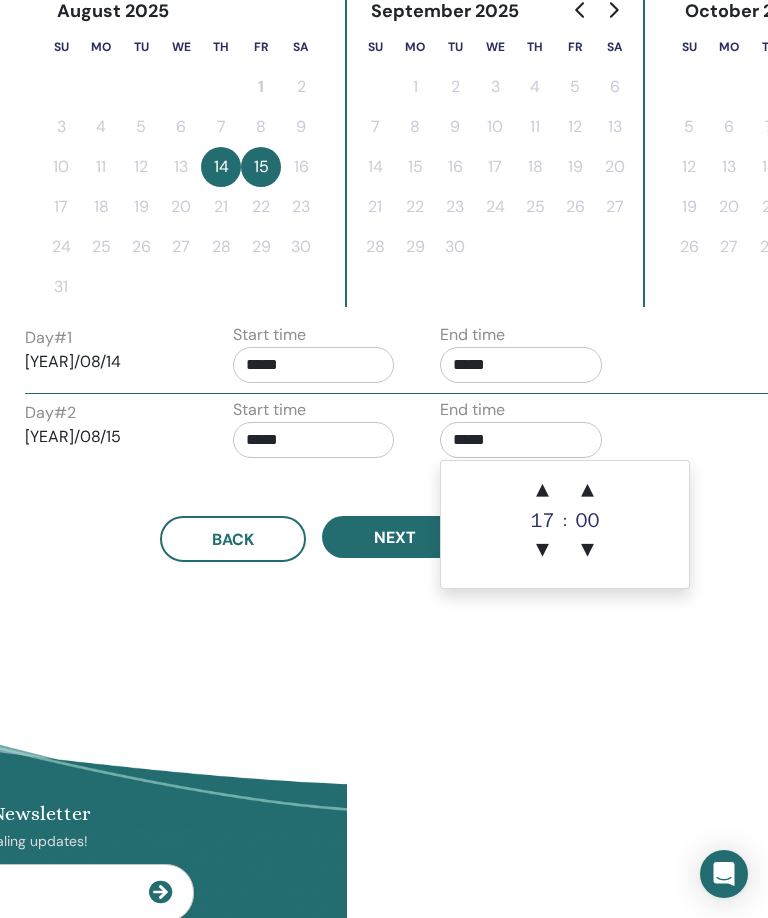 click on "▲" at bounding box center (543, 491) 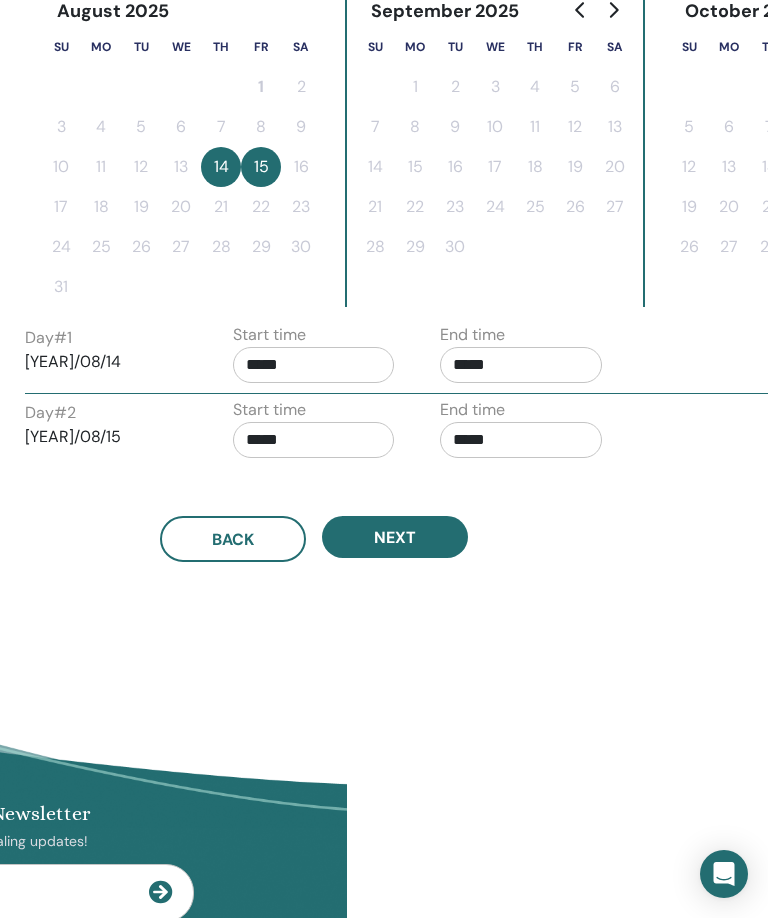 click on "Time Zone Time Zone (GMT-4) US/Eastern Seminar Date and Time Start date End date Done Schedule setup complete Reset August [YEAR] Su Mo Tu We Th Fr Sa 1 2 3 4 5 6 7 8 9 10 11 12 13 14 15 16 17 18 19 20 21 22 23 24 25 26 27 28 29 30 31 September [YEAR] Su Mo Tu We Th Fr Sa 1 2 3 4 5 6 7 8 9 10 11 12 13 14 15 16 17 18 19 20 21 22 23 24 25 26 27 28 29 30 October [YEAR] Su Mo Tu We Th Fr Sa 1 2 3 4 5 6 7 8 9 10 11 12 13 14 15 16 17 18 19 20 21 22 23 24 25 26 27 28 29 30 31 Day  # 1 [YEAR]/08/14 Start time ***** End time ***** Day  # 2 [YEAR]/08/15 Start time ***** End time ***** Back Next" at bounding box center [379, 185] 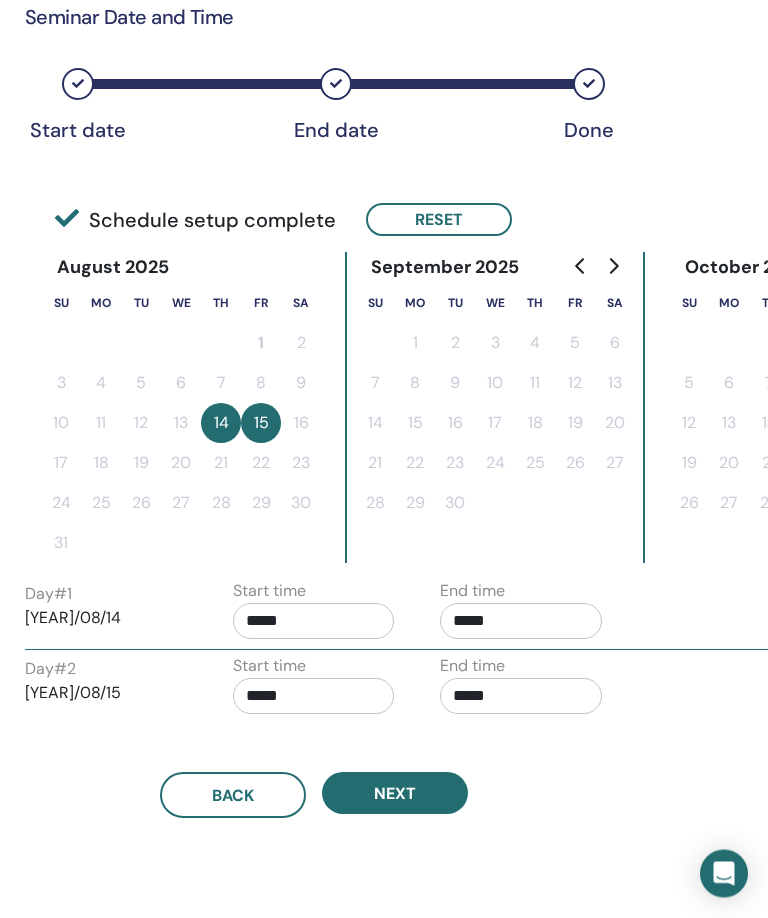 scroll, scrollTop: 278, scrollLeft: 421, axis: both 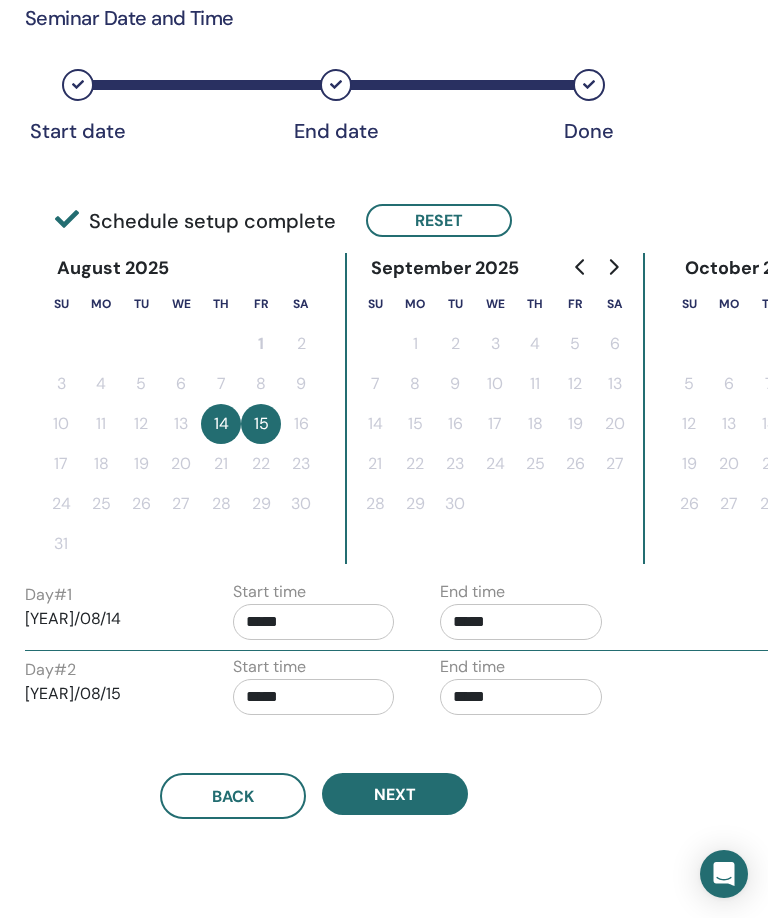 click on "Next" at bounding box center (395, 794) 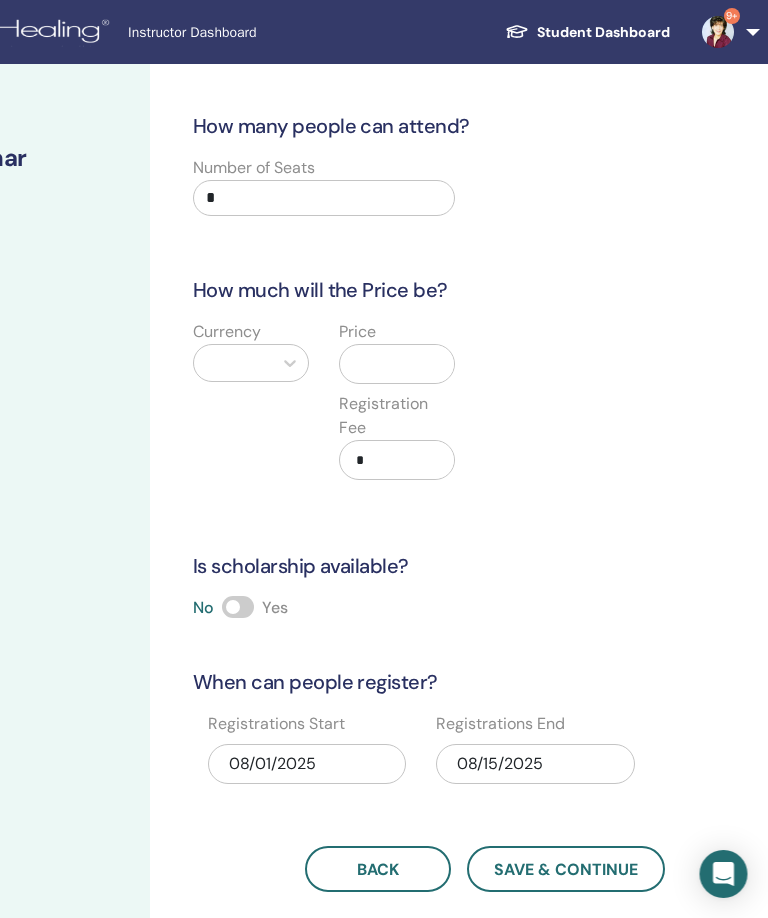 scroll, scrollTop: 0, scrollLeft: 251, axis: horizontal 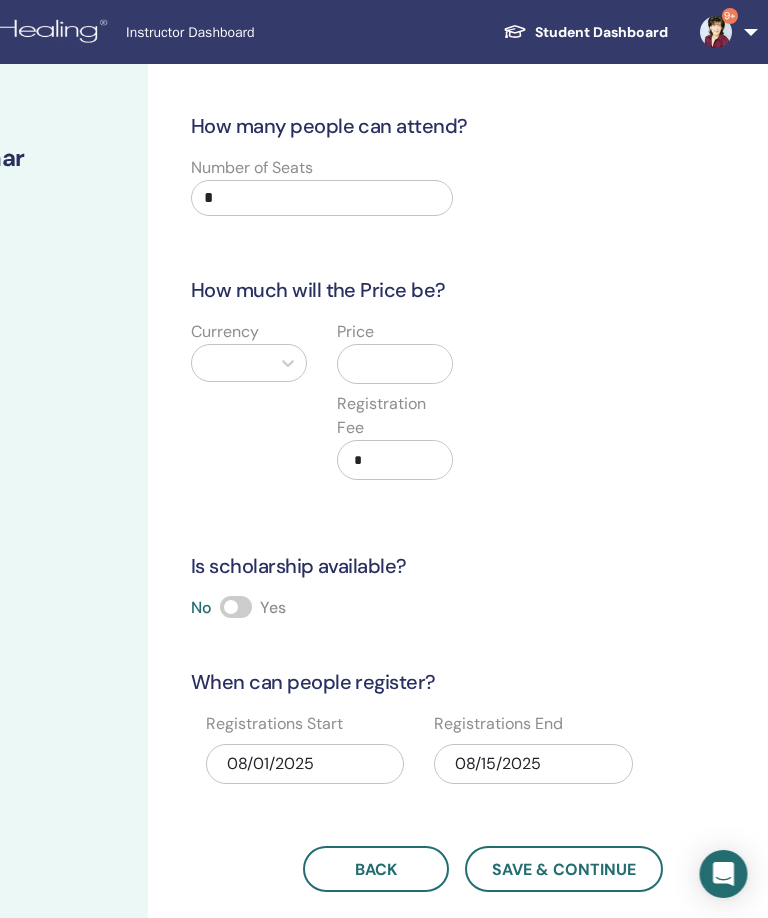 click on "*" at bounding box center [323, 198] 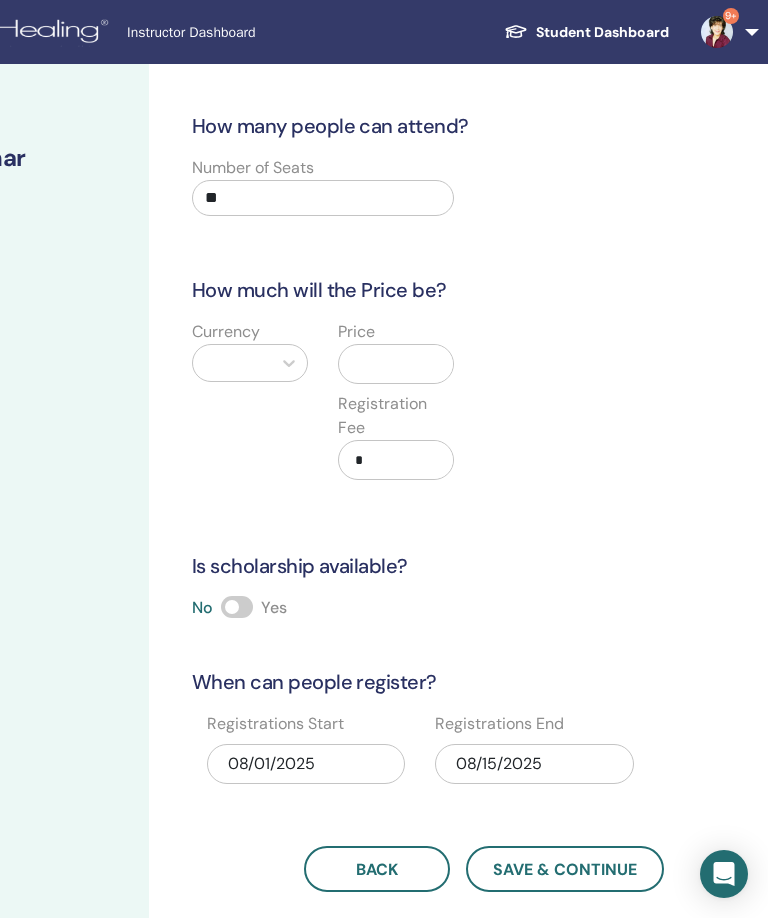 type on "**" 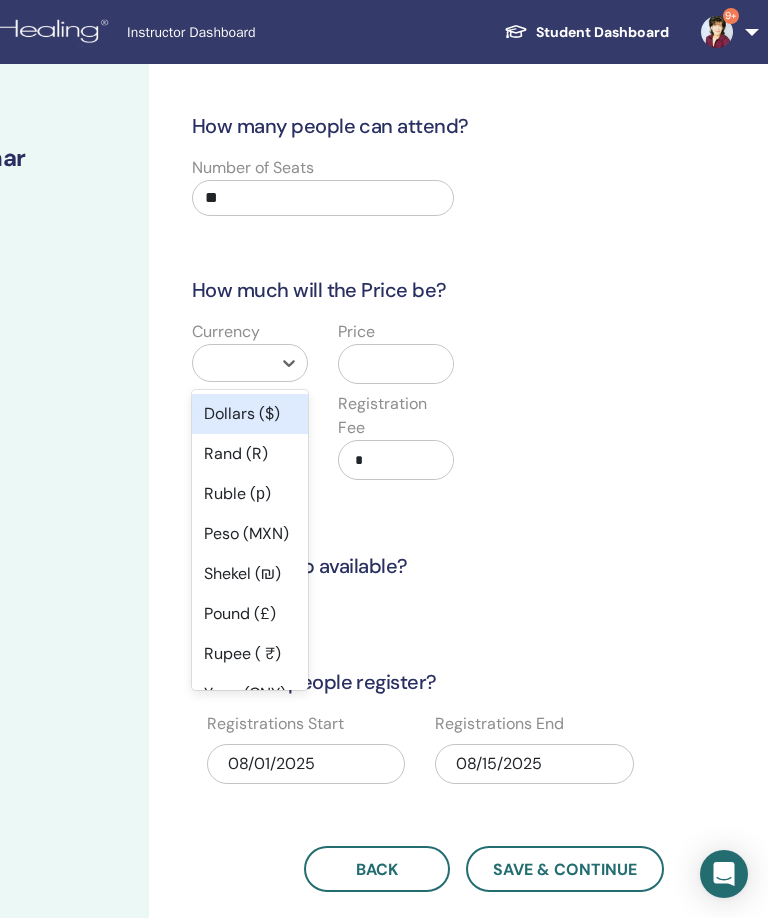 click on "Dollars ($)" at bounding box center [250, 414] 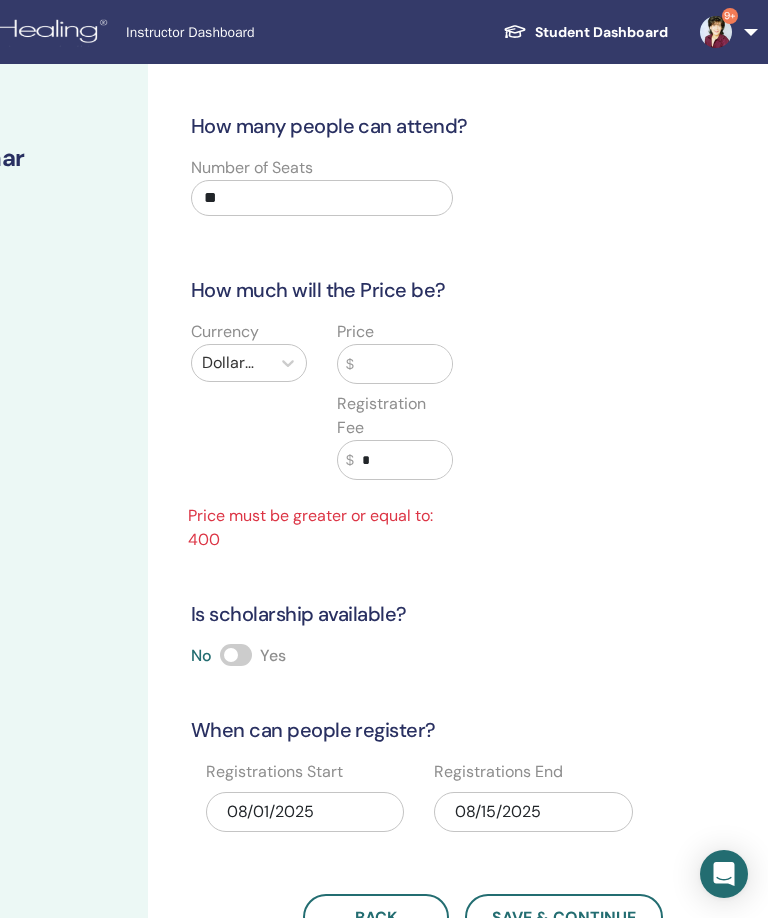 click at bounding box center [403, 364] 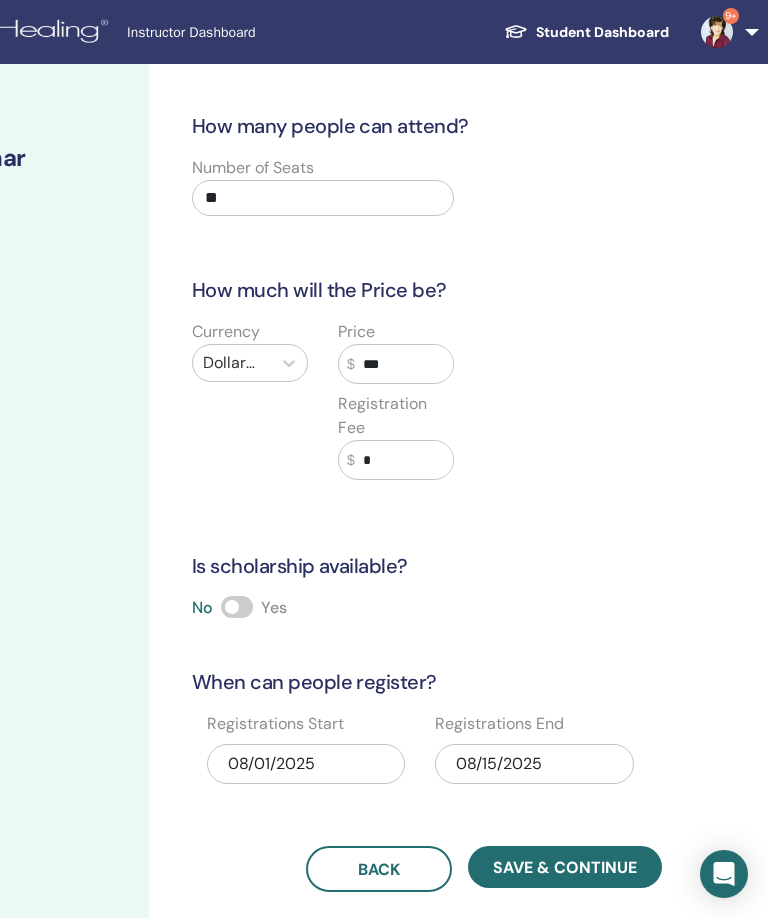 type on "***" 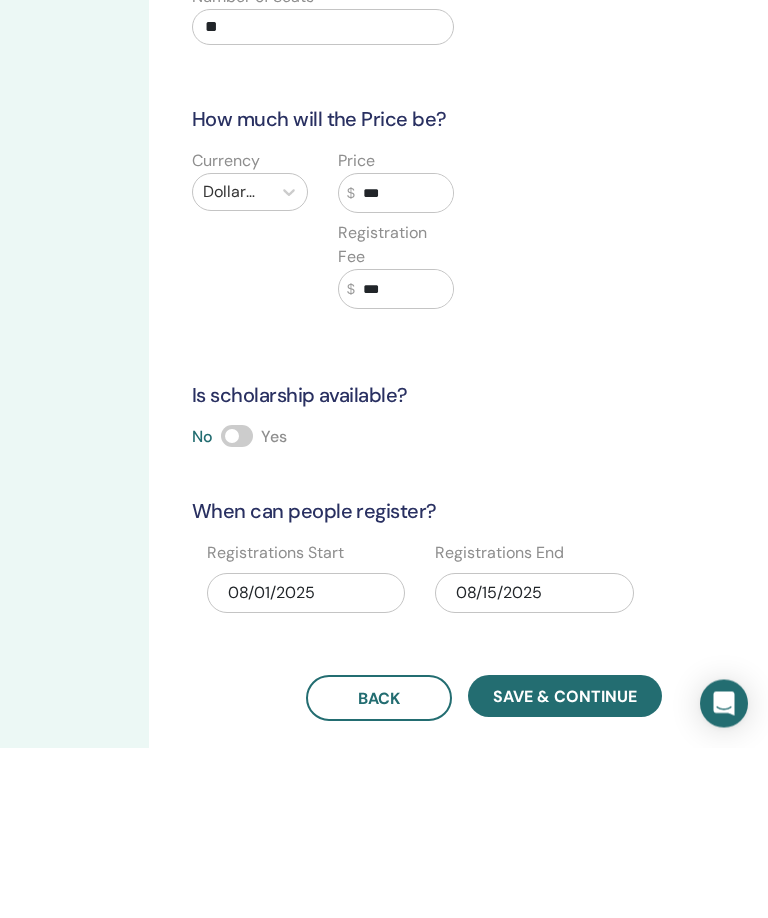 type on "***" 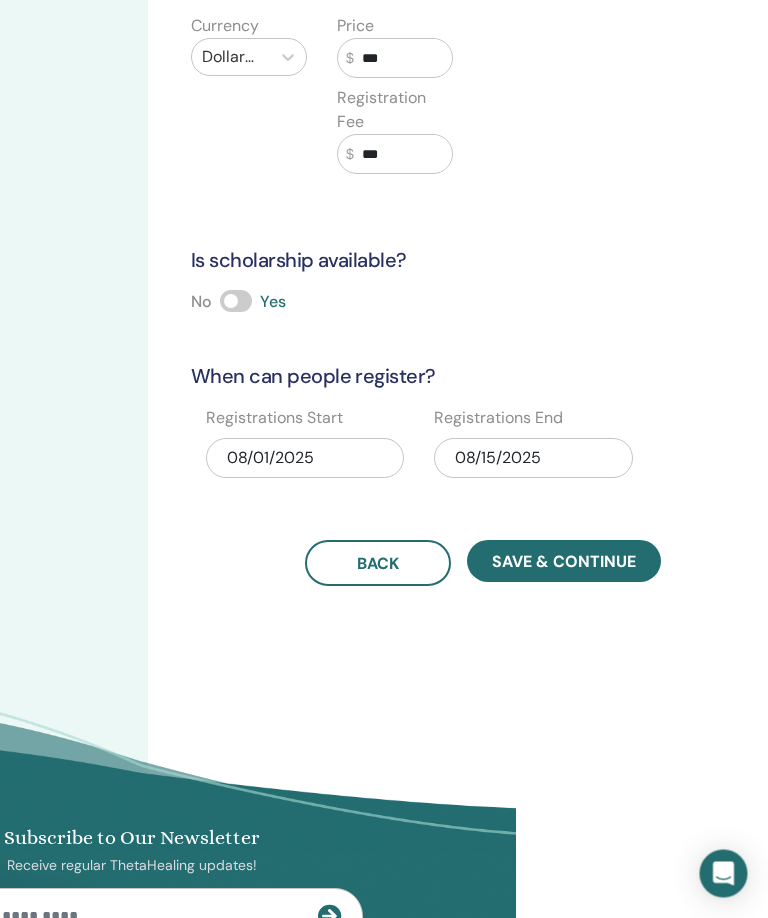 scroll, scrollTop: 308, scrollLeft: 251, axis: both 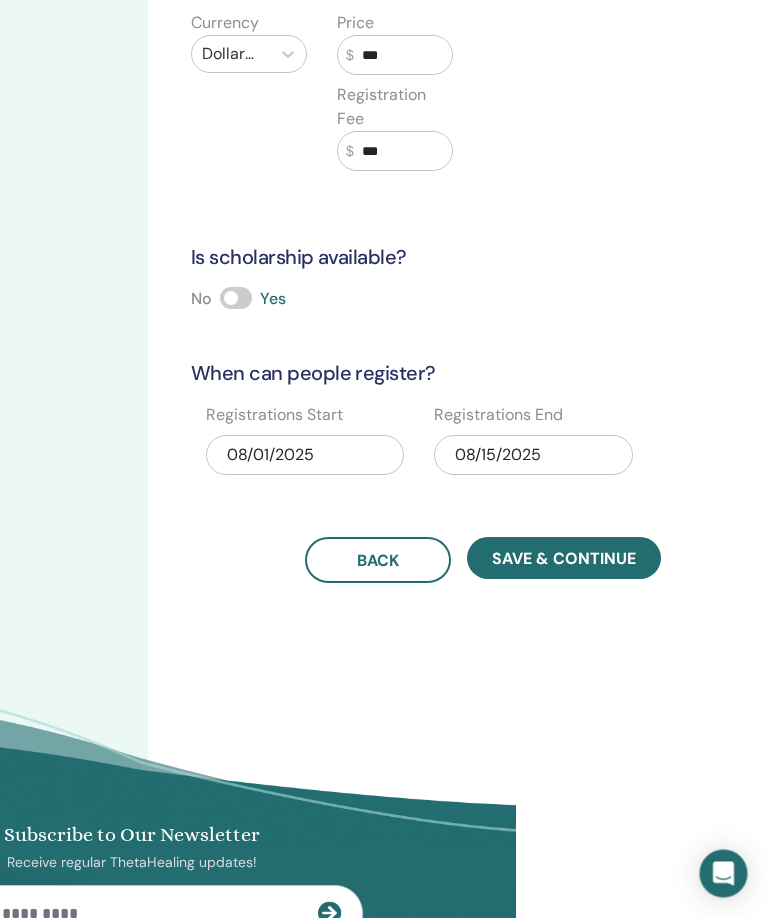 click on "08/15/2025" at bounding box center [534, 456] 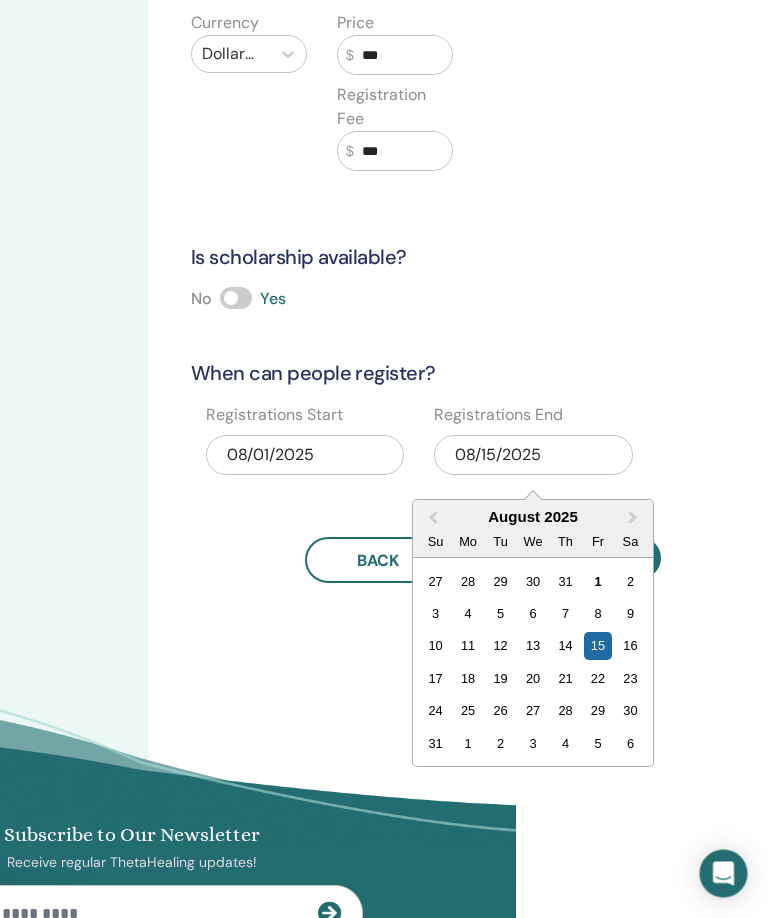 scroll, scrollTop: 309, scrollLeft: 252, axis: both 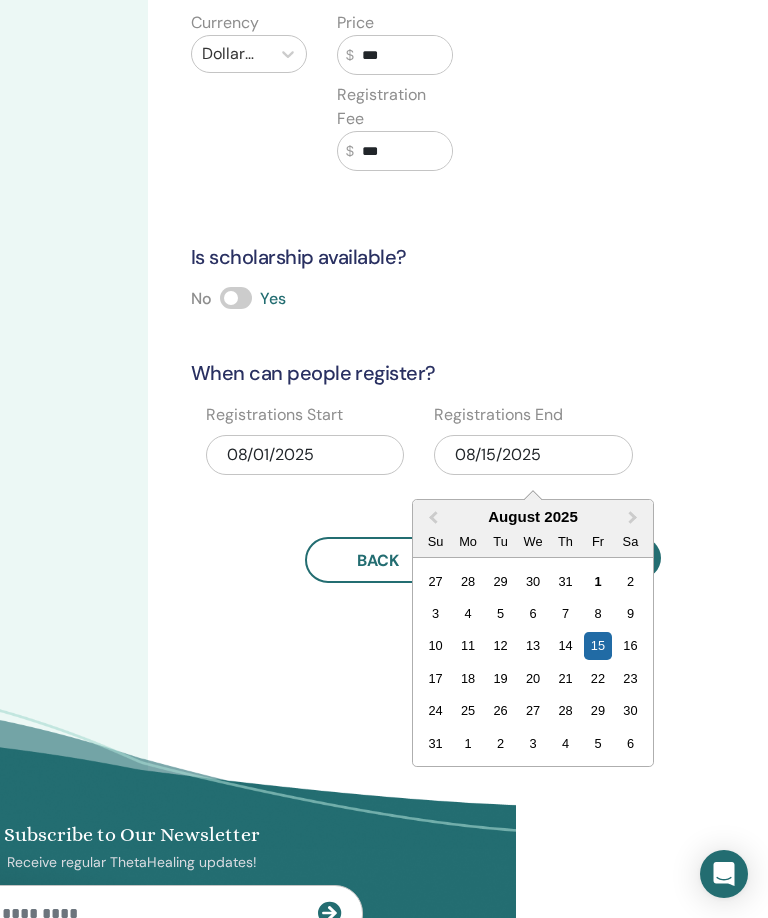 click on "17" at bounding box center (435, 678) 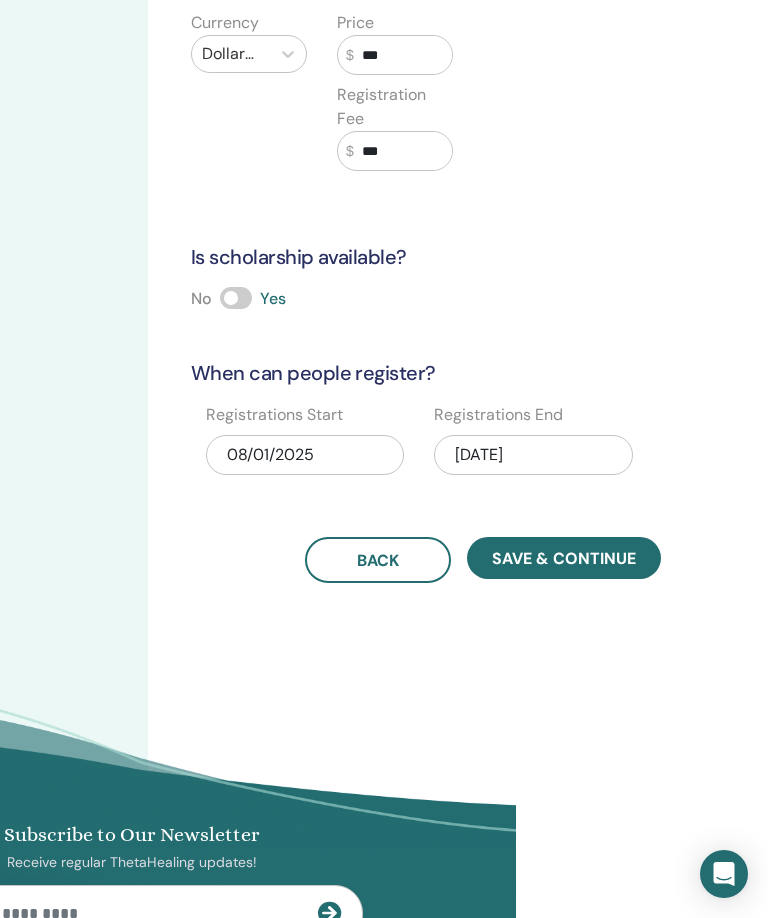 click on "Save & Continue" at bounding box center (564, 558) 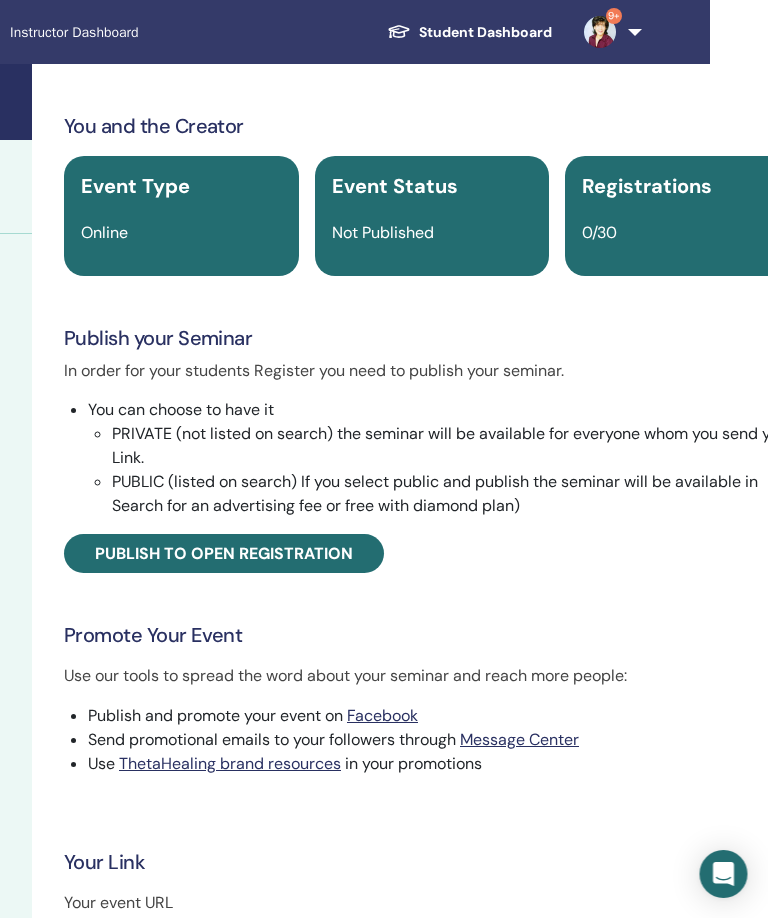 scroll, scrollTop: 0, scrollLeft: 368, axis: horizontal 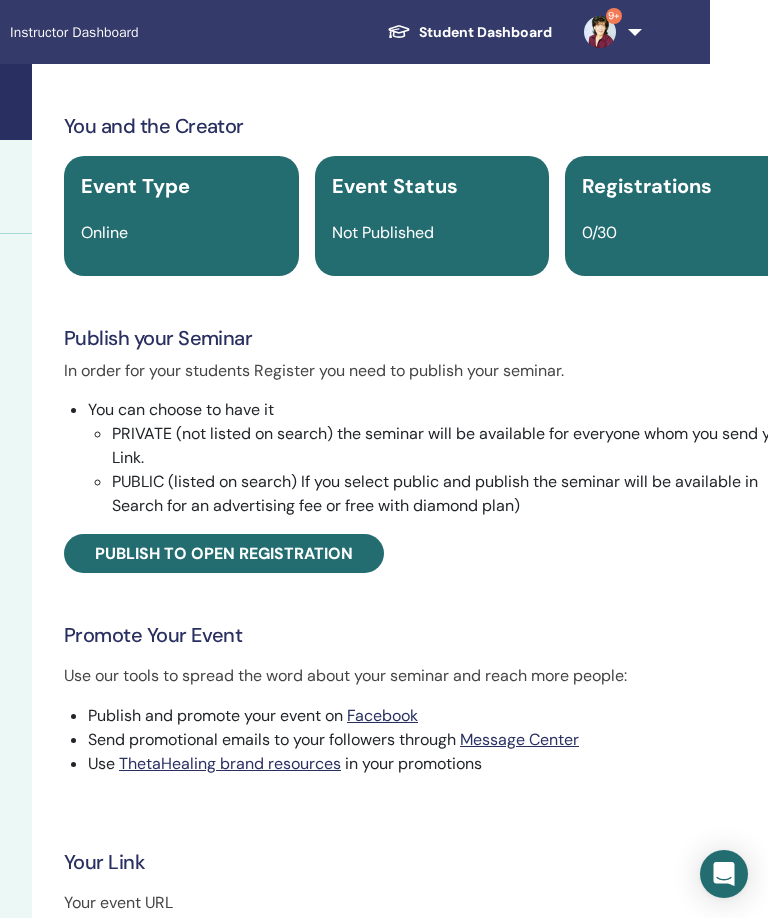 click on "Publish to open registration" at bounding box center [224, 553] 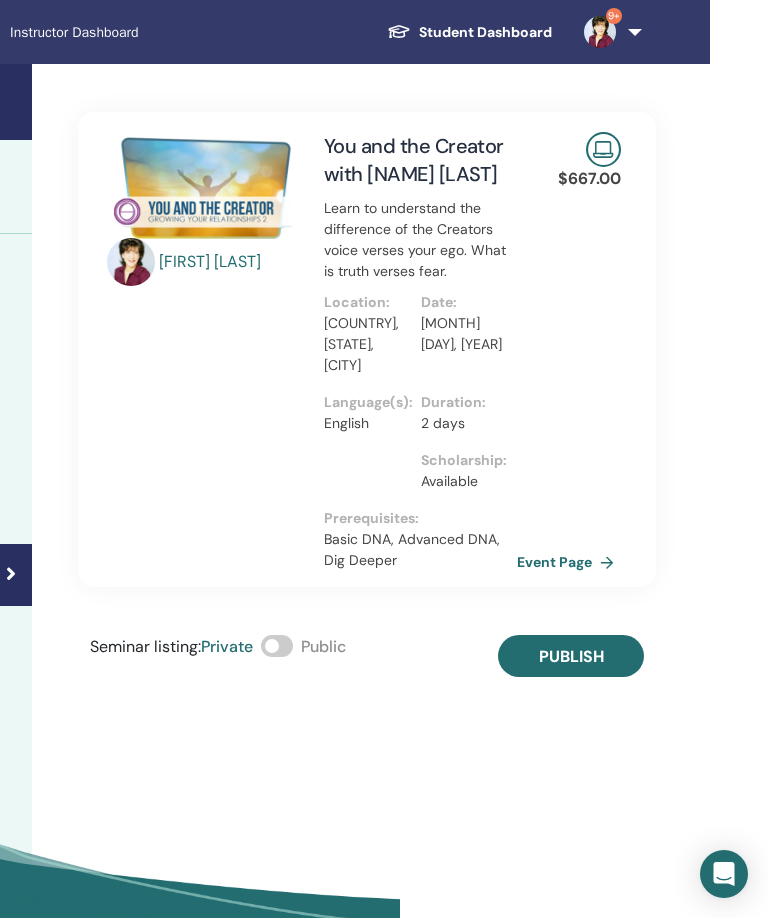 click at bounding box center [277, 646] 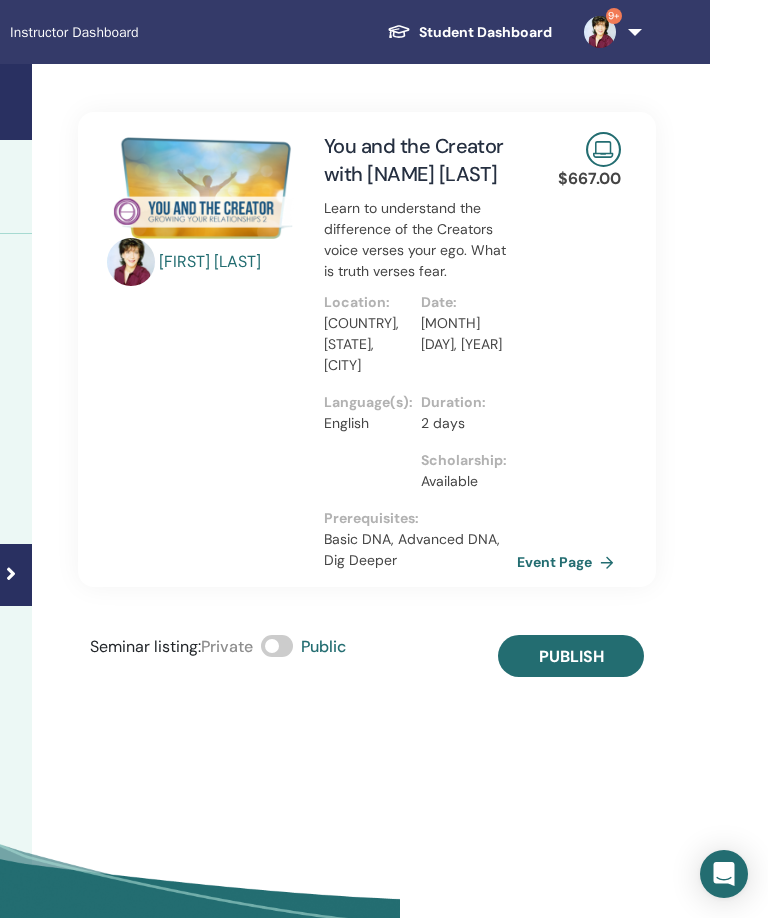 click on "Publish" at bounding box center (571, 656) 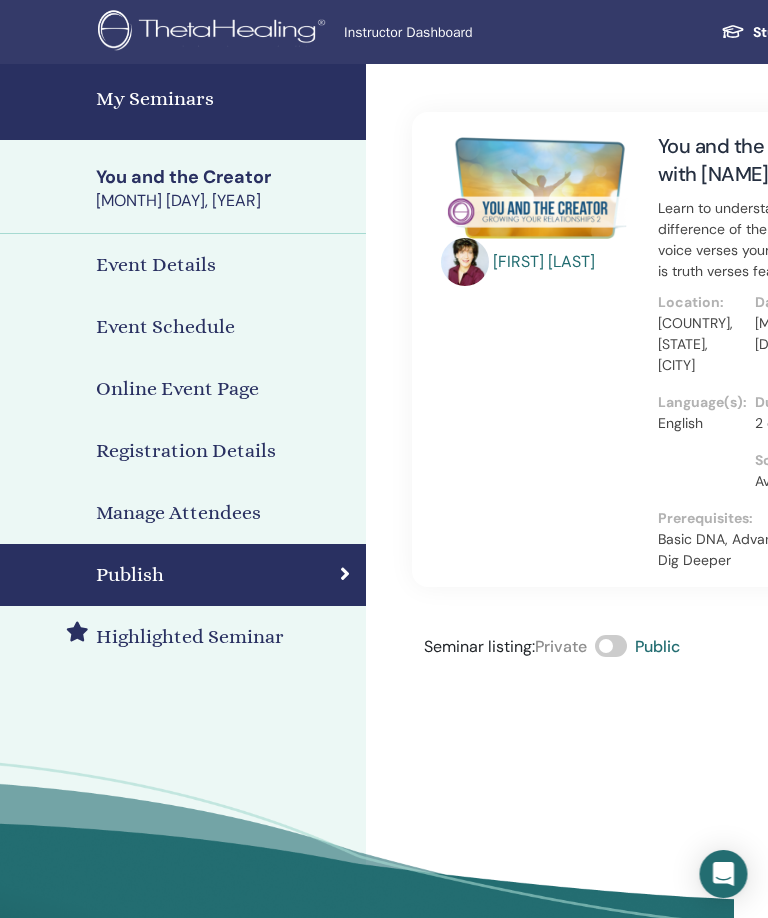 scroll, scrollTop: 0, scrollLeft: 32, axis: horizontal 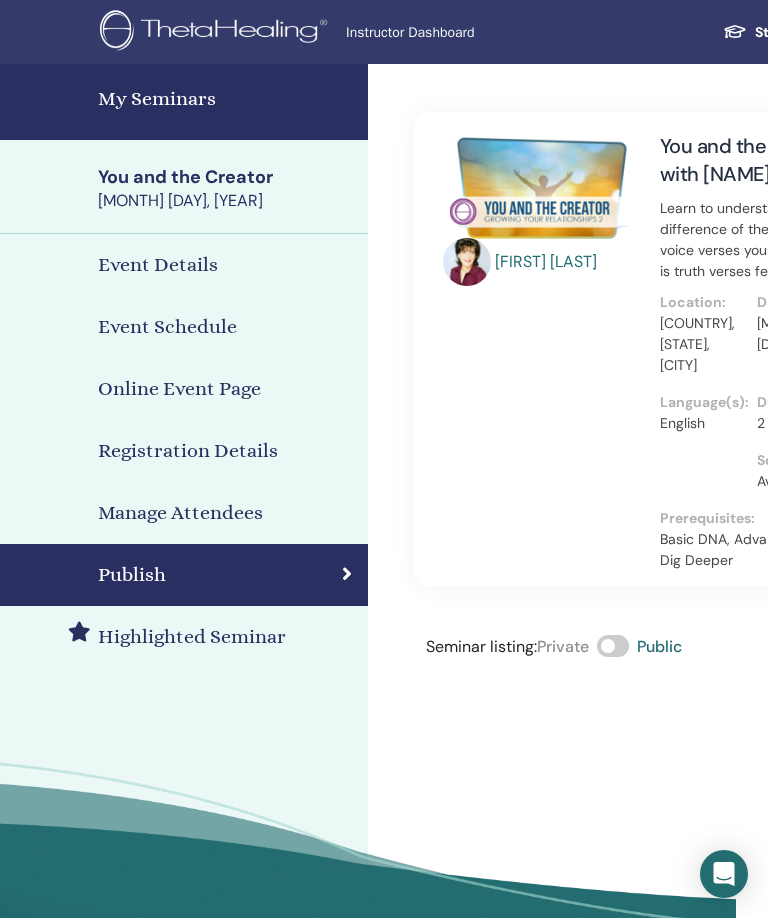 click on "My Seminars" at bounding box center [227, 99] 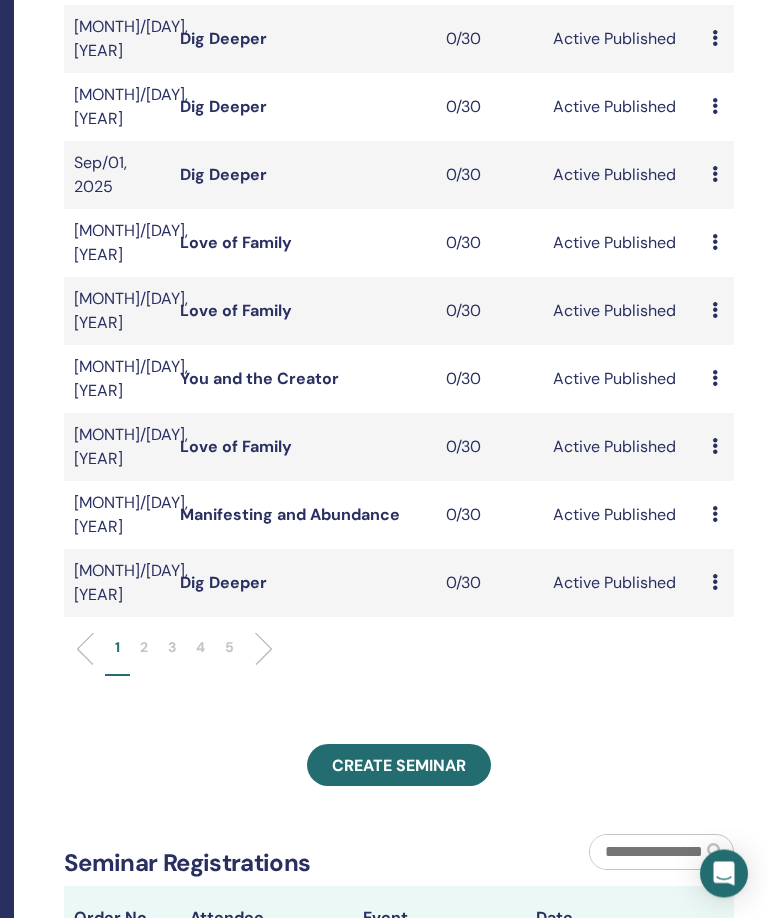 scroll, scrollTop: 433, scrollLeft: 306, axis: both 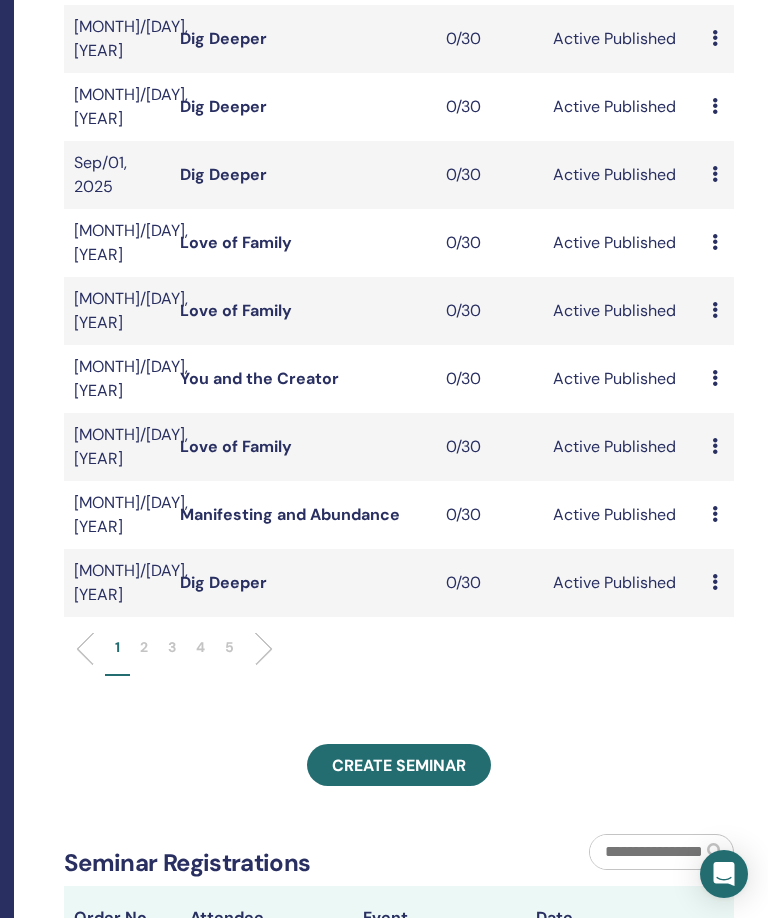 click on "Create seminar" at bounding box center [399, 765] 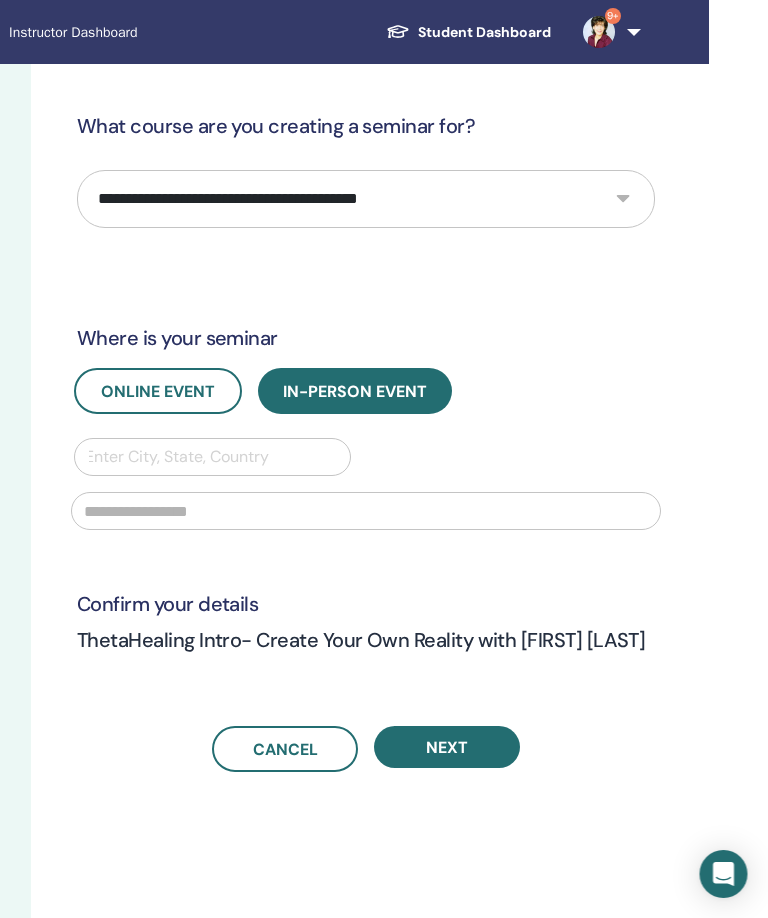 scroll, scrollTop: 0, scrollLeft: 366, axis: horizontal 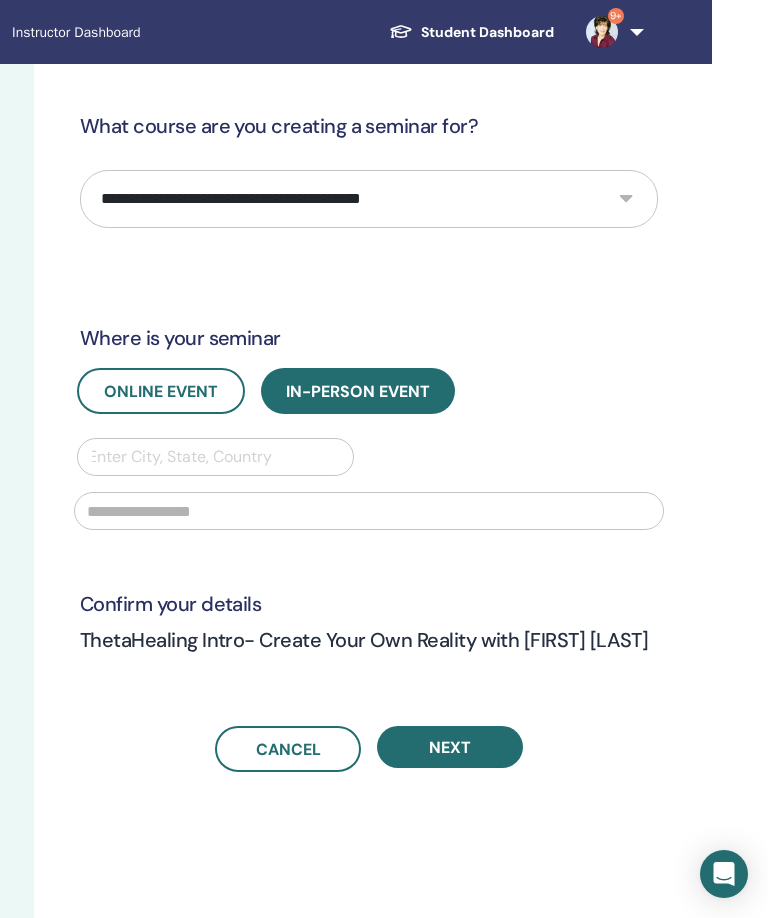 click on "**********" at bounding box center [369, 199] 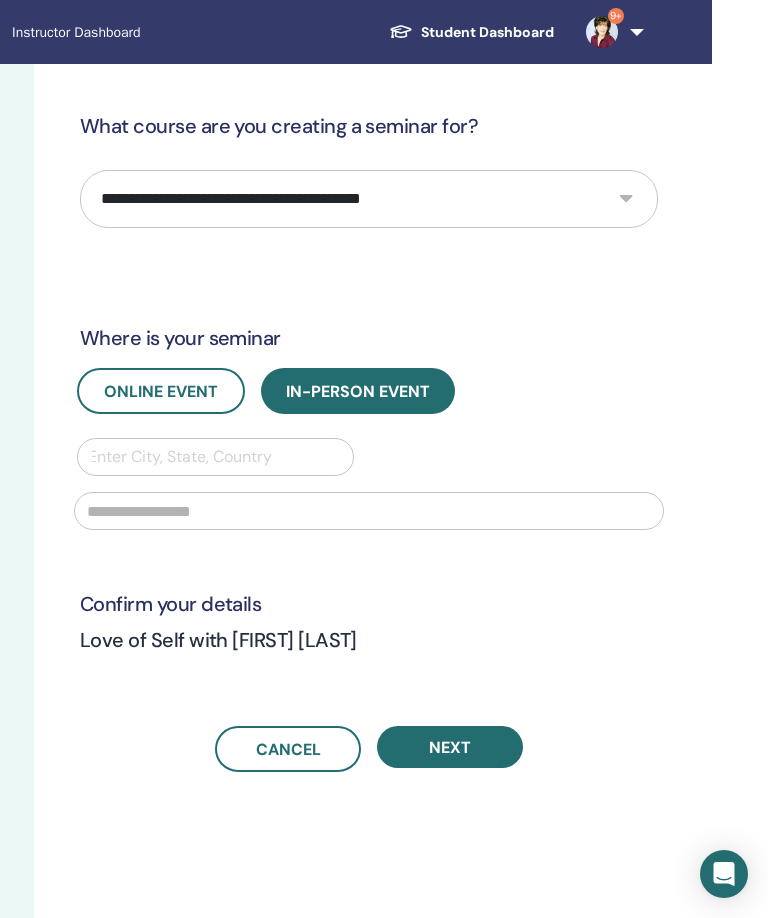 click on "Online Event" at bounding box center [161, 391] 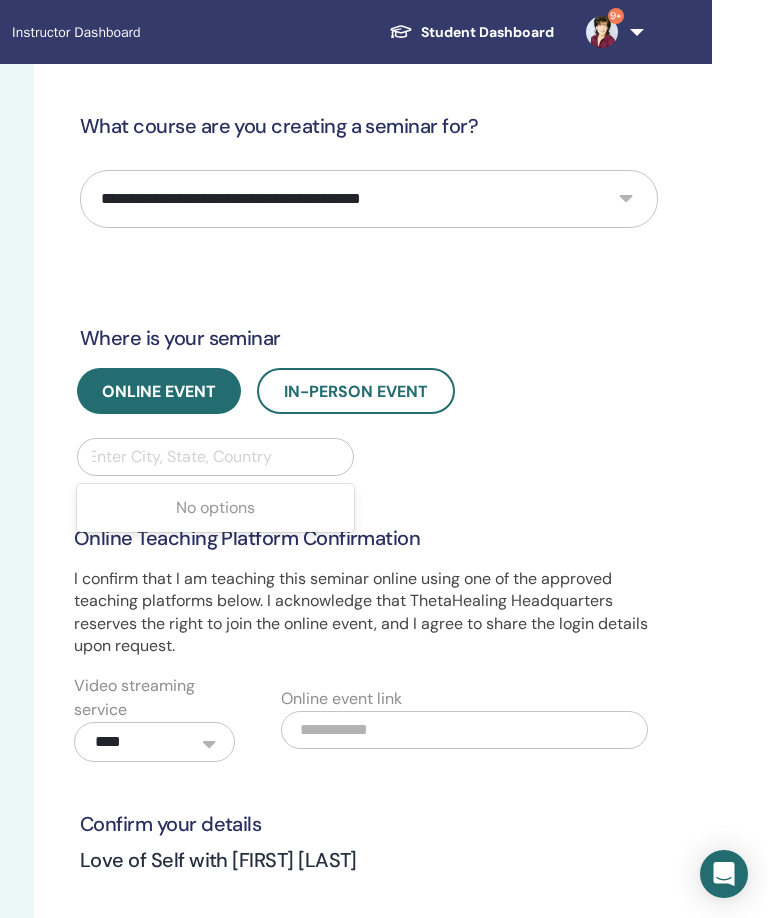 scroll, scrollTop: 0, scrollLeft: 365, axis: horizontal 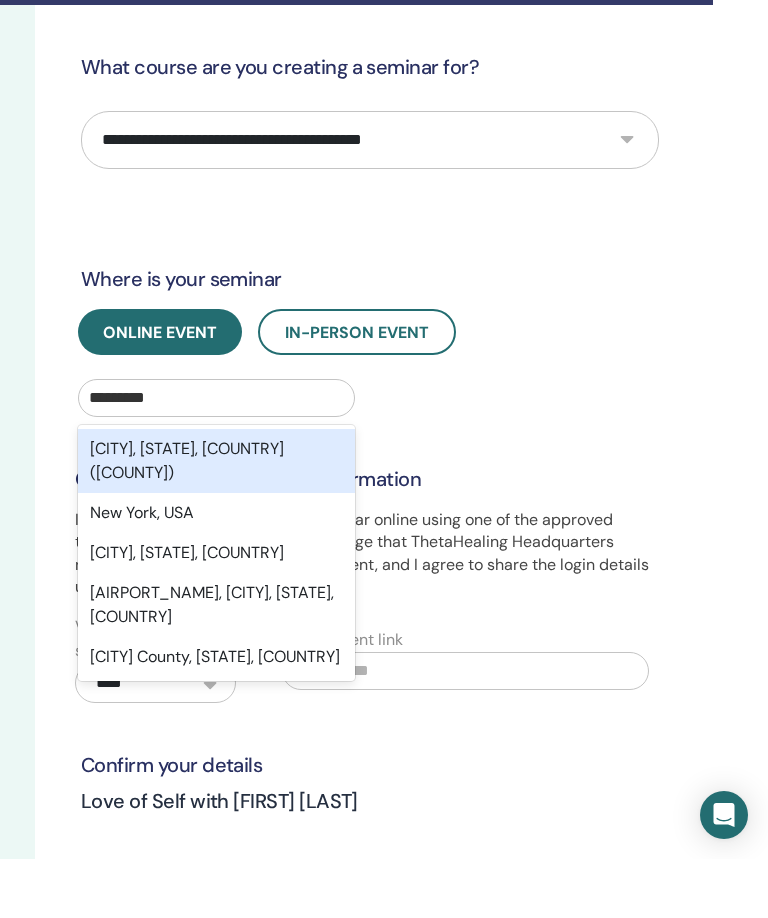 click on "[CITY], [STATE], [COUNTRY]" at bounding box center (216, 612) 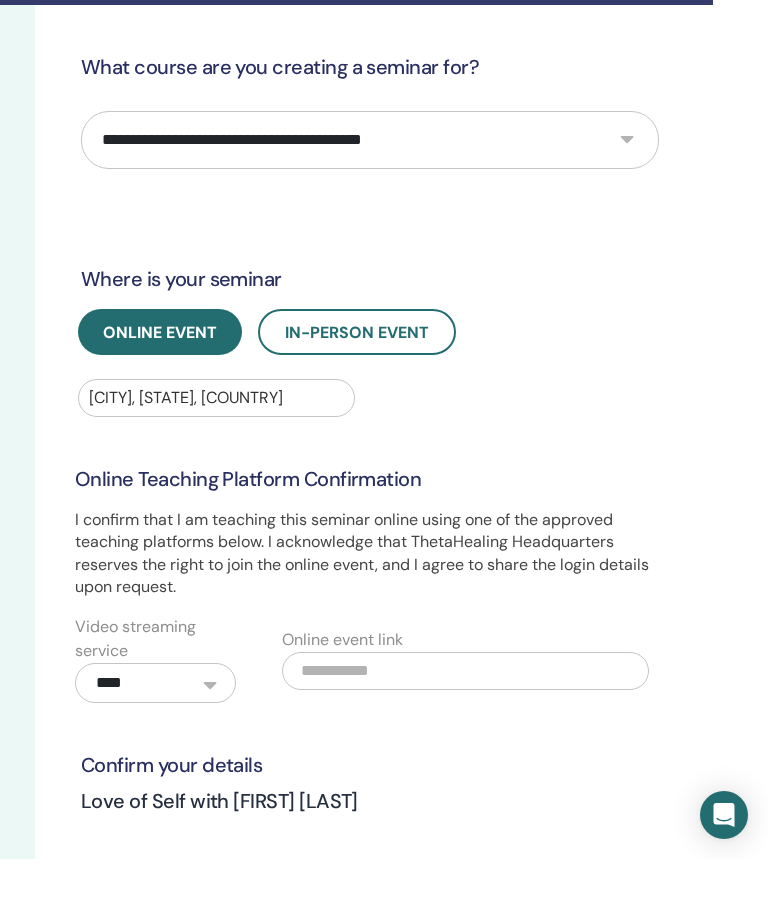 type 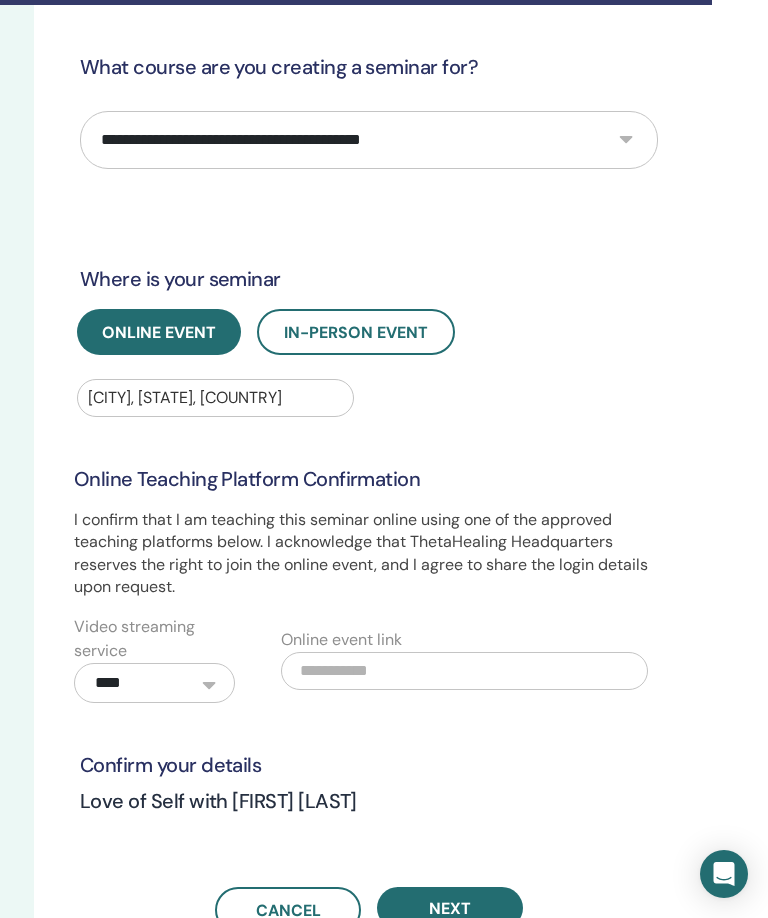 click on "Next" at bounding box center [450, 908] 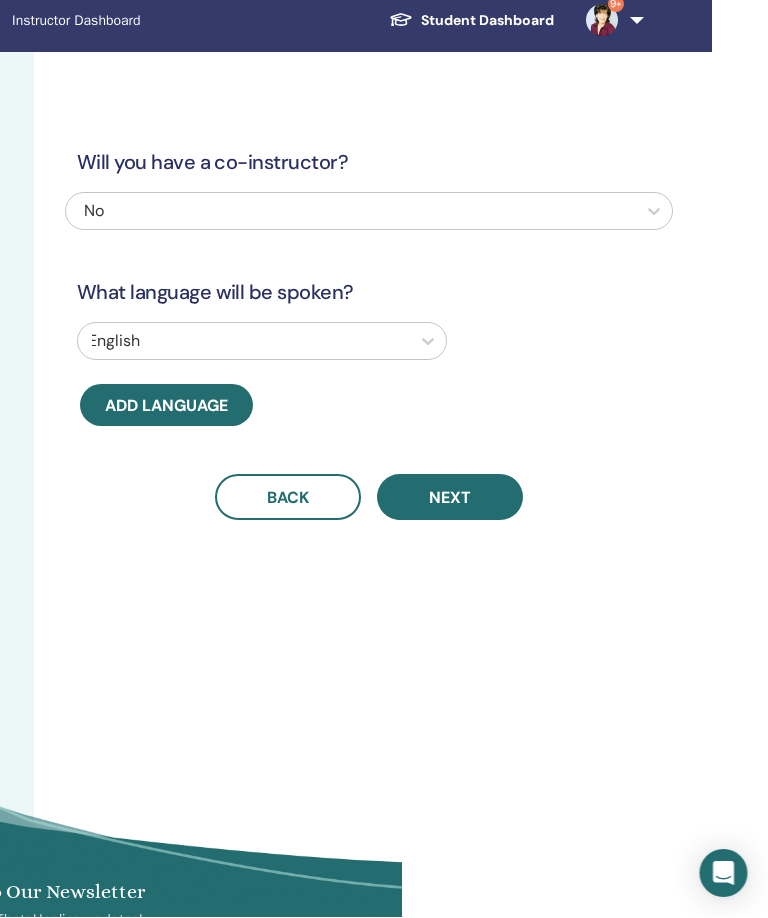 scroll, scrollTop: 11, scrollLeft: 365, axis: both 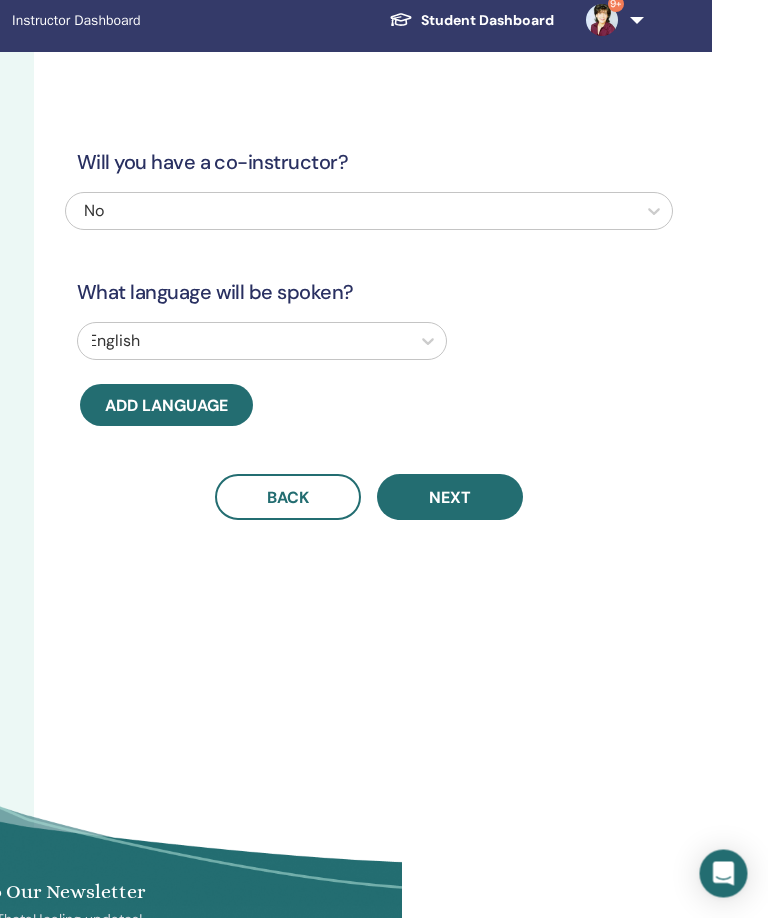 click on "Next" at bounding box center (451, 498) 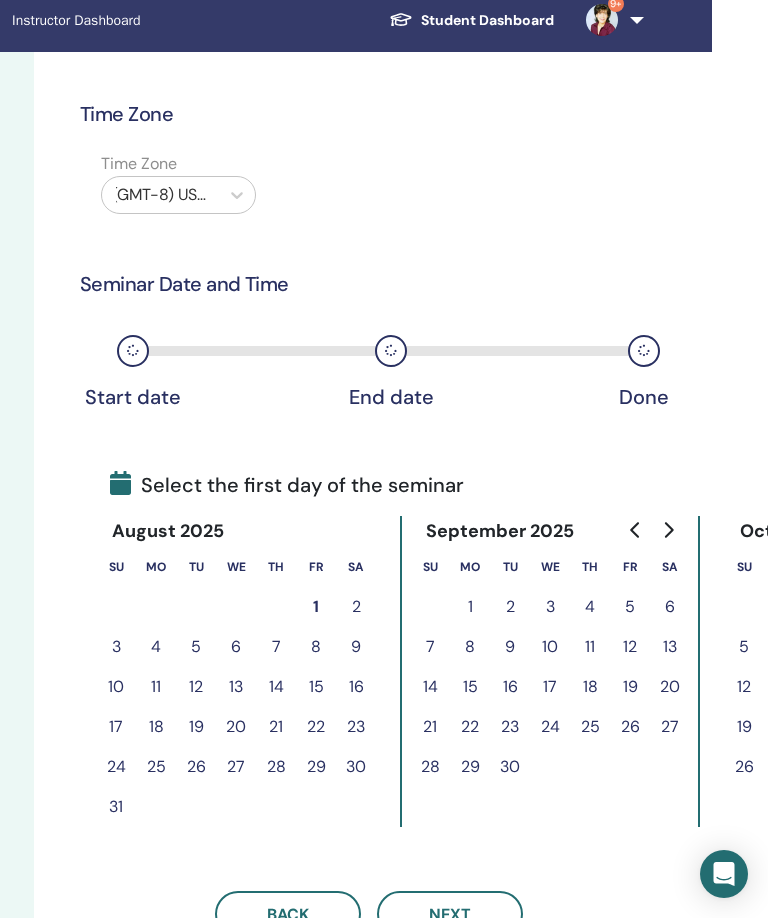 scroll, scrollTop: 0, scrollLeft: 365, axis: horizontal 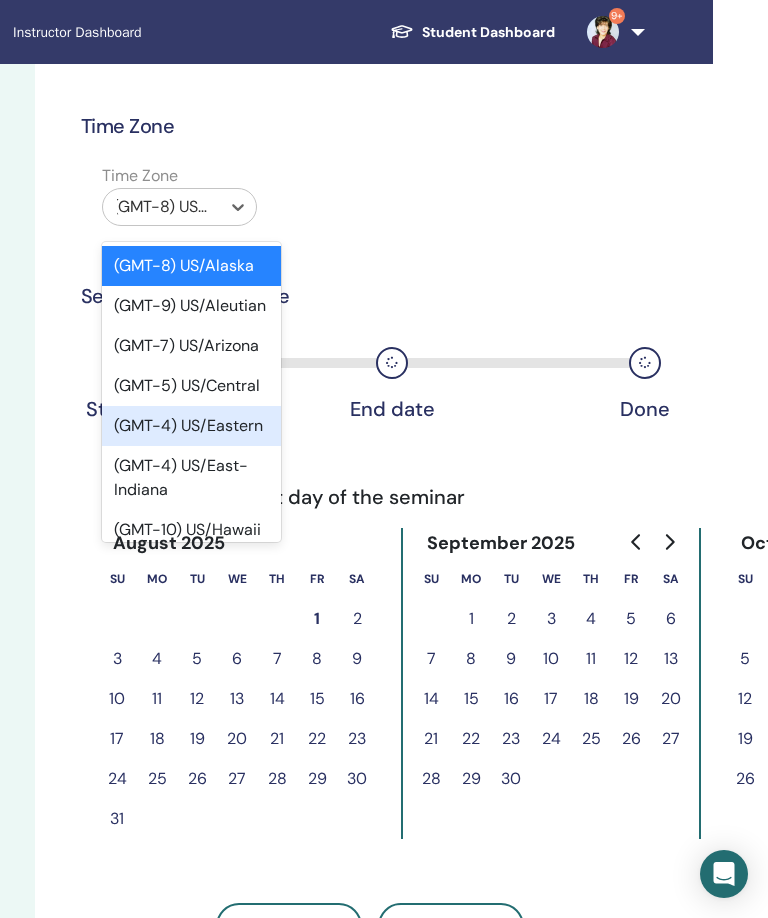 click on "(GMT-4) US/Eastern" at bounding box center (191, 426) 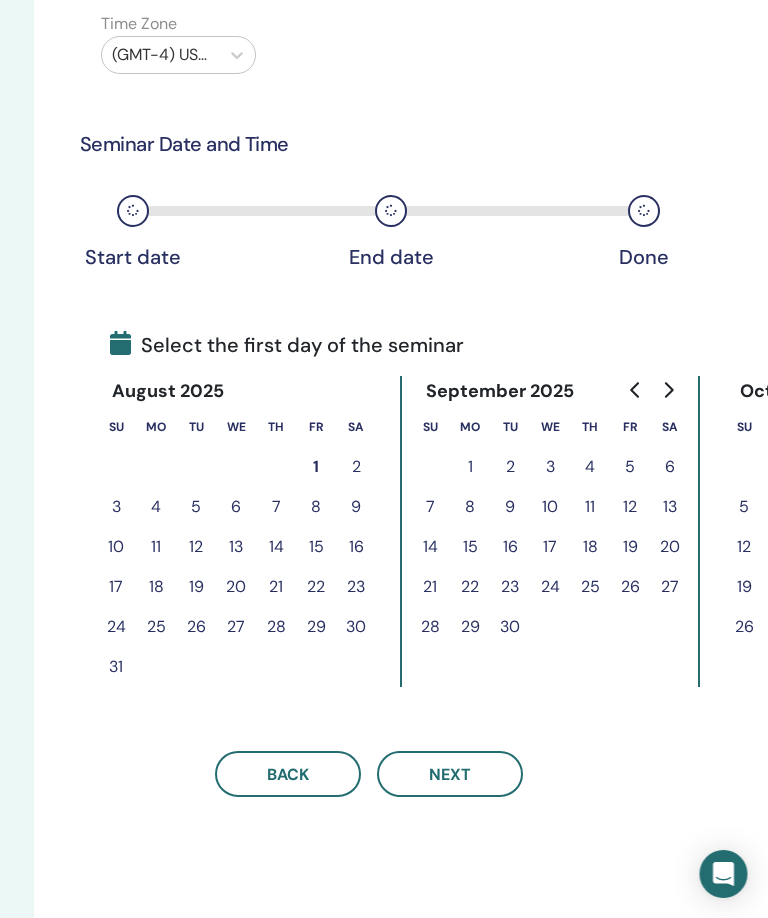 scroll, scrollTop: 158, scrollLeft: 365, axis: both 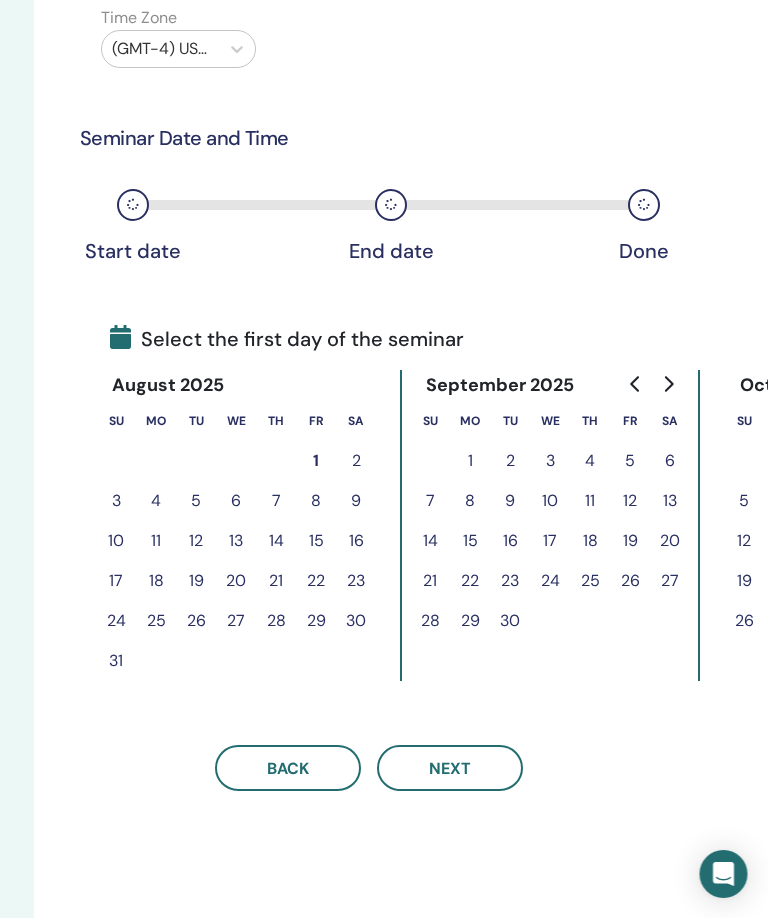 click on "16" at bounding box center (357, 541) 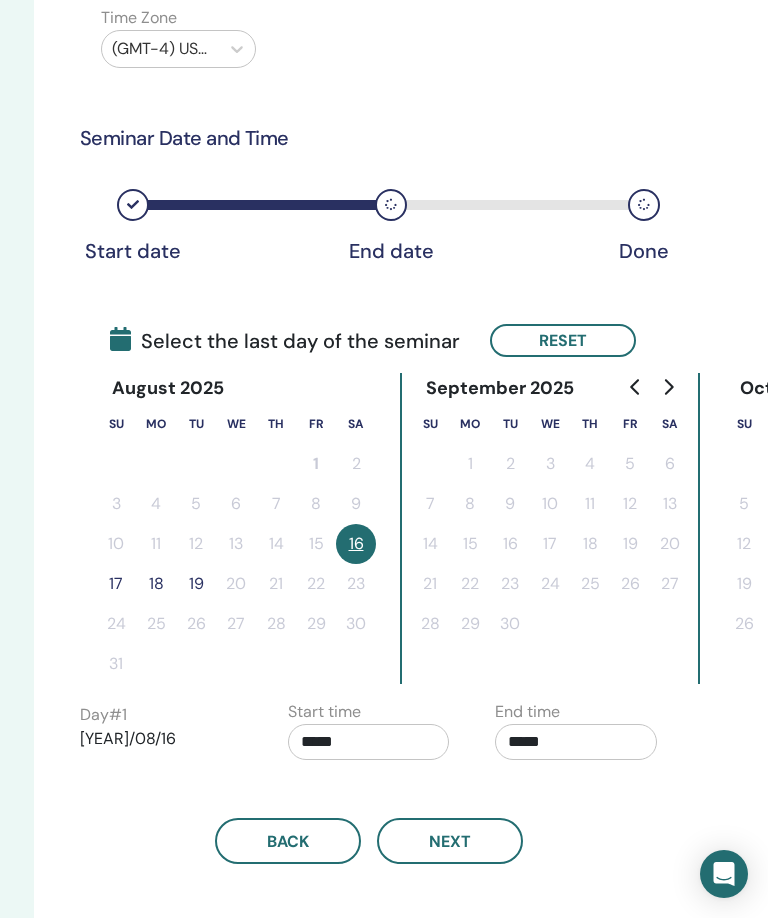 click on "17" at bounding box center (116, 584) 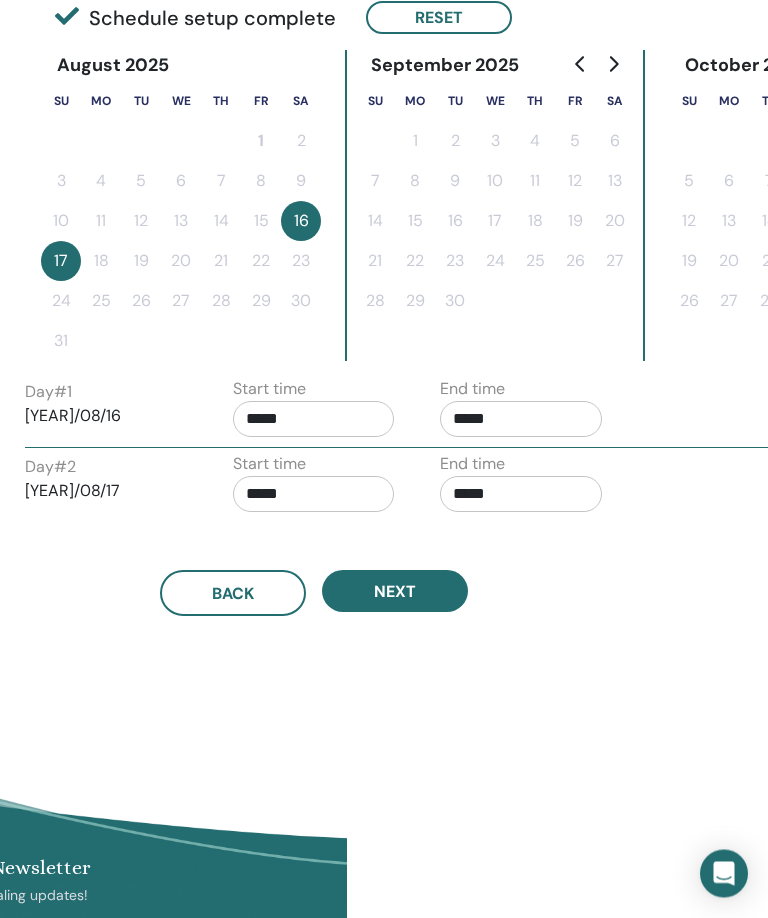 click on "*****" at bounding box center (314, 420) 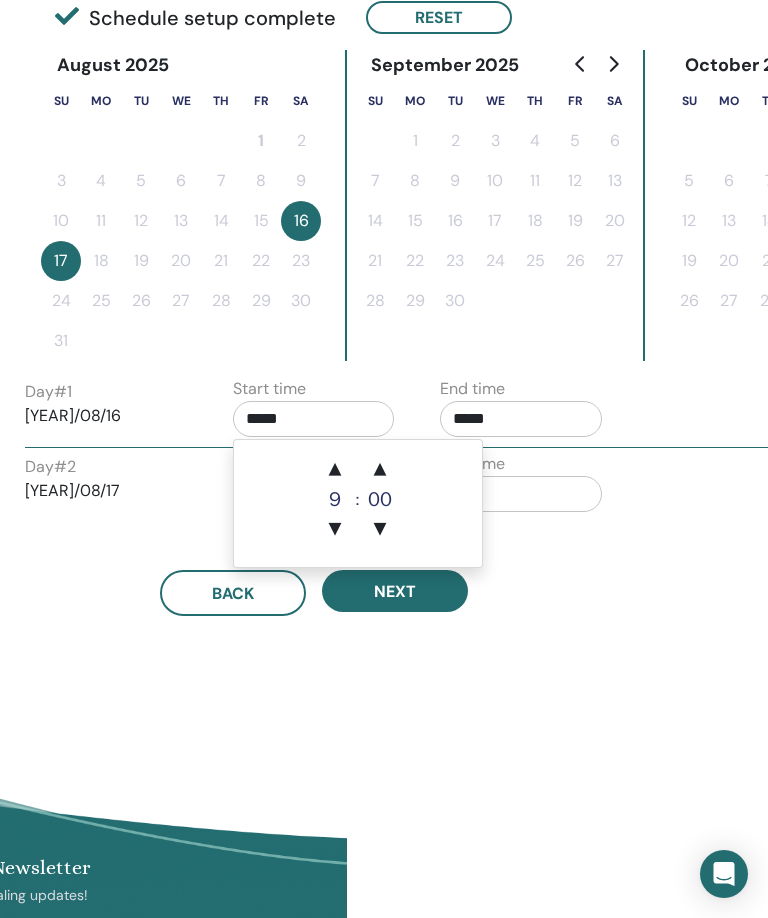 scroll, scrollTop: 480, scrollLeft: 421, axis: both 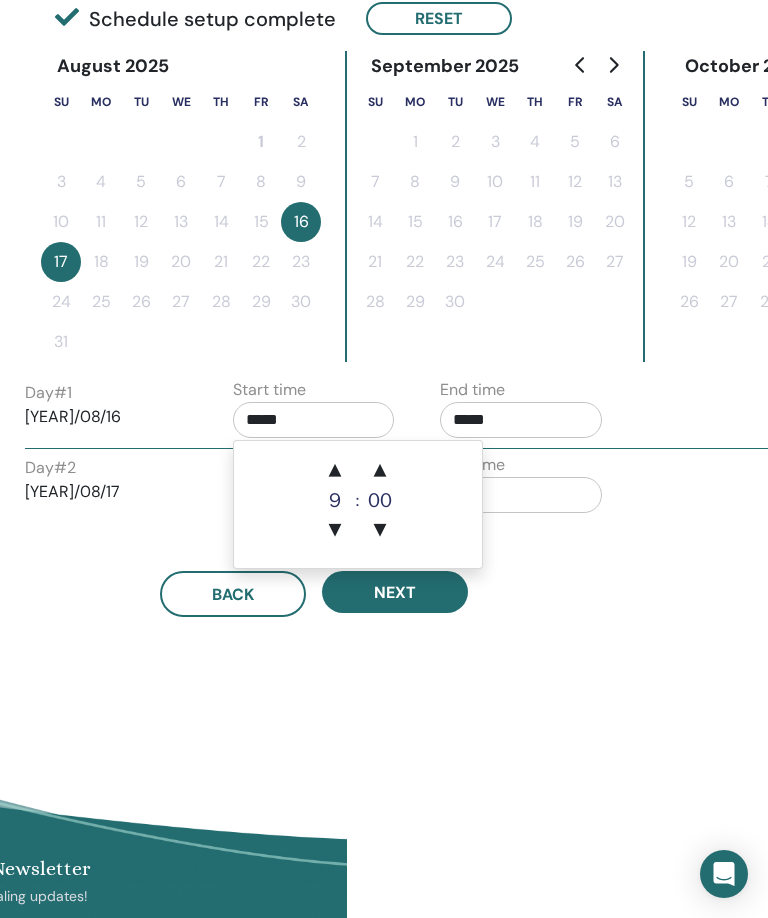 click on "▲" at bounding box center (335, 471) 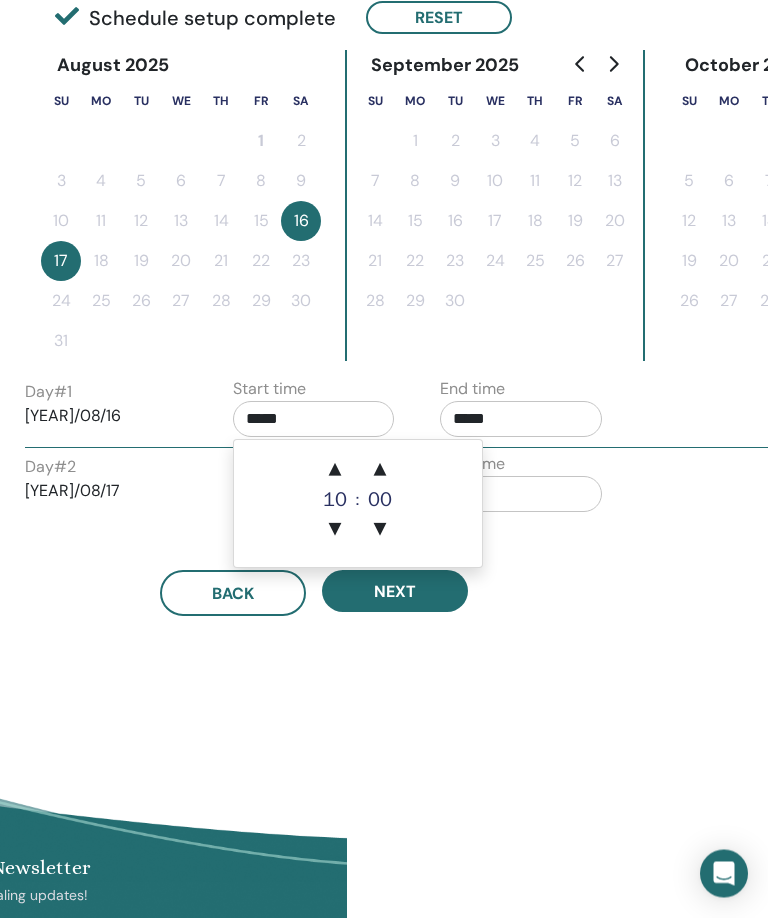 scroll, scrollTop: 481, scrollLeft: 421, axis: both 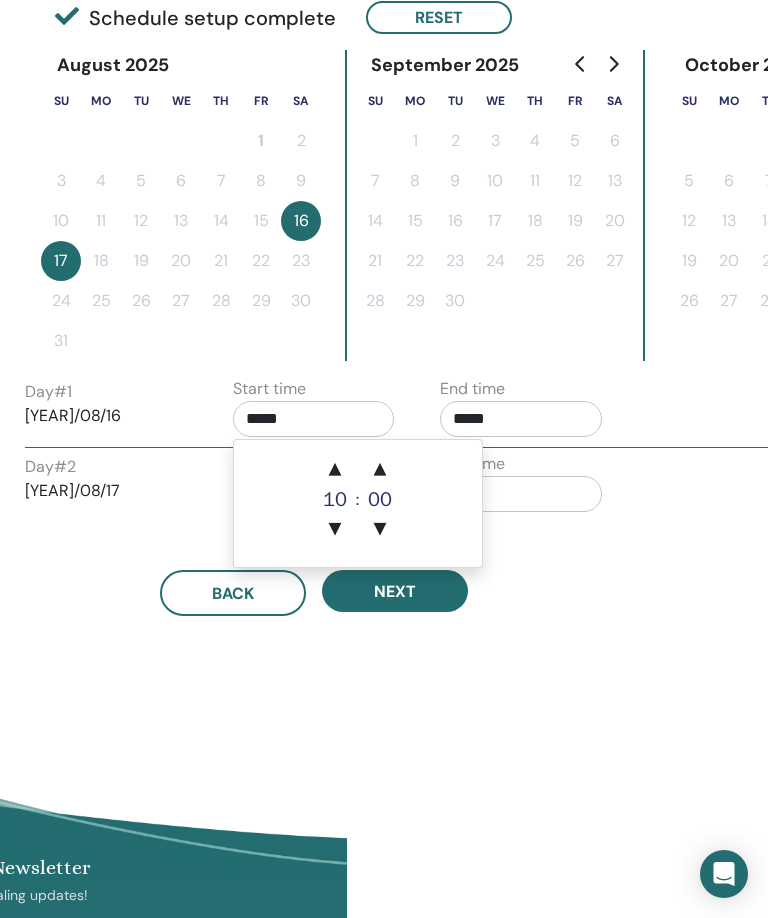 click on "Time Zone Time Zone (GMT-4) US/Eastern Seminar Date and Time Start date End date Done Schedule setup complete Reset August 2025 Su Mo Tu We Th Fr Sa 1 2 3 4 5 6 7 8 9 10 11 12 13 14 15 16 17 18 19 20 21 22 23 24 25 26 27 28 29 30 31 September 2025 Su Mo Tu We Th Fr Sa 1 2 3 4 5 6 7 8 9 10 11 12 13 14 15 16 17 18 19 20 21 22 23 24 25 26 27 28 29 30 October 2025 Su Mo Tu We Th Fr Sa 1 2 3 4 5 6 7 8 9 10 11 12 13 14 15 16 17 18 19 20 21 22 23 24 25 26 27 28 29 30 31 Day  # 1 2025/08/16 Start time ***** End time ***** Day  # 2 2025/08/17 Start time ***** End time ***** Back Next" at bounding box center (379, 239) 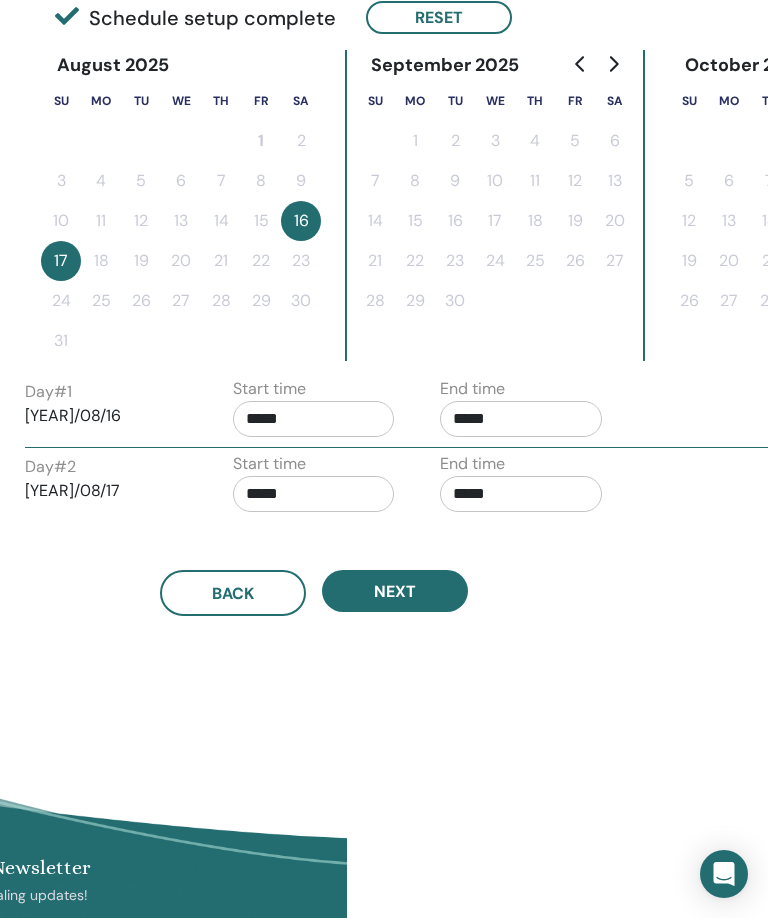 click on "*****" at bounding box center (314, 494) 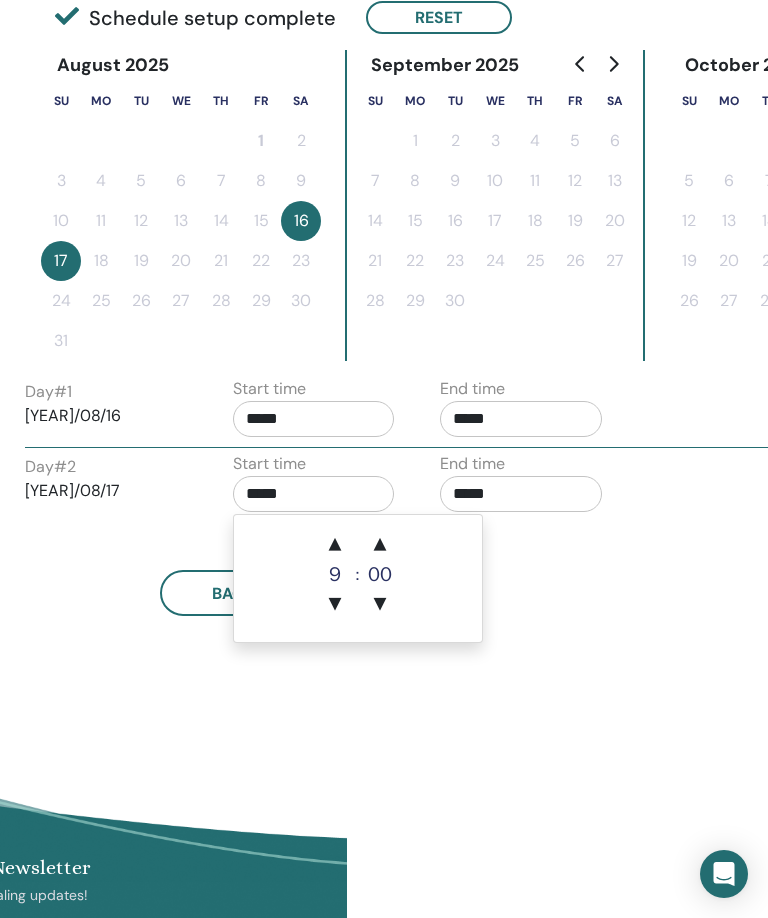 scroll, scrollTop: 480, scrollLeft: 421, axis: both 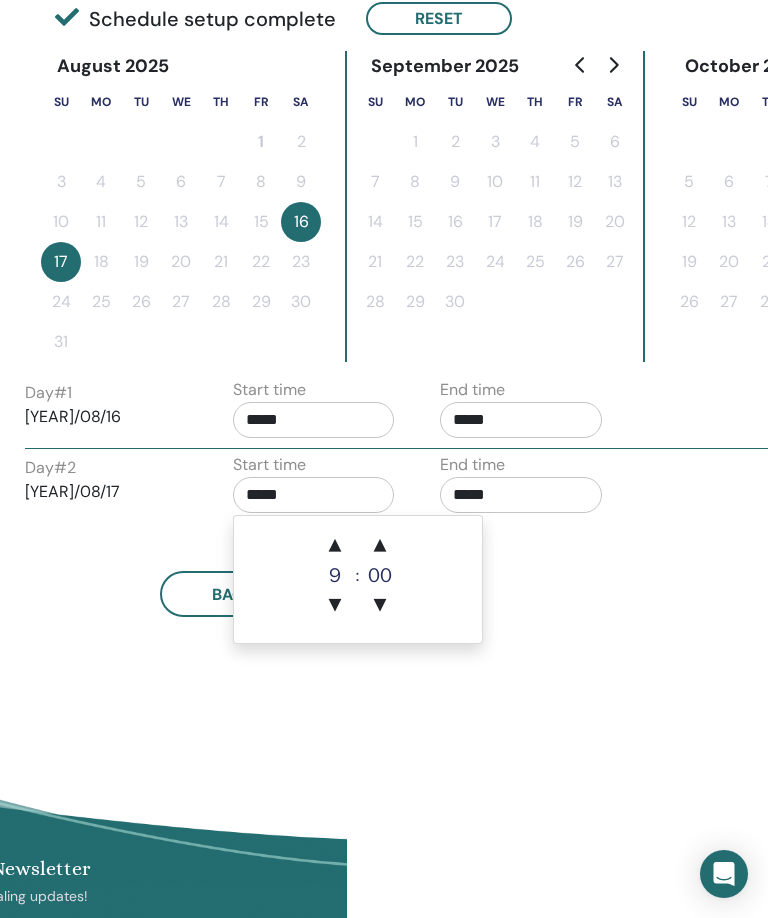 click on "▲" at bounding box center [335, 546] 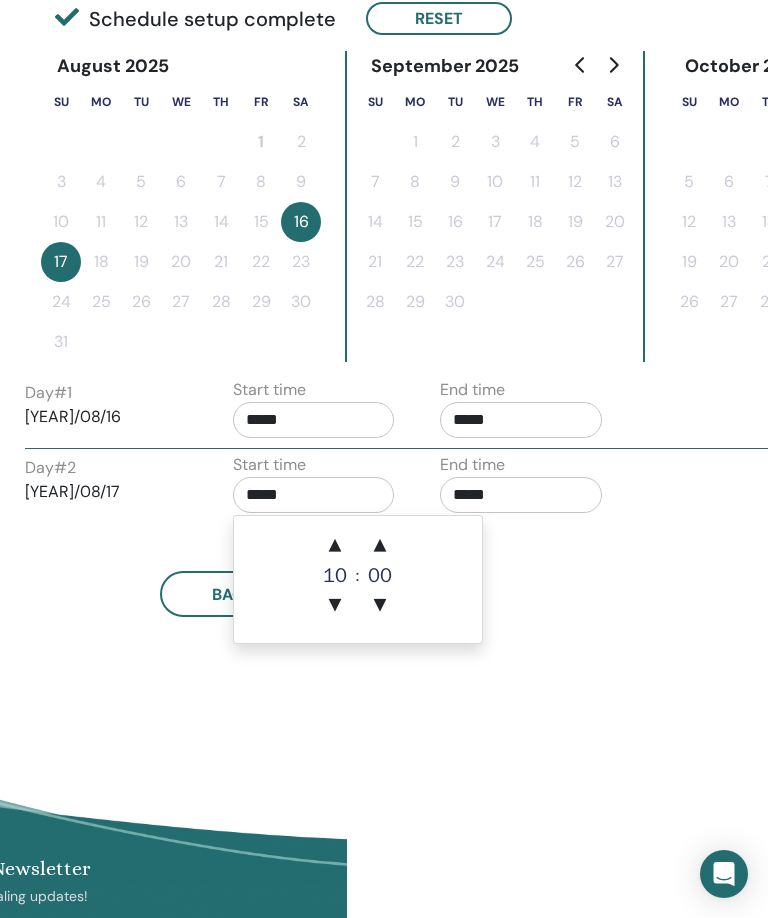 type on "*****" 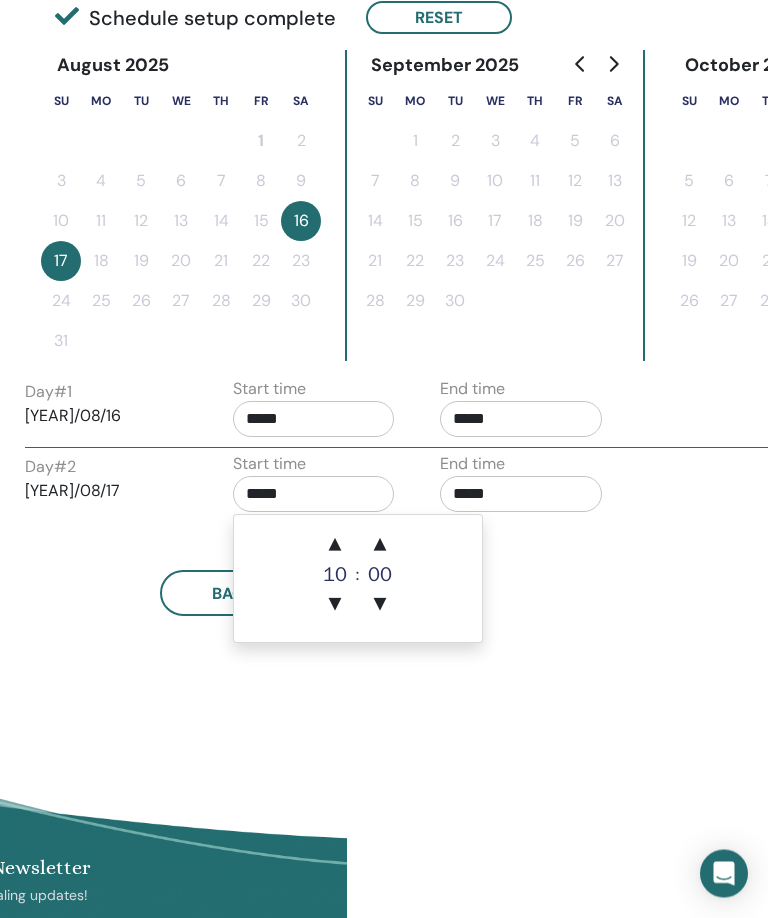 scroll, scrollTop: 481, scrollLeft: 421, axis: both 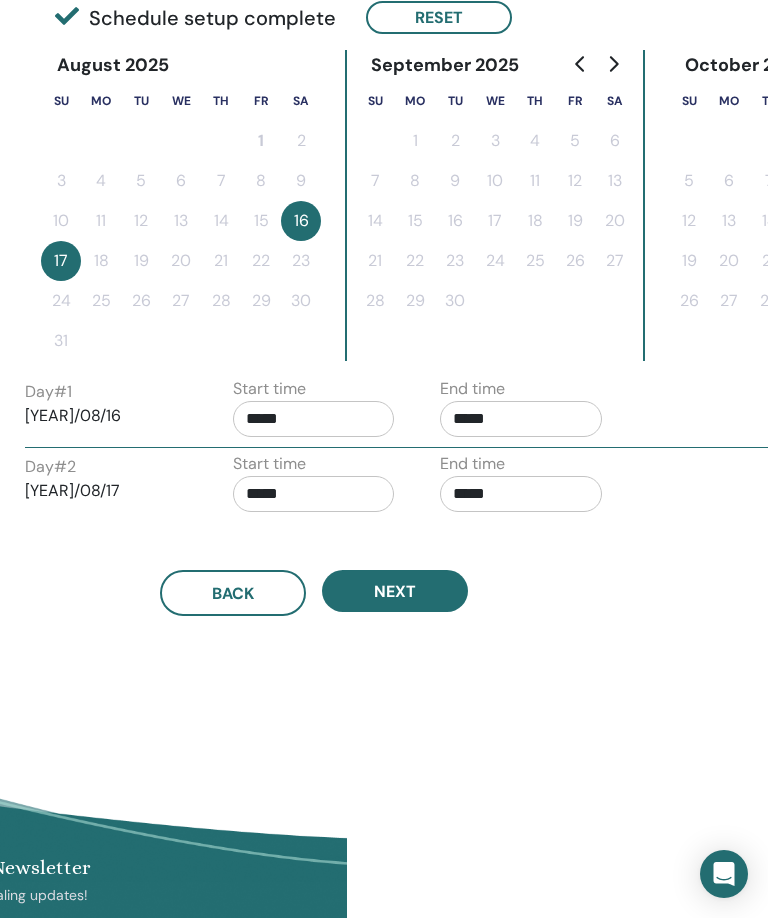 click on "Time Zone Time Zone (GMT-4) US/Eastern Seminar Date and Time Start date End date Done Schedule setup complete Reset August 2025 Su Mo Tu We Th Fr Sa 1 2 3 4 5 6 7 8 9 10 11 12 13 14 15 16 17 18 19 20 21 22 23 24 25 26 27 28 29 30 31 September 2025 Su Mo Tu We Th Fr Sa 1 2 3 4 5 6 7 8 9 10 11 12 13 14 15 16 17 18 19 20 21 22 23 24 25 26 27 28 29 30 October 2025 Su Mo Tu We Th Fr Sa 1 2 3 4 5 6 7 8 9 10 11 12 13 14 15 16 17 18 19 20 21 22 23 24 25 26 27 28 29 30 31 Day  # 1 2025/08/16 Start time ***** End time ***** Day  # 2 2025/08/17 Start time ***** End time ***** Back Next" at bounding box center (379, 239) 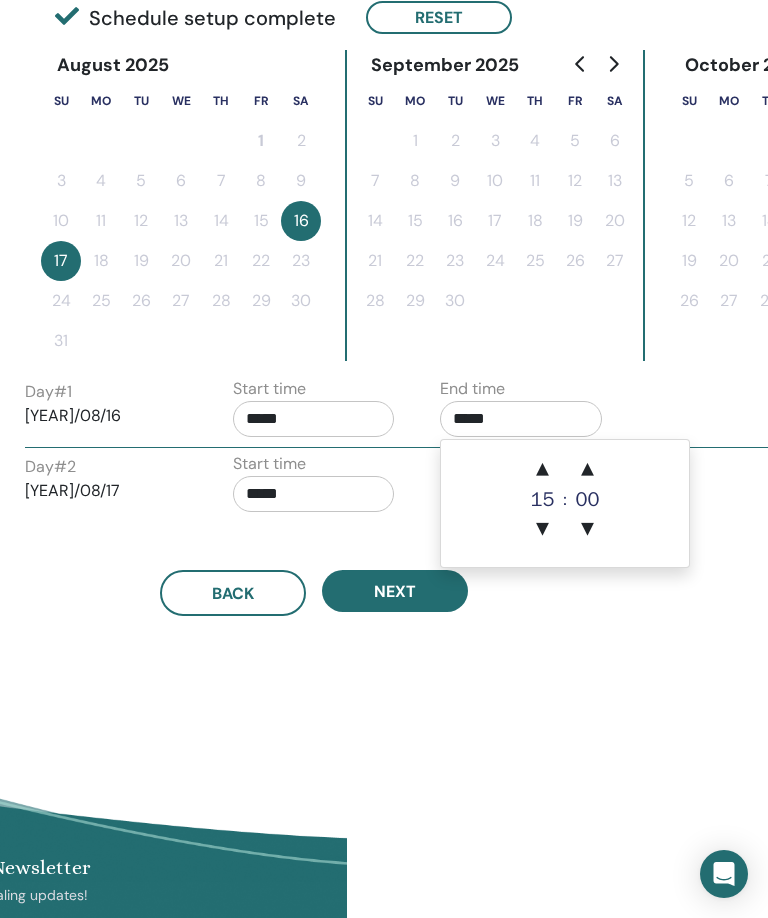 scroll, scrollTop: 480, scrollLeft: 421, axis: both 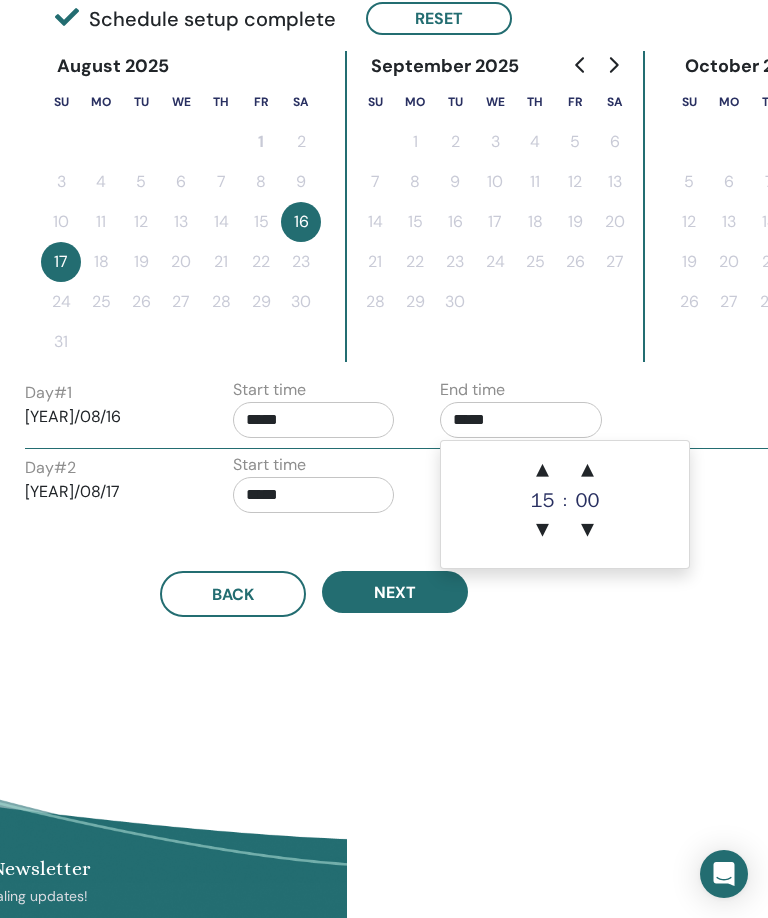 click on "▲" at bounding box center (543, 471) 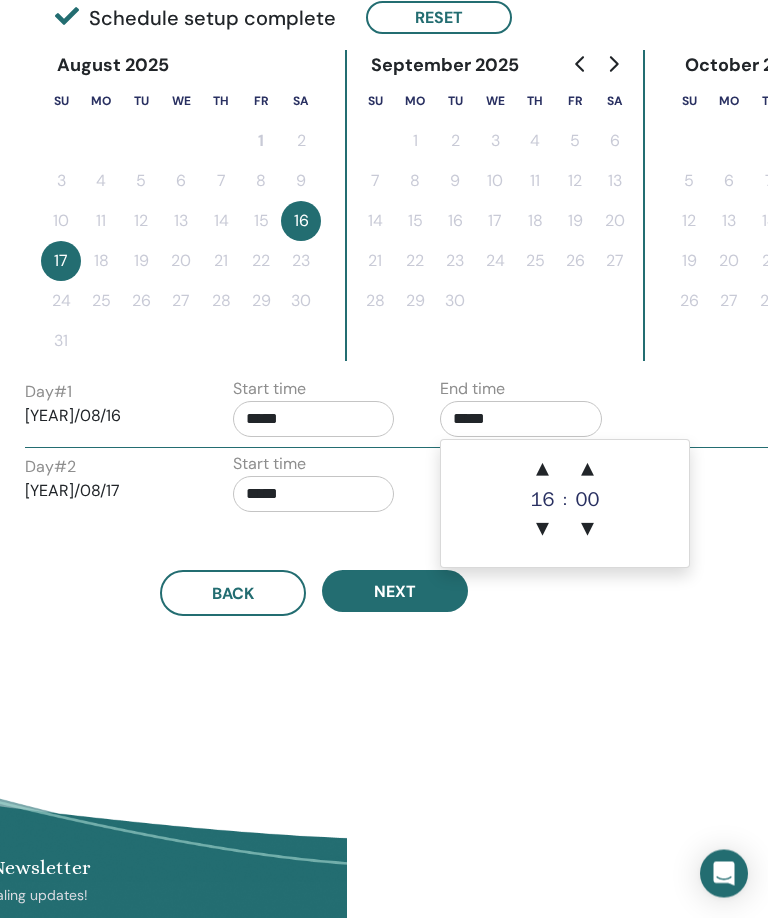 click on "▲" at bounding box center [543, 471] 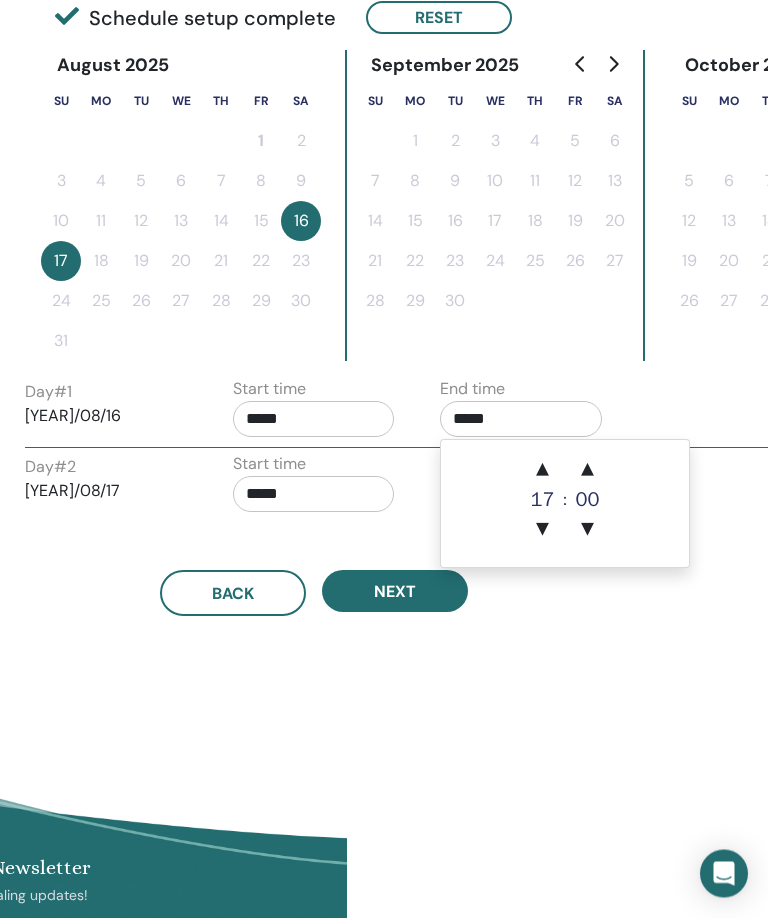 scroll, scrollTop: 481, scrollLeft: 421, axis: both 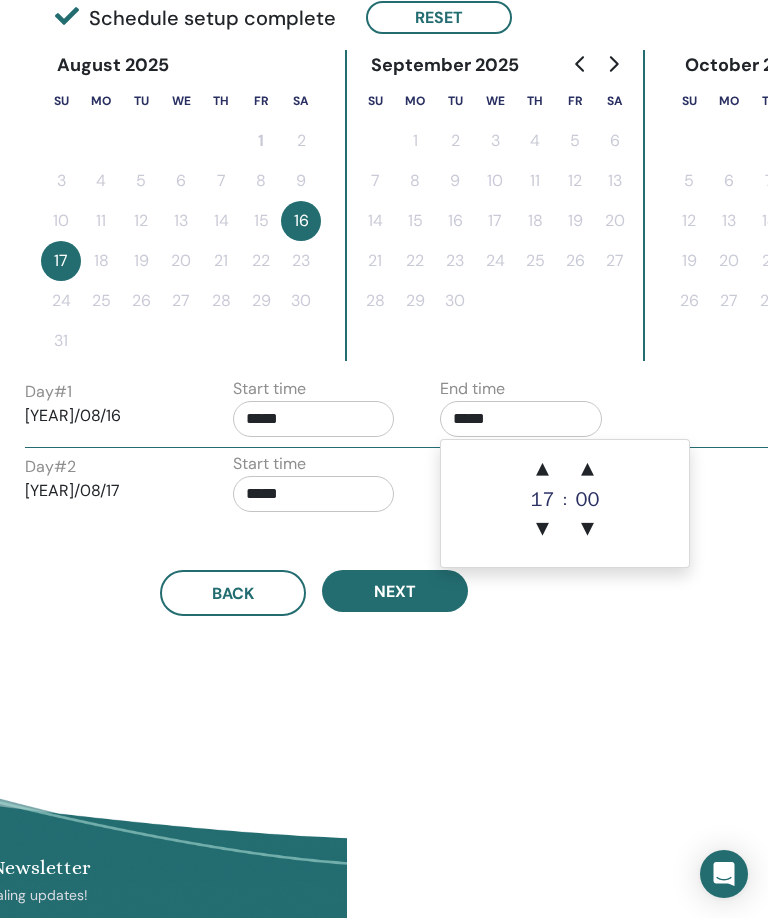 click on "▲" at bounding box center [543, 470] 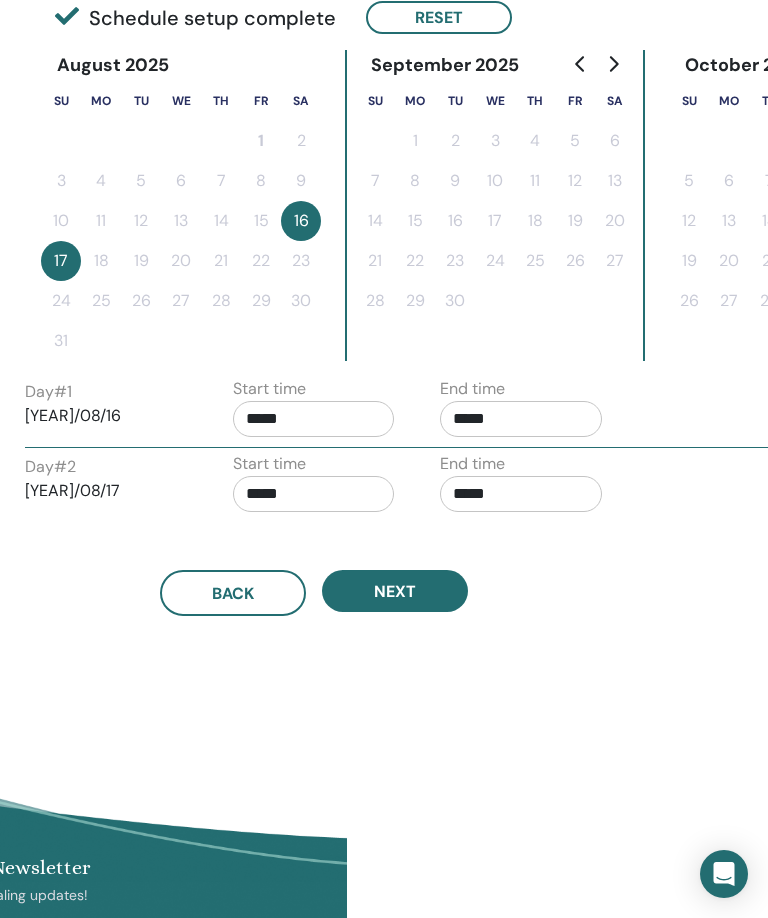 click on "Time Zone Time Zone (GMT-4) US/Eastern Seminar Date and Time Start date End date Done Schedule setup complete Reset August 2025 Su Mo Tu We Th Fr Sa 1 2 3 4 5 6 7 8 9 10 11 12 13 14 15 16 17 18 19 20 21 22 23 24 25 26 27 28 29 30 31 September 2025 Su Mo Tu We Th Fr Sa 1 2 3 4 5 6 7 8 9 10 11 12 13 14 15 16 17 18 19 20 21 22 23 24 25 26 27 28 29 30 October 2025 Su Mo Tu We Th Fr Sa 1 2 3 4 5 6 7 8 9 10 11 12 13 14 15 16 17 18 19 20 21 22 23 24 25 26 27 28 29 30 31 Day  # 1 2025/08/16 Start time ***** End time ***** Day  # 2 2025/08/17 Start time ***** End time ***** Back Next" at bounding box center (379, 239) 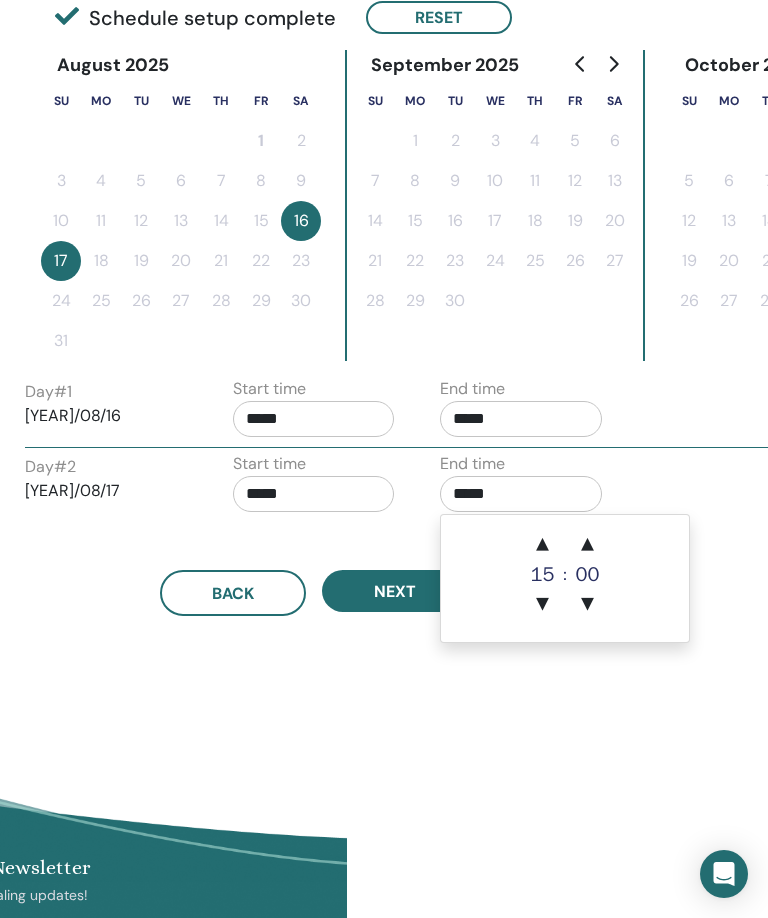 scroll, scrollTop: 480, scrollLeft: 421, axis: both 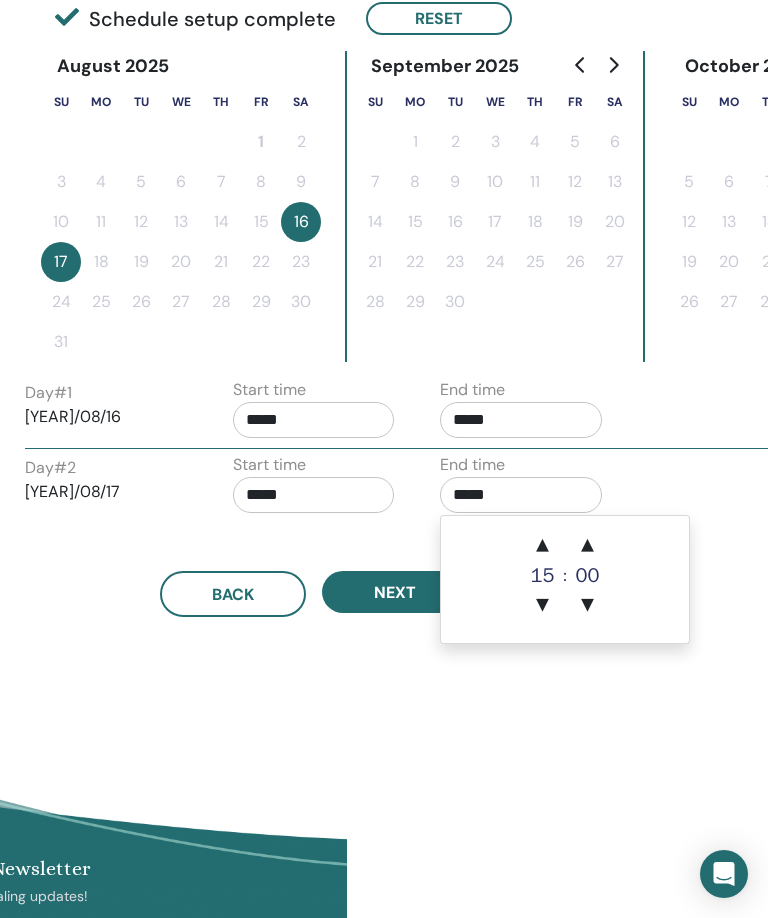 click on "▲" at bounding box center (543, 546) 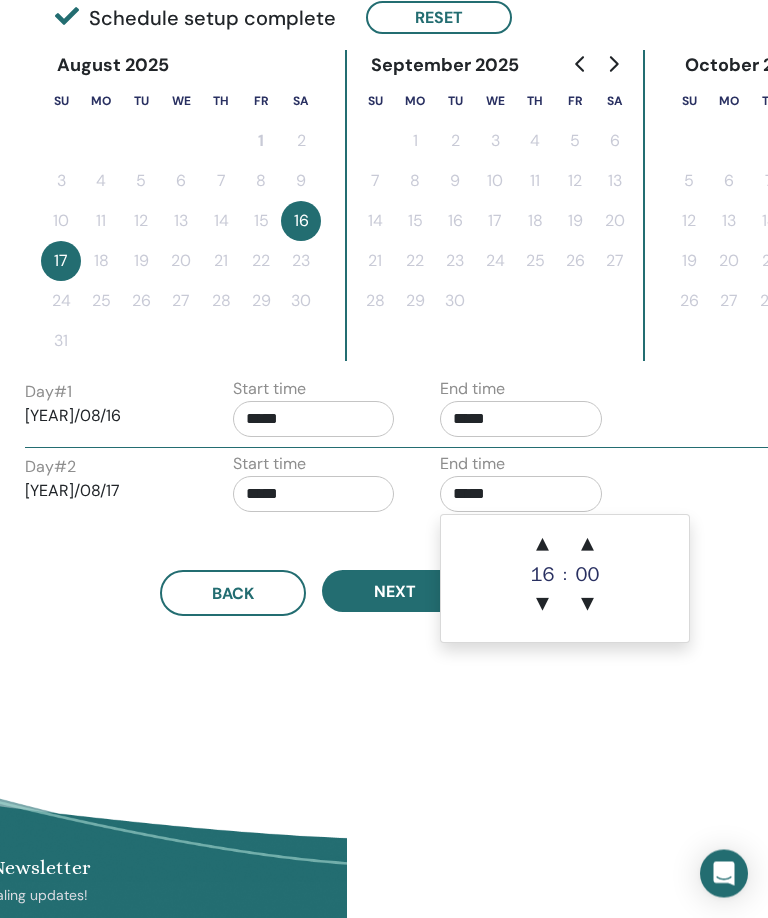 click on "▲" at bounding box center (543, 546) 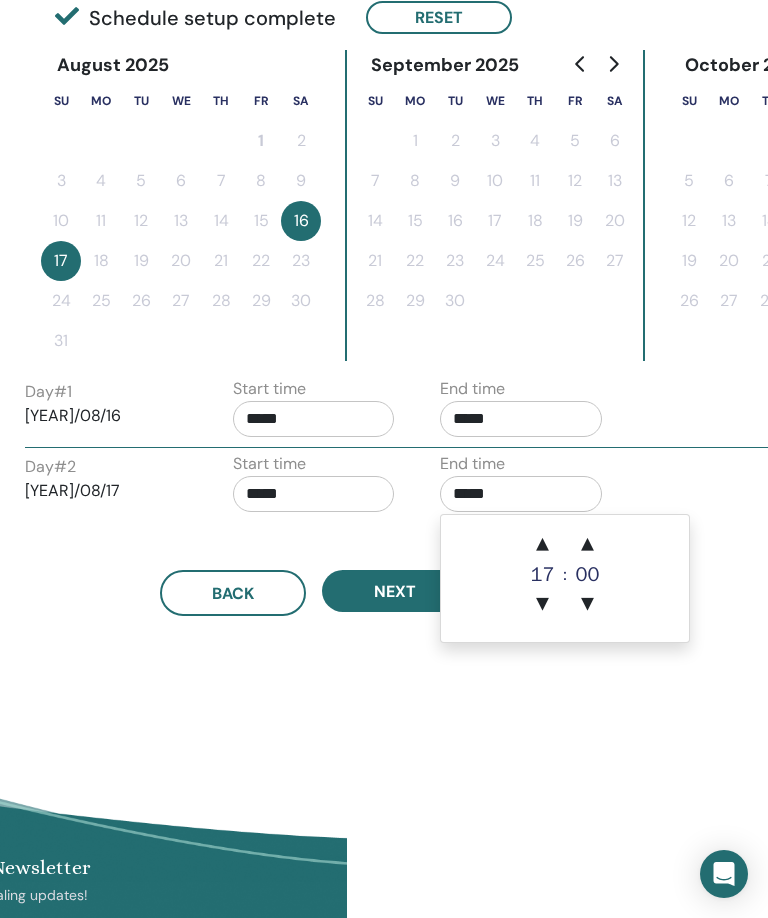 click on "▲" at bounding box center [543, 545] 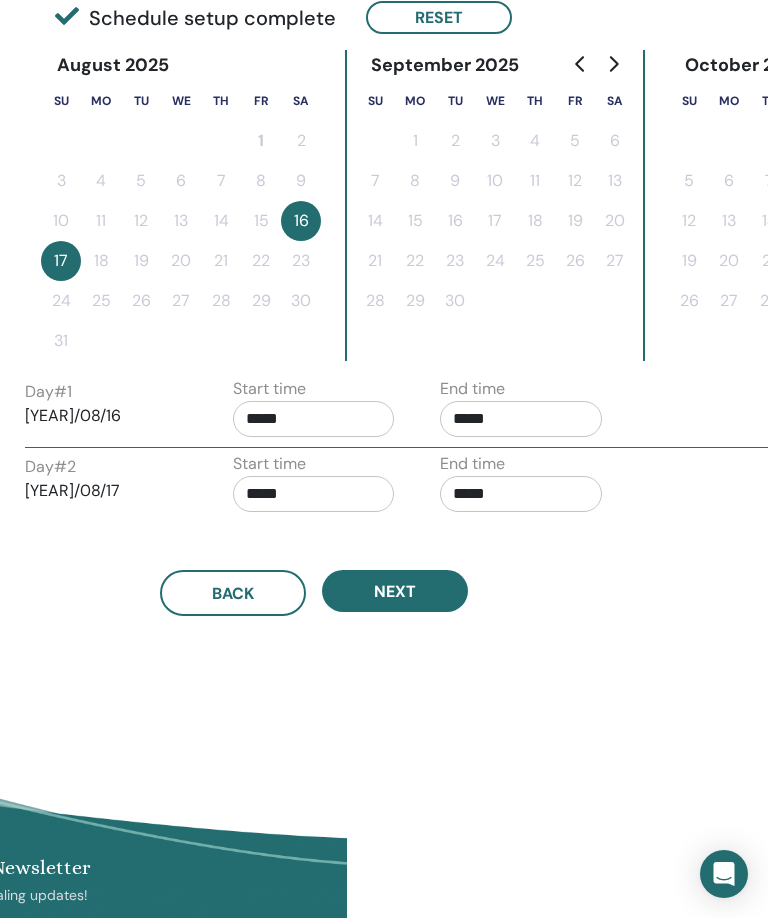 click on "Time Zone Time Zone (GMT-4) US/Eastern Seminar Date and Time Start date End date Done Schedule setup complete Reset August 2025 Su Mo Tu We Th Fr Sa 1 2 3 4 5 6 7 8 9 10 11 12 13 14 15 16 17 18 19 20 21 22 23 24 25 26 27 28 29 30 31 September 2025 Su Mo Tu We Th Fr Sa 1 2 3 4 5 6 7 8 9 10 11 12 13 14 15 16 17 18 19 20 21 22 23 24 25 26 27 28 29 30 October 2025 Su Mo Tu We Th Fr Sa 1 2 3 4 5 6 7 8 9 10 11 12 13 14 15 16 17 18 19 20 21 22 23 24 25 26 27 28 29 30 31 Day  # 1 2025/08/16 Start time ***** End time ***** Day  # 2 2025/08/17 Start time ***** End time ***** Back Next" at bounding box center [379, 239] 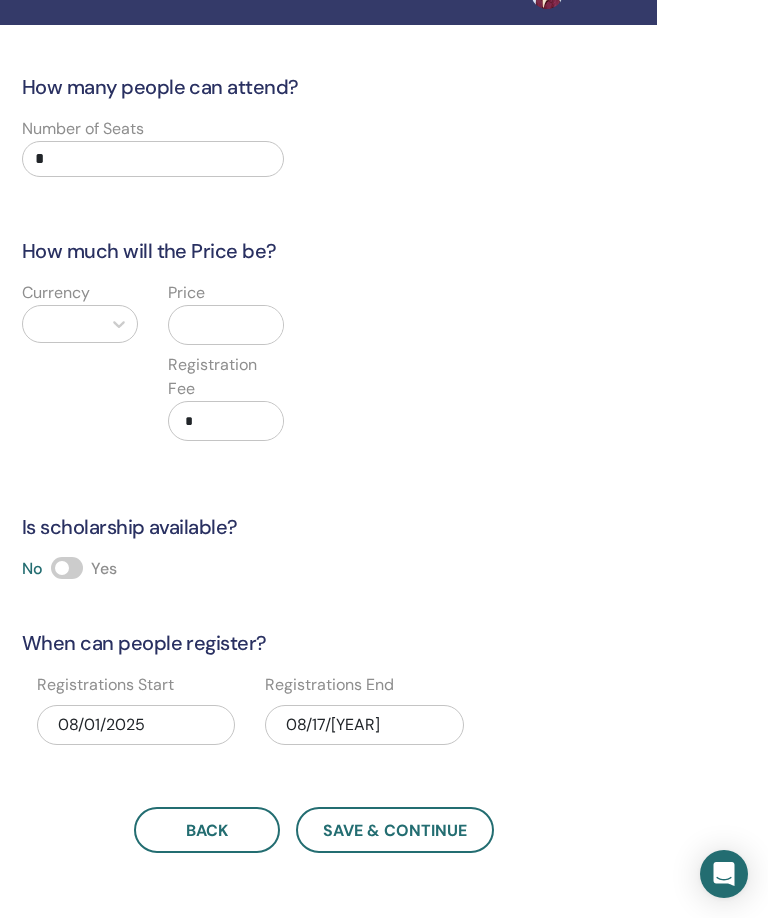 scroll, scrollTop: 0, scrollLeft: 421, axis: horizontal 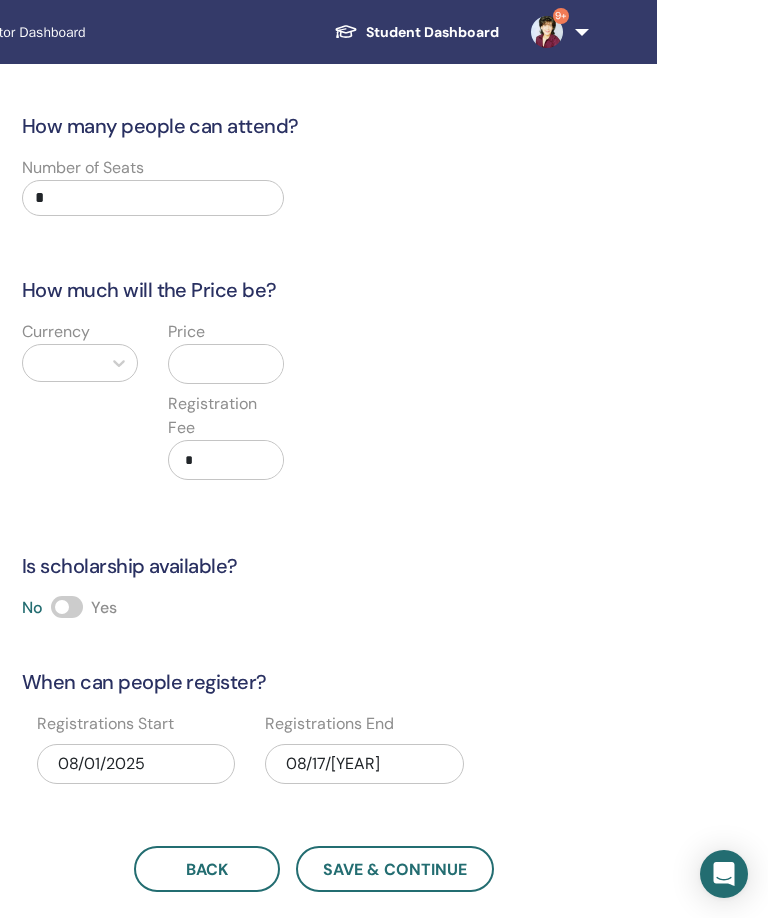 click on "*" at bounding box center [153, 198] 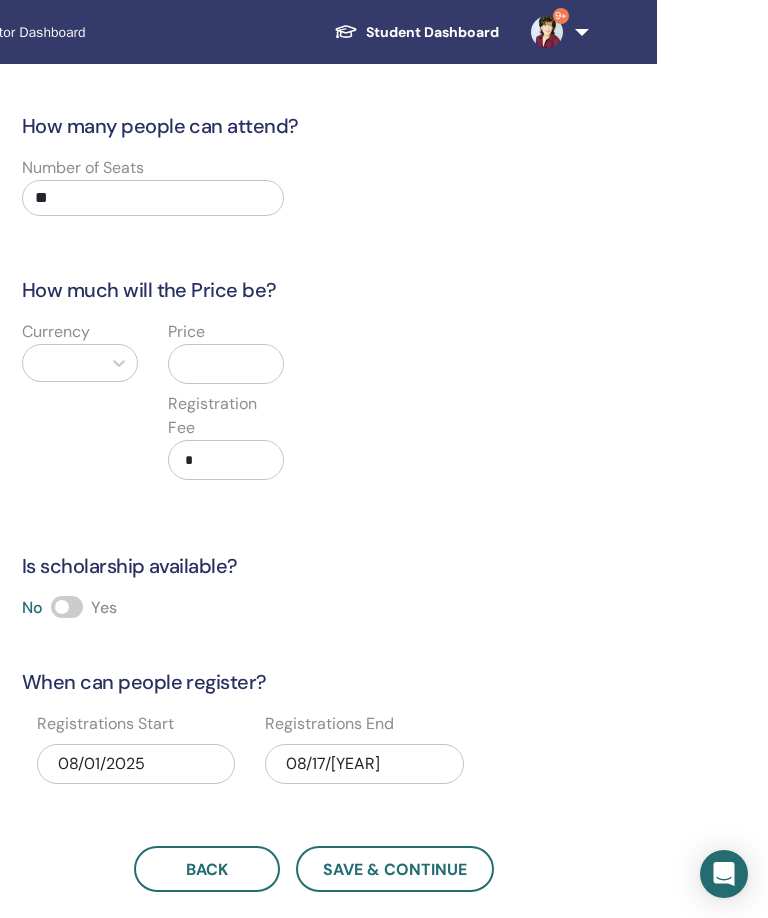 type on "**" 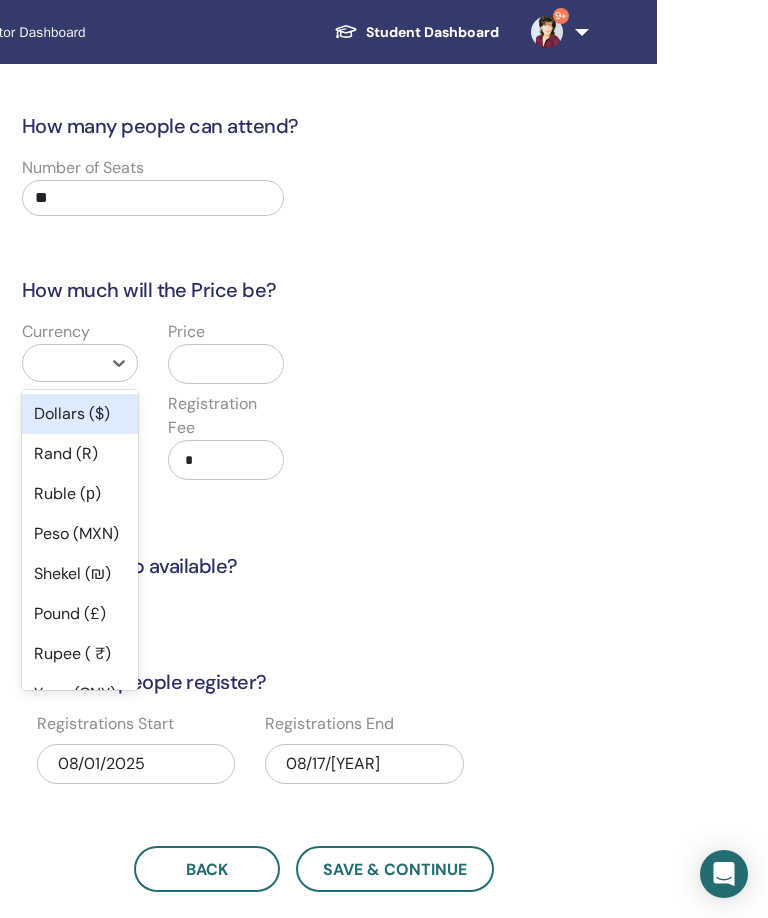 click on "Dollars ($)" at bounding box center (80, 414) 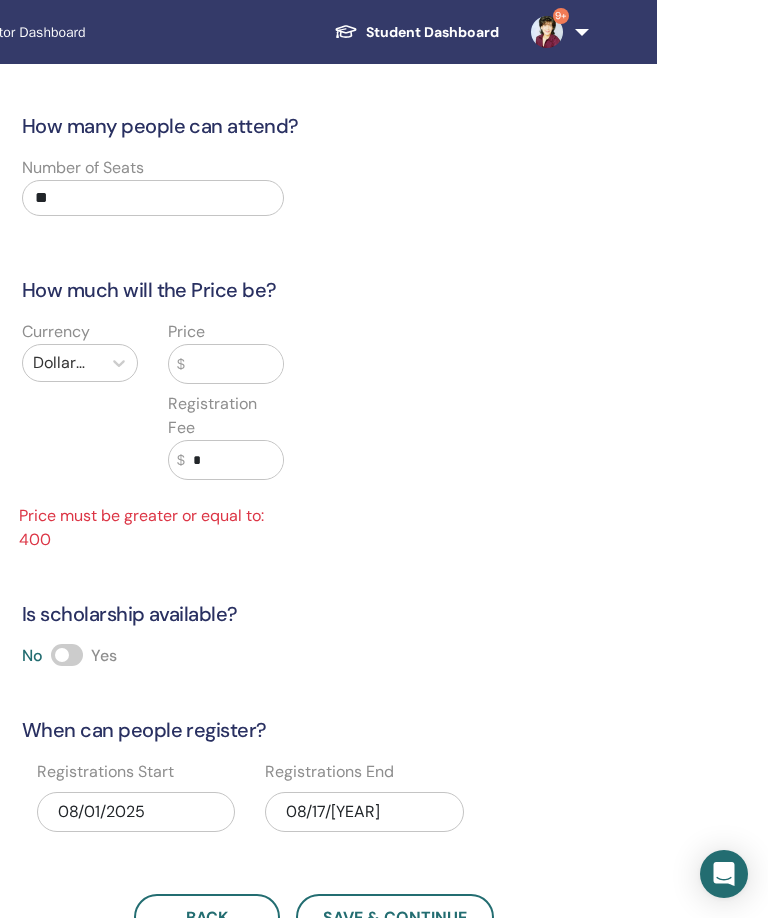 click at bounding box center [234, 364] 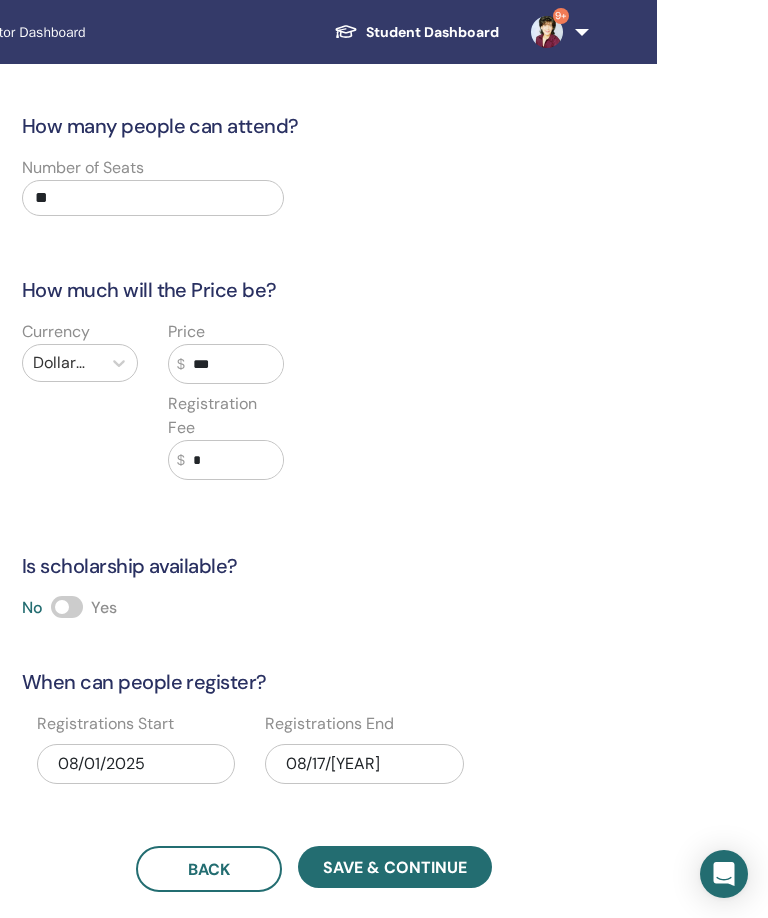 type on "***" 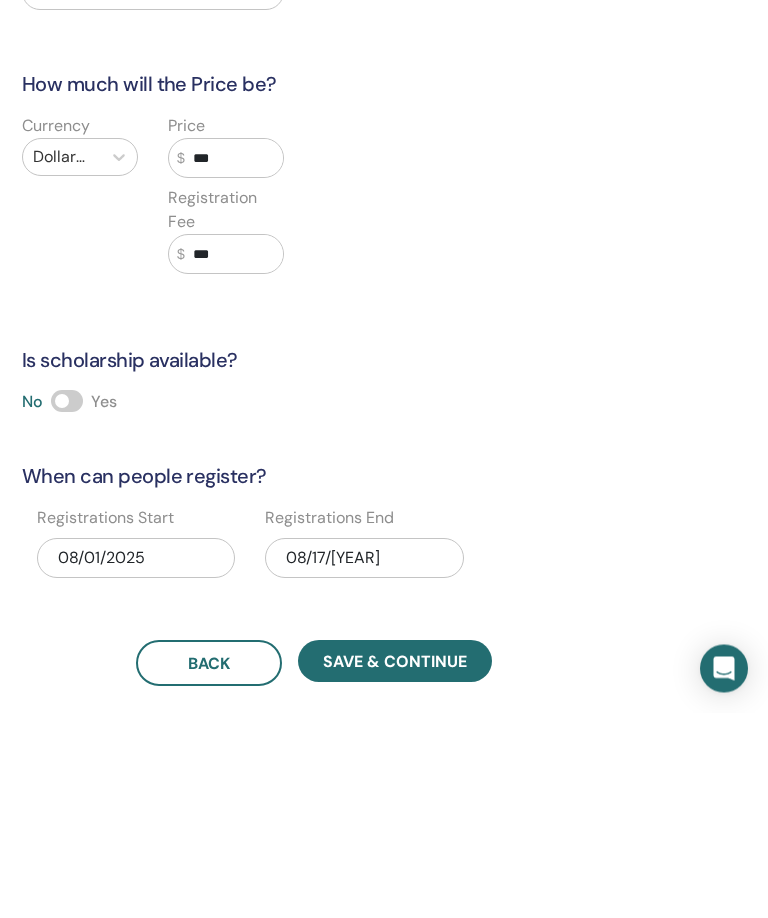 type on "***" 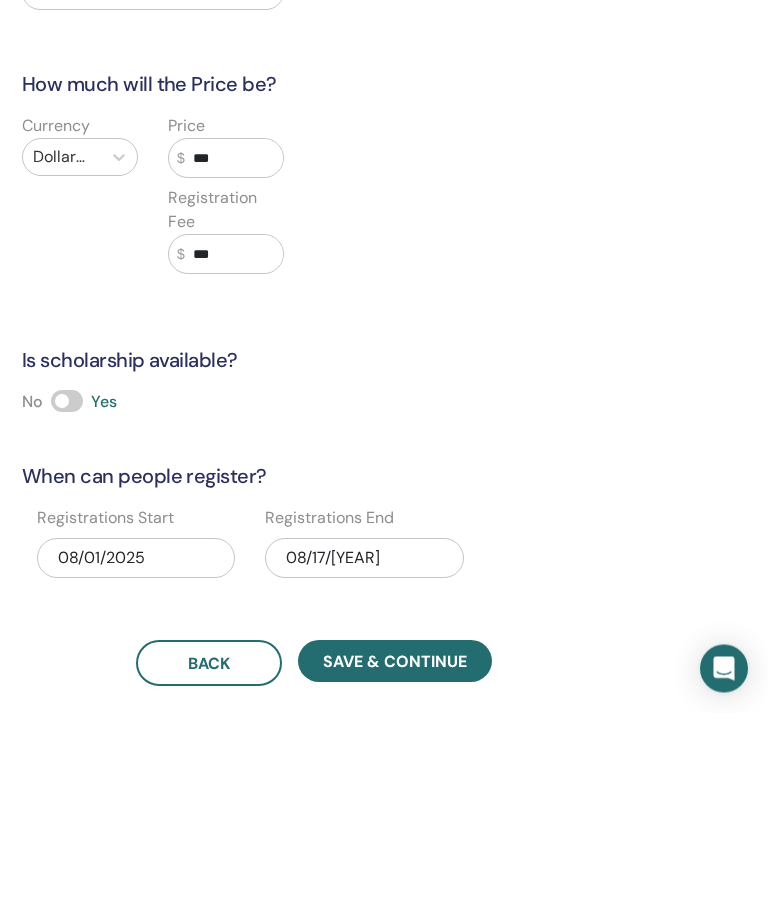 scroll, scrollTop: 206, scrollLeft: 421, axis: both 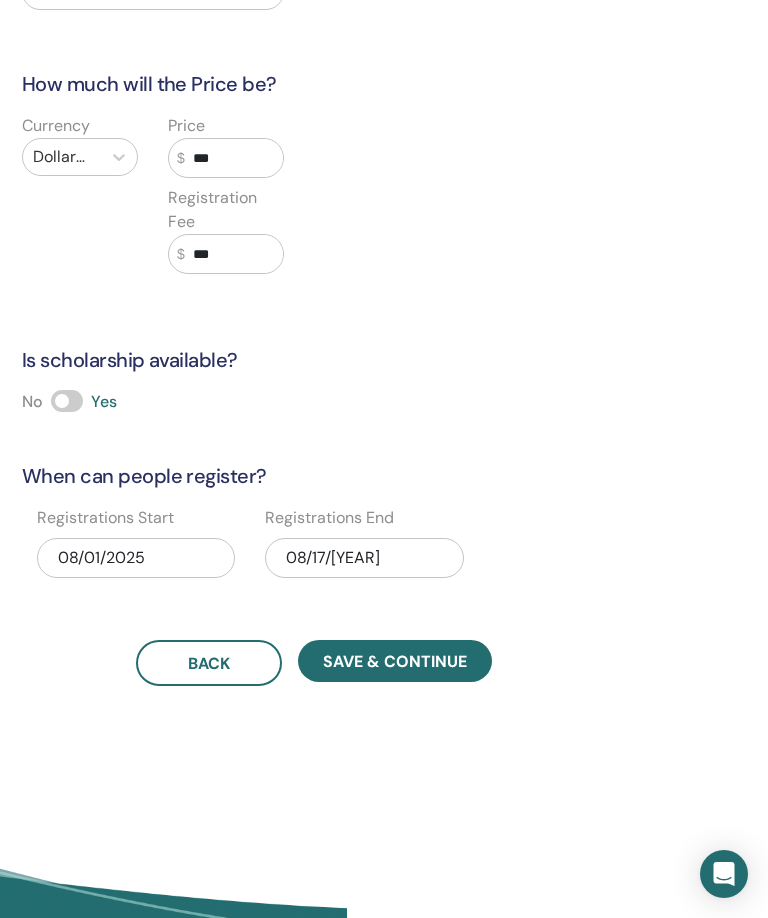 click on "08/17/2025" at bounding box center [364, 558] 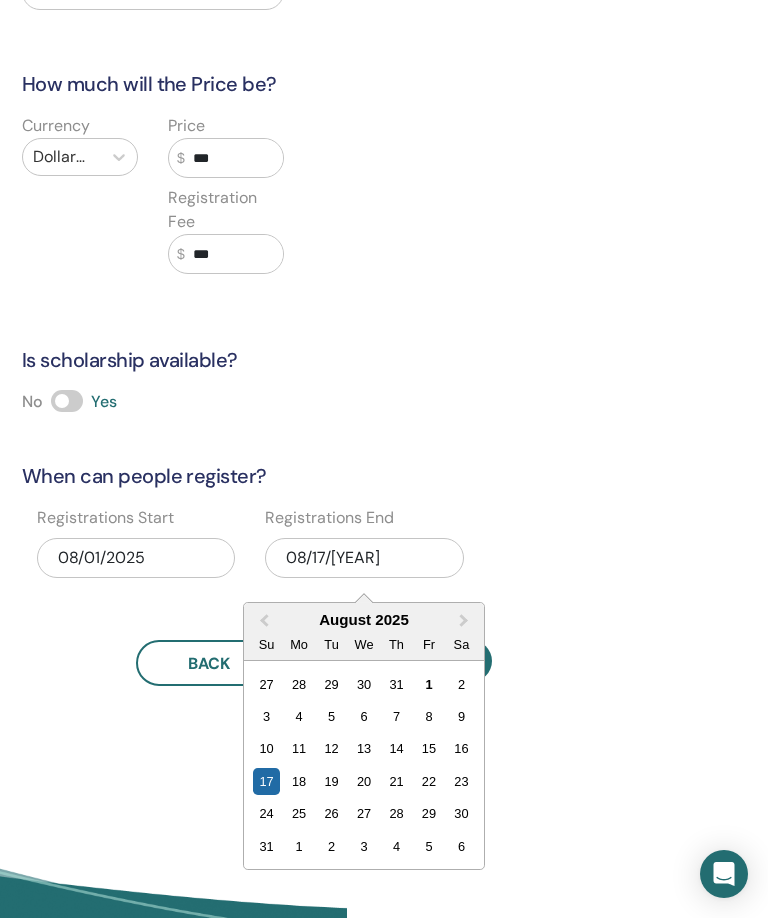 click on "19" at bounding box center (331, 781) 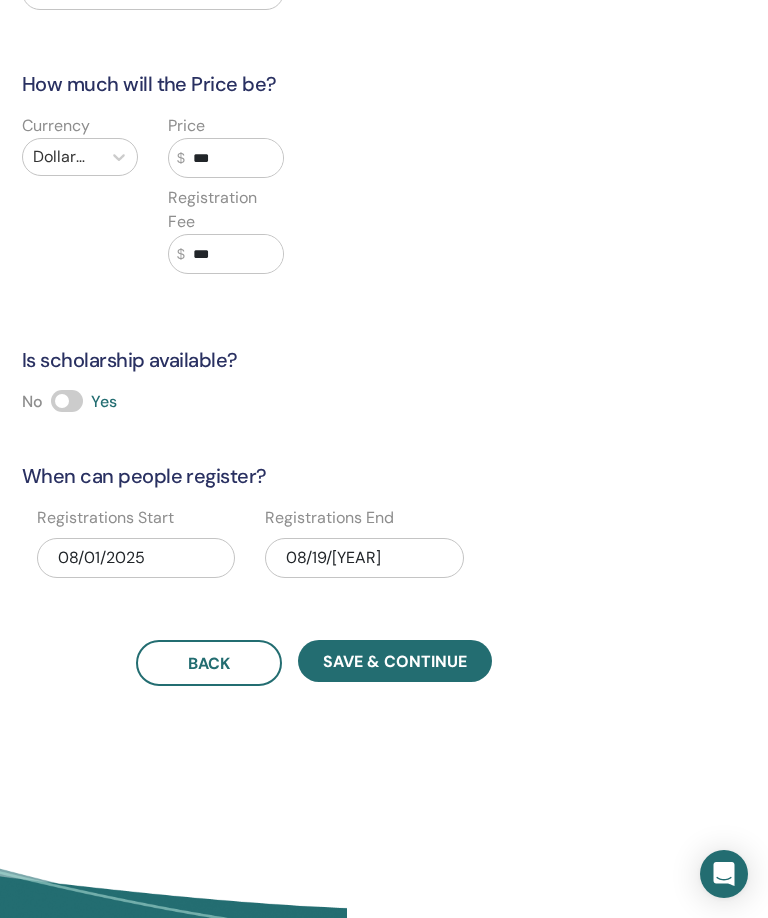 click on "Save & Continue" at bounding box center (395, 661) 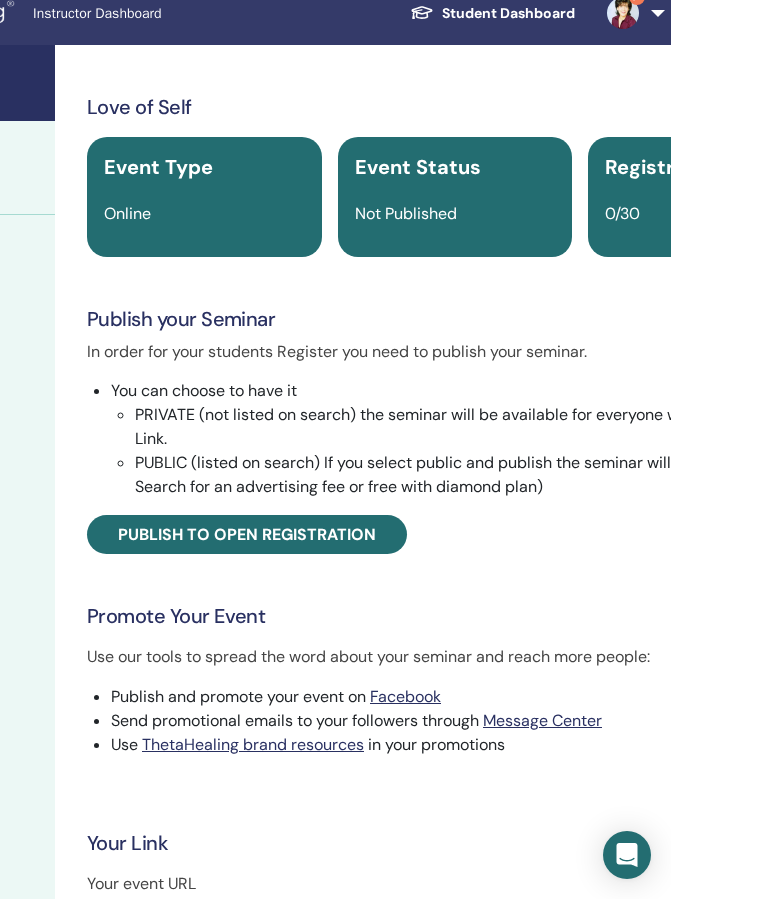 scroll, scrollTop: 20, scrollLeft: 345, axis: both 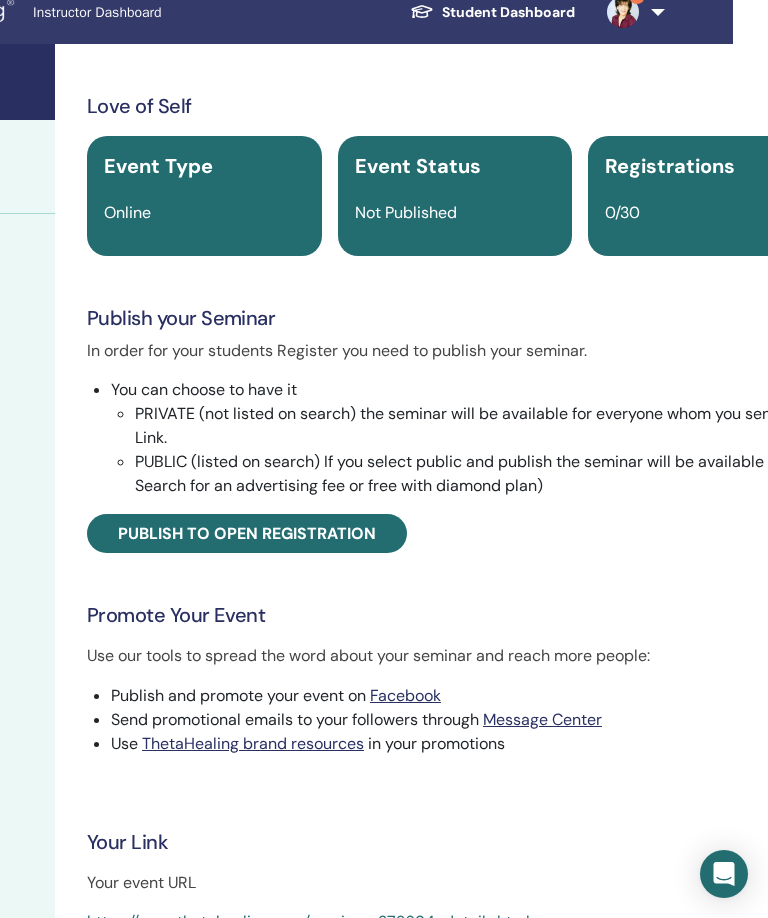 click on "Publish to open registration" at bounding box center (247, 533) 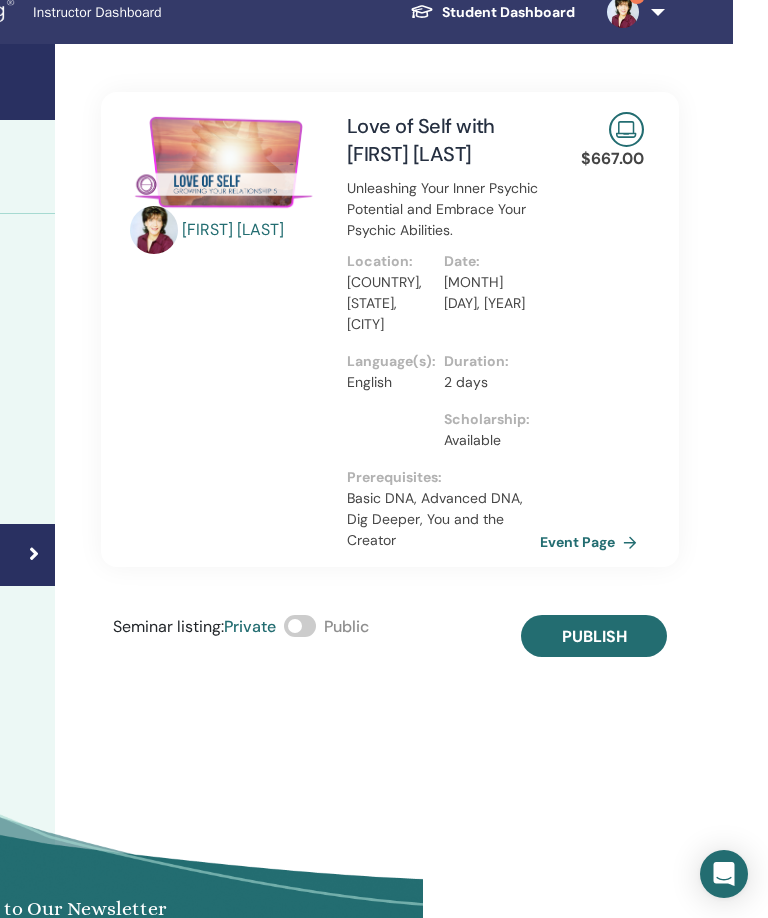 click at bounding box center [300, 626] 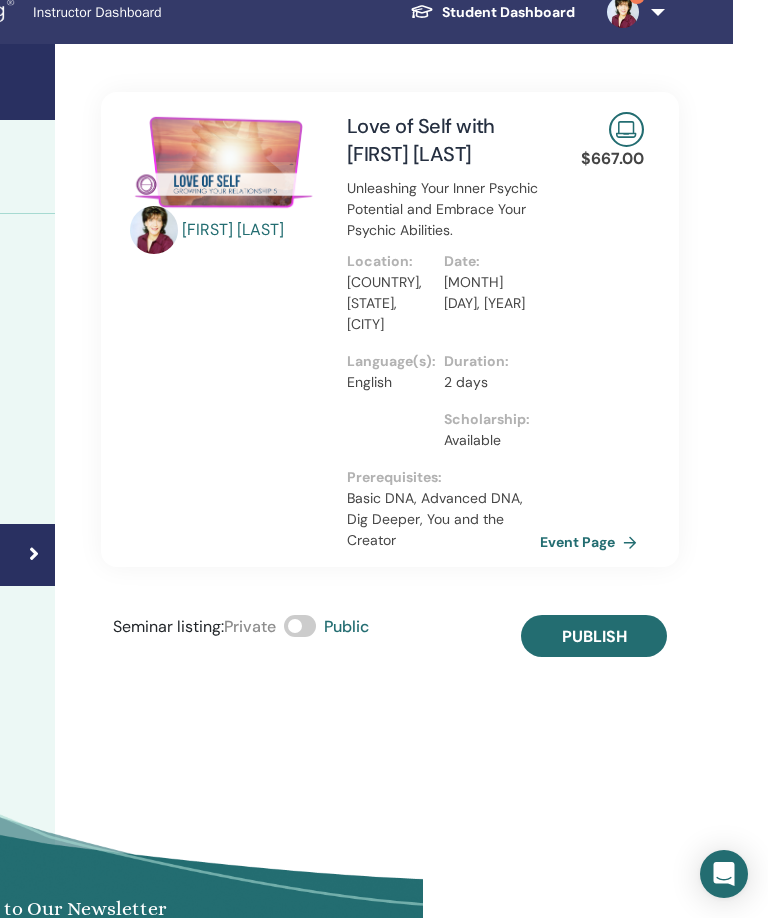 click on "Publish" at bounding box center (594, 636) 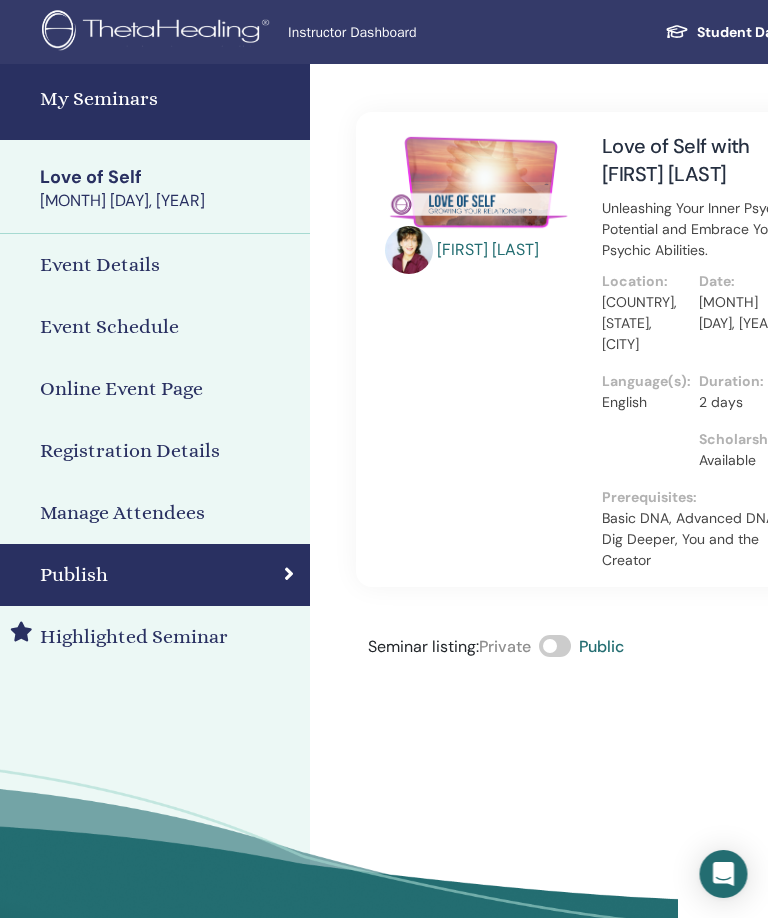 scroll, scrollTop: 0, scrollLeft: 0, axis: both 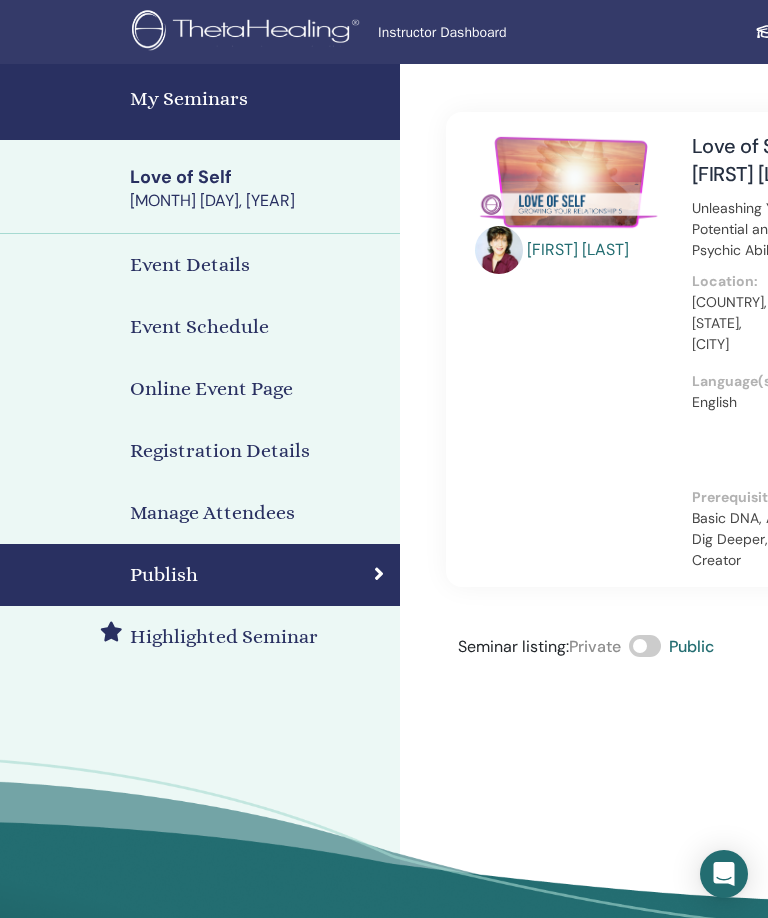 click on "My Seminars" at bounding box center [259, 99] 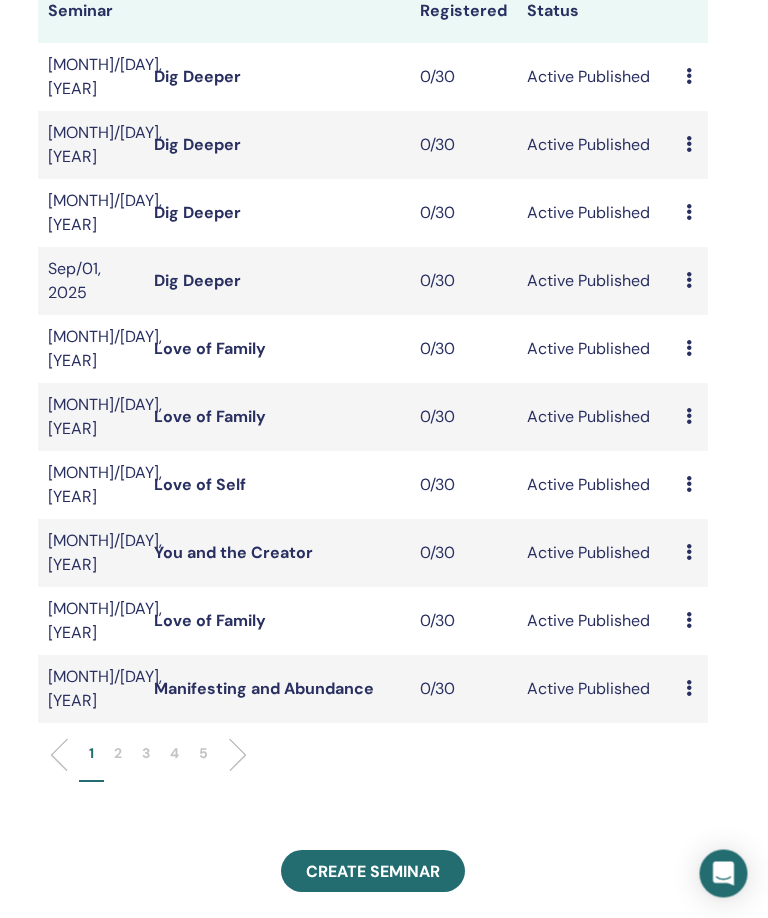 scroll, scrollTop: 326, scrollLeft: 332, axis: both 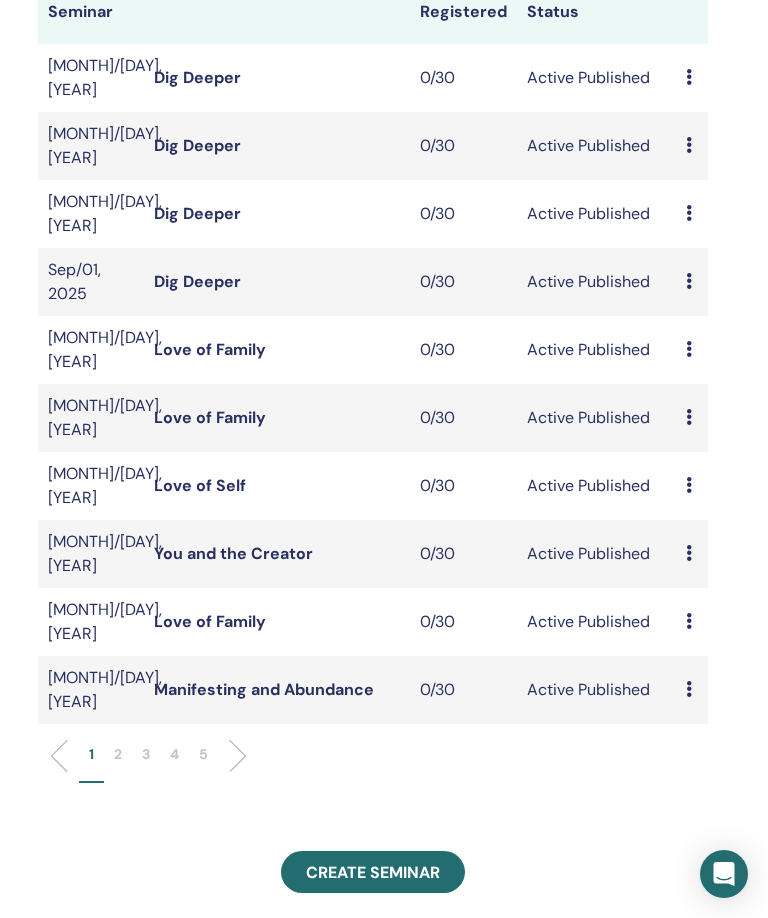 click on "Create seminar" at bounding box center (373, 872) 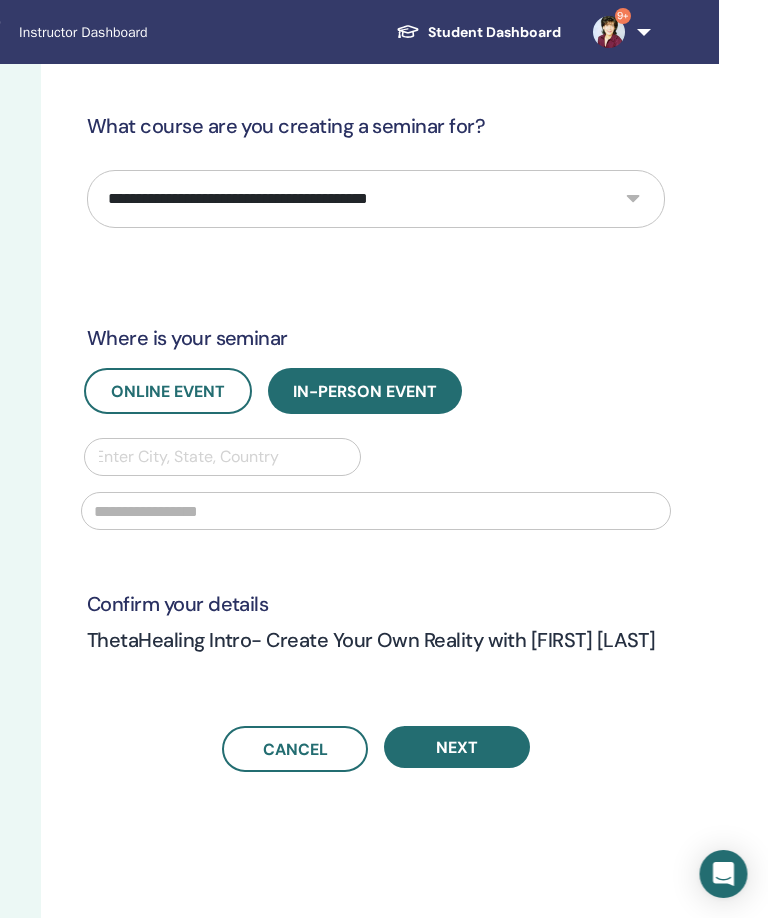 scroll, scrollTop: 0, scrollLeft: 359, axis: horizontal 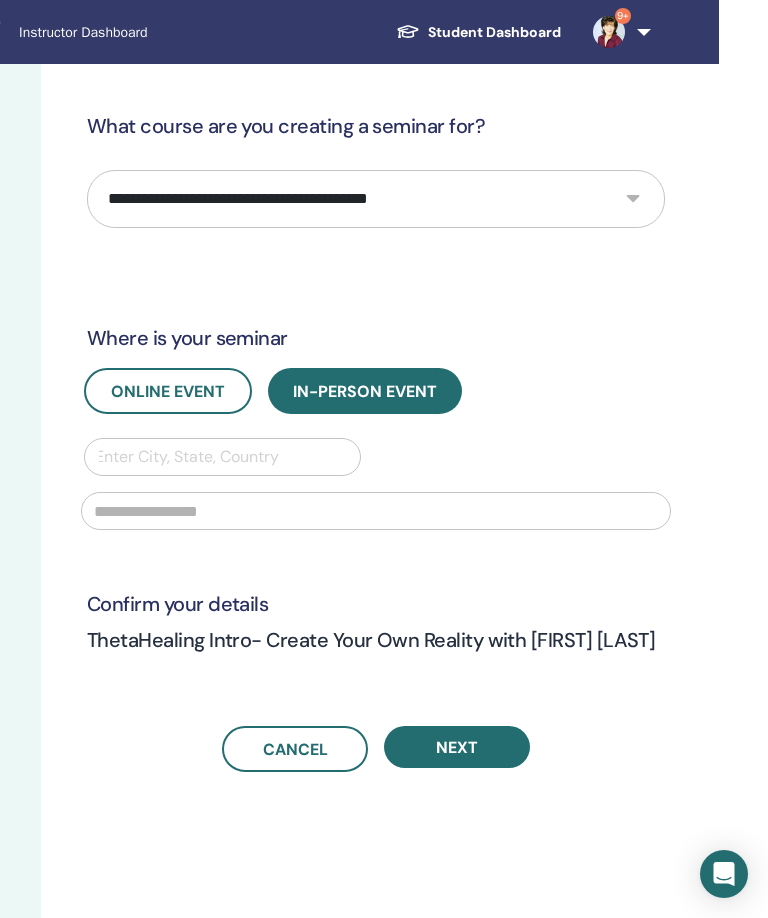 click on "9+" at bounding box center [618, 32] 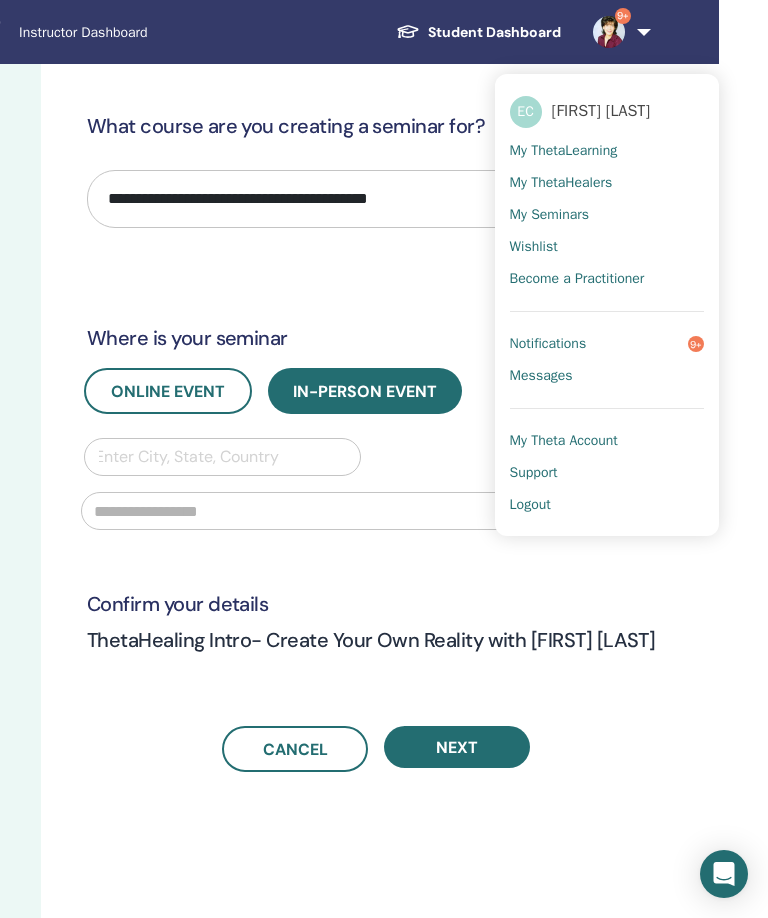 click on "Notifications 9+" at bounding box center (607, 344) 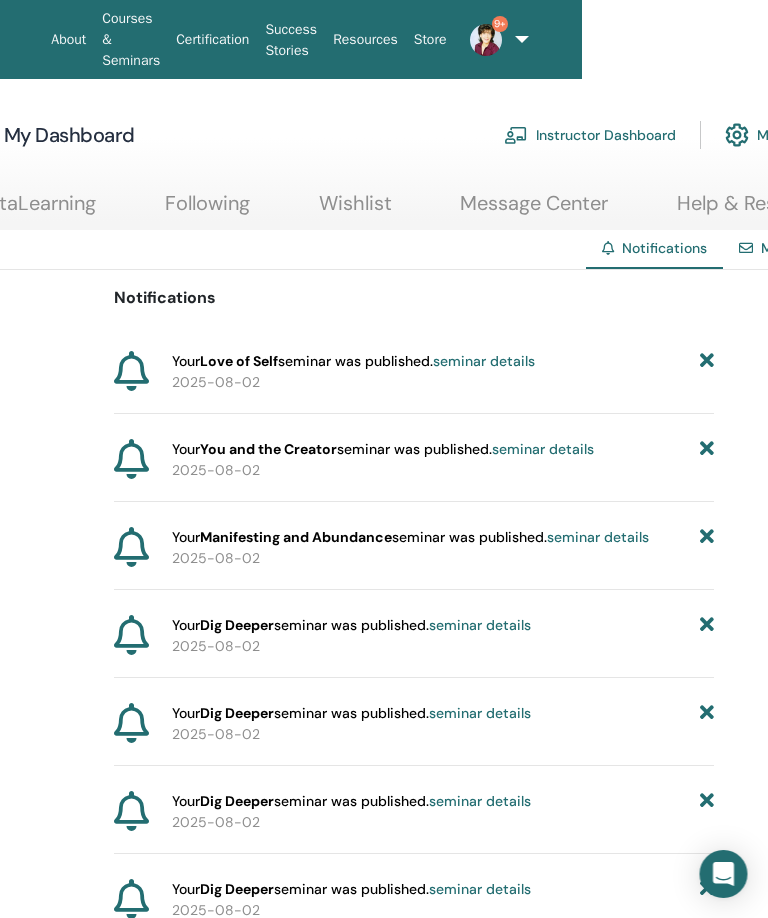 scroll, scrollTop: 0, scrollLeft: 209, axis: horizontal 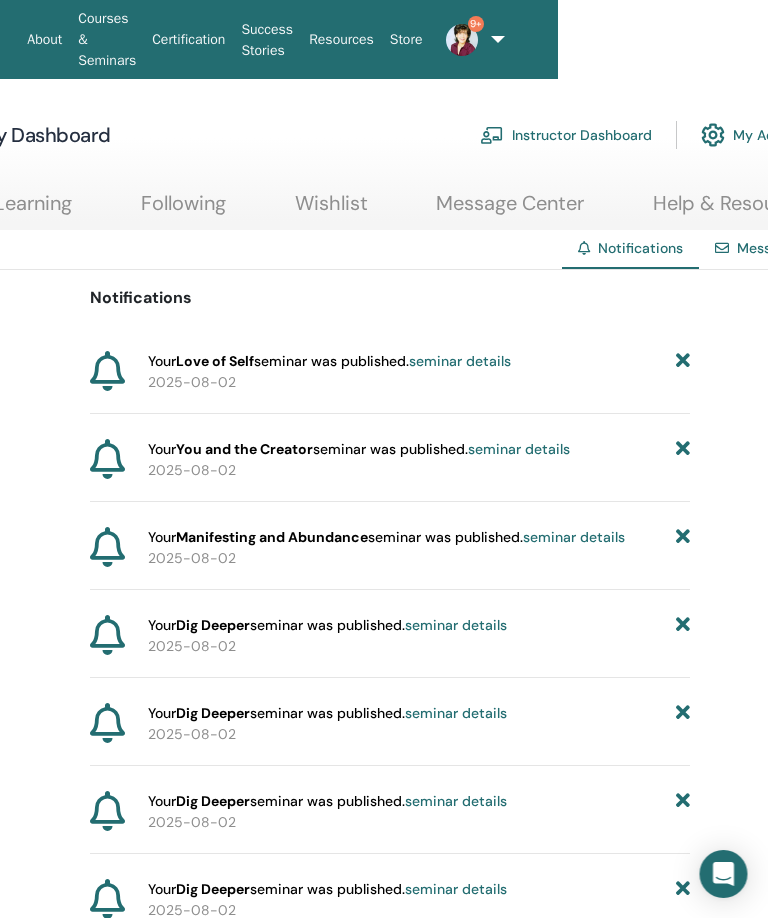 click on "Instructor Dashboard" at bounding box center (567, 135) 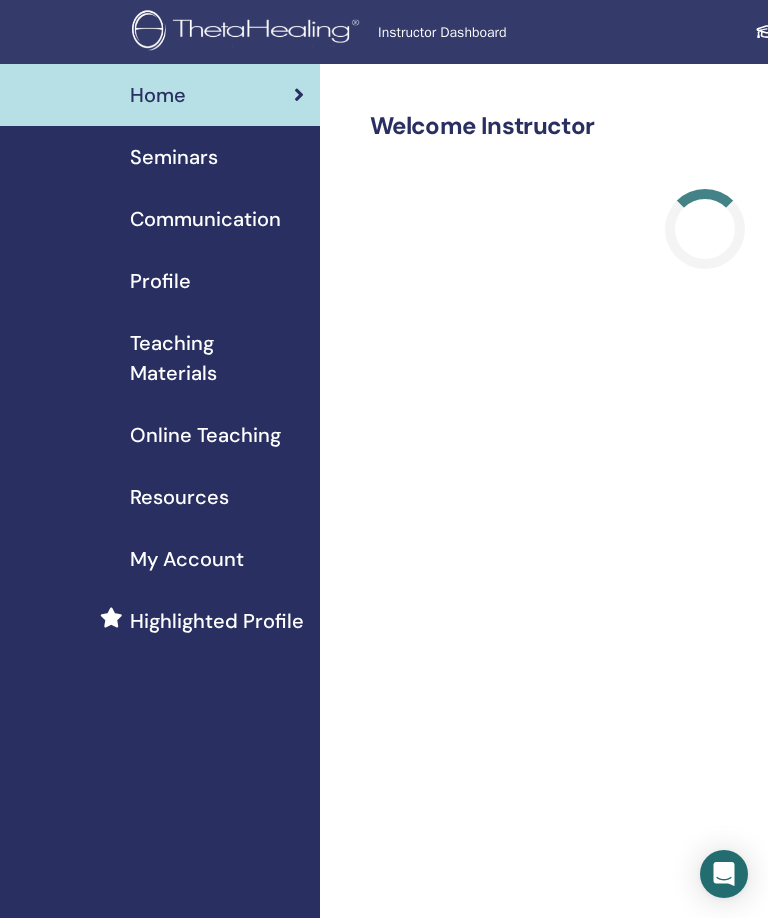 scroll, scrollTop: 0, scrollLeft: 0, axis: both 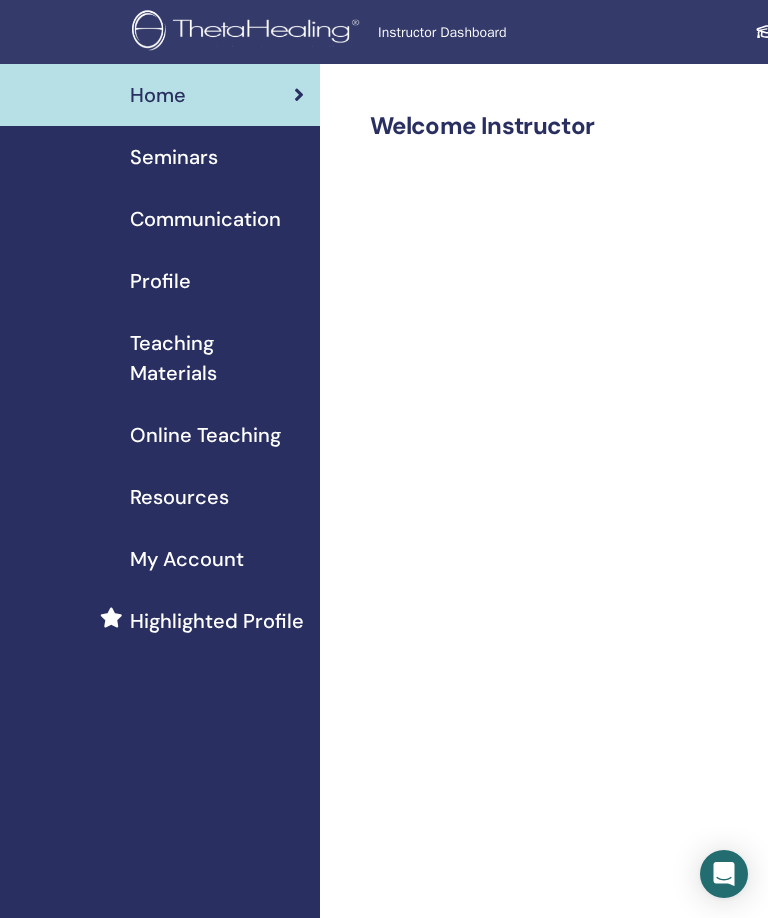 click on "Seminars" at bounding box center (174, 157) 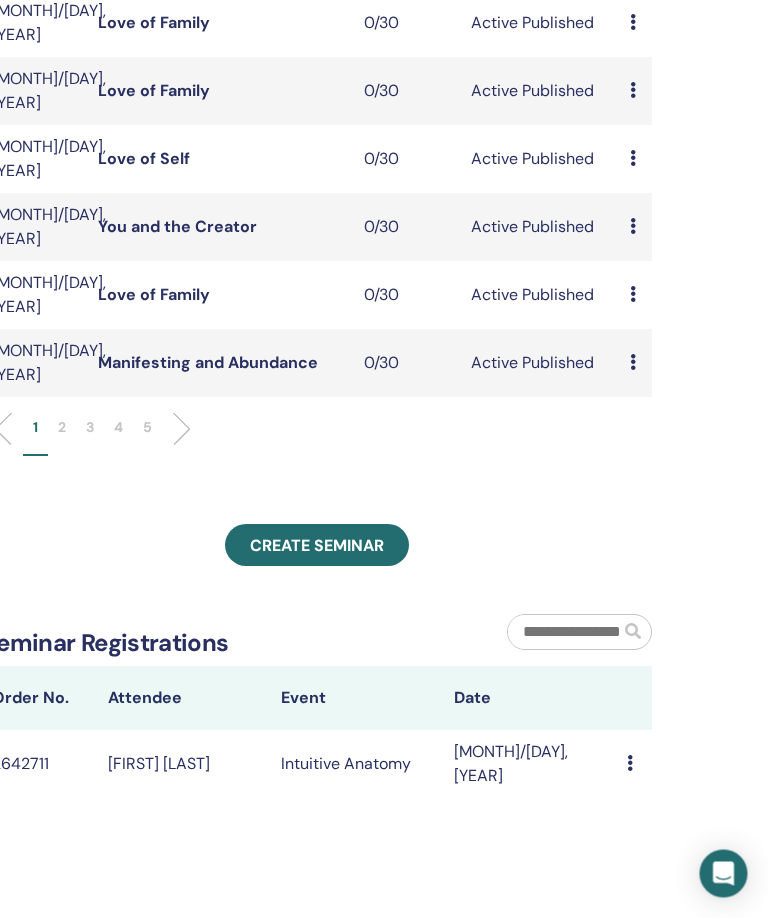 scroll, scrollTop: 653, scrollLeft: 388, axis: both 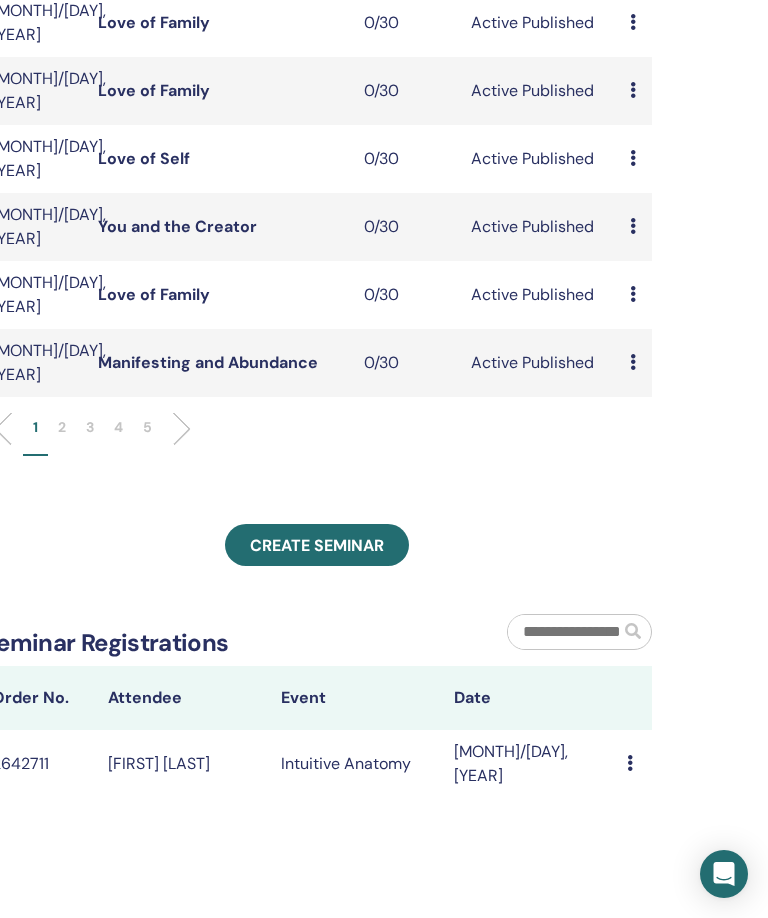 click on "Create seminar" at bounding box center (317, 545) 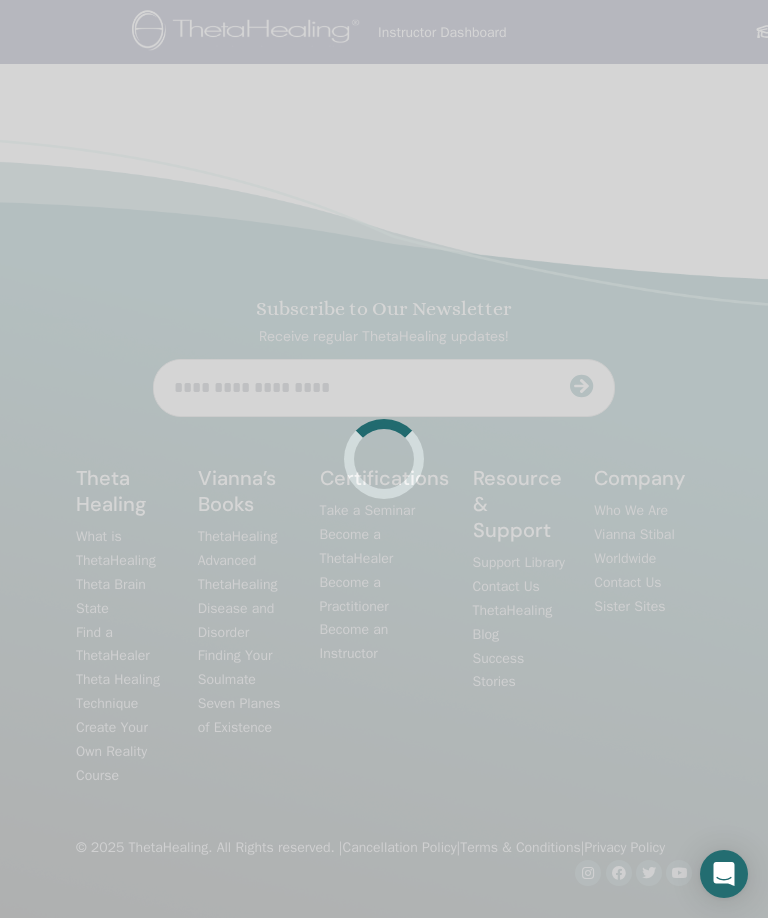 scroll, scrollTop: 0, scrollLeft: 0, axis: both 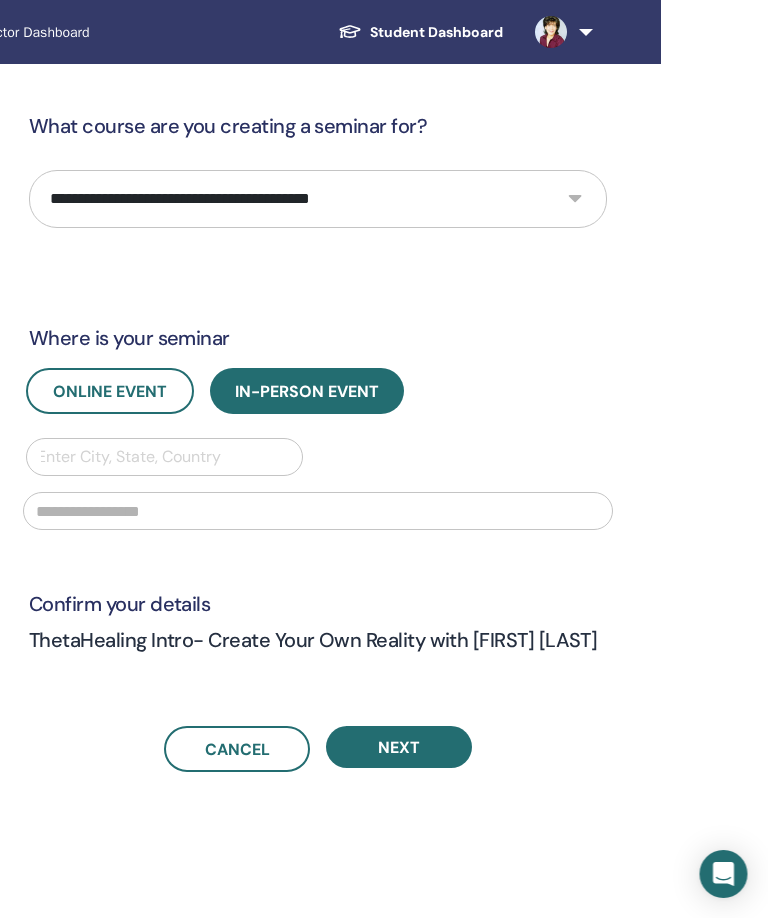 click on "**********" at bounding box center (319, 199) 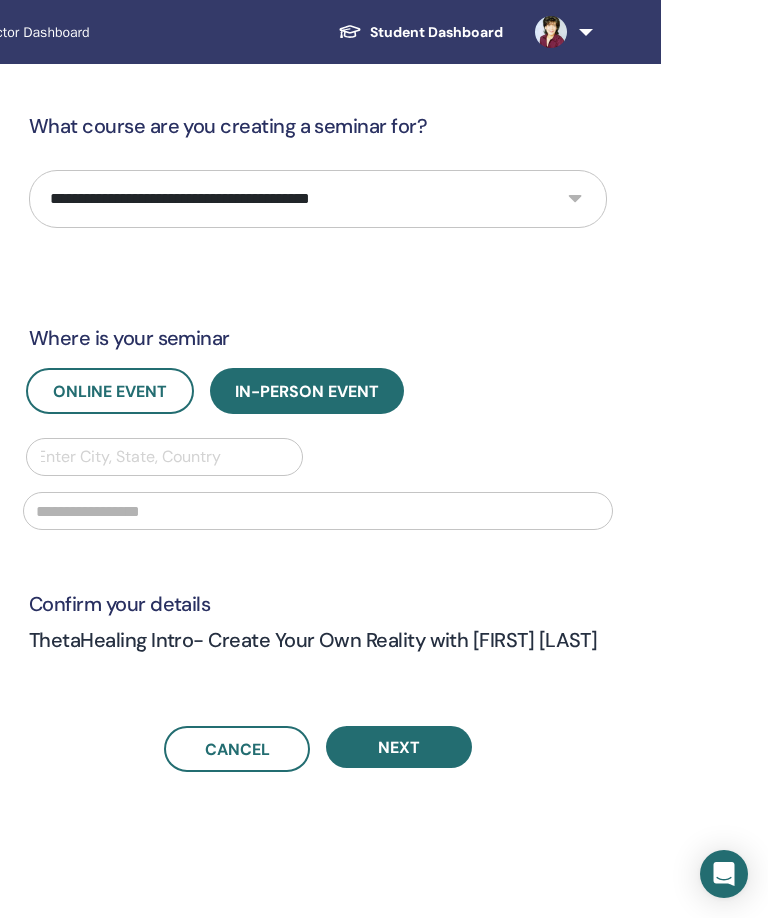 select on "****" 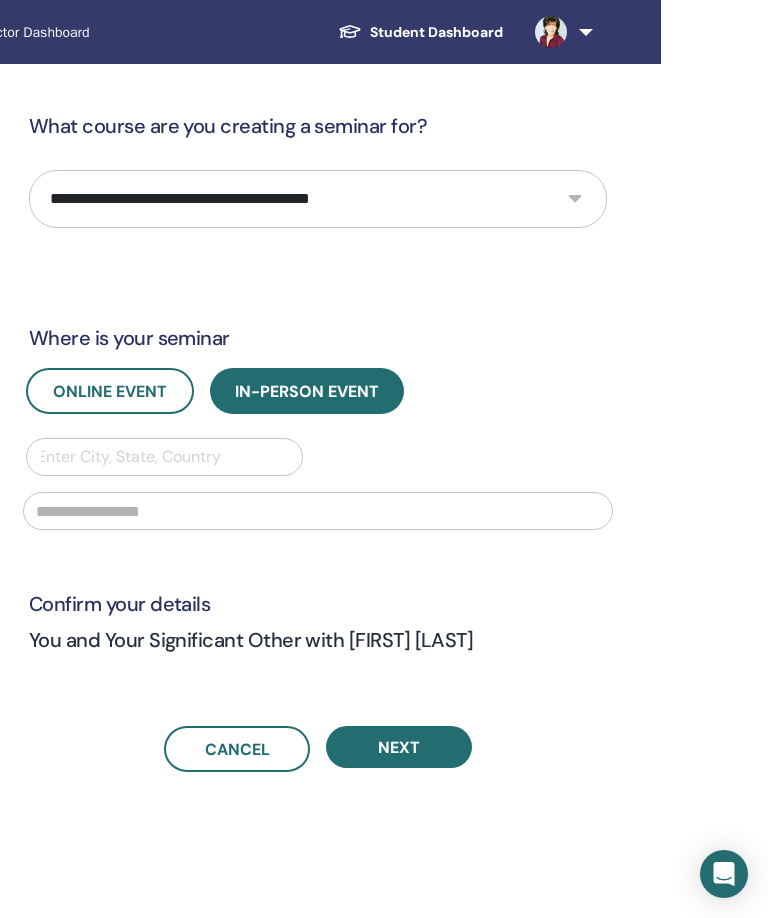 click on "Online Event" at bounding box center (110, 391) 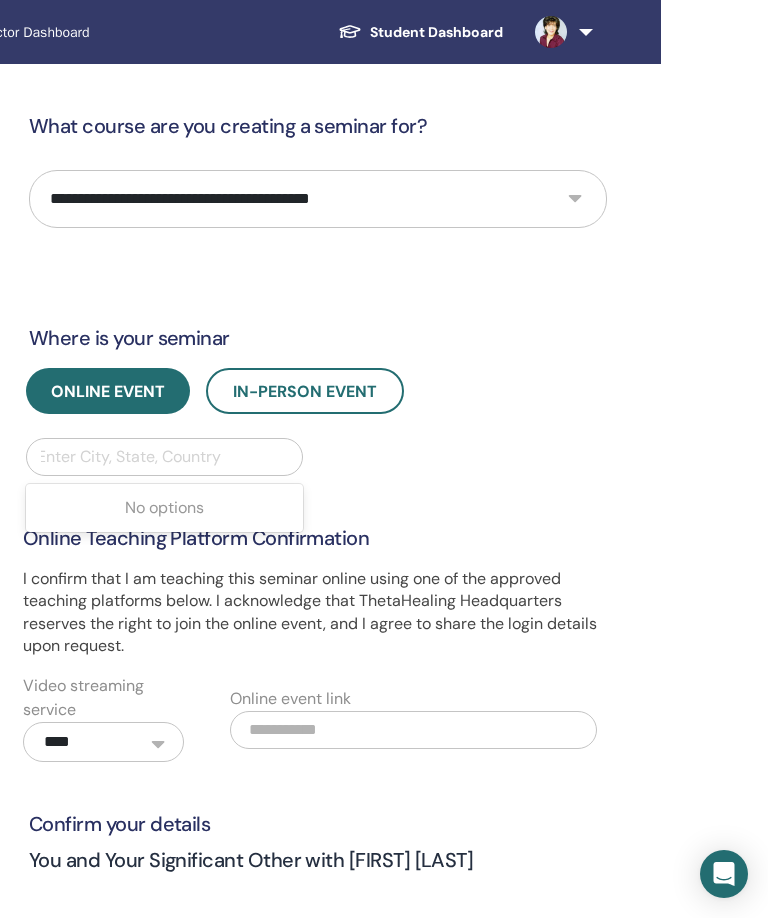 scroll, scrollTop: 0, scrollLeft: 416, axis: horizontal 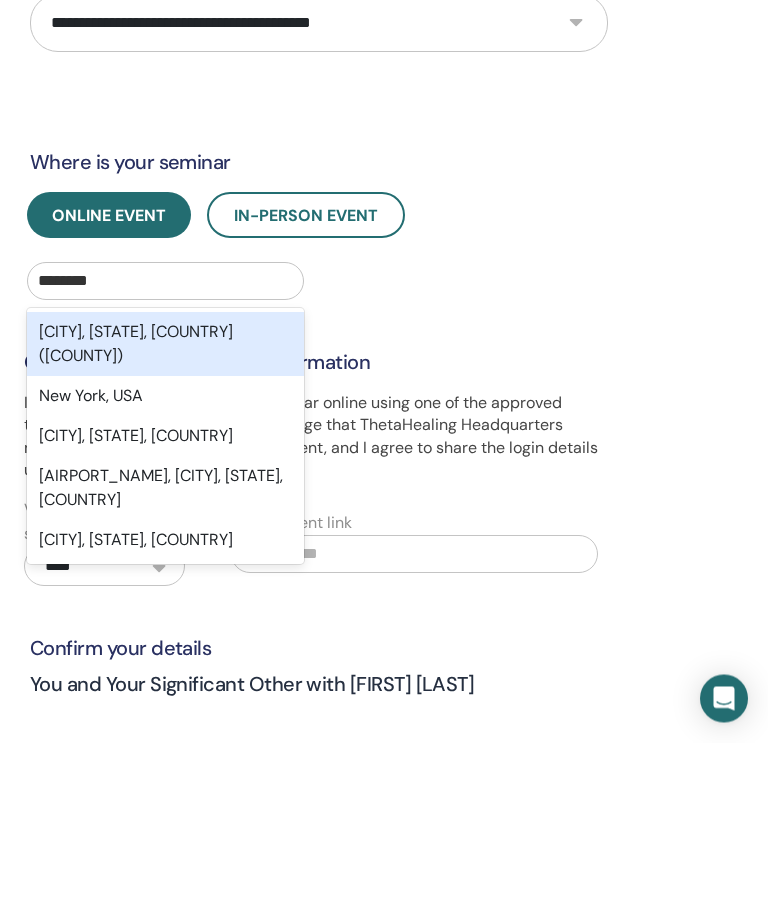 click on "[CITY], [STATE], [COUNTRY]" at bounding box center [165, 612] 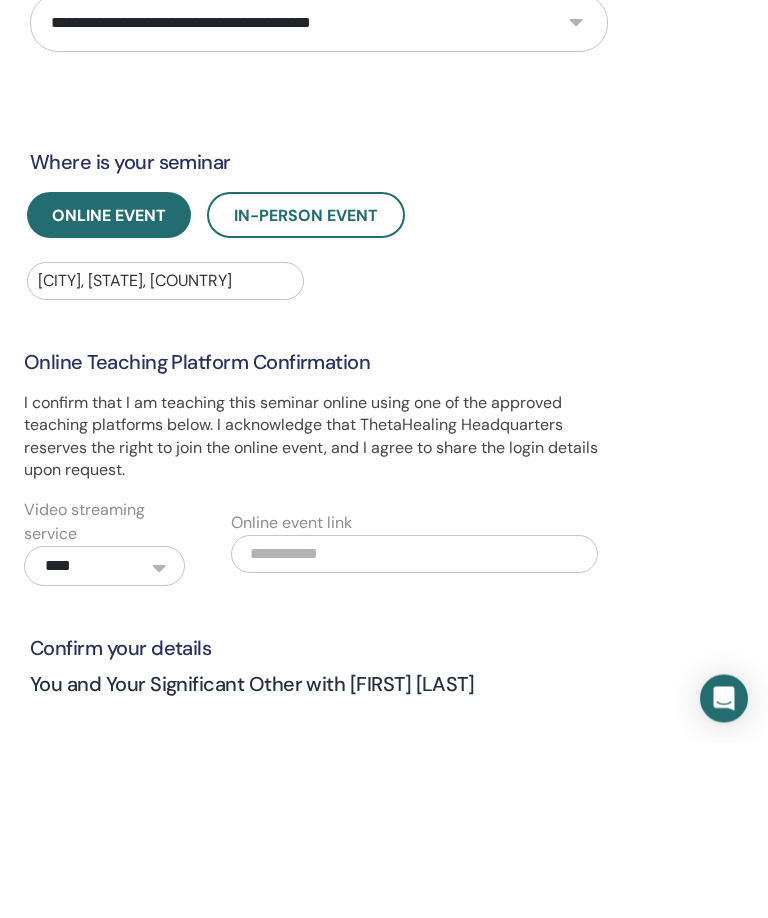 scroll, scrollTop: 176, scrollLeft: 417, axis: both 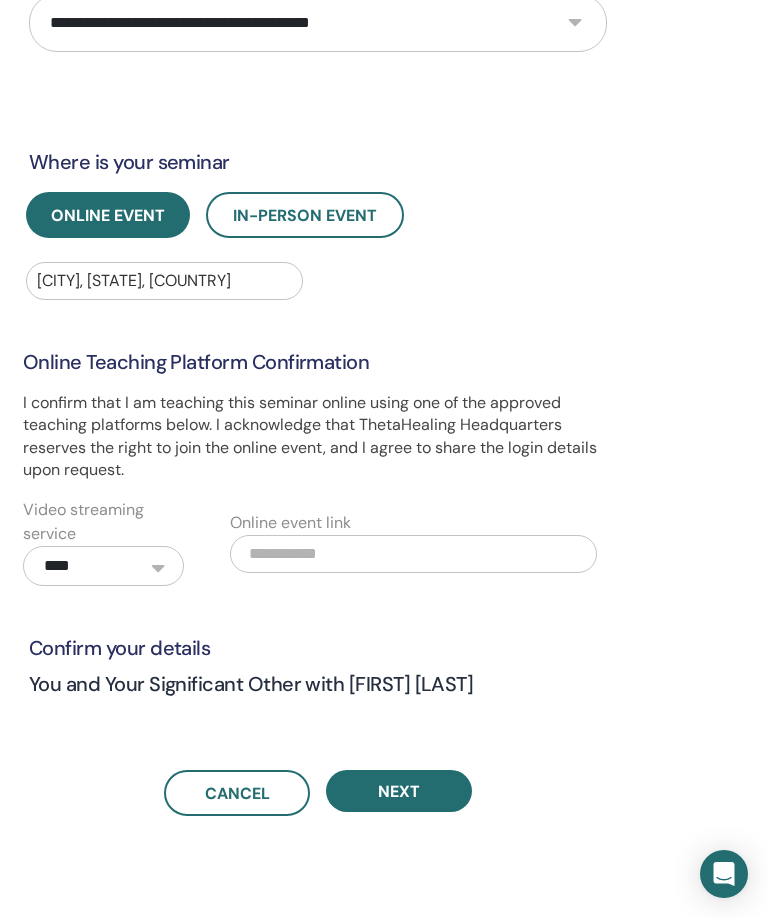 click on "Next" at bounding box center (399, 791) 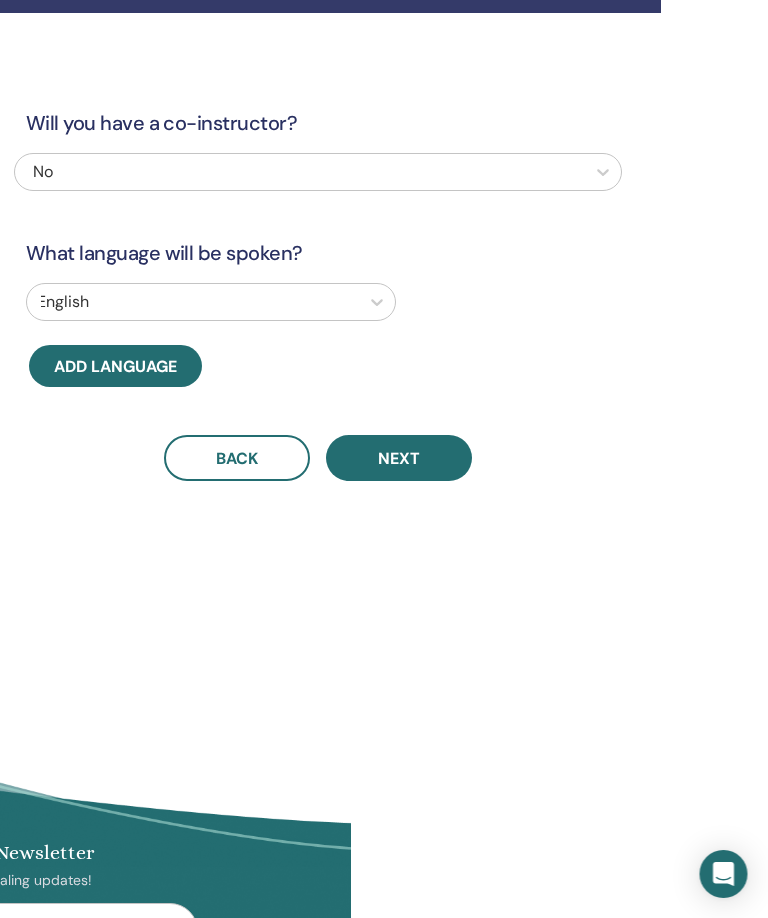 scroll, scrollTop: 0, scrollLeft: 417, axis: horizontal 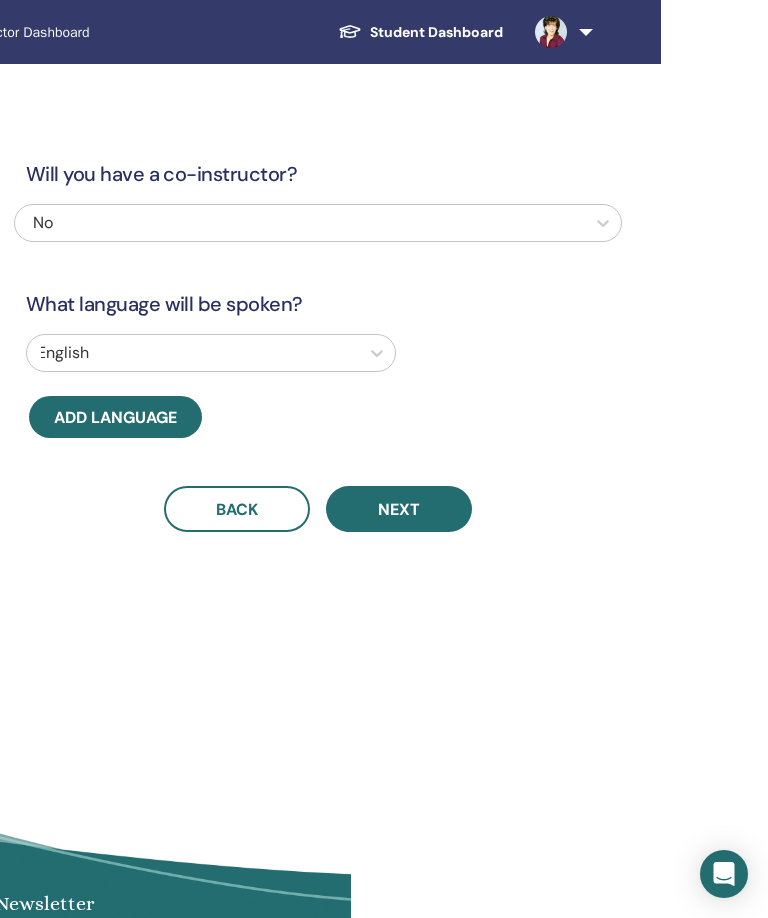 click on "Next" at bounding box center [399, 509] 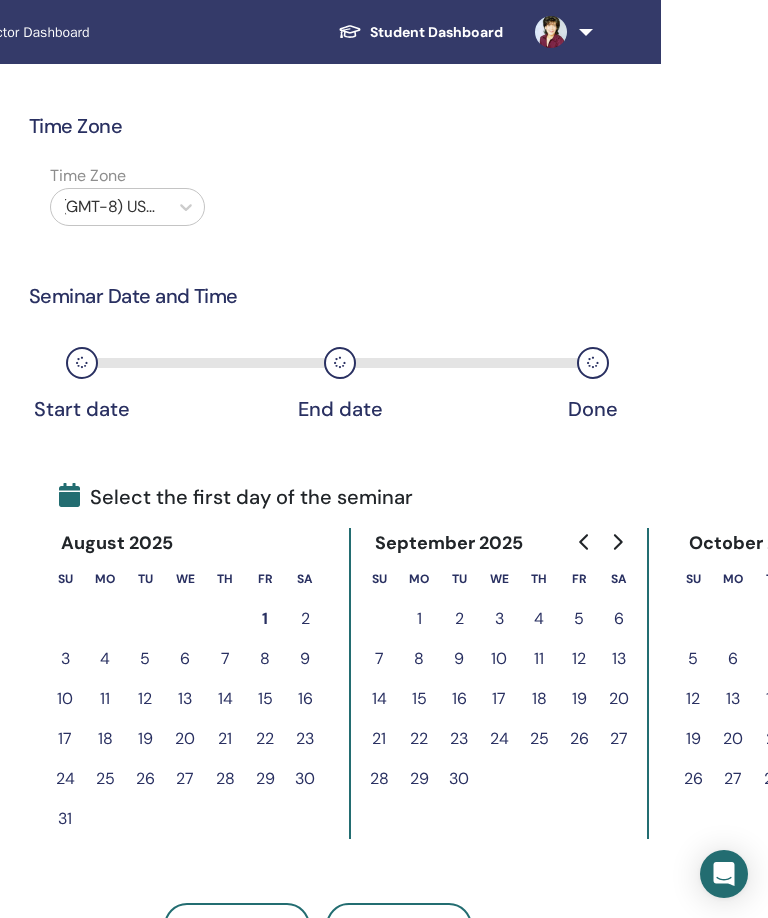 scroll, scrollTop: 0, scrollLeft: 416, axis: horizontal 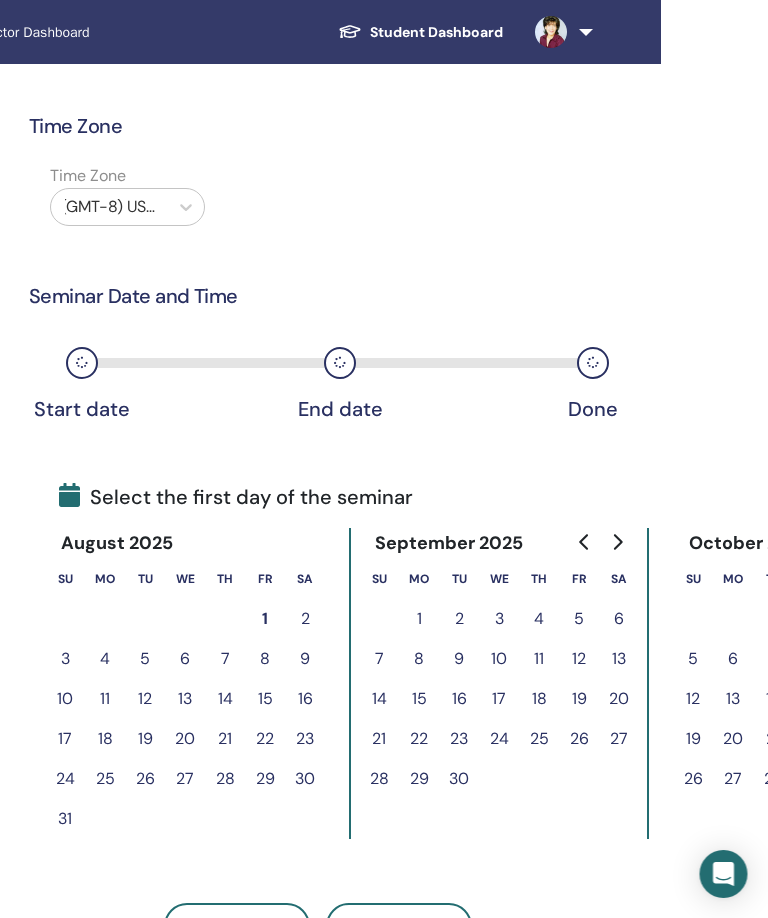 click on "21" at bounding box center [226, 739] 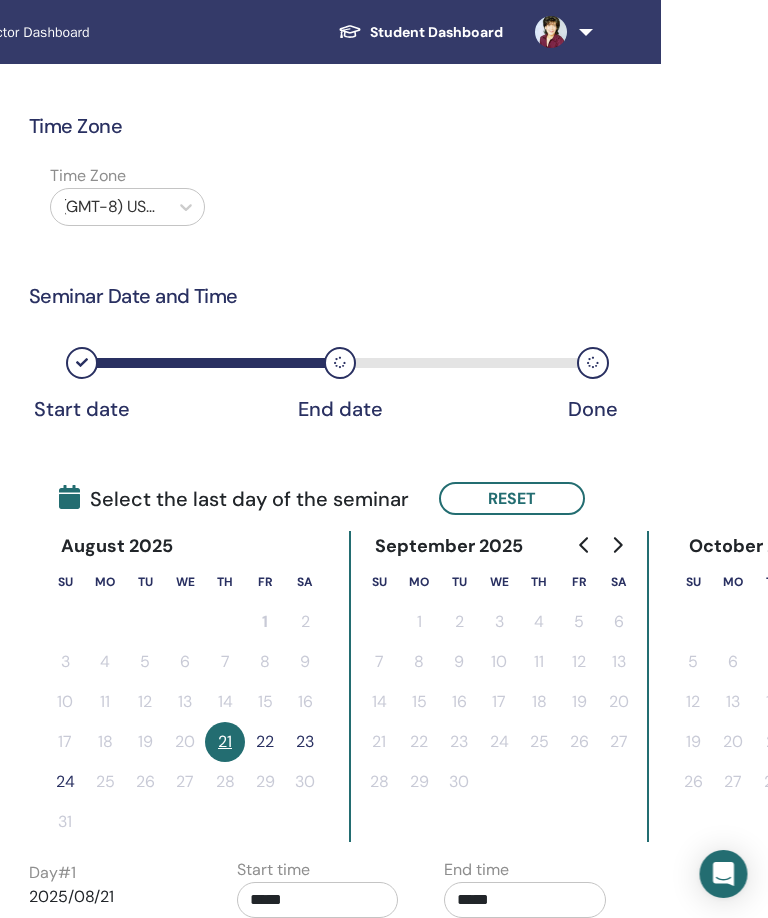 scroll, scrollTop: 0, scrollLeft: 417, axis: horizontal 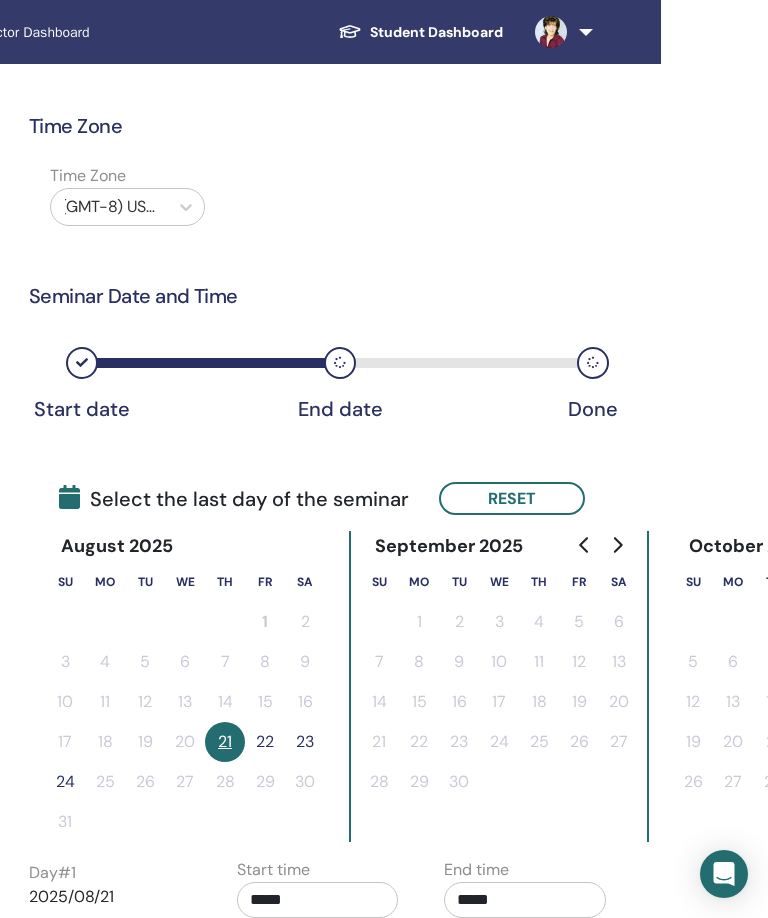 click on "22" at bounding box center [265, 742] 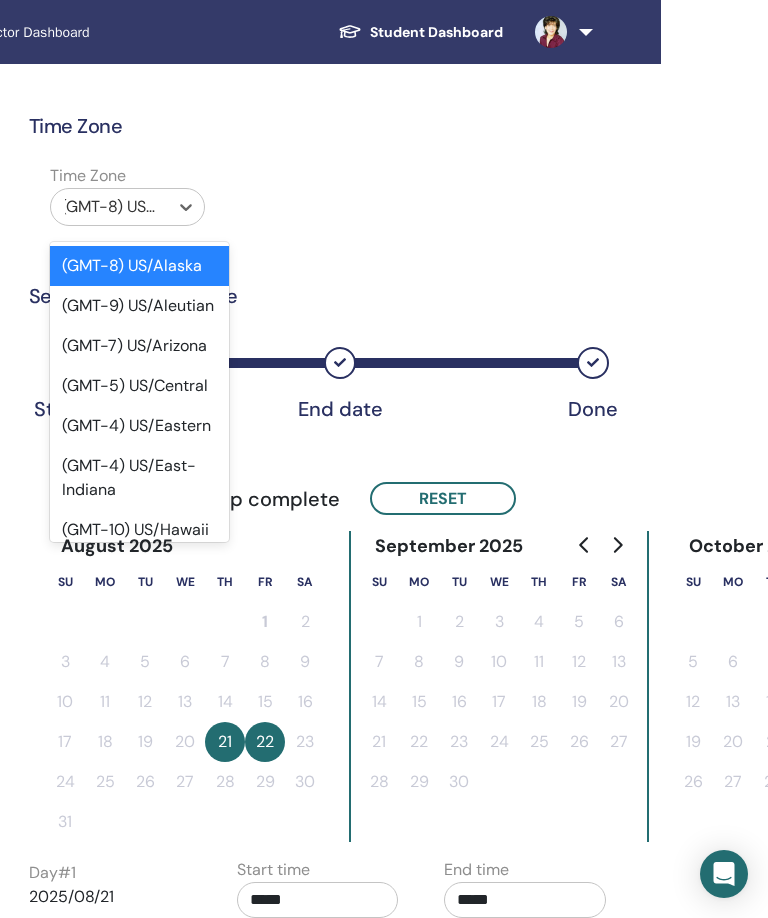 scroll, scrollTop: 0, scrollLeft: 416, axis: horizontal 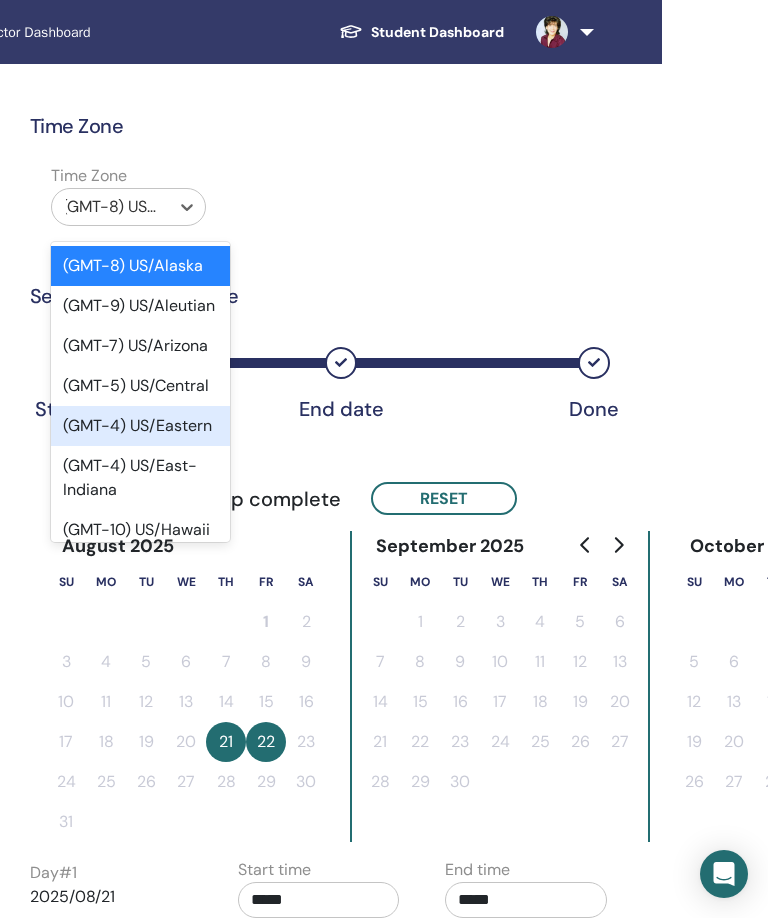 click on "(GMT-4) US/Eastern" at bounding box center (140, 426) 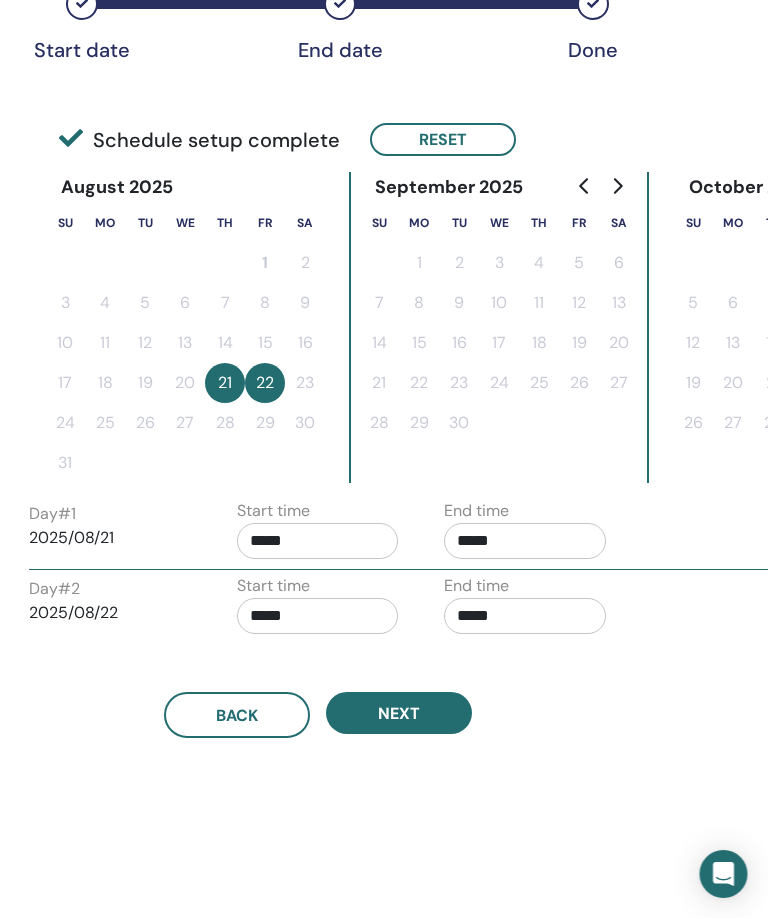 scroll, scrollTop: 359, scrollLeft: 416, axis: both 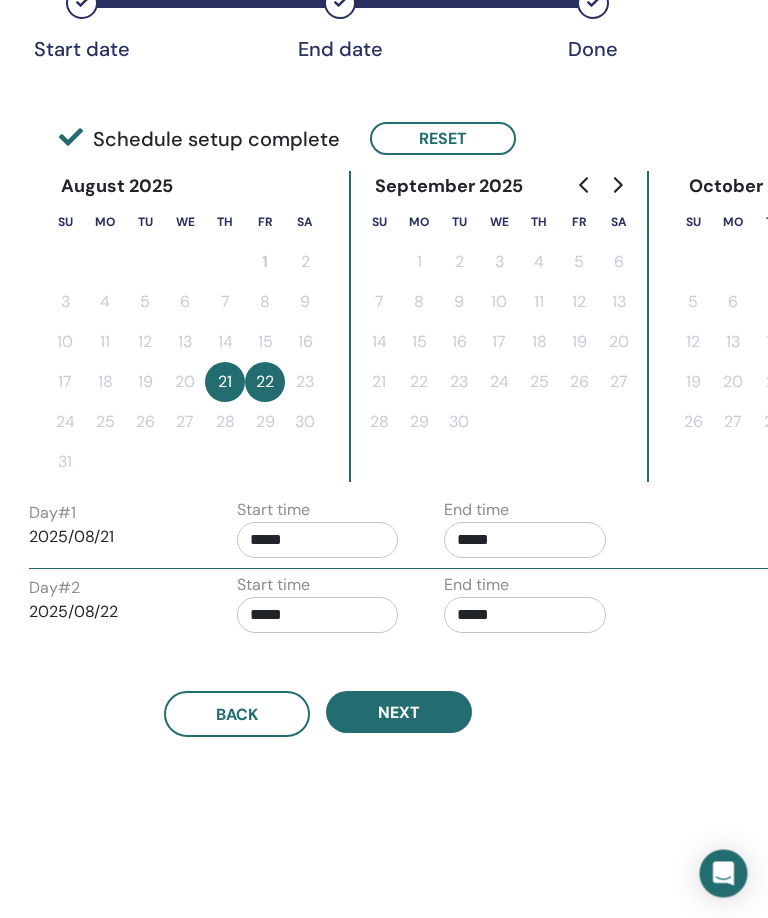 click on "*****" at bounding box center [319, 541] 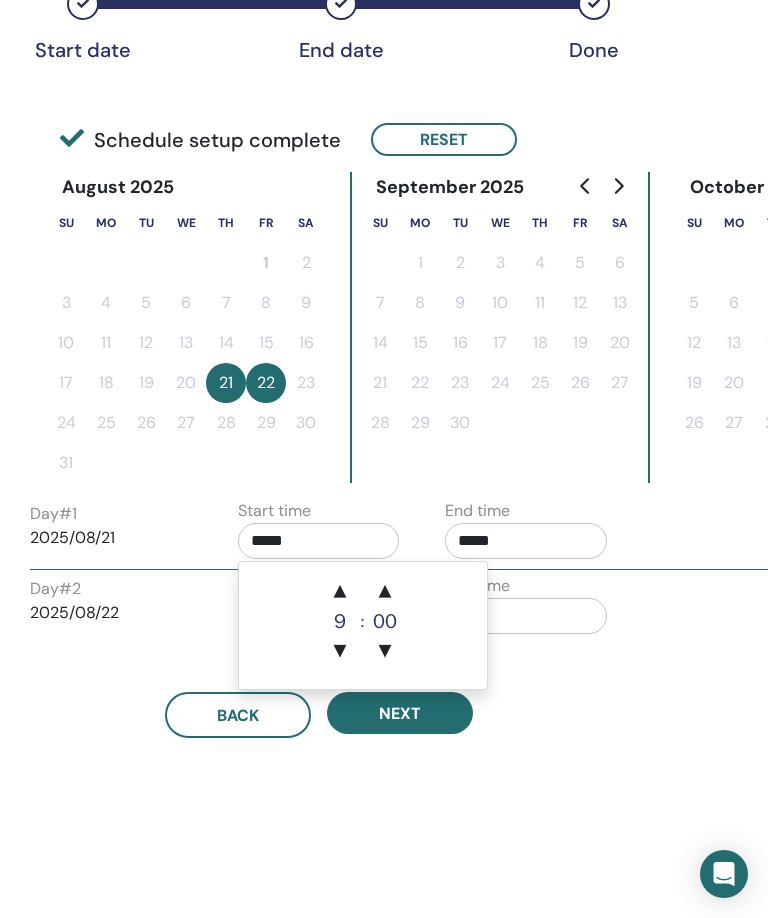 click on "▲" at bounding box center (340, 592) 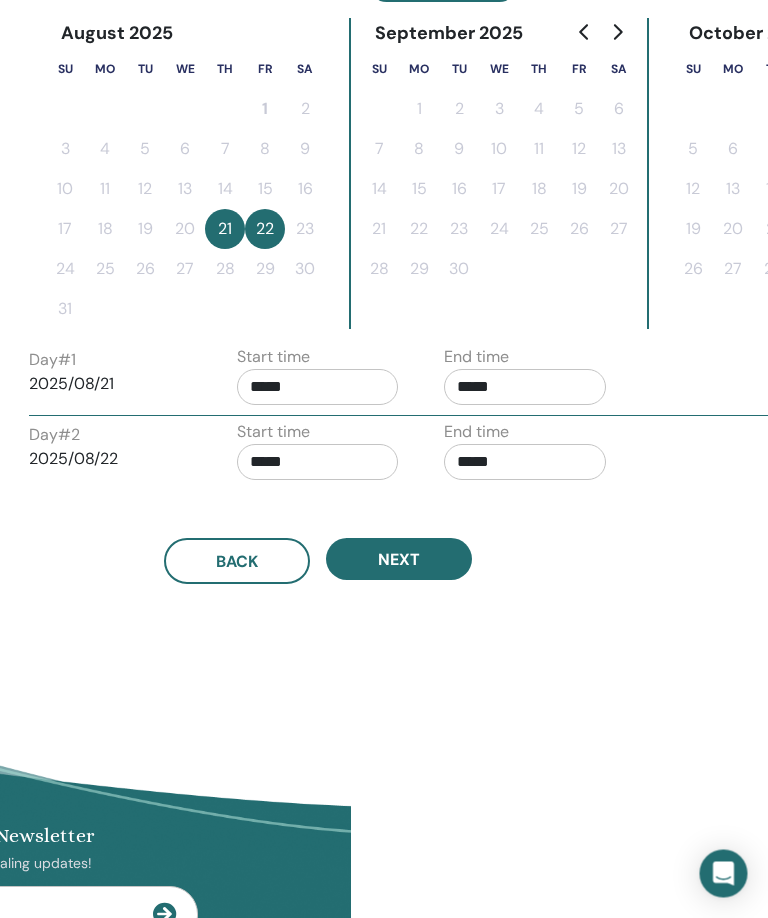 scroll, scrollTop: 539, scrollLeft: 416, axis: both 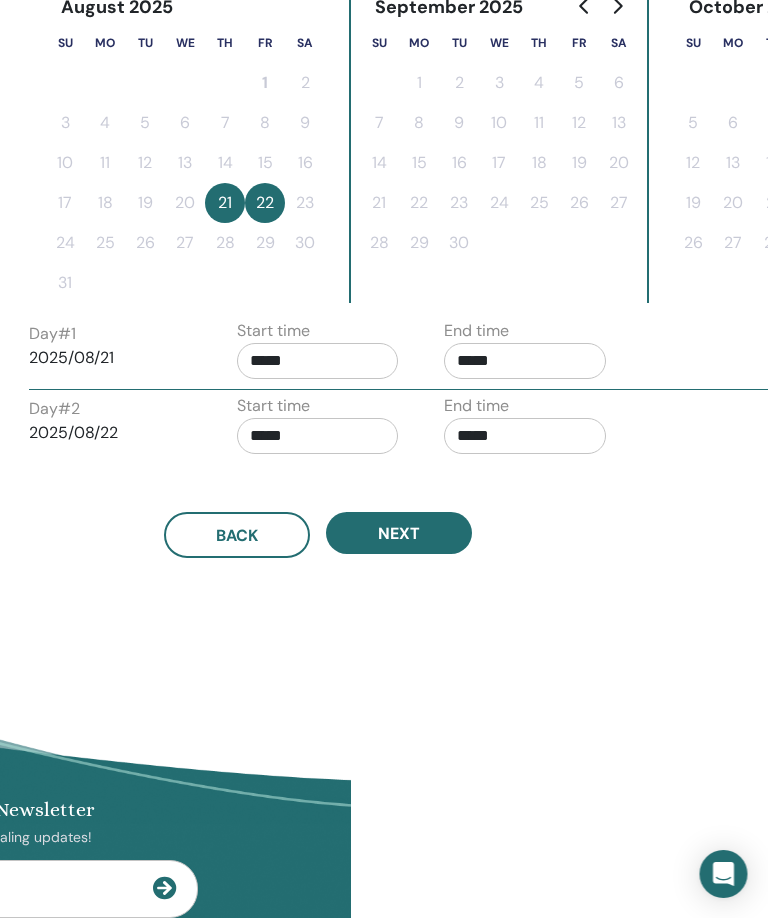click on "*****" at bounding box center [319, 436] 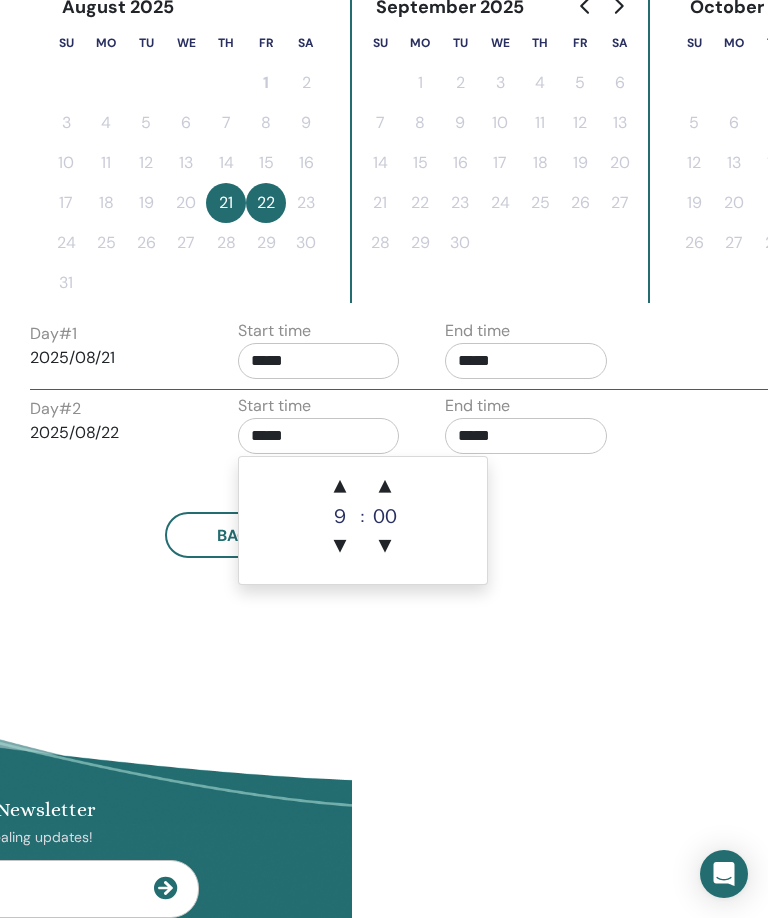 click on "▲" at bounding box center [340, 487] 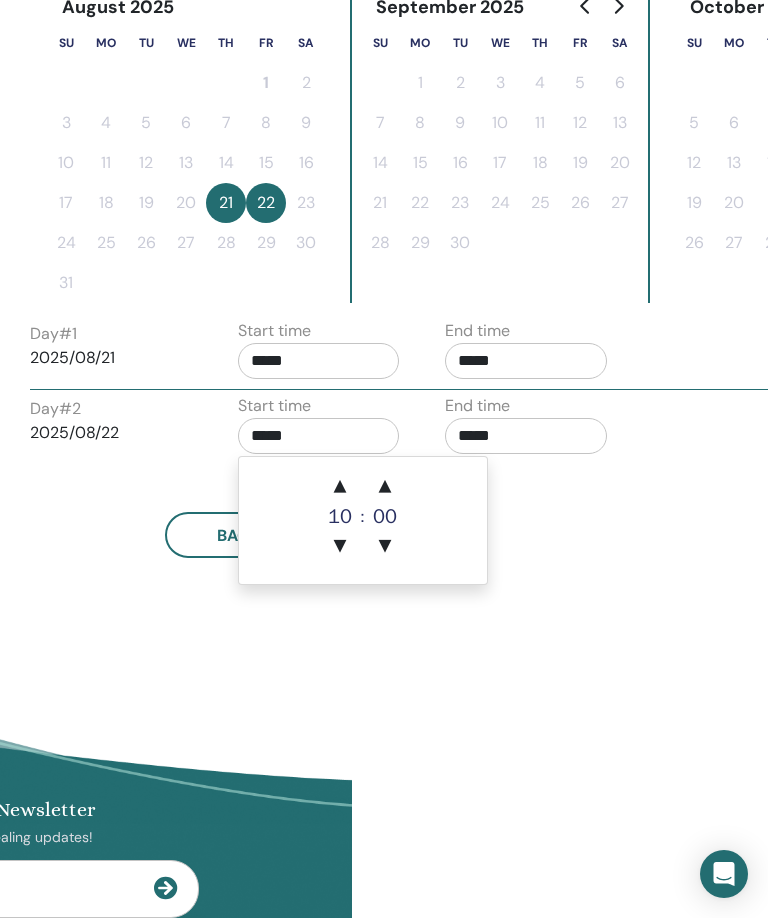 scroll, scrollTop: 539, scrollLeft: 417, axis: both 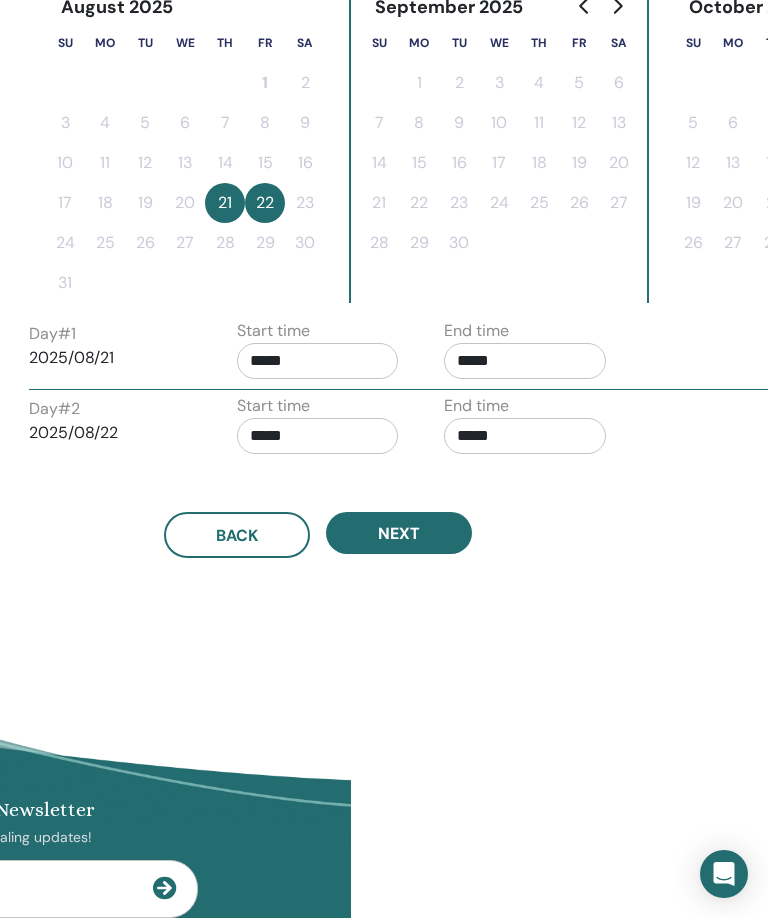 click on "Time Zone Time Zone (GMT-4) US/Eastern Seminar Date and Time Start date End date Done Schedule setup complete Reset August 2025 Su Mo Tu We Th Fr Sa 1 2 3 4 5 6 7 8 9 10 11 12 13 14 15 16 17 18 19 20 21 22 23 24 25 26 27 28 29 30 31 September 2025 Su Mo Tu We Th Fr Sa 1 2 3 4 5 6 7 8 9 10 11 12 13 14 15 16 17 18 19 20 21 22 23 24 25 26 27 28 29 30 October 2025 Su Mo Tu We Th Fr Sa 1 2 3 4 5 6 7 8 9 10 11 12 13 14 15 16 17 18 19 20 21 22 23 24 25 26 27 28 29 30 31 Day  # 1 2025/08/21 Start time ***** End time ***** Day  # 2 2025/08/22 Start time ***** End time ***** Back Next" at bounding box center (383, 181) 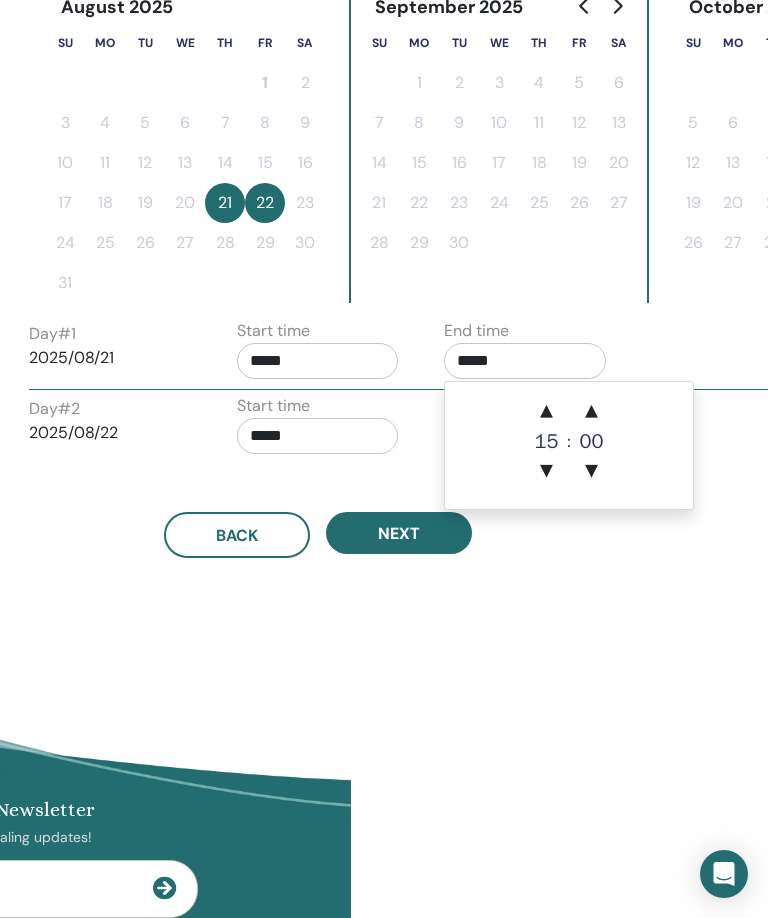 scroll, scrollTop: 539, scrollLeft: 416, axis: both 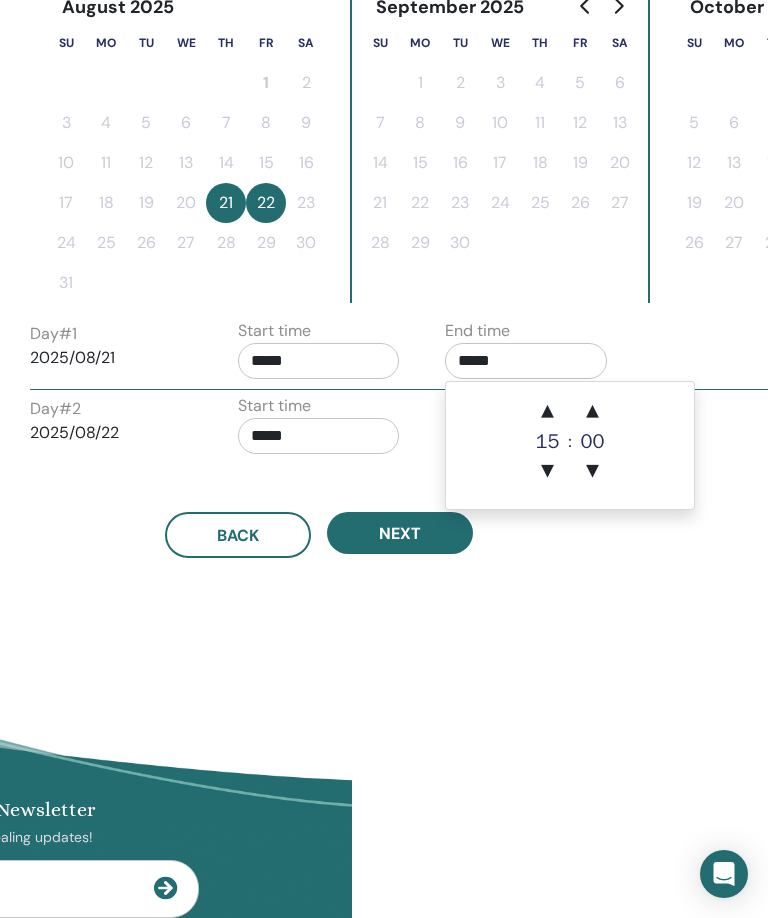 click on "▲" at bounding box center [548, 412] 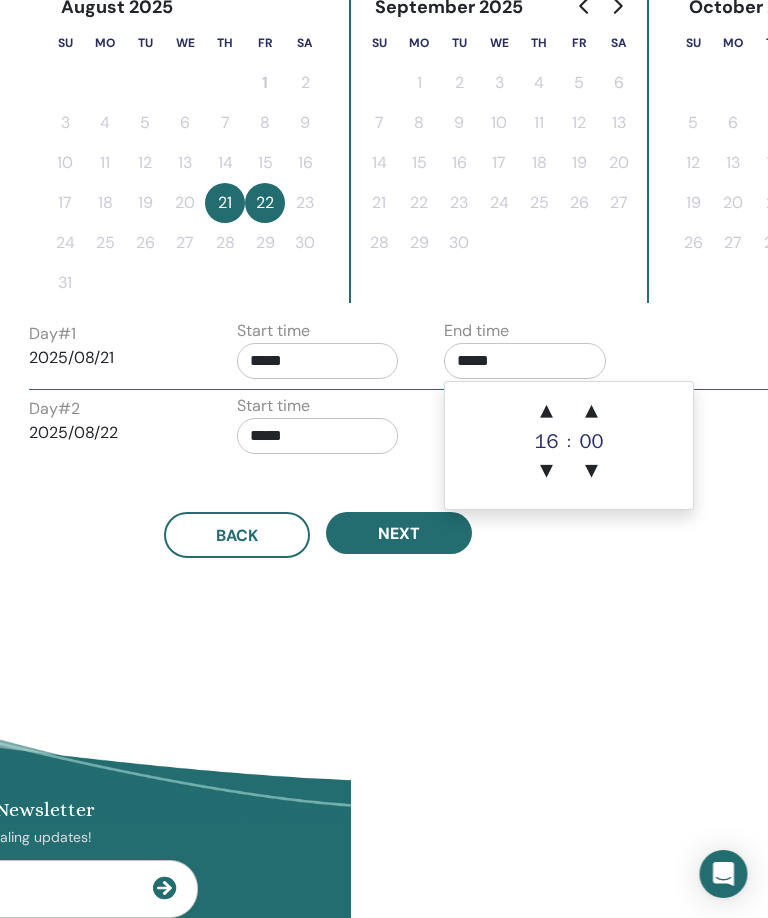click on "▲" at bounding box center [548, 412] 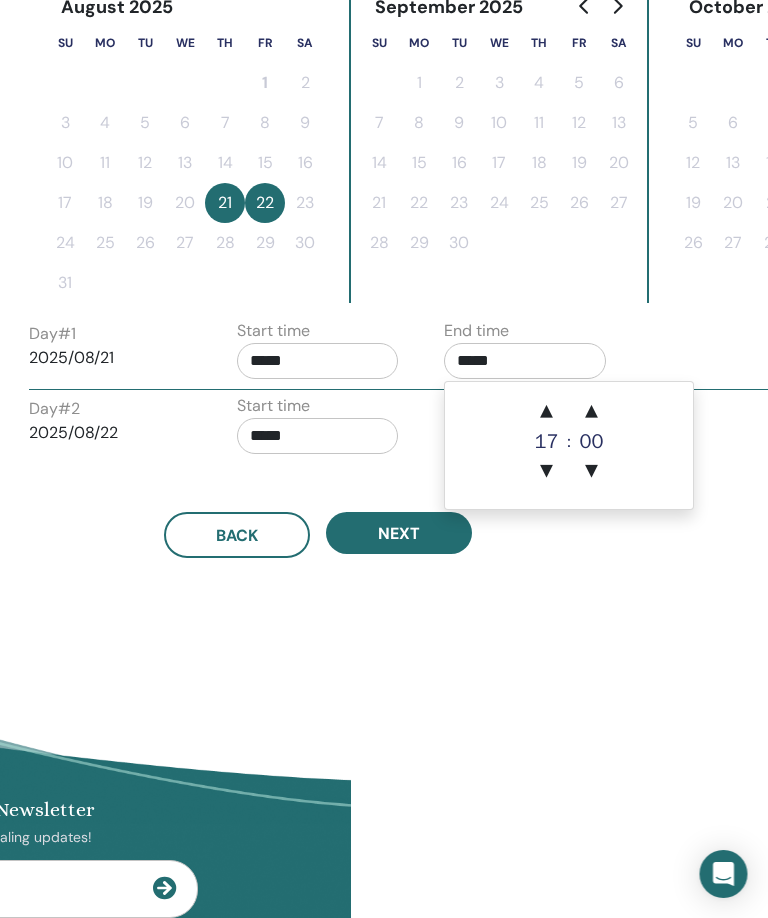 scroll, scrollTop: 539, scrollLeft: 417, axis: both 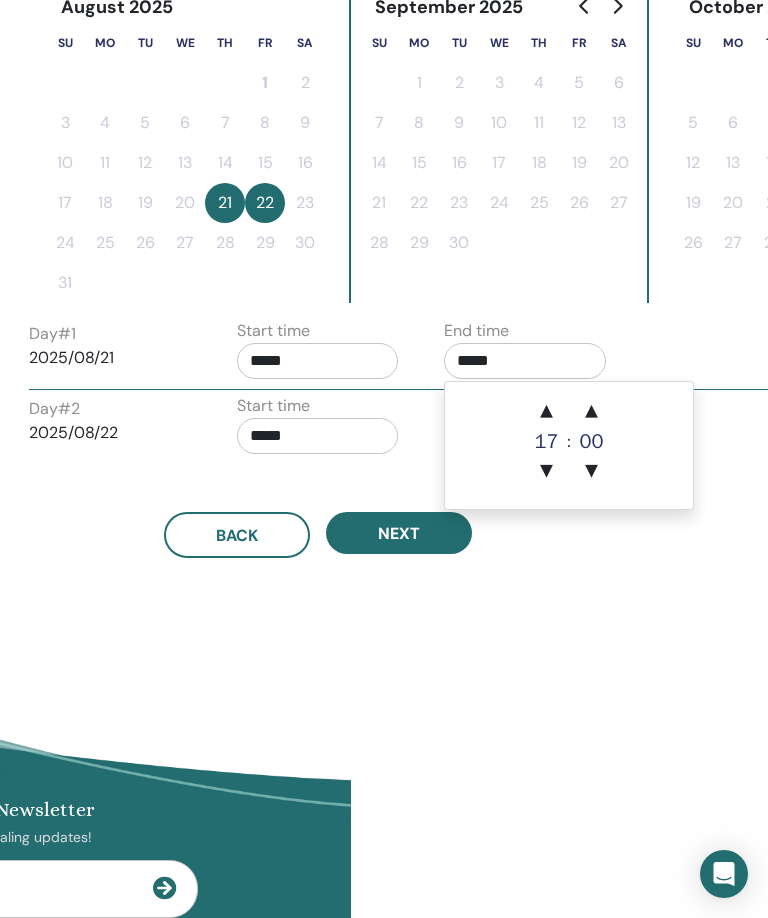 click on "▲" at bounding box center (547, 412) 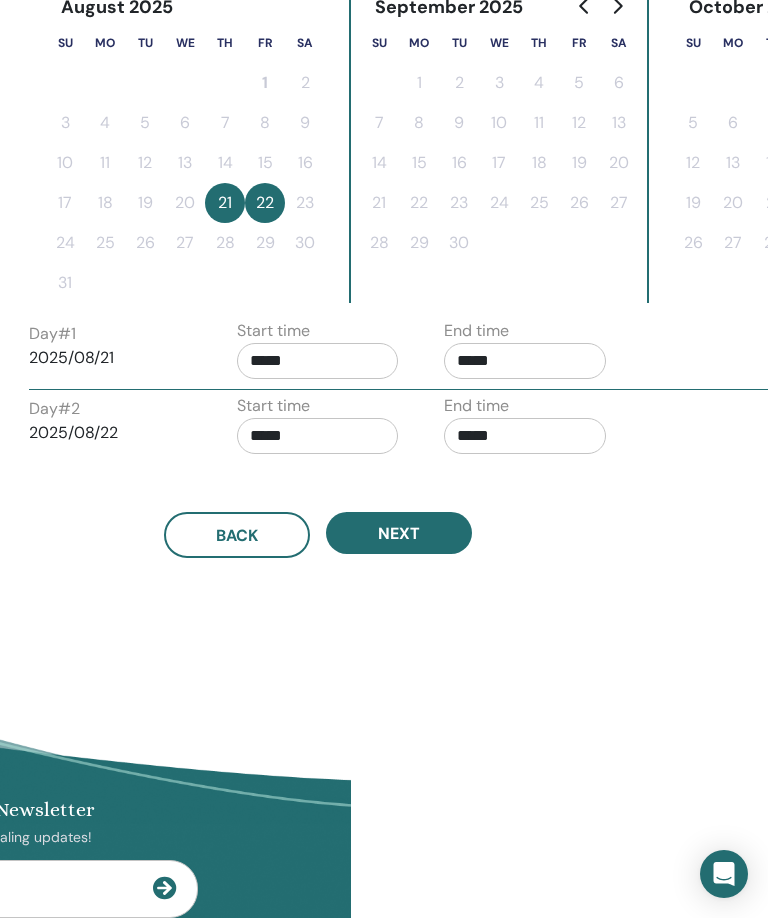 click on "Time Zone Time Zone (GMT-4) US/Eastern Seminar Date and Time Start date End date Done Schedule setup complete Reset August 2025 Su Mo Tu We Th Fr Sa 1 2 3 4 5 6 7 8 9 10 11 12 13 14 15 16 17 18 19 20 21 22 23 24 25 26 27 28 29 30 31 September 2025 Su Mo Tu We Th Fr Sa 1 2 3 4 5 6 7 8 9 10 11 12 13 14 15 16 17 18 19 20 21 22 23 24 25 26 27 28 29 30 October 2025 Su Mo Tu We Th Fr Sa 1 2 3 4 5 6 7 8 9 10 11 12 13 14 15 16 17 18 19 20 21 22 23 24 25 26 27 28 29 30 31 Day  # 1 2025/08/21 Start time ***** End time ***** Day  # 2 2025/08/22 Start time ***** End time ***** Back Next" at bounding box center [383, 181] 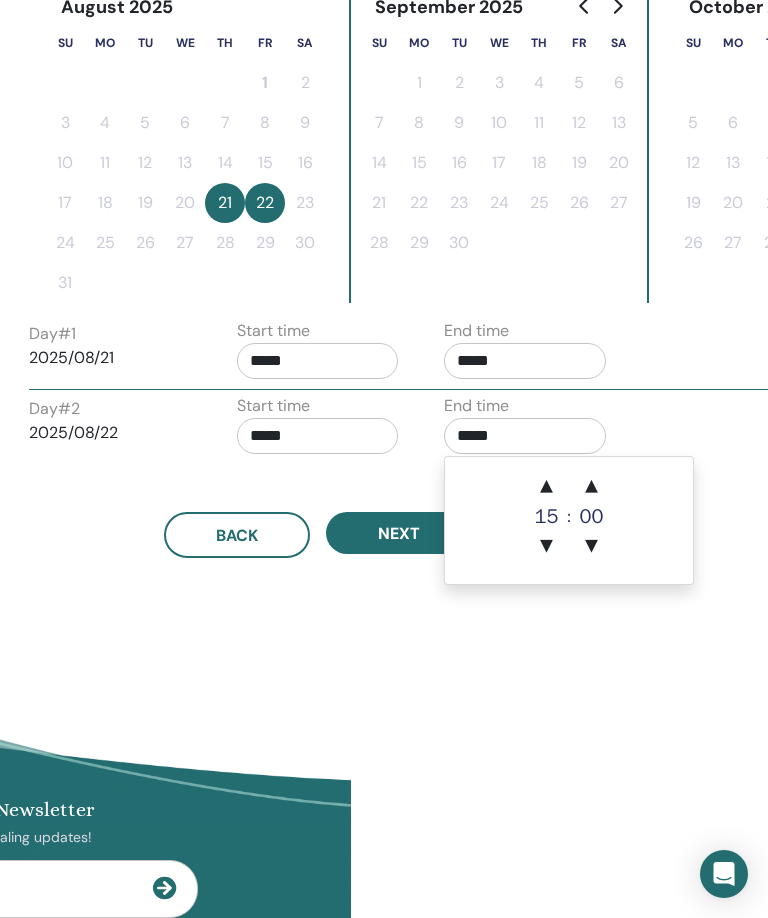 scroll, scrollTop: 539, scrollLeft: 416, axis: both 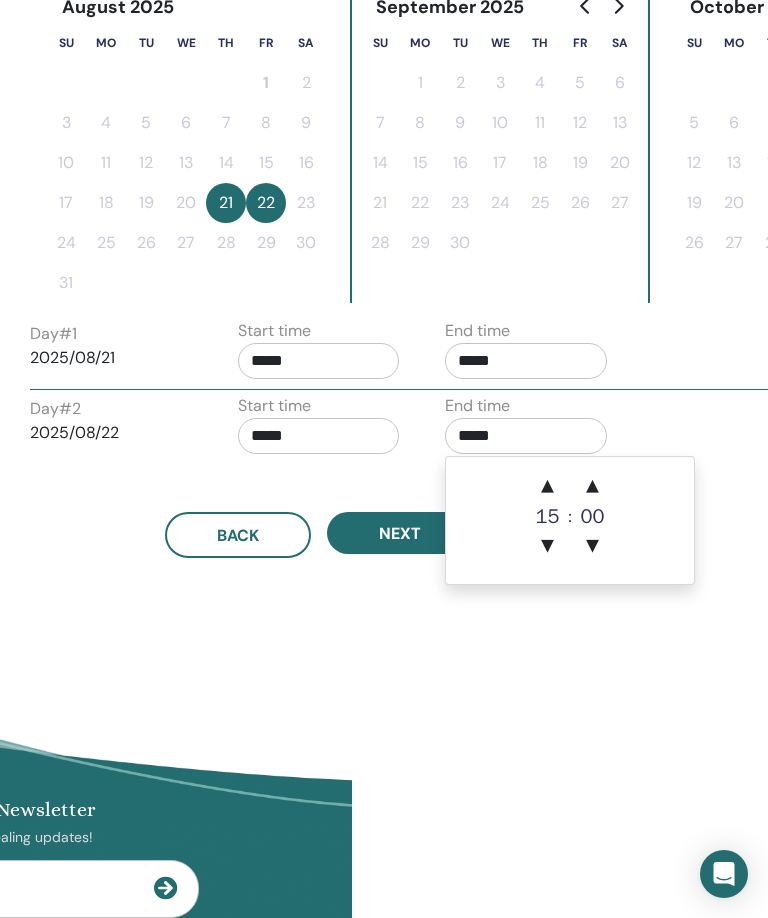 click on "15" at bounding box center (548, 517) 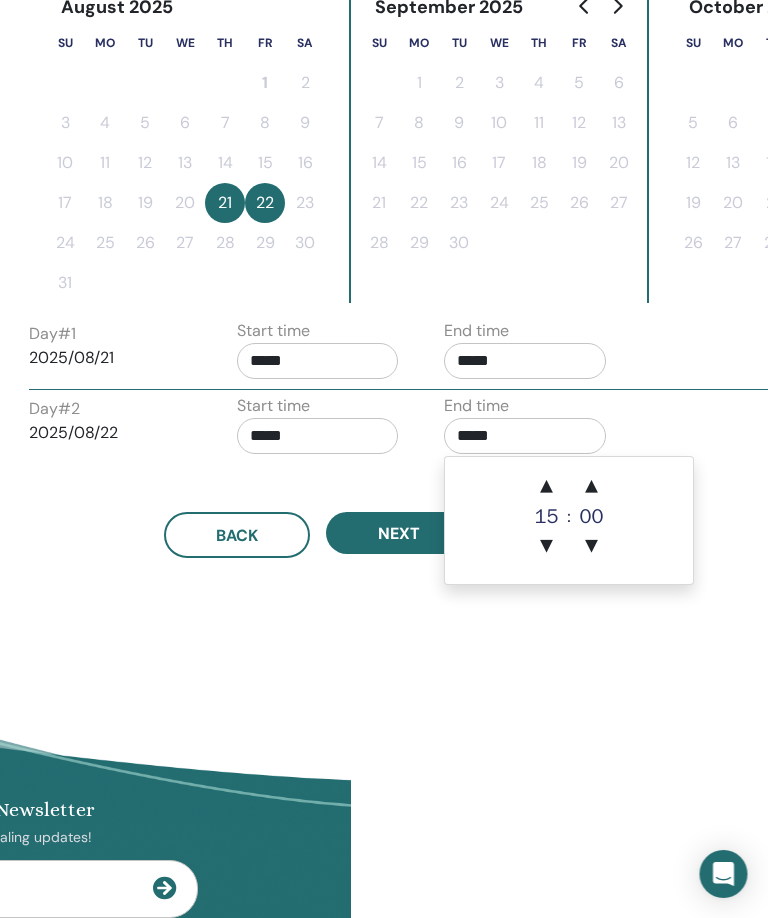 click on "▲" at bounding box center [548, 487] 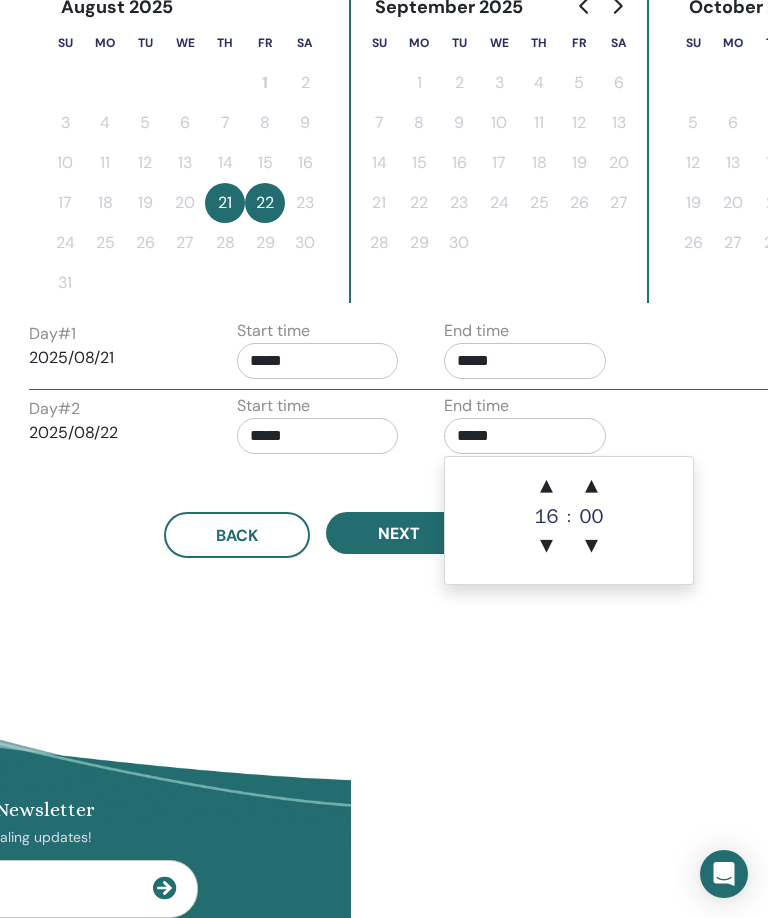click on "▲" at bounding box center (547, 487) 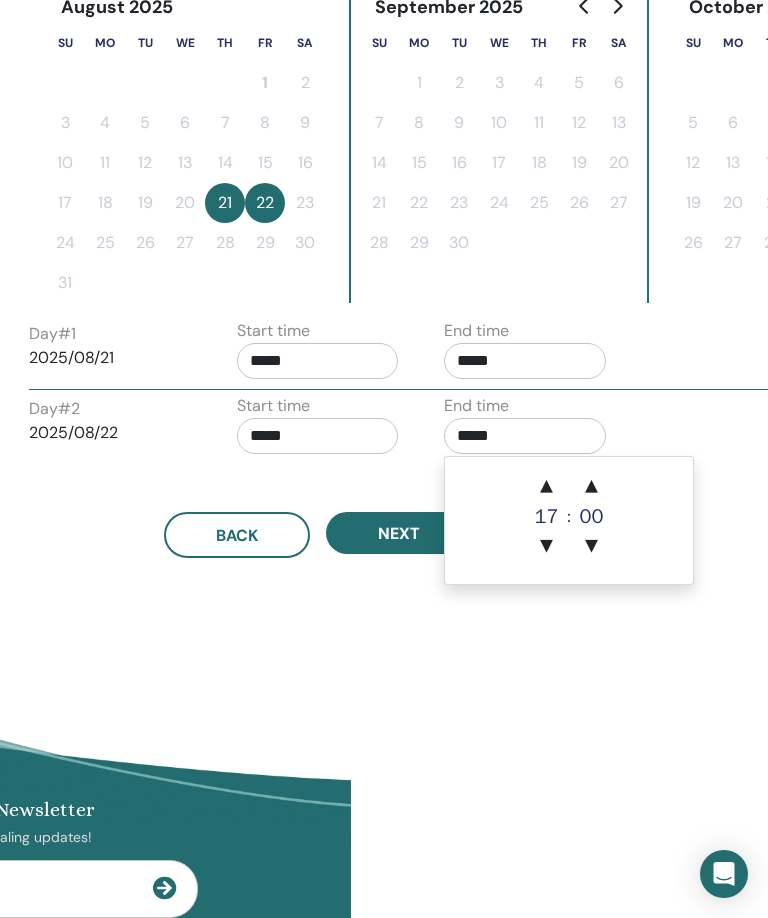 click on "▲" at bounding box center [547, 487] 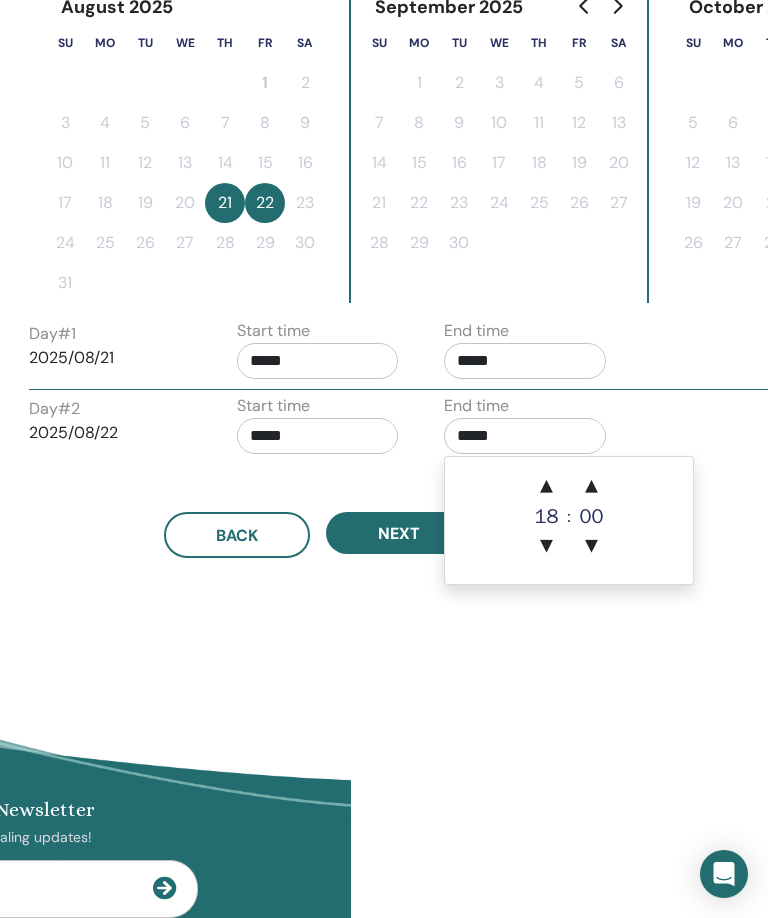 type on "*****" 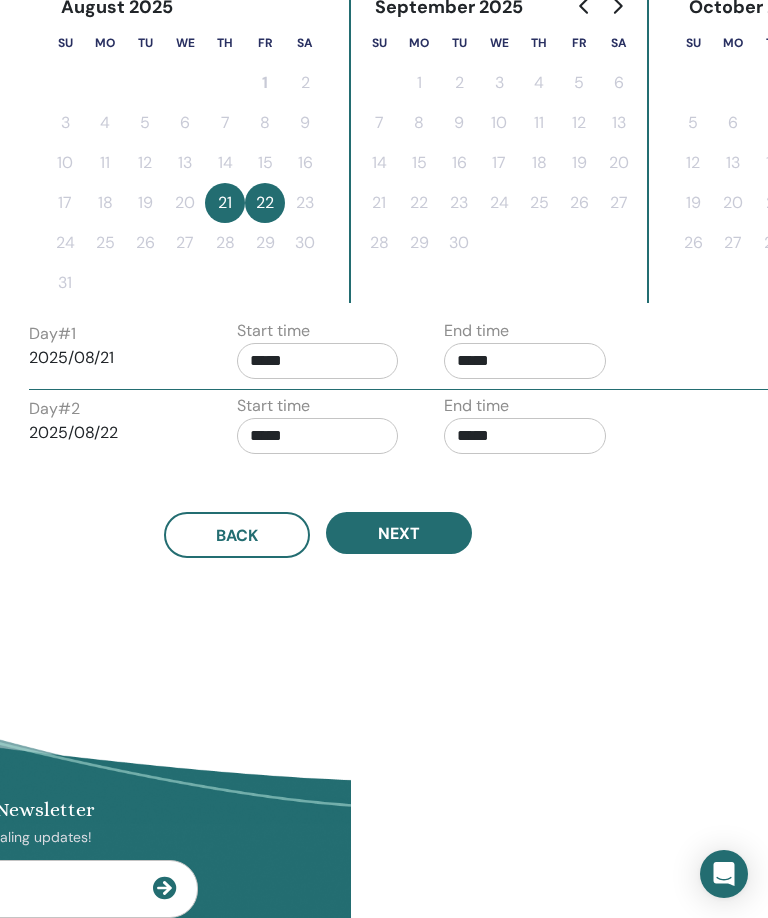 click on "Time Zone Time Zone (GMT-4) US/Eastern Seminar Date and Time Start date End date Done Schedule setup complete Reset August 2025 Su Mo Tu We Th Fr Sa 1 2 3 4 5 6 7 8 9 10 11 12 13 14 15 16 17 18 19 20 21 22 23 24 25 26 27 28 29 30 31 September 2025 Su Mo Tu We Th Fr Sa 1 2 3 4 5 6 7 8 9 10 11 12 13 14 15 16 17 18 19 20 21 22 23 24 25 26 27 28 29 30 October 2025 Su Mo Tu We Th Fr Sa 1 2 3 4 5 6 7 8 9 10 11 12 13 14 15 16 17 18 19 20 21 22 23 24 25 26 27 28 29 30 31 Day  # 1 2025/08/21 Start time ***** End time ***** Day  # 2 2025/08/22 Start time ***** End time ***** Back Next" at bounding box center [383, 181] 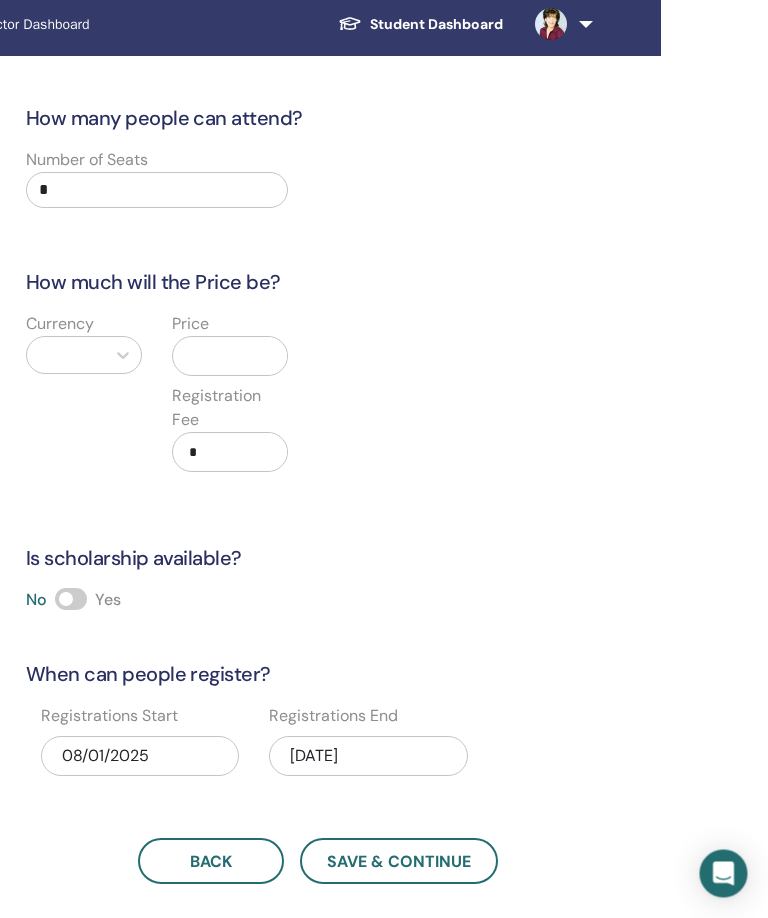 scroll, scrollTop: 0, scrollLeft: 416, axis: horizontal 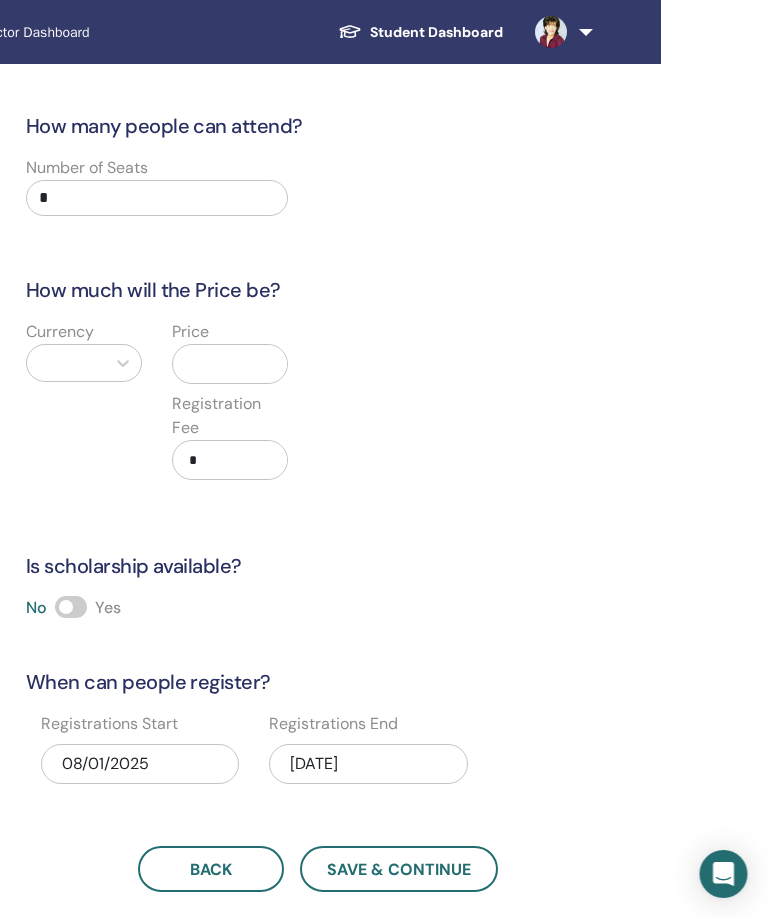 click on "*" at bounding box center [158, 198] 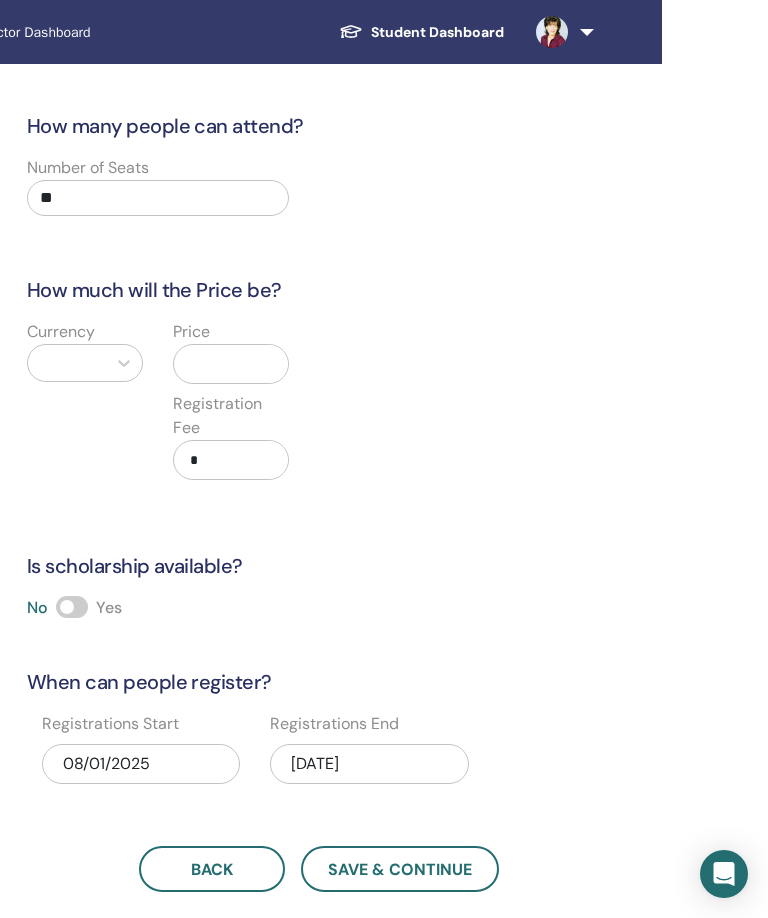 type on "**" 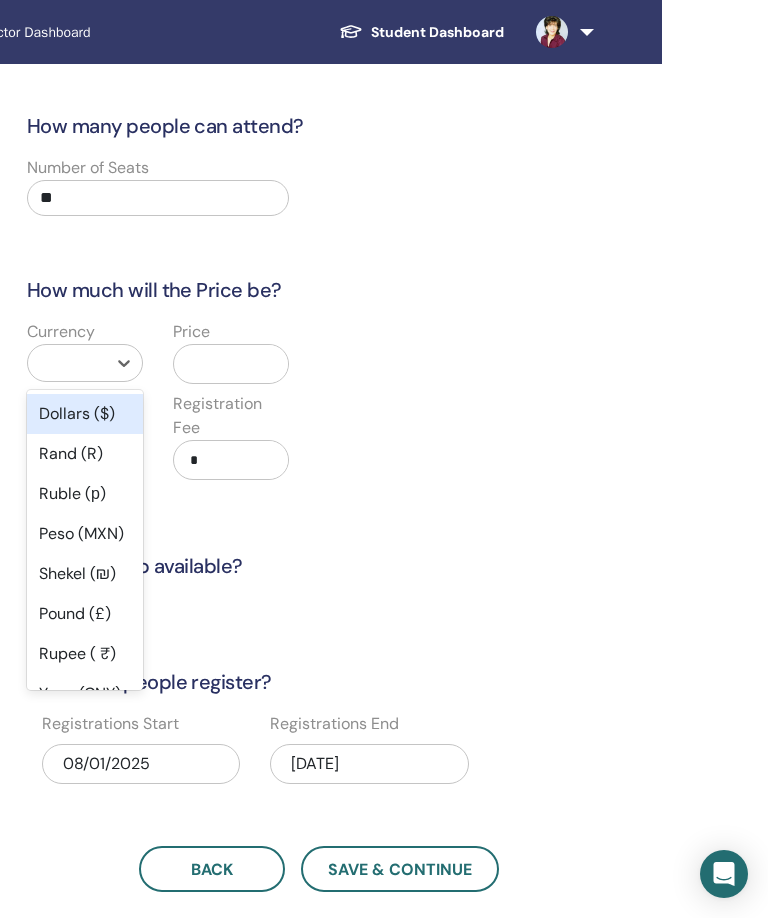 click on "Dollars ($)" at bounding box center [85, 414] 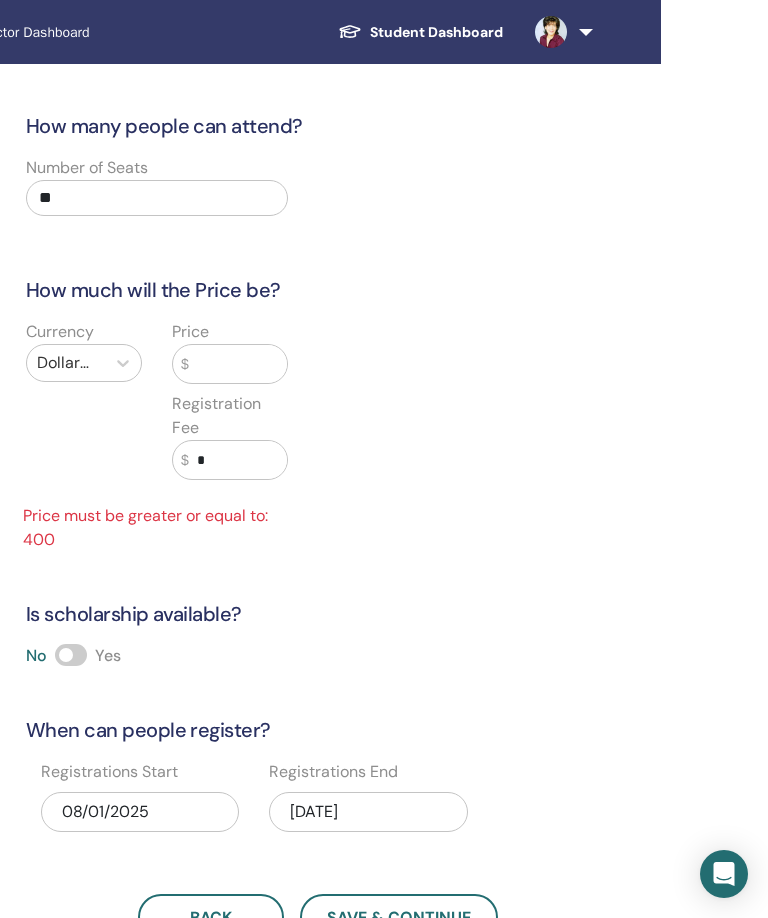 click at bounding box center [238, 364] 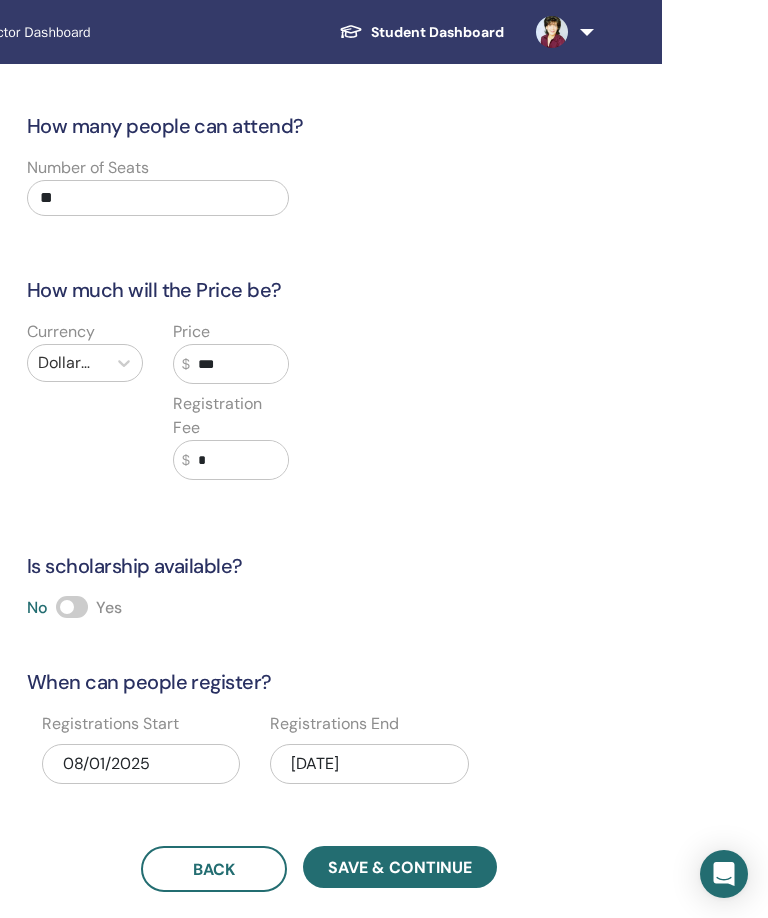 type on "***" 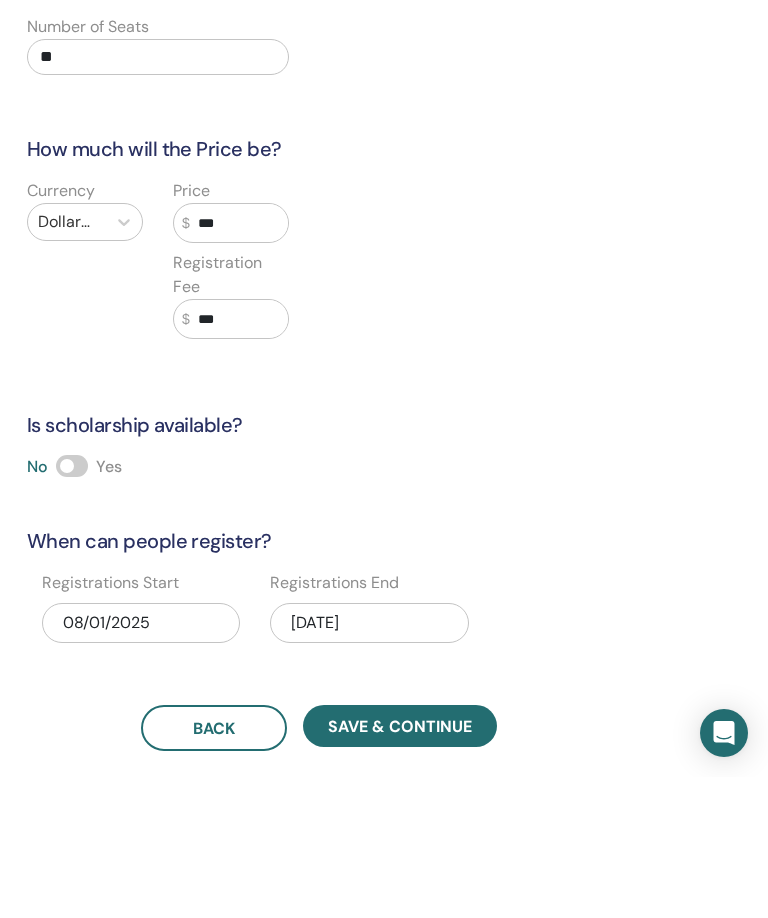 type on "***" 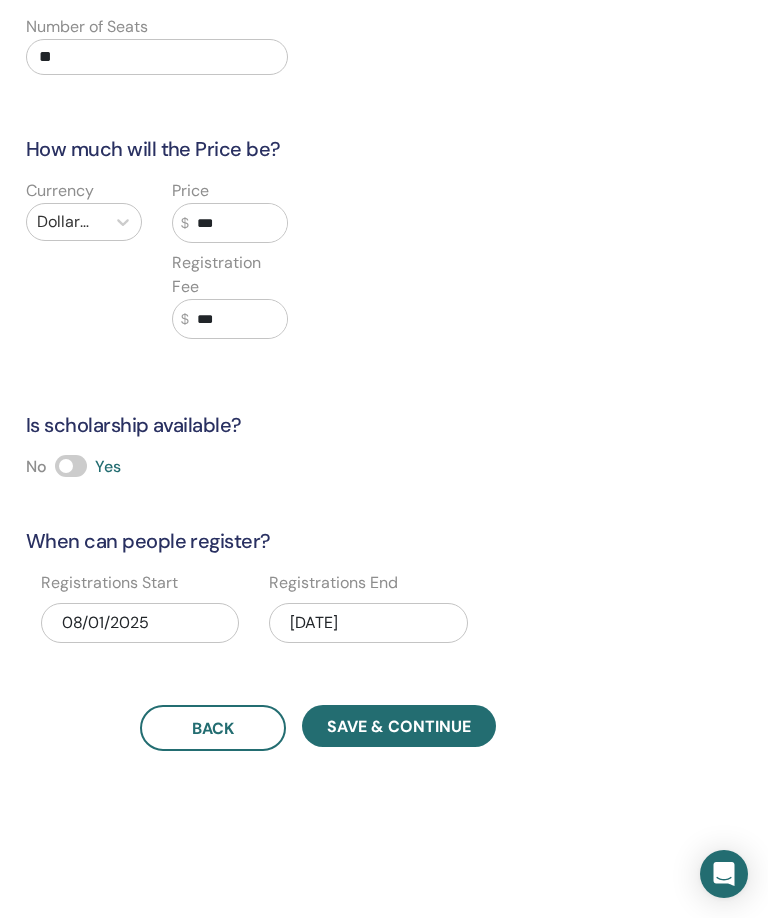 click on "08/22/2025" at bounding box center [368, 623] 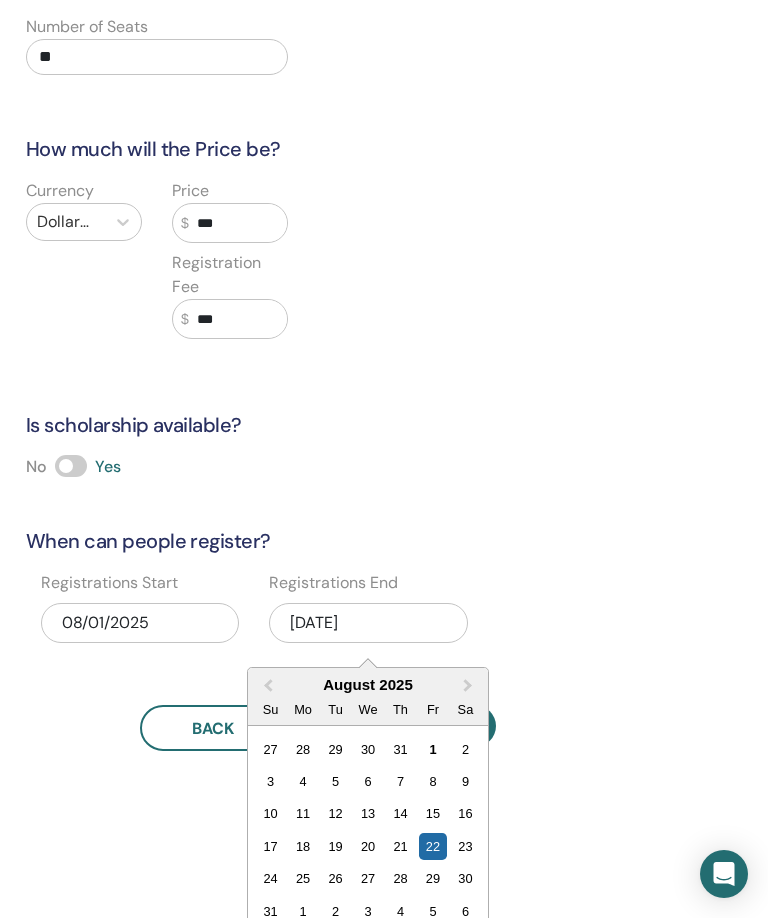 click on "24" at bounding box center [270, 878] 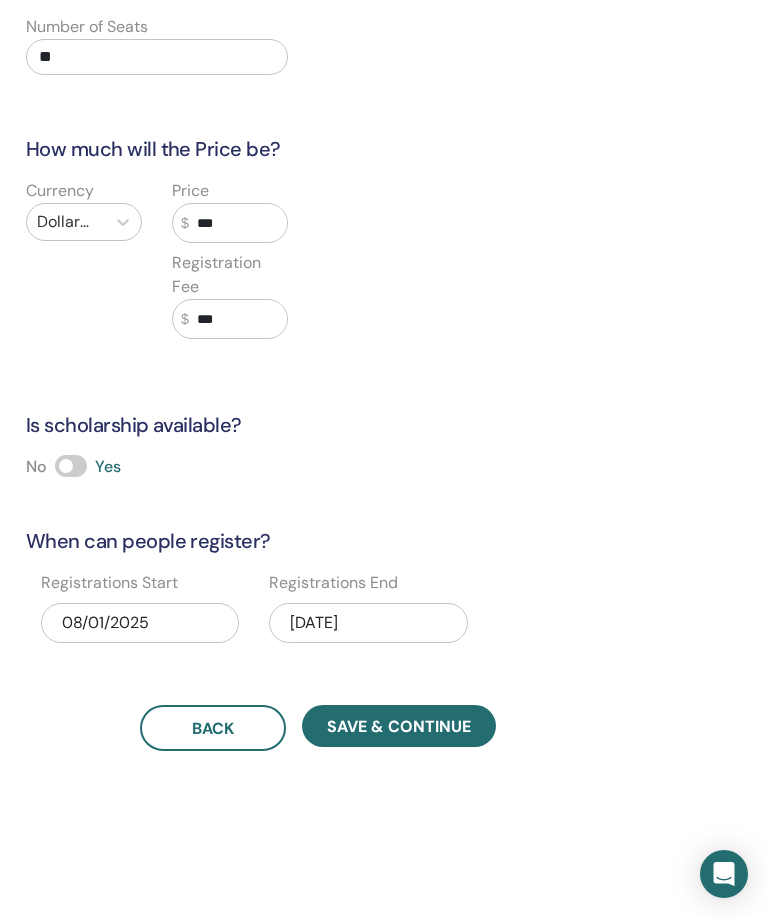 click on "Save & Continue" at bounding box center (399, 726) 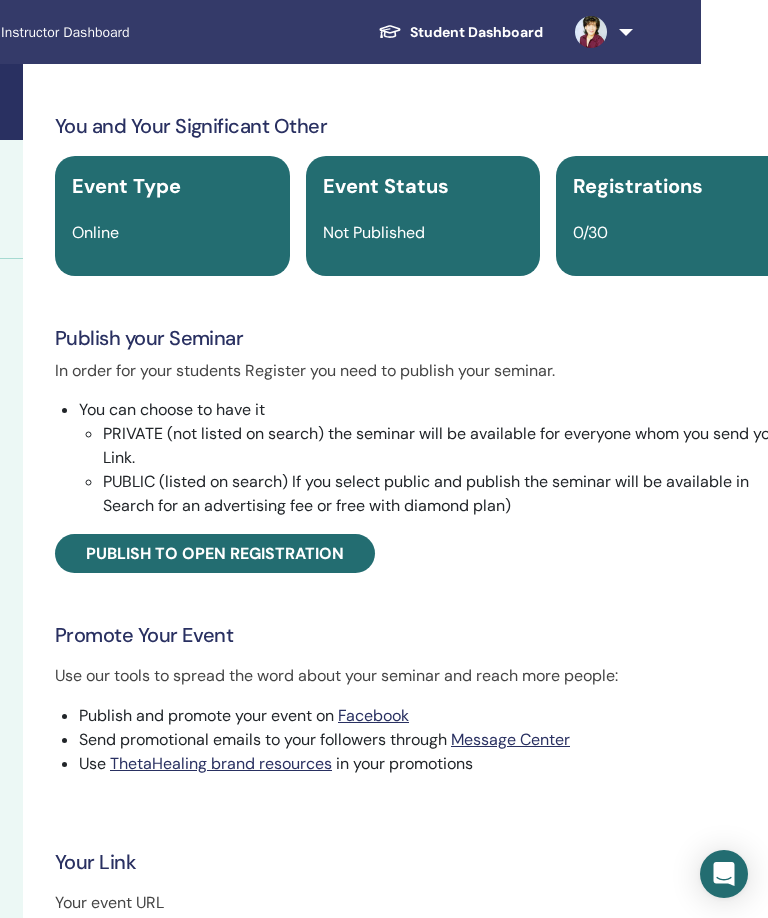 scroll, scrollTop: 0, scrollLeft: 378, axis: horizontal 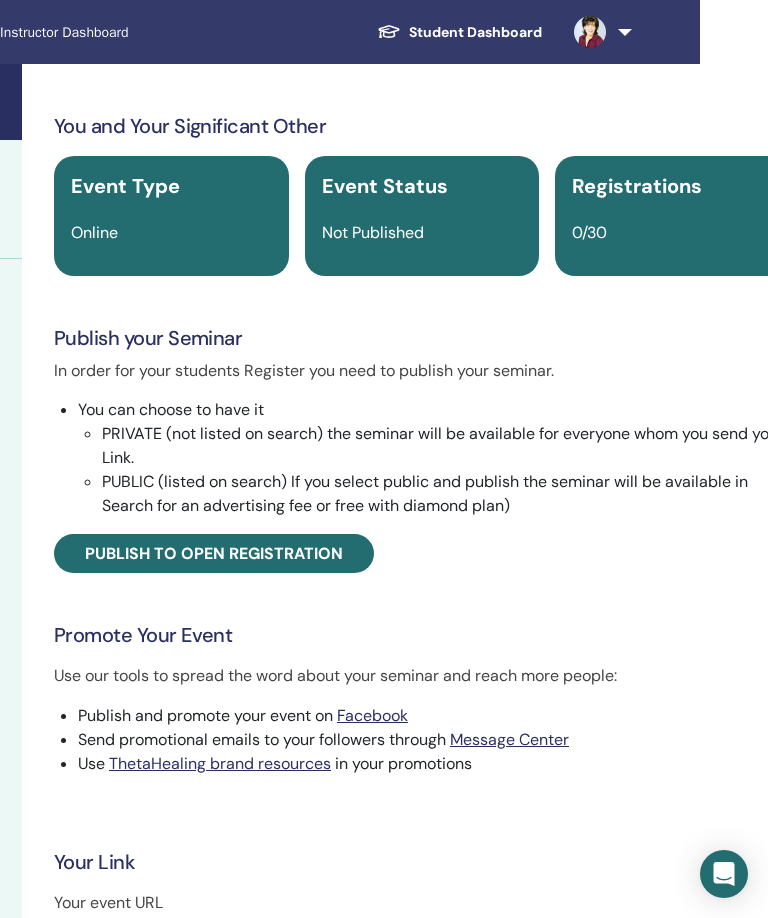 click on "Publish to open registration" at bounding box center [214, 553] 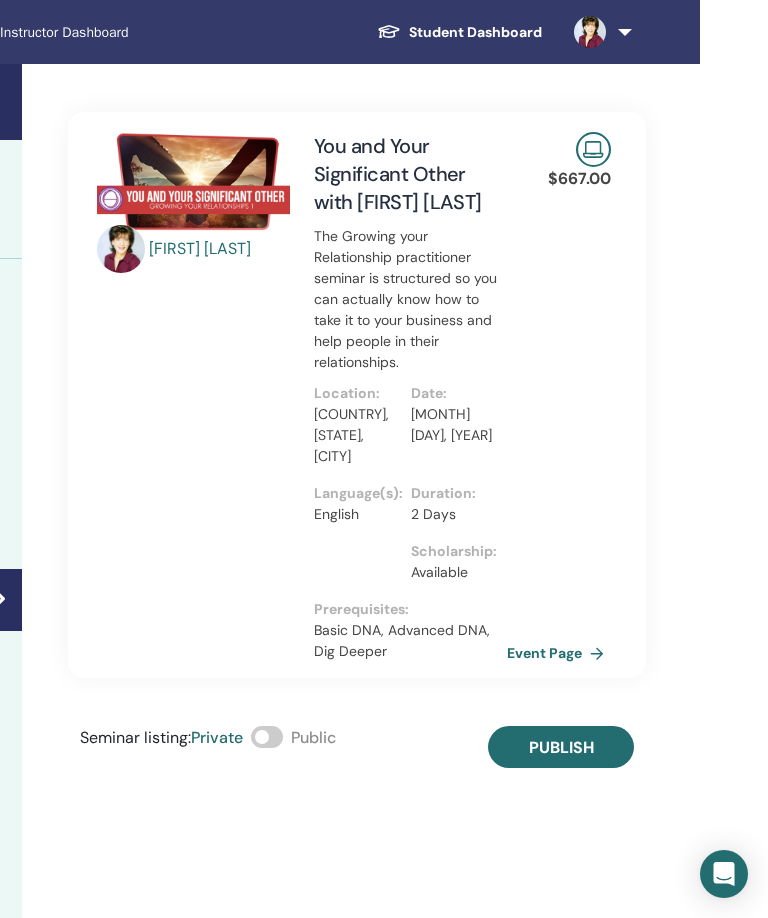 click at bounding box center [267, 737] 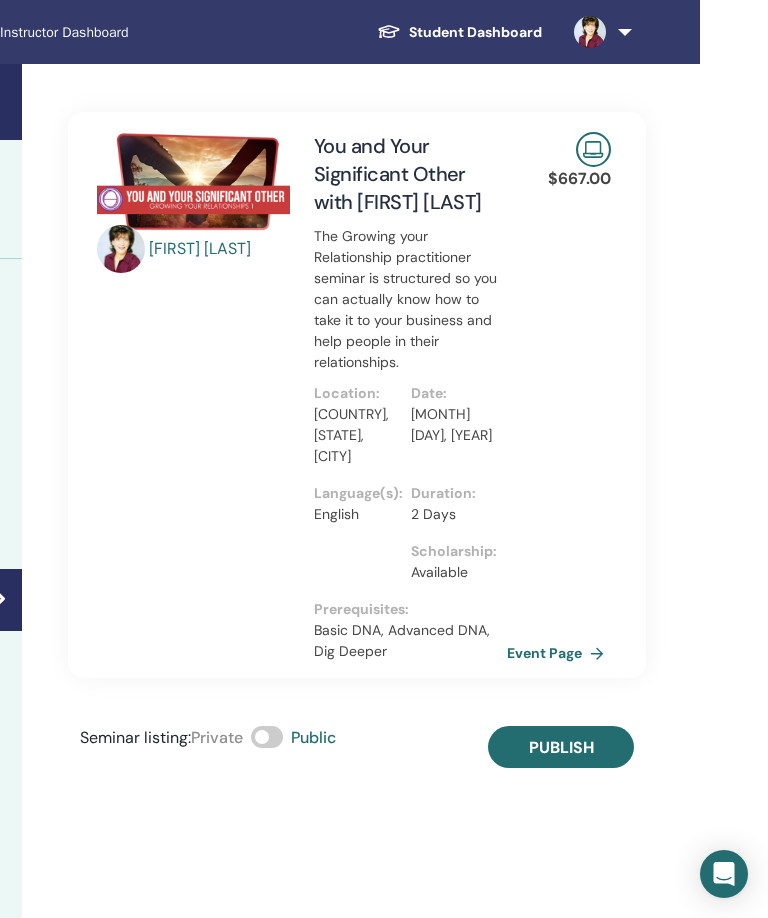click on "Publish" at bounding box center (561, 747) 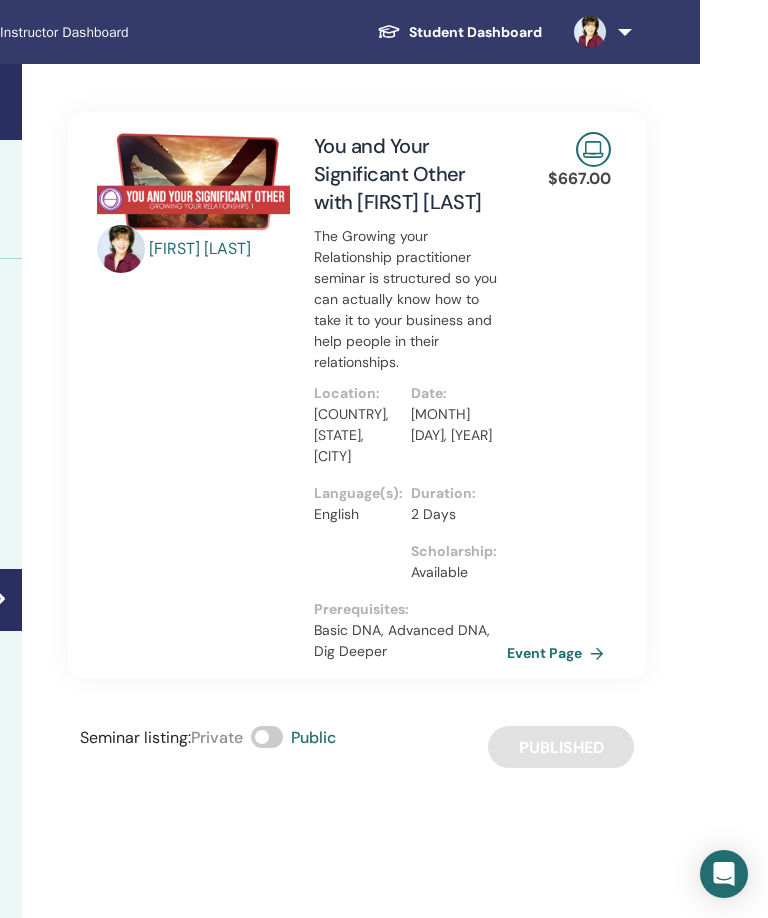 click on "[FIRST] [LAST] You and Your Significant Other with [FIRST] [LAST] The Growing your Relationship practitioner seminar is structured so you can actually know how to take it to your business and help people in their relationships. Location : [COUNTRY], [STATE], [CITY] Date : [MONTH] [DAY], [YEAR] Language(s) : English Duration : 2 Days Scholarship : Available Prerequisites : Basic DNA, Advanced DNA, Dig Deeper $ 667.00 Event Page Seminar listing : Private Public Published" at bounding box center (422, 556) 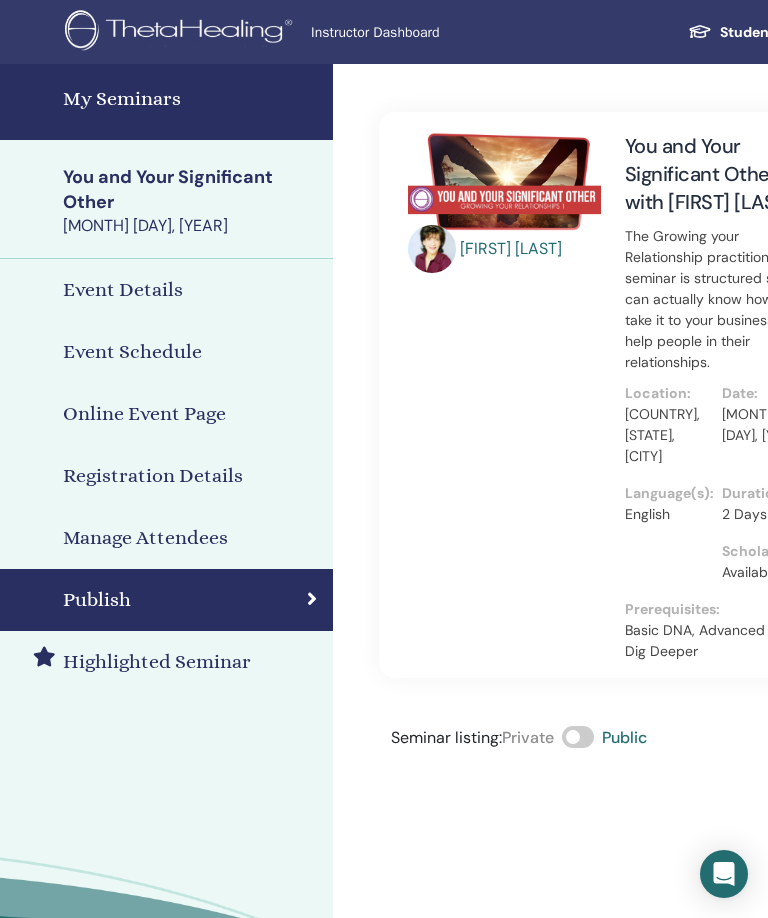 scroll, scrollTop: 0, scrollLeft: 61, axis: horizontal 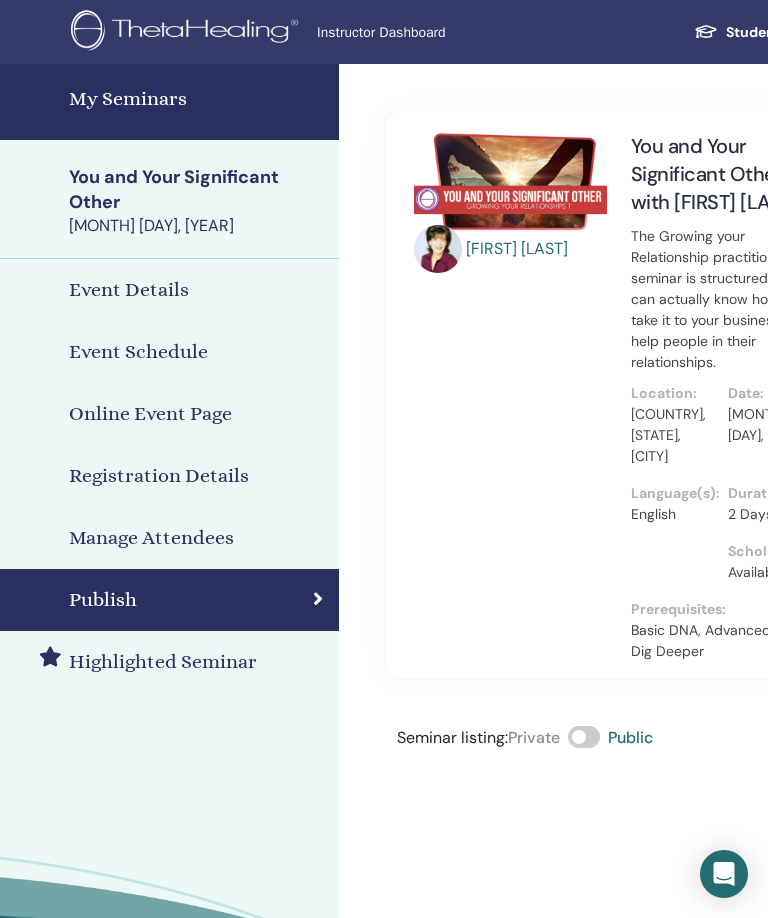 click on "My Seminars" at bounding box center (198, 99) 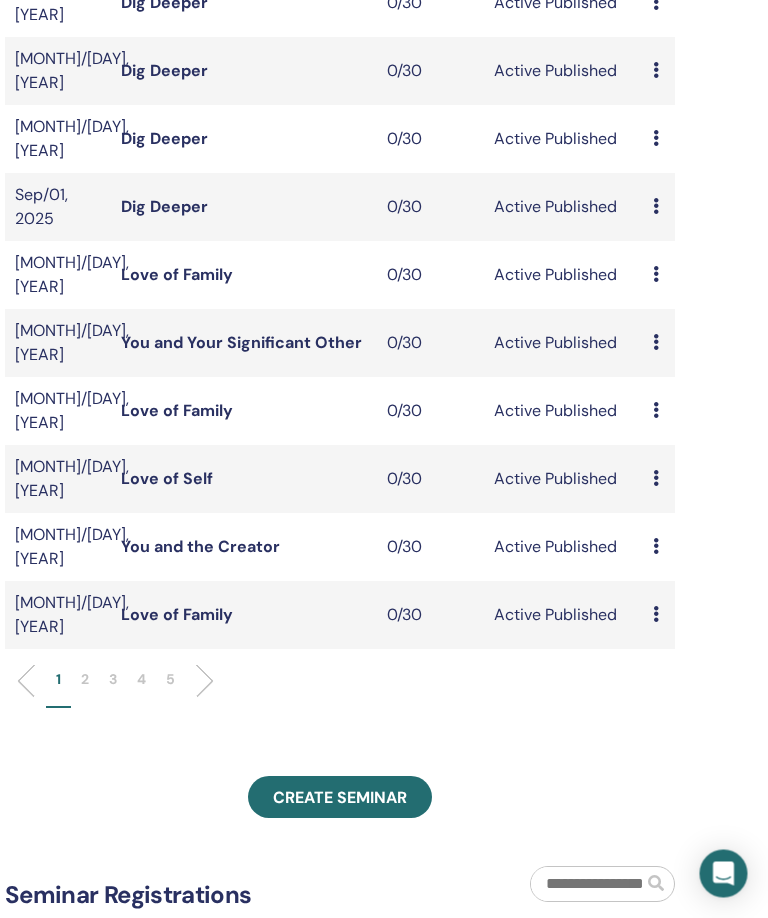 scroll, scrollTop: 401, scrollLeft: 365, axis: both 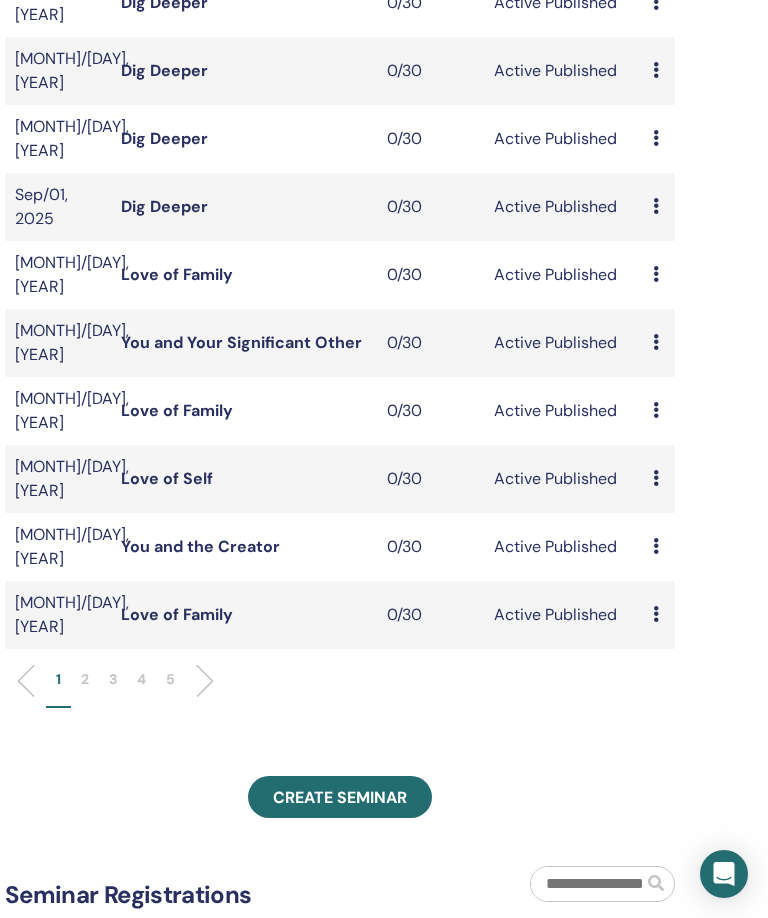 click on "Create seminar" at bounding box center (340, 797) 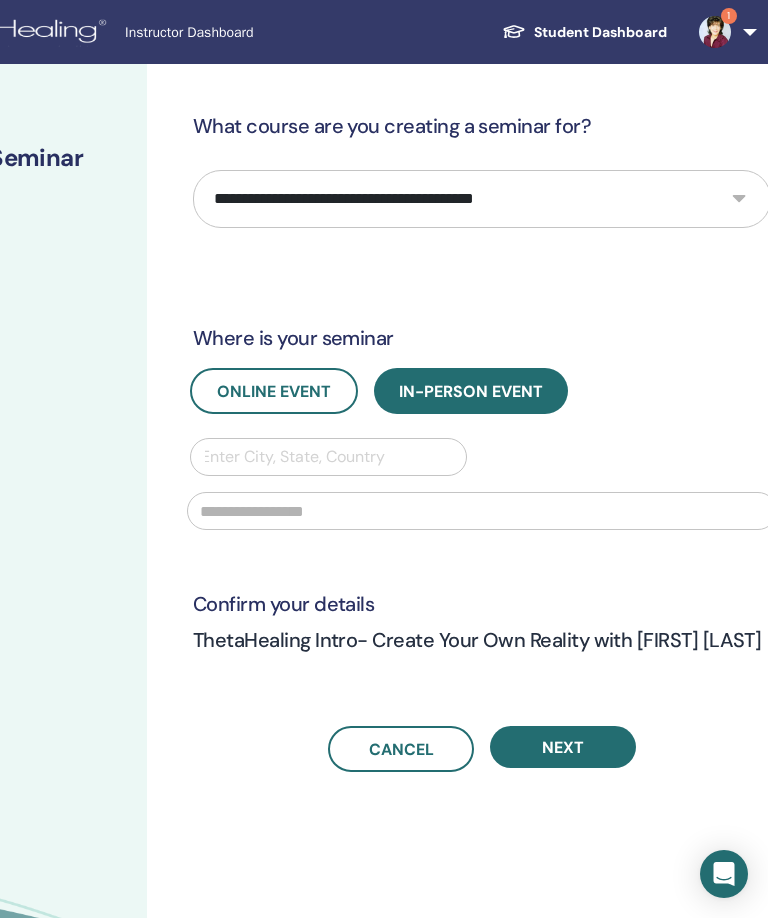 scroll, scrollTop: 0, scrollLeft: 250, axis: horizontal 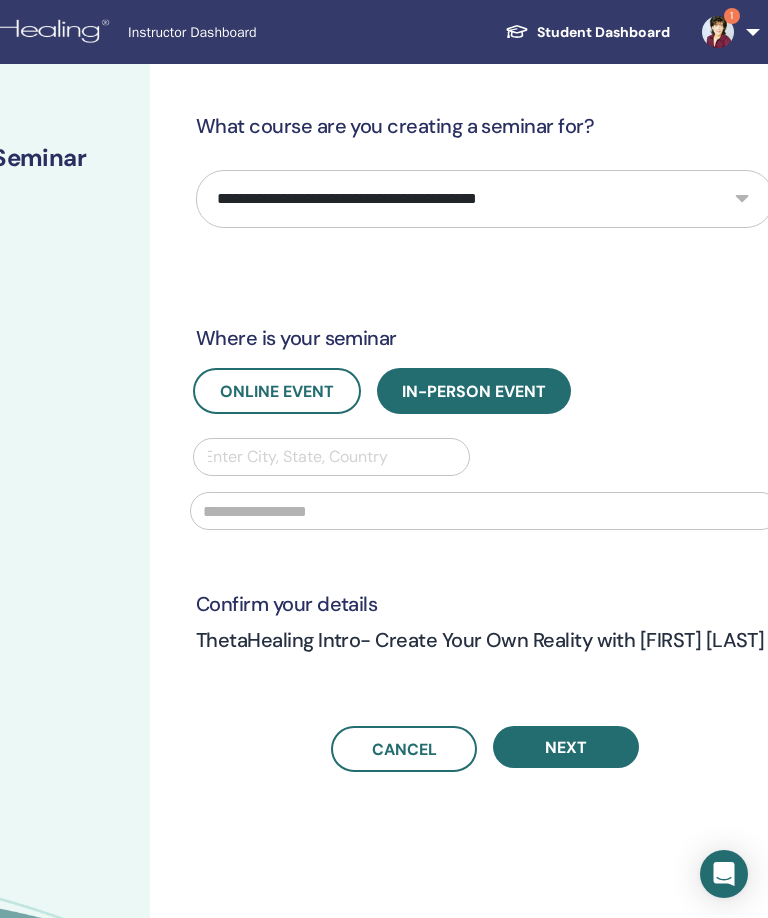 click on "**********" at bounding box center (485, 199) 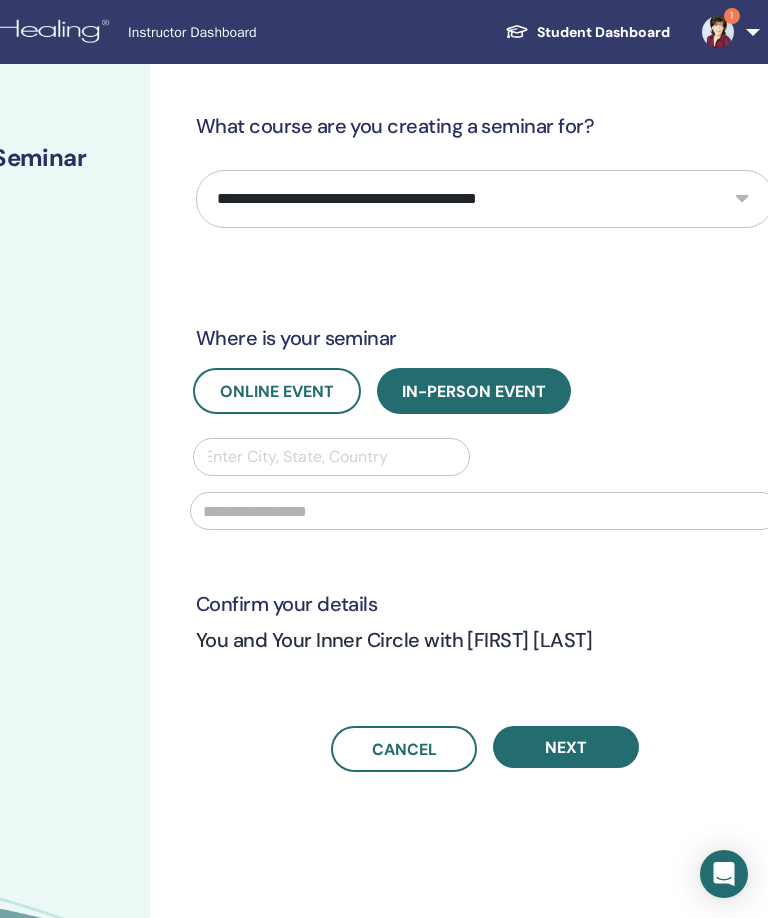click on "Online Event" at bounding box center (277, 391) 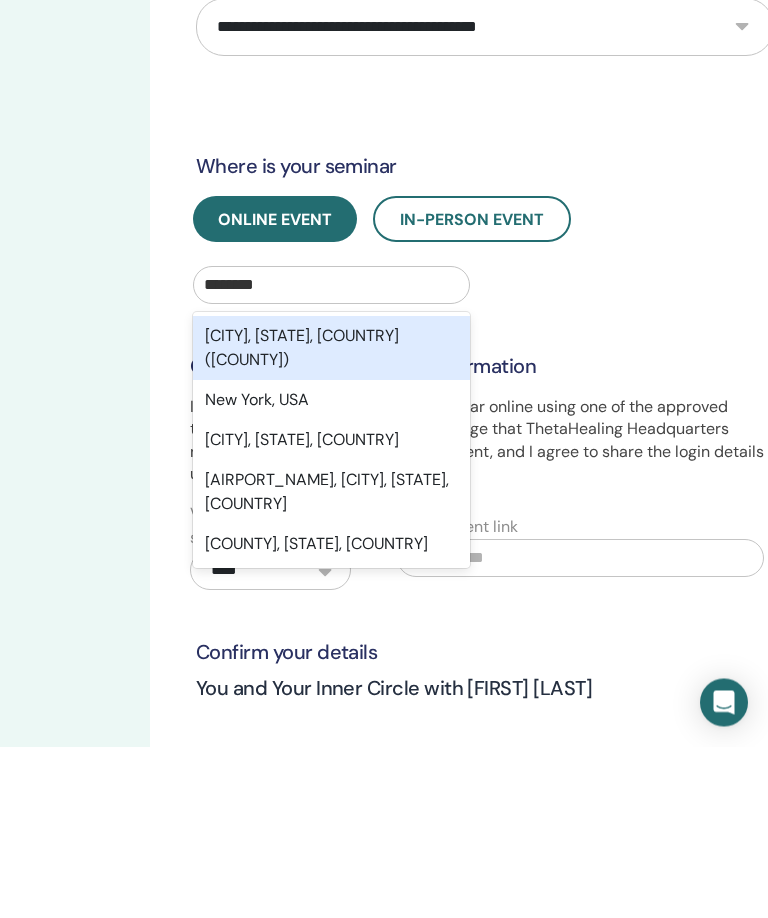 click on "New York, NY, USA" at bounding box center [331, 612] 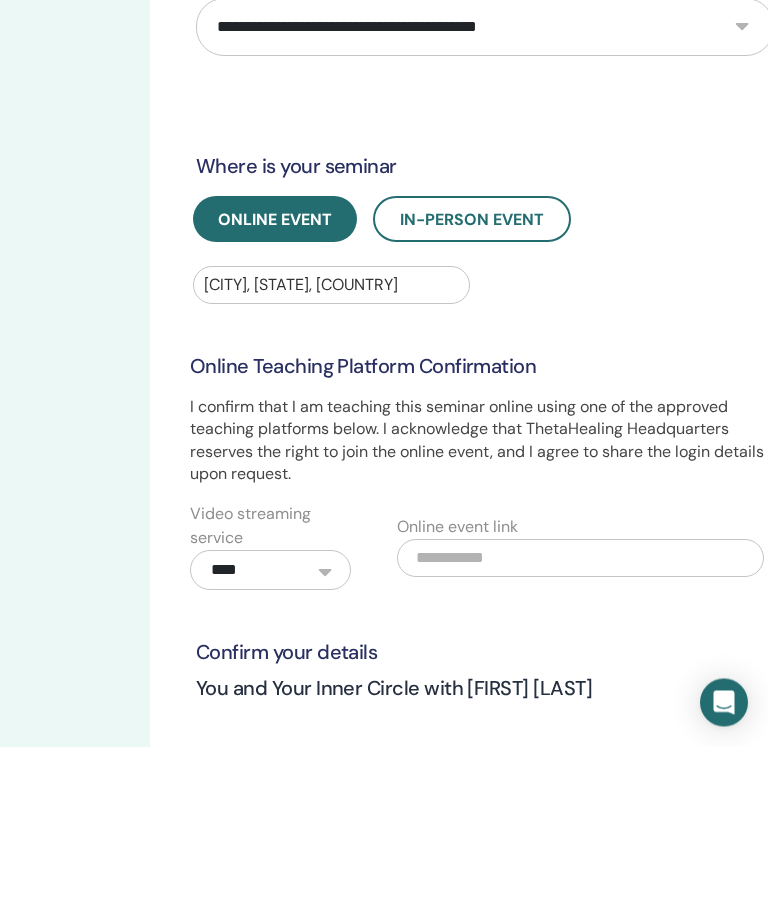type 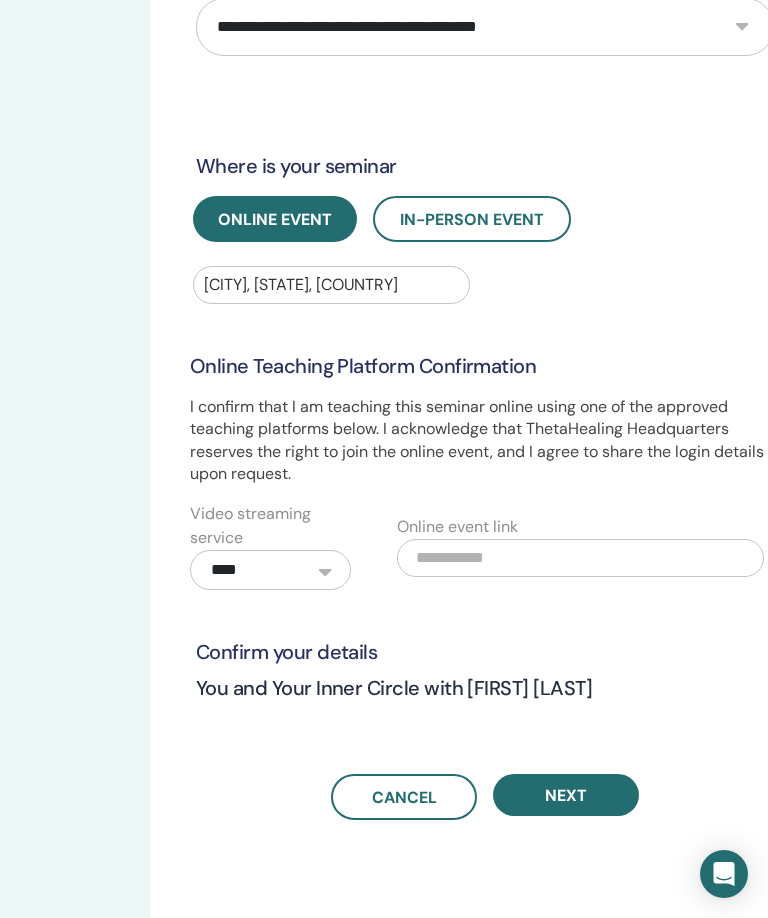 click on "Next" at bounding box center [566, 795] 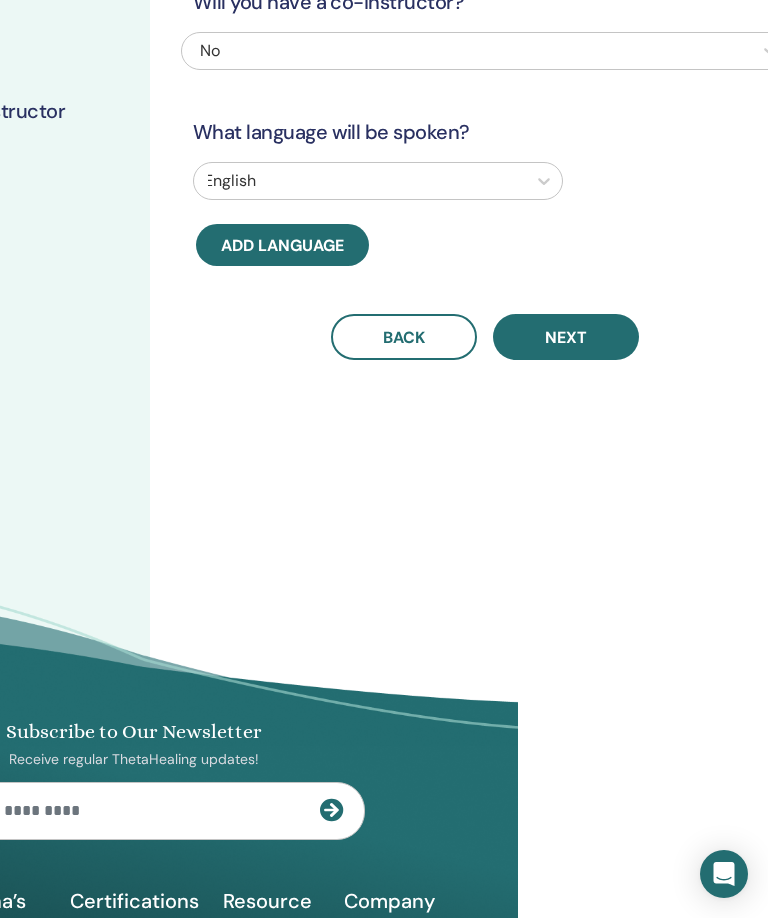 click on "Will you have a co-instructor? No What language will be spoken? English Add language Back Next" at bounding box center [550, 326] 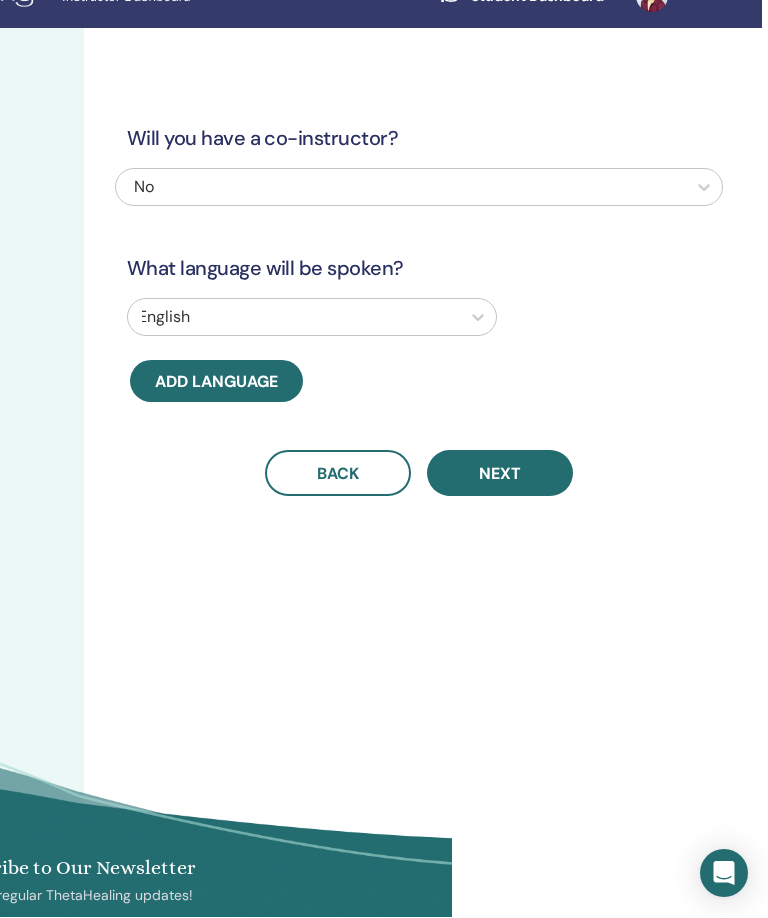 scroll, scrollTop: 36, scrollLeft: 316, axis: both 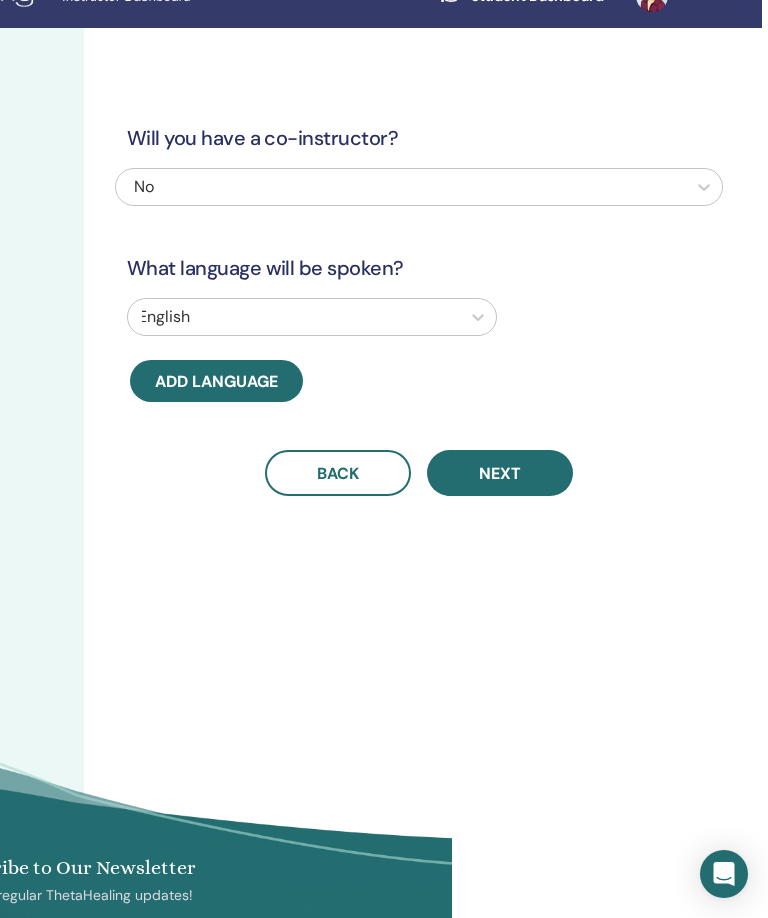 click on "Next" at bounding box center (500, 473) 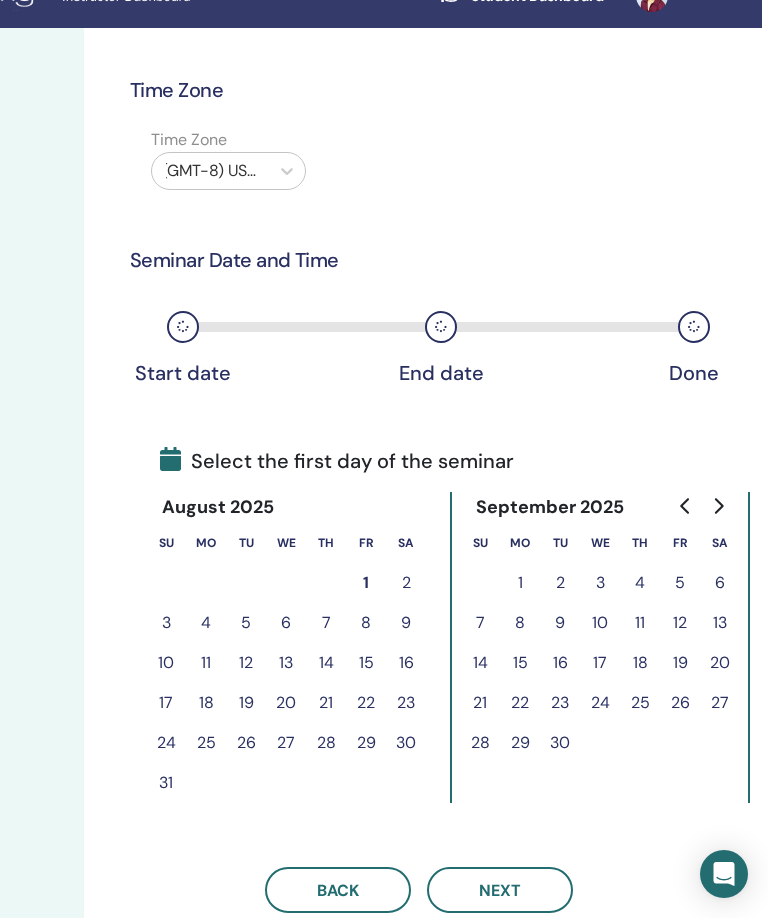 click on "23" at bounding box center [406, 703] 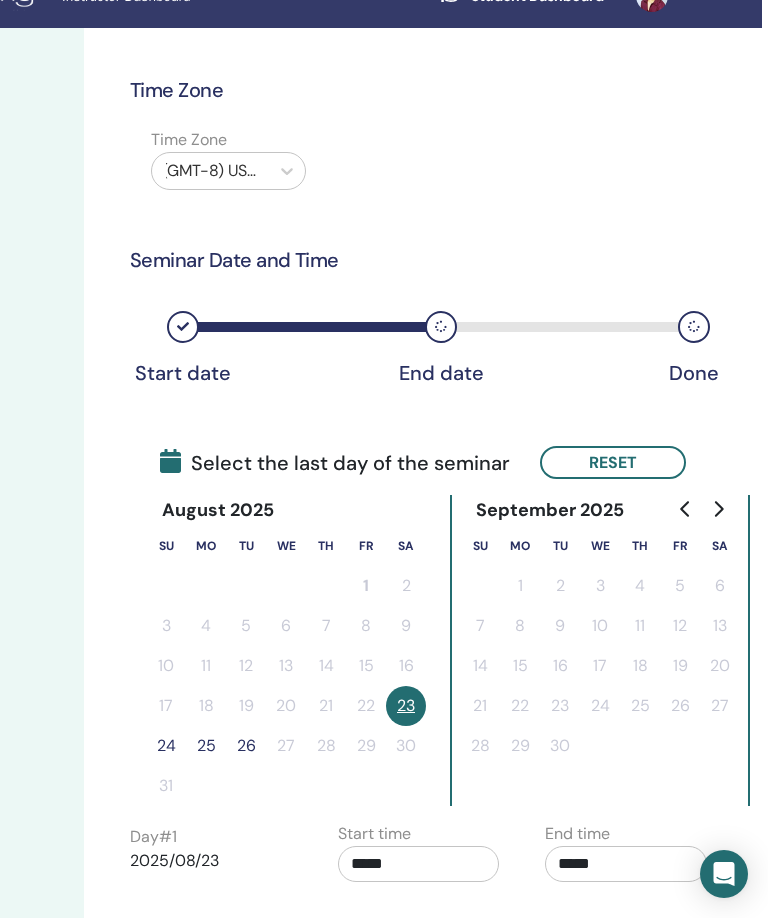 click on "24" at bounding box center [166, 746] 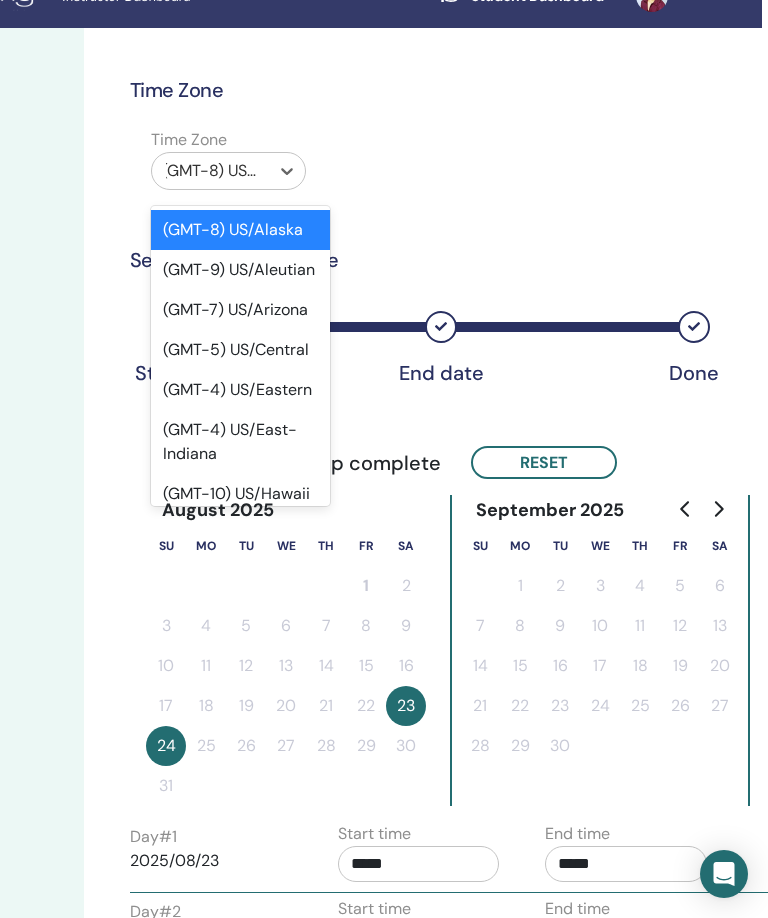 scroll, scrollTop: 35, scrollLeft: 316, axis: both 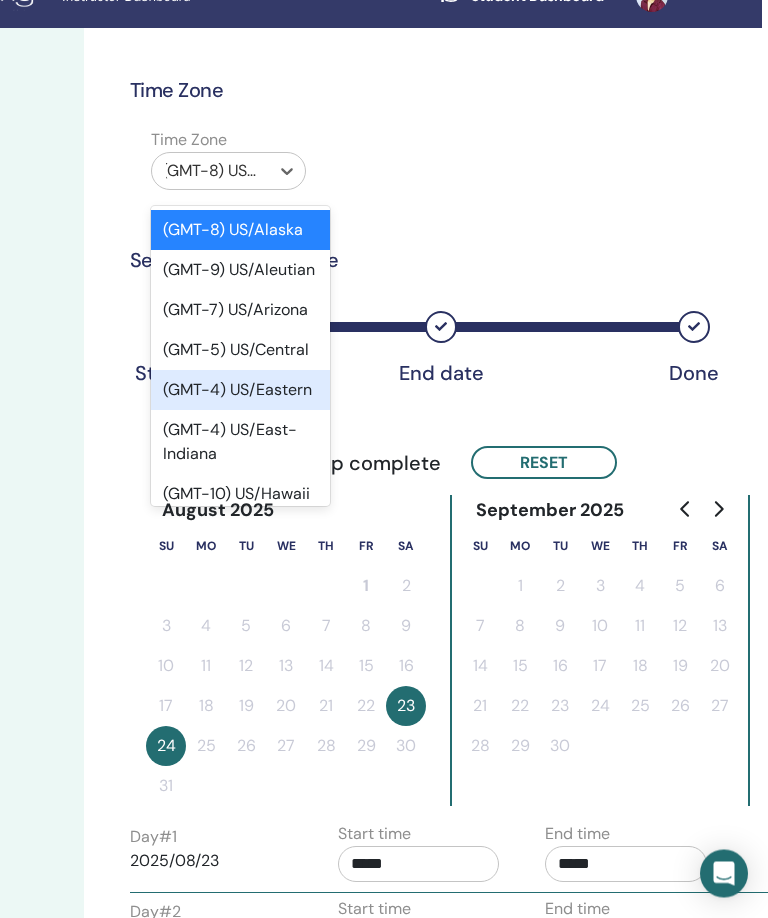 click on "(GMT-4) US/Eastern" at bounding box center (240, 391) 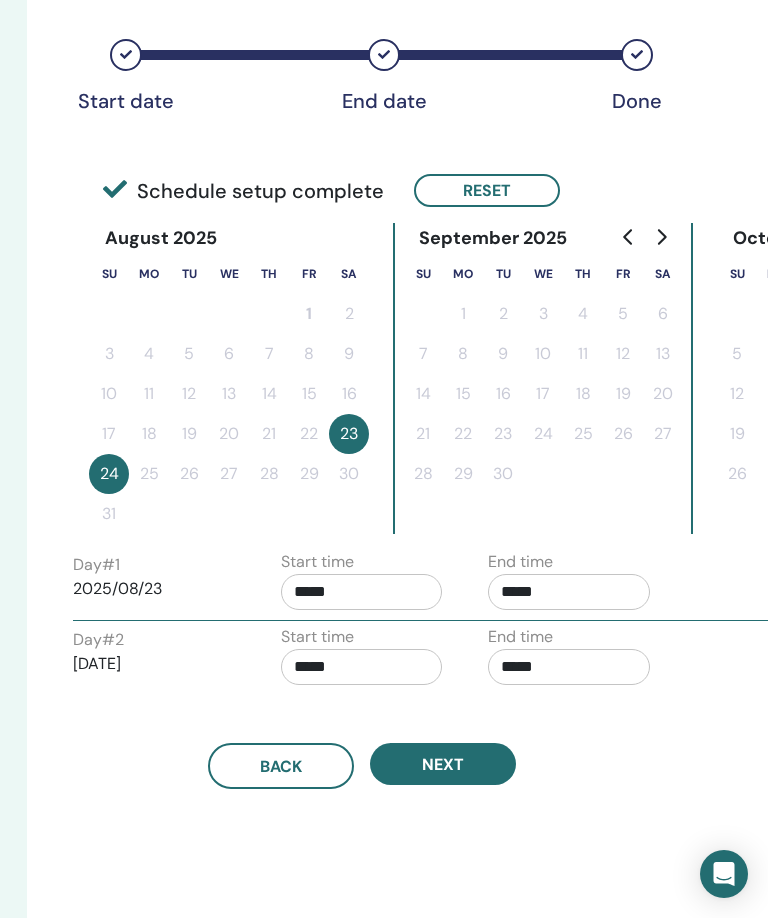 scroll, scrollTop: 310, scrollLeft: 373, axis: both 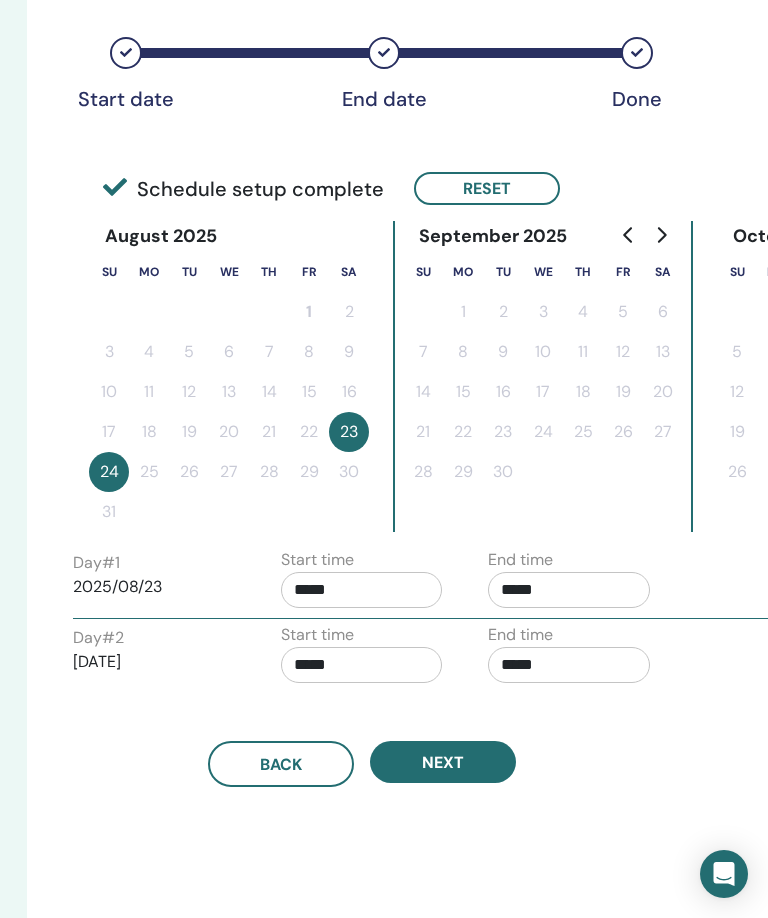 click on "*****" at bounding box center [362, 590] 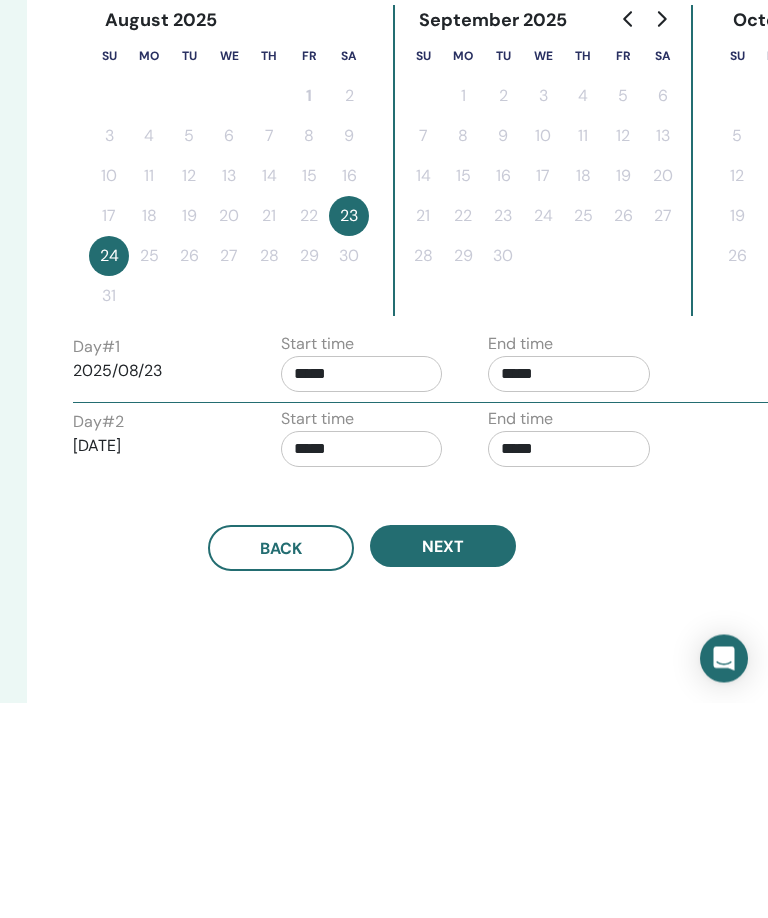 click on "*****" at bounding box center (362, 590) 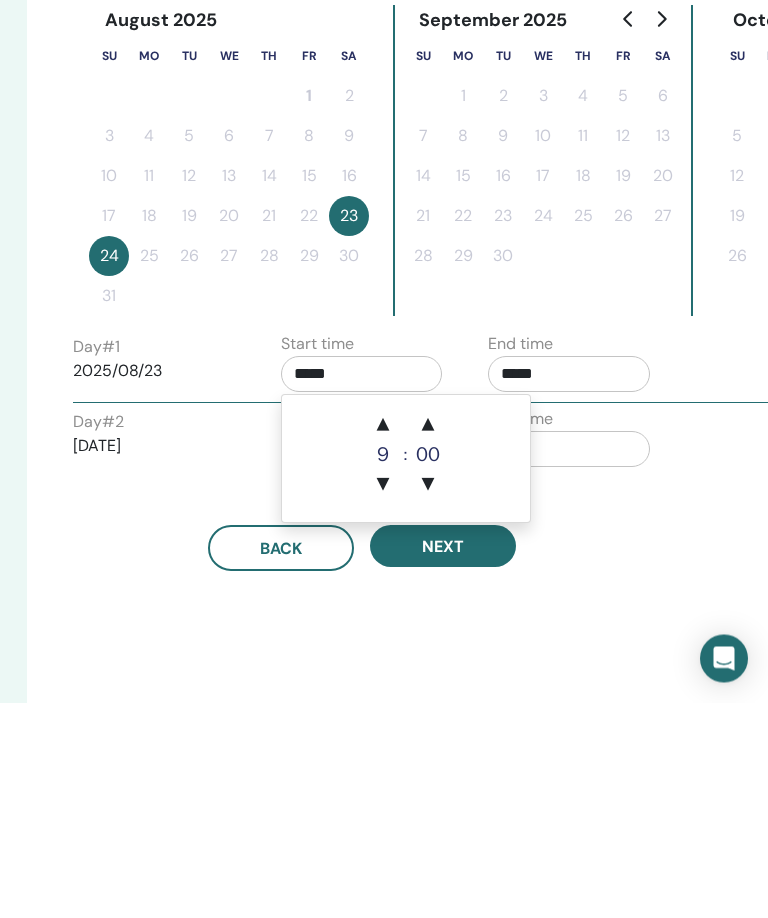 click on "▲" at bounding box center (383, 641) 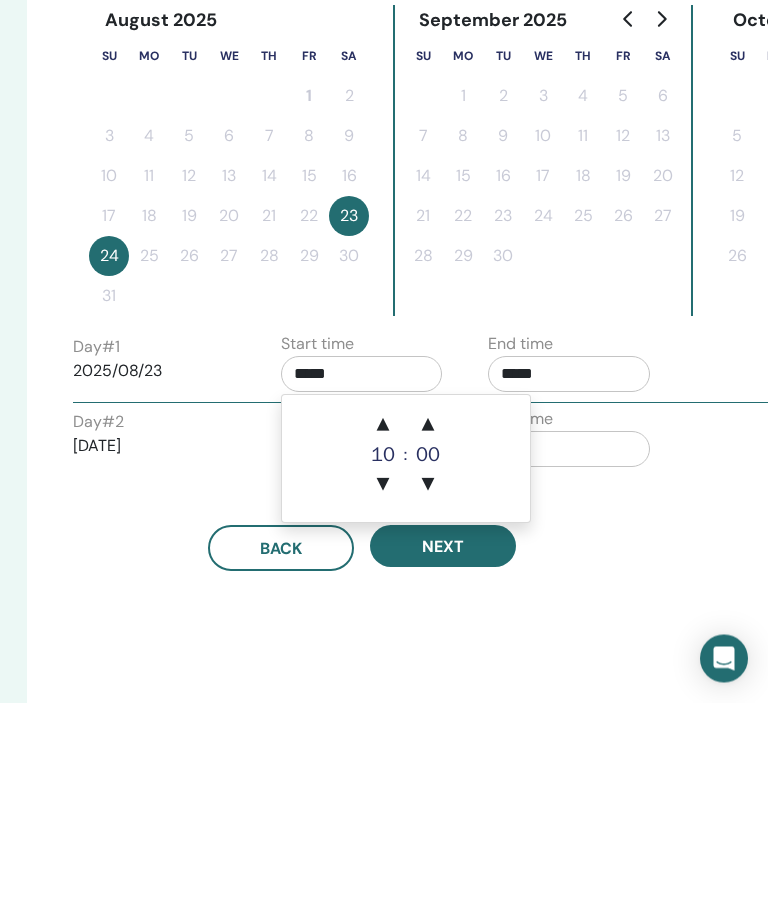 type on "*****" 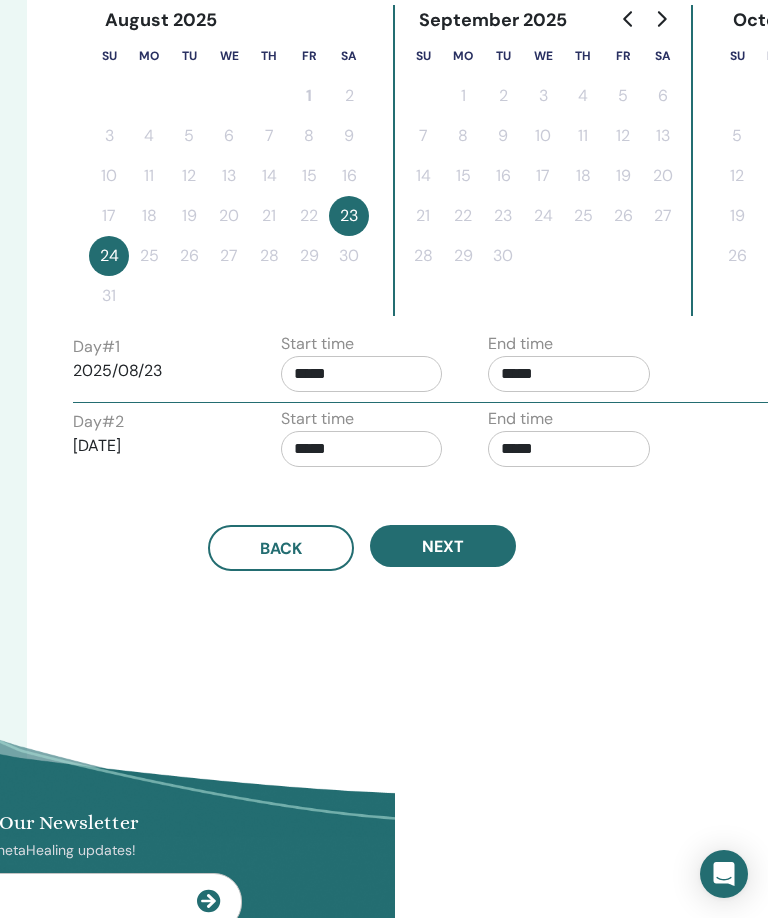 click on "Time Zone Time Zone (GMT-4) US/Eastern Seminar Date and Time Start date End date Done Schedule setup complete Reset August 2025 Su Mo Tu We Th Fr Sa 1 2 3 4 5 6 7 8 9 10 11 12 13 14 15 16 17 18 19 20 21 22 23 24 25 26 27 28 29 30 31 September 2025 Su Mo Tu We Th Fr Sa 1 2 3 4 5 6 7 8 9 10 11 12 13 14 15 16 17 18 19 20 21 22 23 24 25 26 27 28 29 30 October 2025 Su Mo Tu We Th Fr Sa 1 2 3 4 5 6 7 8 9 10 11 12 13 14 15 16 17 18 19 20 21 22 23 24 25 26 27 28 29 30 31 Day  # 1 2025/08/23 Start time ***** End time ***** Day  # 2 2025/08/24 Start time ***** End time ***** Back Next" at bounding box center [427, 194] 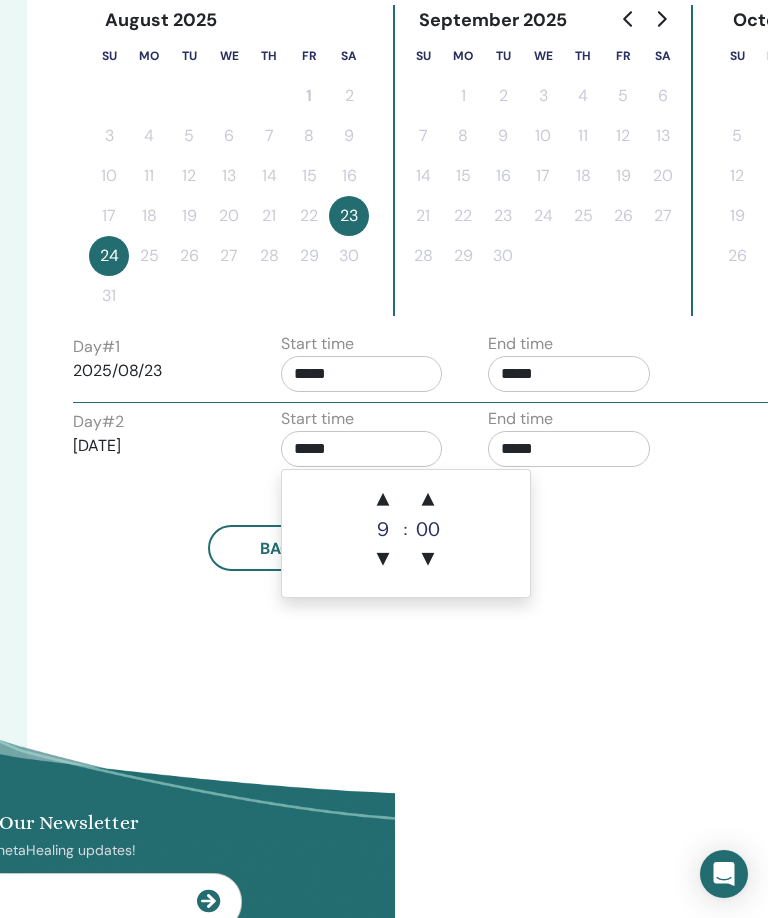 scroll, scrollTop: 525, scrollLeft: 373, axis: both 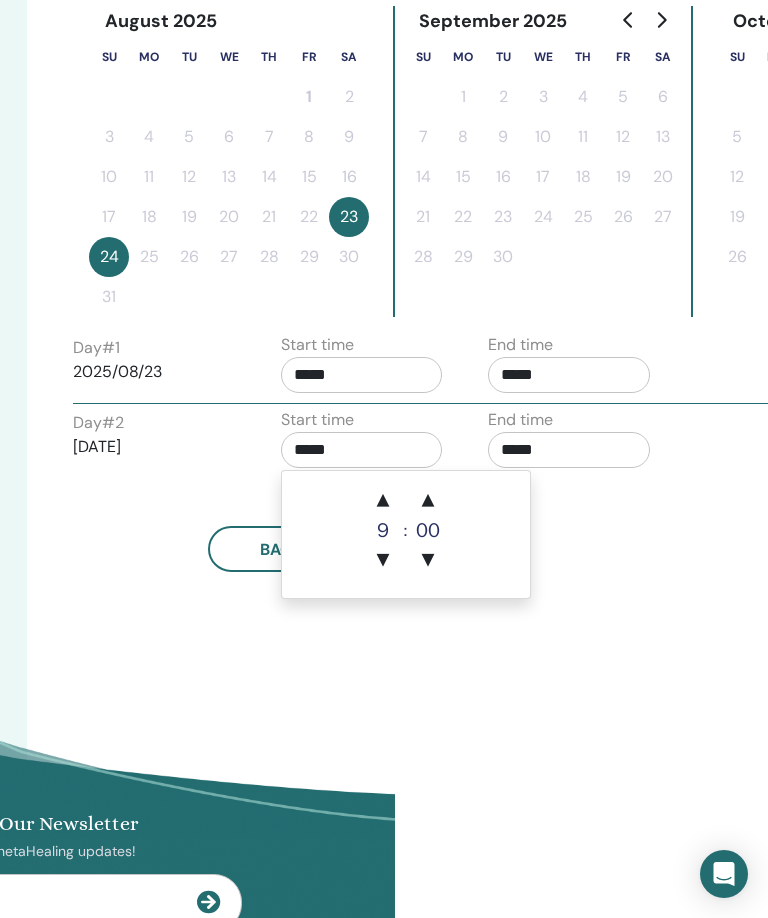 click on "▲" at bounding box center (383, 501) 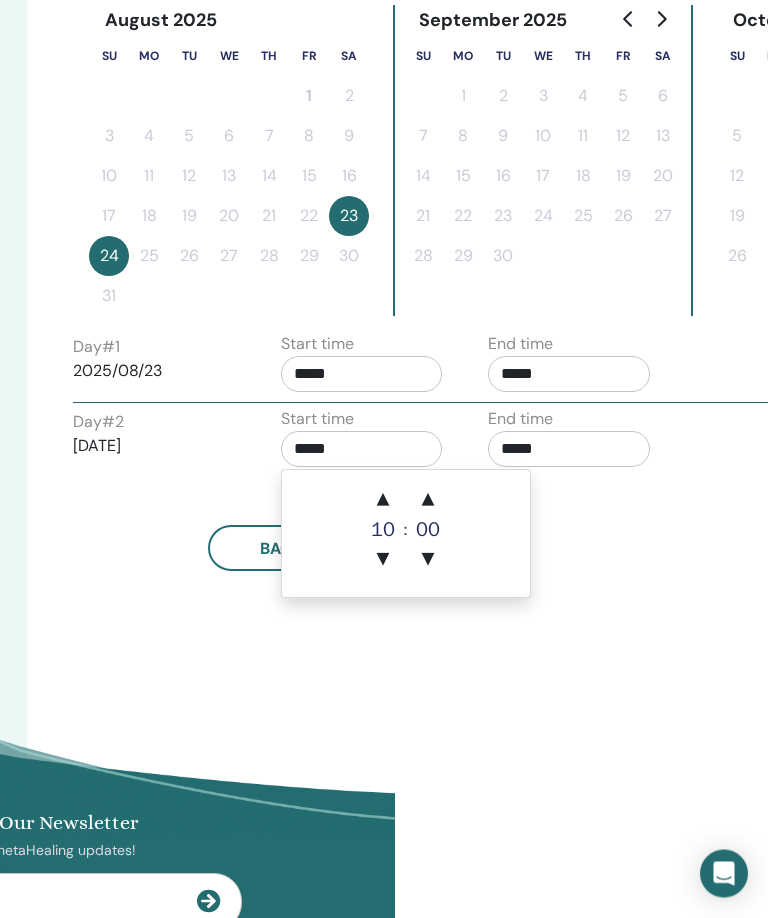 scroll, scrollTop: 526, scrollLeft: 373, axis: both 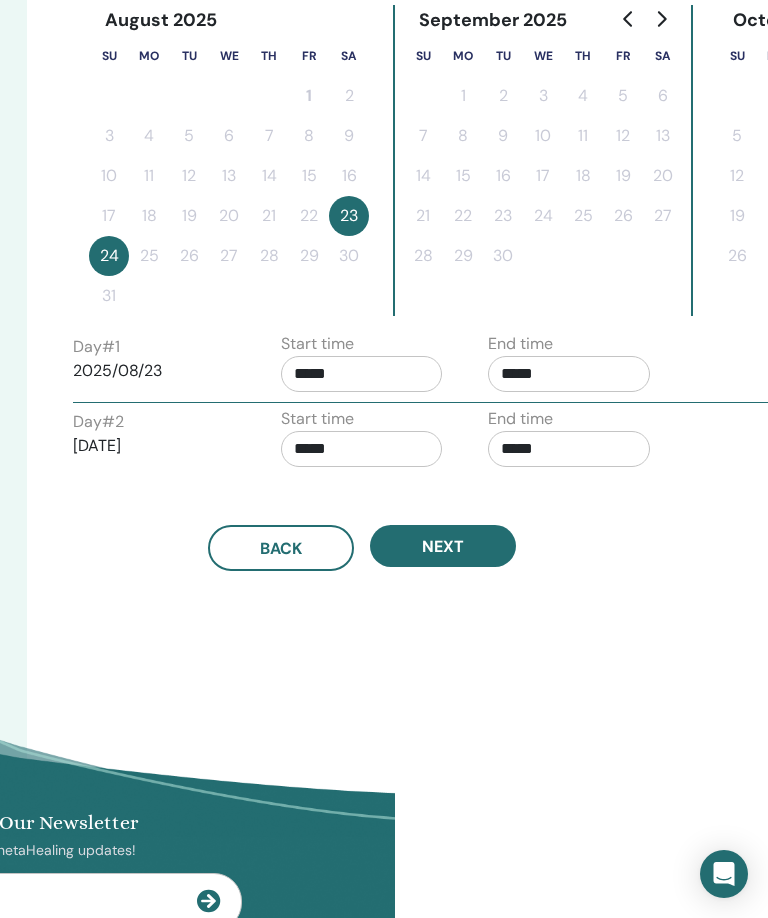 click on "Time Zone Time Zone (GMT-4) US/Eastern Seminar Date and Time Start date End date Done Schedule setup complete Reset August 2025 Su Mo Tu We Th Fr Sa 1 2 3 4 5 6 7 8 9 10 11 12 13 14 15 16 17 18 19 20 21 22 23 24 25 26 27 28 29 30 31 September 2025 Su Mo Tu We Th Fr Sa 1 2 3 4 5 6 7 8 9 10 11 12 13 14 15 16 17 18 19 20 21 22 23 24 25 26 27 28 29 30 October 2025 Su Mo Tu We Th Fr Sa 1 2 3 4 5 6 7 8 9 10 11 12 13 14 15 16 17 18 19 20 21 22 23 24 25 26 27 28 29 30 31 Day  # 1 2025/08/23 Start time ***** End time ***** Day  # 2 2025/08/24 Start time ***** End time ***** Back Next" at bounding box center (427, 194) 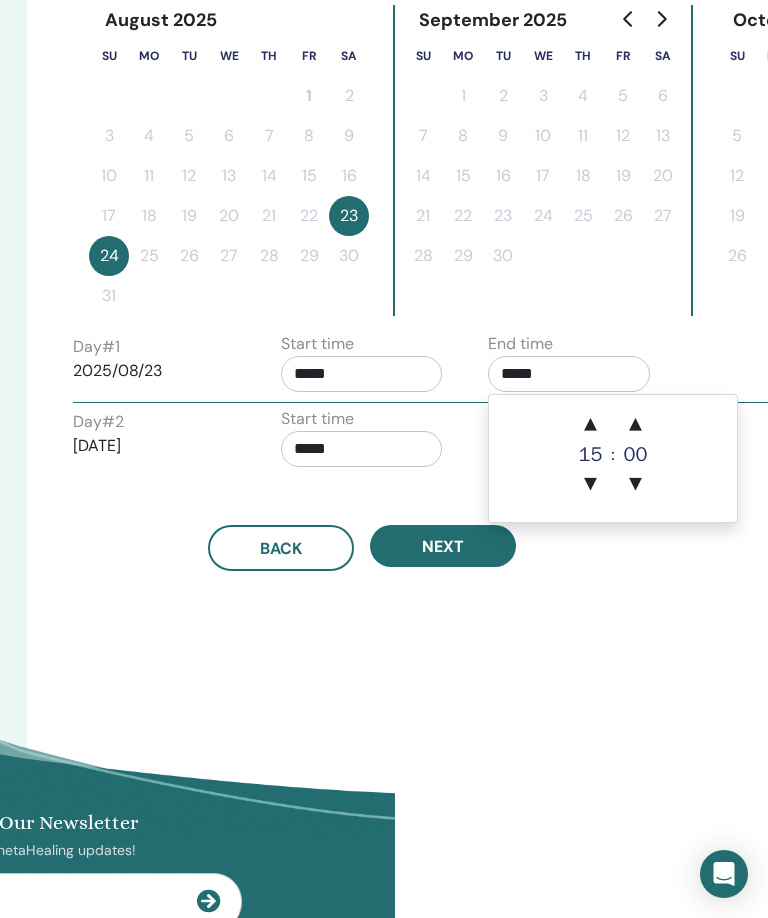 scroll, scrollTop: 525, scrollLeft: 373, axis: both 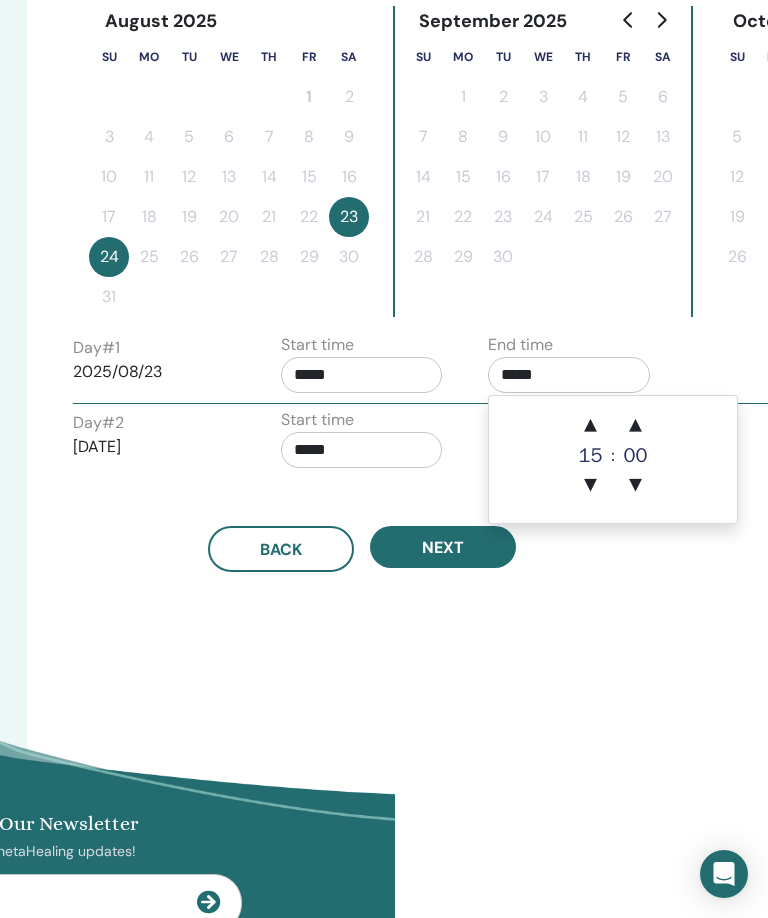 click on "▲" at bounding box center (591, 426) 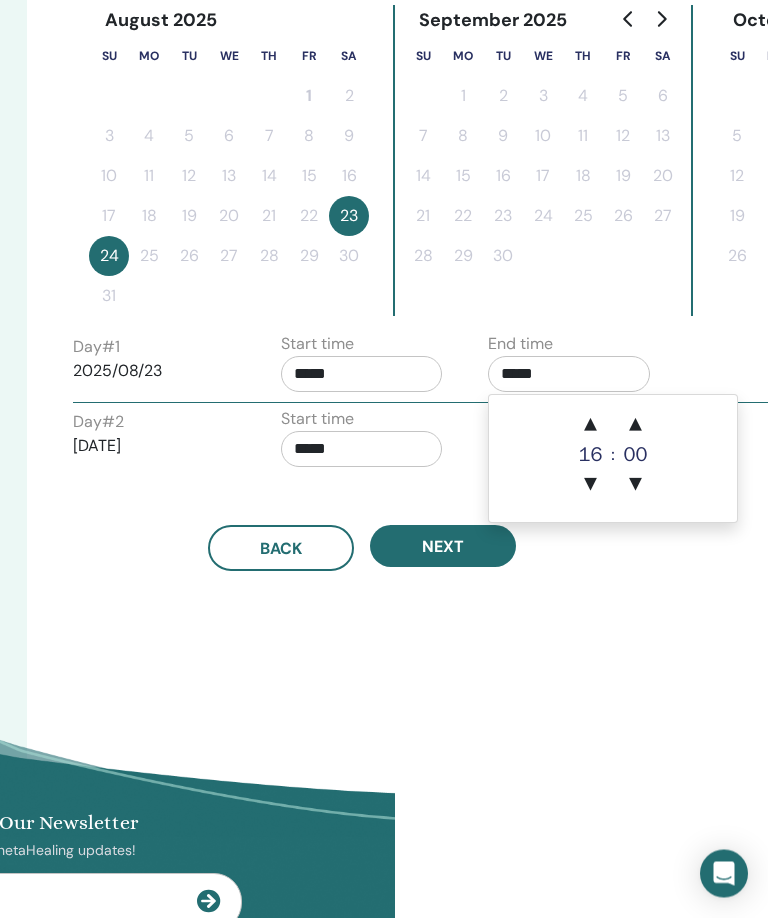 click on "▲" at bounding box center (591, 426) 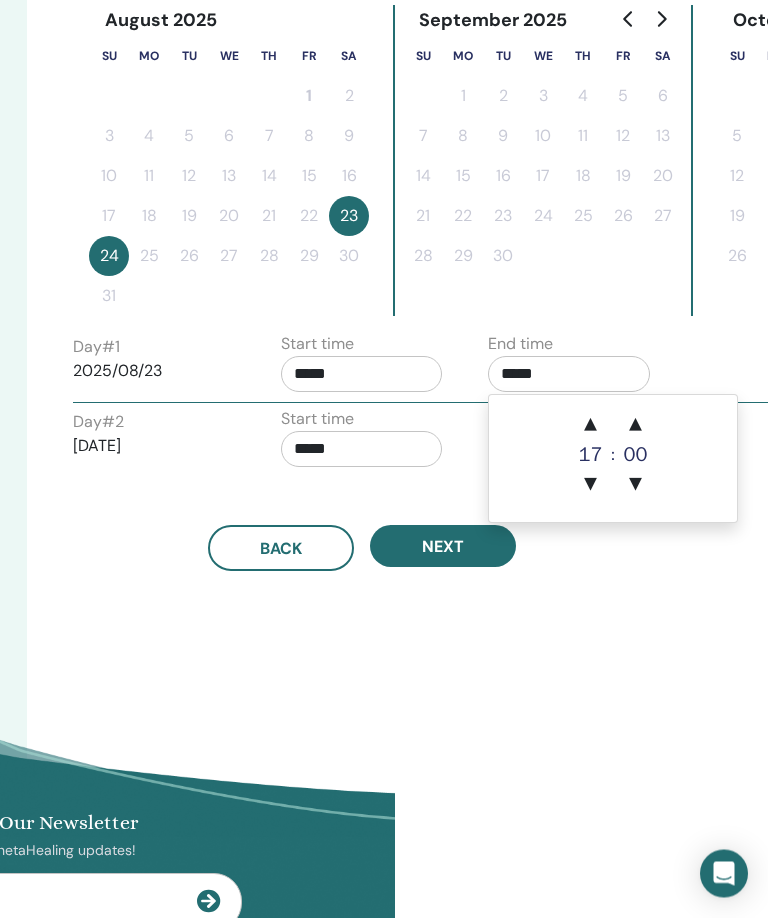 scroll, scrollTop: 526, scrollLeft: 373, axis: both 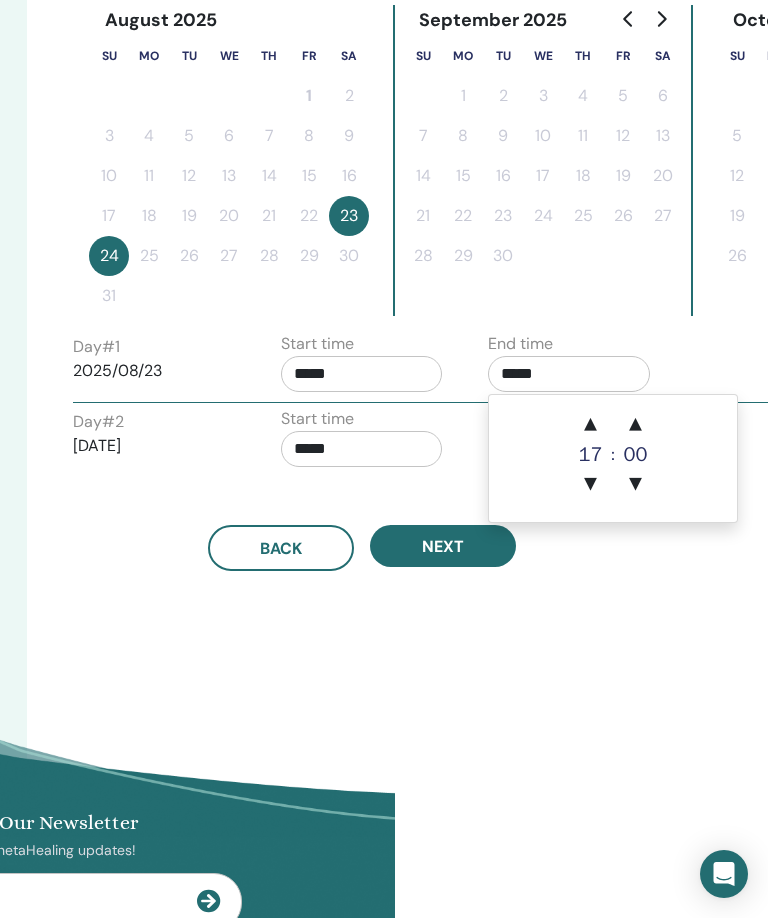 click on "▲" at bounding box center [591, 425] 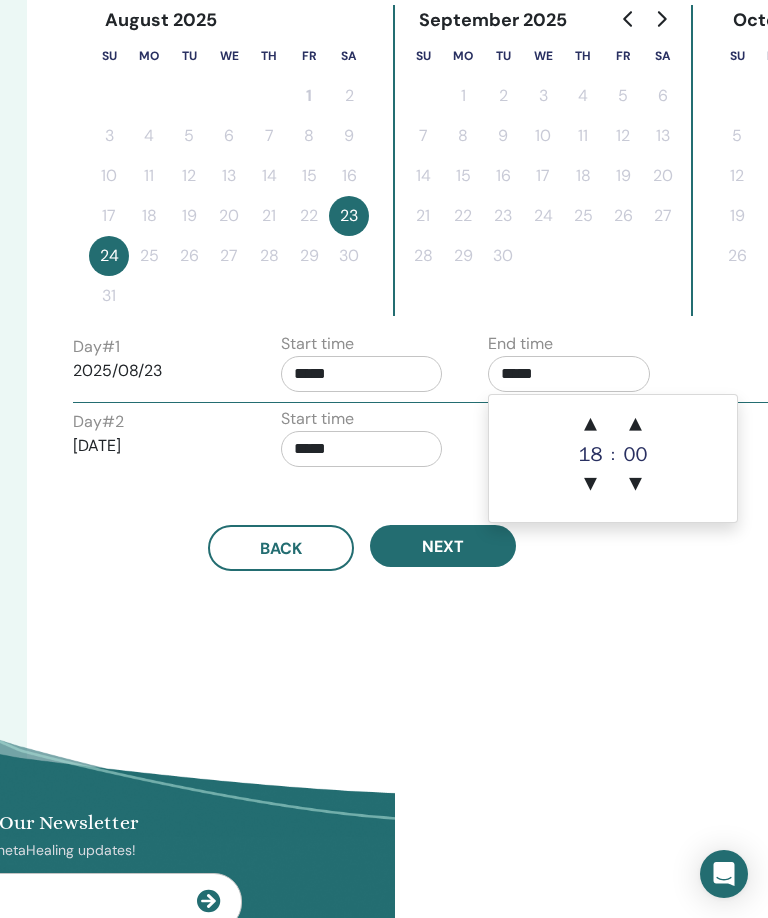 type on "*****" 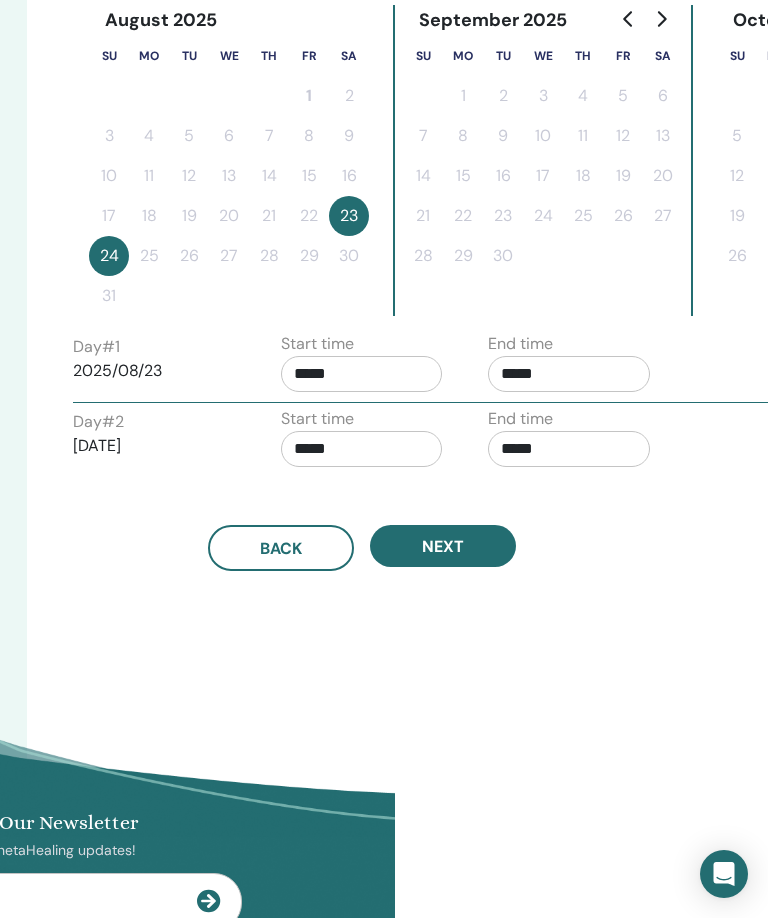 click on "Time Zone Time Zone (GMT-4) US/Eastern Seminar Date and Time Start date End date Done Schedule setup complete Reset August 2025 Su Mo Tu We Th Fr Sa 1 2 3 4 5 6 7 8 9 10 11 12 13 14 15 16 17 18 19 20 21 22 23 24 25 26 27 28 29 30 31 September 2025 Su Mo Tu We Th Fr Sa 1 2 3 4 5 6 7 8 9 10 11 12 13 14 15 16 17 18 19 20 21 22 23 24 25 26 27 28 29 30 October 2025 Su Mo Tu We Th Fr Sa 1 2 3 4 5 6 7 8 9 10 11 12 13 14 15 16 17 18 19 20 21 22 23 24 25 26 27 28 29 30 31 Day  # 1 2025/08/23 Start time ***** End time ***** Day  # 2 2025/08/24 Start time ***** End time ***** Back Next" at bounding box center (427, 194) 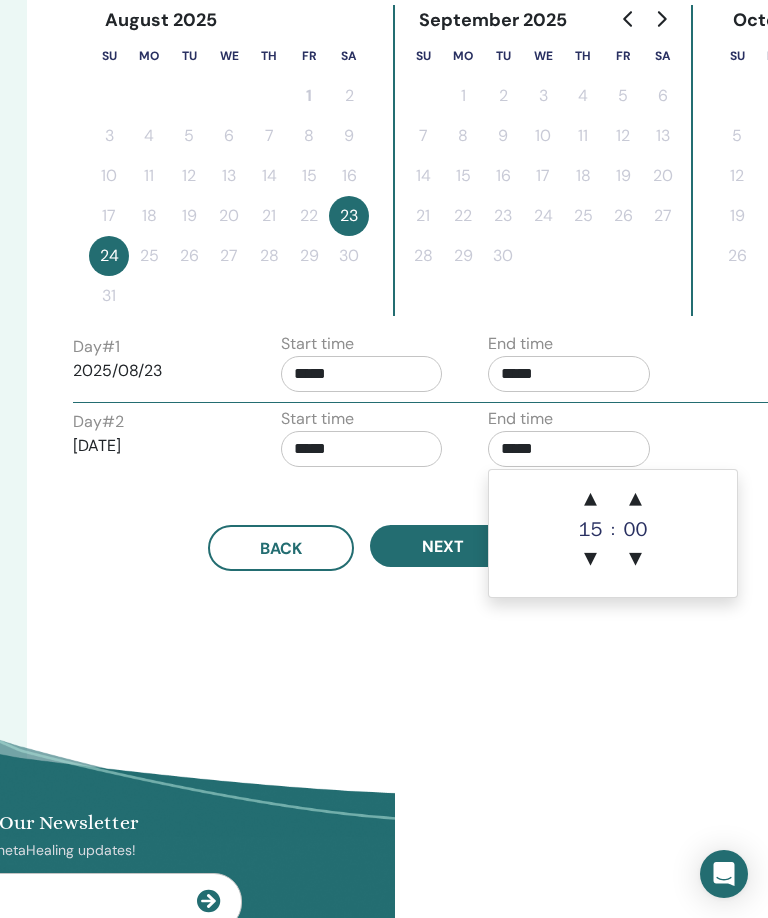 scroll, scrollTop: 525, scrollLeft: 373, axis: both 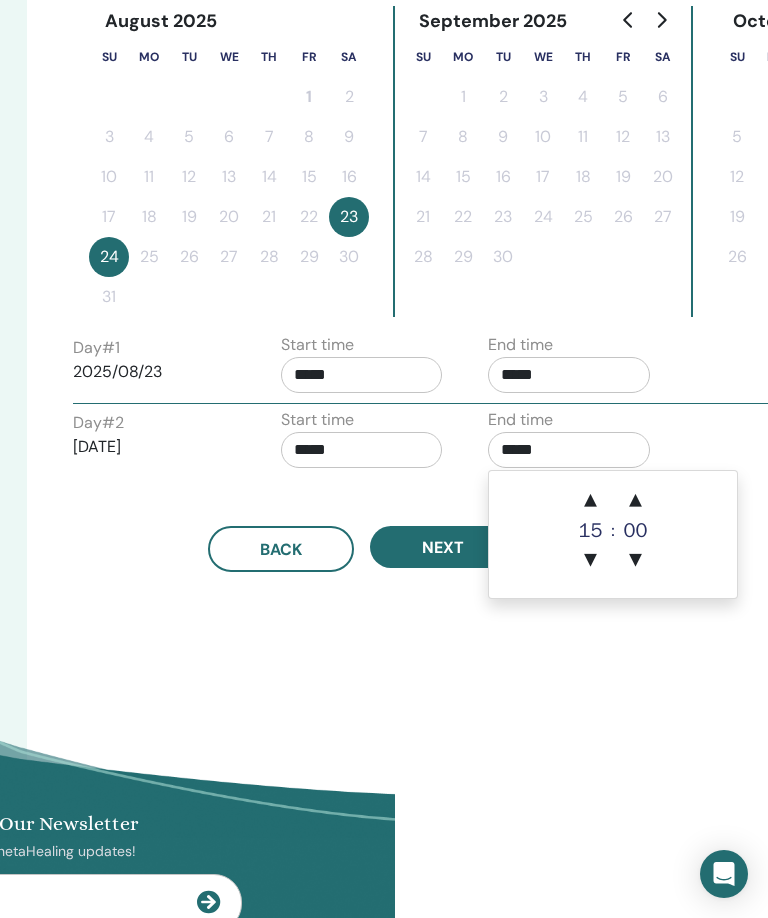 click on "▲" at bounding box center [591, 501] 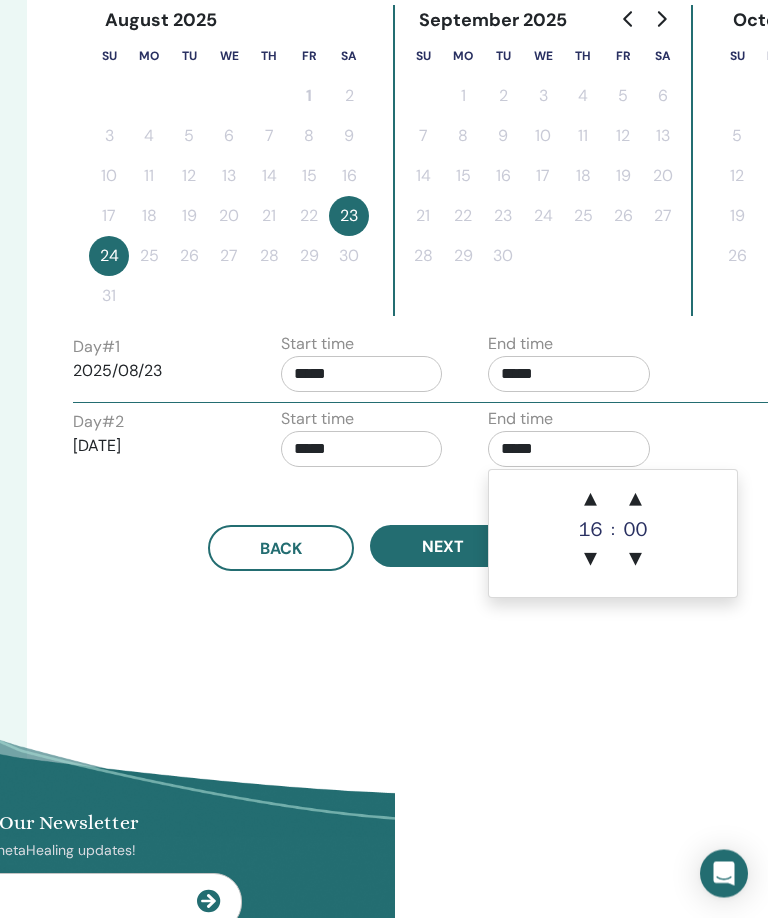 click on "▲" at bounding box center [591, 501] 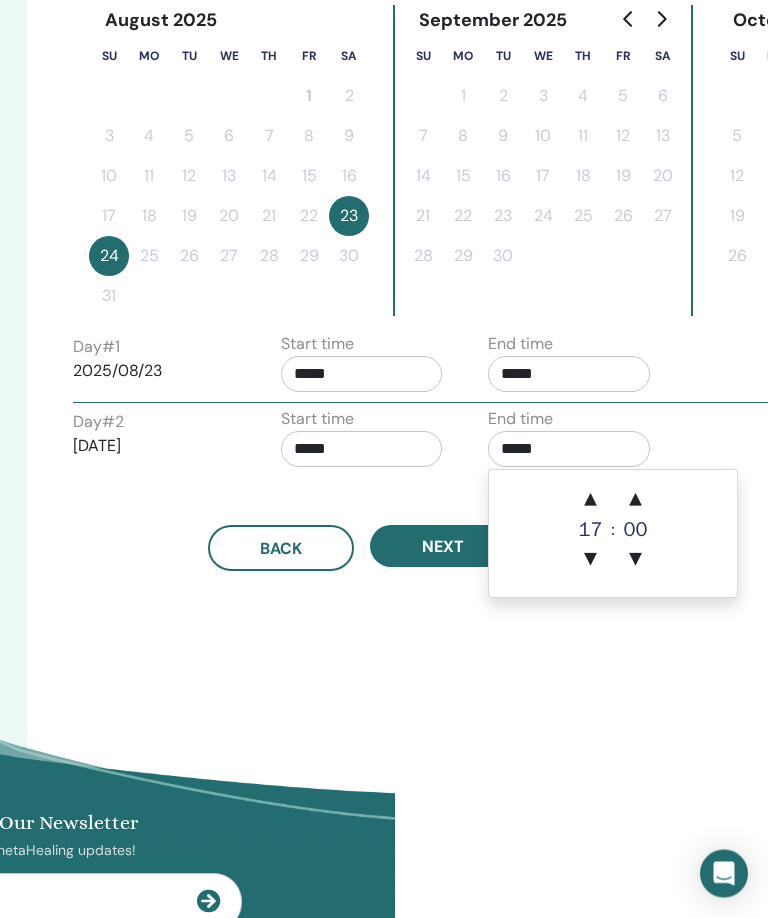 scroll, scrollTop: 526, scrollLeft: 373, axis: both 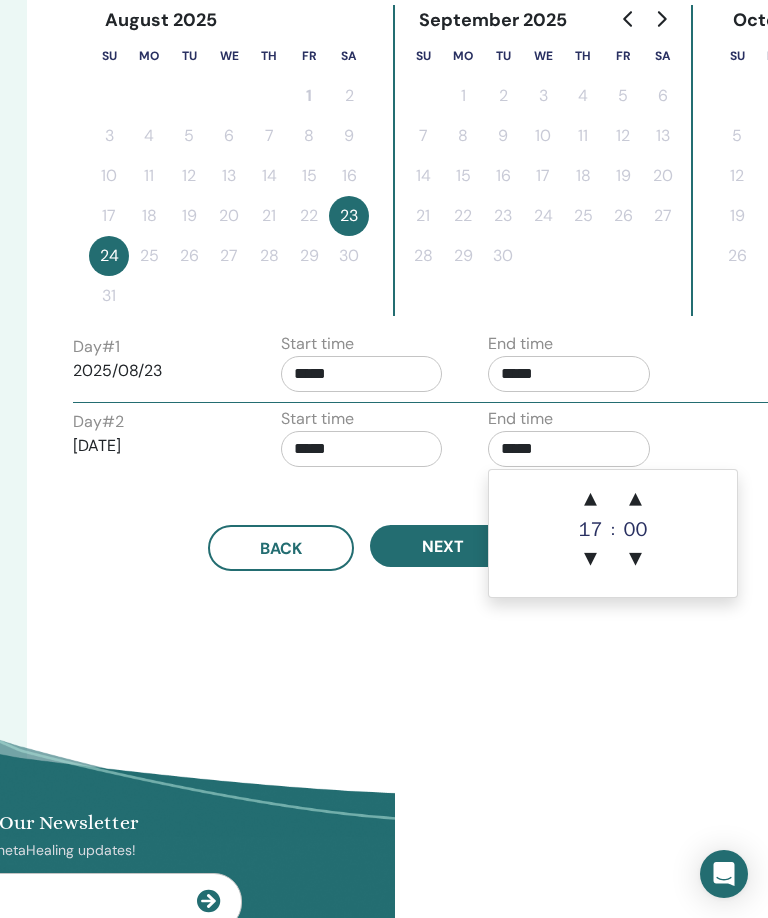 click on "▲" at bounding box center [591, 500] 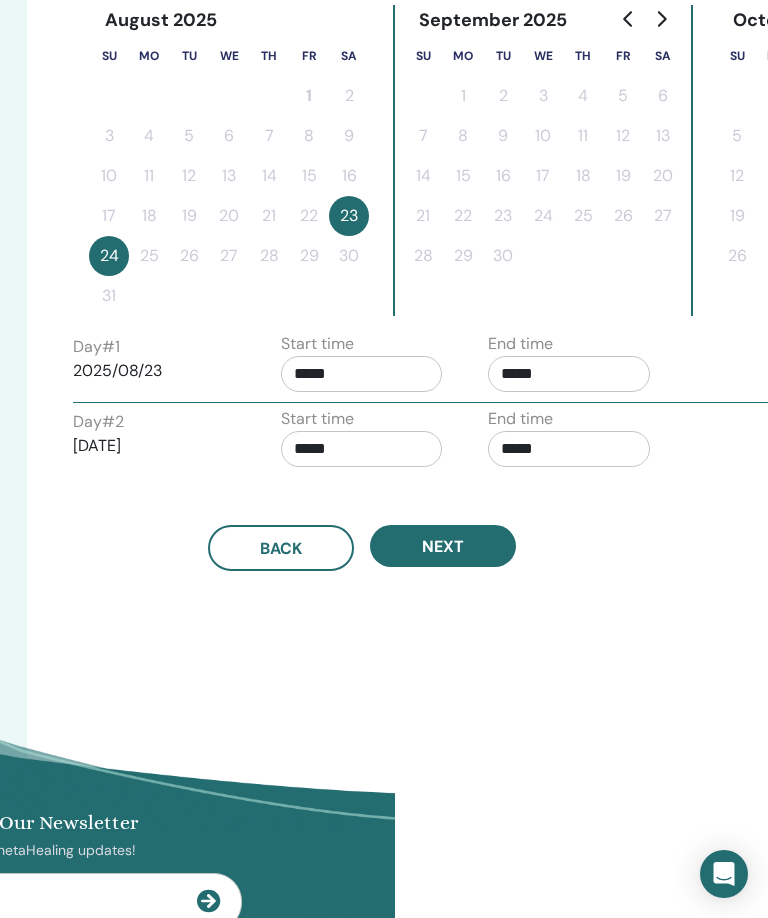 click on "Time Zone Time Zone (GMT-4) US/Eastern Seminar Date and Time Start date End date Done Schedule setup complete Reset August 2025 Su Mo Tu We Th Fr Sa 1 2 3 4 5 6 7 8 9 10 11 12 13 14 15 16 17 18 19 20 21 22 23 24 25 26 27 28 29 30 31 September 2025 Su Mo Tu We Th Fr Sa 1 2 3 4 5 6 7 8 9 10 11 12 13 14 15 16 17 18 19 20 21 22 23 24 25 26 27 28 29 30 October 2025 Su Mo Tu We Th Fr Sa 1 2 3 4 5 6 7 8 9 10 11 12 13 14 15 16 17 18 19 20 21 22 23 24 25 26 27 28 29 30 31 Day  # 1 2025/08/23 Start time ***** End time ***** Day  # 2 2025/08/24 Start time ***** End time ***** Back Next" at bounding box center (427, 194) 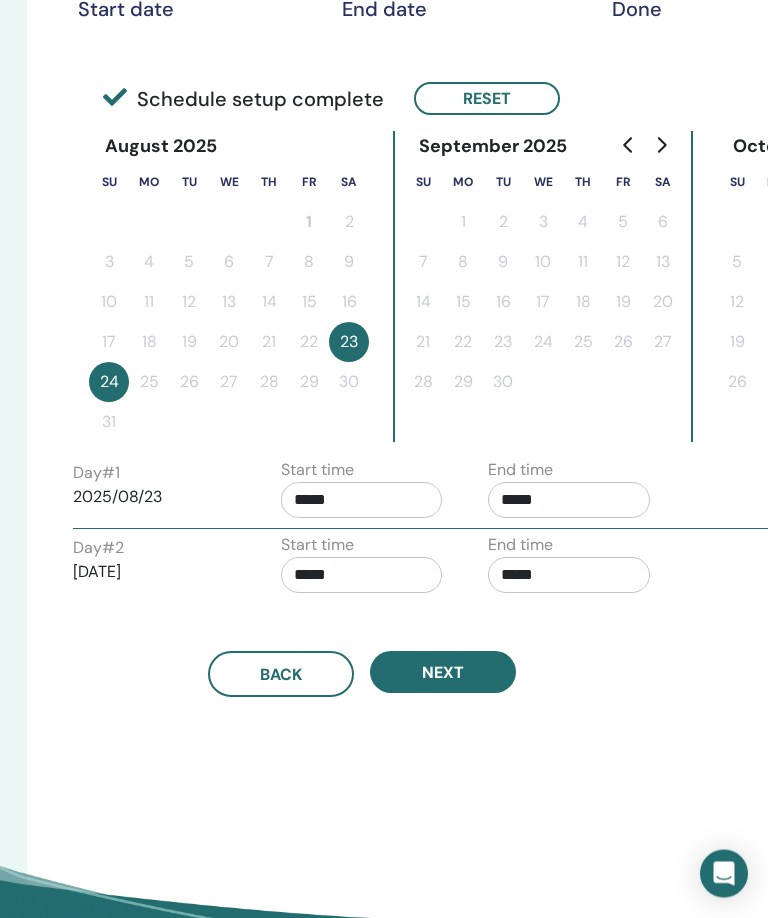 click on "Next" at bounding box center [443, 673] 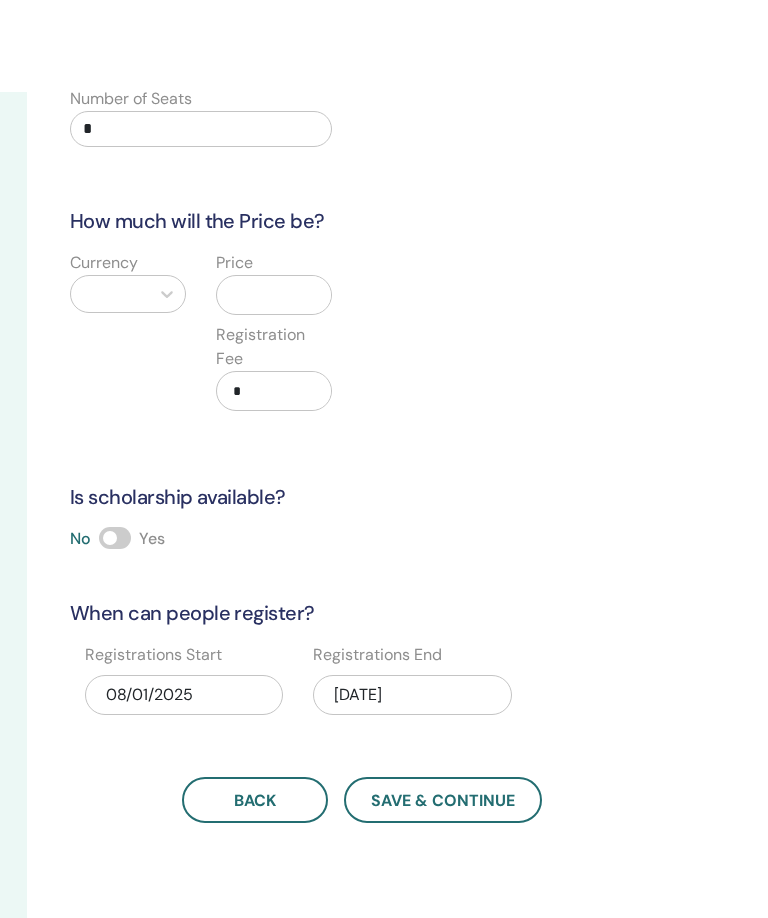 scroll, scrollTop: 0, scrollLeft: 373, axis: horizontal 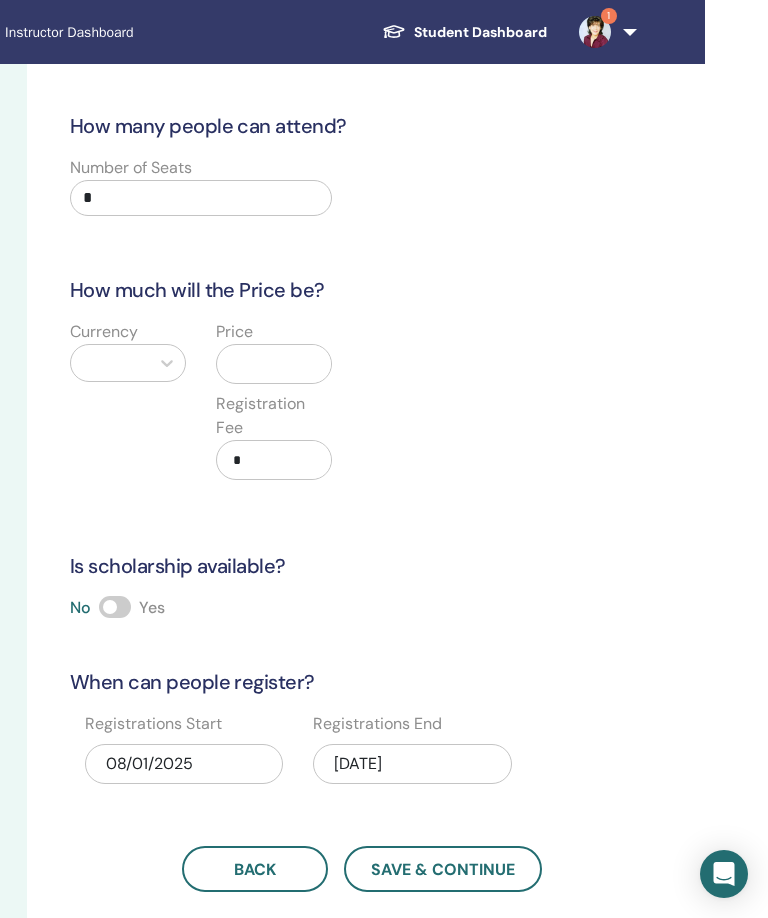 click on "*" at bounding box center (201, 198) 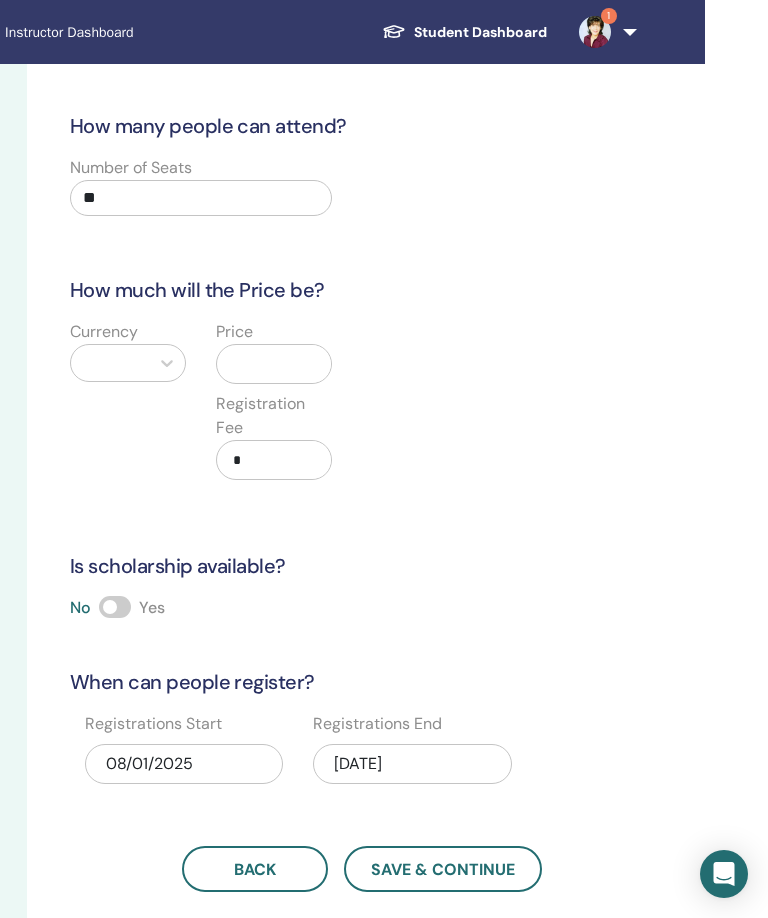 type on "**" 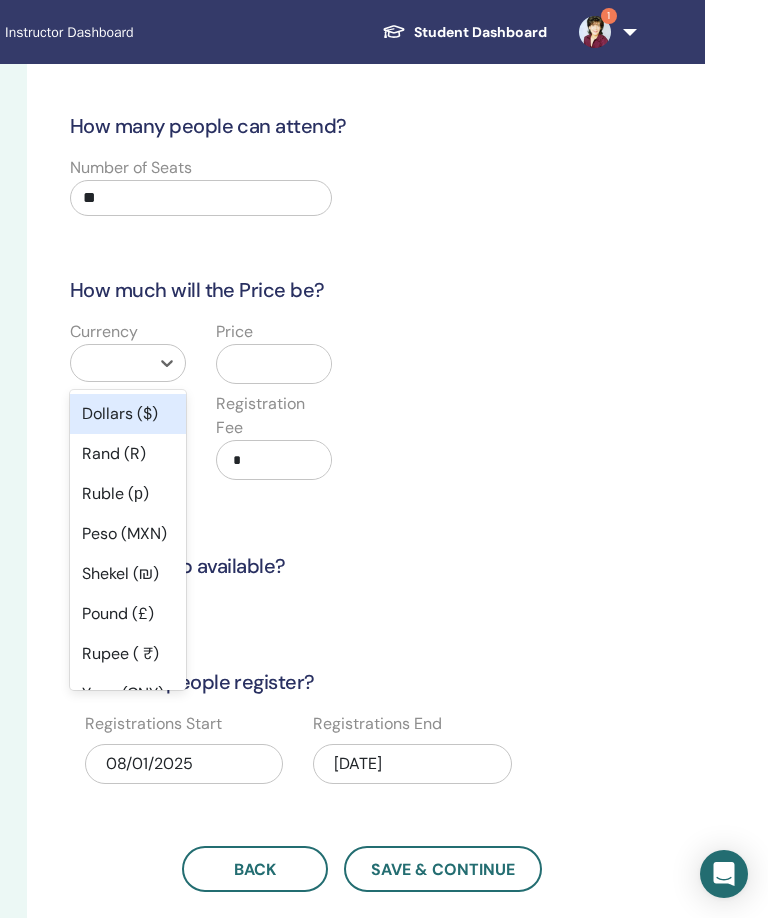click on "Dollars ($)" at bounding box center (128, 414) 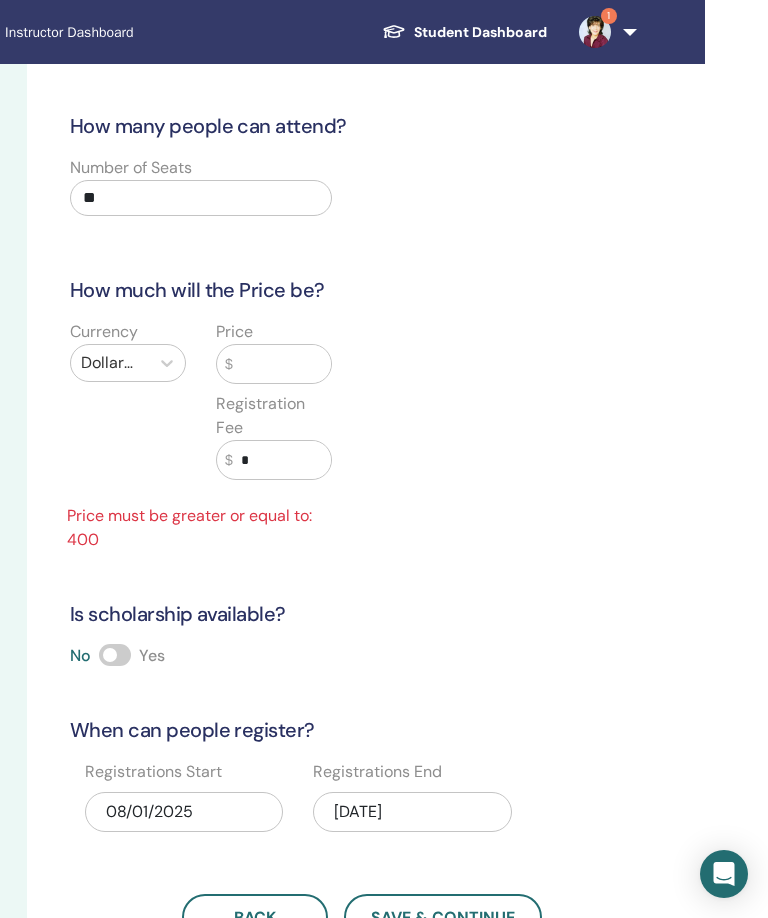 click at bounding box center [282, 364] 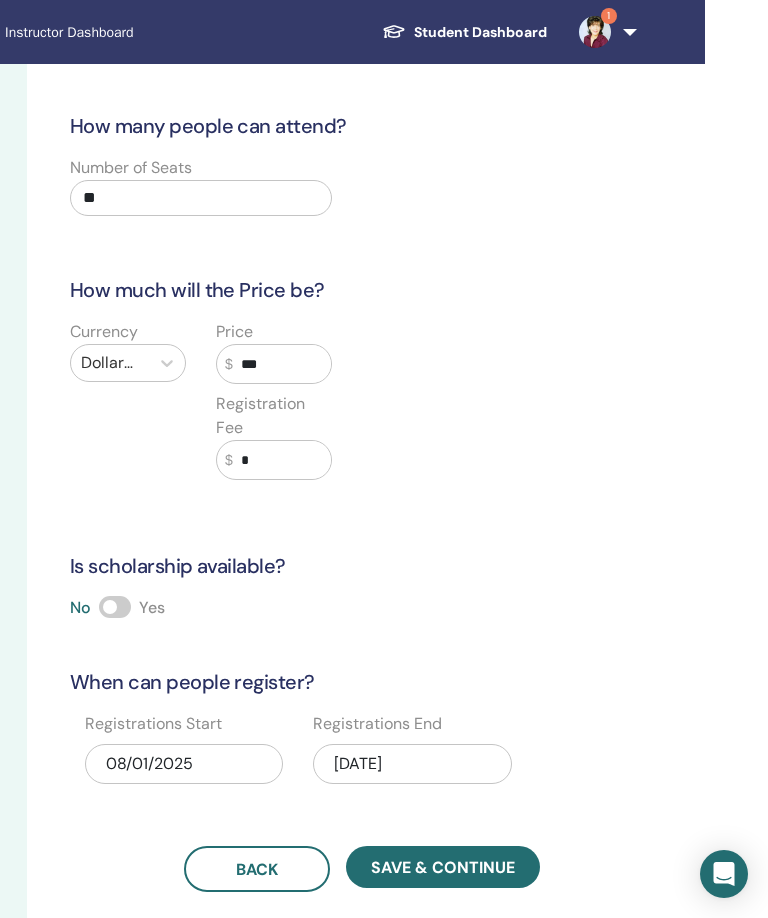 type on "***" 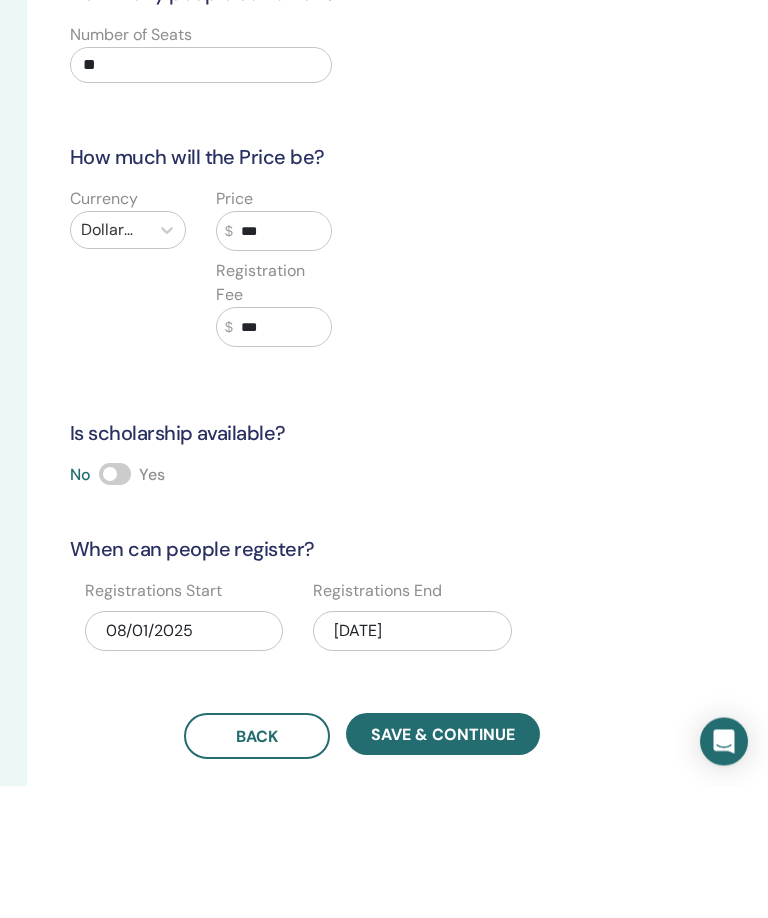 type on "***" 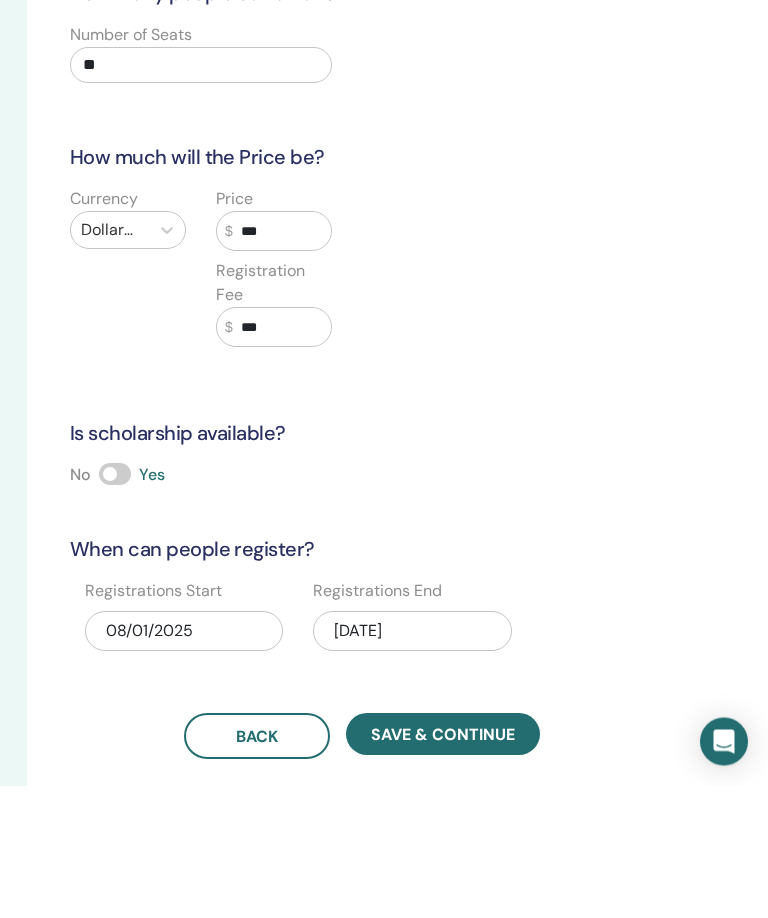 scroll, scrollTop: 133, scrollLeft: 373, axis: both 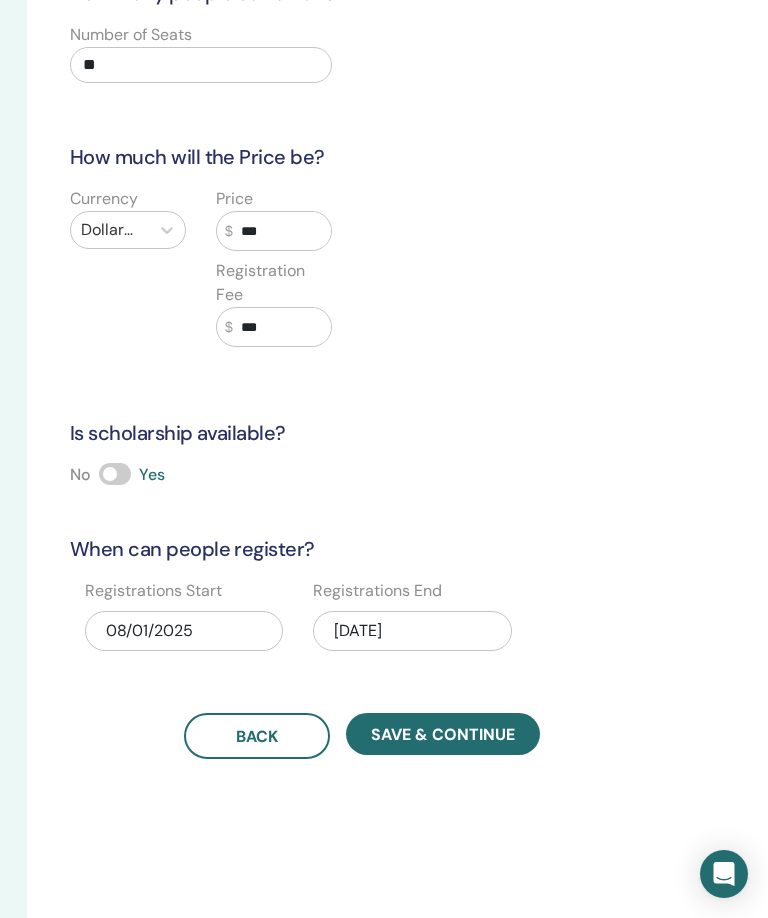 click on "08/24/2025" at bounding box center (412, 631) 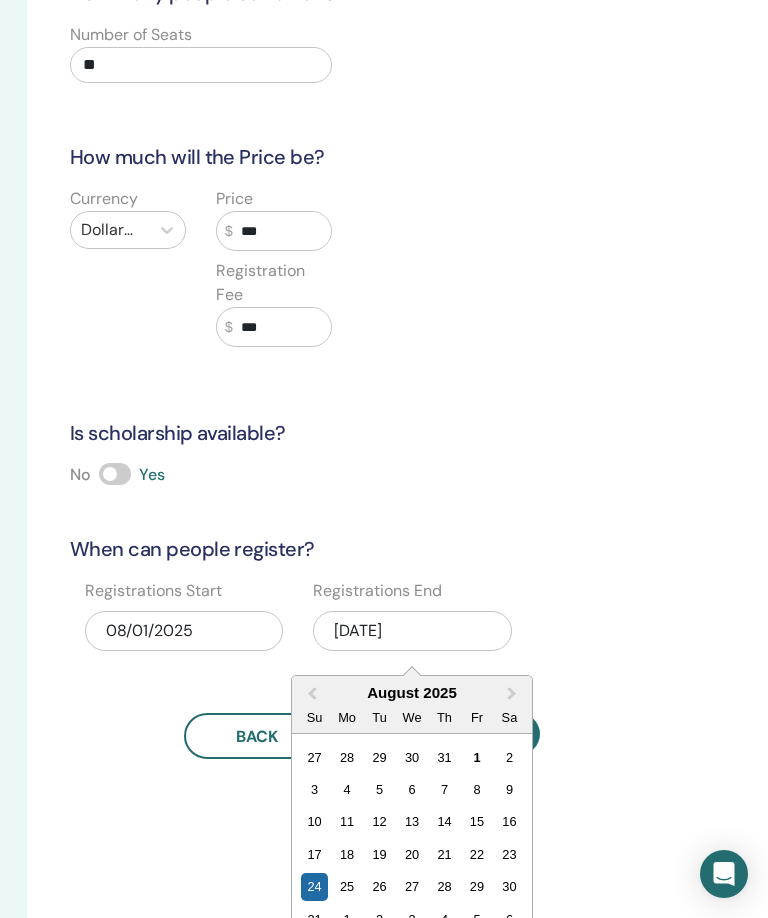 click on "26" at bounding box center [379, 886] 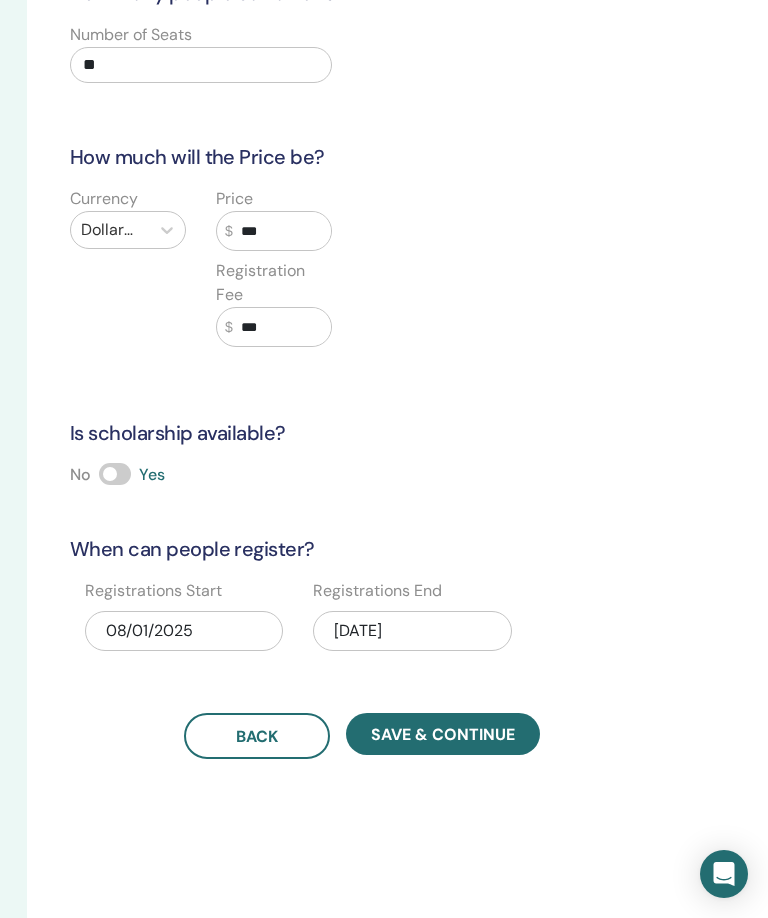 click on "Save & Continue" at bounding box center (443, 734) 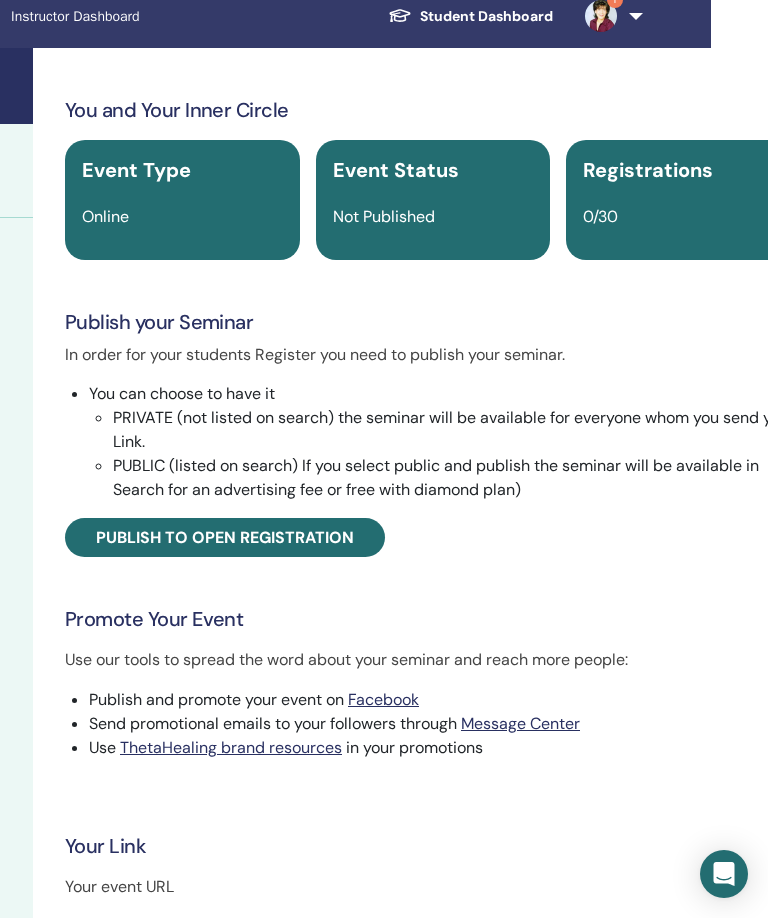 scroll, scrollTop: 0, scrollLeft: 366, axis: horizontal 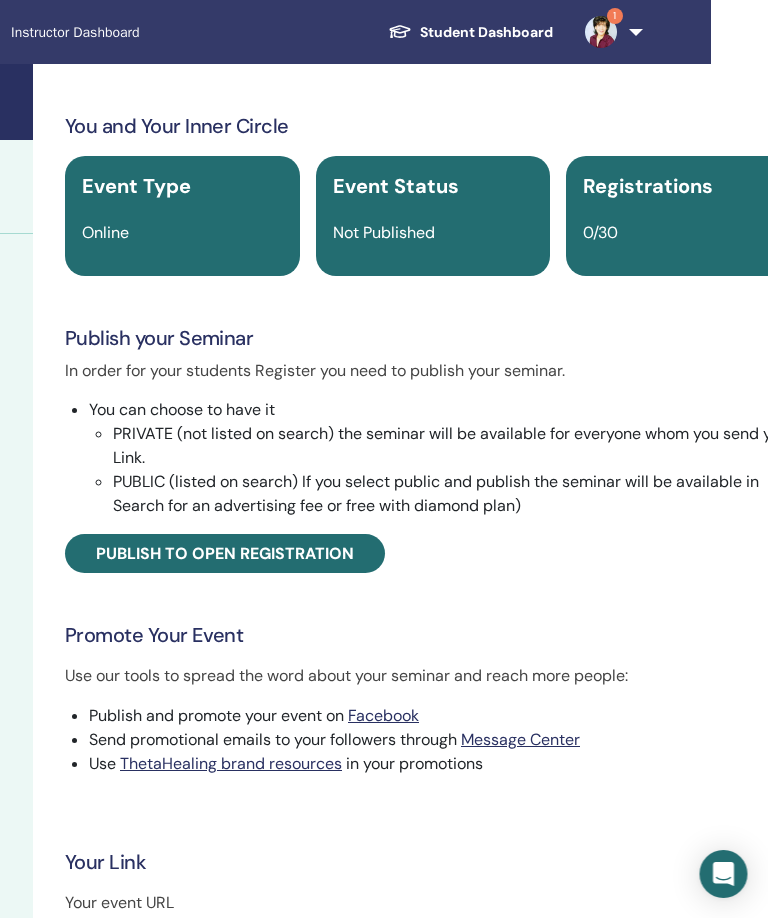 click on "Publish to open registration" at bounding box center (226, 553) 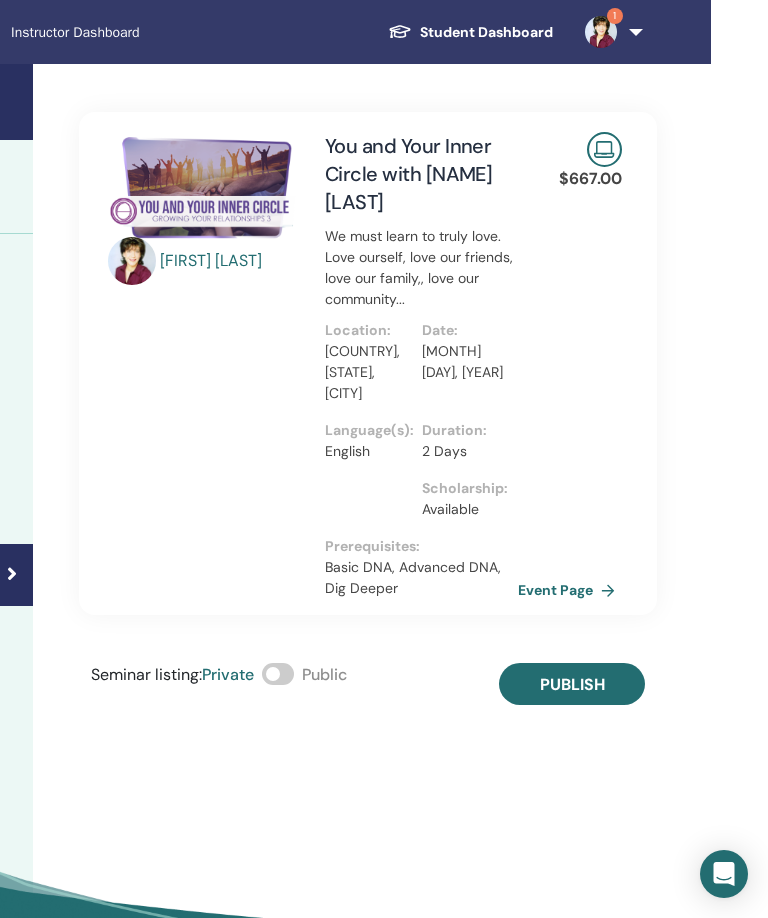 click at bounding box center (278, 674) 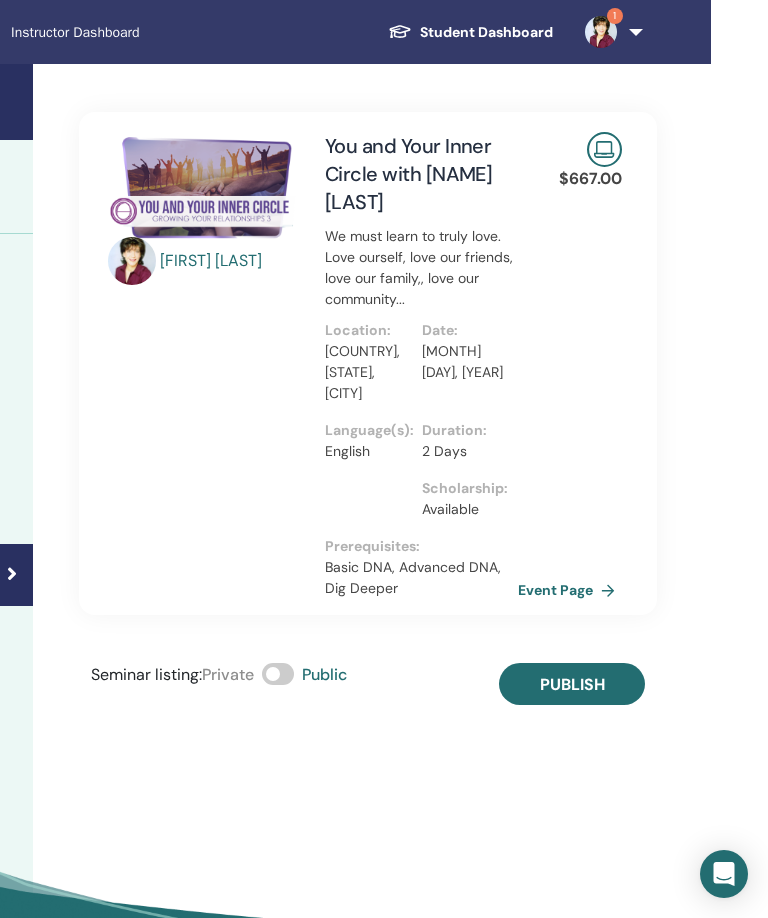 click on "Publish" at bounding box center [572, 684] 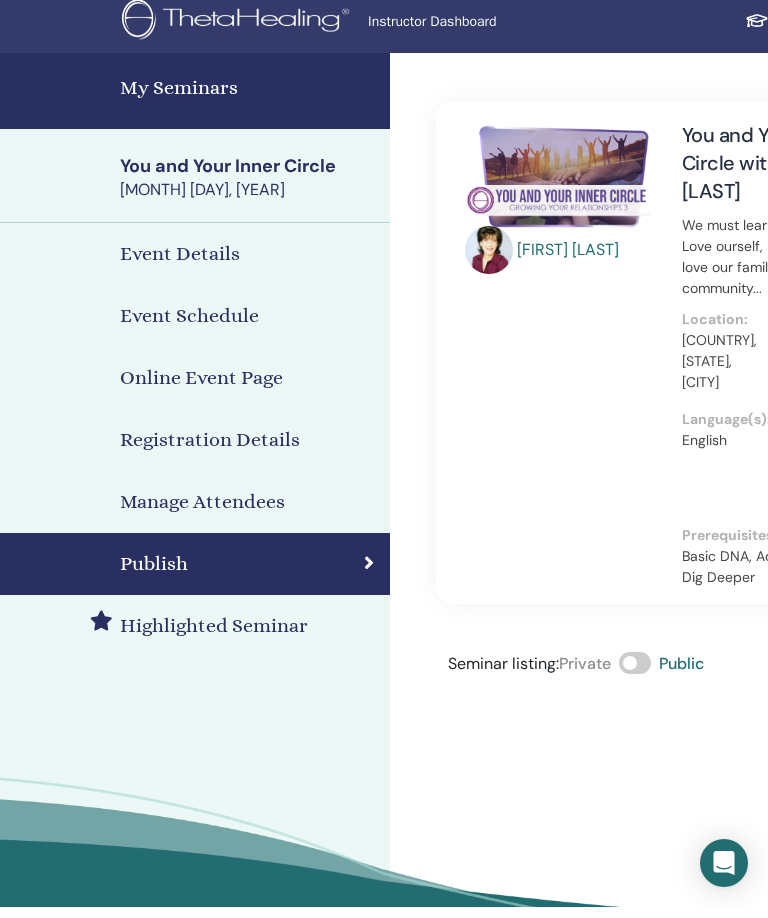 scroll, scrollTop: 12, scrollLeft: 10, axis: both 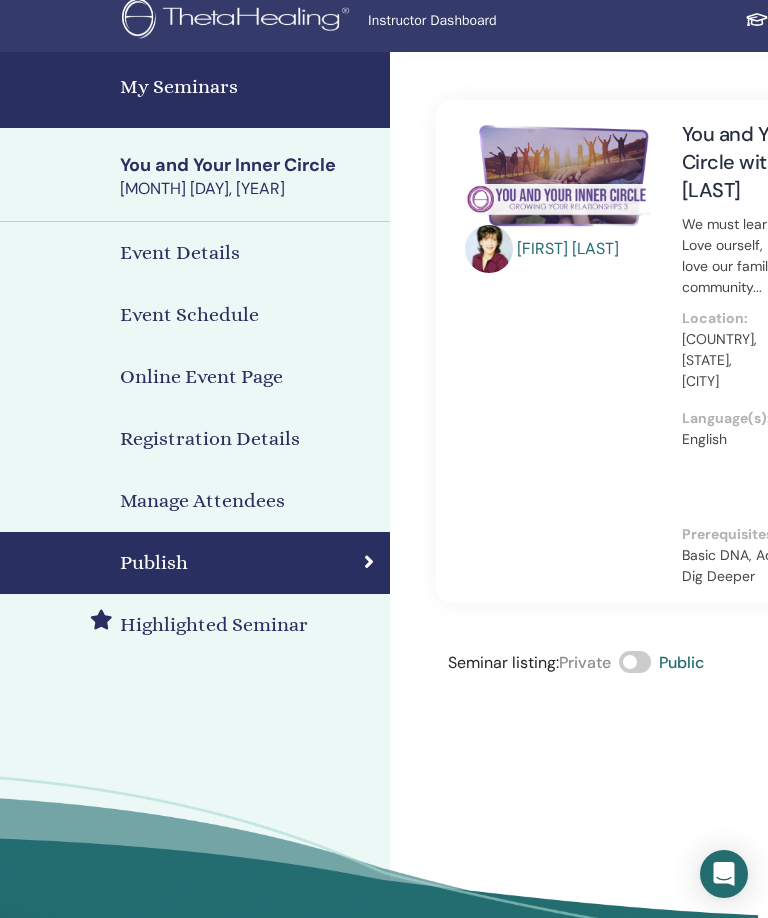 click on "My Seminars" at bounding box center (249, 87) 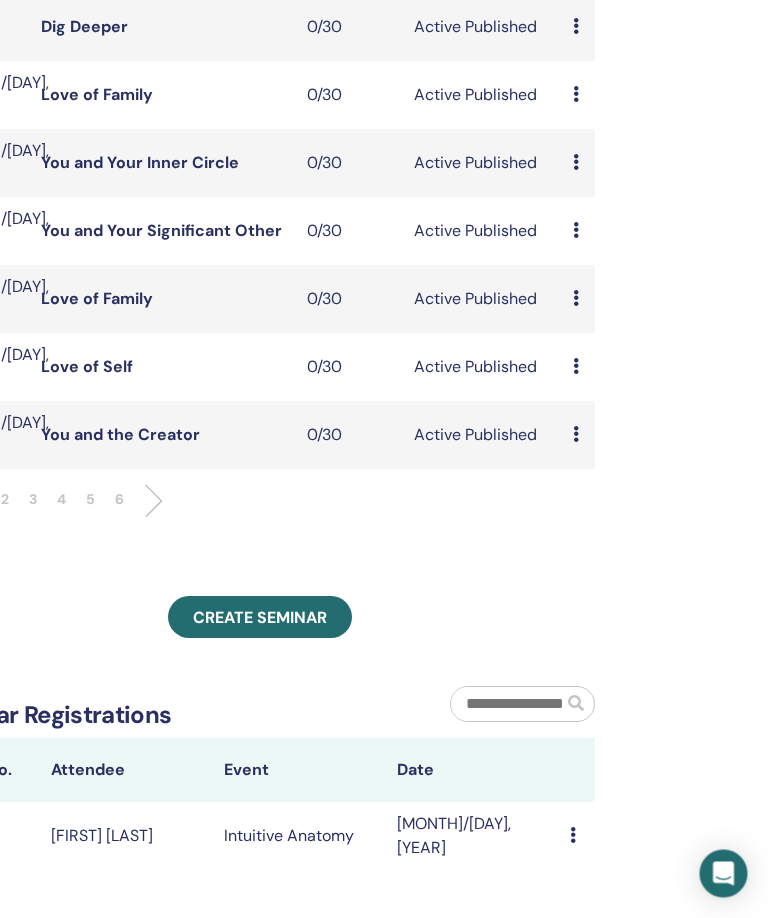 scroll, scrollTop: 581, scrollLeft: 445, axis: both 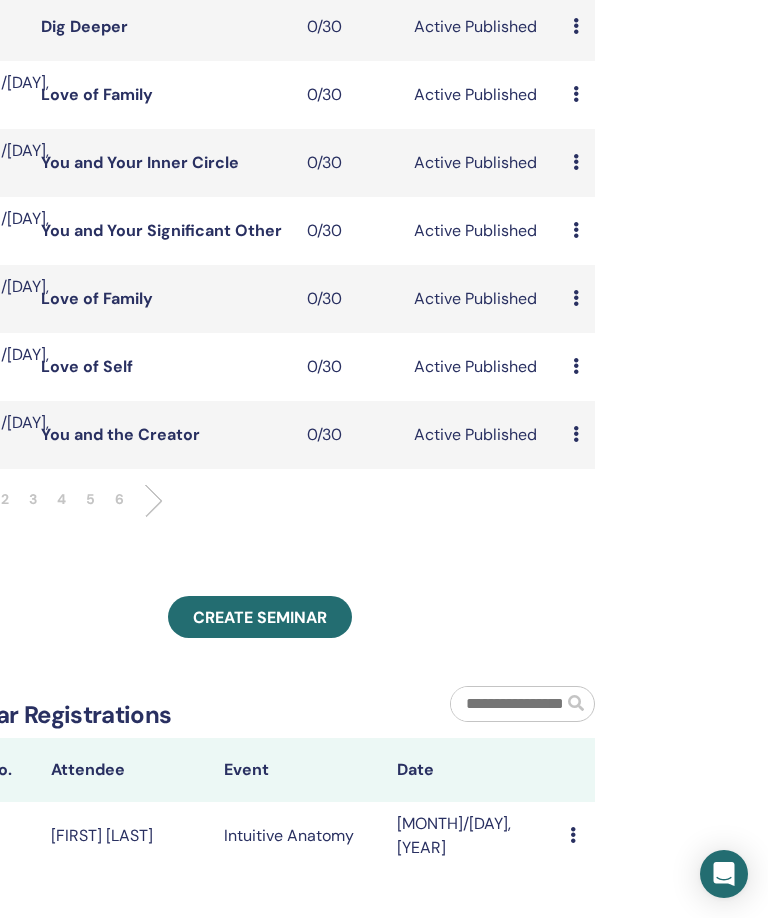 click on "Create seminar" at bounding box center (260, 617) 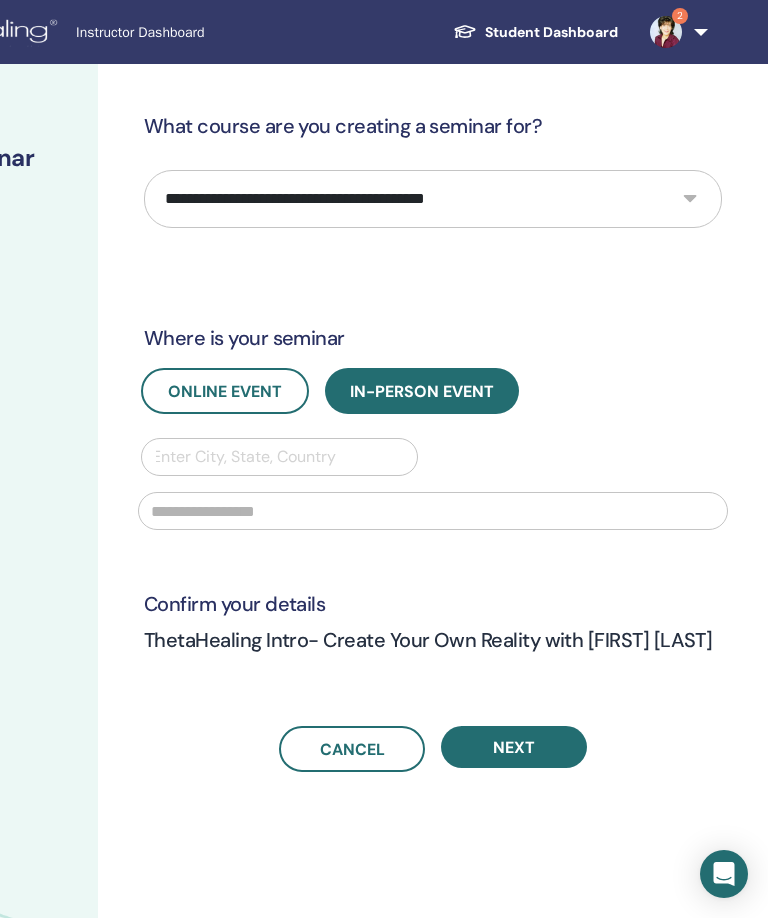scroll, scrollTop: 0, scrollLeft: 316, axis: horizontal 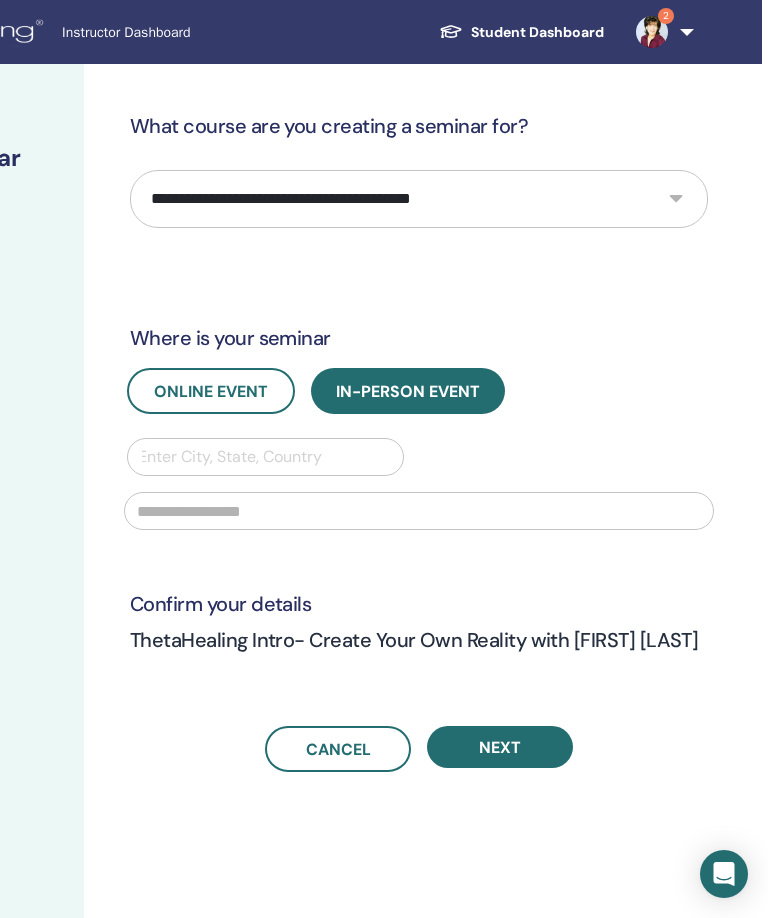 click on "**********" at bounding box center [419, 199] 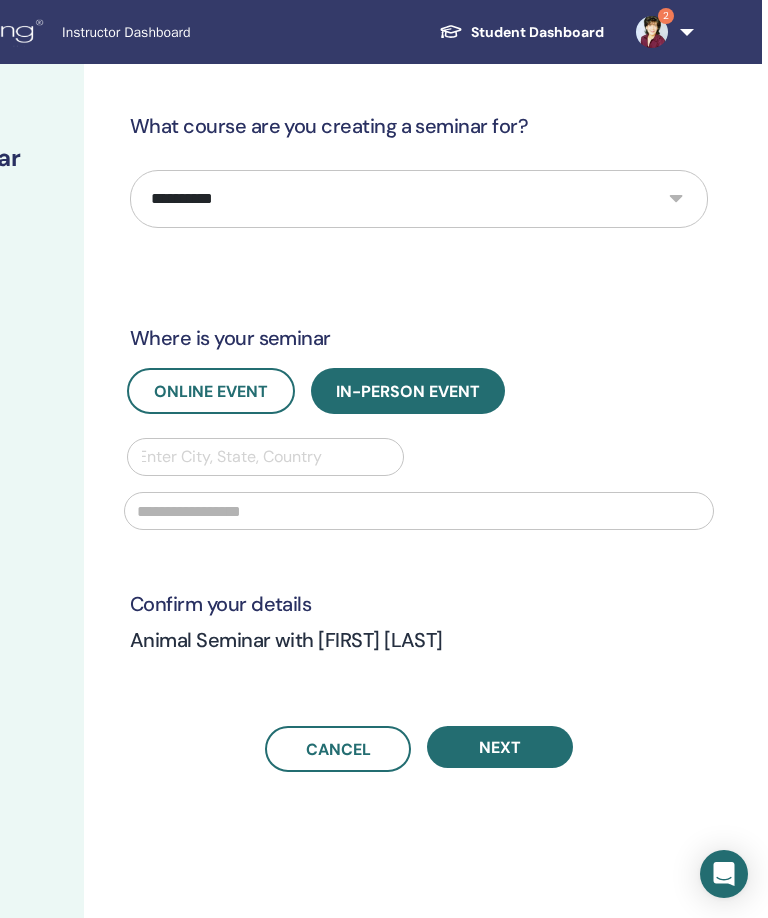 click on "Online Event" at bounding box center [211, 391] 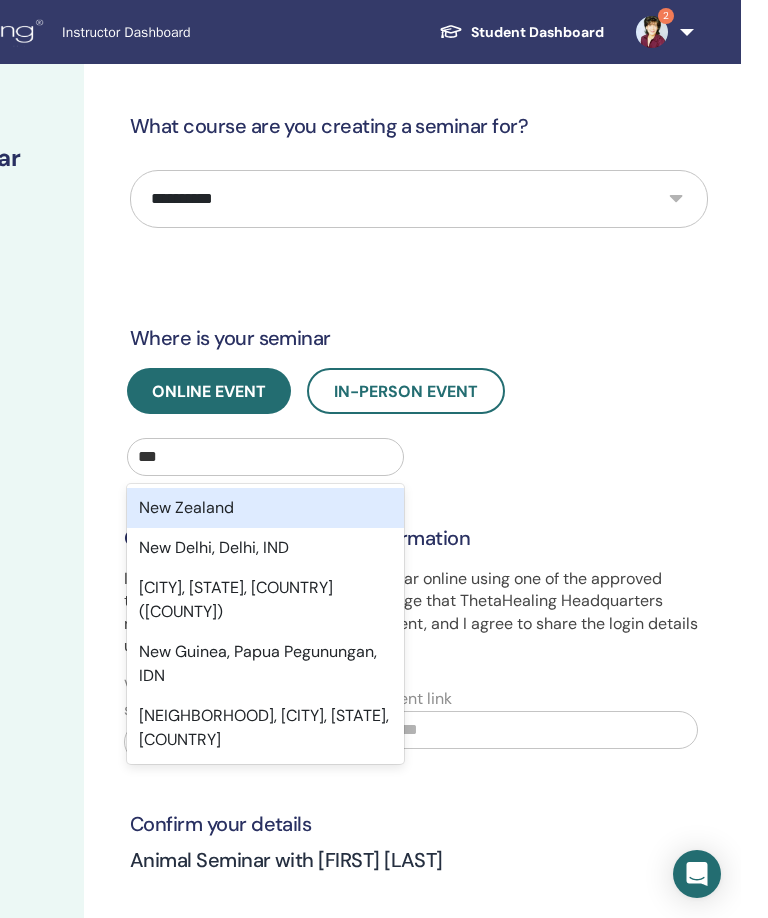 scroll, scrollTop: 0, scrollLeft: 292, axis: horizontal 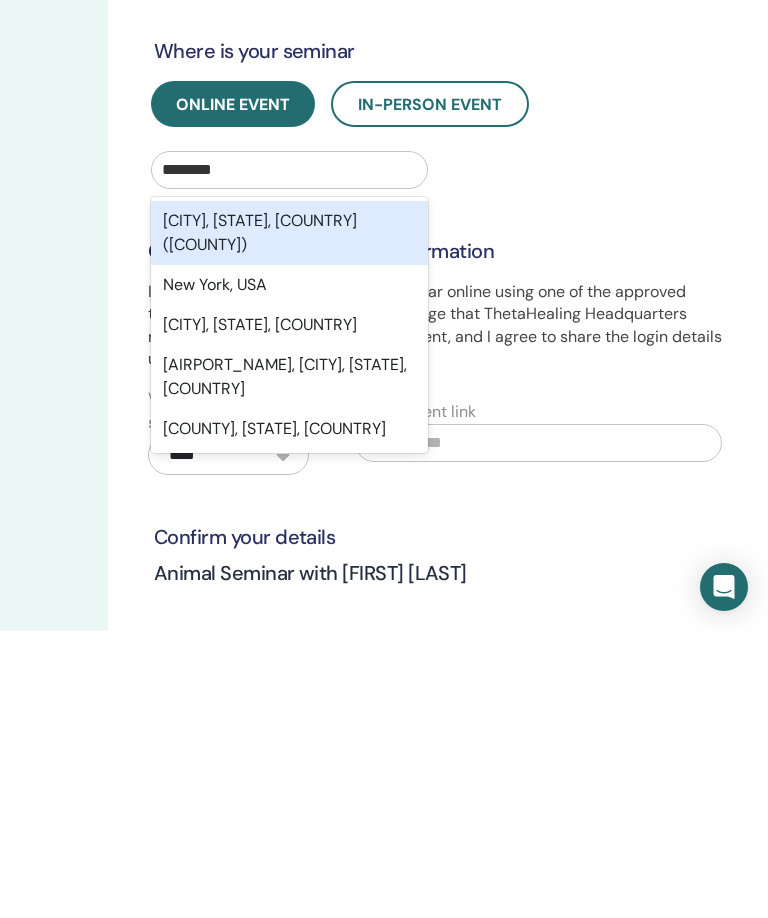 click on "New York, NY, USA" at bounding box center [289, 612] 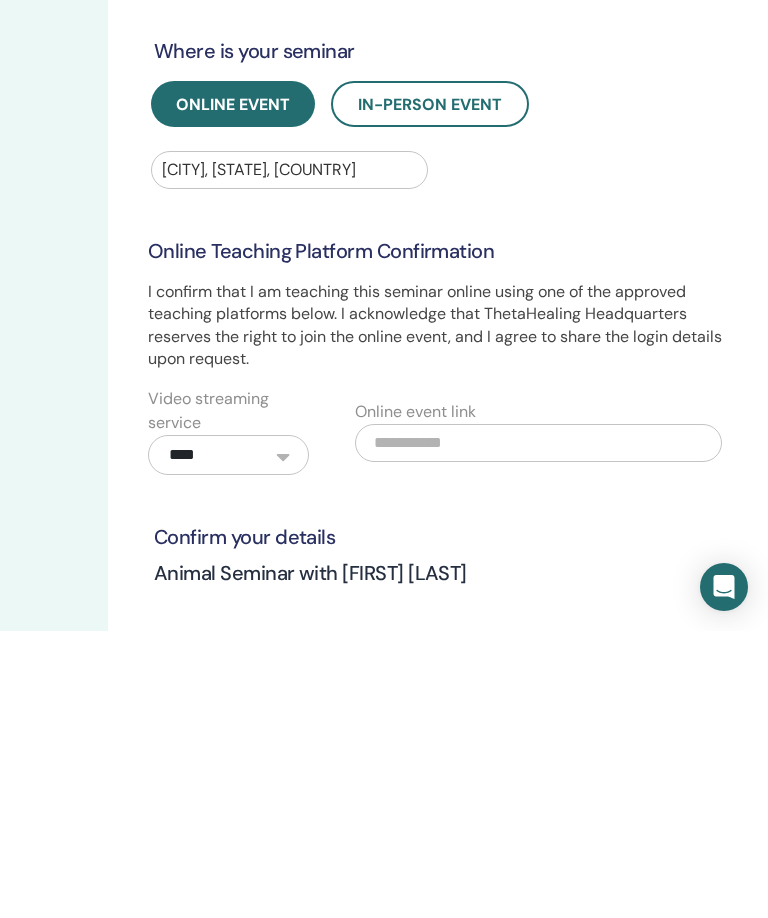 scroll, scrollTop: 287, scrollLeft: 292, axis: both 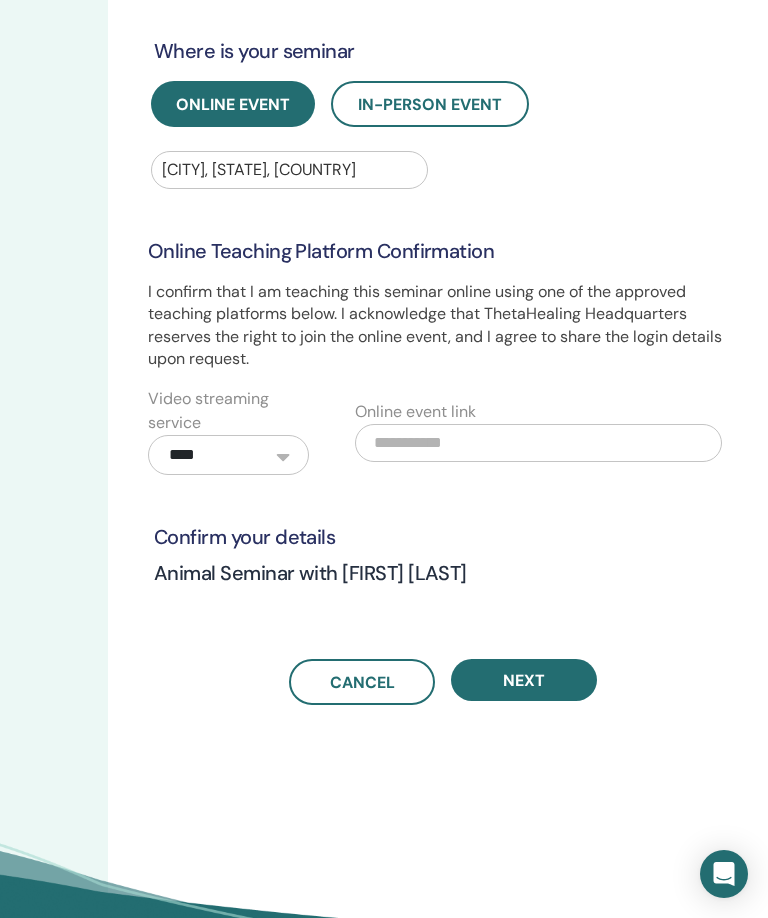 click on "Next" at bounding box center [524, 680] 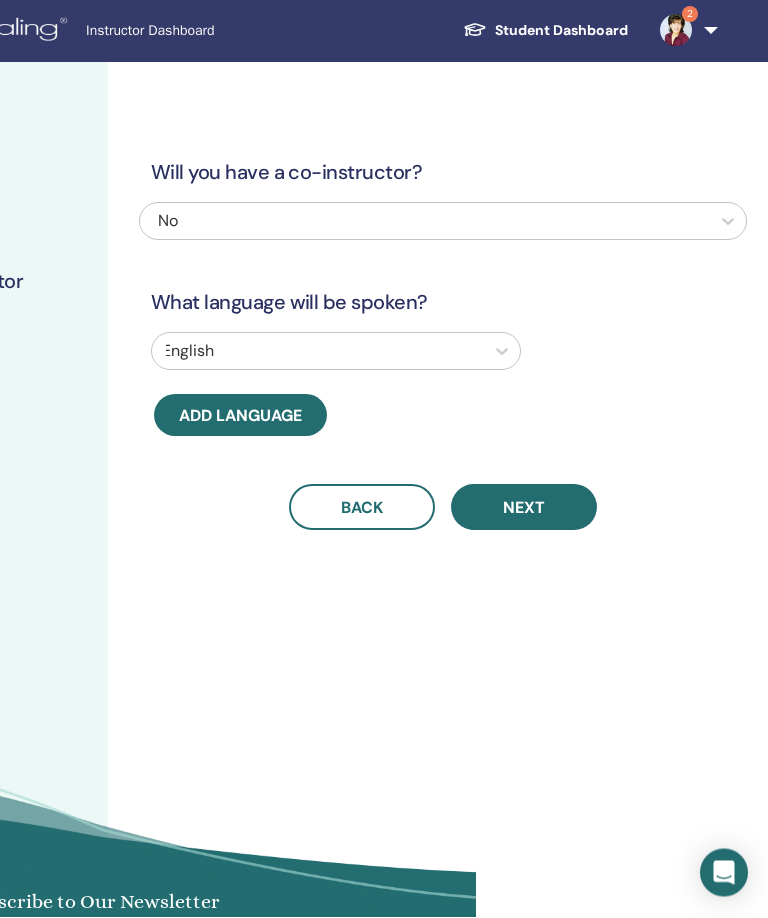 scroll, scrollTop: 8, scrollLeft: 292, axis: both 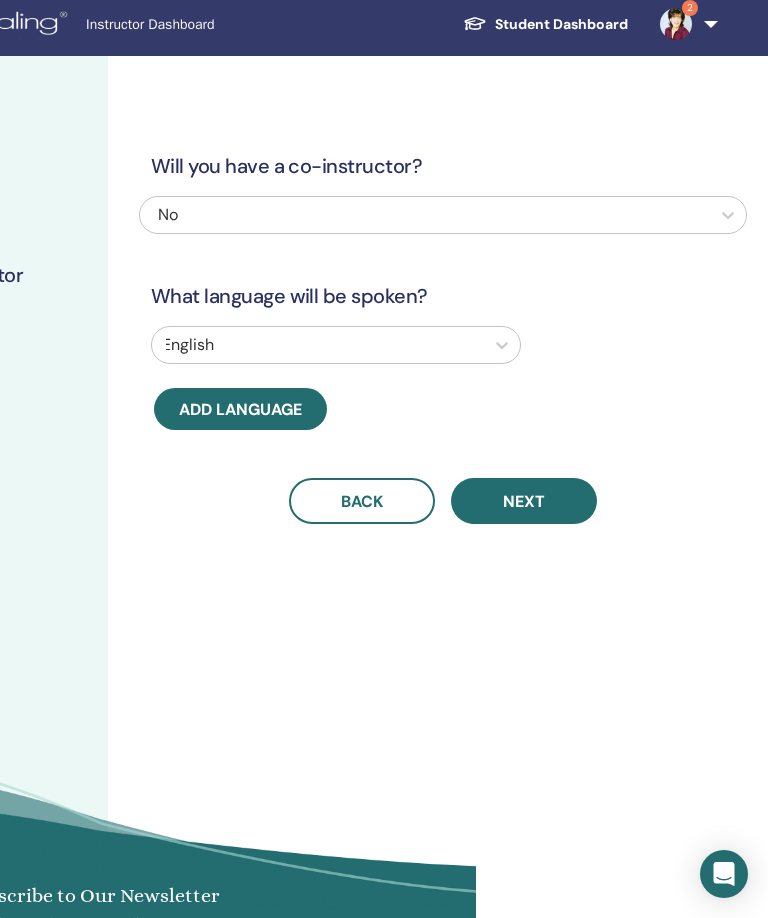 click on "Next" at bounding box center [524, 501] 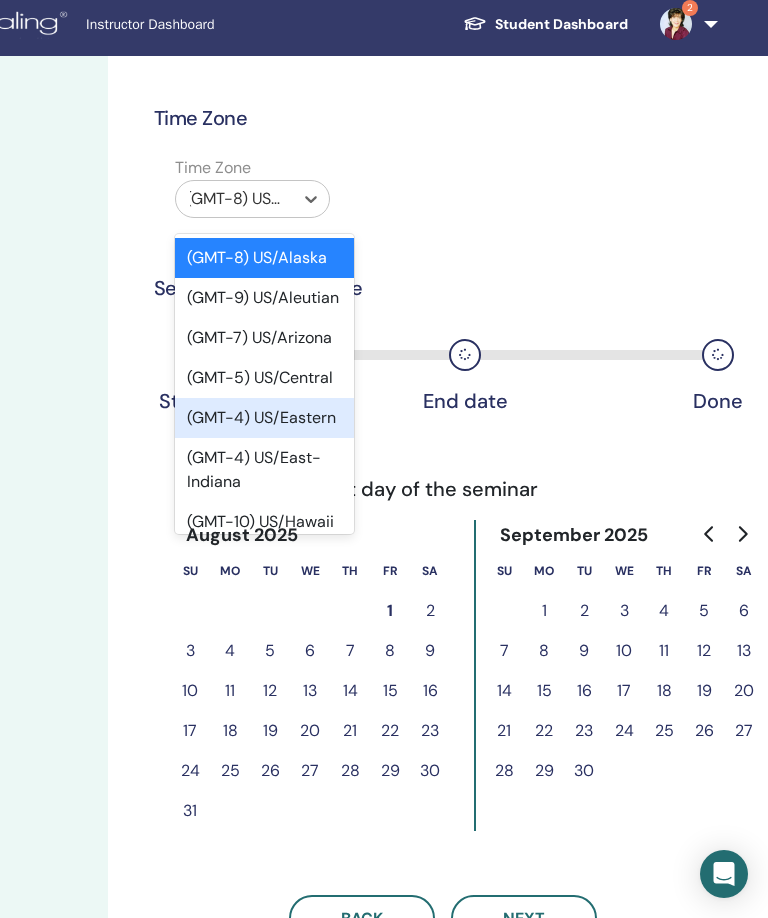 click on "(GMT-4) US/Eastern" at bounding box center (264, 418) 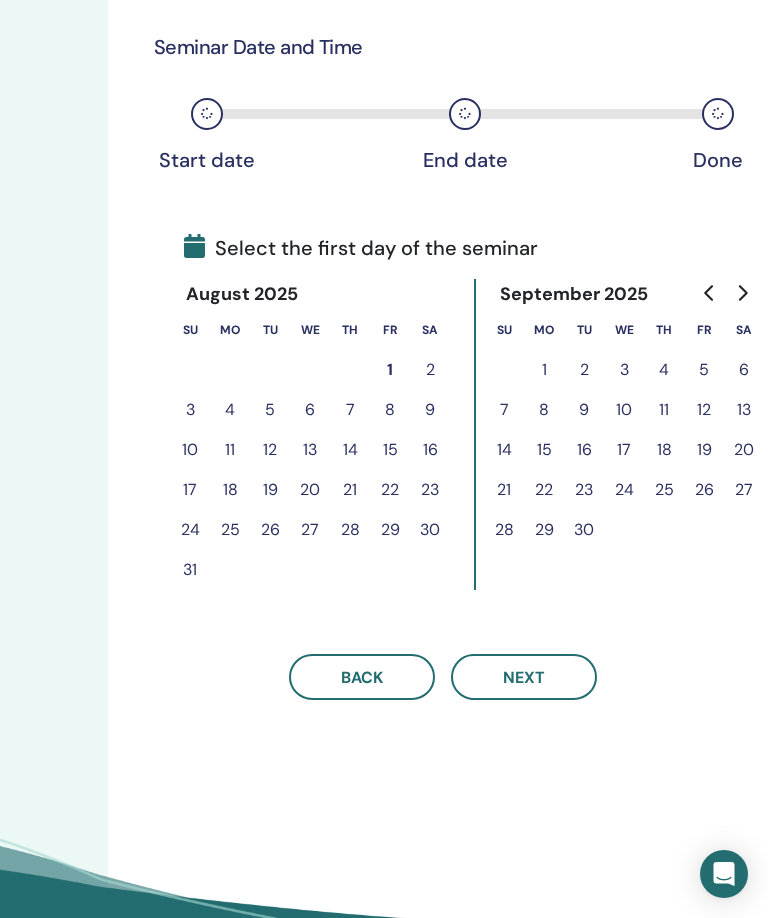 scroll, scrollTop: 250, scrollLeft: 292, axis: both 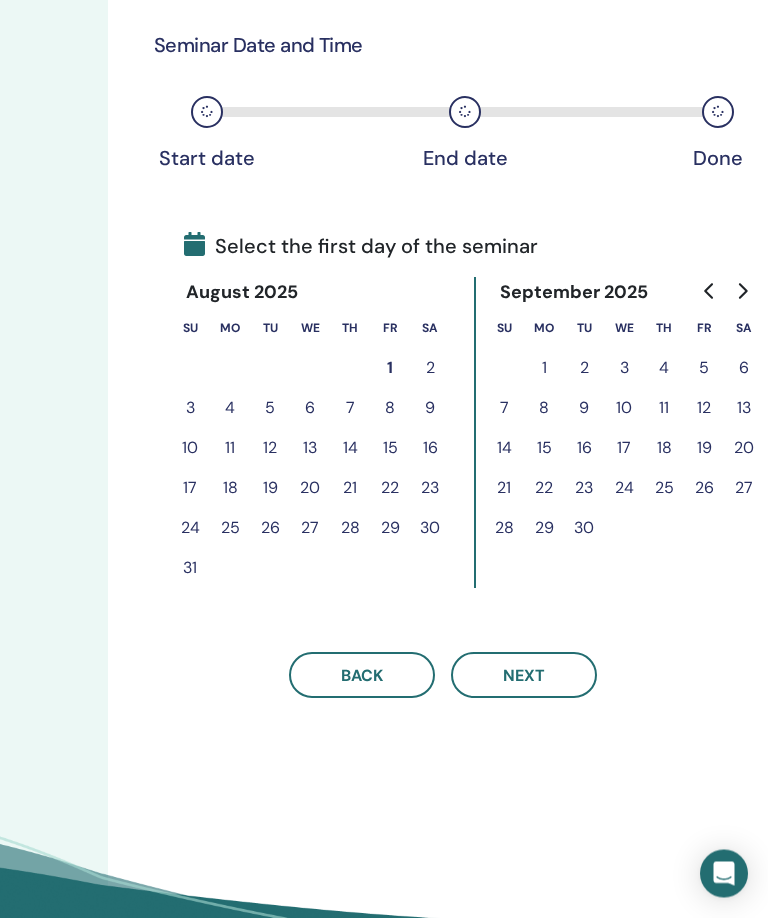 click on "28" at bounding box center [350, 529] 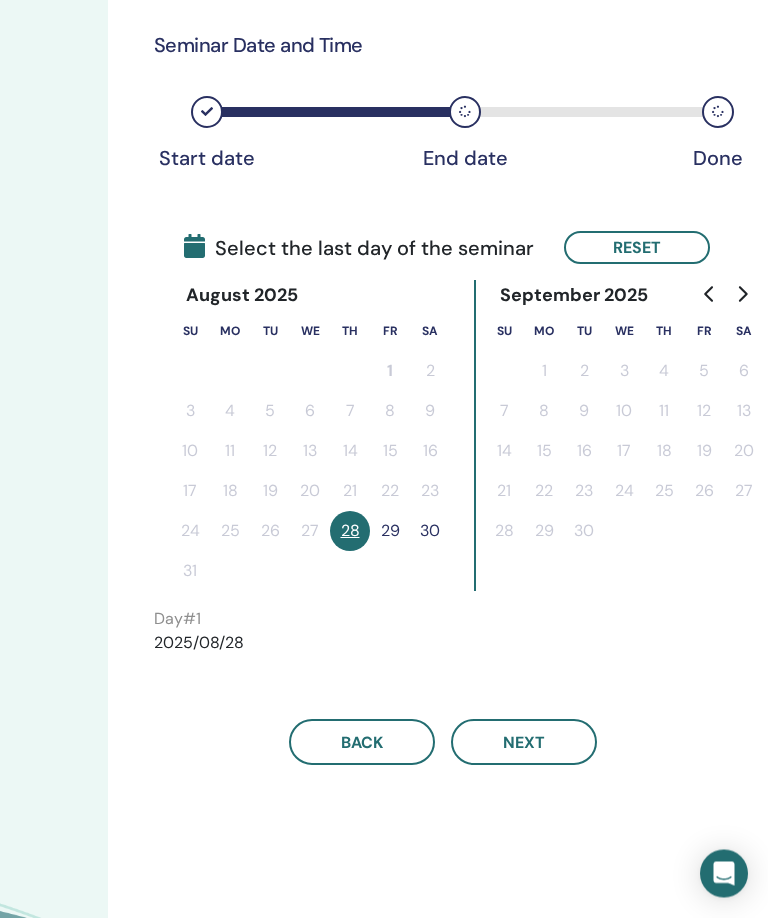 scroll, scrollTop: 251, scrollLeft: 292, axis: both 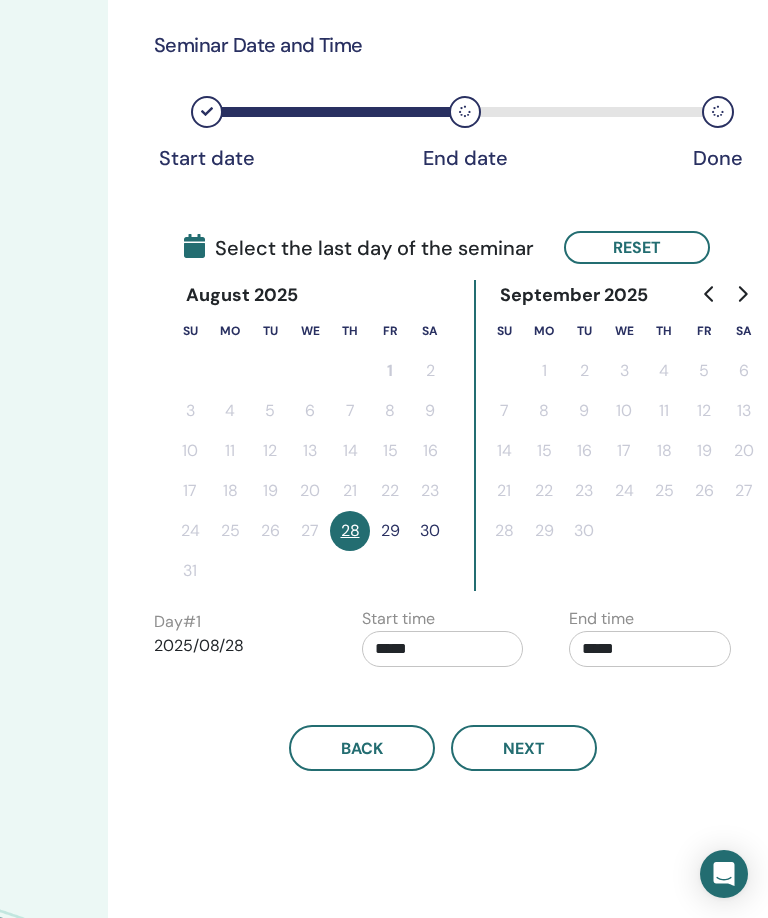 click on "29" at bounding box center (390, 531) 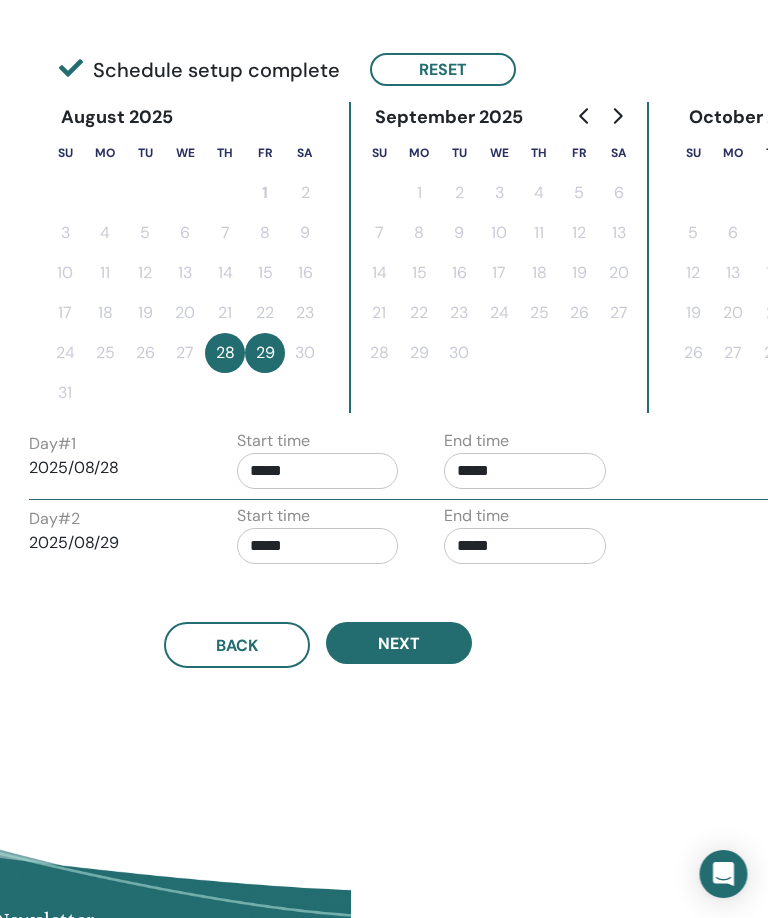 scroll, scrollTop: 433, scrollLeft: 411, axis: both 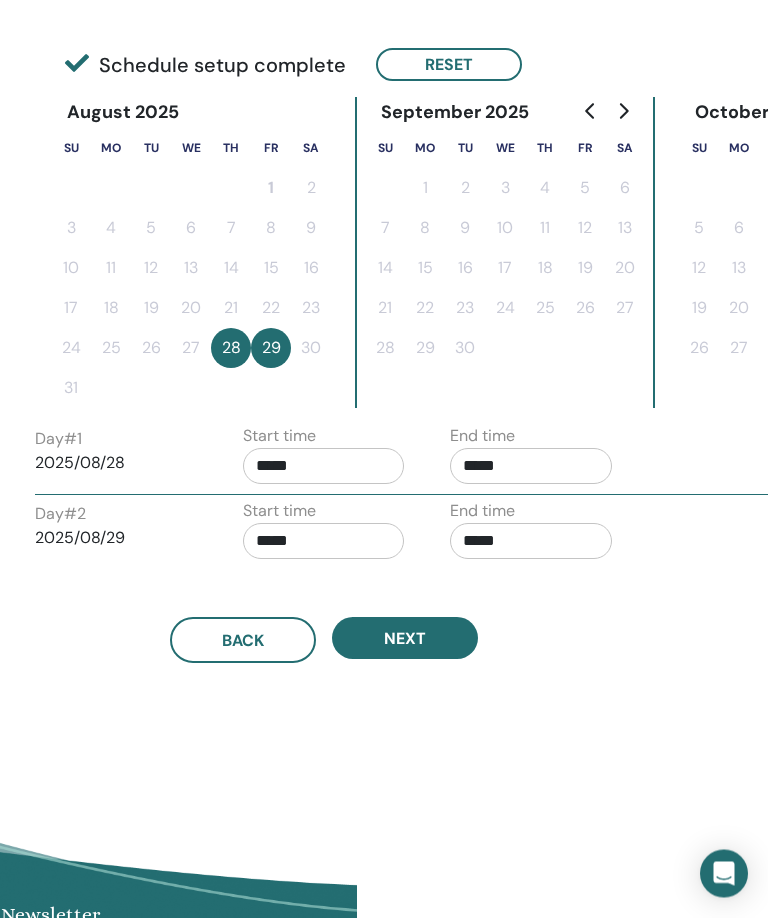 click on "*****" at bounding box center (324, 467) 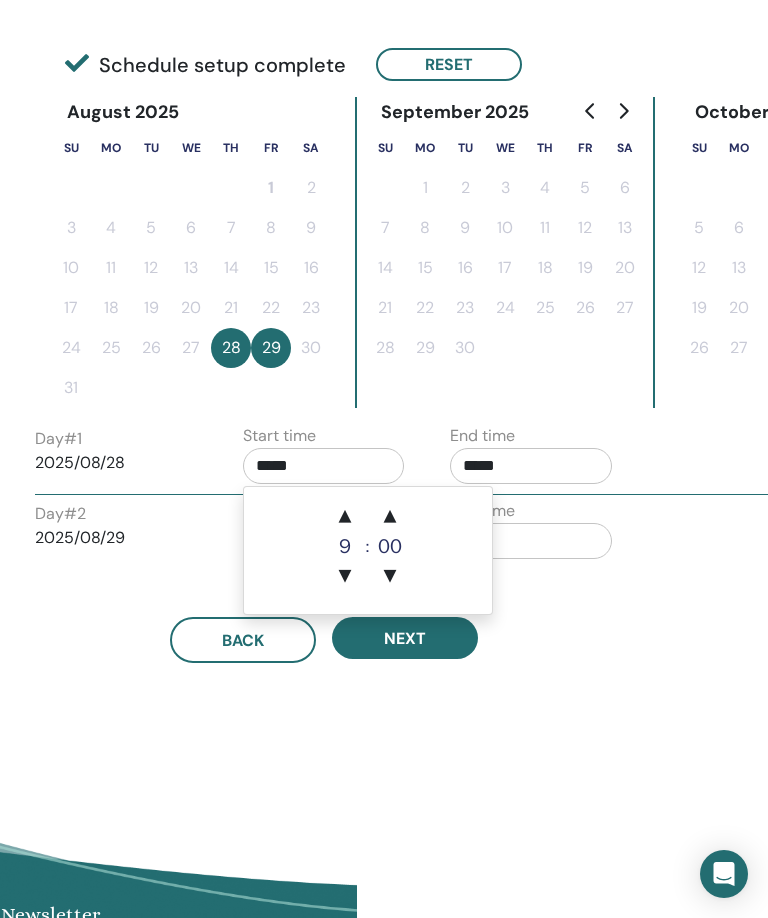 scroll, scrollTop: 433, scrollLeft: 411, axis: both 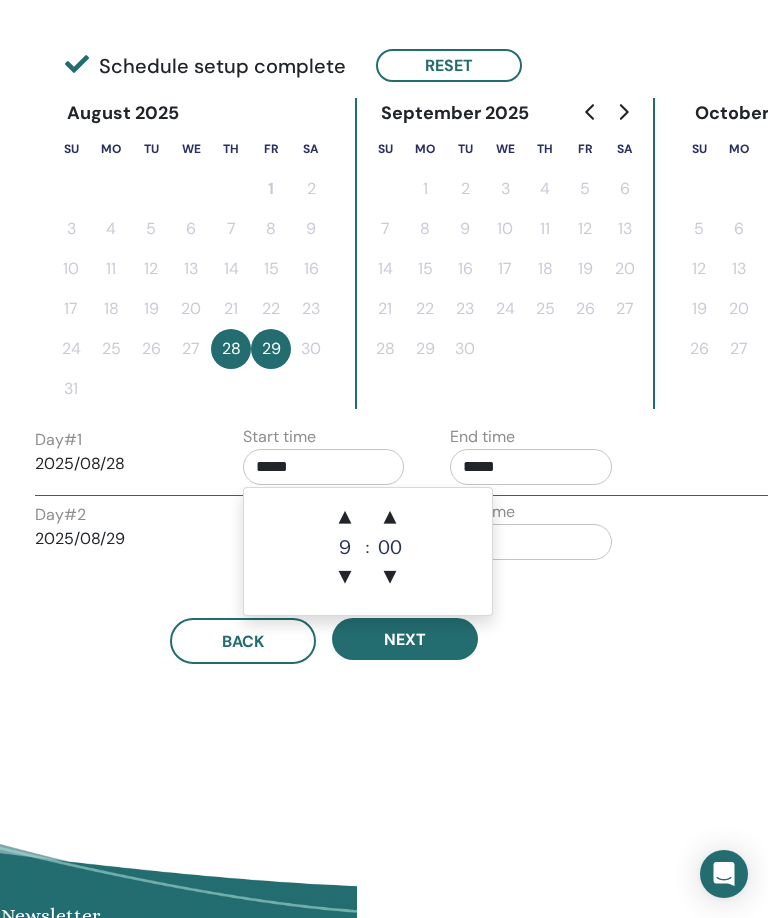 click on "▲" at bounding box center [345, 518] 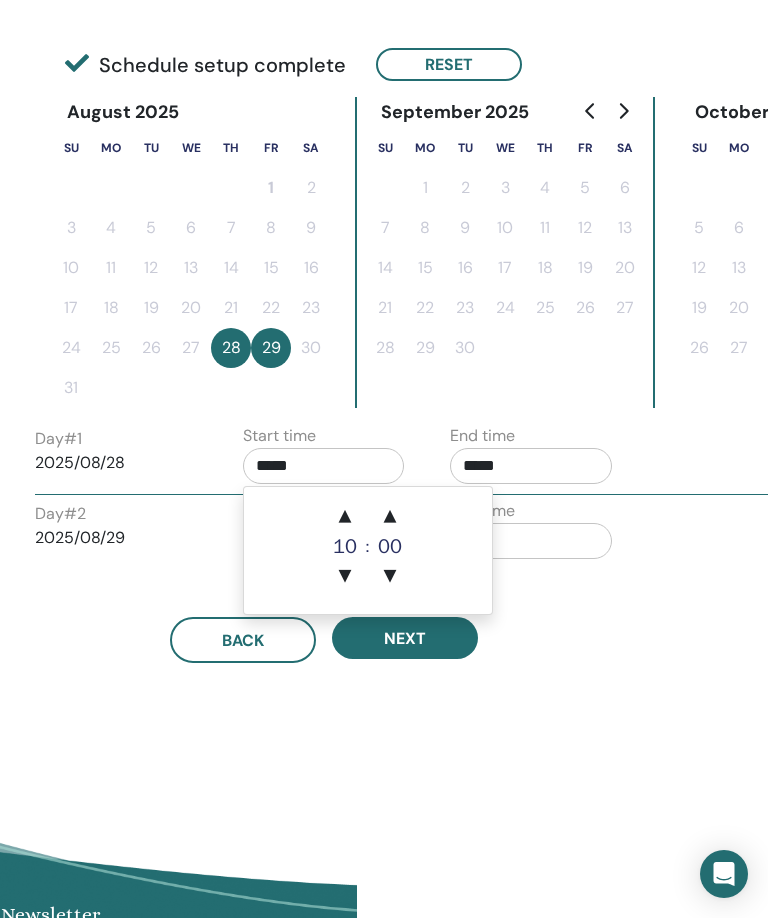 click on "Time Zone Time Zone (GMT-4) US/Eastern Seminar Date and Time Start date End date Done Schedule setup complete Reset August 2025 Su Mo Tu We Th Fr Sa 1 2 3 4 5 6 7 8 9 10 11 12 13 14 15 16 17 18 19 20 21 22 23 24 25 26 27 28 29 30 31 September 2025 Su Mo Tu We Th Fr Sa 1 2 3 4 5 6 7 8 9 10 11 12 13 14 15 16 17 18 19 20 21 22 23 24 25 26 27 28 29 30 October 2025 Su Mo Tu We Th Fr Sa 1 2 3 4 5 6 7 8 9 10 11 12 13 14 15 16 17 18 19 20 21 22 23 24 25 26 27 28 29 30 31 Day  # 1 2025/08/28 Start time ***** End time ***** Day  # 2 2025/08/29 Start time ***** End time ***** Back Next" at bounding box center (389, 286) 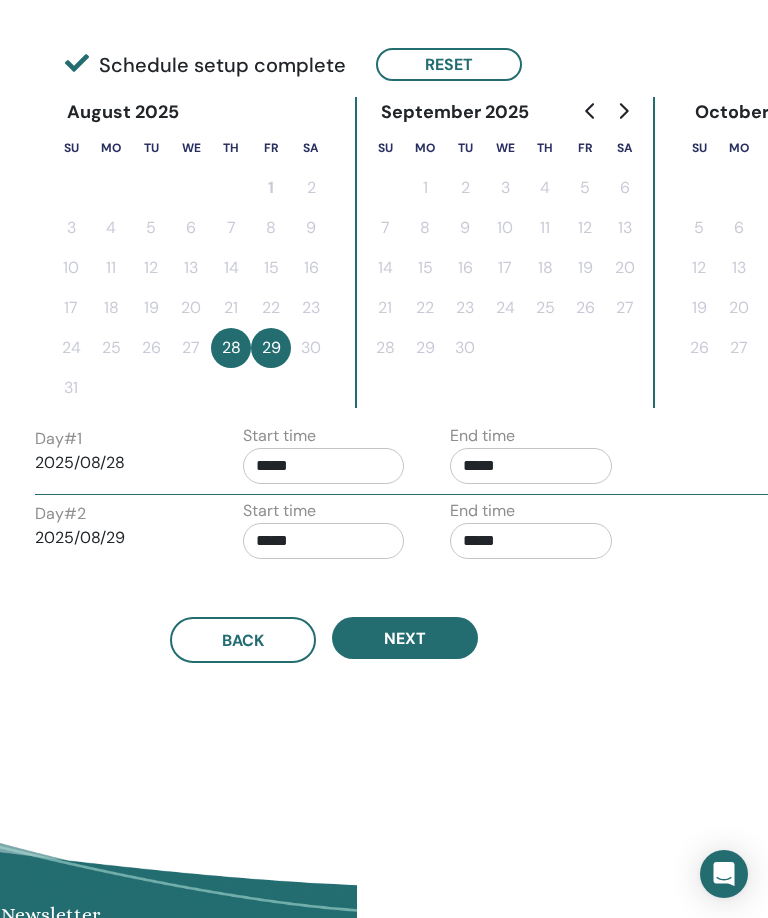 click on "*****" at bounding box center [324, 541] 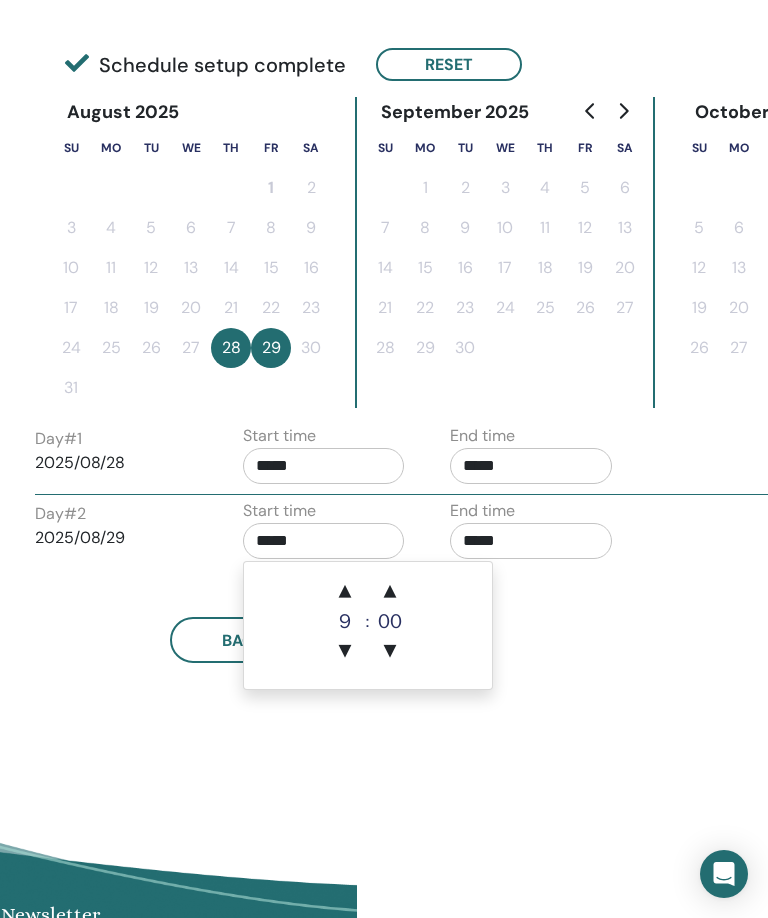 scroll, scrollTop: 433, scrollLeft: 411, axis: both 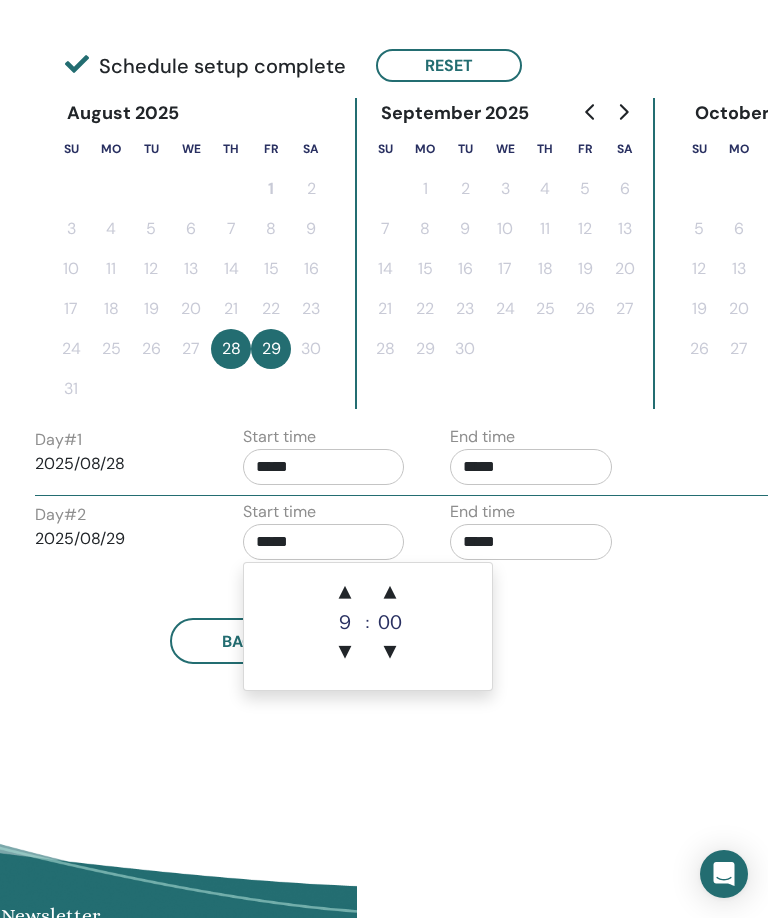click on "▲" at bounding box center [345, 593] 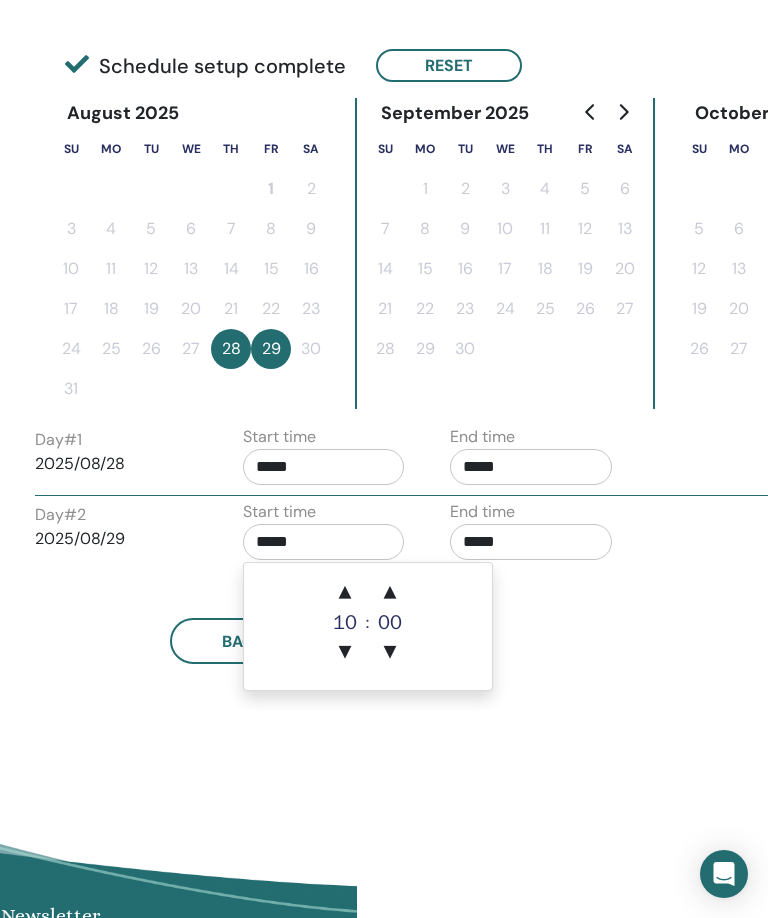 type on "*****" 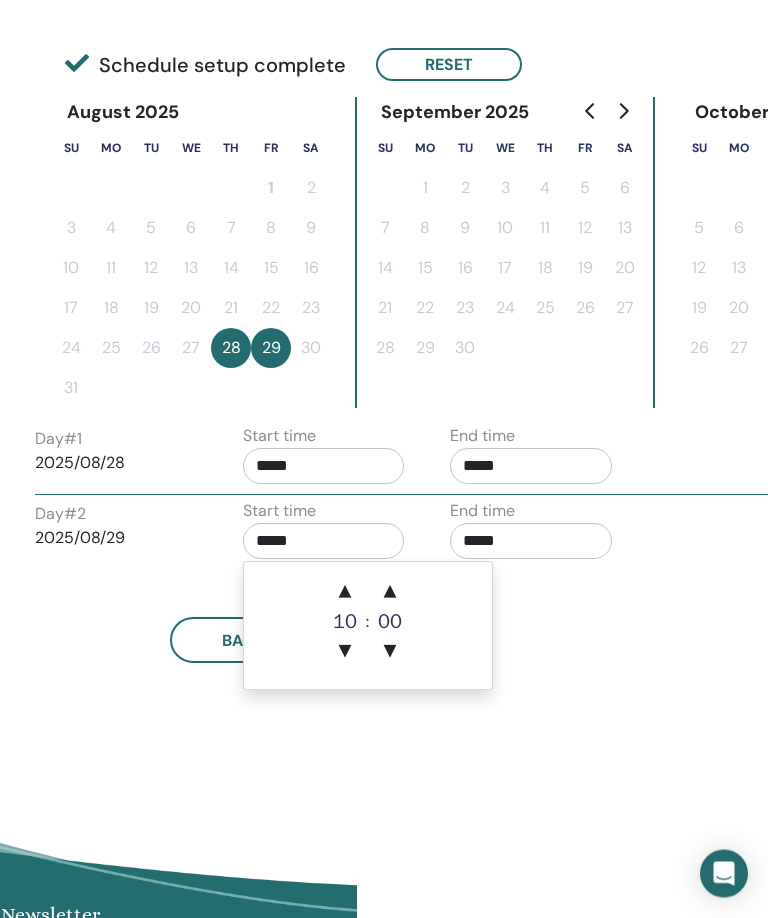 scroll, scrollTop: 434, scrollLeft: 411, axis: both 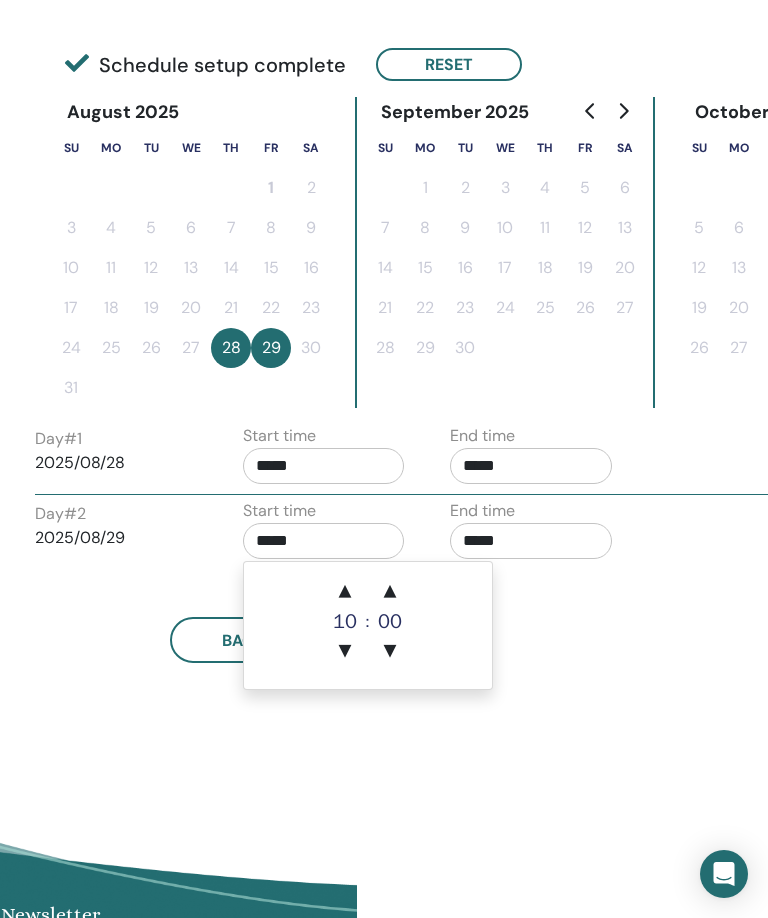 click on "Time Zone Time Zone (GMT-4) US/Eastern Seminar Date and Time Start date End date Done Schedule setup complete Reset August 2025 Su Mo Tu We Th Fr Sa 1 2 3 4 5 6 7 8 9 10 11 12 13 14 15 16 17 18 19 20 21 22 23 24 25 26 27 28 29 30 31 September 2025 Su Mo Tu We Th Fr Sa 1 2 3 4 5 6 7 8 9 10 11 12 13 14 15 16 17 18 19 20 21 22 23 24 25 26 27 28 29 30 October 2025 Su Mo Tu We Th Fr Sa 1 2 3 4 5 6 7 8 9 10 11 12 13 14 15 16 17 18 19 20 21 22 23 24 25 26 27 28 29 30 31 Day  # 1 2025/08/28 Start time ***** End time ***** Day  # 2 2025/08/29 Start time ***** End time ***** Back Next" at bounding box center (389, 286) 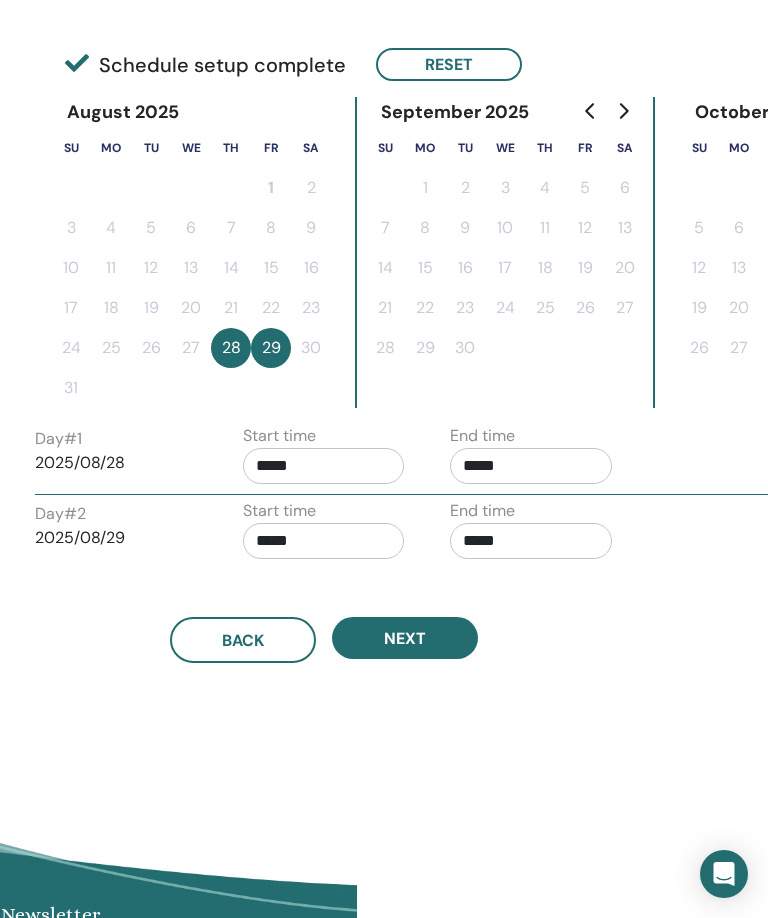 click on "*****" at bounding box center [531, 466] 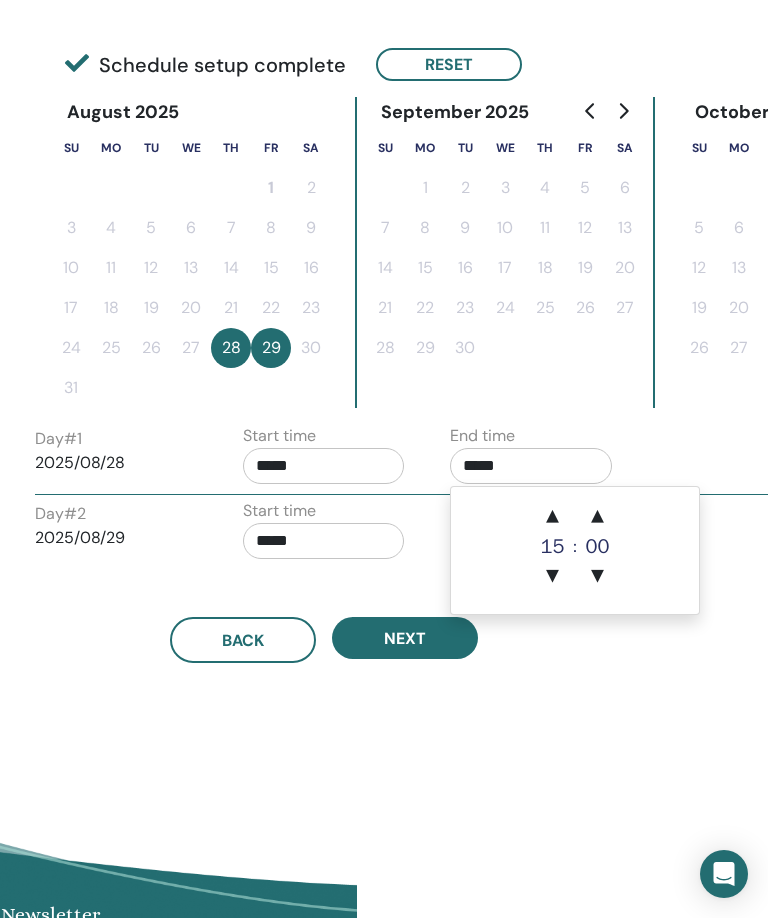 scroll, scrollTop: 433, scrollLeft: 411, axis: both 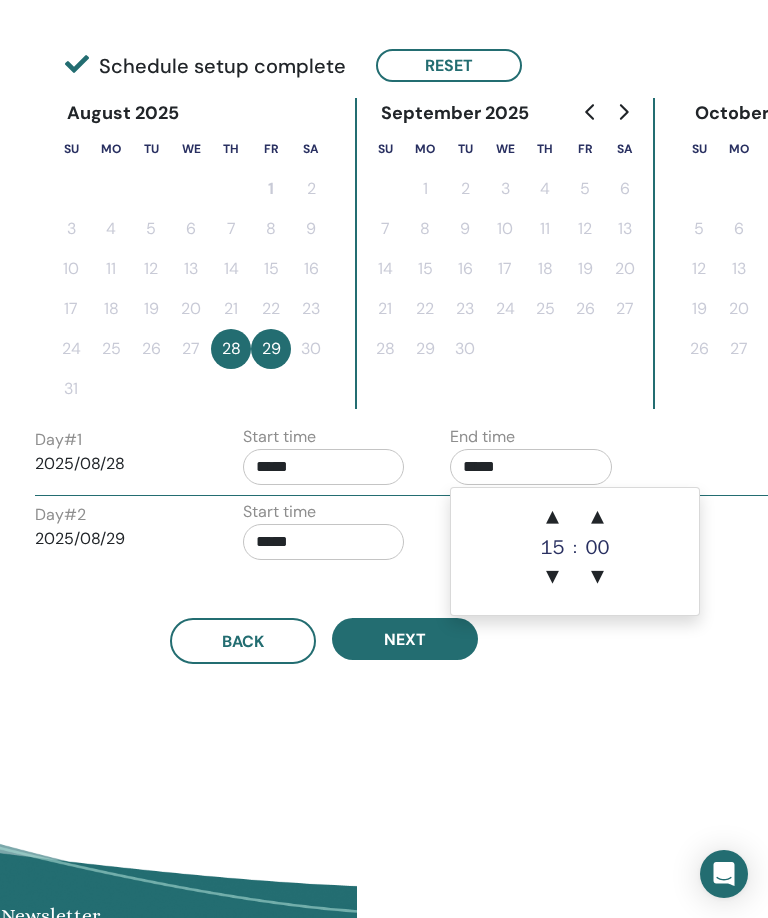 click on "▲" at bounding box center (553, 518) 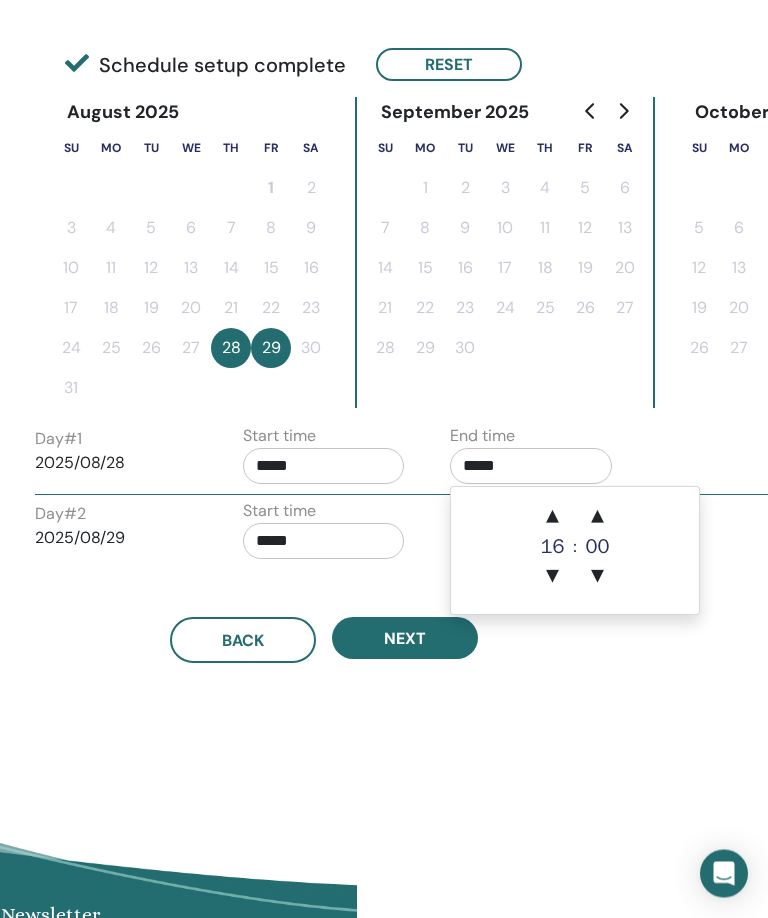 click on "▲" at bounding box center [553, 518] 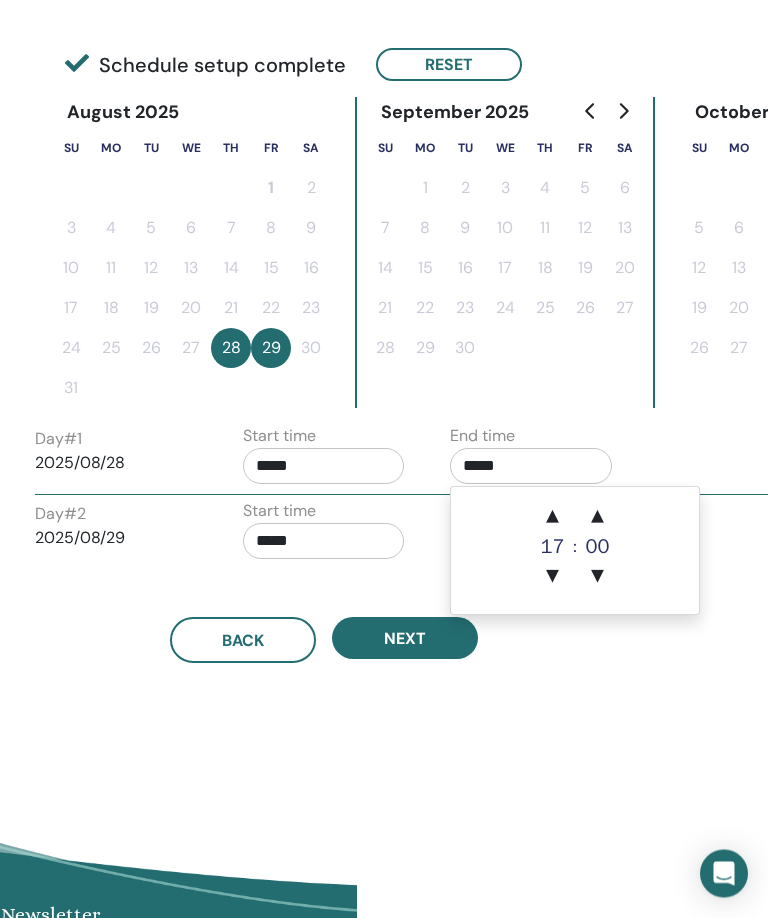 scroll, scrollTop: 434, scrollLeft: 411, axis: both 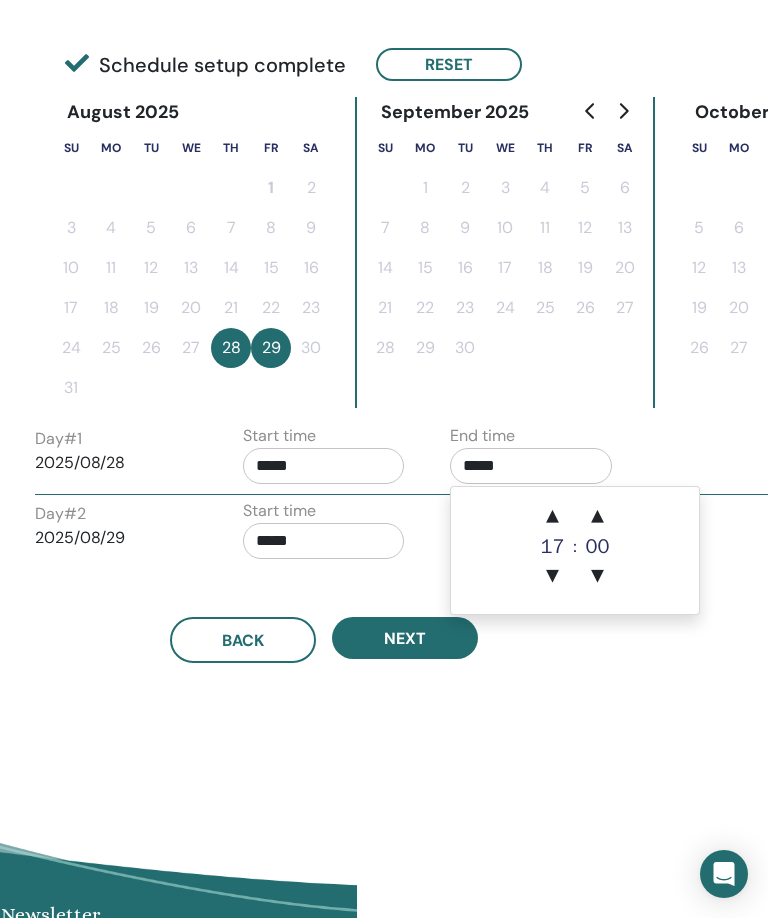 click on "▲" at bounding box center (553, 517) 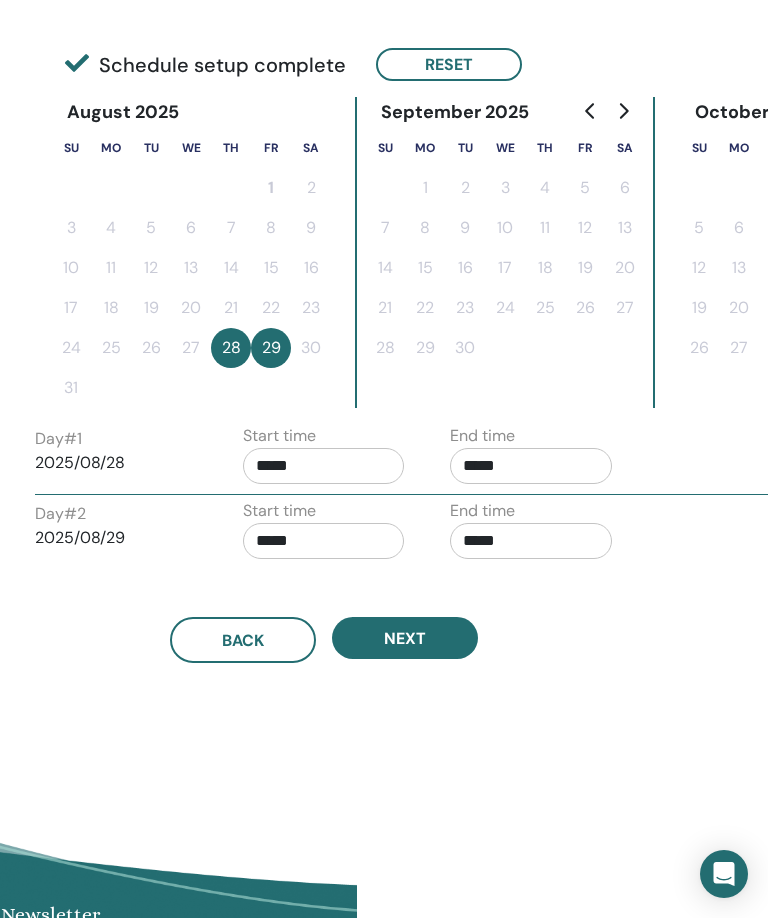 click on "Time Zone Time Zone (GMT-4) US/Eastern Seminar Date and Time Start date End date Done Schedule setup complete Reset August 2025 Su Mo Tu We Th Fr Sa 1 2 3 4 5 6 7 8 9 10 11 12 13 14 15 16 17 18 19 20 21 22 23 24 25 26 27 28 29 30 31 September 2025 Su Mo Tu We Th Fr Sa 1 2 3 4 5 6 7 8 9 10 11 12 13 14 15 16 17 18 19 20 21 22 23 24 25 26 27 28 29 30 October 2025 Su Mo Tu We Th Fr Sa 1 2 3 4 5 6 7 8 9 10 11 12 13 14 15 16 17 18 19 20 21 22 23 24 25 26 27 28 29 30 31 Day  # 1 2025/08/28 Start time ***** End time ***** Day  # 2 2025/08/29 Start time ***** End time ***** Back Next" at bounding box center (389, 286) 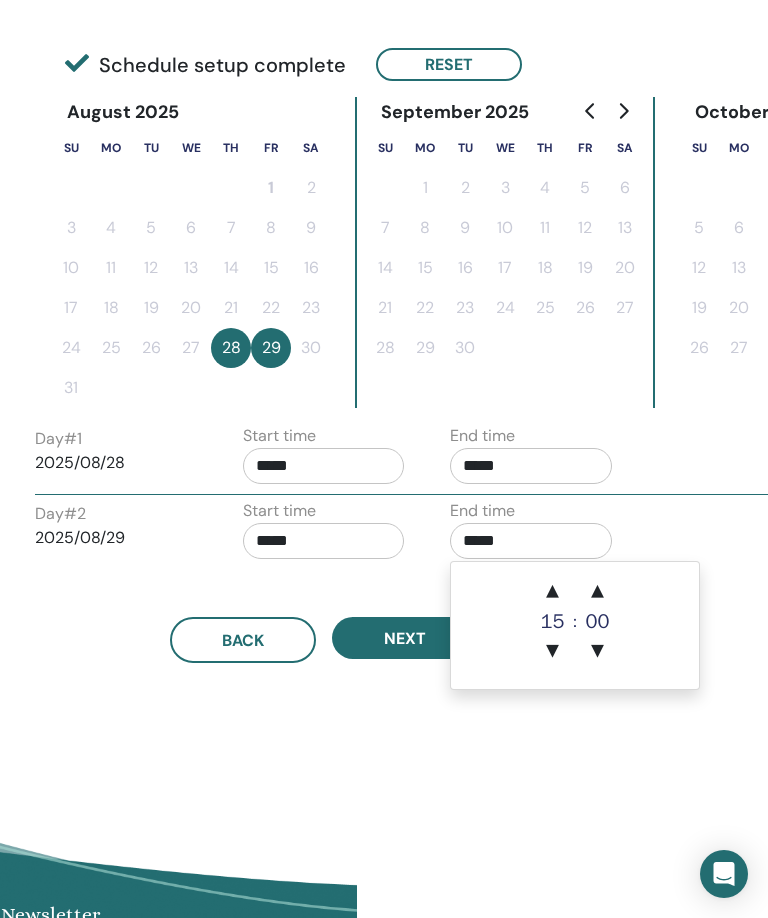 scroll, scrollTop: 433, scrollLeft: 411, axis: both 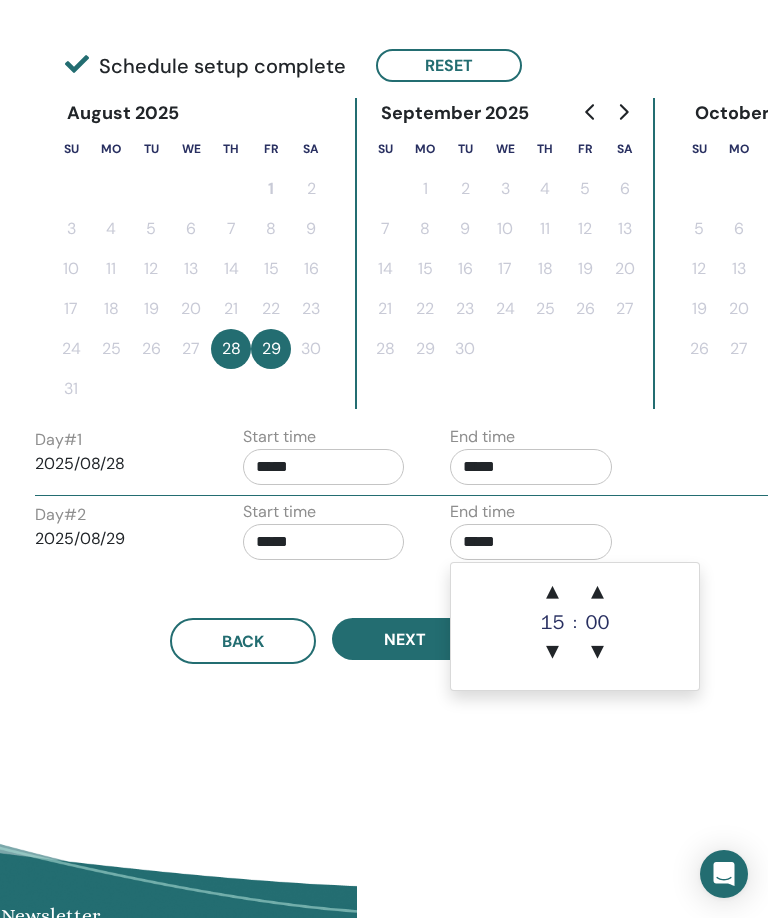 click on "▲" at bounding box center (553, 593) 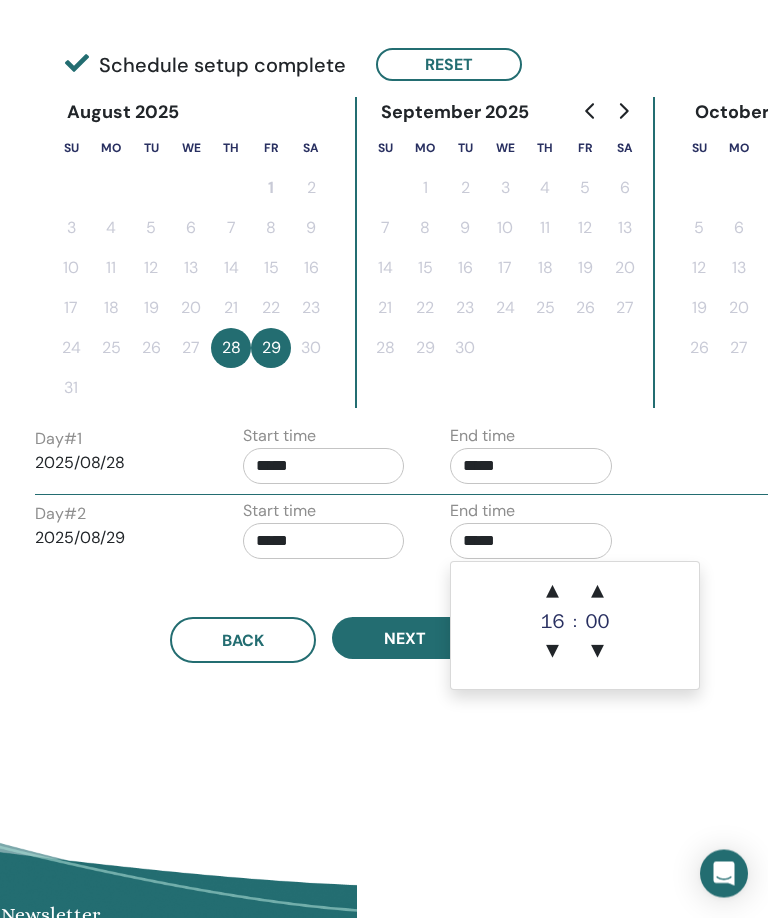 click on "▲" at bounding box center [553, 593] 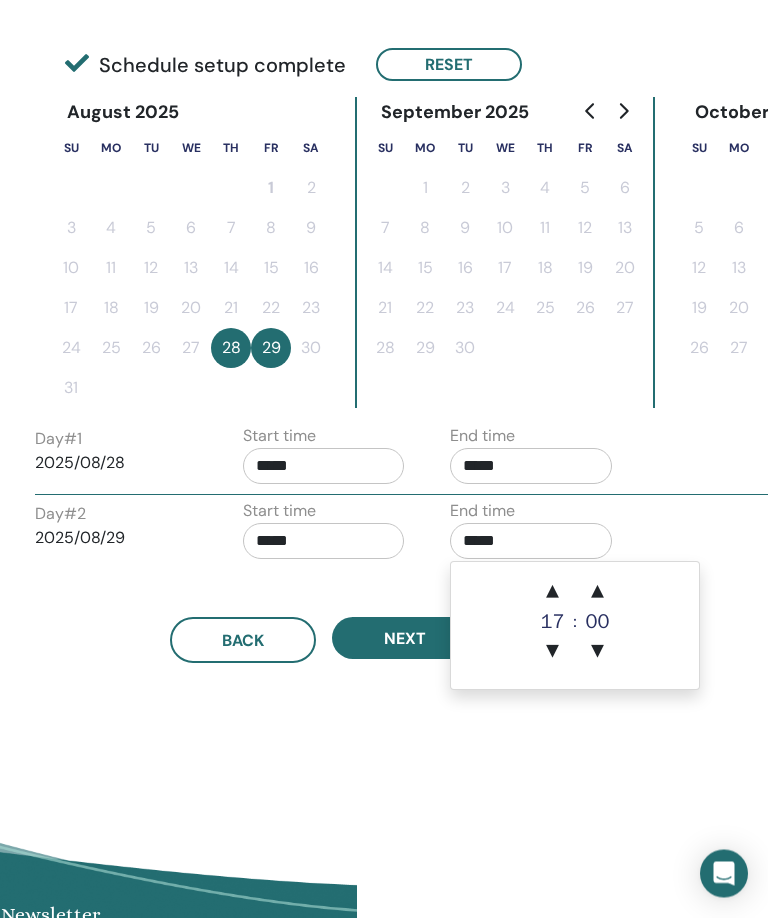 scroll, scrollTop: 434, scrollLeft: 411, axis: both 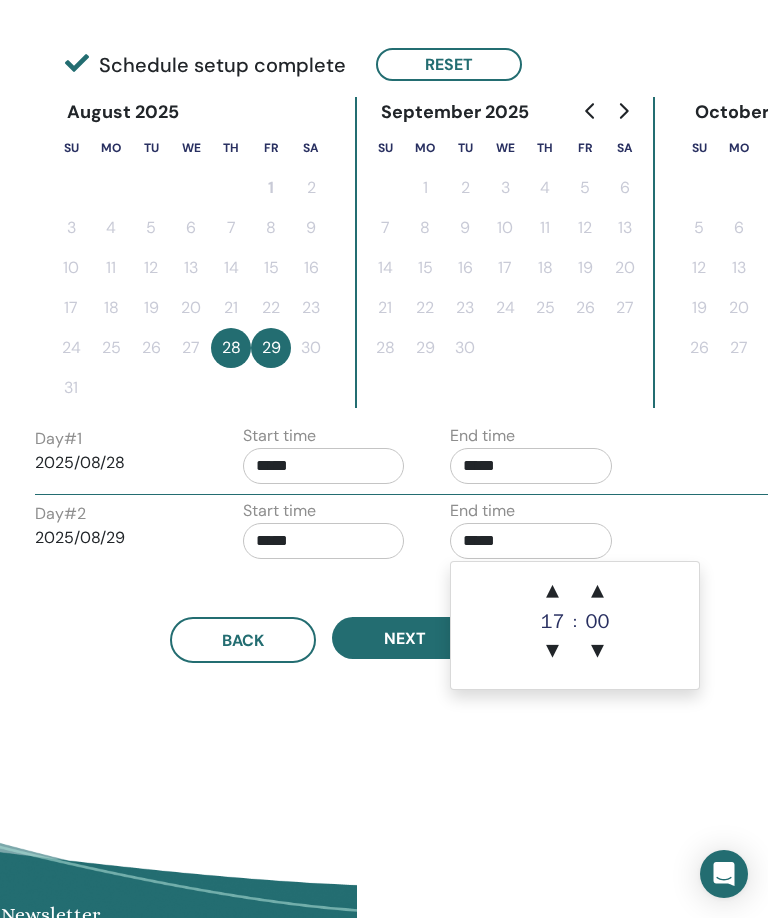click on "▲" at bounding box center (553, 592) 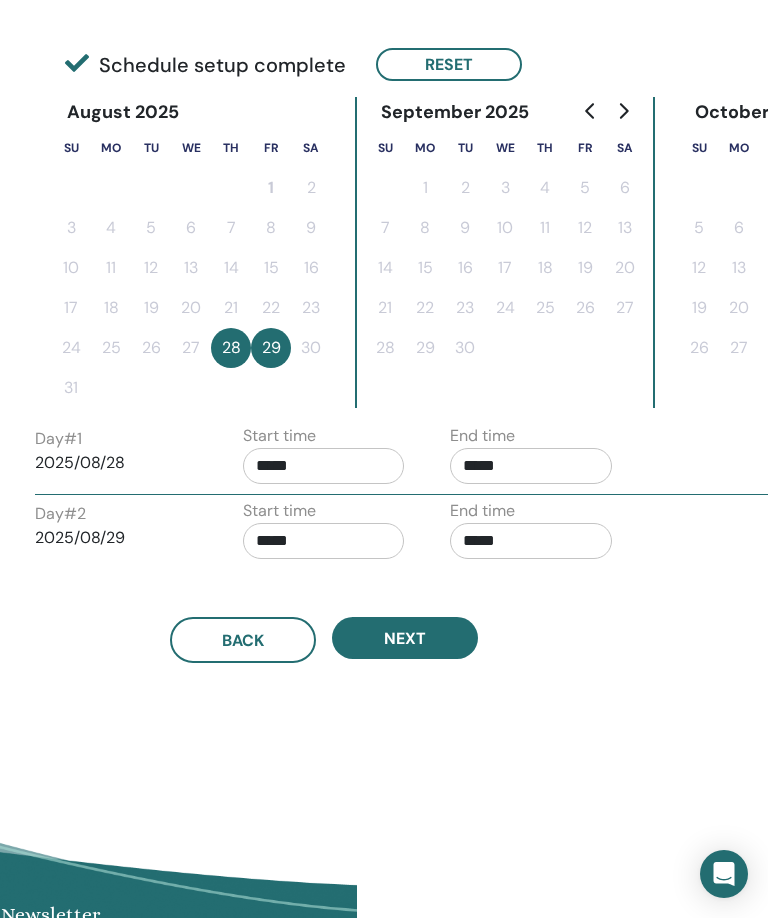 click on "Time Zone Time Zone (GMT-4) US/Eastern Seminar Date and Time Start date End date Done Schedule setup complete Reset August 2025 Su Mo Tu We Th Fr Sa 1 2 3 4 5 6 7 8 9 10 11 12 13 14 15 16 17 18 19 20 21 22 23 24 25 26 27 28 29 30 31 September 2025 Su Mo Tu We Th Fr Sa 1 2 3 4 5 6 7 8 9 10 11 12 13 14 15 16 17 18 19 20 21 22 23 24 25 26 27 28 29 30 October 2025 Su Mo Tu We Th Fr Sa 1 2 3 4 5 6 7 8 9 10 11 12 13 14 15 16 17 18 19 20 21 22 23 24 25 26 27 28 29 30 31 Day  # 1 2025/08/28 Start time ***** End time ***** Day  # 2 2025/08/29 Start time ***** End time ***** Back Next" at bounding box center [389, 286] 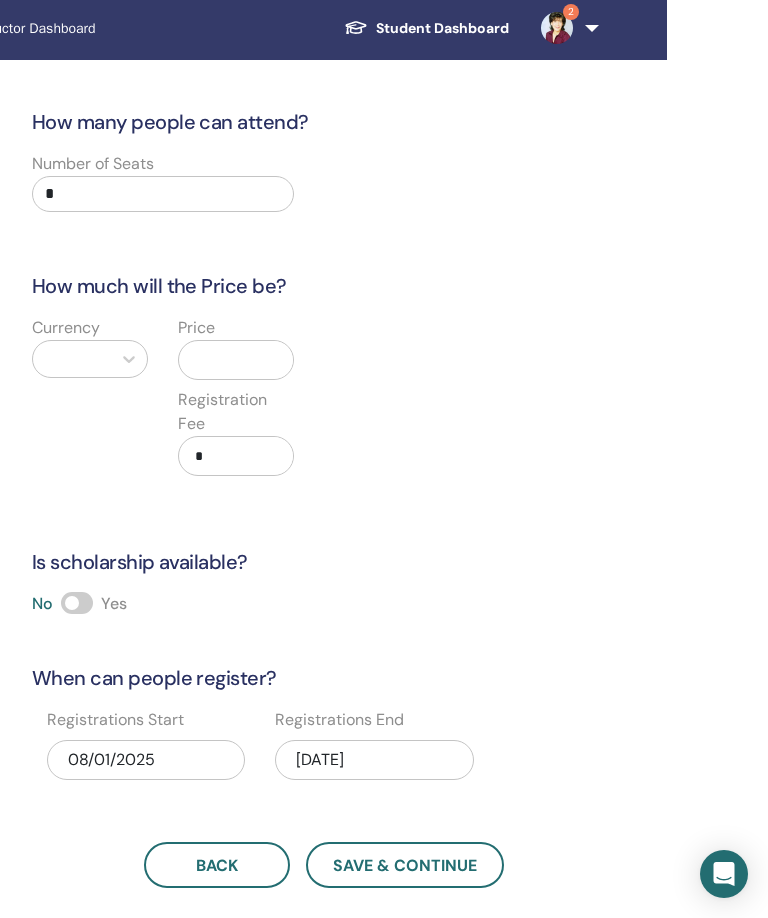 scroll, scrollTop: 0, scrollLeft: 411, axis: horizontal 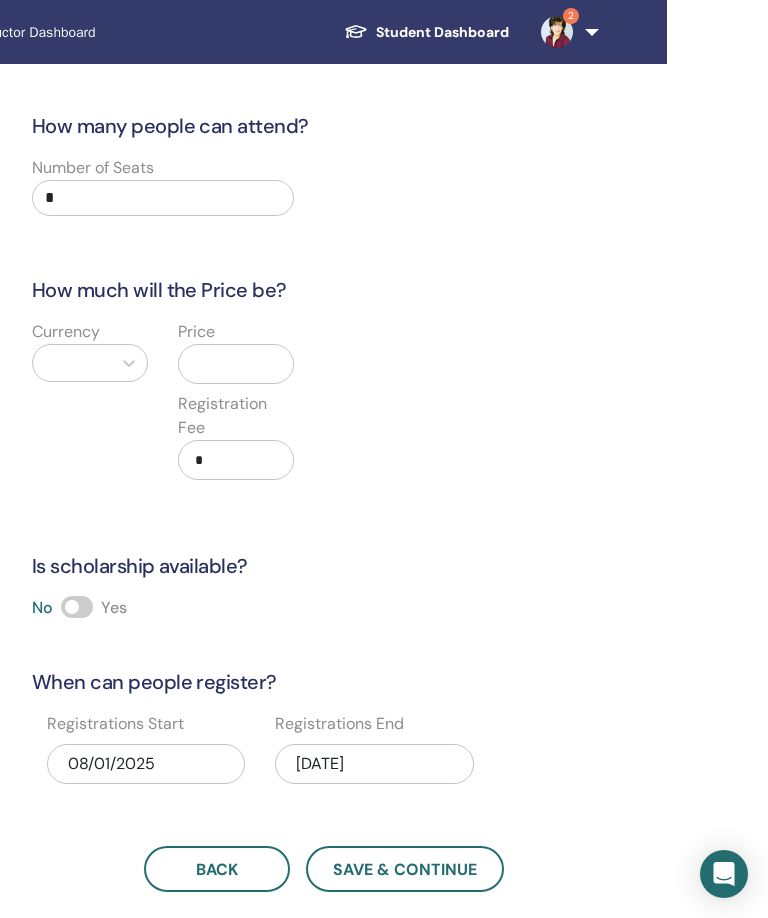 click on "*" at bounding box center (163, 198) 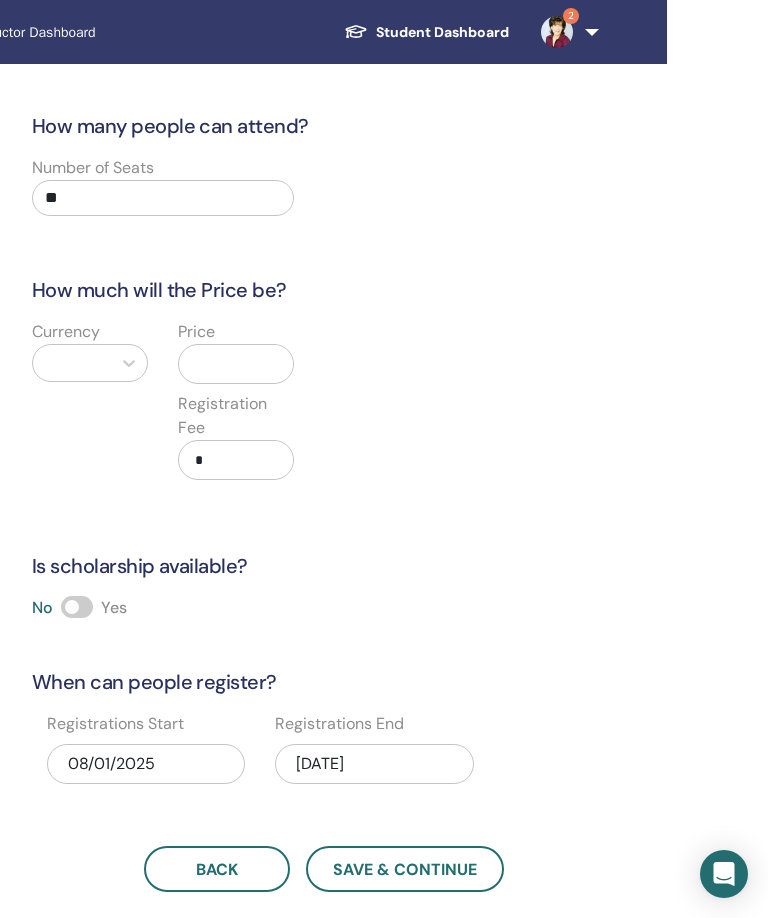 type on "**" 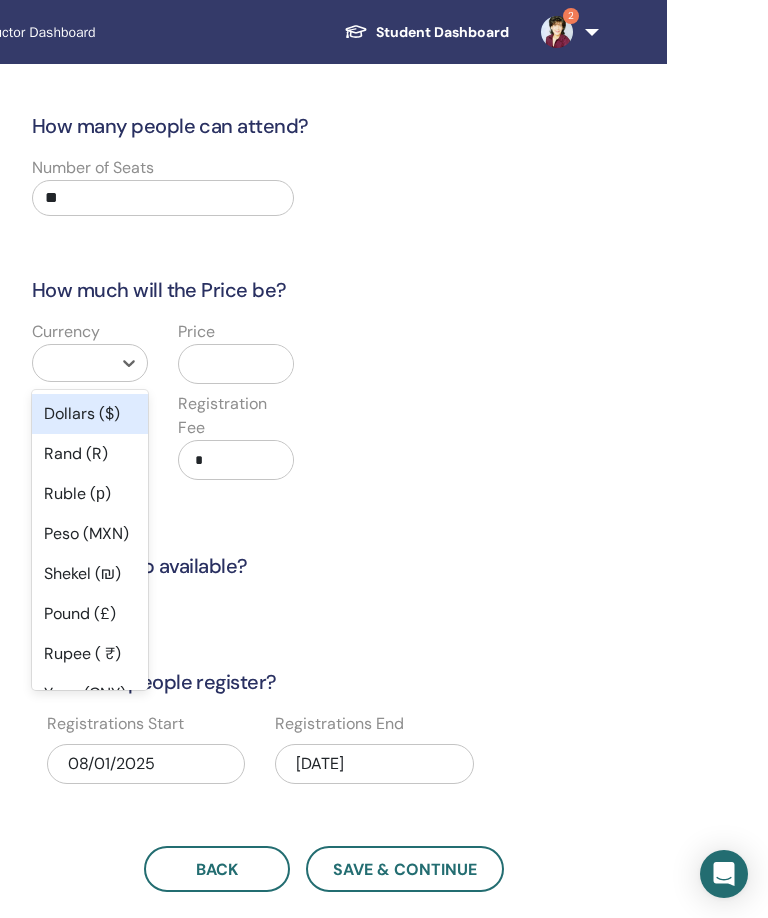 click on "Dollars ($)" at bounding box center [90, 414] 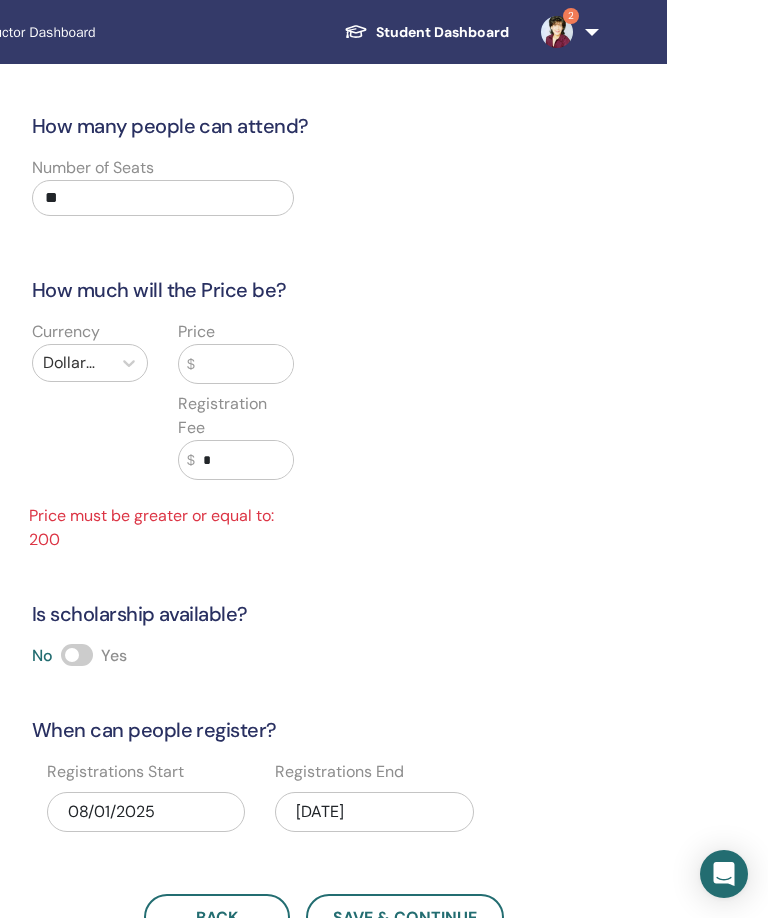 click at bounding box center (244, 364) 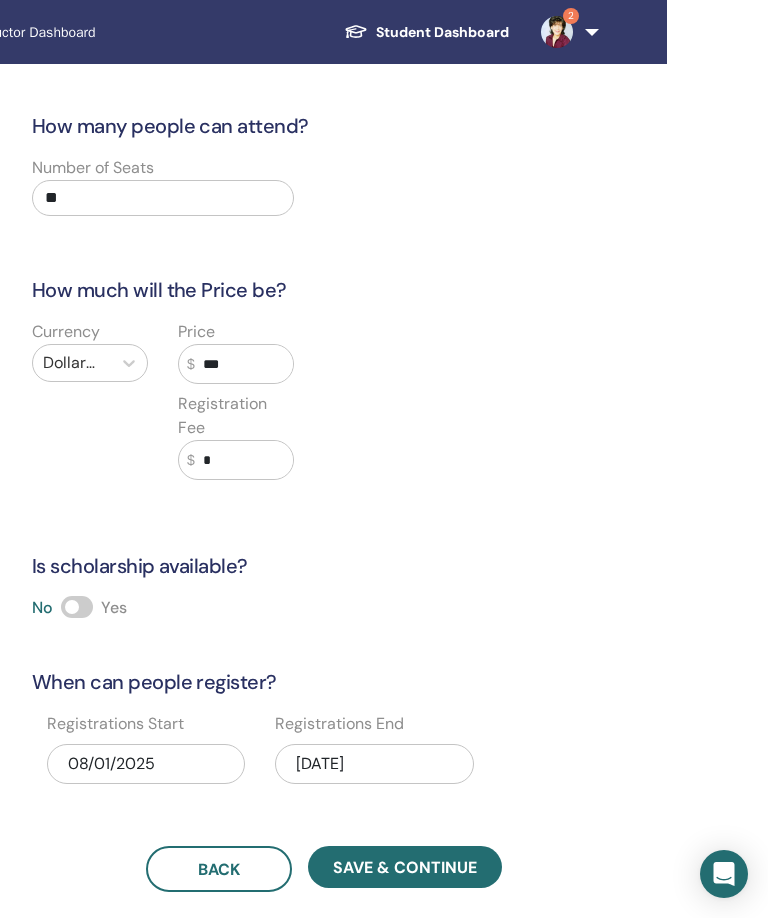 type on "***" 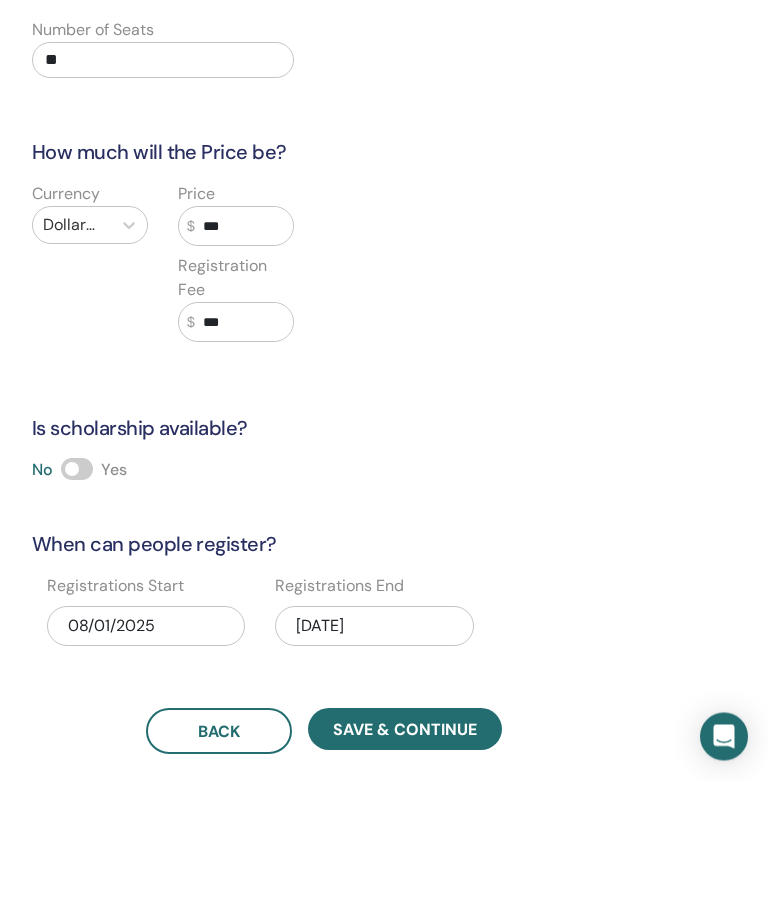 type on "***" 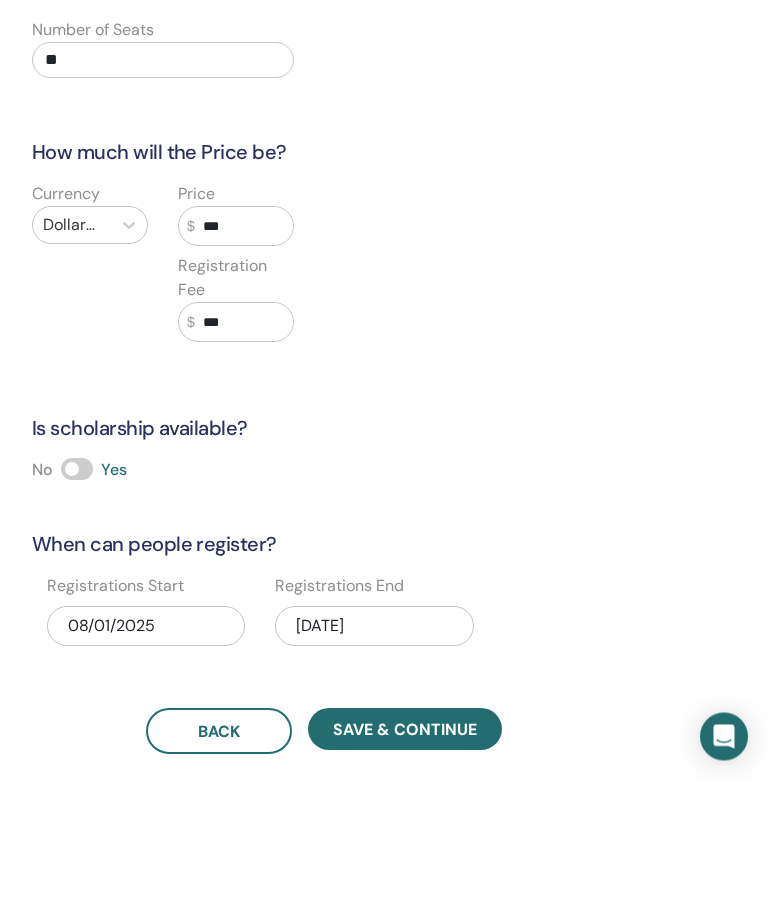 scroll, scrollTop: 138, scrollLeft: 411, axis: both 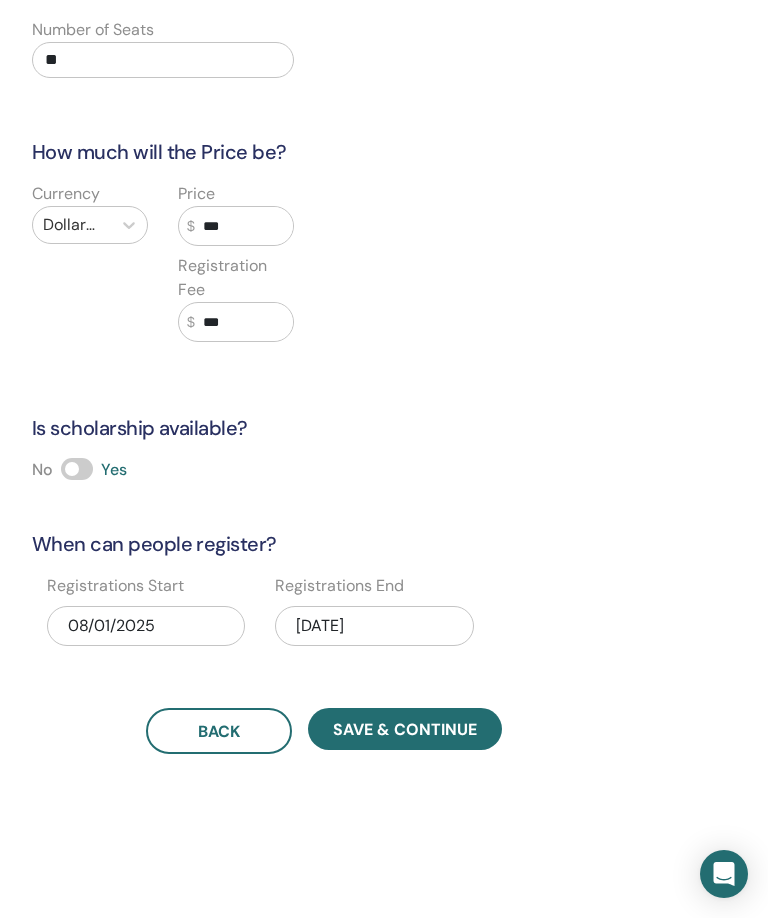 click on "08/29/2025" at bounding box center [374, 626] 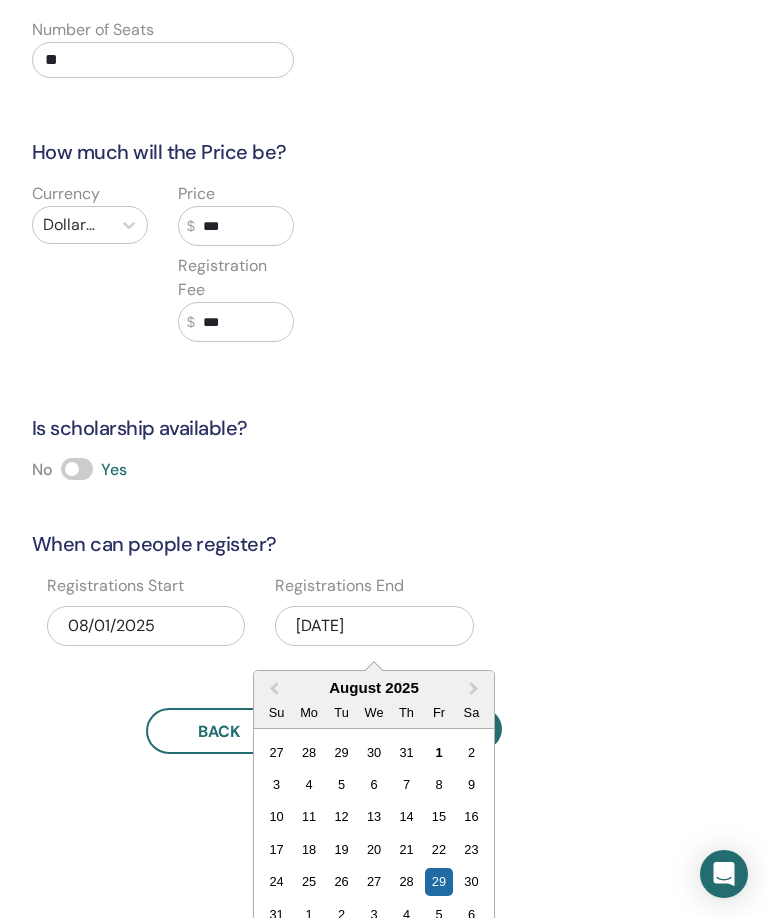 click on "31" at bounding box center (276, 914) 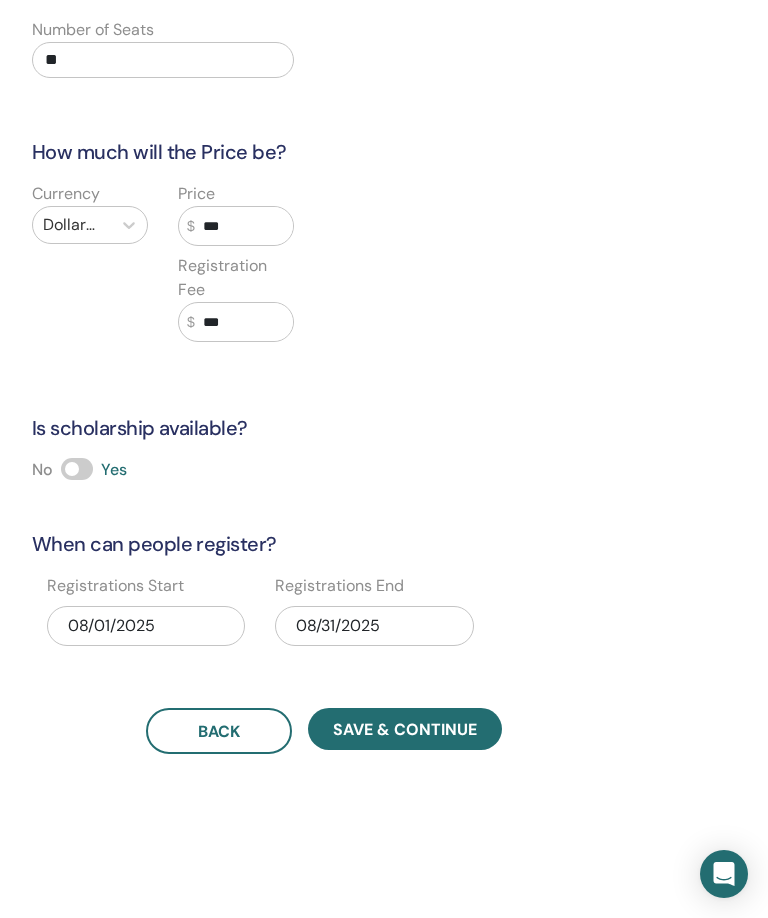 click on "Save & Continue" at bounding box center (405, 729) 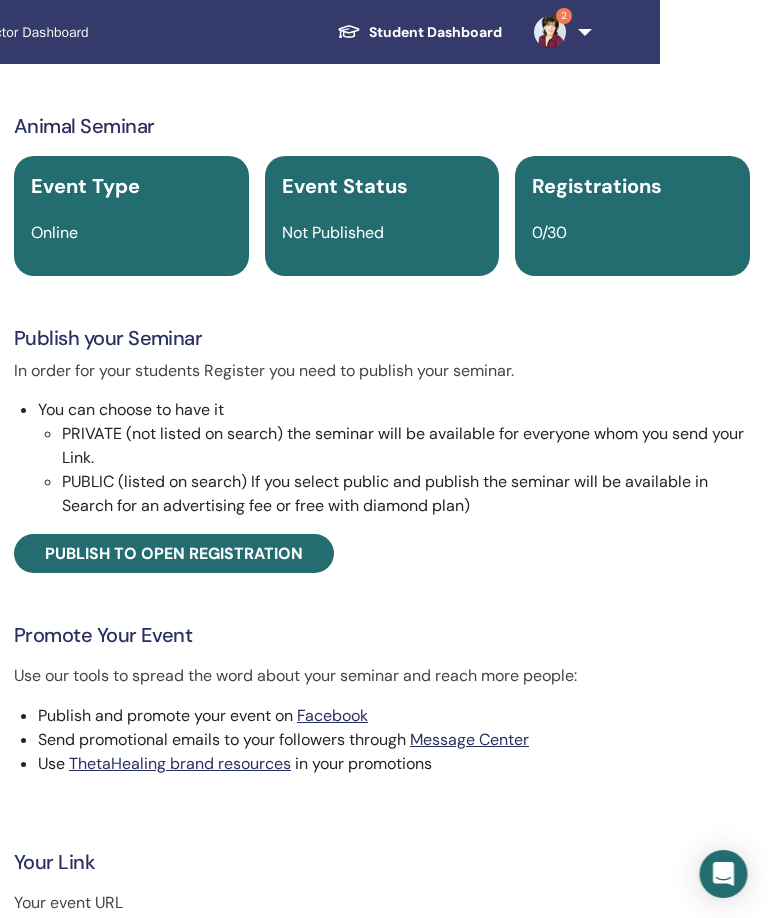 scroll, scrollTop: 0, scrollLeft: 418, axis: horizontal 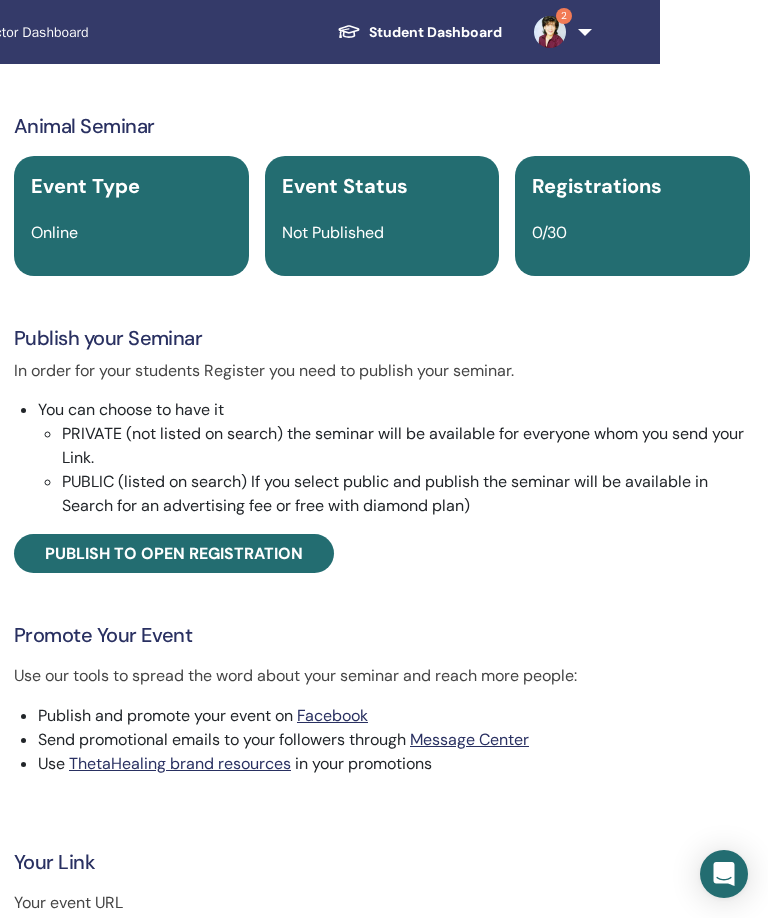 click on "Publish to open registration" at bounding box center (174, 553) 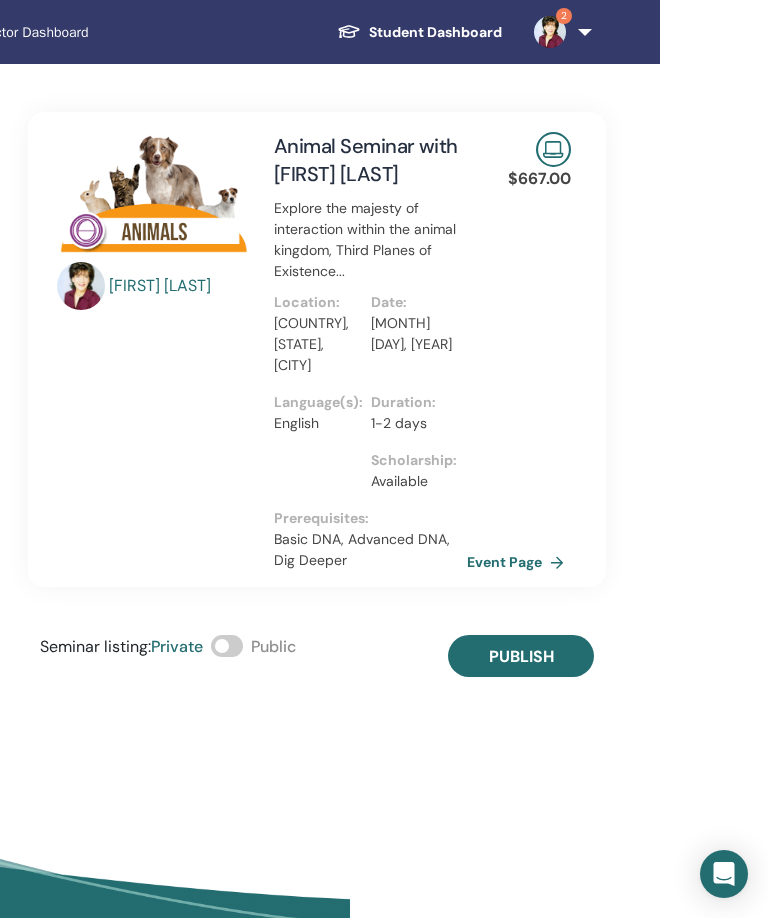 click at bounding box center [227, 646] 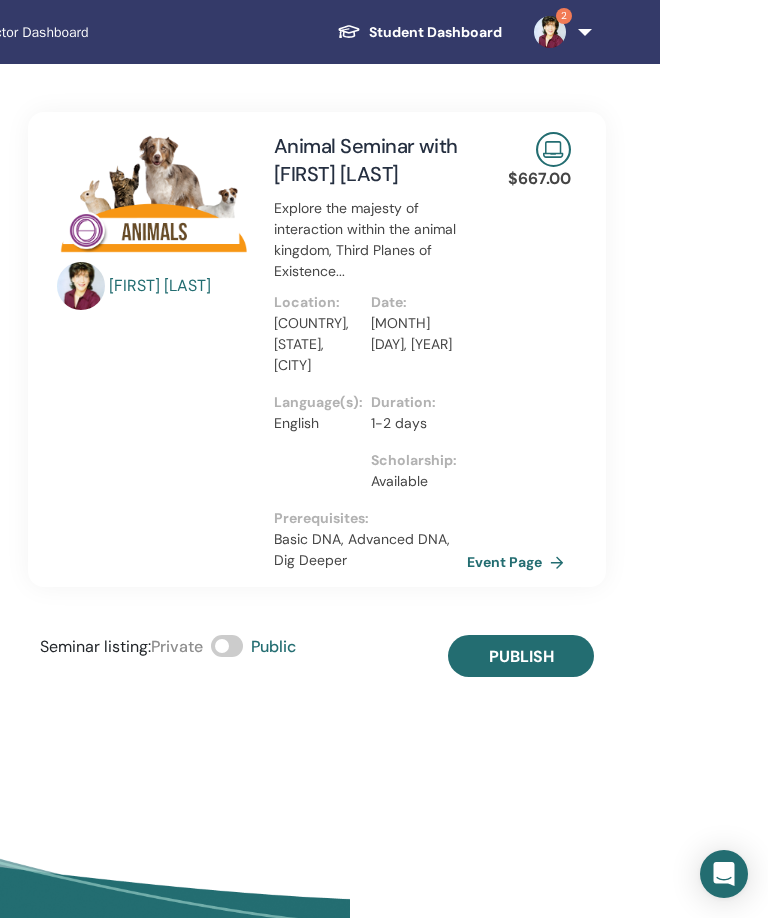 click on "Publish" at bounding box center [521, 656] 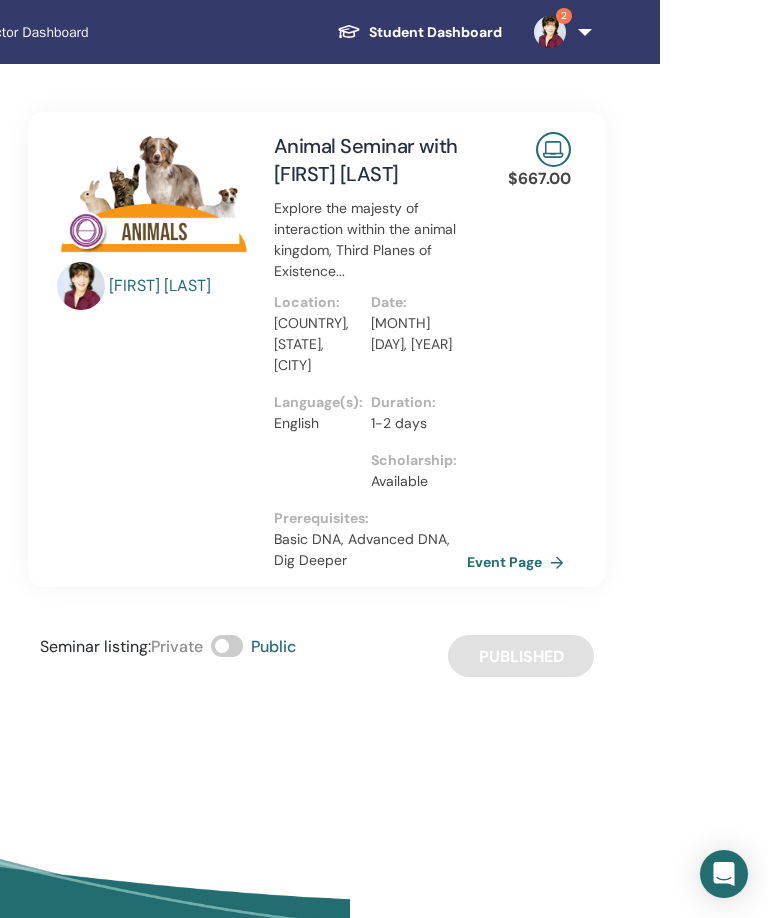 click on "2" at bounding box center [559, 32] 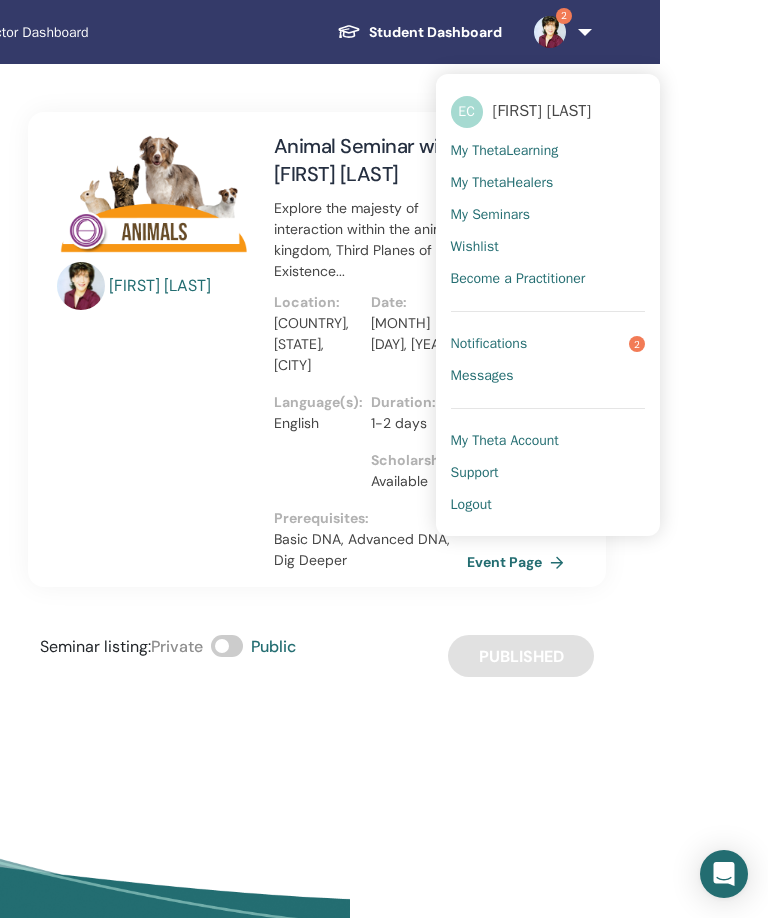 click on "EC Ellen Cohen My ThetaLearning My ThetaHealers My Seminars Wishlist Become a Practitioner Notifications 2 Messages My Theta Account Support Logout" at bounding box center (548, 305) 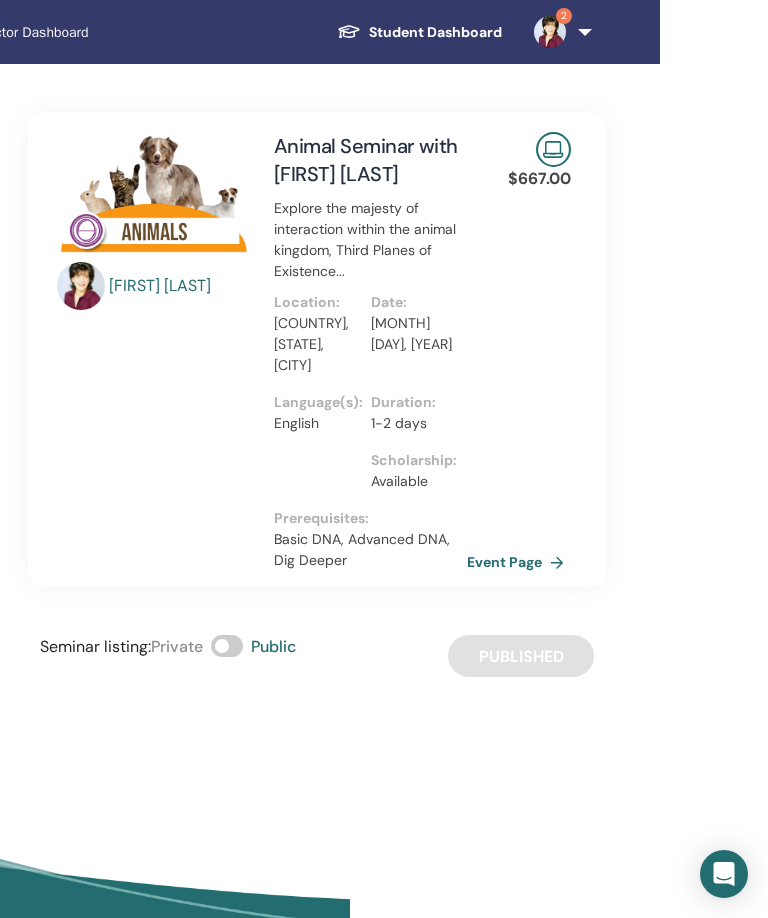 click on "2" at bounding box center (559, 32) 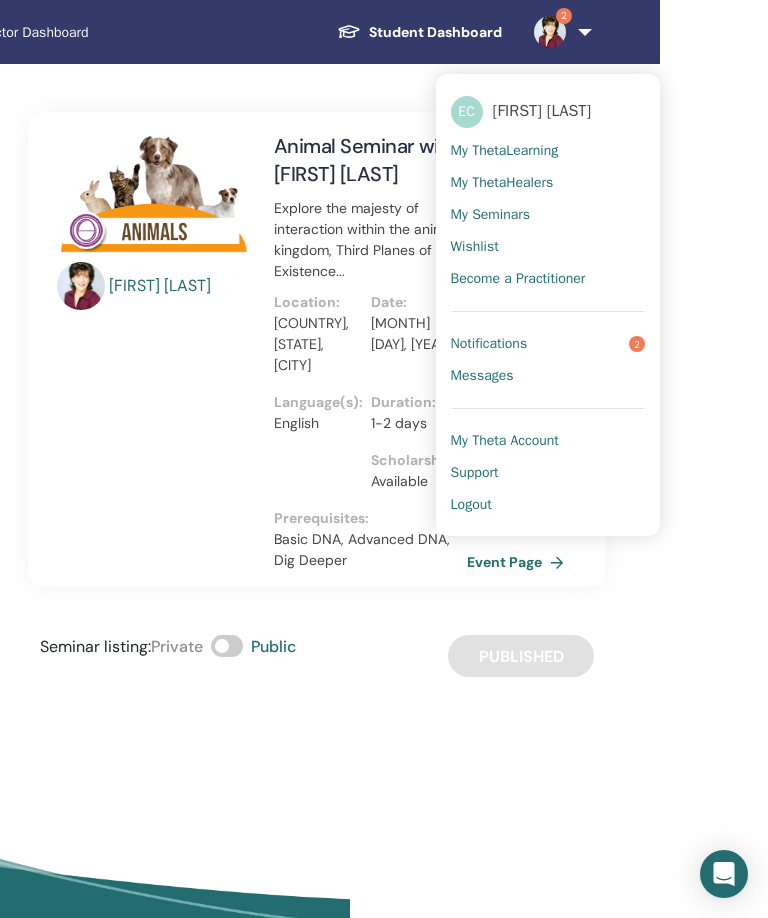 click on "Notifications 2" at bounding box center (548, 344) 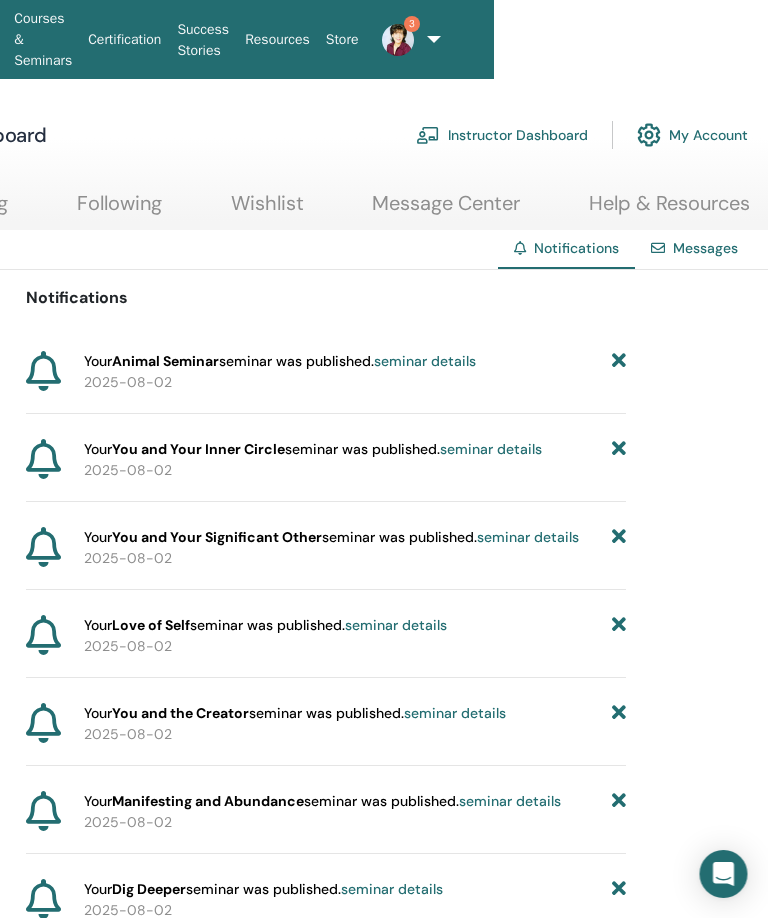 scroll, scrollTop: 0, scrollLeft: 274, axis: horizontal 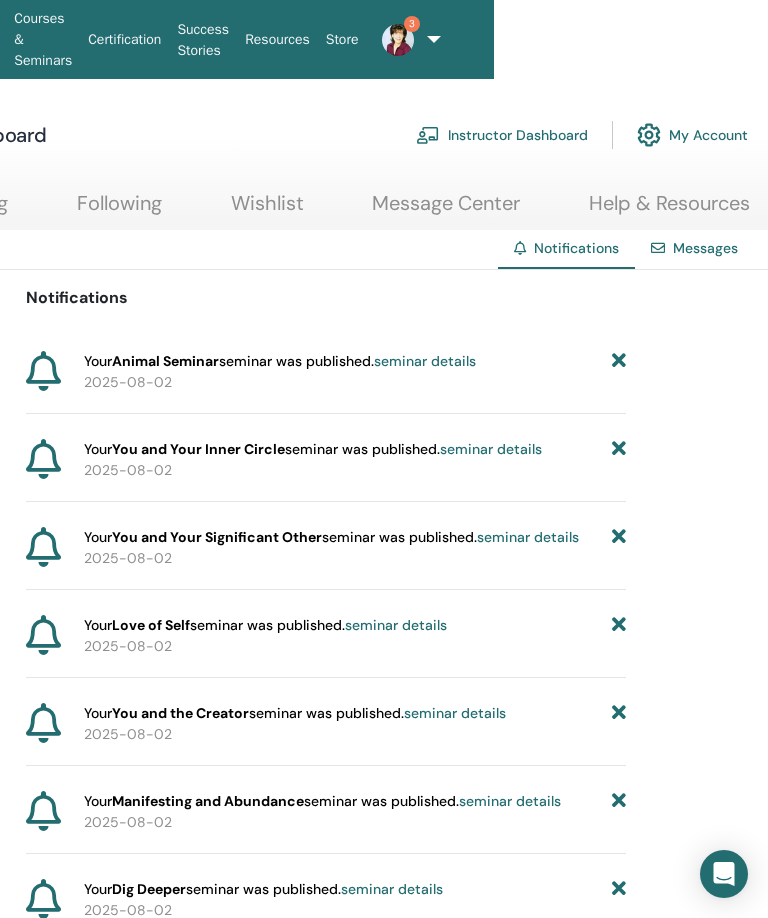 click on "Instructor Dashboard" at bounding box center (502, 135) 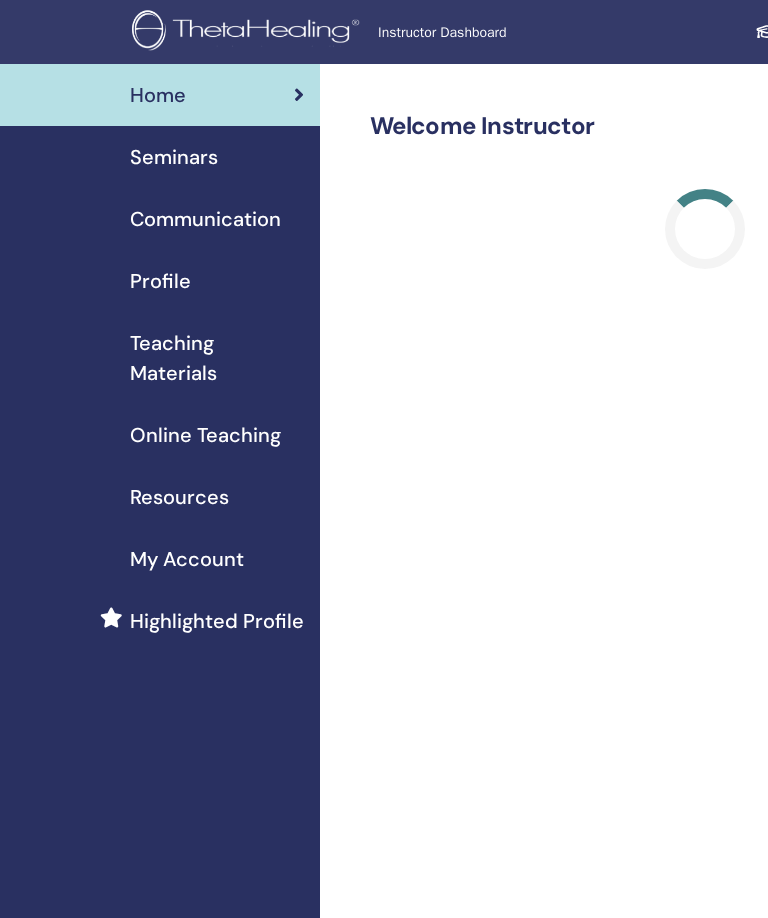 scroll, scrollTop: 0, scrollLeft: 0, axis: both 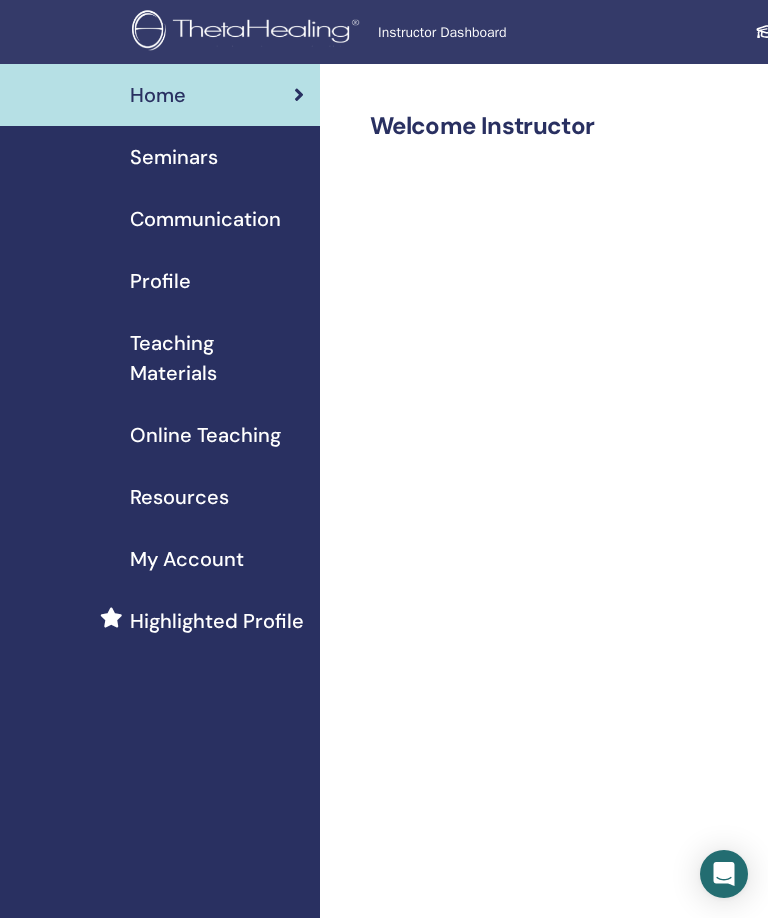 click on "Seminars" at bounding box center [174, 157] 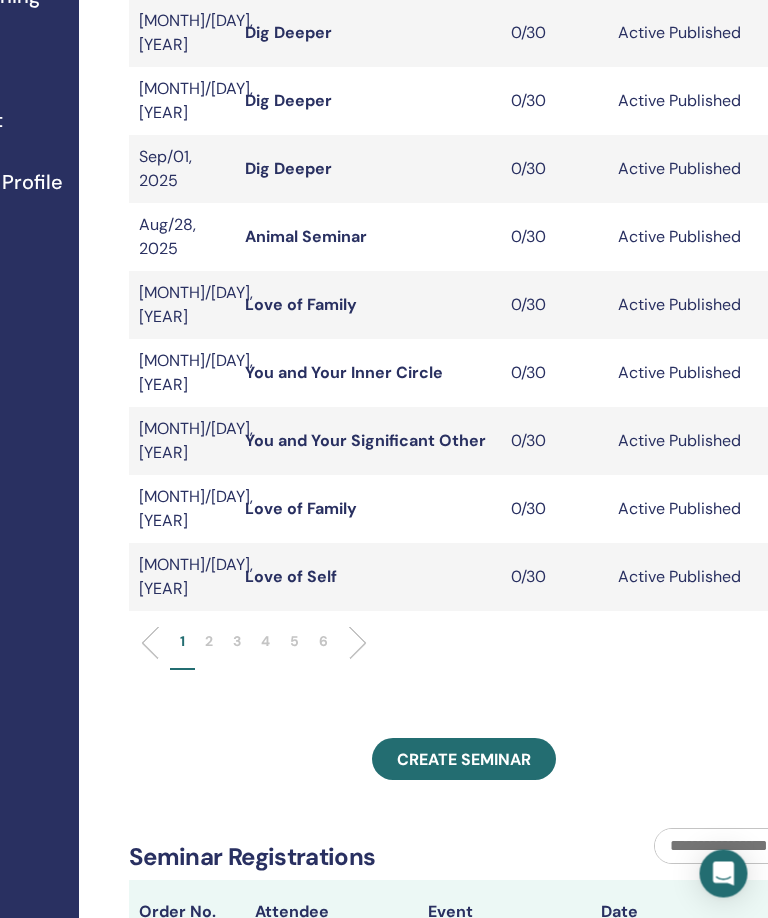 scroll, scrollTop: 439, scrollLeft: 241, axis: both 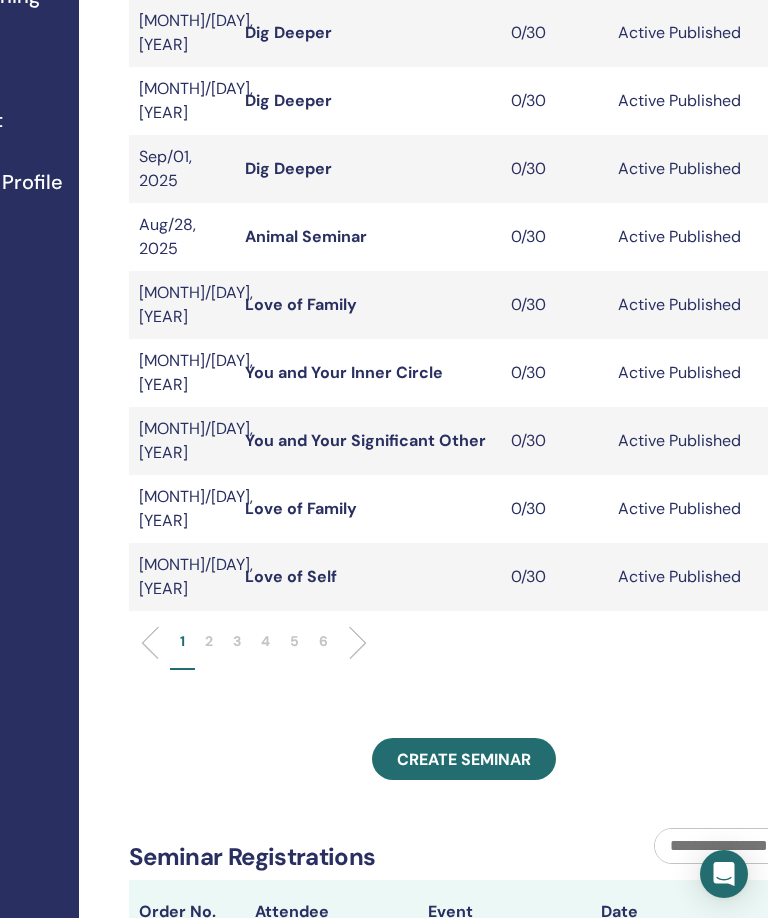 click on "Create seminar" at bounding box center [464, 759] 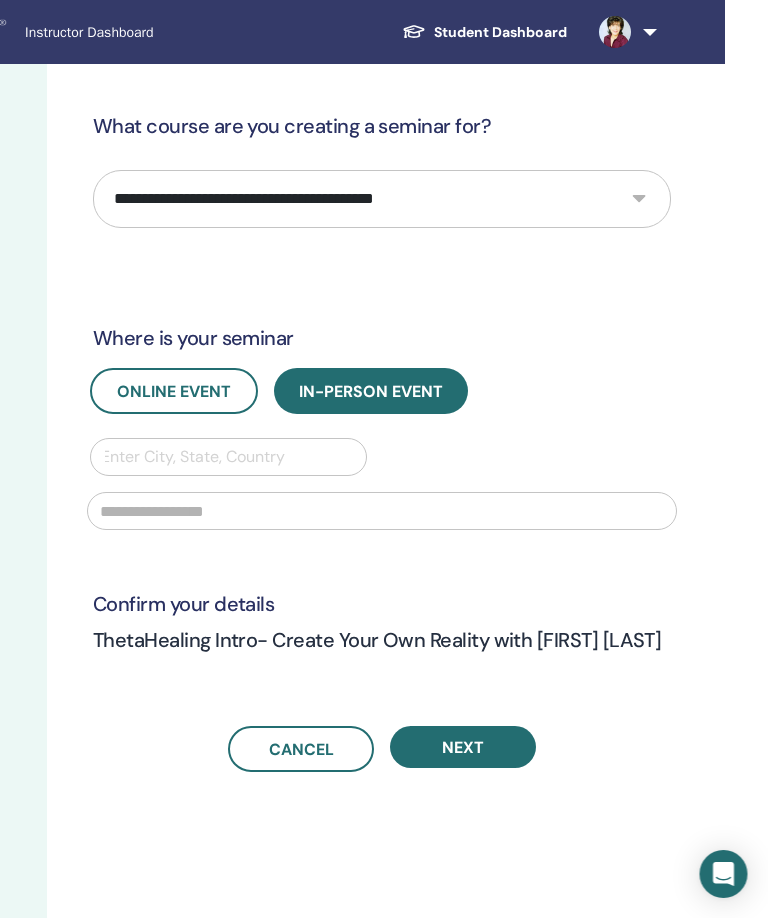 scroll, scrollTop: 0, scrollLeft: 353, axis: horizontal 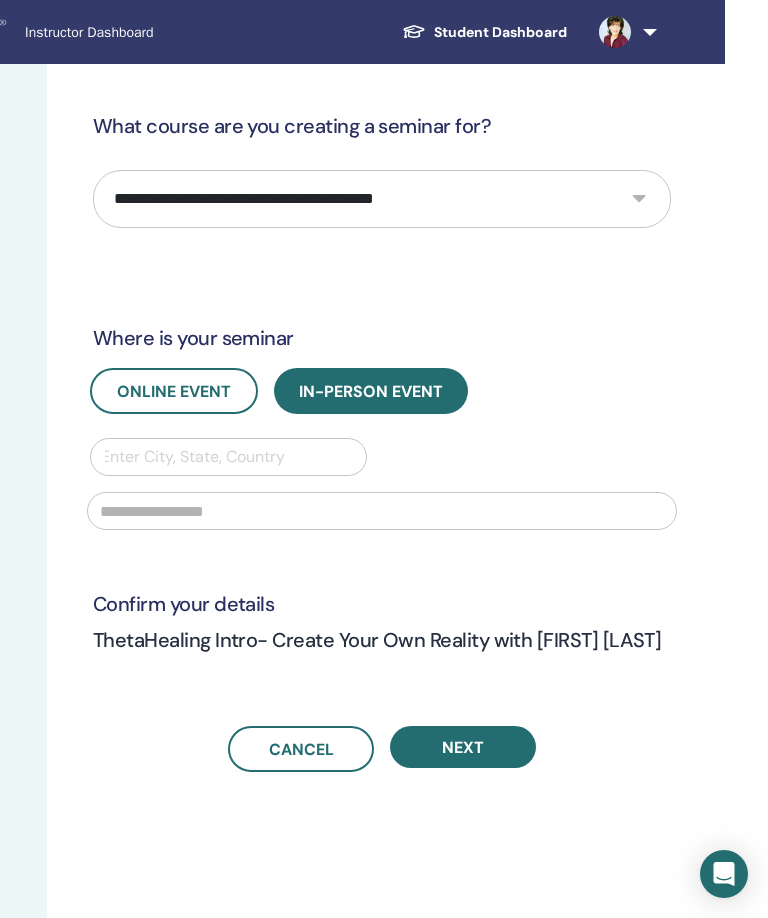 click on "**********" at bounding box center [382, 199] 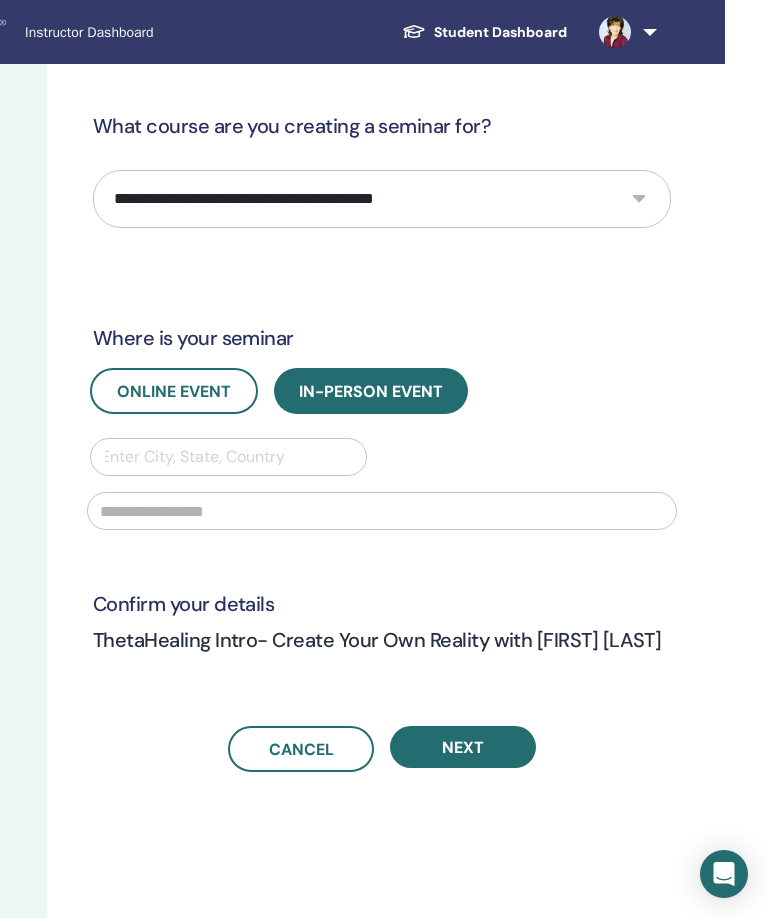 select on "**" 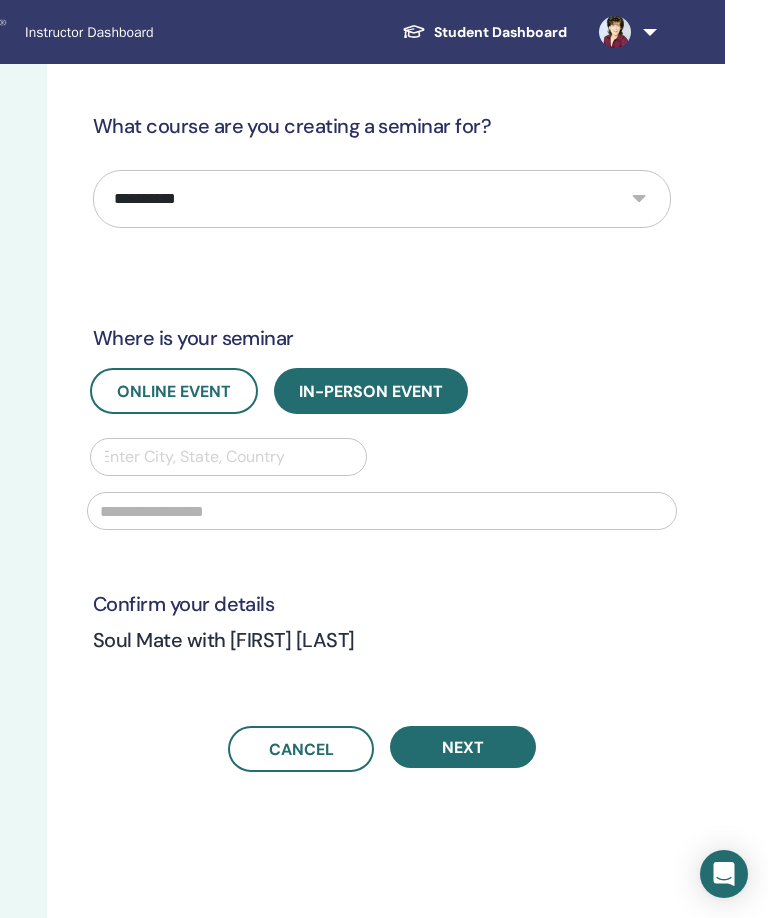 click on "Online Event" at bounding box center (174, 391) 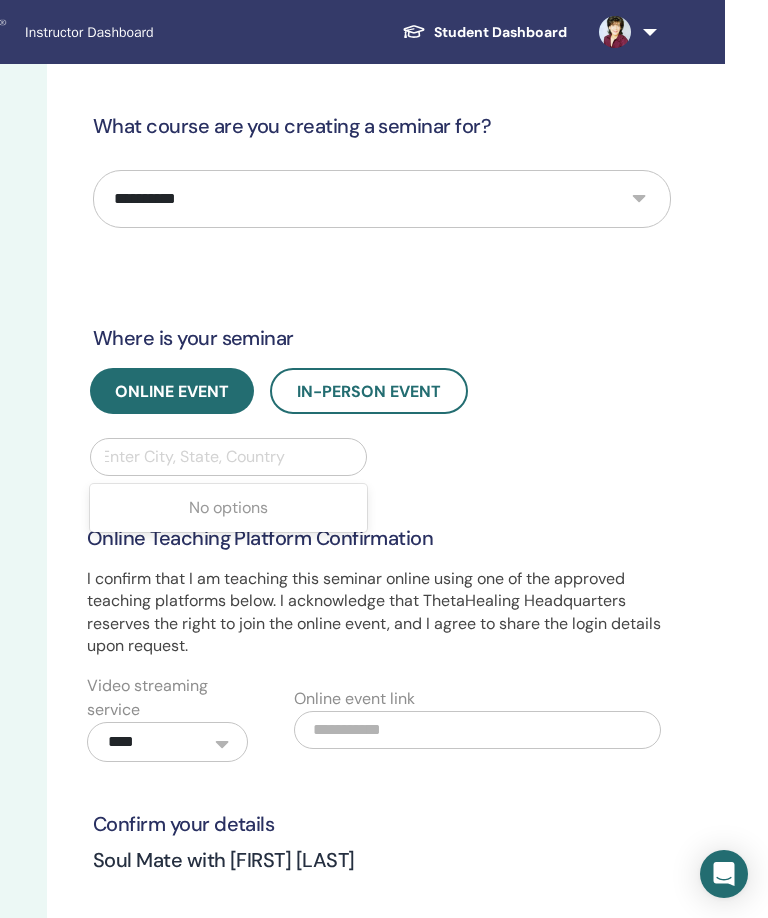 scroll, scrollTop: 0, scrollLeft: 352, axis: horizontal 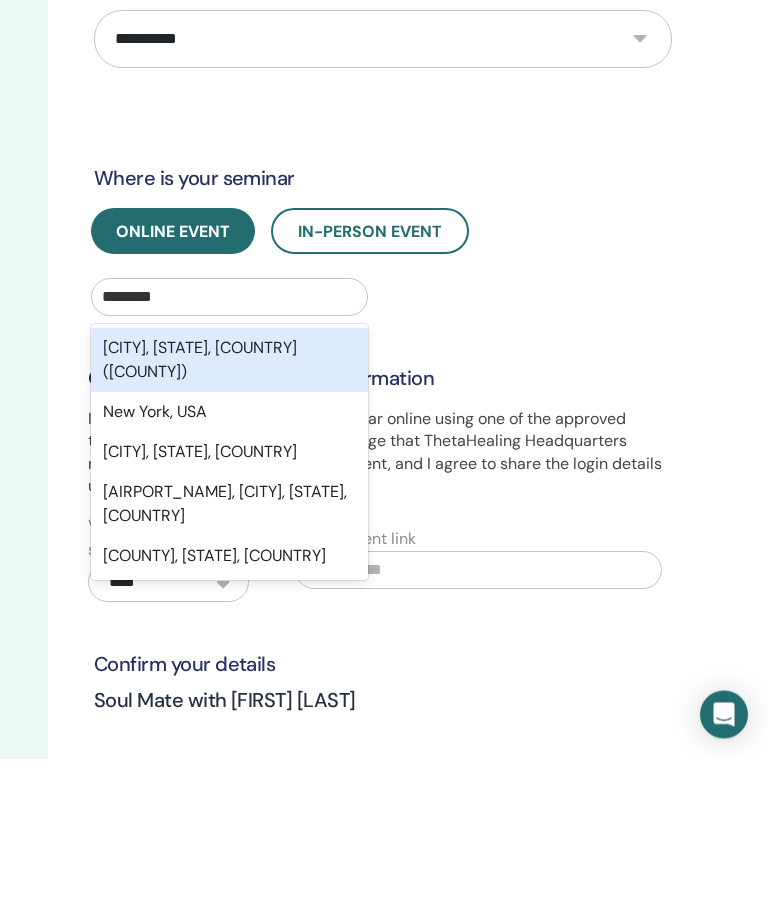 click on "New York, NY, USA" at bounding box center [229, 612] 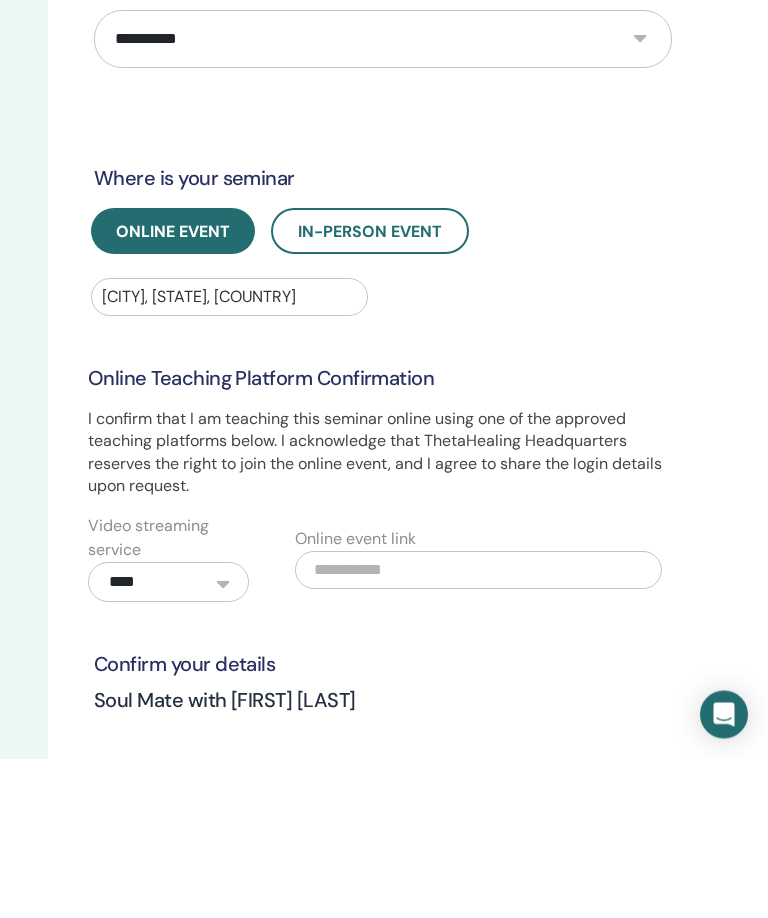 scroll, scrollTop: 160, scrollLeft: 353, axis: both 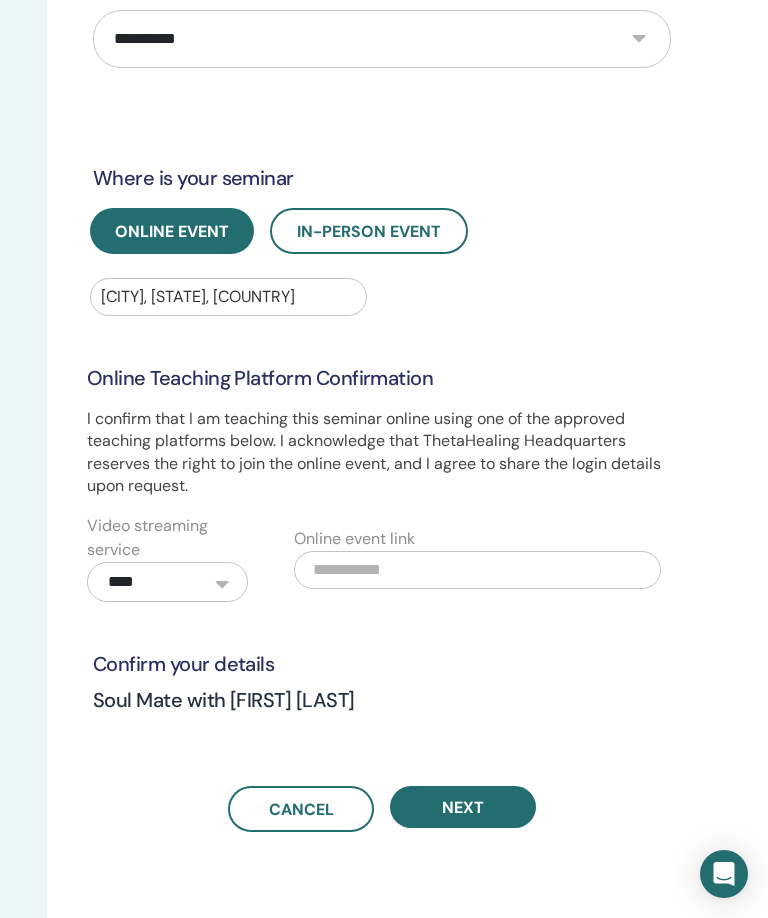 click on "Next" at bounding box center (463, 807) 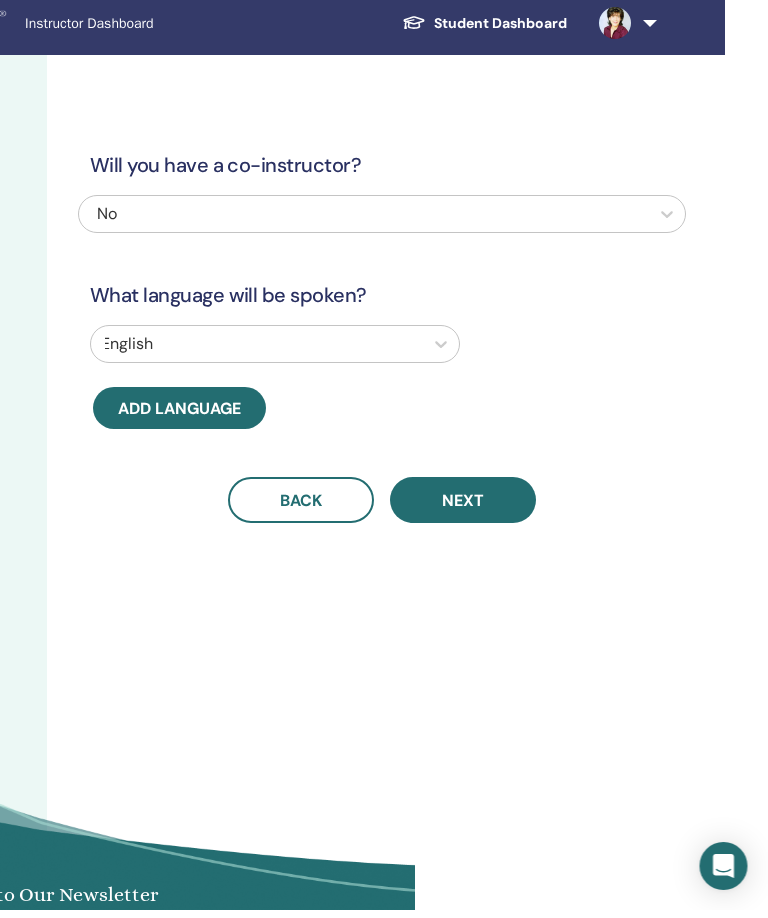 scroll, scrollTop: 0, scrollLeft: 352, axis: horizontal 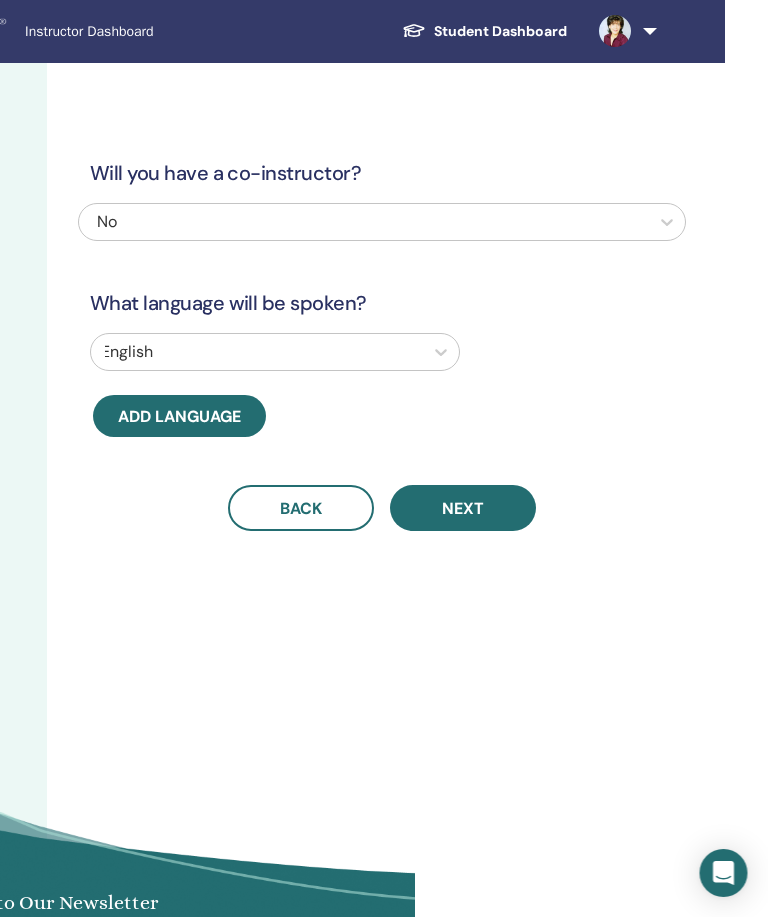 click on "Next" at bounding box center (464, 509) 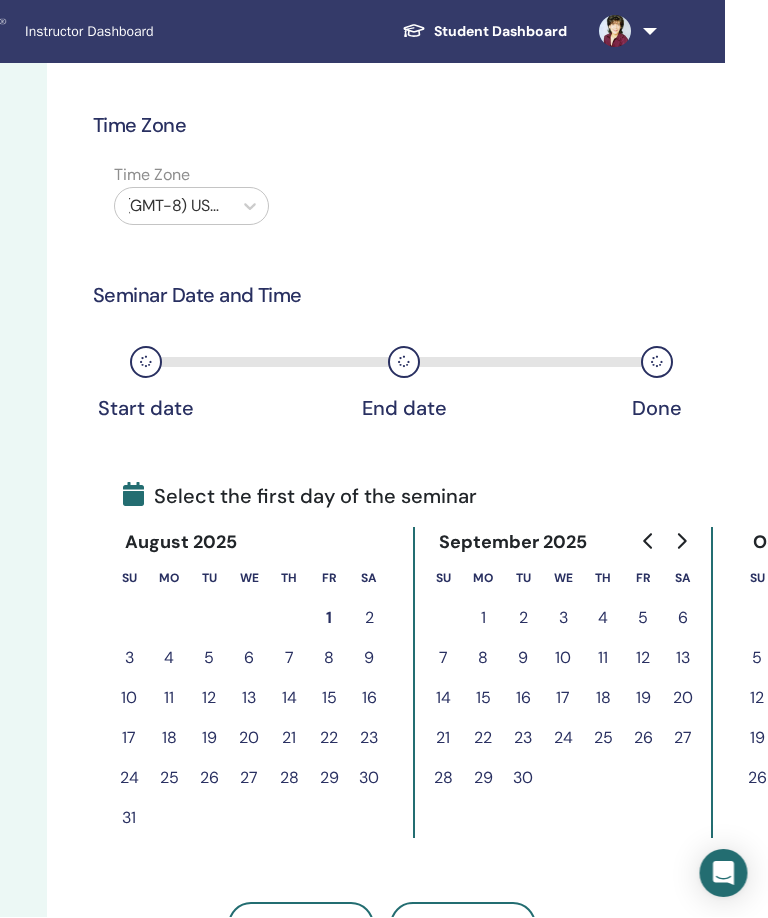 scroll, scrollTop: 1, scrollLeft: 353, axis: both 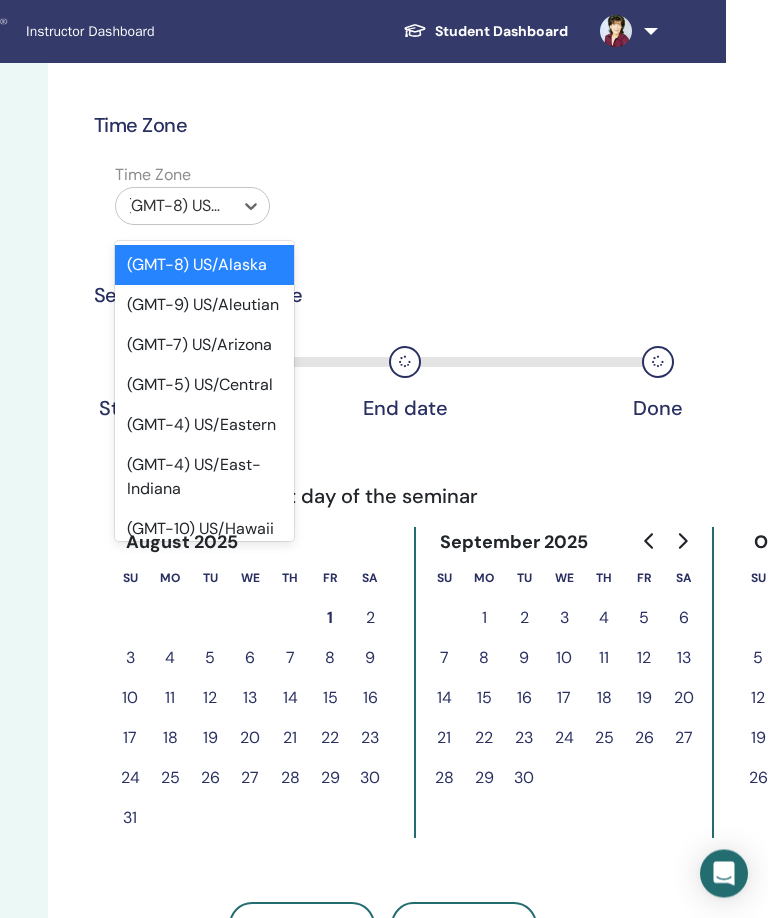 click on "(GMT-4) US/Eastern" at bounding box center (204, 426) 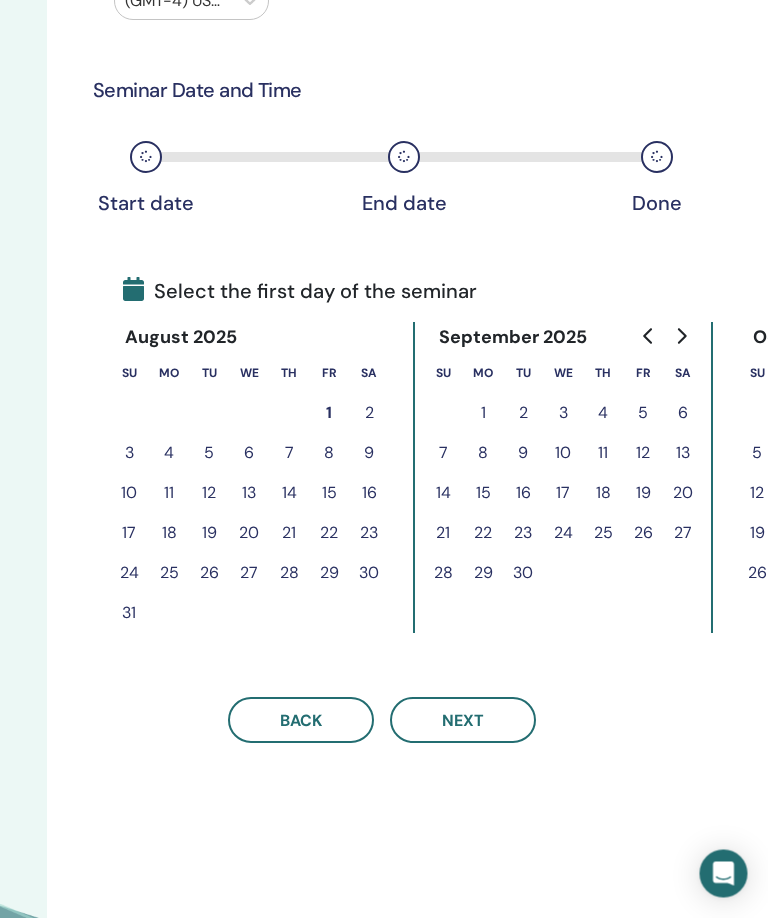scroll, scrollTop: 204, scrollLeft: 353, axis: both 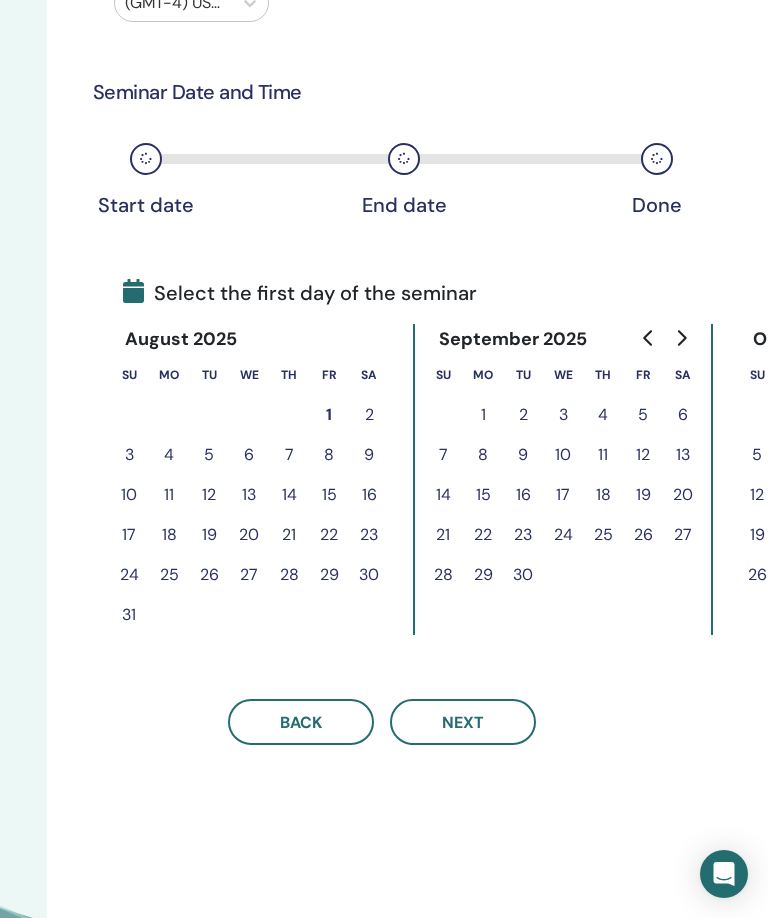 click on "30" at bounding box center (369, 575) 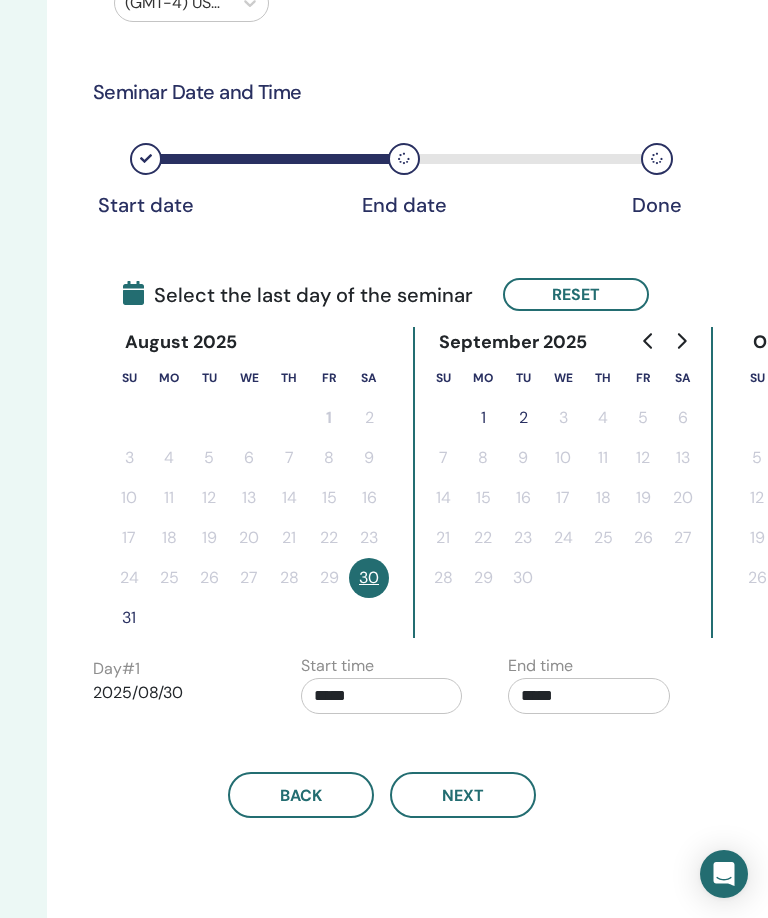 click on "31" at bounding box center [129, 618] 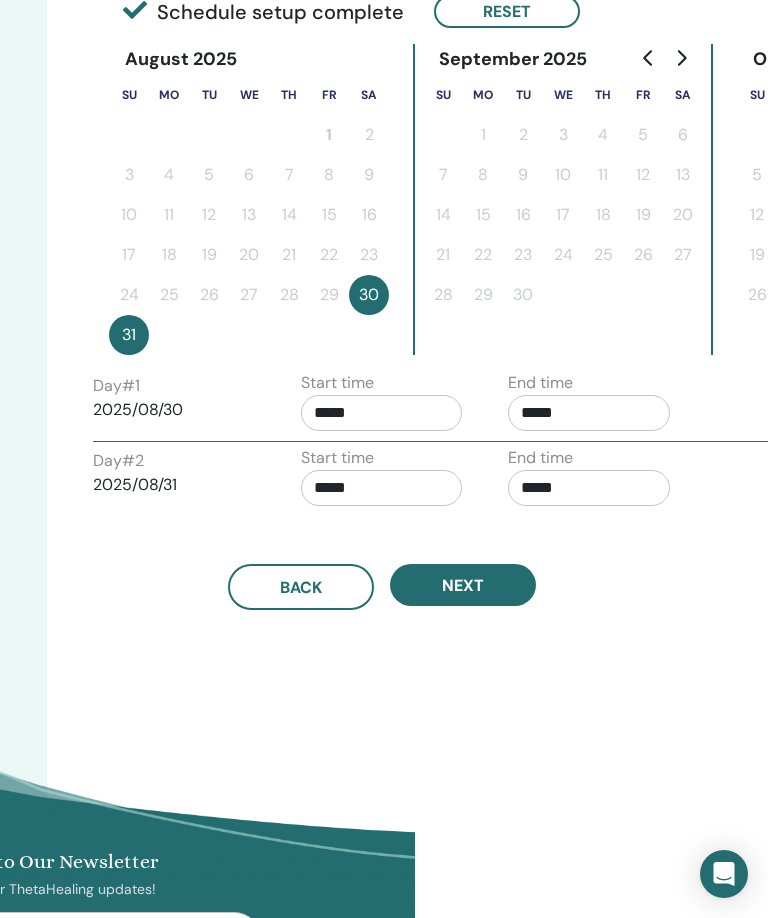 click on "*****" at bounding box center [382, 413] 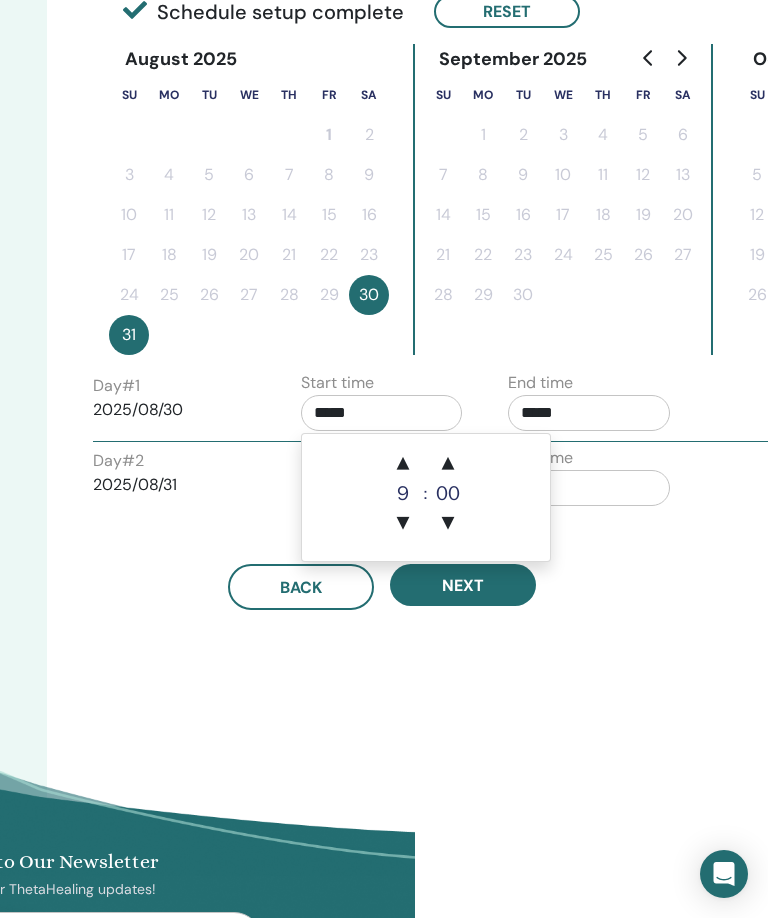scroll, scrollTop: 487, scrollLeft: 352, axis: both 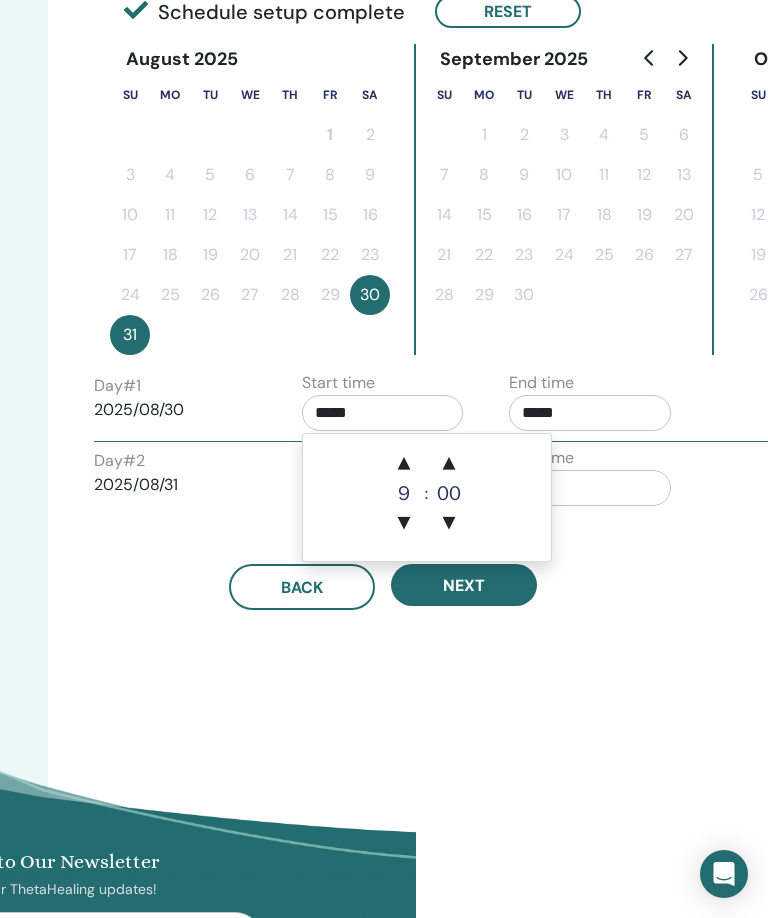 click on "▲" at bounding box center (404, 464) 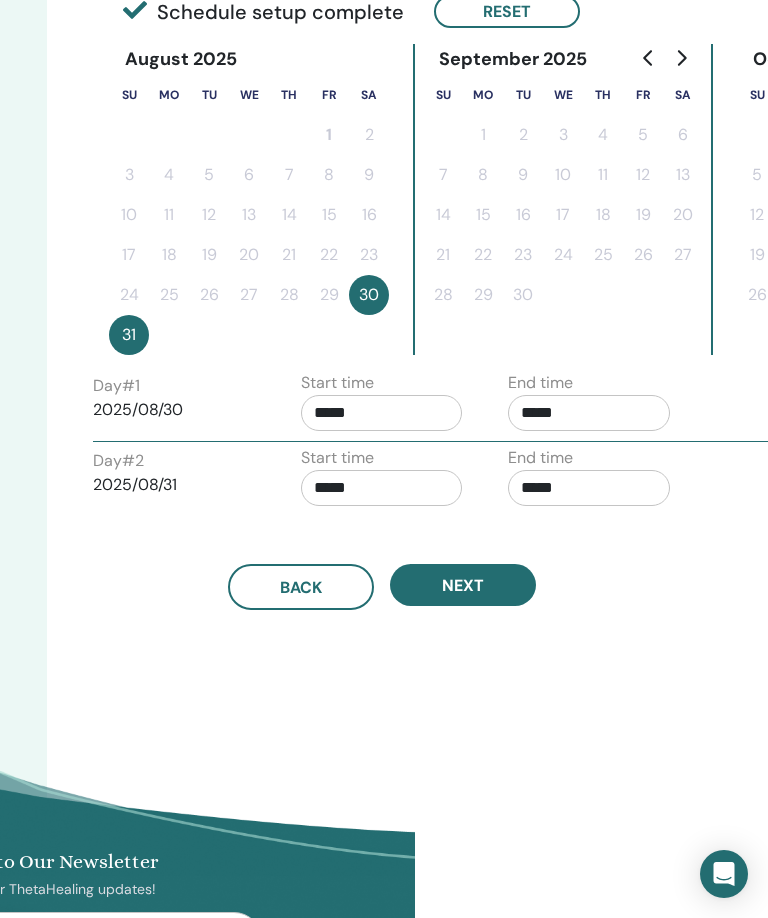 click on "Subscribe to Our Newsletter
Receive regular ThetaHealing updates!
Theta Healing
What is ThetaHealing" at bounding box center [31, 1080] 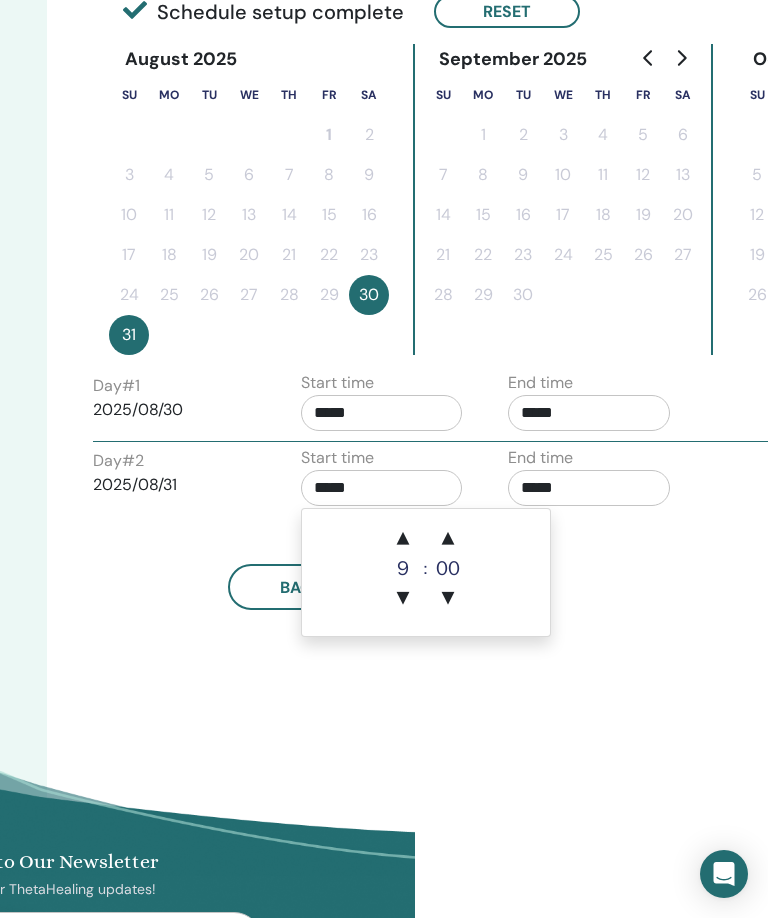 scroll, scrollTop: 487, scrollLeft: 352, axis: both 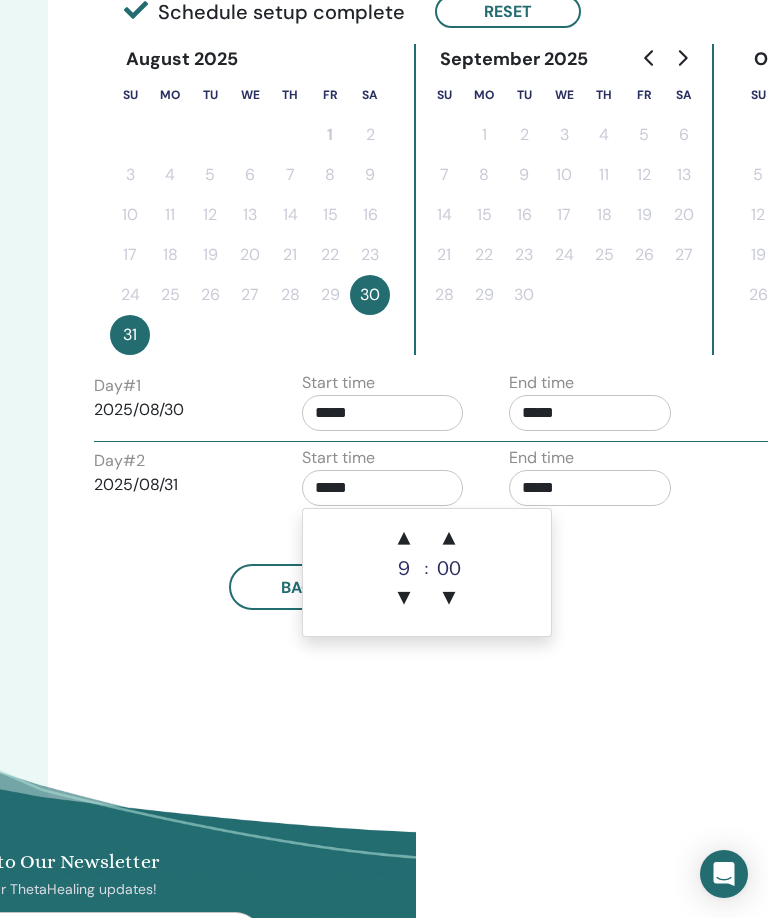 click on "▲" at bounding box center (404, 539) 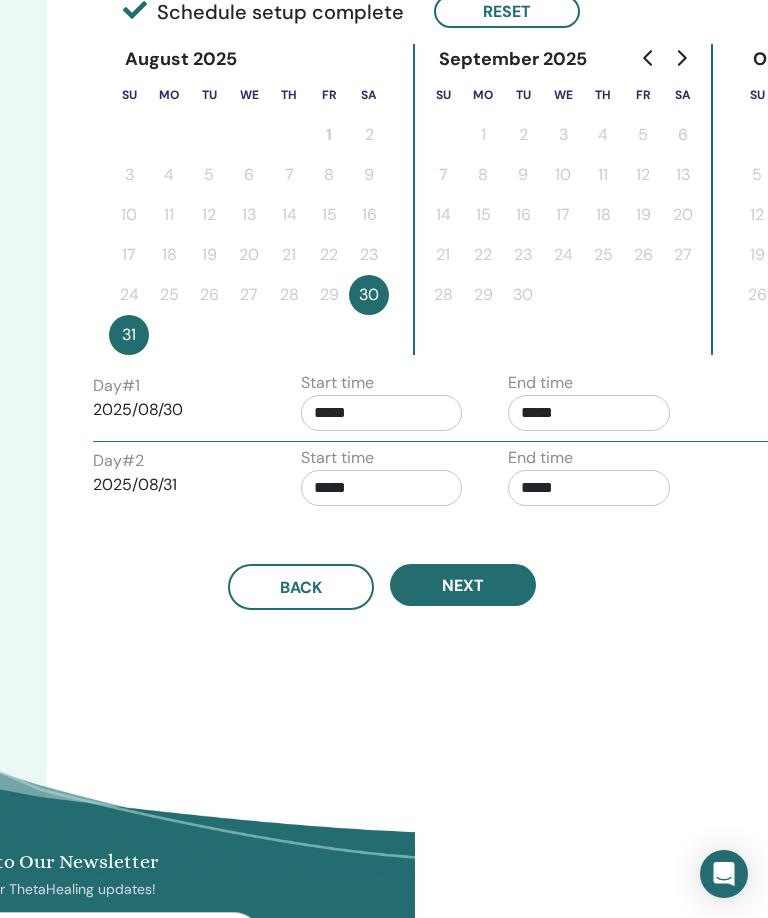 click on "Time Zone Time Zone (GMT-4) US/Eastern Seminar Date and Time Start date End date Done Schedule setup complete Reset August 2025 Su Mo Tu We Th Fr Sa 1 2 3 4 5 6 7 8 9 10 11 12 13 14 15 16 17 18 19 20 21 22 23 24 25 26 27 28 29 30 31 September 2025 Su Mo Tu We Th Fr Sa 1 2 3 4 5 6 7 8 9 10 11 12 13 14 15 16 17 18 19 20 21 22 23 24 25 26 27 28 29 30 October 2025 Su Mo Tu We Th Fr Sa 1 2 3 4 5 6 7 8 9 10 11 12 13 14 15 16 17 18 19 20 21 22 23 24 25 26 27 28 29 30 31 Day  # 1 2025/08/30 Start time ***** End time ***** Day  # 2 2025/08/31 Start time ***** End time ***** Back Next" at bounding box center (447, 233) 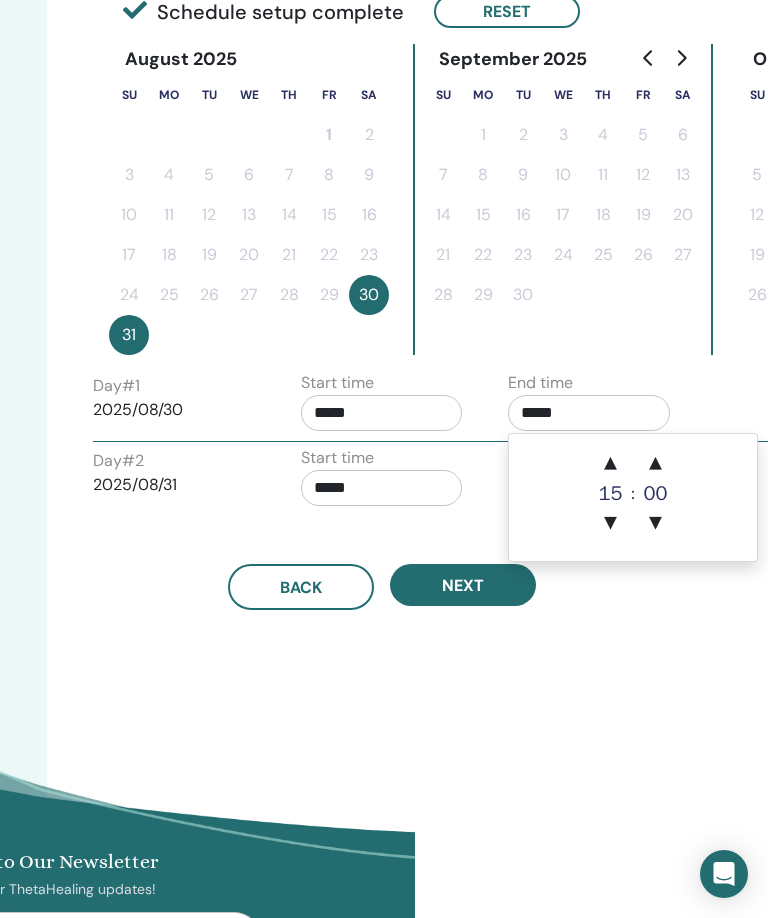 scroll, scrollTop: 487, scrollLeft: 352, axis: both 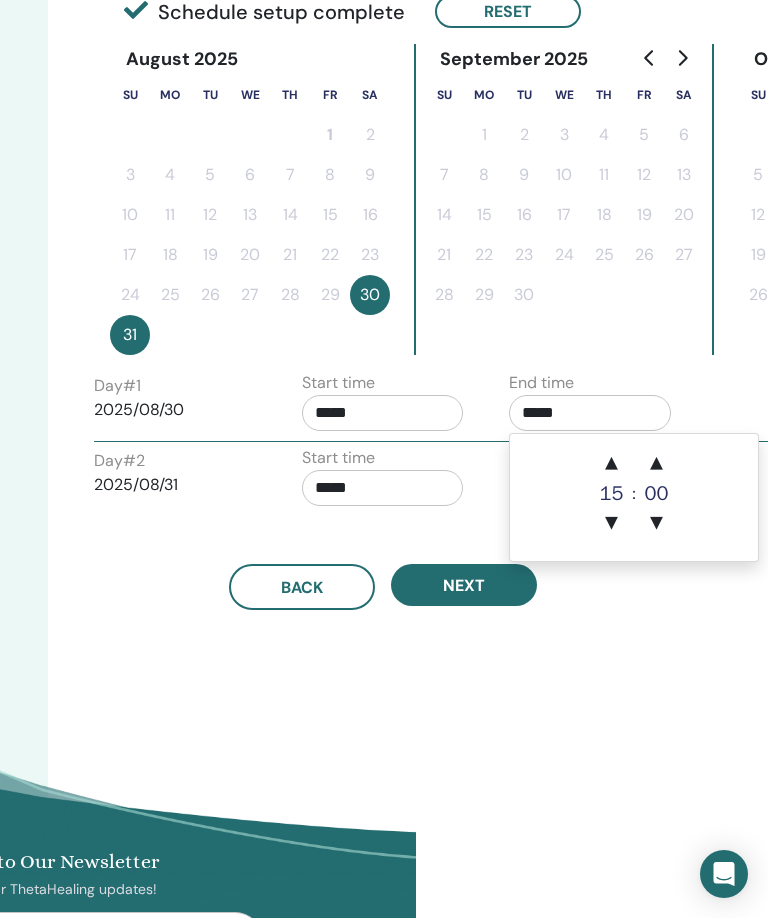 click on "▲" at bounding box center (612, 464) 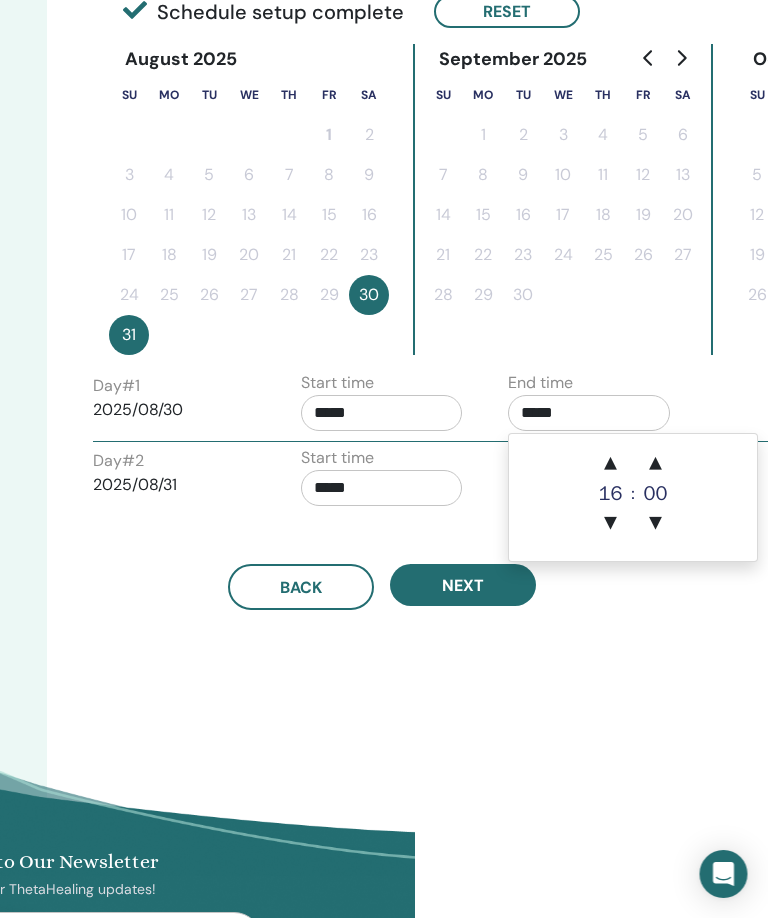 click on "▲" at bounding box center [612, 464] 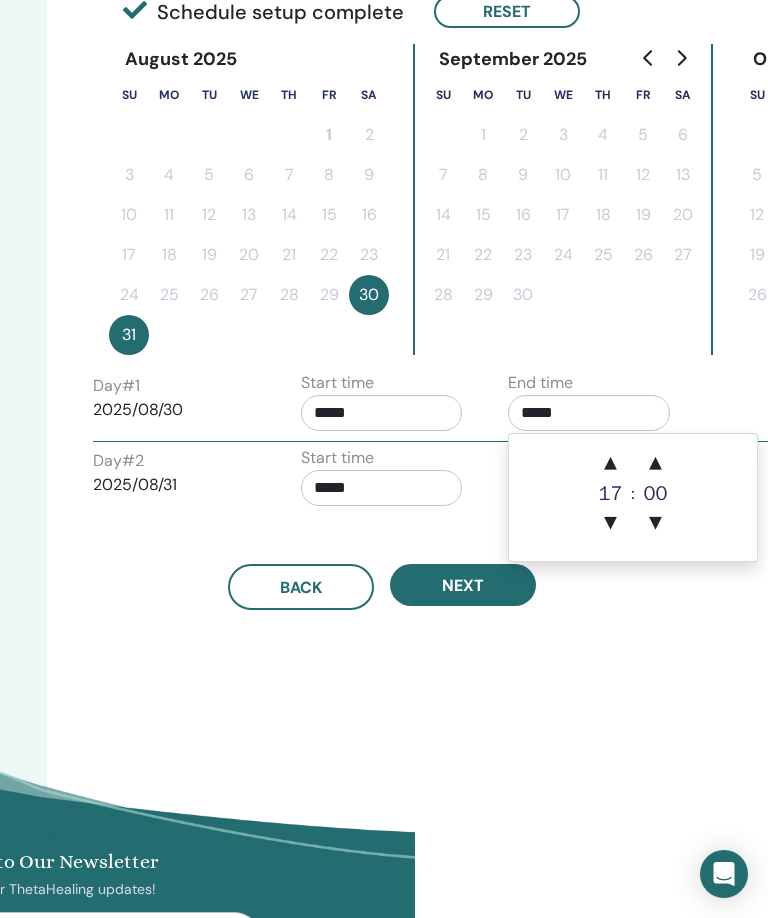 click on "▲" at bounding box center (611, 464) 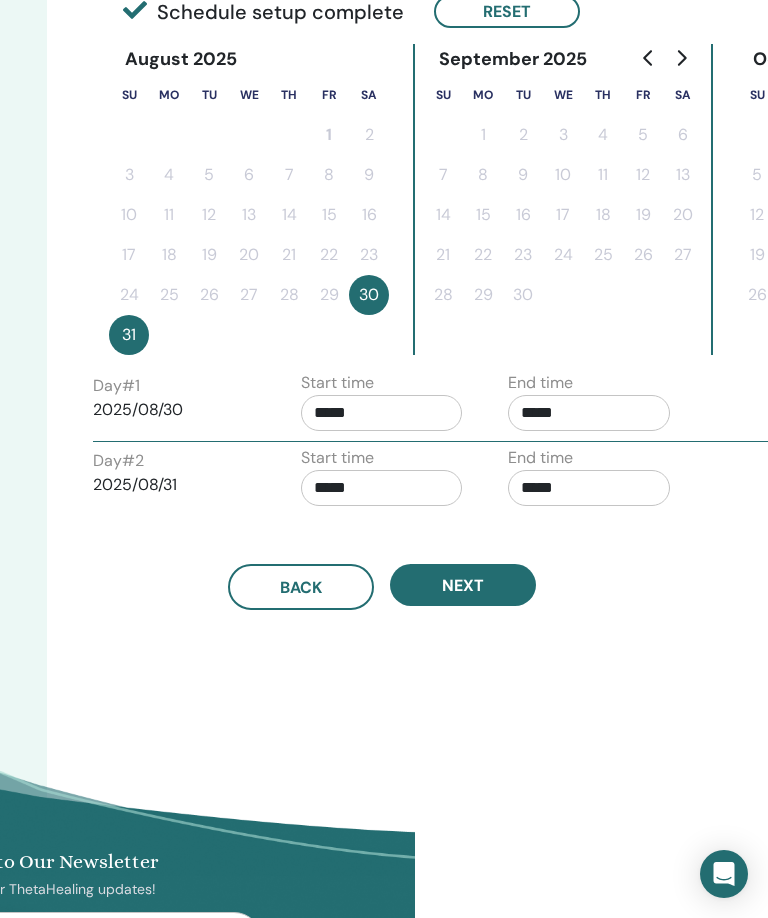click on "Time Zone Time Zone (GMT-4) US/Eastern Seminar Date and Time Start date End date Done Schedule setup complete Reset August 2025 Su Mo Tu We Th Fr Sa 1 2 3 4 5 6 7 8 9 10 11 12 13 14 15 16 17 18 19 20 21 22 23 24 25 26 27 28 29 30 31 September 2025 Su Mo Tu We Th Fr Sa 1 2 3 4 5 6 7 8 9 10 11 12 13 14 15 16 17 18 19 20 21 22 23 24 25 26 27 28 29 30 October 2025 Su Mo Tu We Th Fr Sa 1 2 3 4 5 6 7 8 9 10 11 12 13 14 15 16 17 18 19 20 21 22 23 24 25 26 27 28 29 30 31 Day  # 1 2025/08/30 Start time ***** End time ***** Day  # 2 2025/08/31 Start time ***** End time ***** Back Next" at bounding box center (447, 233) 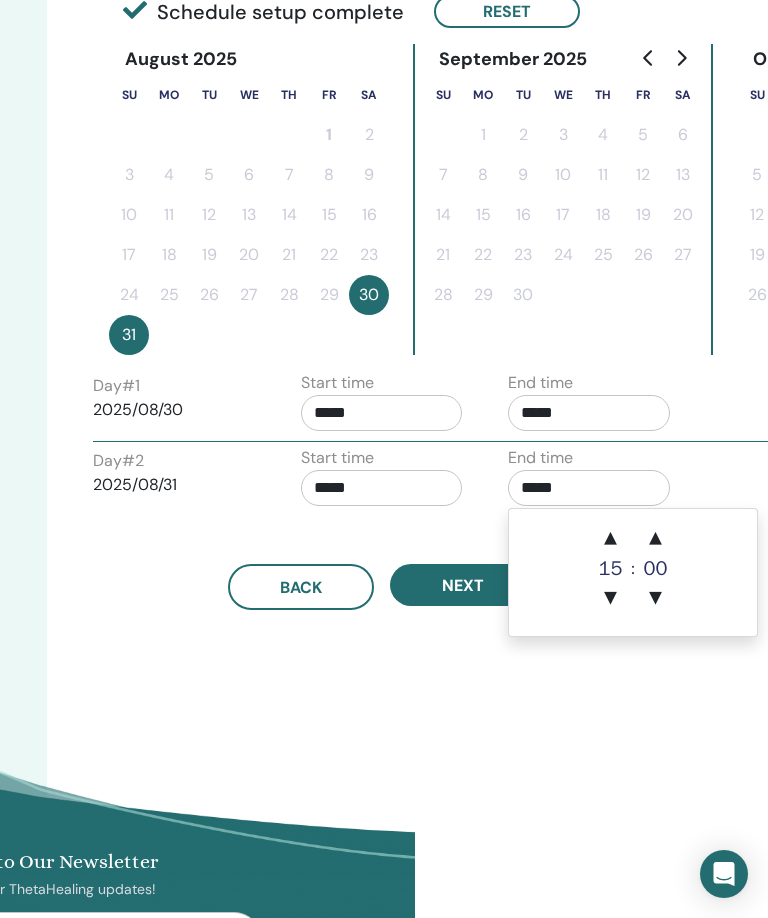 scroll, scrollTop: 487, scrollLeft: 352, axis: both 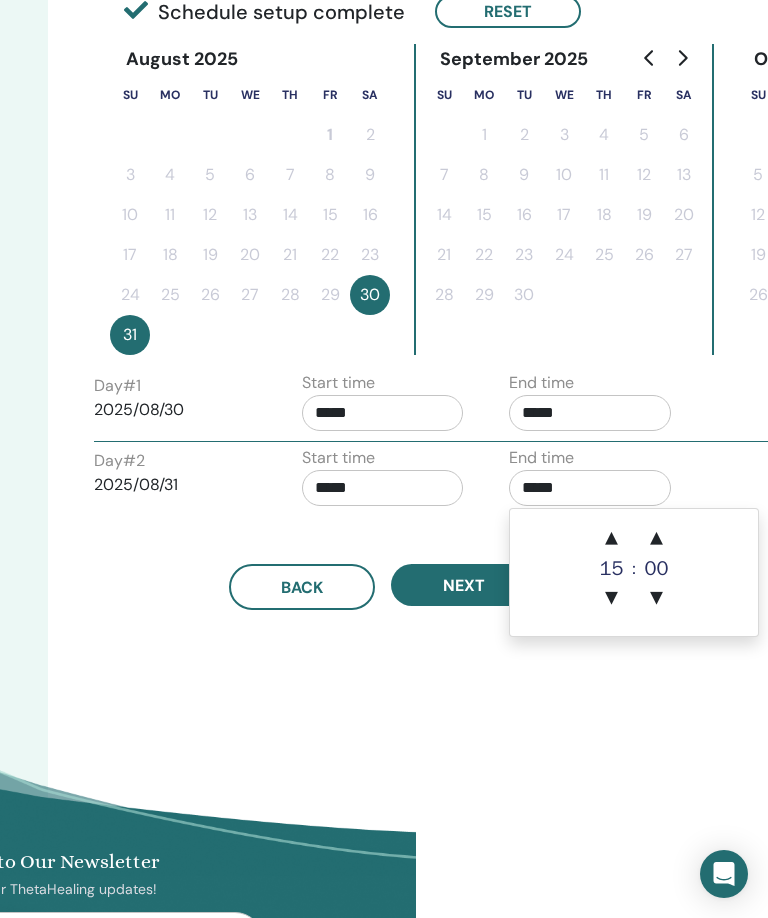 click on "▲" at bounding box center [612, 539] 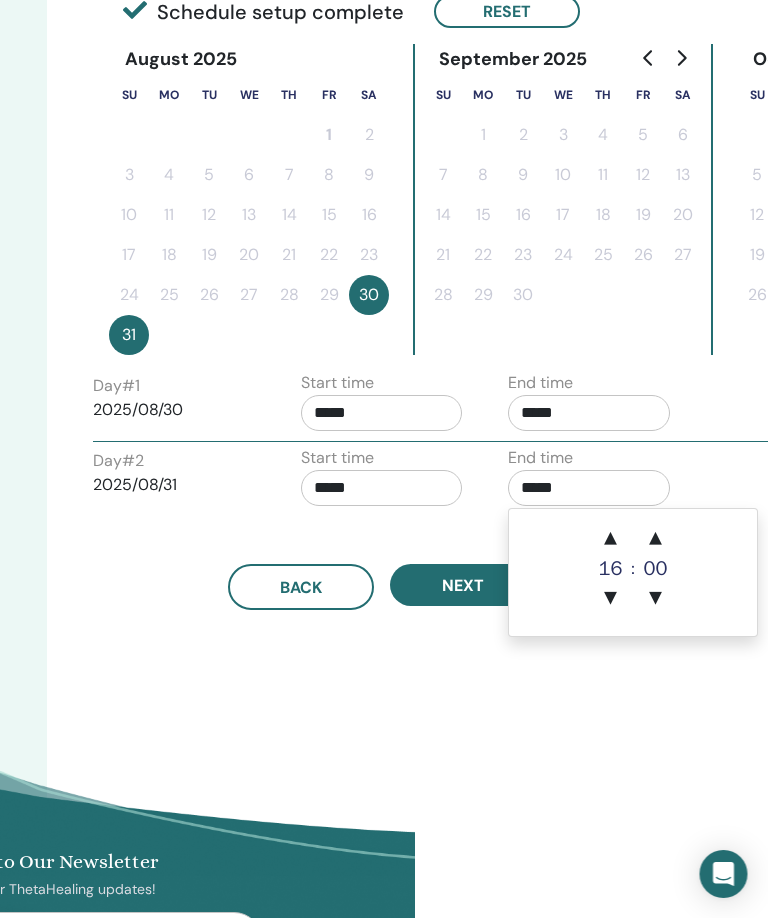 click on "▲" at bounding box center [612, 539] 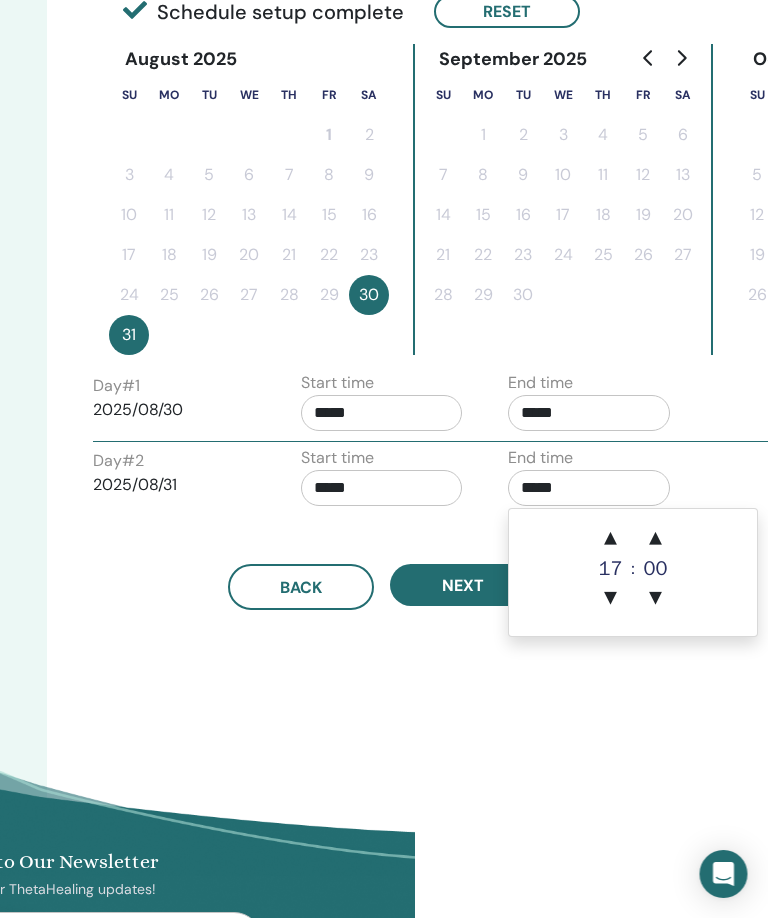 scroll, scrollTop: 487, scrollLeft: 353, axis: both 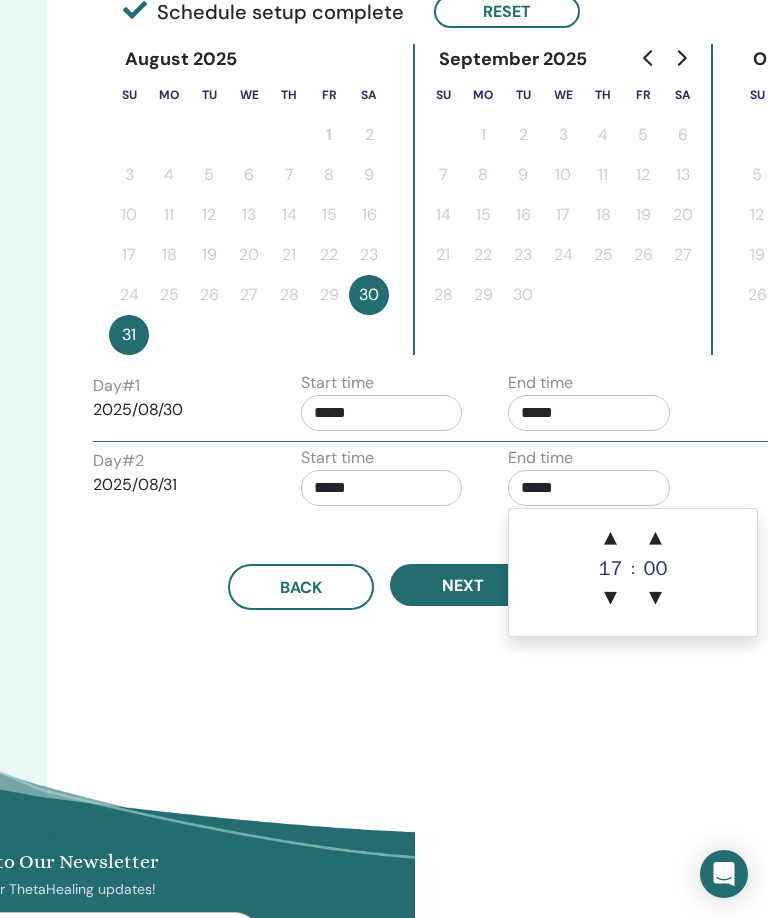 click on "▲" at bounding box center (611, 539) 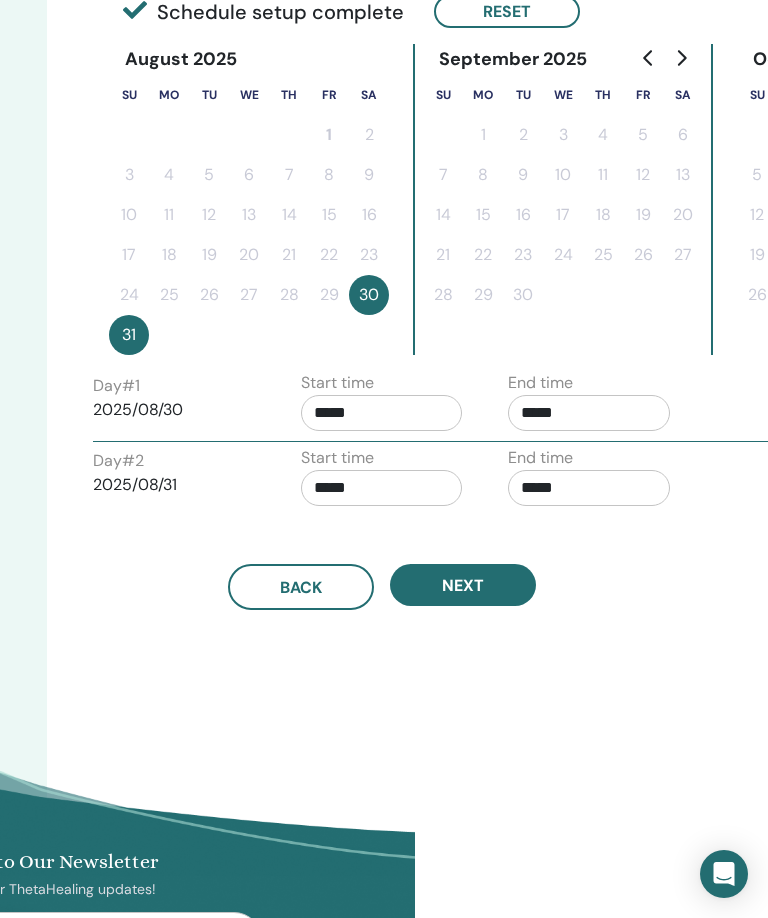 click on "Time Zone Time Zone (GMT-4) US/Eastern Seminar Date and Time Start date End date Done Schedule setup complete Reset August 2025 Su Mo Tu We Th Fr Sa 1 2 3 4 5 6 7 8 9 10 11 12 13 14 15 16 17 18 19 20 21 22 23 24 25 26 27 28 29 30 31 September 2025 Su Mo Tu We Th Fr Sa 1 2 3 4 5 6 7 8 9 10 11 12 13 14 15 16 17 18 19 20 21 22 23 24 25 26 27 28 29 30 October 2025 Su Mo Tu We Th Fr Sa 1 2 3 4 5 6 7 8 9 10 11 12 13 14 15 16 17 18 19 20 21 22 23 24 25 26 27 28 29 30 31 Day  # 1 2025/08/30 Start time ***** End time ***** Day  # 2 2025/08/31 Start time ***** End time ***** Back Next" at bounding box center [447, 233] 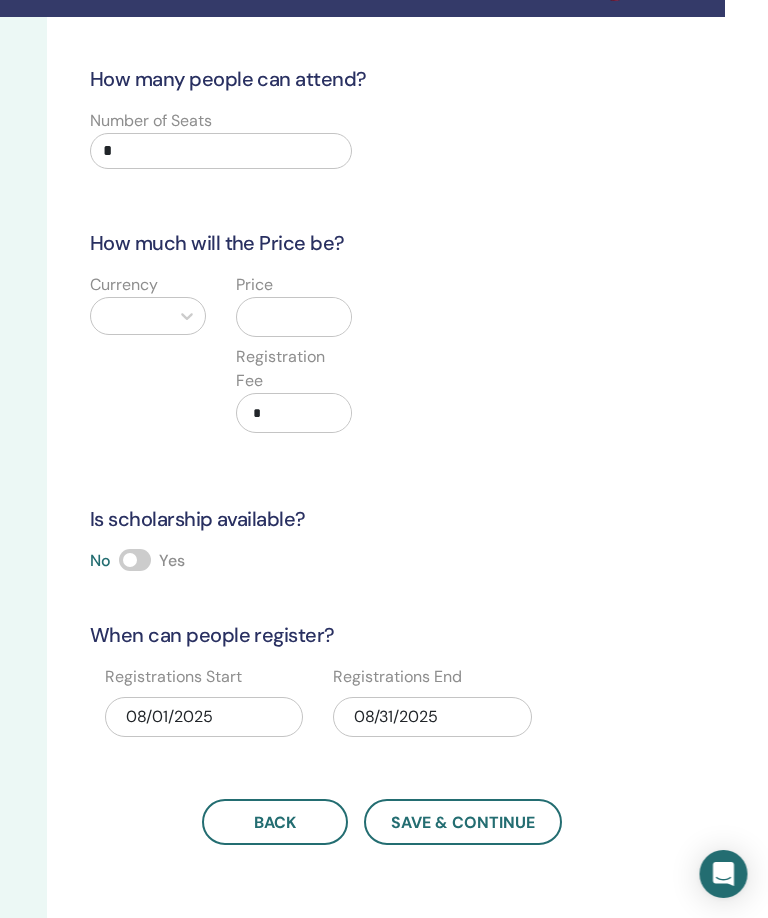 scroll, scrollTop: 0, scrollLeft: 352, axis: horizontal 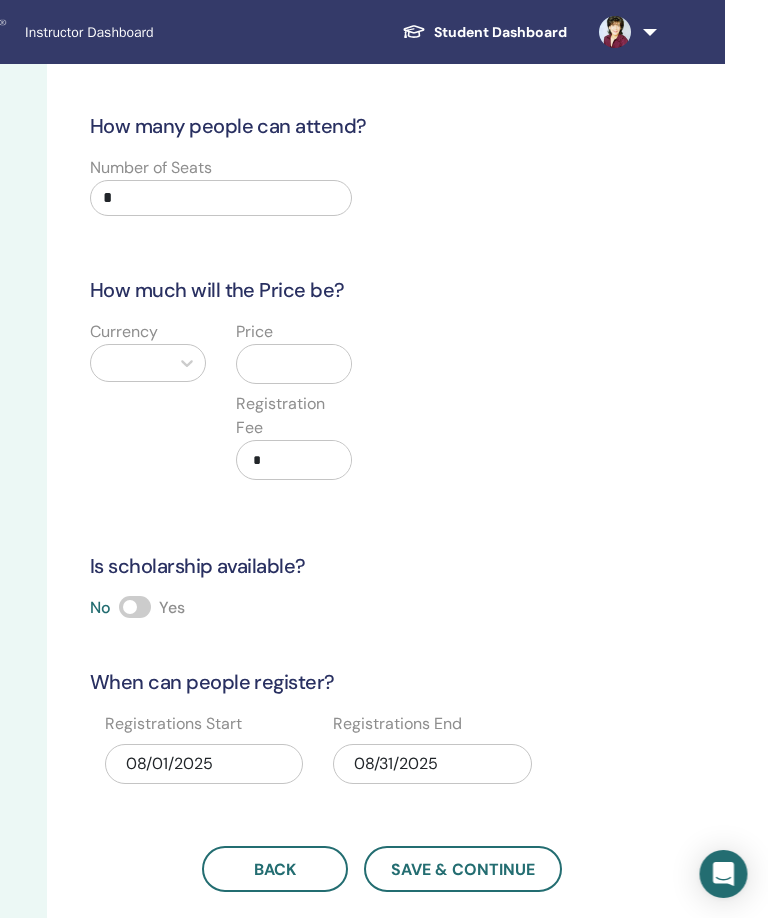 click on "*" at bounding box center [222, 198] 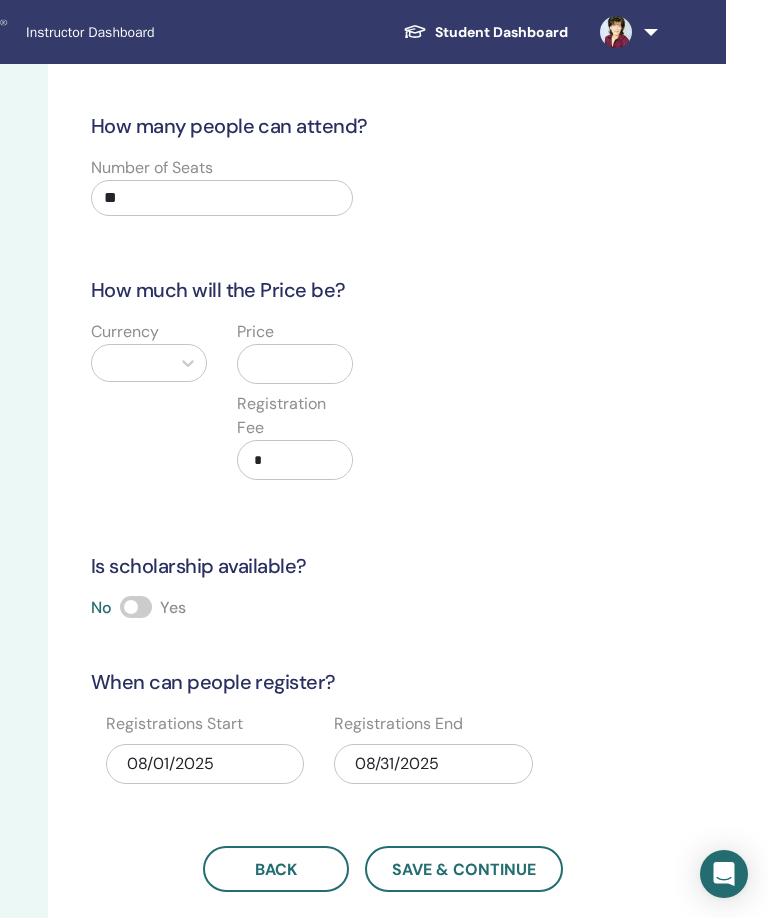 type on "**" 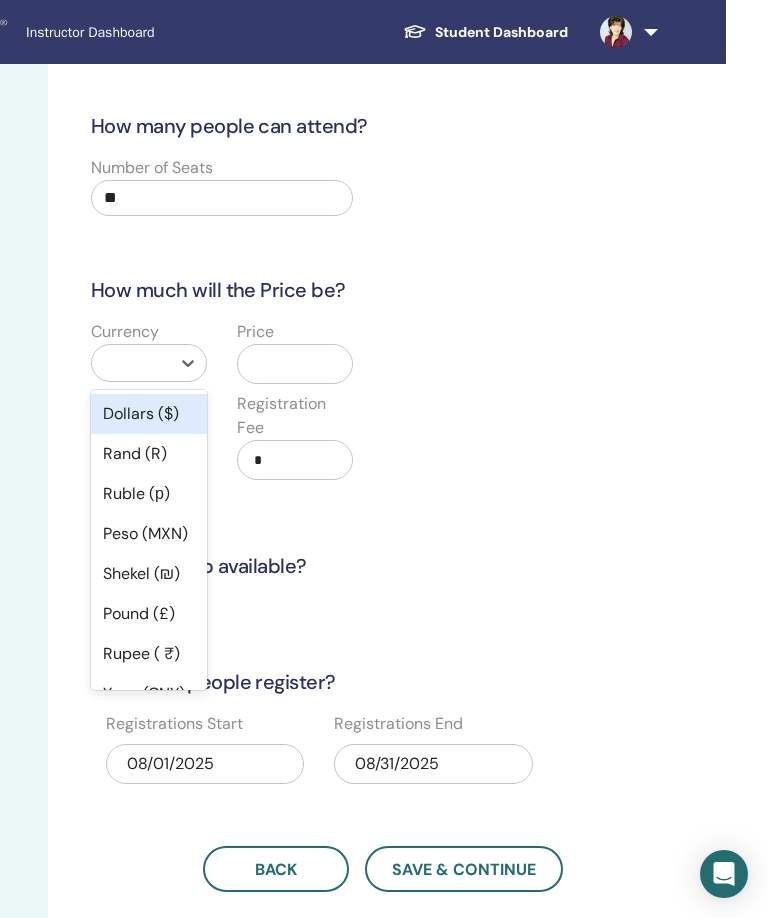 click on "Dollars ($)" at bounding box center (149, 414) 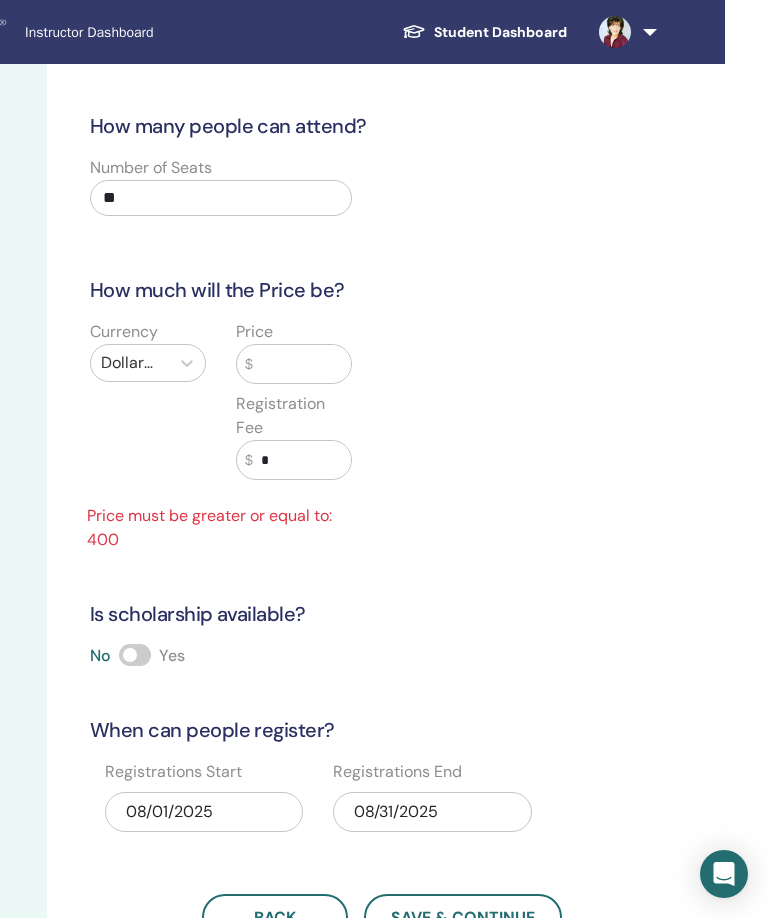 click at bounding box center (302, 364) 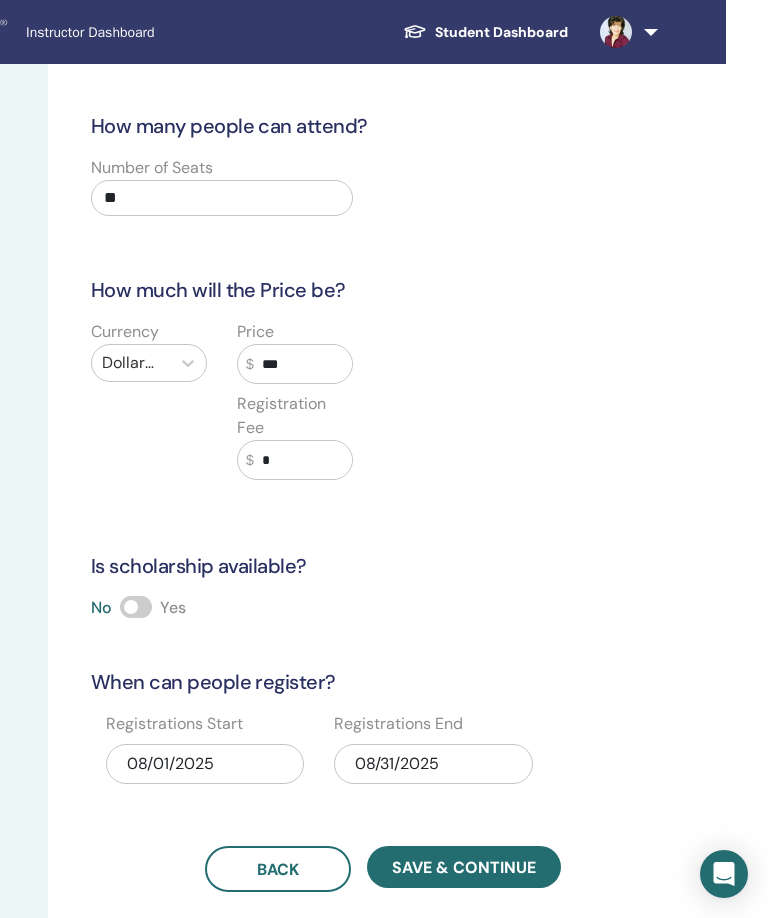 type on "***" 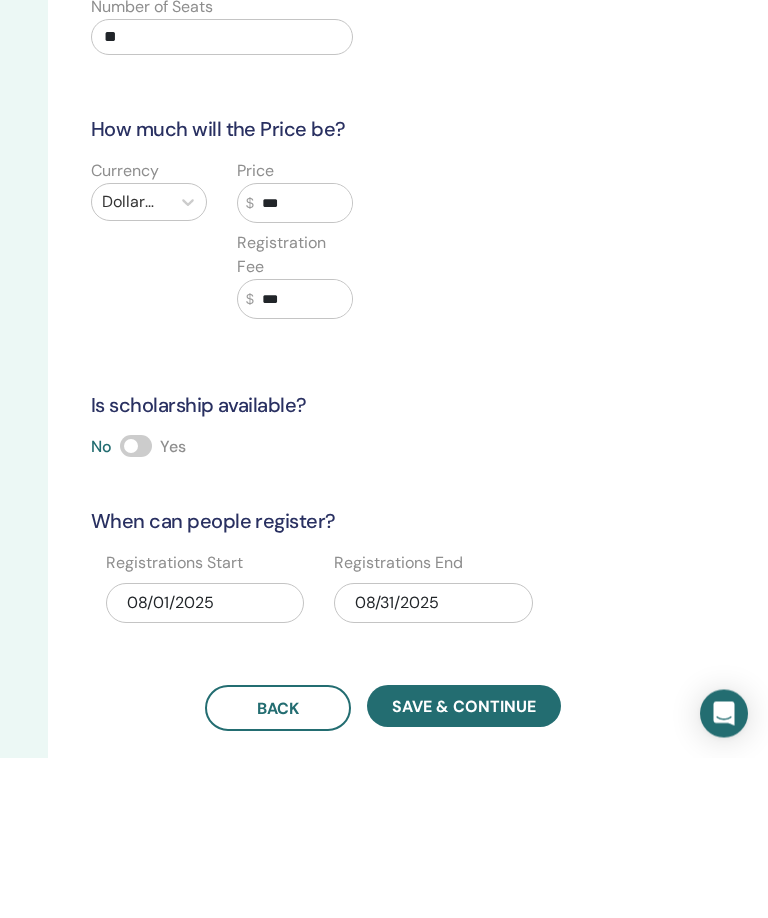 type on "***" 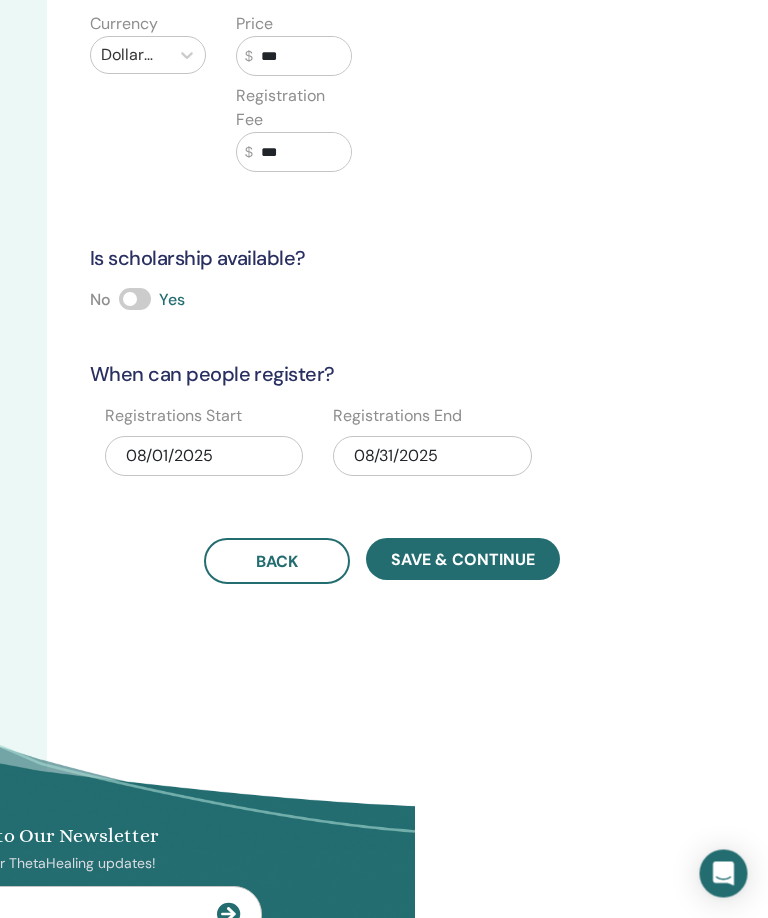 scroll, scrollTop: 304, scrollLeft: 352, axis: both 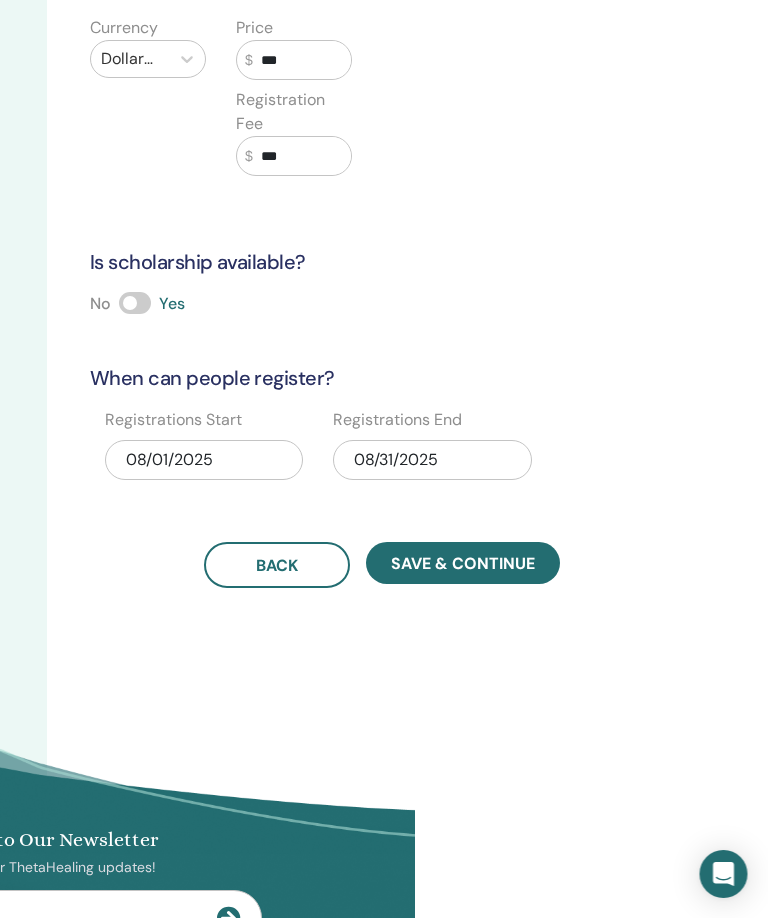 click on "08/31/2025" at bounding box center (433, 460) 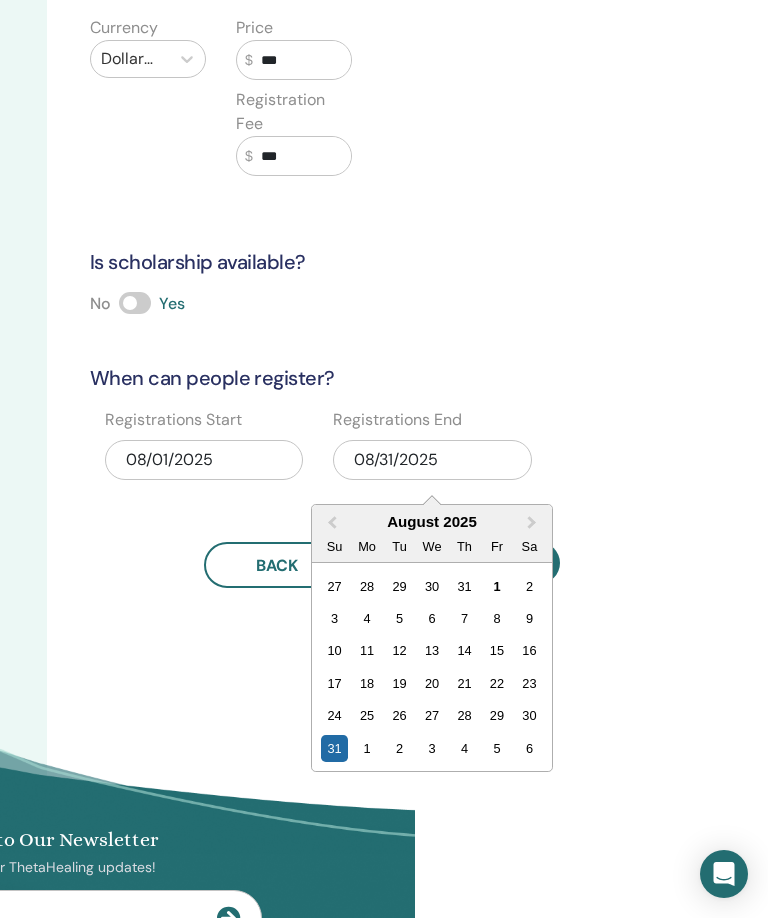 click on "2" at bounding box center (399, 748) 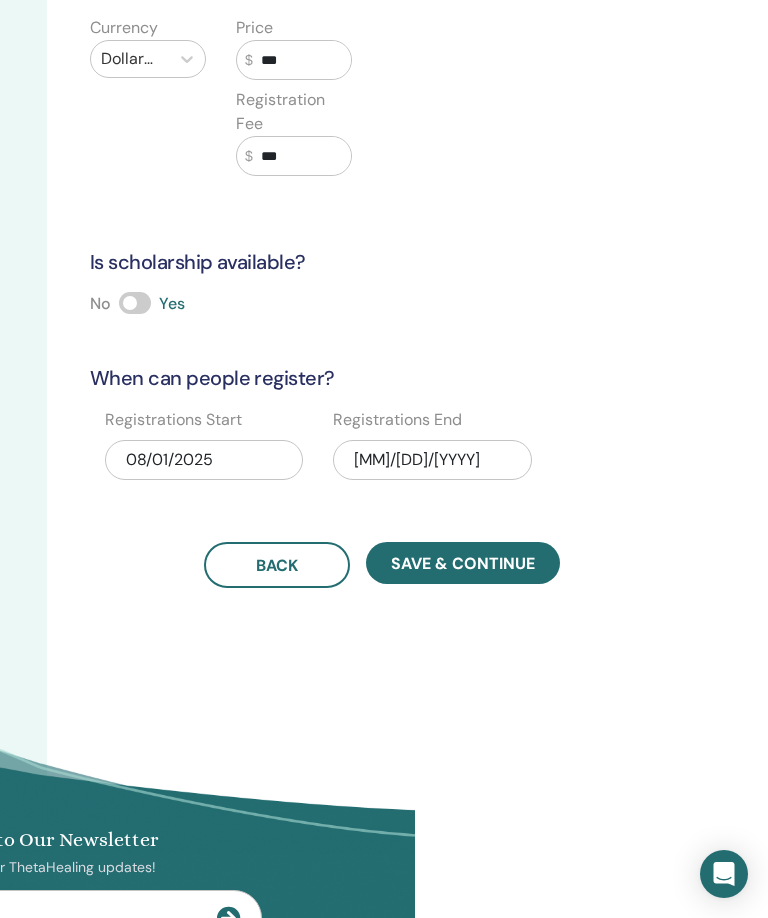 click on "Save & Continue" at bounding box center (463, 563) 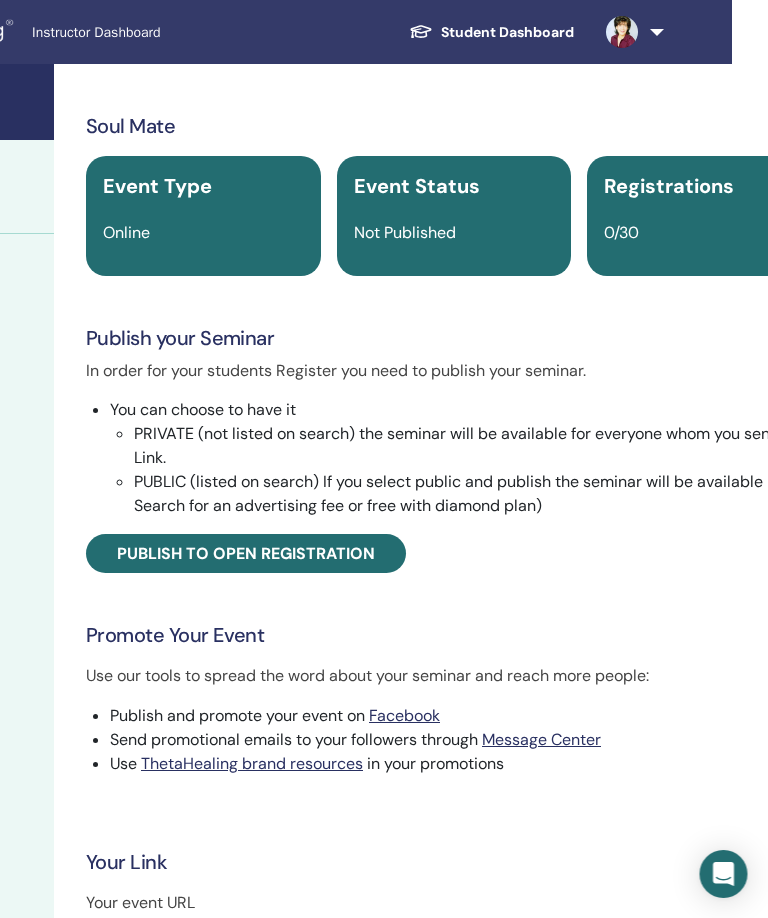 scroll, scrollTop: 0, scrollLeft: 346, axis: horizontal 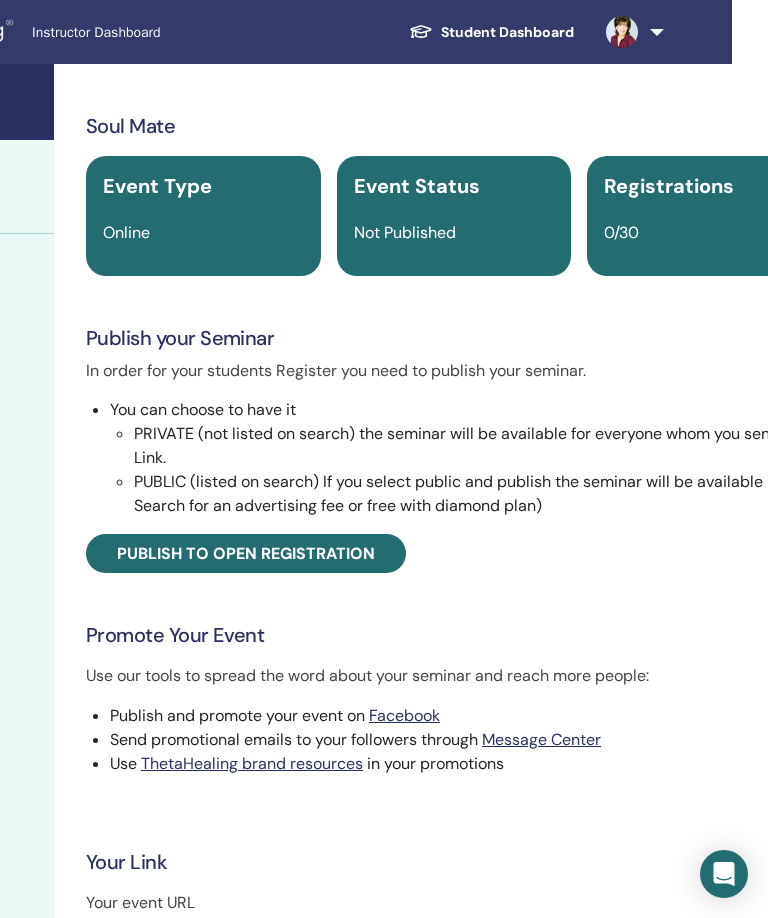 click on "Publish to open registration" at bounding box center (246, 553) 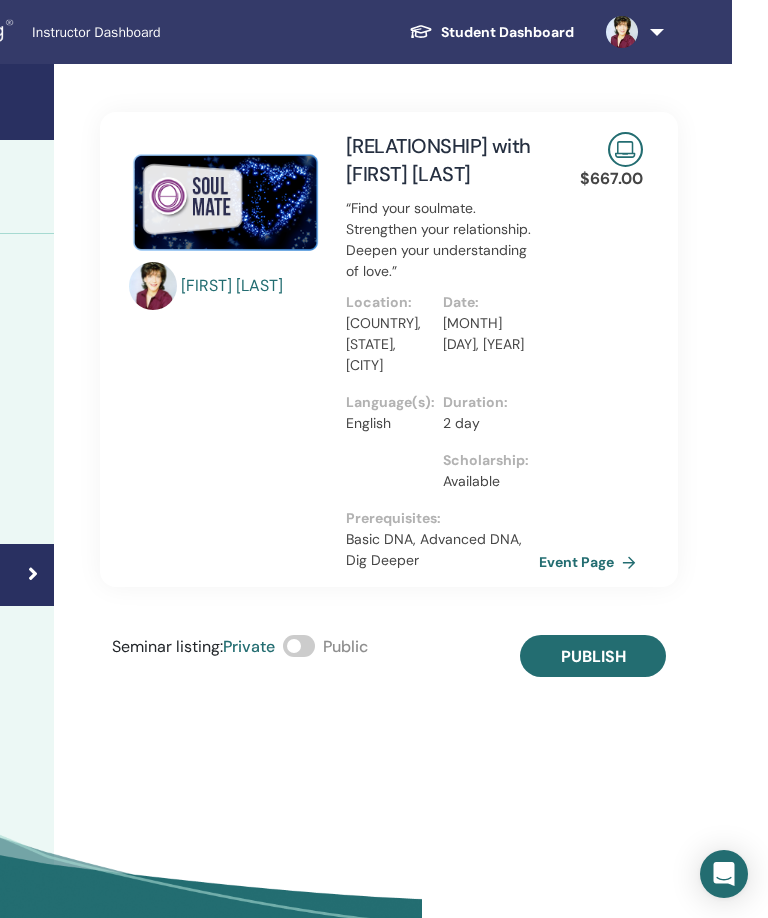 click at bounding box center [299, 646] 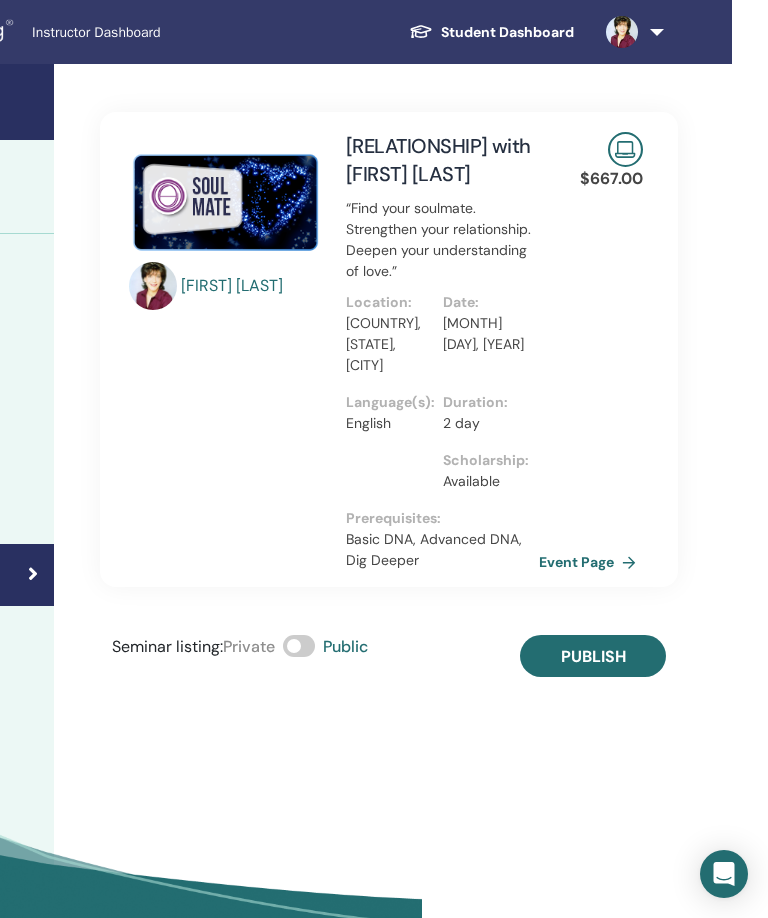 click on "Publish" at bounding box center [593, 656] 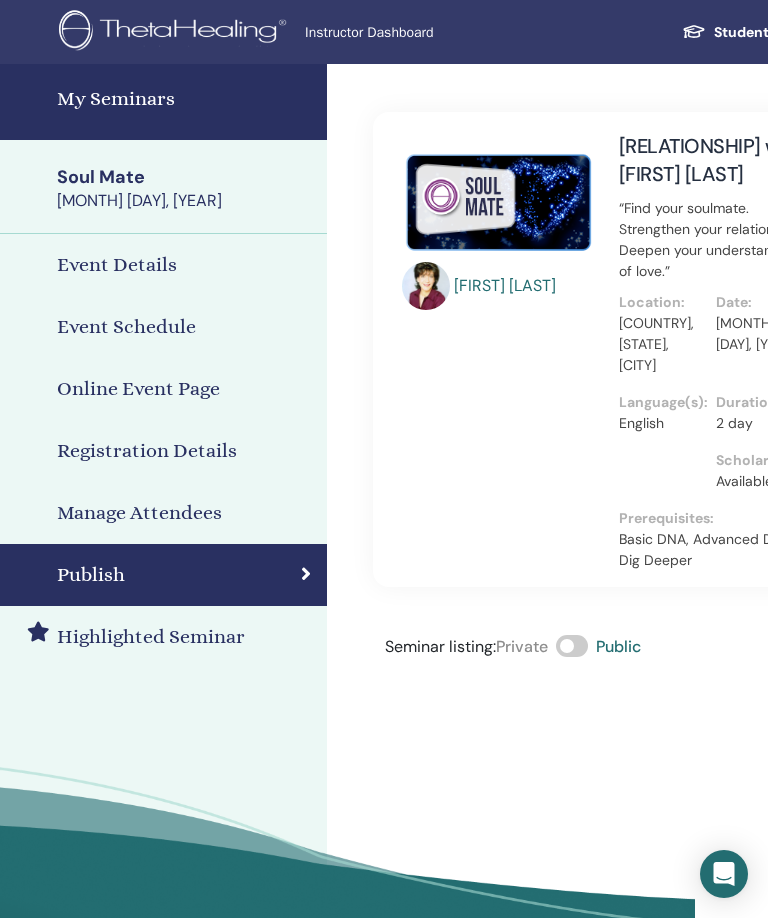 scroll, scrollTop: 0, scrollLeft: 62, axis: horizontal 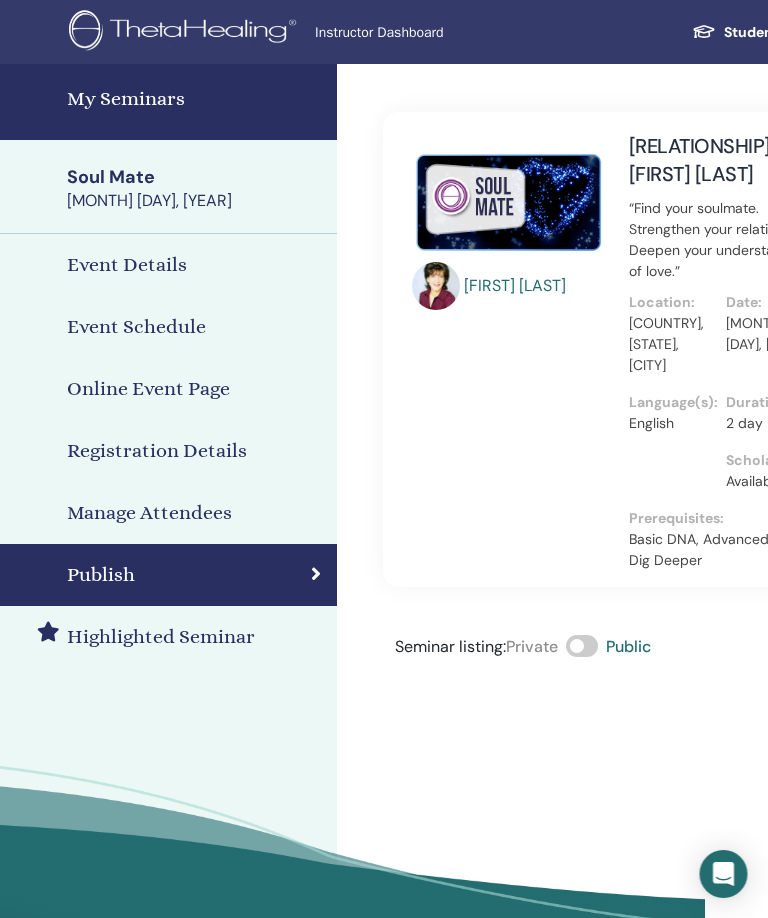 click on "My Seminars" at bounding box center [197, 99] 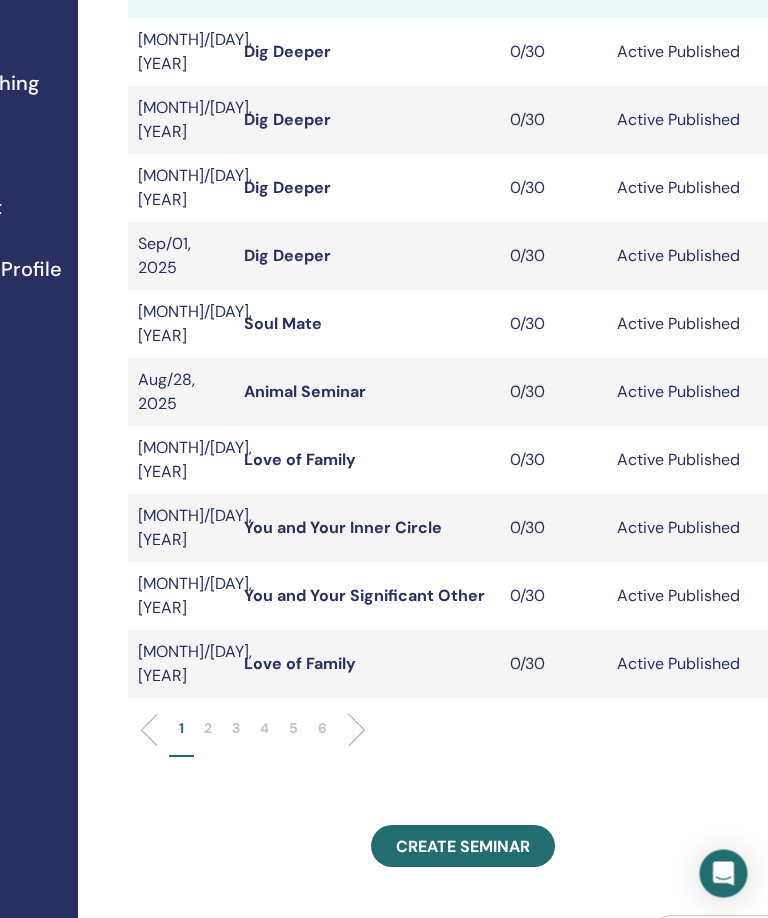 scroll, scrollTop: 352, scrollLeft: 242, axis: both 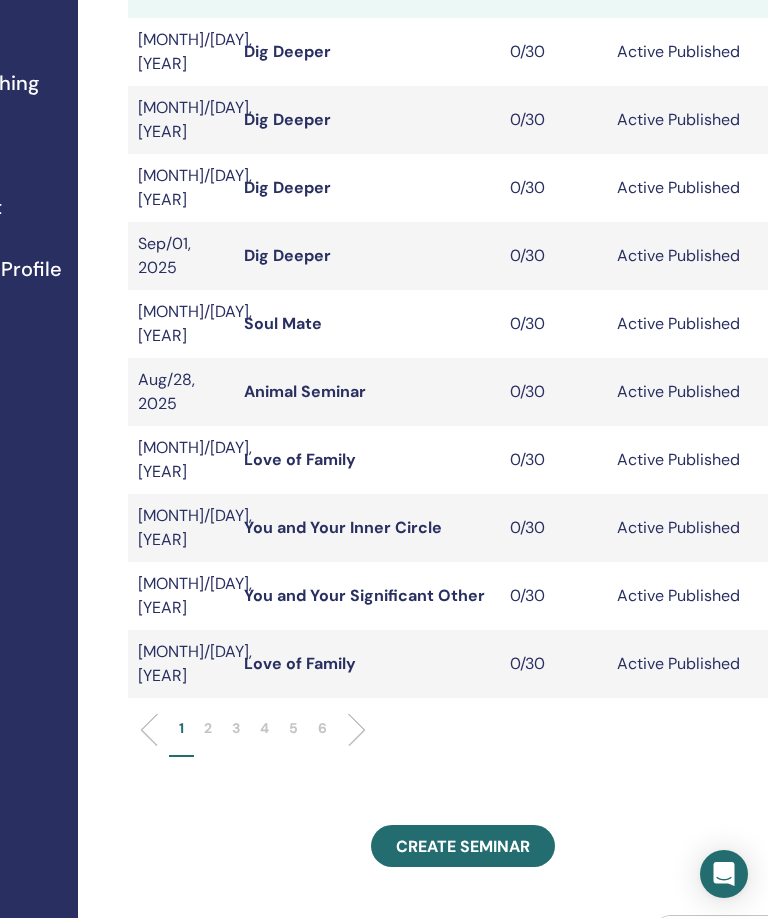 click on "Create seminar" at bounding box center (463, 846) 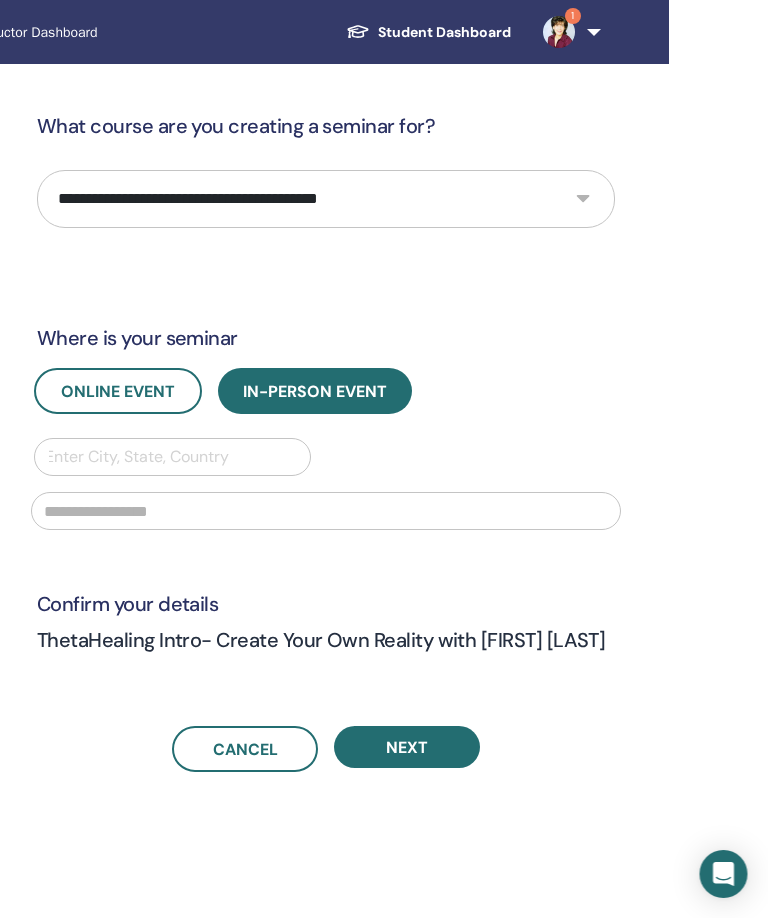 scroll, scrollTop: 0, scrollLeft: 428, axis: horizontal 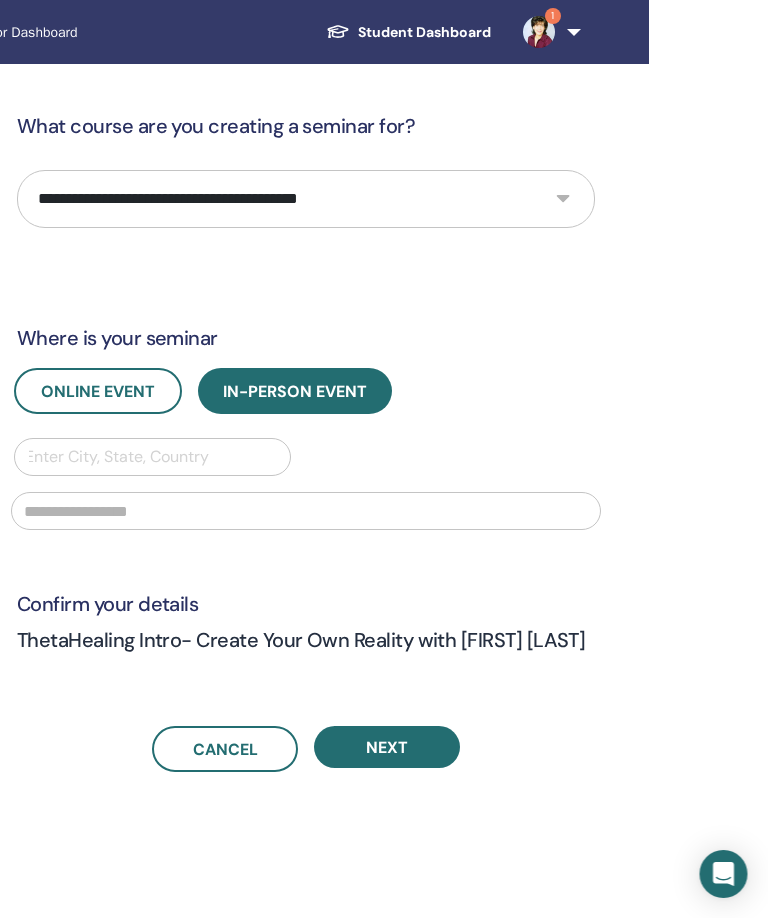 click on "**********" at bounding box center [307, 199] 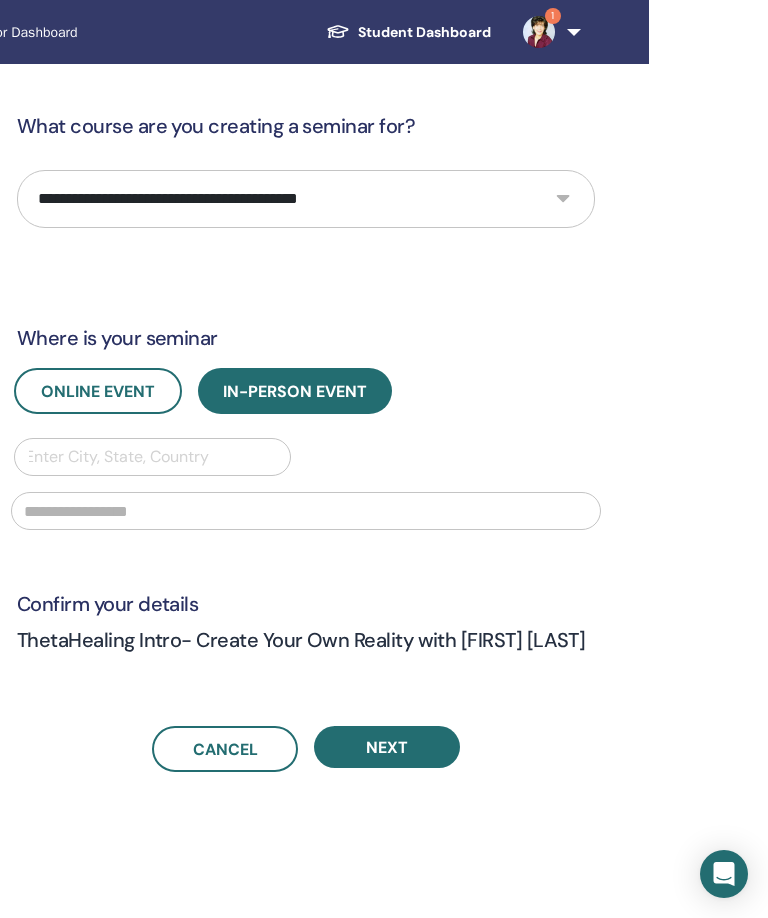 select on "****" 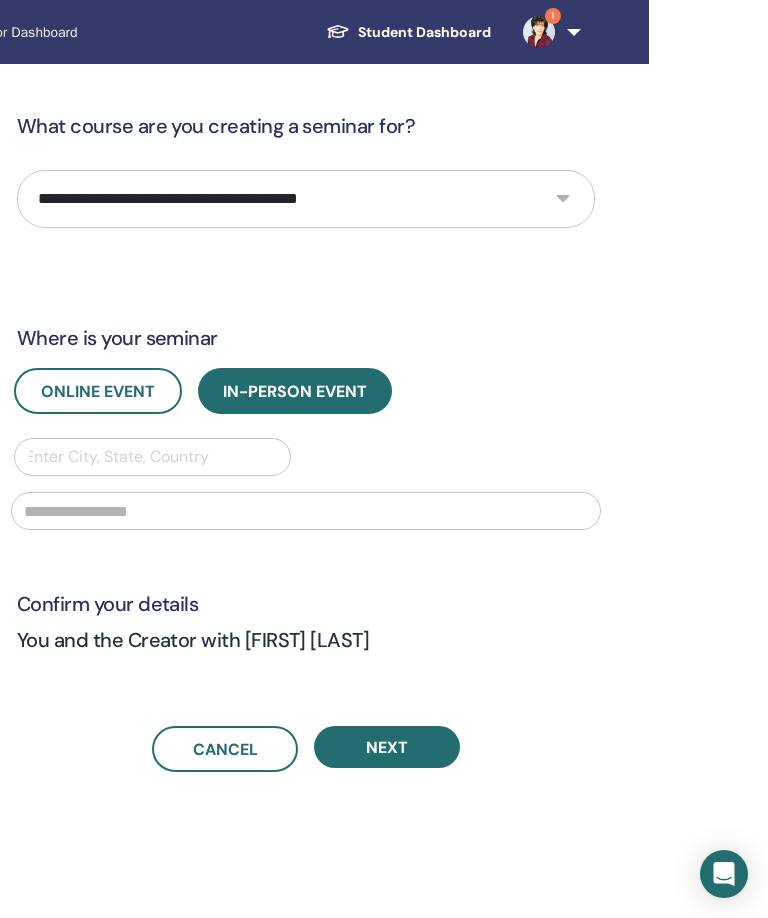 click on "Online Event" at bounding box center [98, 391] 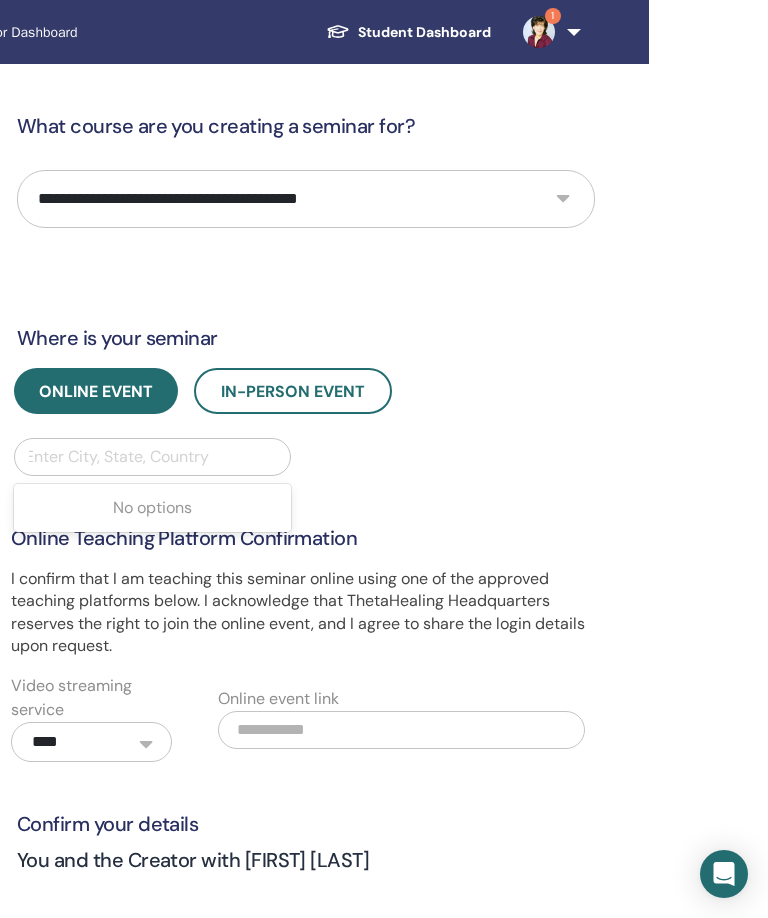 scroll, scrollTop: 0, scrollLeft: 428, axis: horizontal 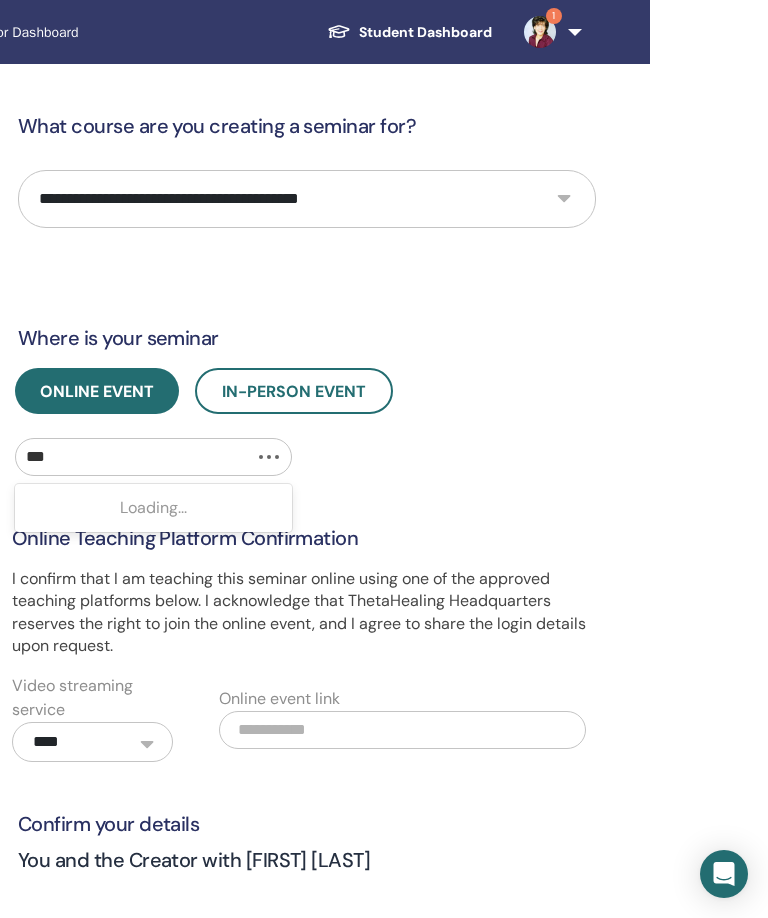 type on "***" 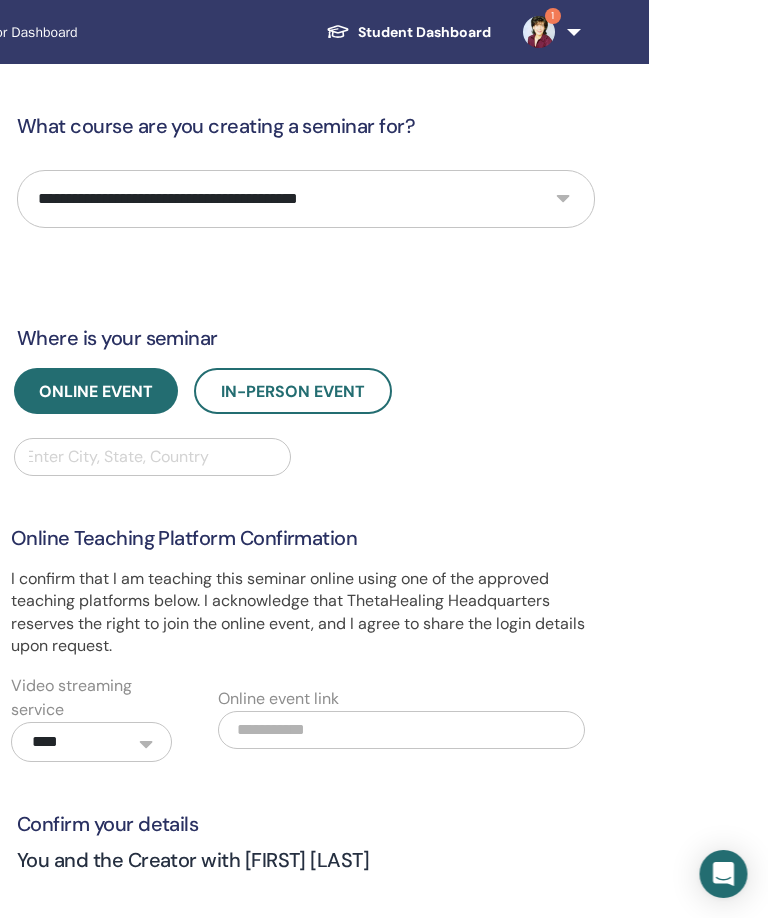 click on "**********" at bounding box center (307, 619) 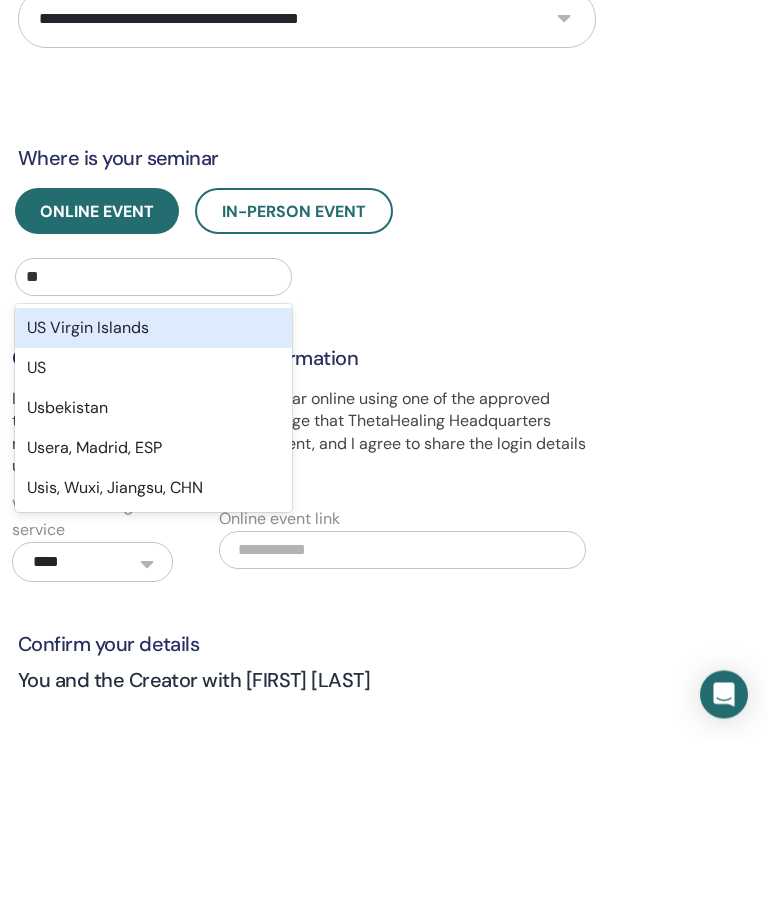 type on "*" 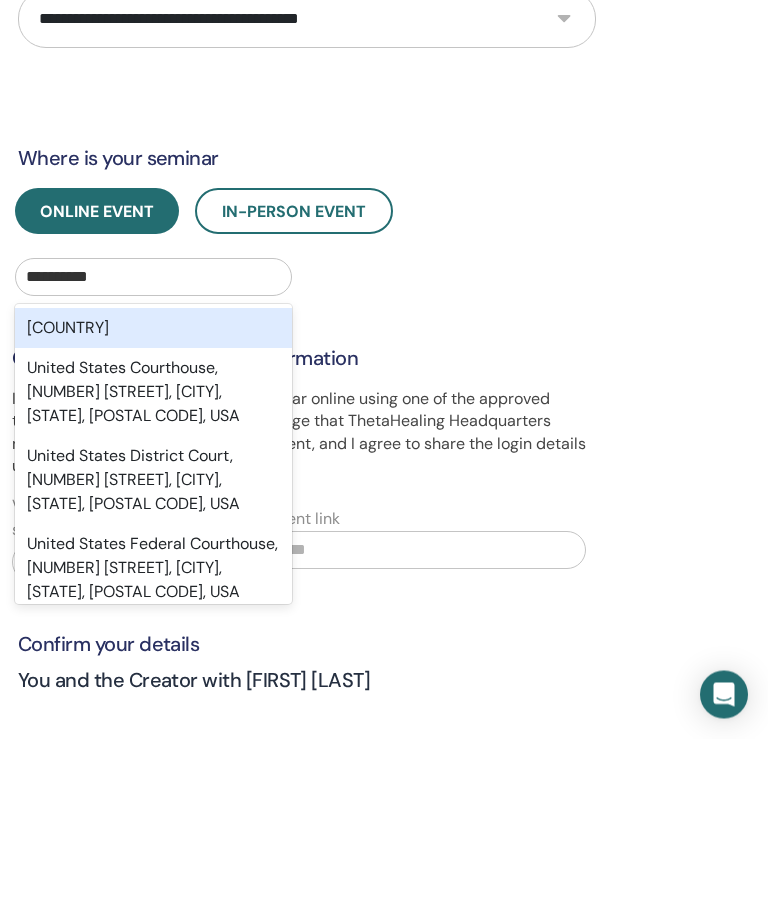 click on "[COUNTRY]" at bounding box center [153, 508] 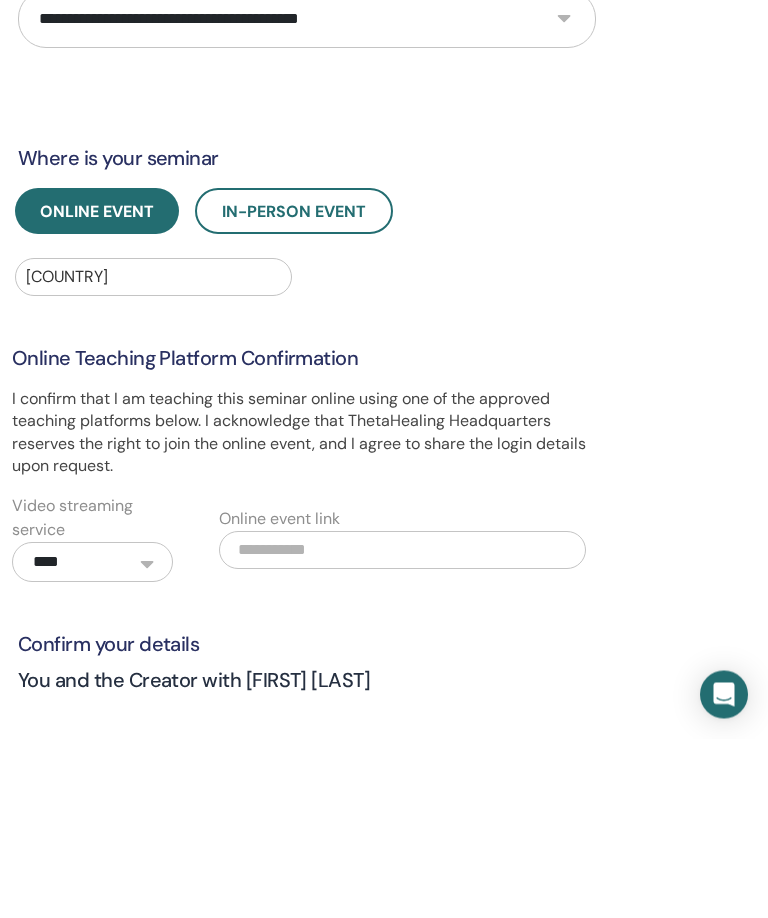 scroll, scrollTop: 180, scrollLeft: 429, axis: both 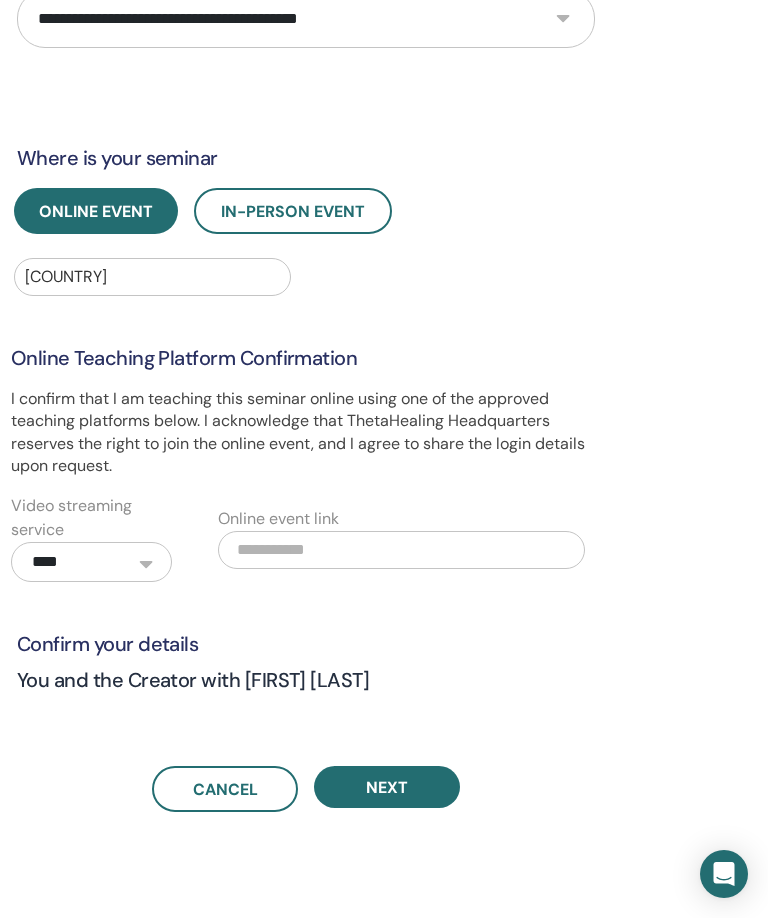 click on "Next" at bounding box center [387, 787] 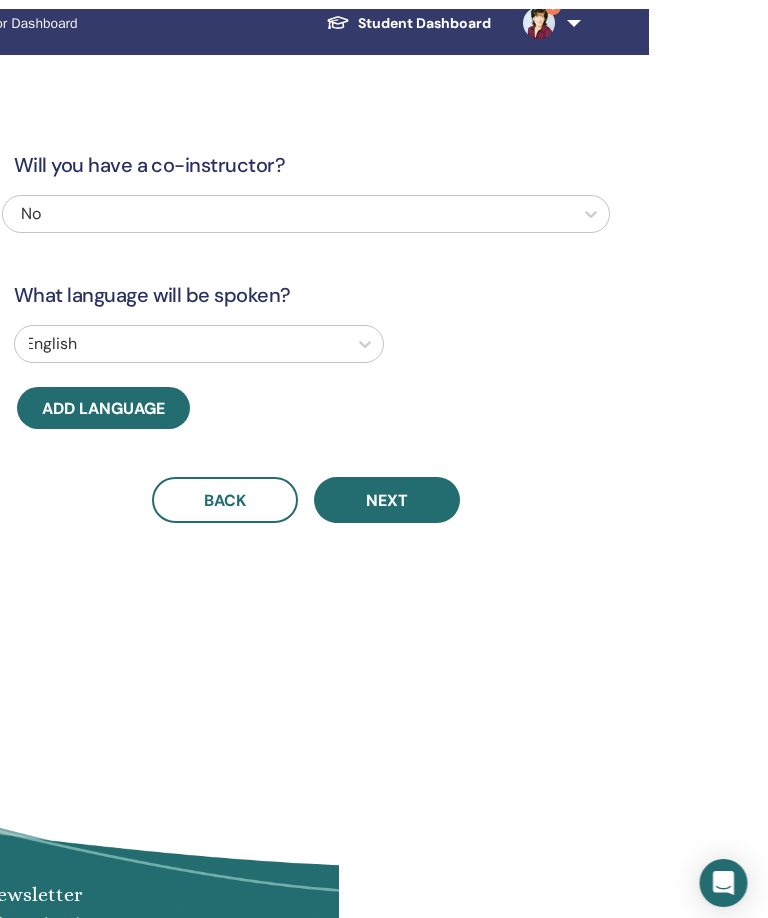 scroll, scrollTop: 0, scrollLeft: 428, axis: horizontal 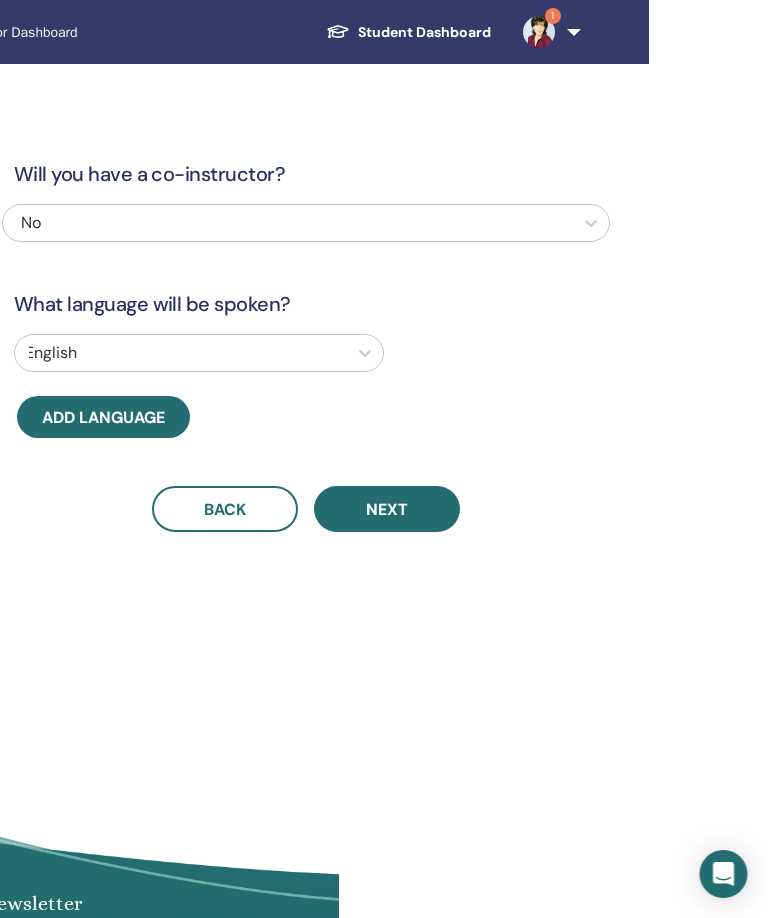 click on "Next" at bounding box center [388, 509] 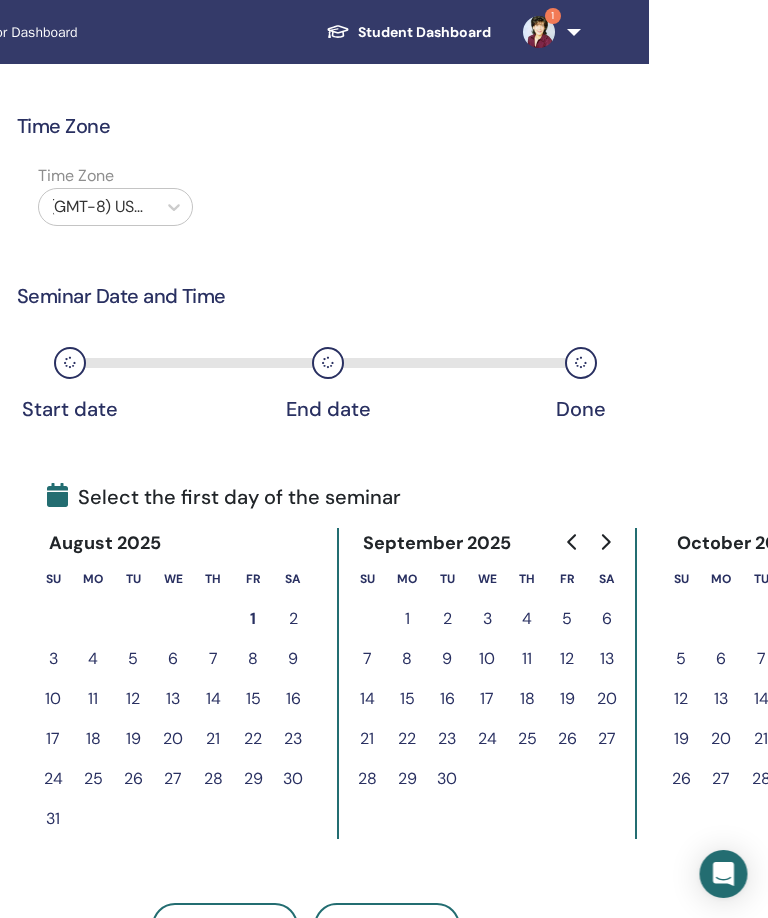 scroll, scrollTop: 0, scrollLeft: 429, axis: horizontal 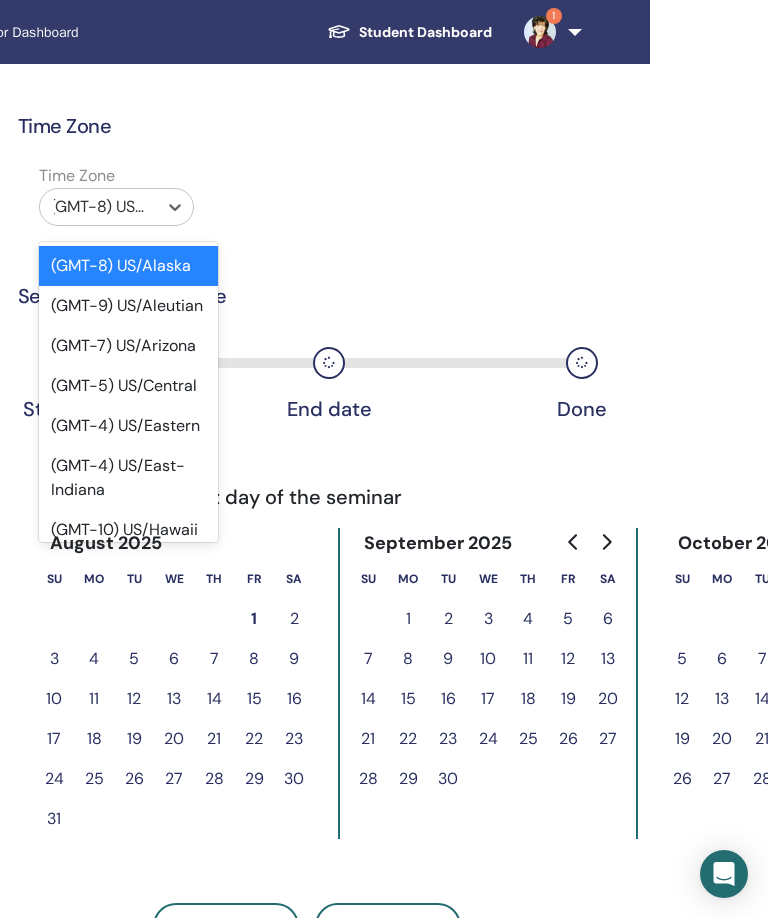 click on "(GMT-4) US/Eastern" at bounding box center [128, 426] 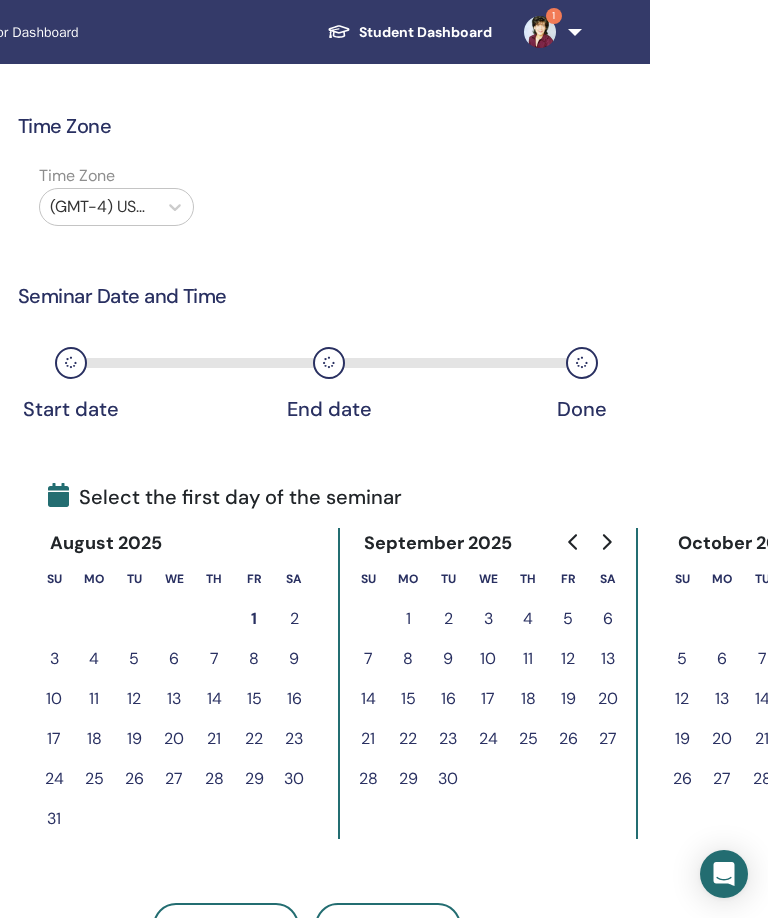 scroll, scrollTop: 0, scrollLeft: 429, axis: horizontal 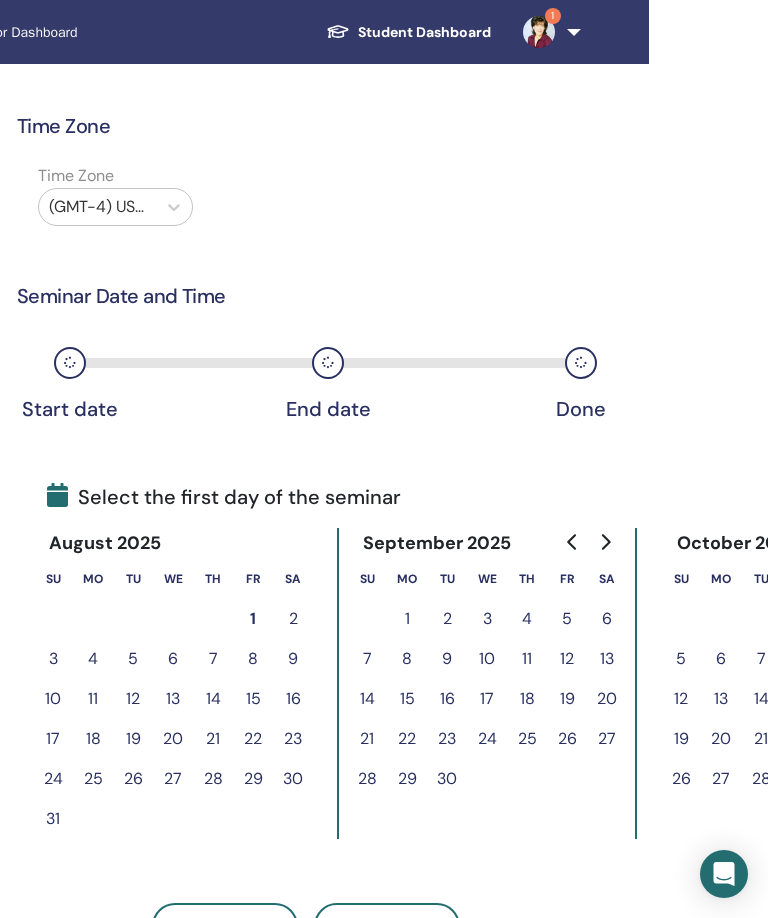 click at bounding box center [605, 542] 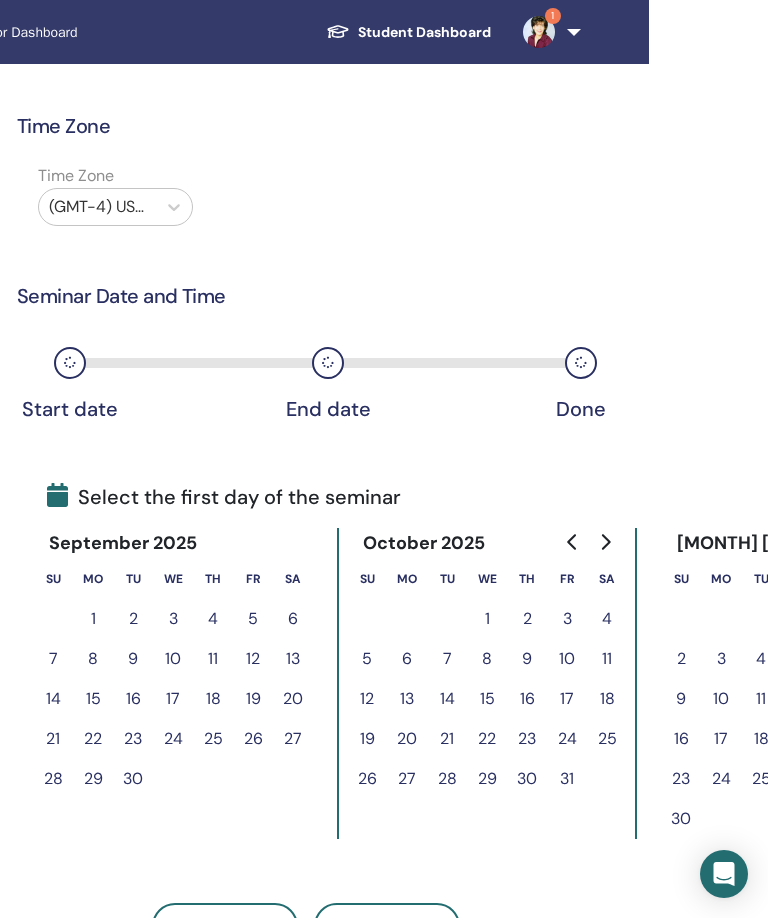 click on "3" at bounding box center [173, 619] 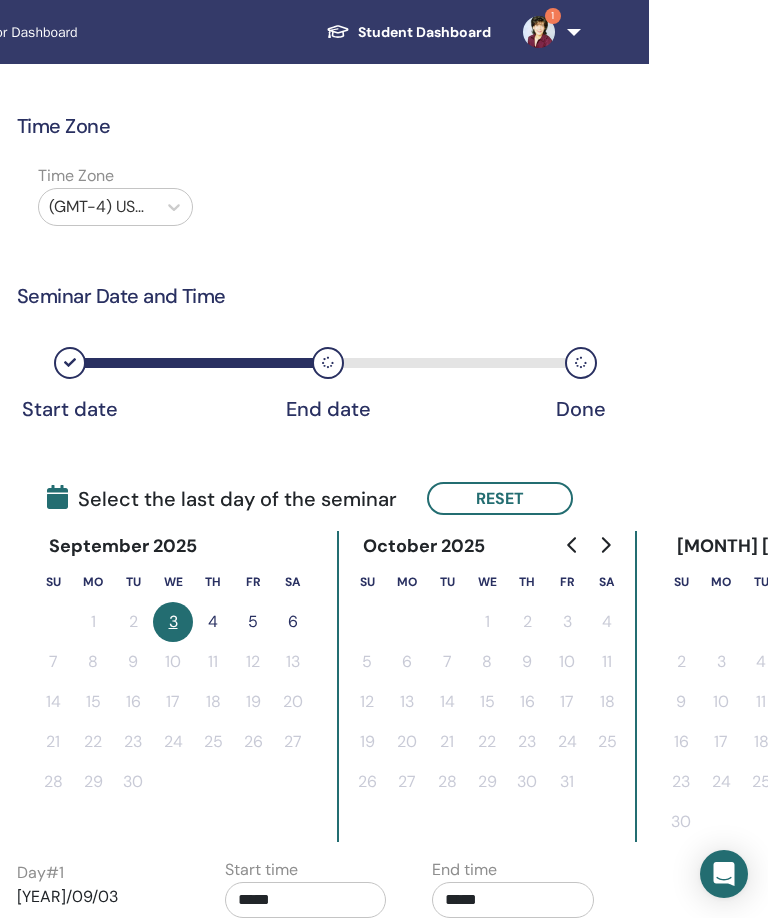 click on "4" at bounding box center [213, 622] 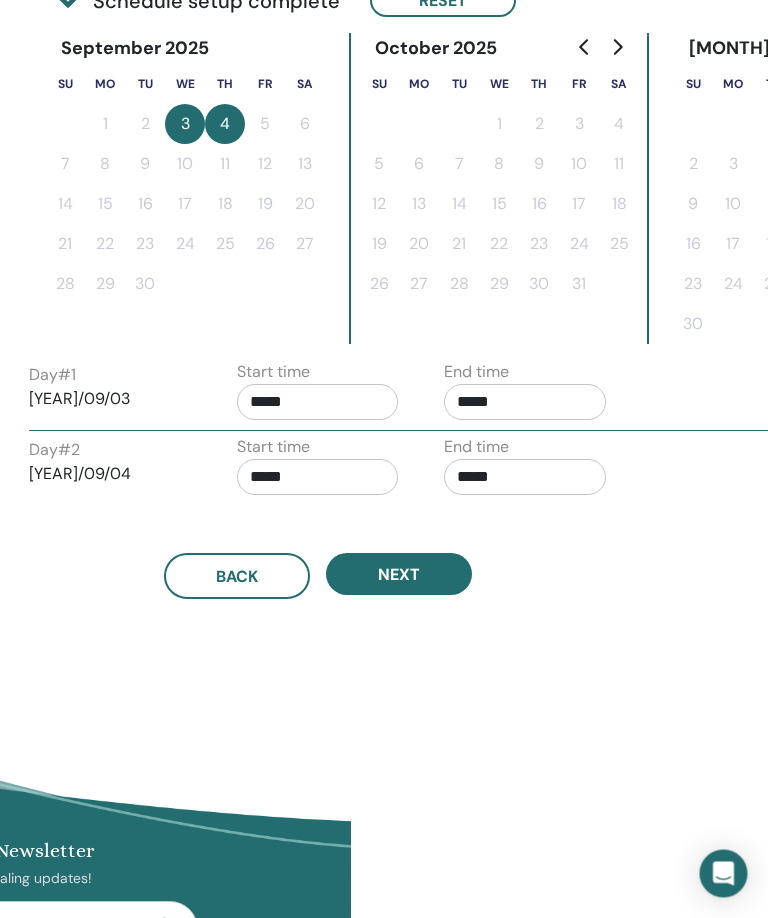 scroll, scrollTop: 493, scrollLeft: 413, axis: both 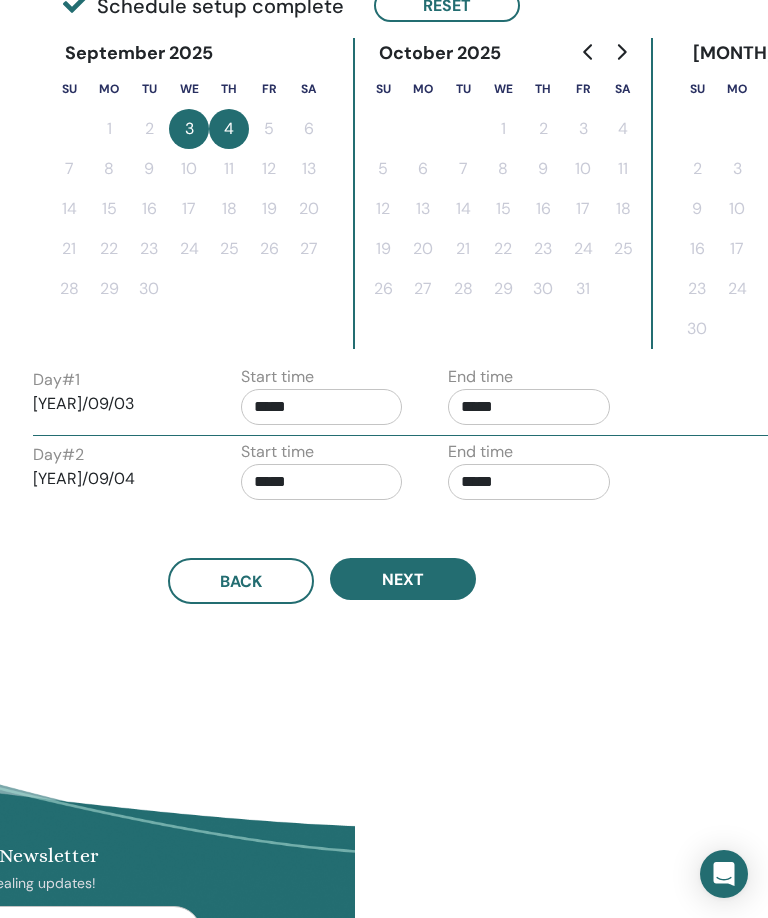 click on "*****" at bounding box center (322, 407) 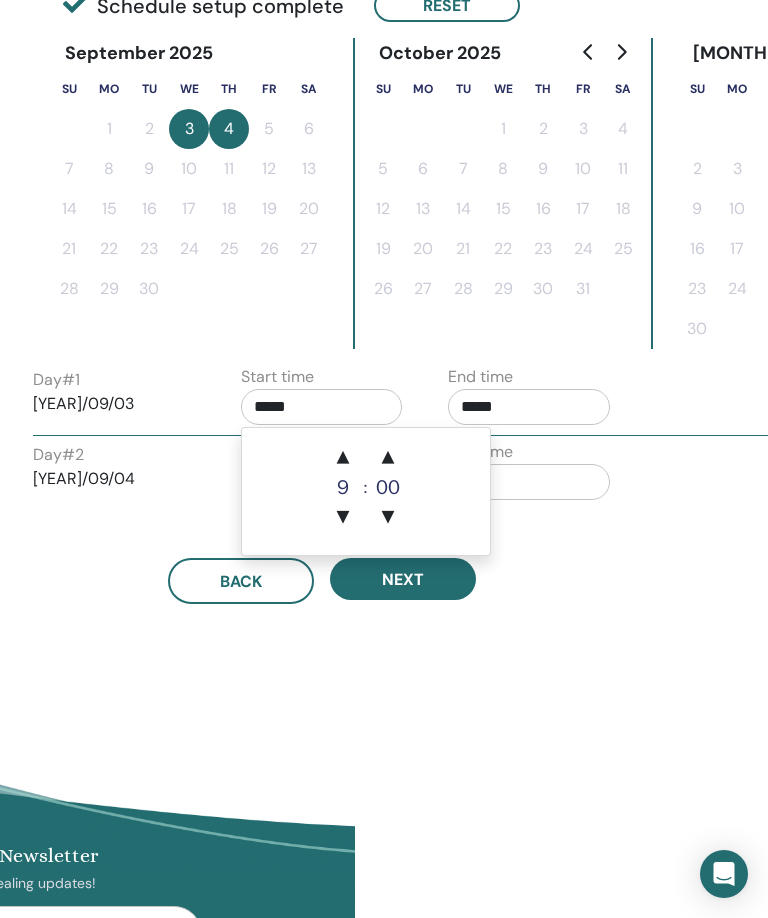 click on "▲" at bounding box center (343, 458) 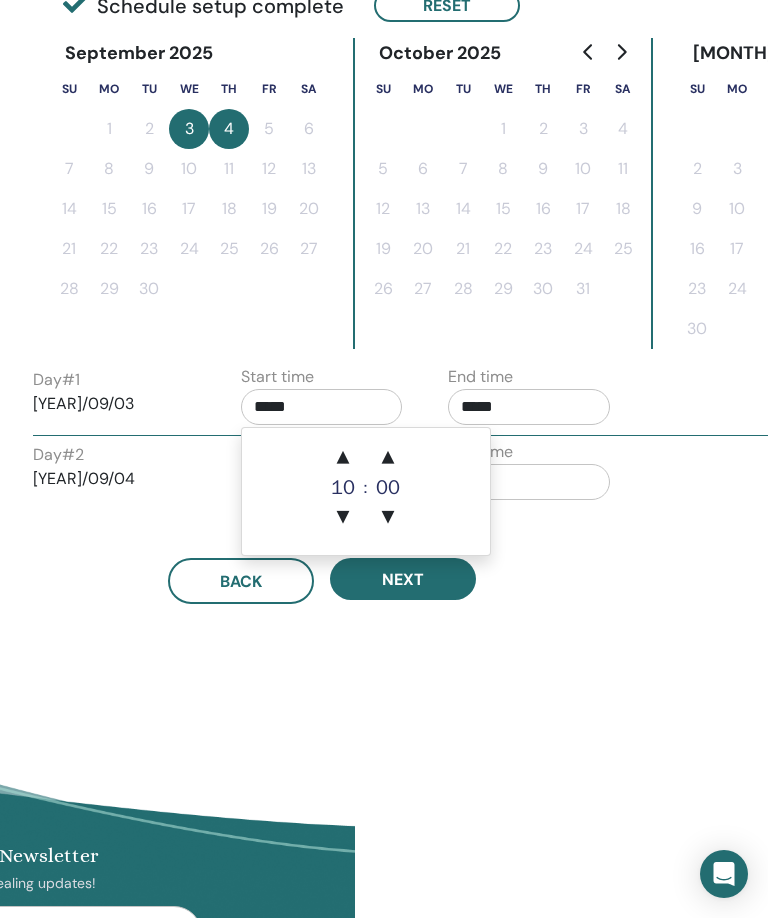 click on "Time Zone Time Zone (GMT-4) US/Eastern Seminar Date and Time Start date End date Done Schedule setup complete Reset [MONTH] [YEAR] Su Mo Tu We Th Fr Sa 1 2 3 4 5 6 7 8 9 10 11 12 13 14 15 16 17 18 19 20 21 22 23 24 25 26 27 28 29 30 October [YEAR] Su Mo Tu We Th Fr Sa 1 2 3 4 5 6 7 8 9 10 11 12 13 14 15 16 17 18 19 20 21 22 23 24 25 26 27 28 29 30 31 November [YEAR] Su Mo Tu We Th Fr Sa 1 2 3 4 5 6 7 8 9 10 11 12 13 14 15 16 17 18 19 20 21 22 23 24 25 26 27 28 29 30 Day  # 1 [YEAR]/09/03 Start time ***** End time ***** Day  # 2 [YEAR]/09/04 Start time ***** End time ***** Back Next" at bounding box center (387, 227) 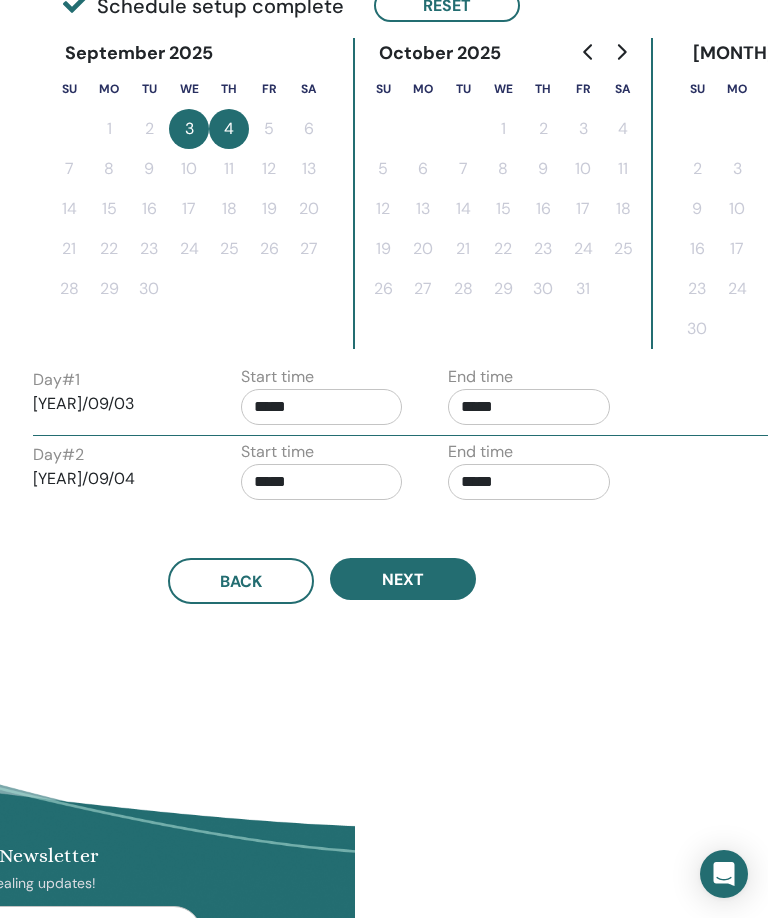 click on "Start time *****" at bounding box center [322, 475] 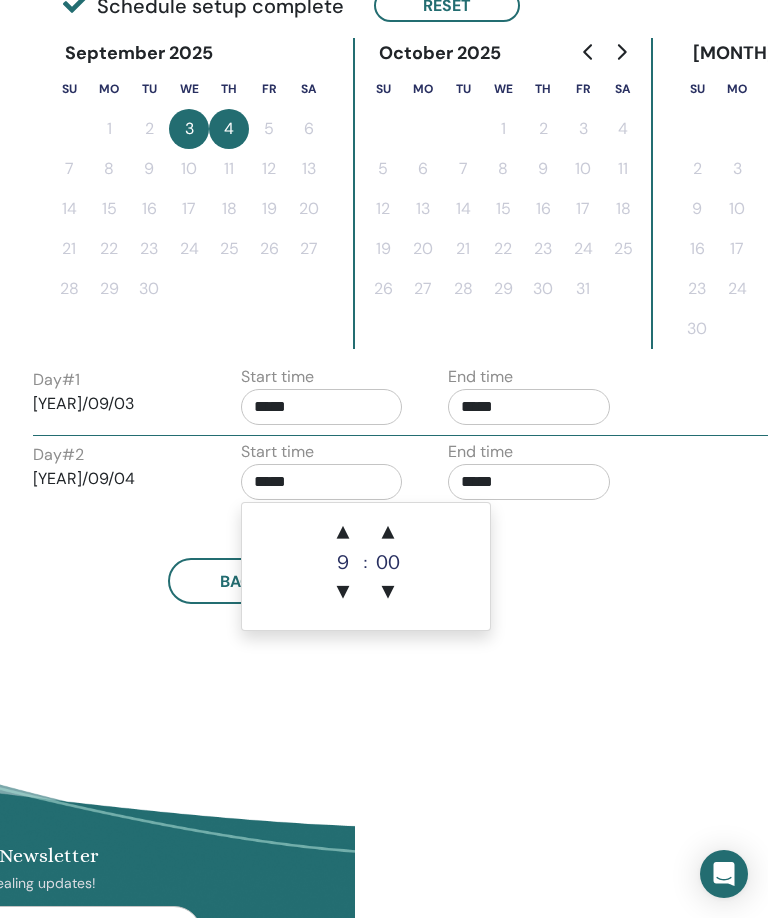 click on "▲" at bounding box center [343, 533] 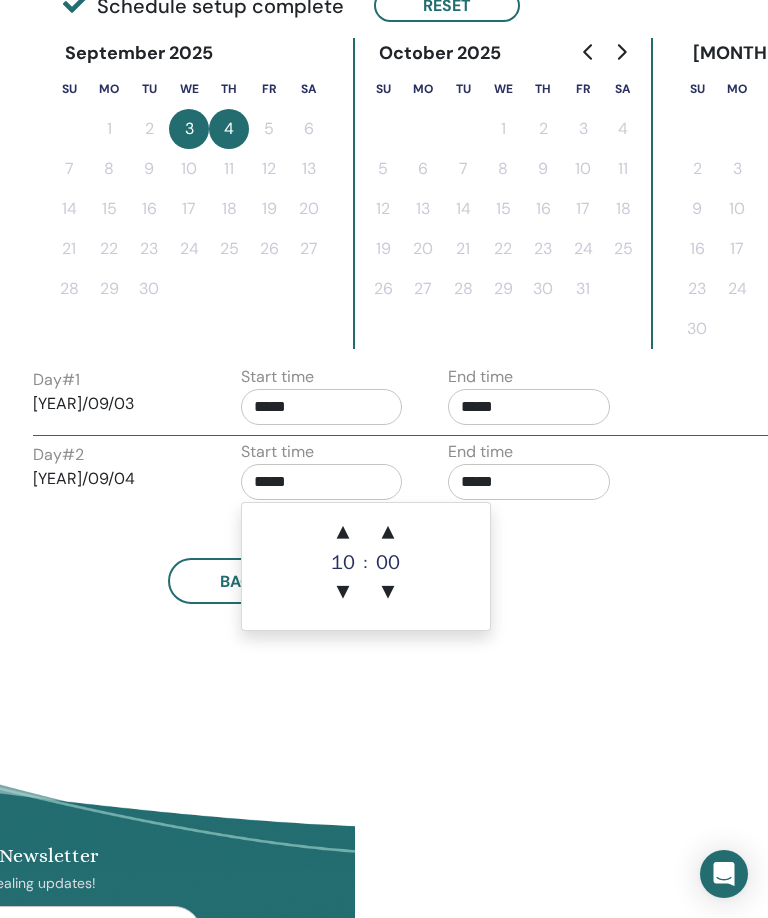 type on "*****" 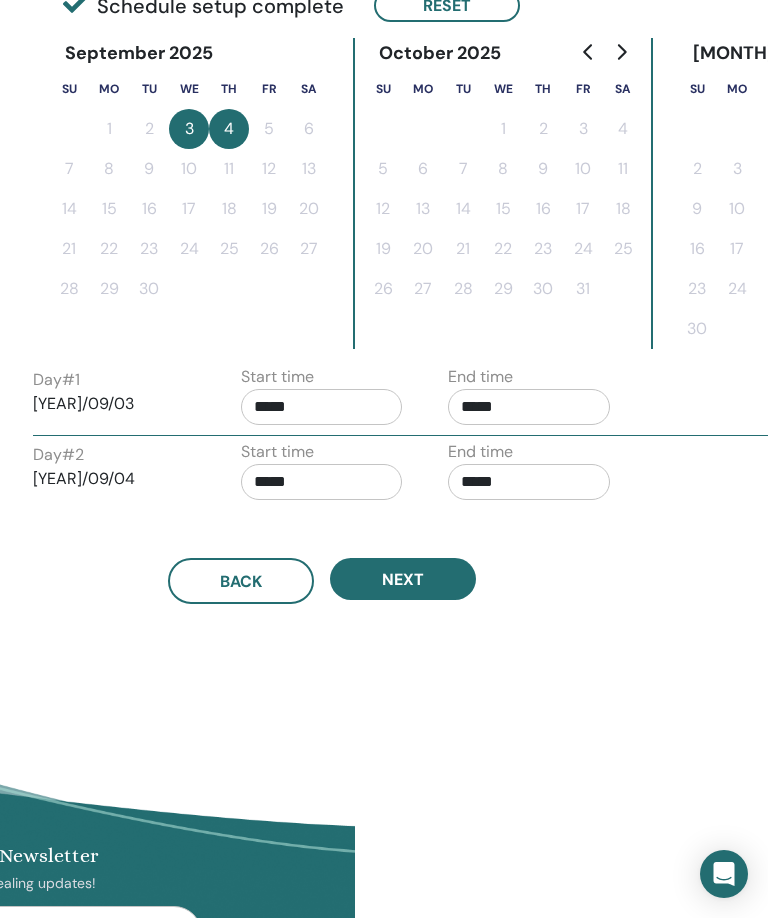 click on "Time Zone Time Zone (GMT-4) US/Eastern Seminar Date and Time Start date End date Done Schedule setup complete Reset [MONTH] [YEAR] Su Mo Tu We Th Fr Sa 1 2 3 4 5 6 7 8 9 10 11 12 13 14 15 16 17 18 19 20 21 22 23 24 25 26 27 28 29 30 October [YEAR] Su Mo Tu We Th Fr Sa 1 2 3 4 5 6 7 8 9 10 11 12 13 14 15 16 17 18 19 20 21 22 23 24 25 26 27 28 29 30 31 November [YEAR] Su Mo Tu We Th Fr Sa 1 2 3 4 5 6 7 8 9 10 11 12 13 14 15 16 17 18 19 20 21 22 23 24 25 26 27 28 29 30 Day  # 1 [YEAR]/09/03 Start time ***** End time ***** Day  # 2 [YEAR]/09/04 Start time ***** End time ***** Back Next" at bounding box center (387, 227) 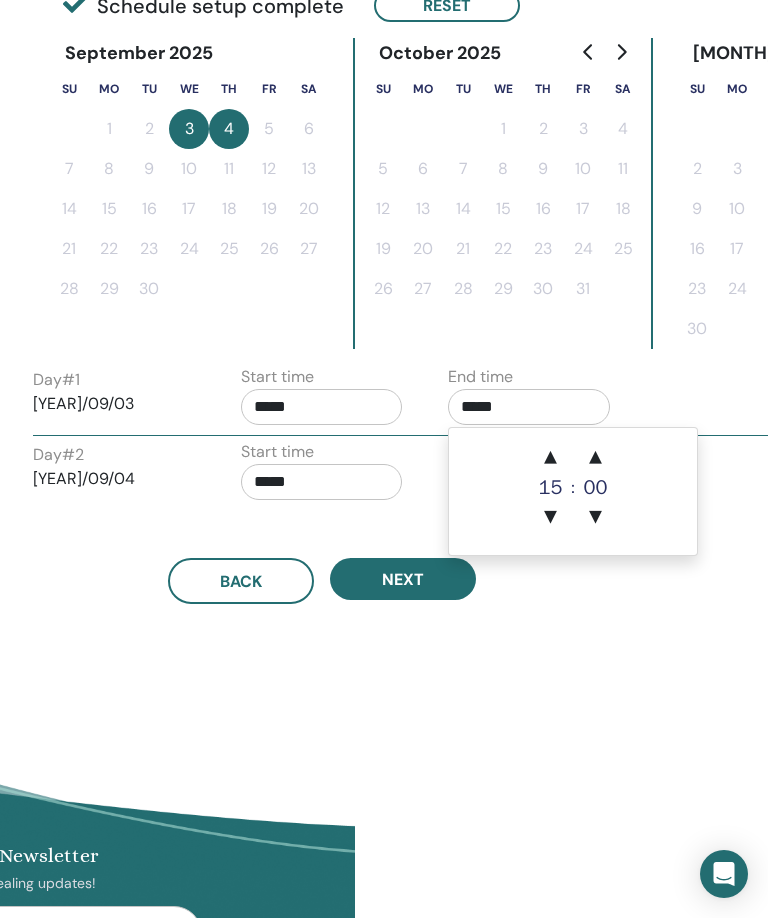 click on "▲" at bounding box center (551, 458) 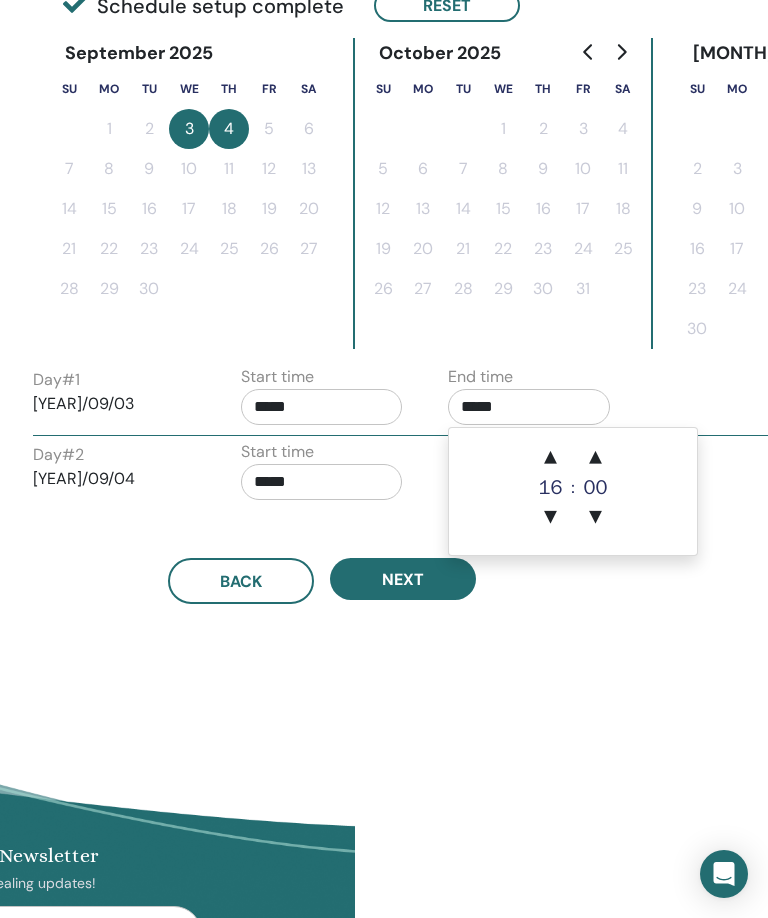 click on "▲" at bounding box center [551, 458] 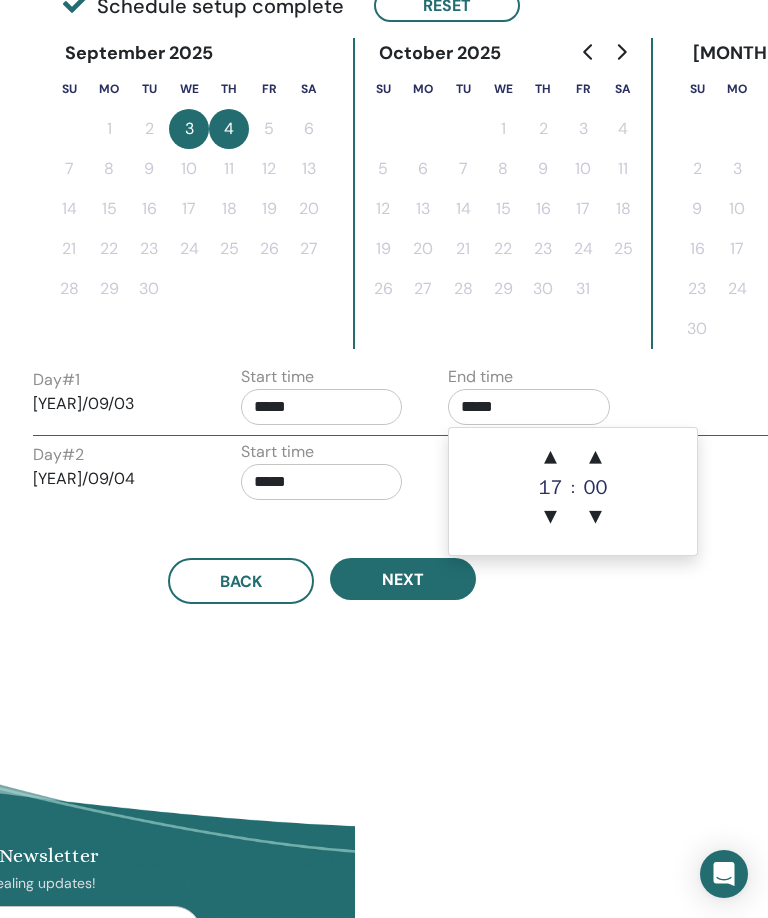 click on "▲" at bounding box center (551, 458) 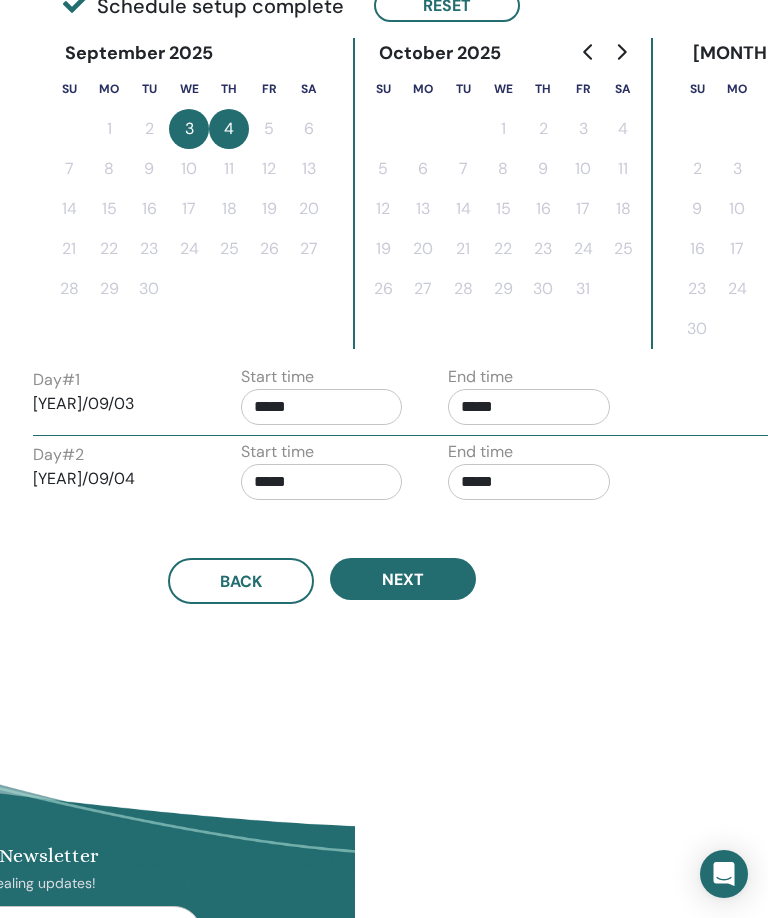 click on "Time Zone Time Zone (GMT-4) US/Eastern Seminar Date and Time Start date End date Done Schedule setup complete Reset [MONTH] [YEAR] Su Mo Tu We Th Fr Sa 1 2 3 4 5 6 7 8 9 10 11 12 13 14 15 16 17 18 19 20 21 22 23 24 25 26 27 28 29 30 October [YEAR] Su Mo Tu We Th Fr Sa 1 2 3 4 5 6 7 8 9 10 11 12 13 14 15 16 17 18 19 20 21 22 23 24 25 26 27 28 29 30 31 November [YEAR] Su Mo Tu We Th Fr Sa 1 2 3 4 5 6 7 8 9 10 11 12 13 14 15 16 17 18 19 20 21 22 23 24 25 26 27 28 29 30 Day  # 1 [YEAR]/09/03 Start time ***** End time ***** Day  # 2 [YEAR]/09/04 Start time ***** End time ***** Back Next" at bounding box center [387, 227] 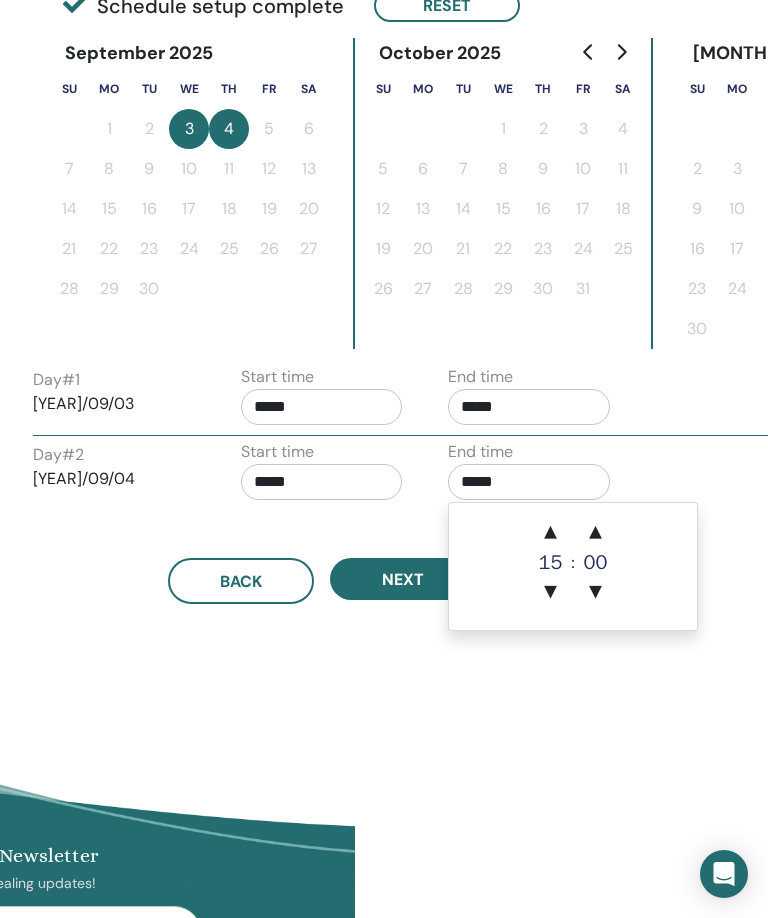 click on "▲" at bounding box center (551, 533) 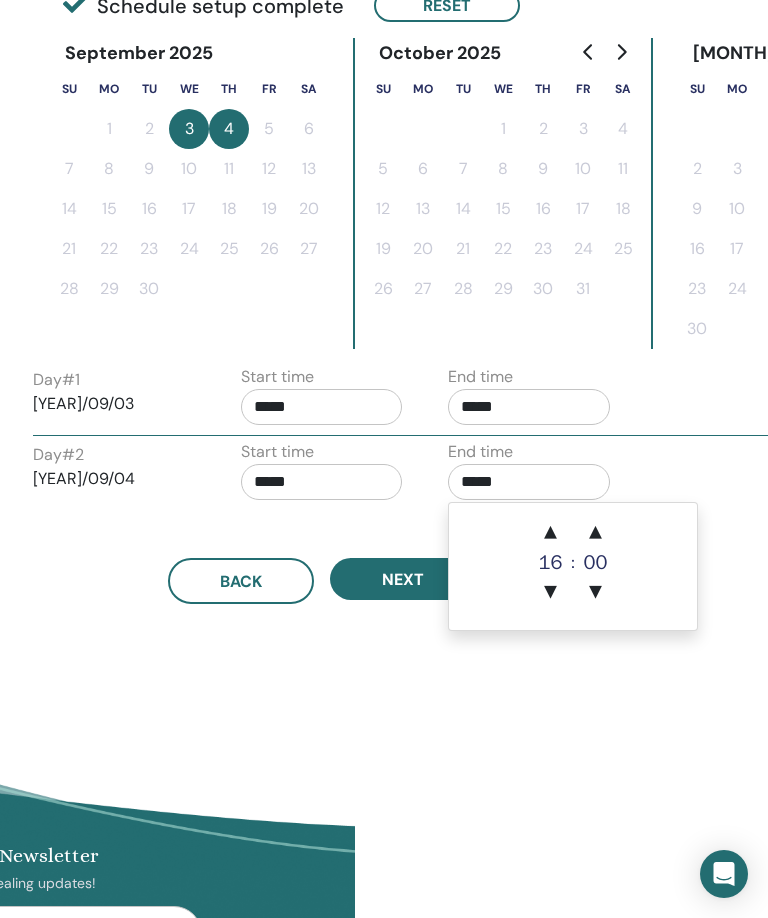 click on "▲" at bounding box center (551, 533) 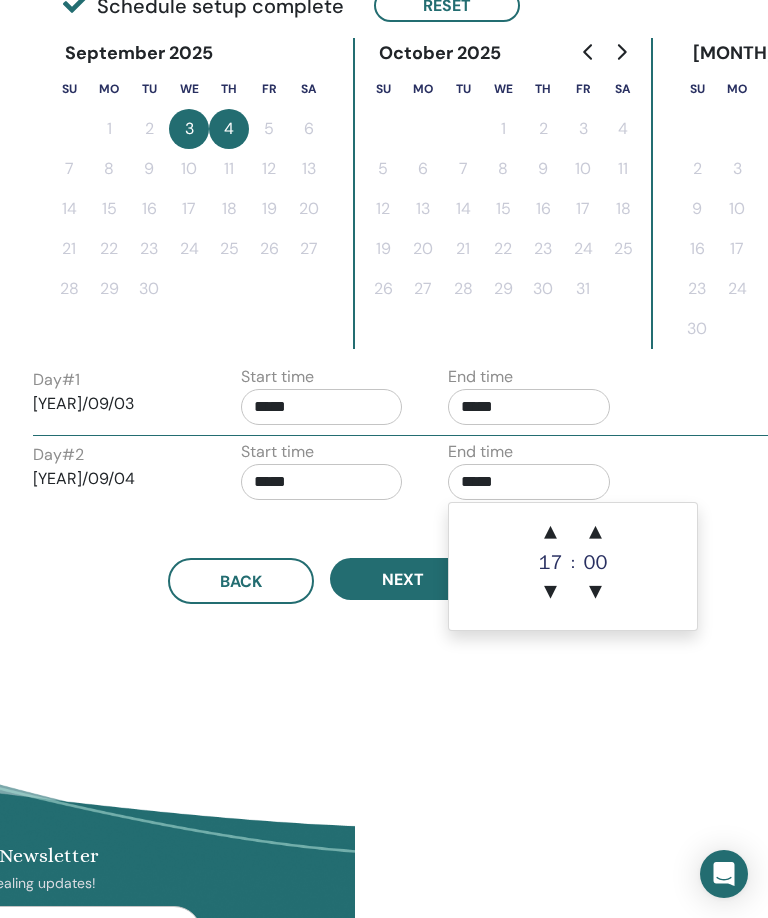 click on "▲" at bounding box center [551, 533] 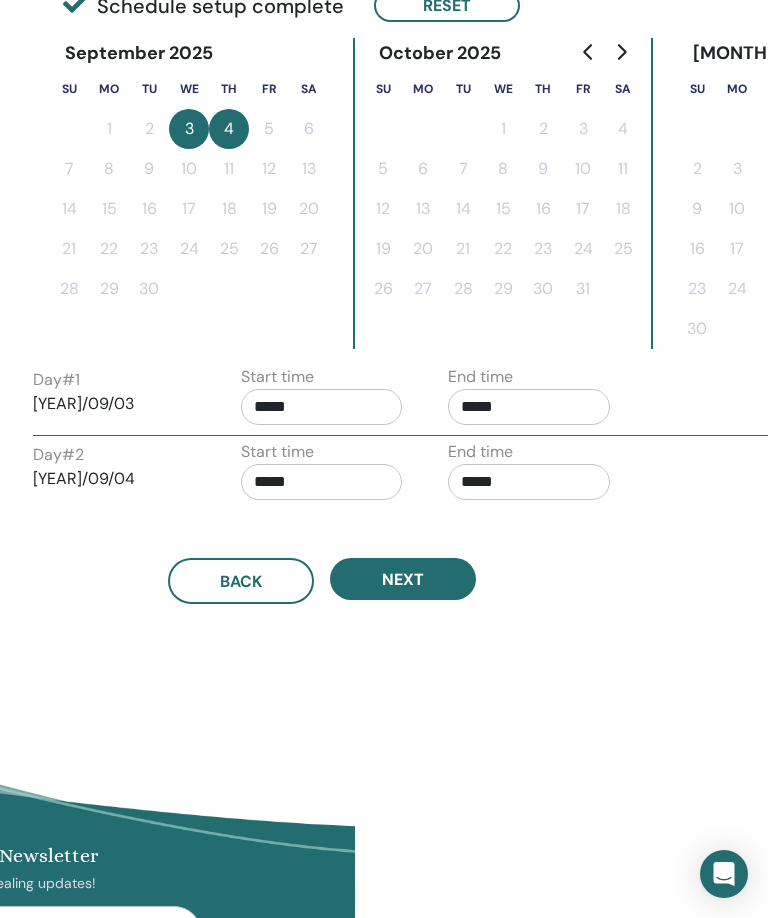 click on "Time Zone Time Zone (GMT-4) US/Eastern Seminar Date and Time Start date End date Done Schedule setup complete Reset September 2025 Su Mo Tu We Th Fr Sa 1 2 3 4 5 6 7 8 9 10 11 12 13 14 15 16 17 18 19 20 21 22 23 24 25 26 27 28 29 30 October 2025 Su Mo Tu We Th Fr Sa 1 2 3 4 5 6 7 8 9 10 11 12 13 14 15 16 17 18 19 20 21 22 23 24 25 26 27 28 29 30 31 November 2025 Su Mo Tu We Th Fr Sa 1 2 3 4 5 6 7 8 9 10 11 12 13 14 15 16 17 18 19 20 21 22 23 24 25 26 27 28 29 30 Day  # 1 2025/09/03 Start time ***** End time ***** Day  # 2 2025/09/04 Start time ***** End time ***** Back Next" at bounding box center (387, 227) 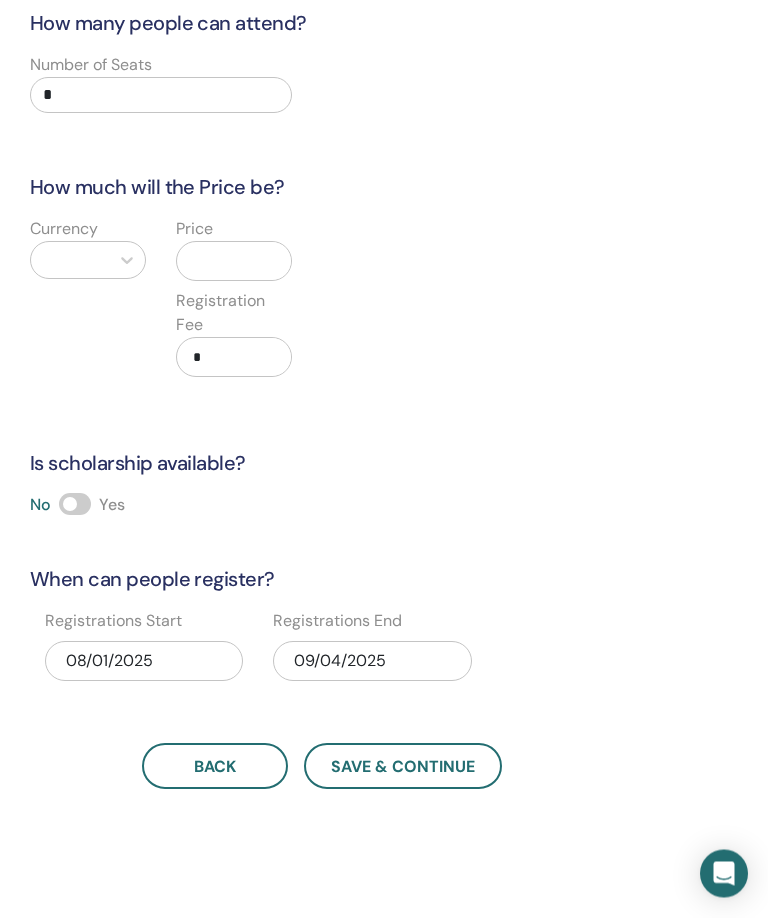 scroll, scrollTop: 0, scrollLeft: 413, axis: horizontal 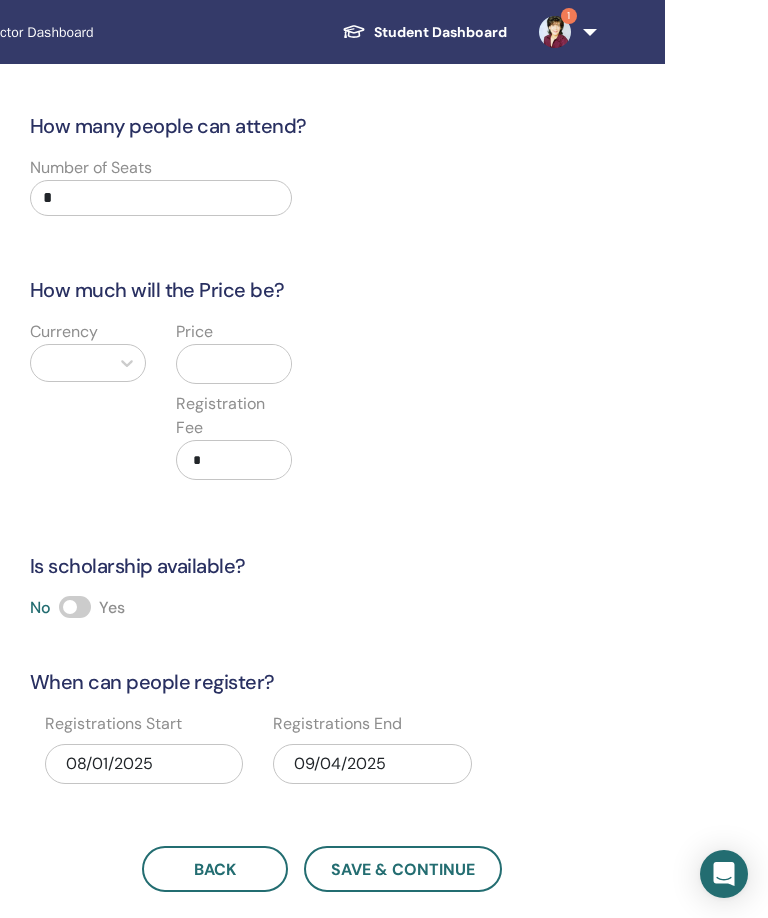 click on "*" at bounding box center [161, 198] 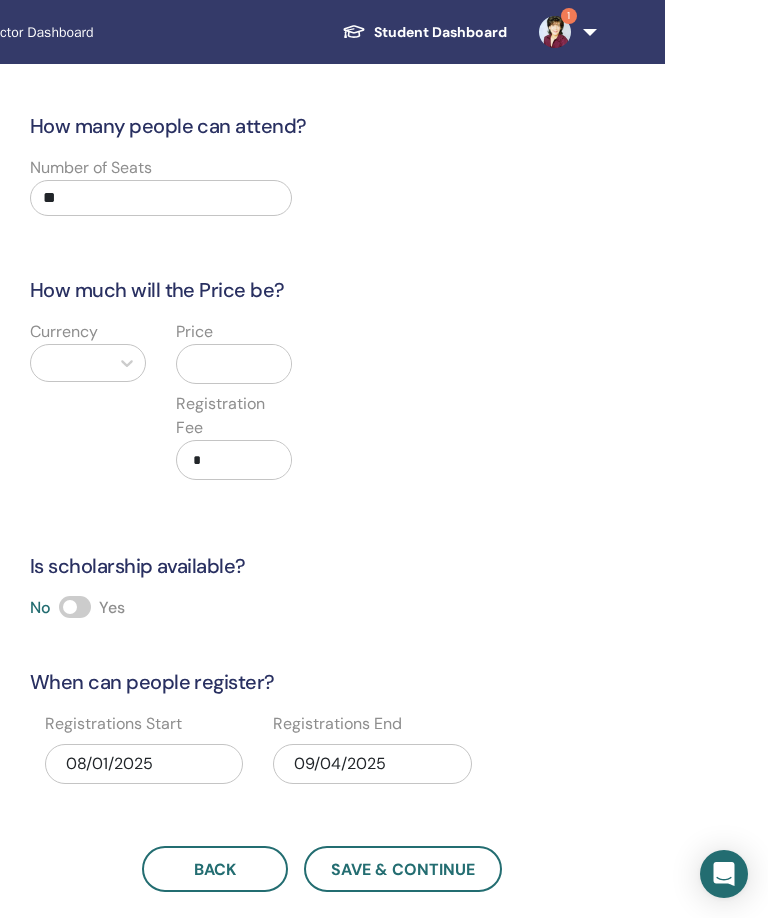 type on "**" 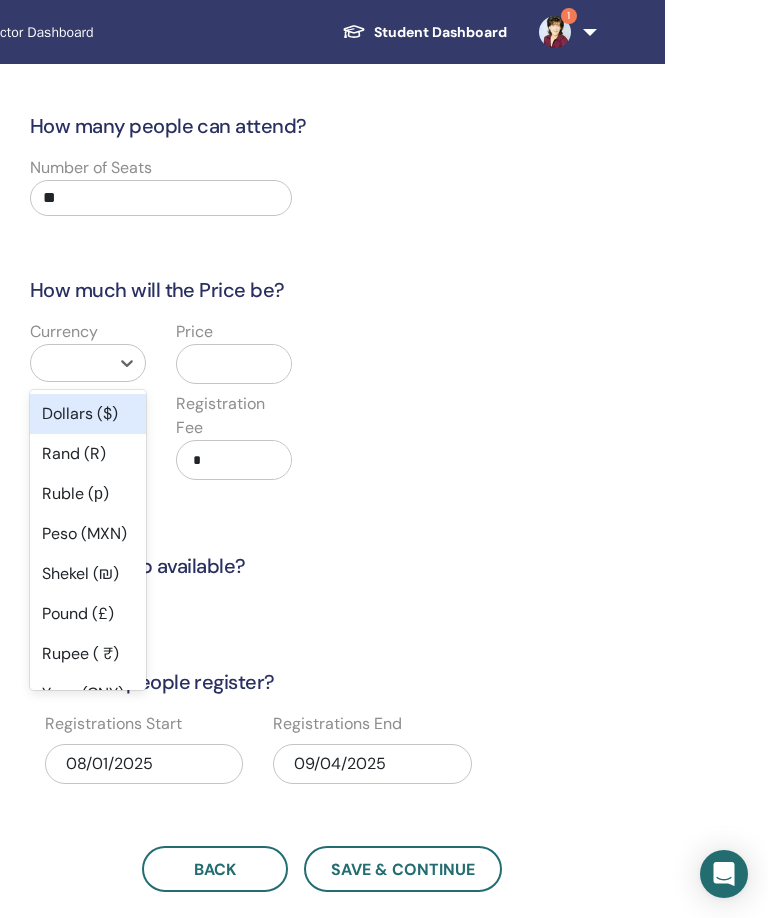 click on "Dollars ($)" at bounding box center (88, 414) 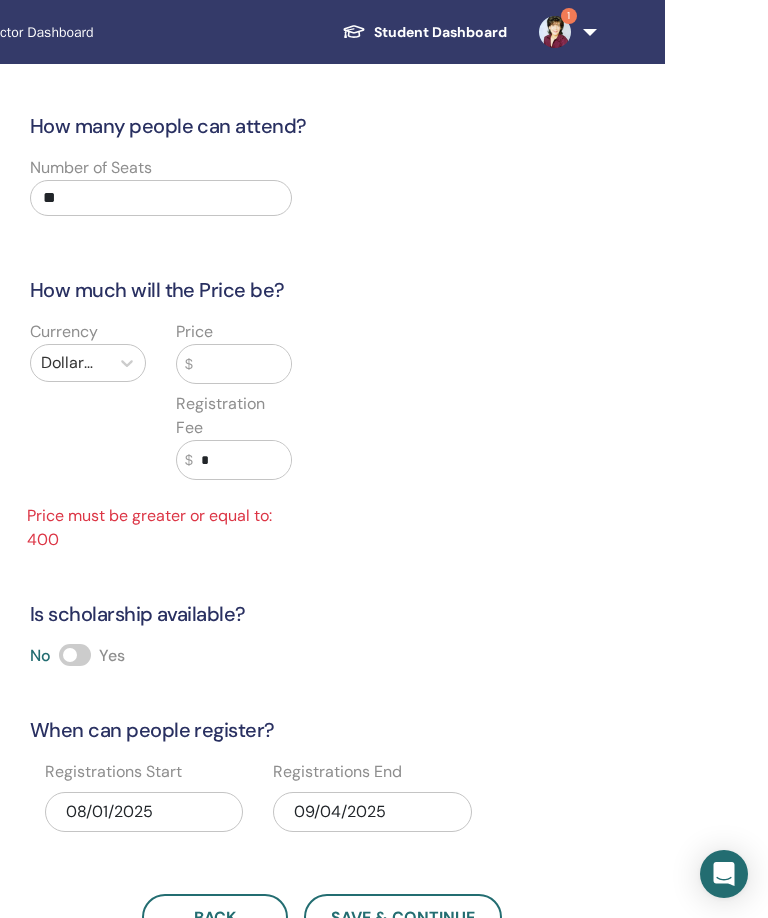click at bounding box center (242, 364) 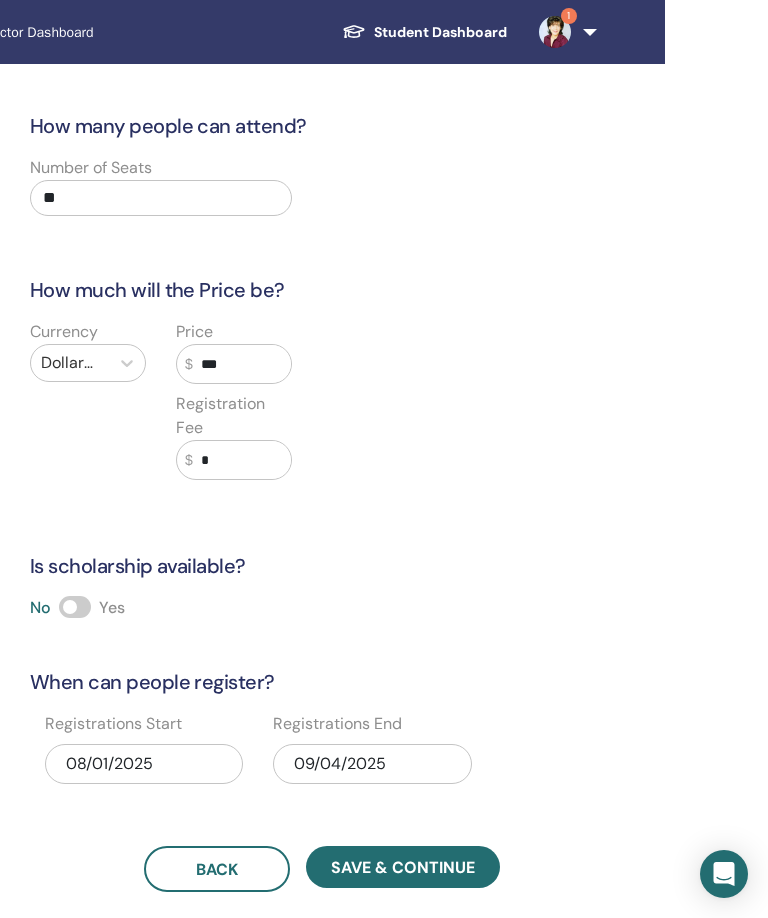 type on "***" 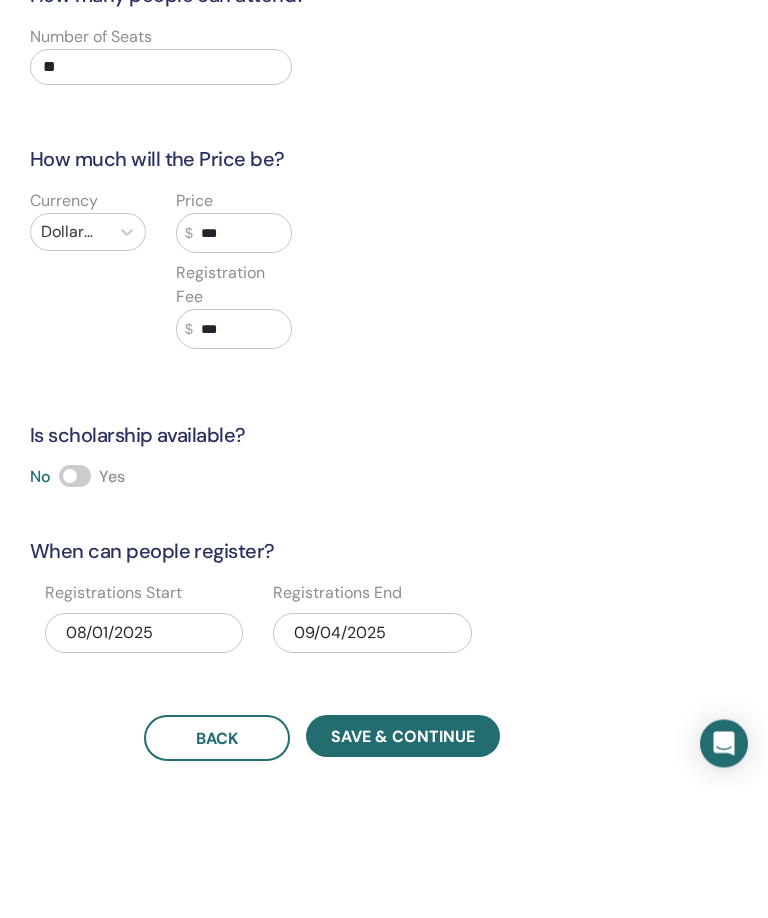 type on "***" 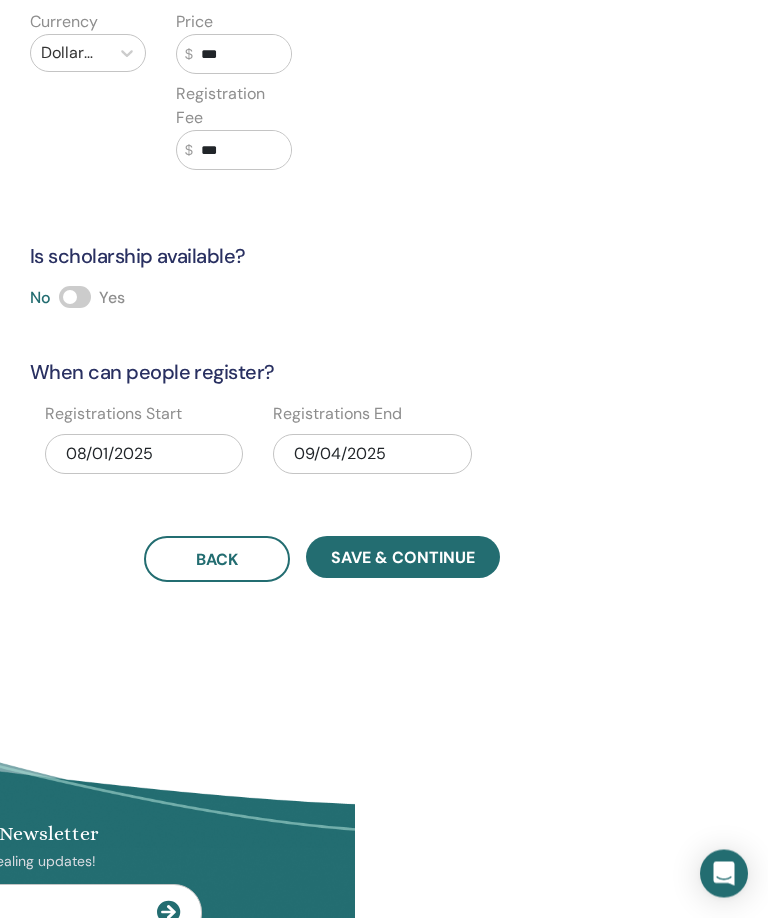 scroll, scrollTop: 309, scrollLeft: 413, axis: both 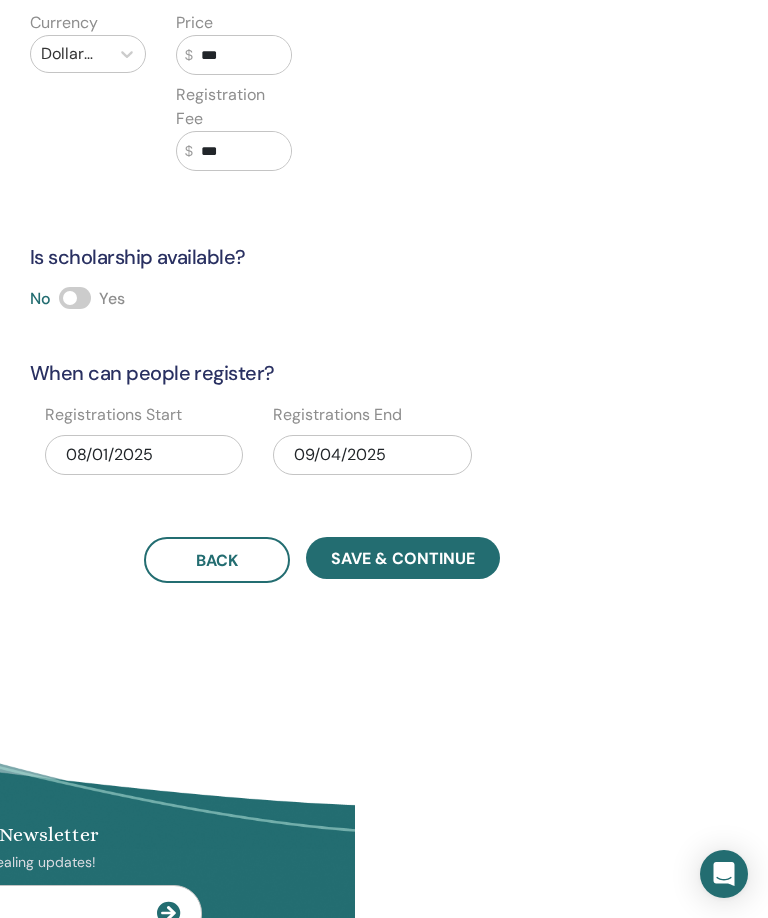 click on "09/04/2025" at bounding box center (372, 455) 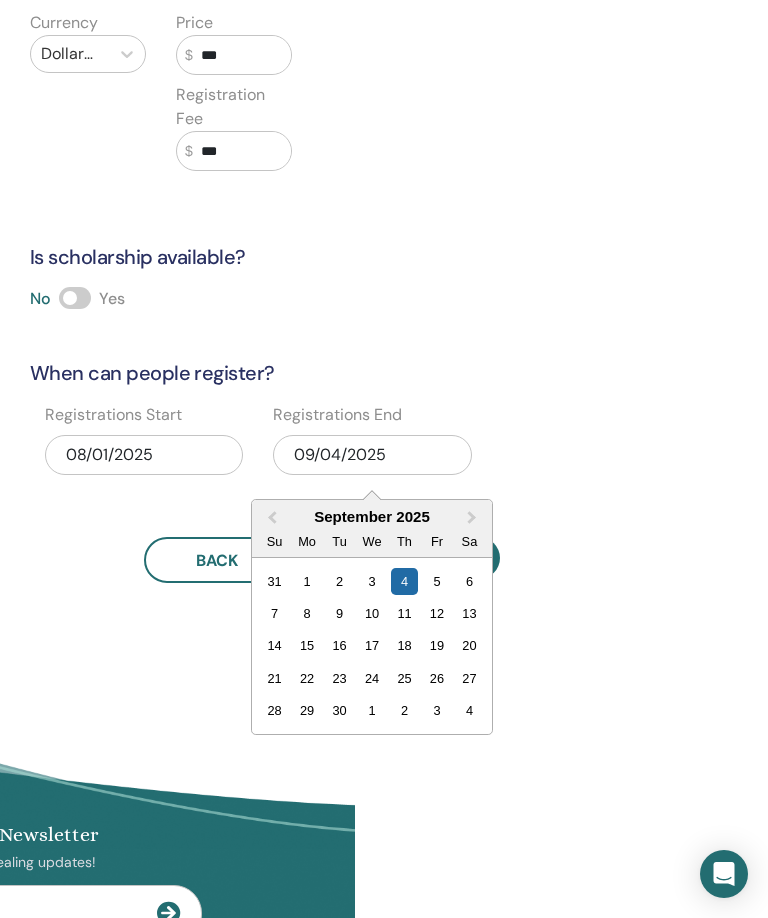 click on "6" at bounding box center [469, 581] 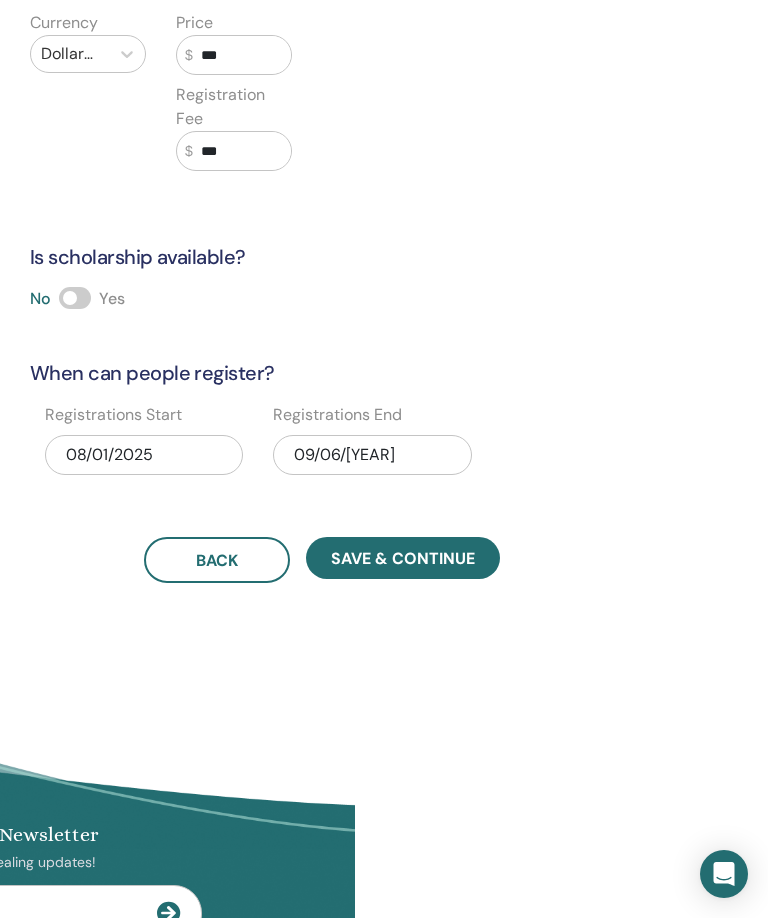 click on "Save & Continue" at bounding box center [403, 558] 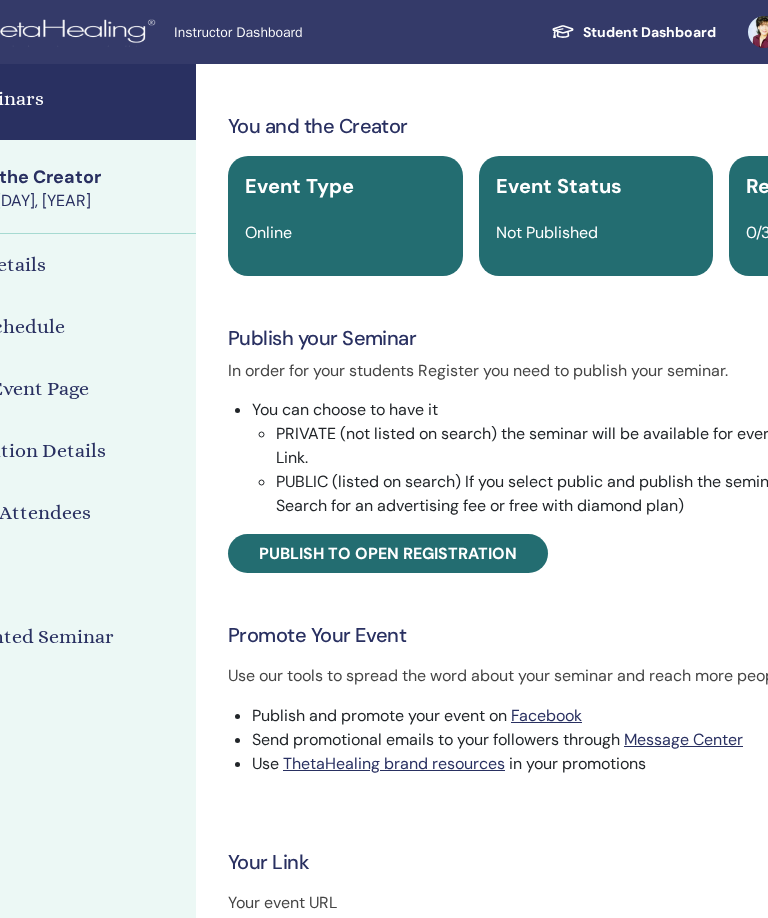 scroll, scrollTop: 0, scrollLeft: 229, axis: horizontal 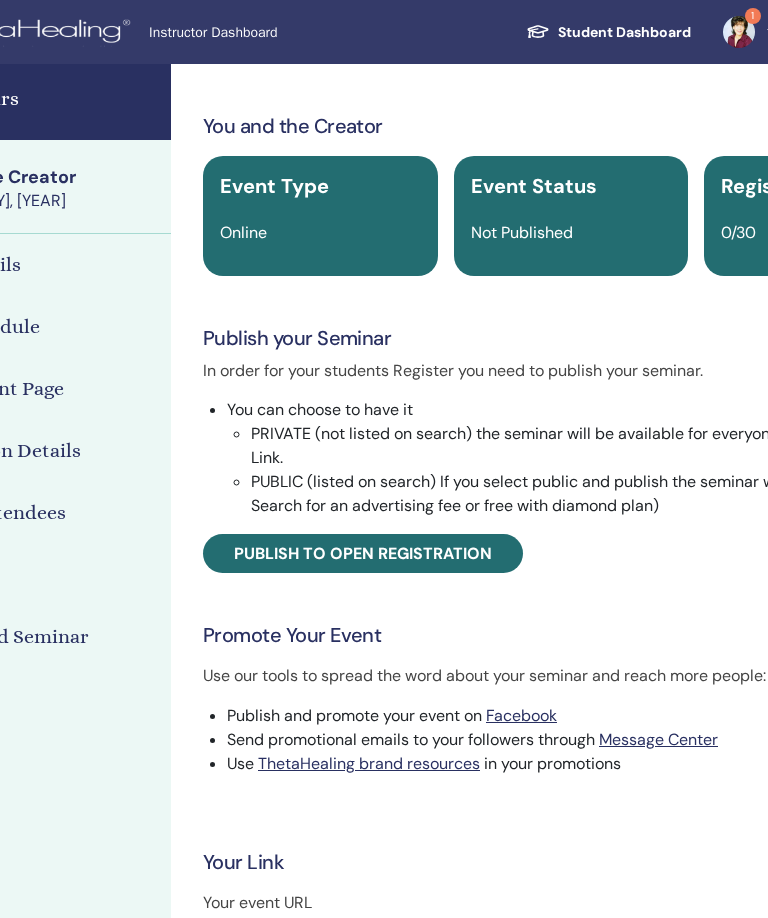 click on "Publish to open registration" at bounding box center (363, 553) 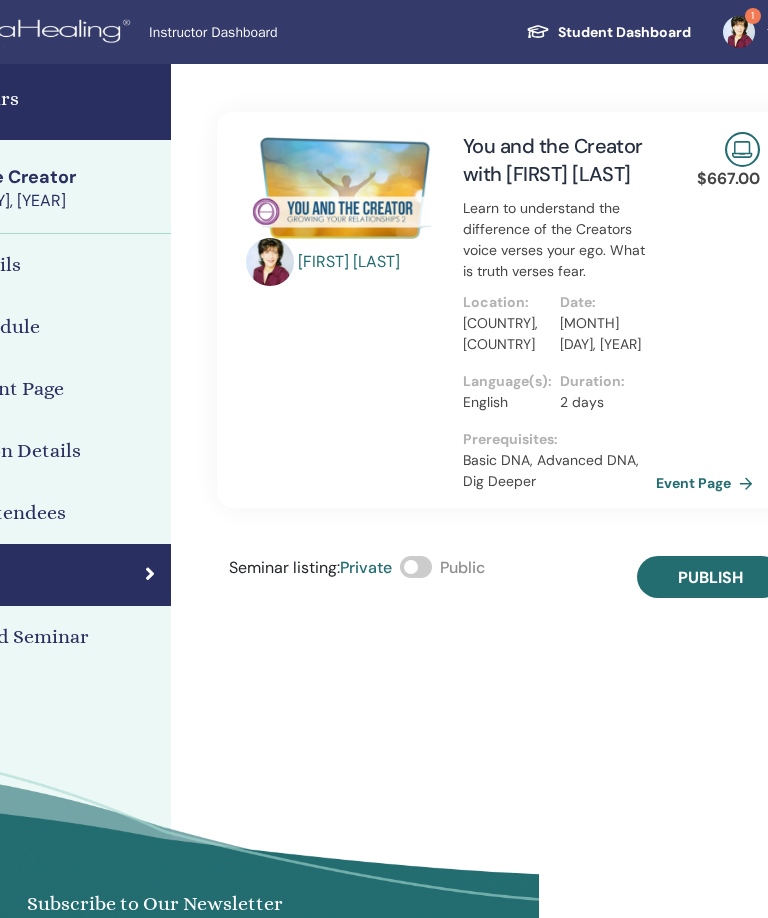 click at bounding box center (416, 567) 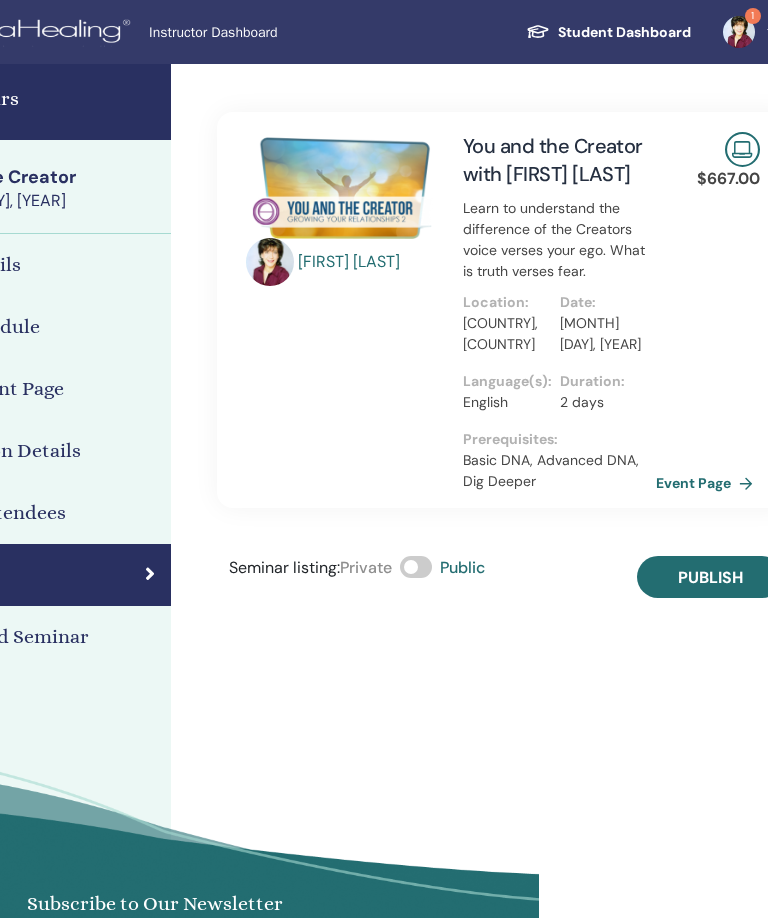 click on "Publish" at bounding box center (710, 577) 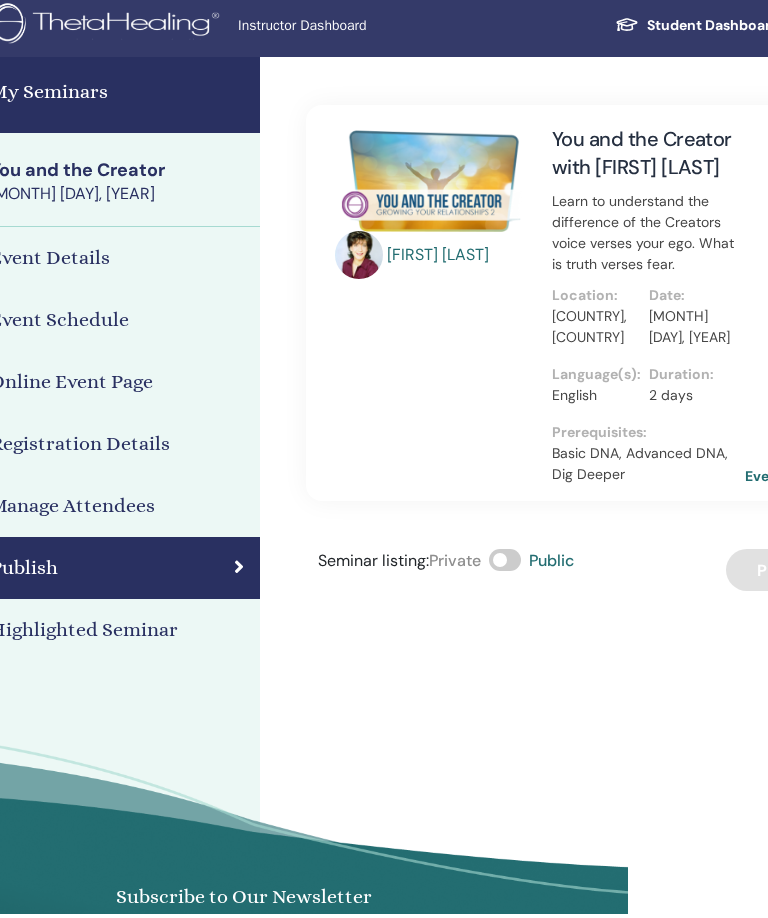 scroll, scrollTop: 0, scrollLeft: 140, axis: horizontal 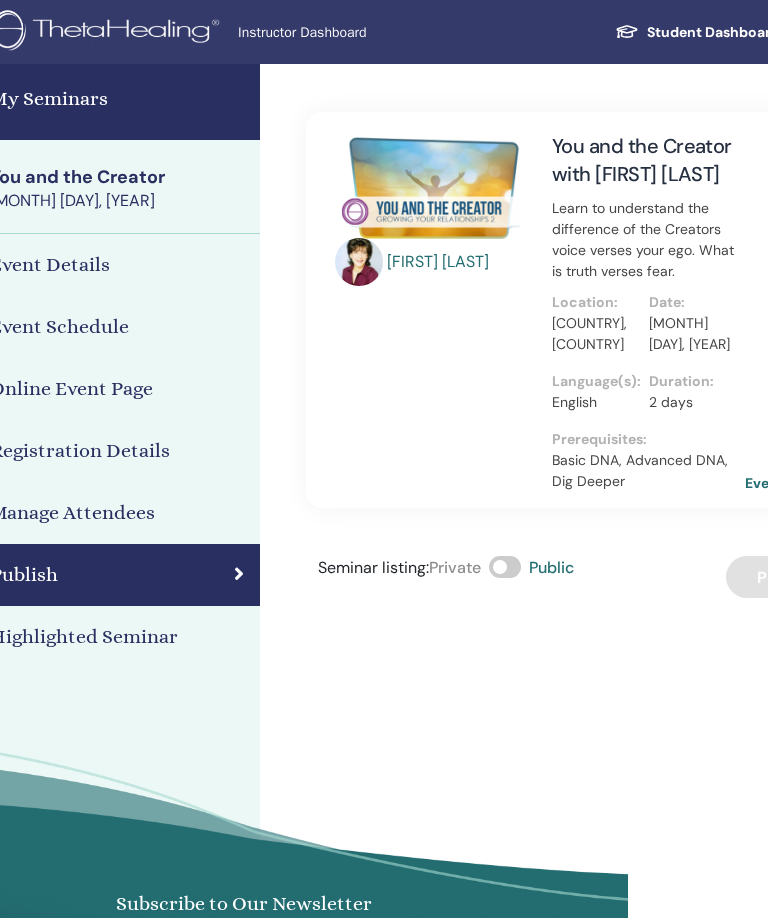 click on "My Seminars" at bounding box center [119, 99] 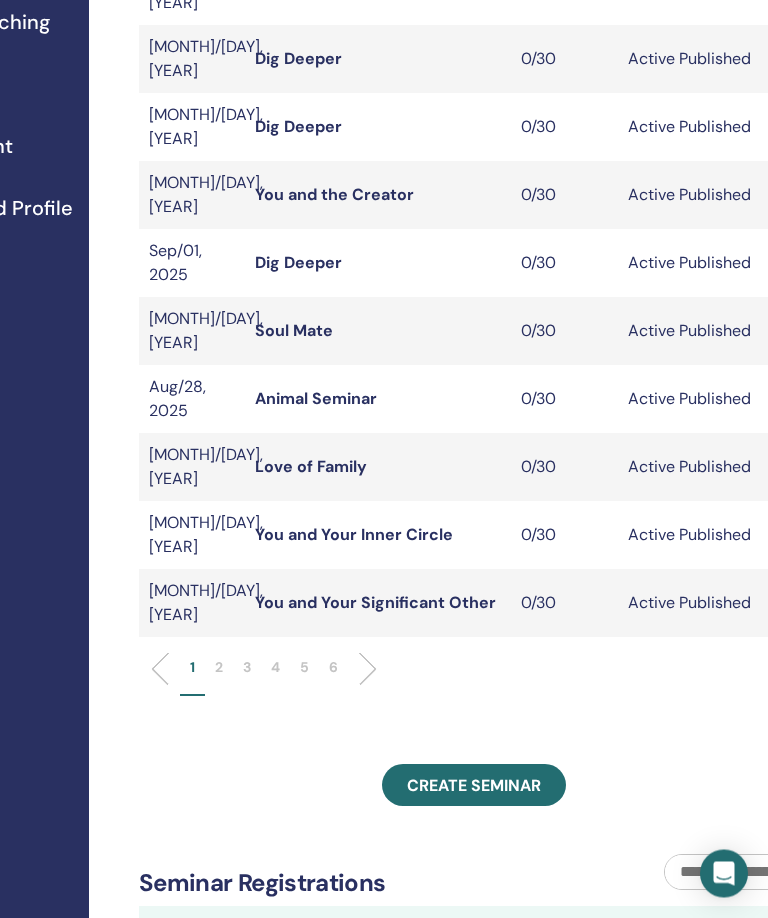scroll, scrollTop: 415, scrollLeft: 234, axis: both 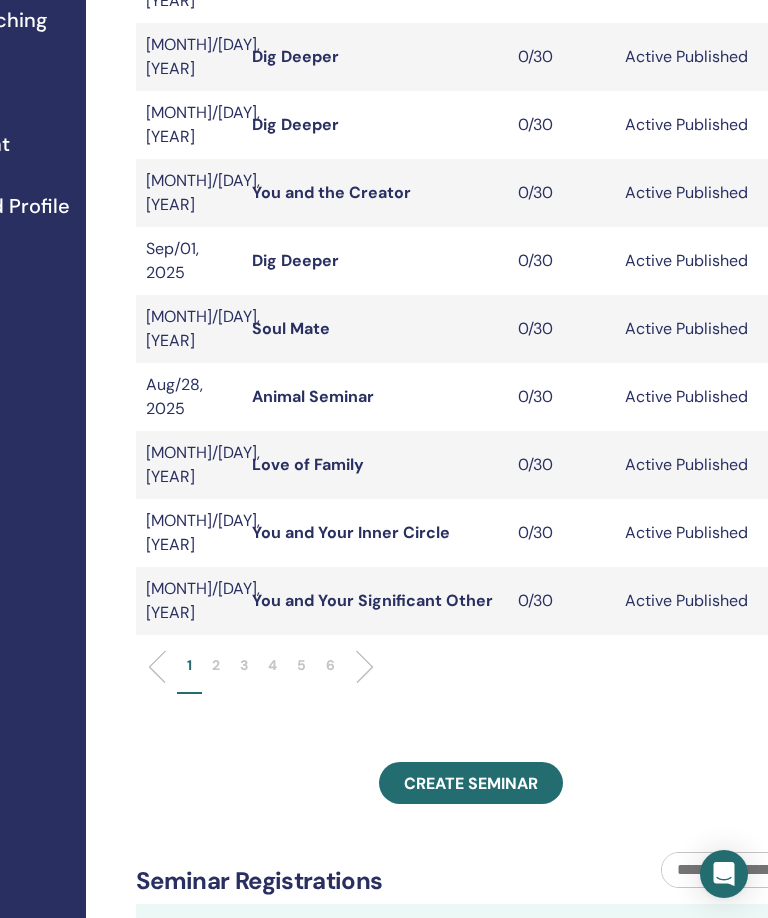 click on "Create seminar" at bounding box center (471, 783) 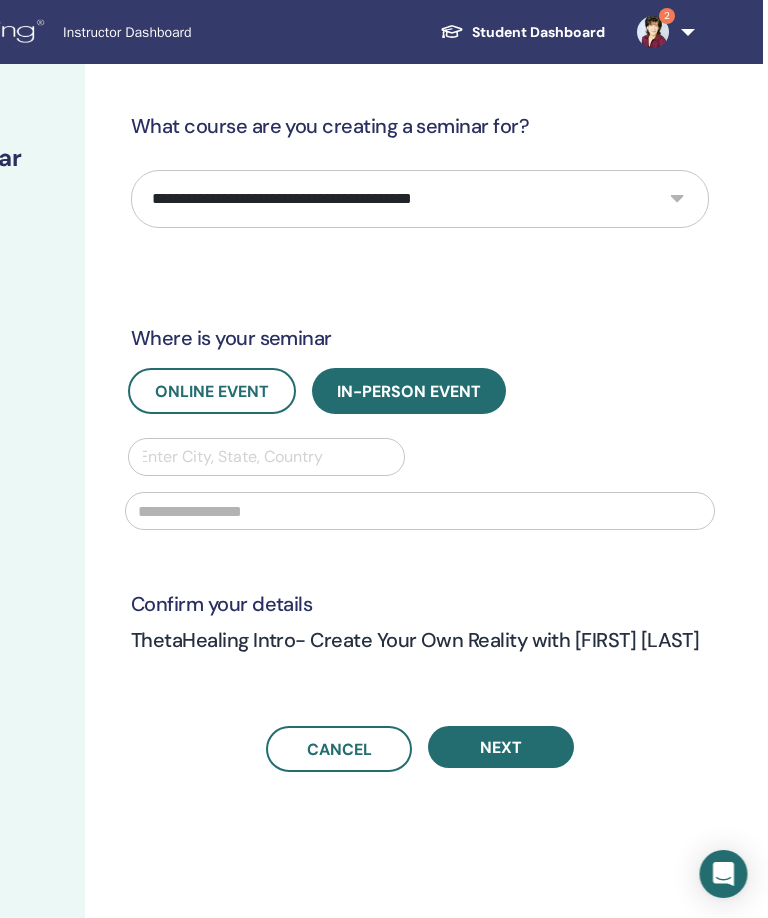 scroll, scrollTop: 0, scrollLeft: 323, axis: horizontal 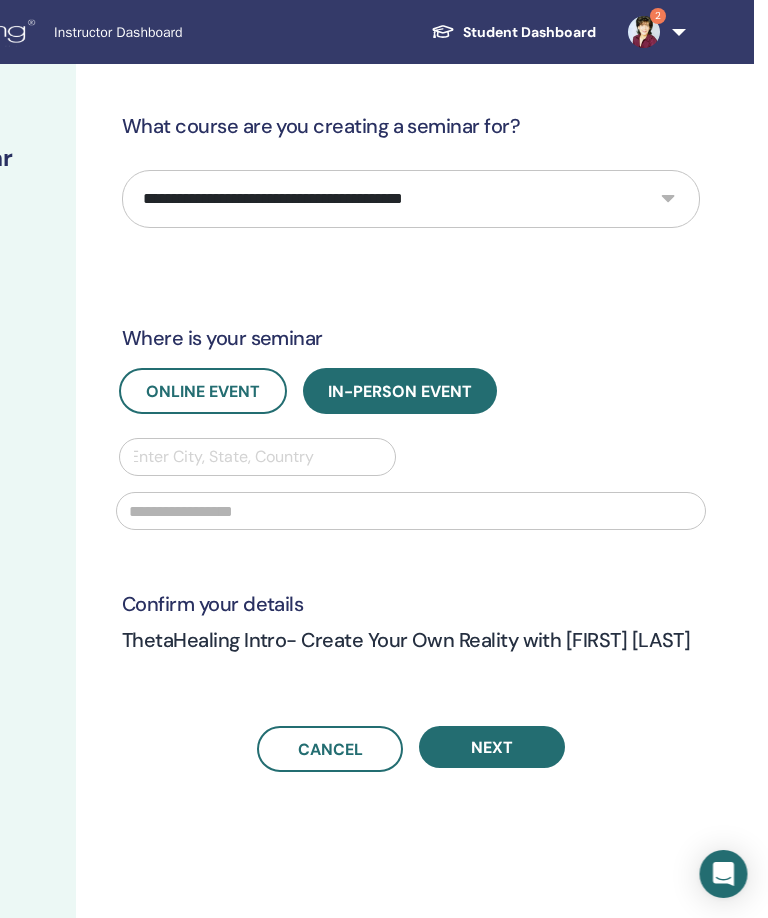 click on "Where is your seminar Online Event In-Person Event Enter City, State, Country Confirm your details ThetaHealing Intro- Create Your Own Reality   with   [FIRST] [LAST] Cancel Next" at bounding box center [412, 442] 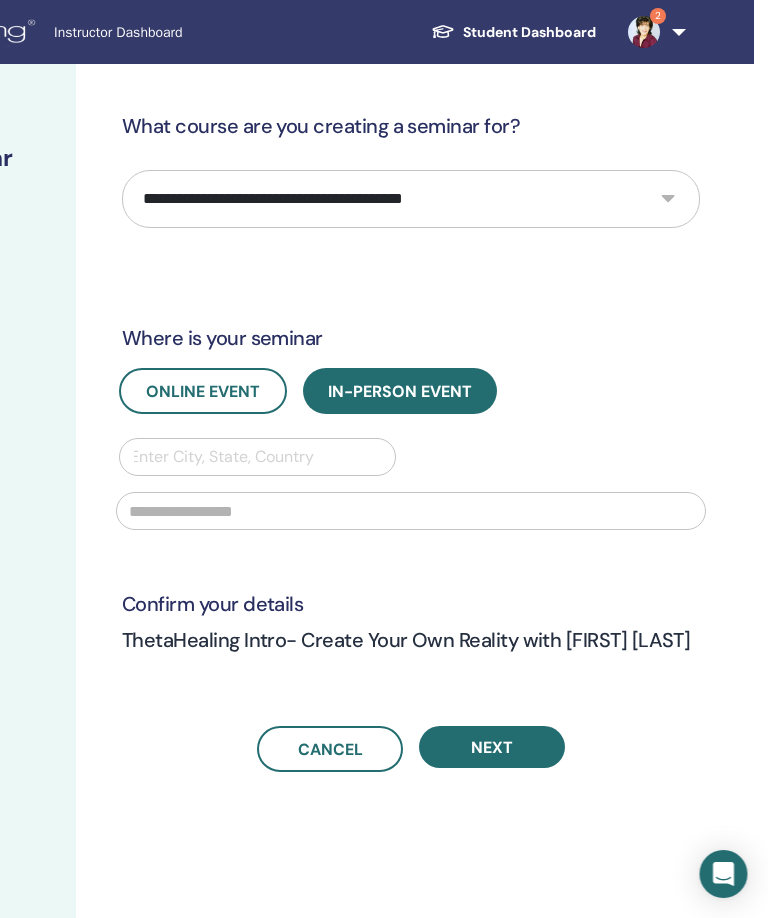 click on "**********" at bounding box center (412, 199) 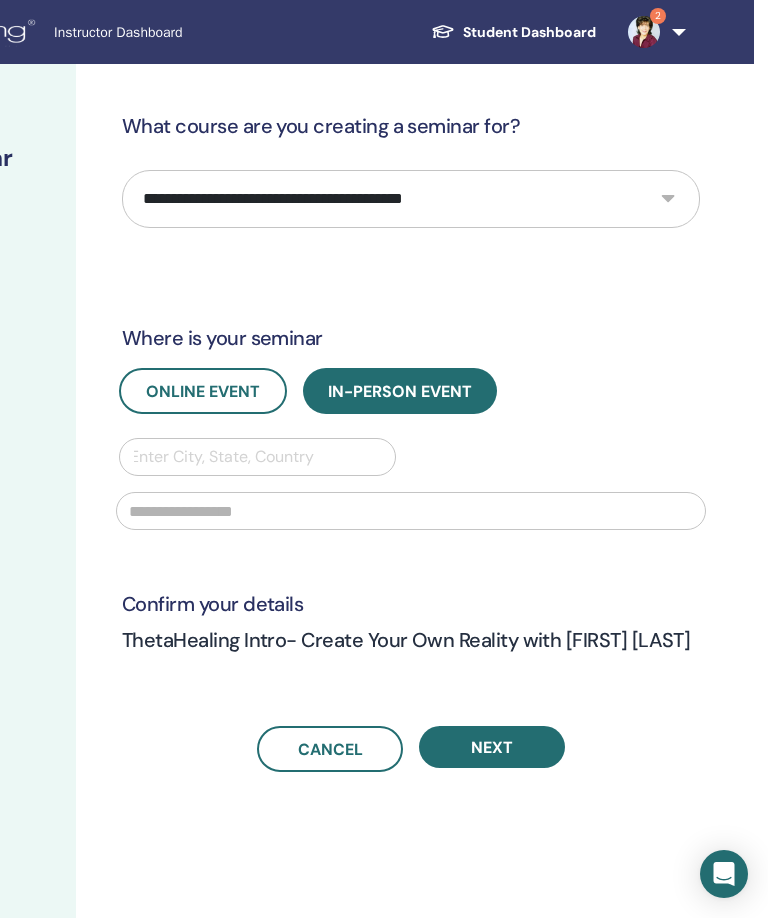 select on "****" 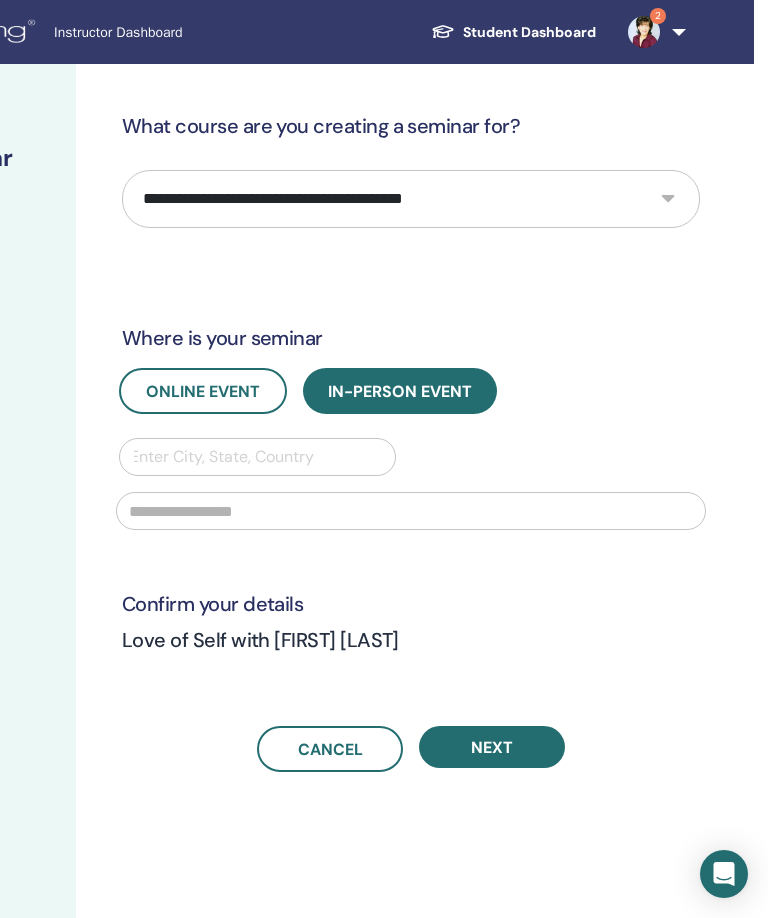 click on "Online Event" at bounding box center [203, 391] 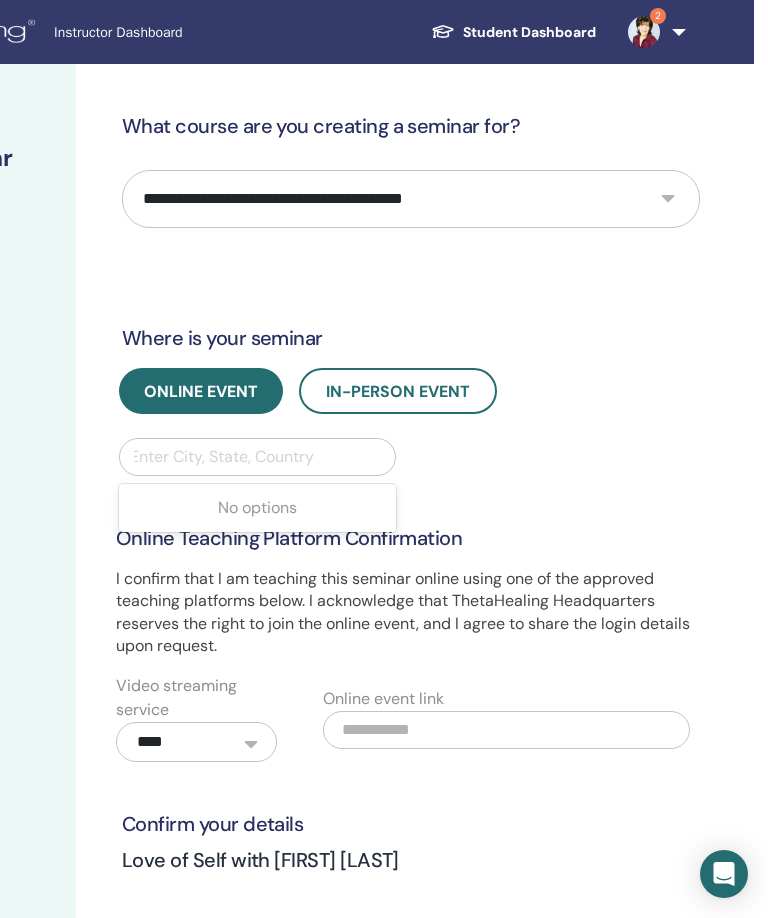 scroll, scrollTop: 0, scrollLeft: 323, axis: horizontal 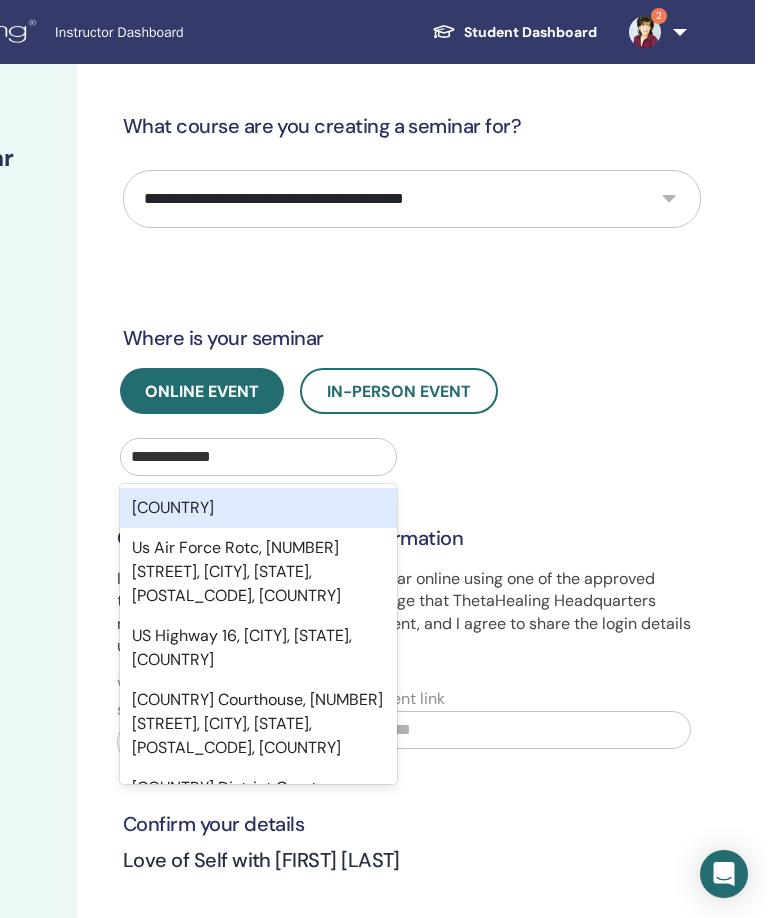 click on "United States" at bounding box center [258, 508] 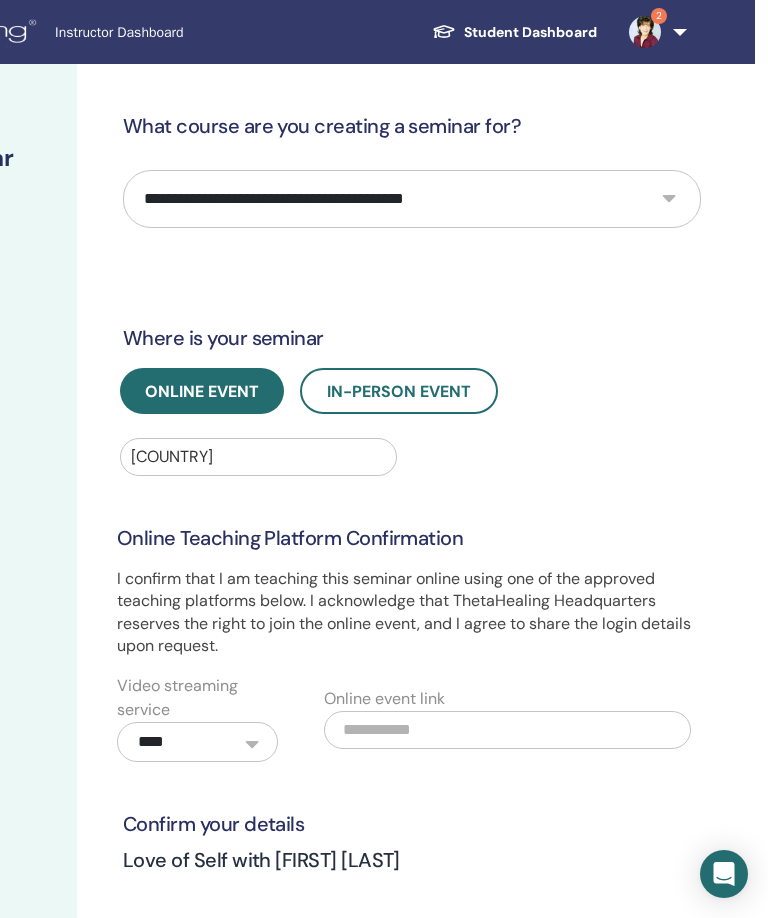 type 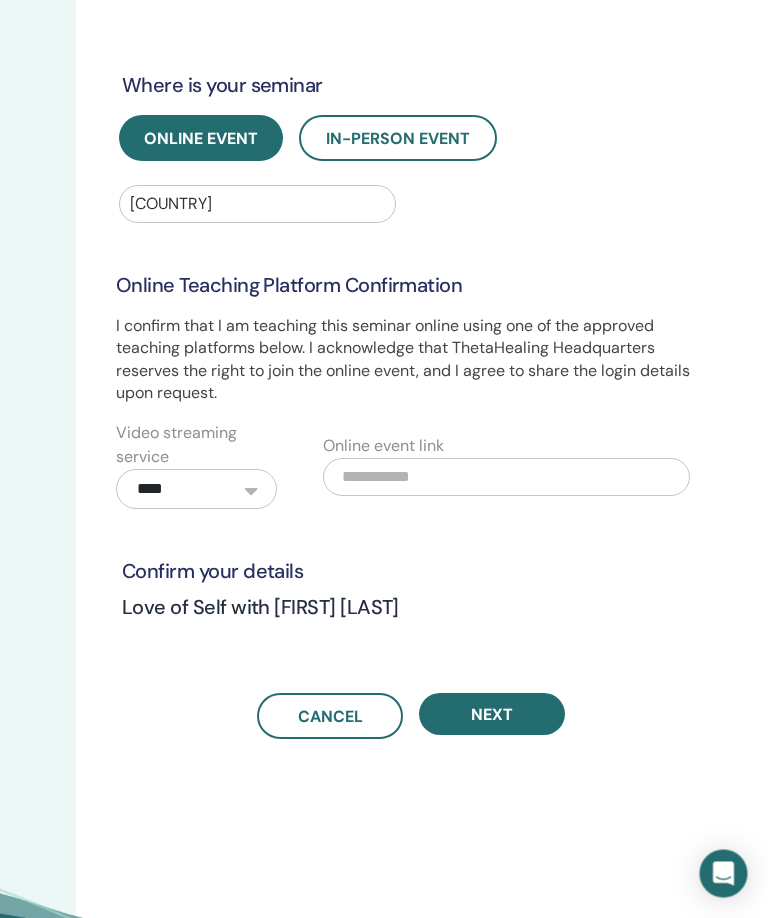 scroll, scrollTop: 260, scrollLeft: 323, axis: both 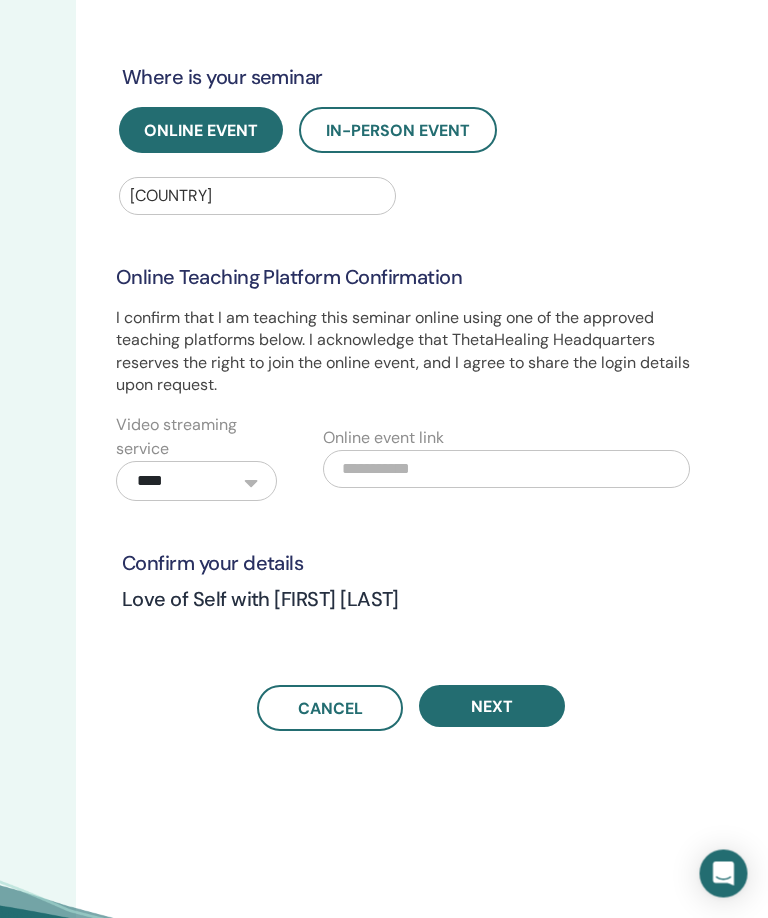 click on "Next" at bounding box center [493, 707] 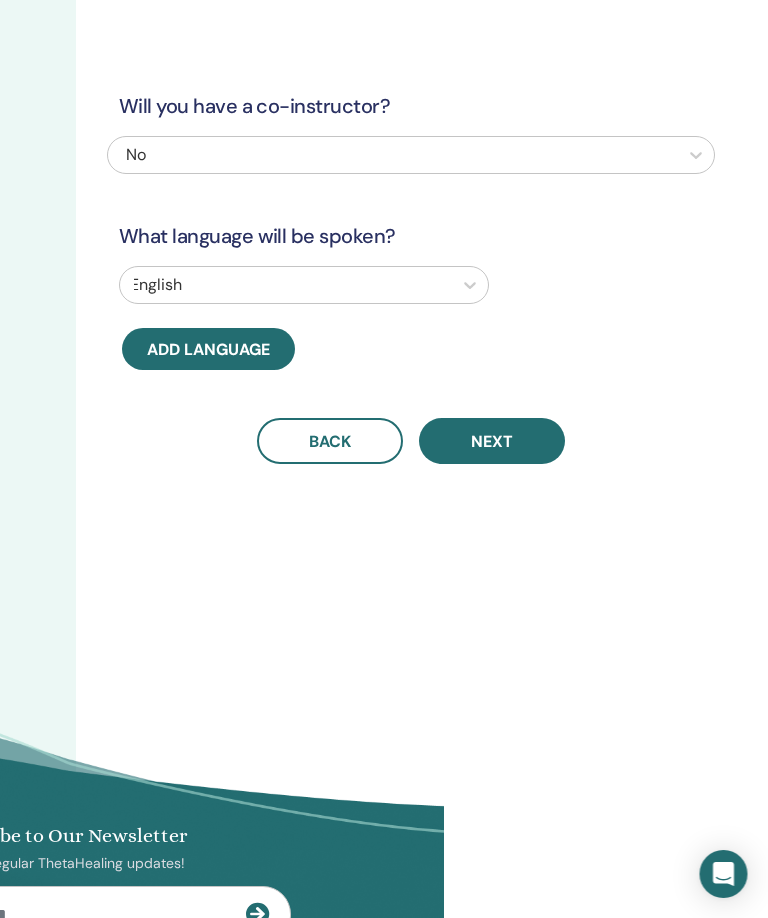 scroll, scrollTop: 0, scrollLeft: 323, axis: horizontal 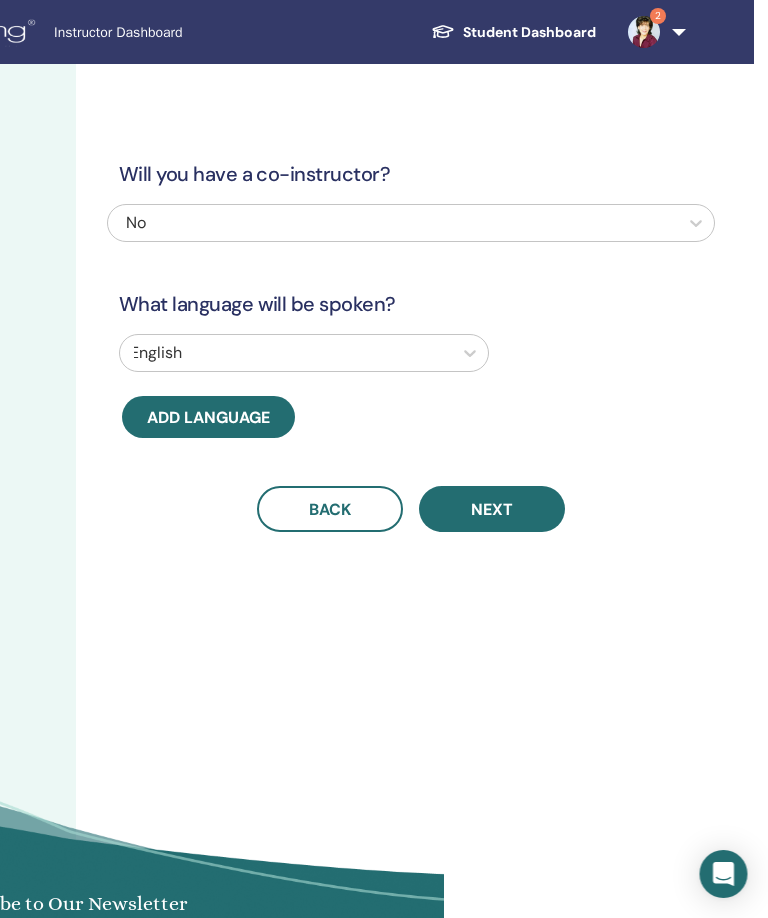 click on "Next" at bounding box center [493, 509] 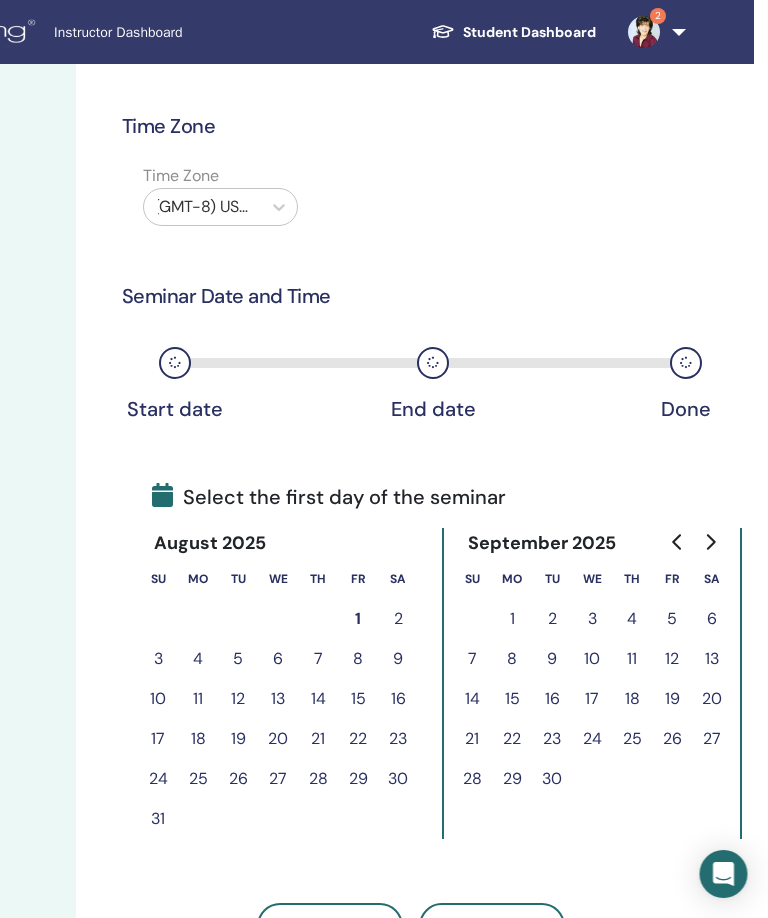 scroll, scrollTop: 0, scrollLeft: 324, axis: horizontal 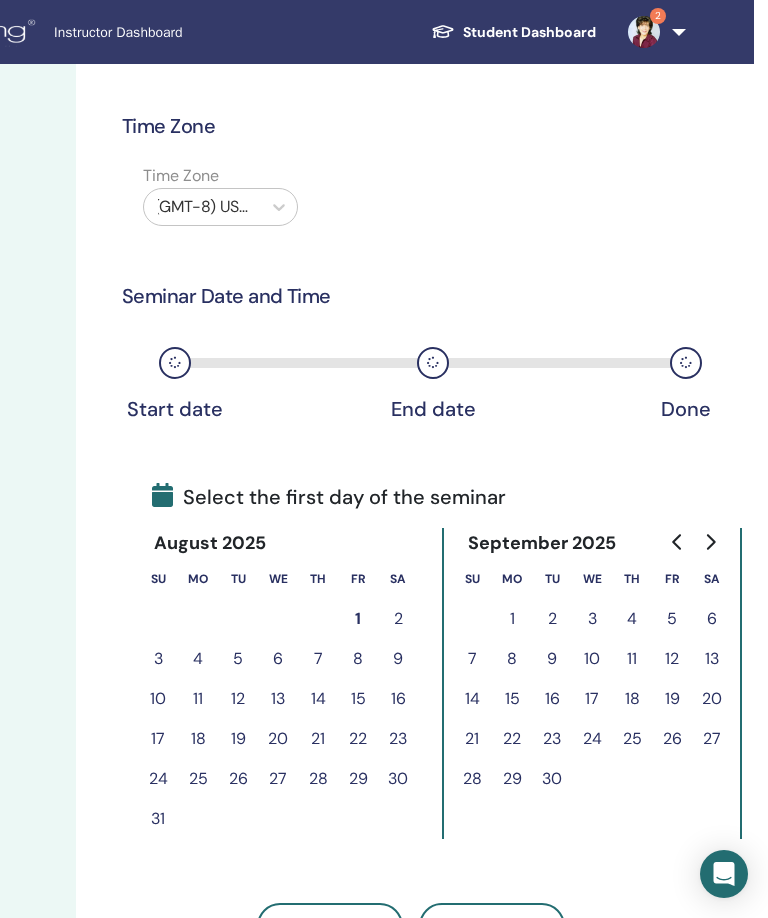 click 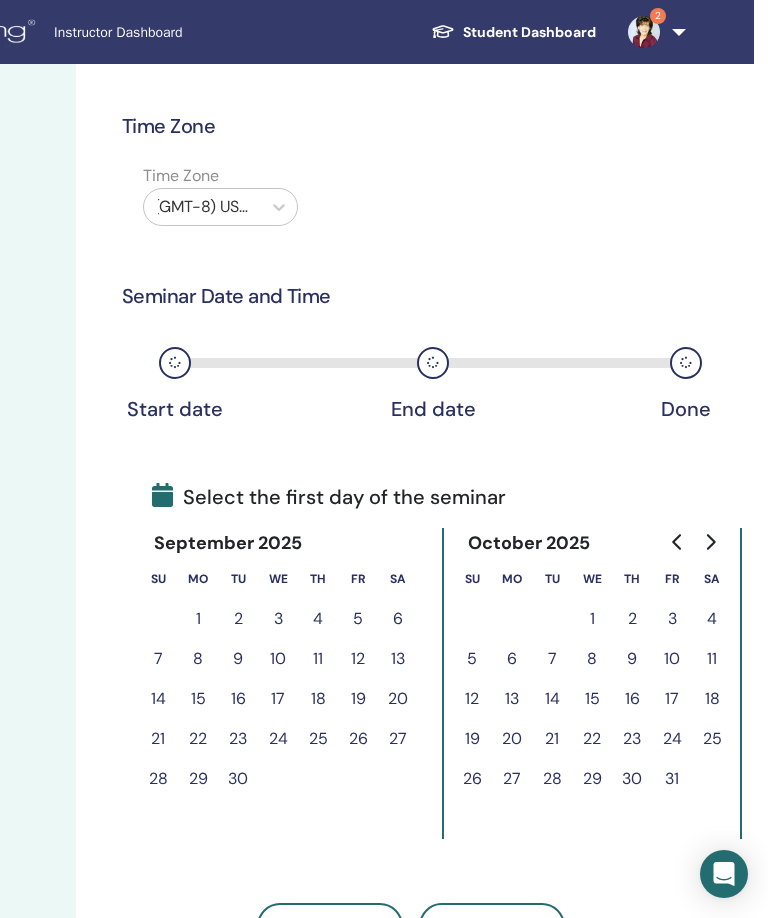 click on "5" at bounding box center [358, 619] 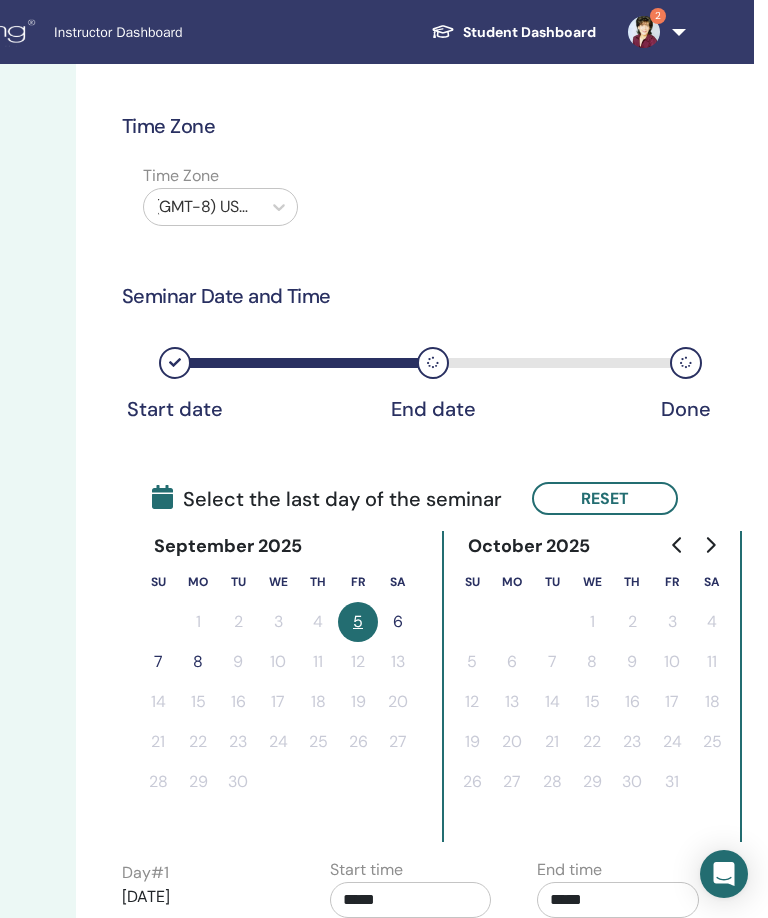 click on "6" at bounding box center [398, 622] 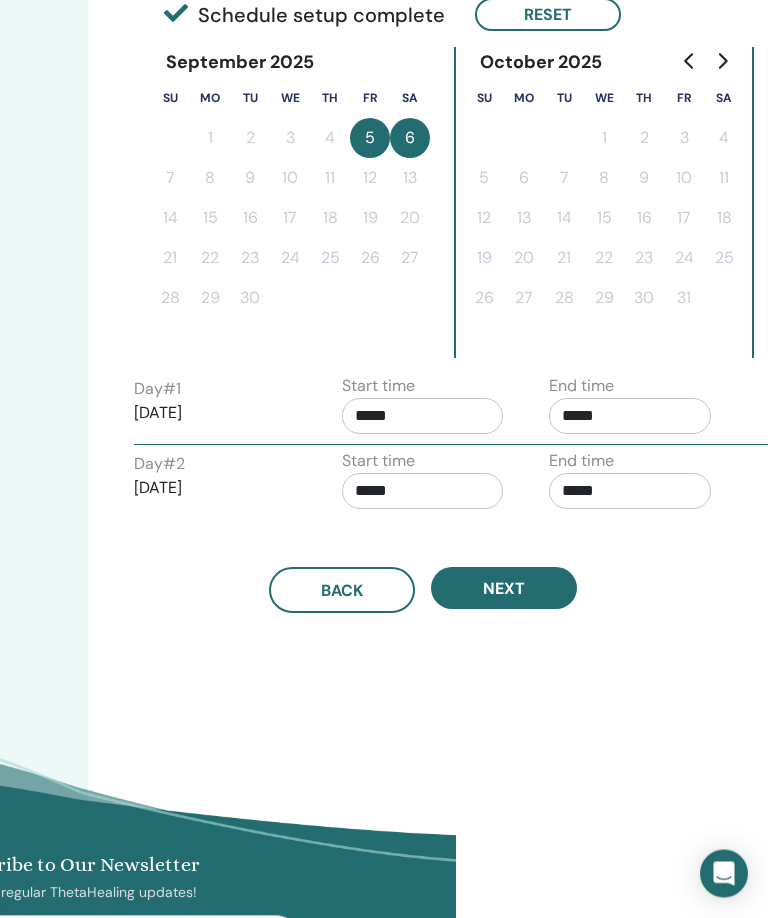 scroll, scrollTop: 479, scrollLeft: 312, axis: both 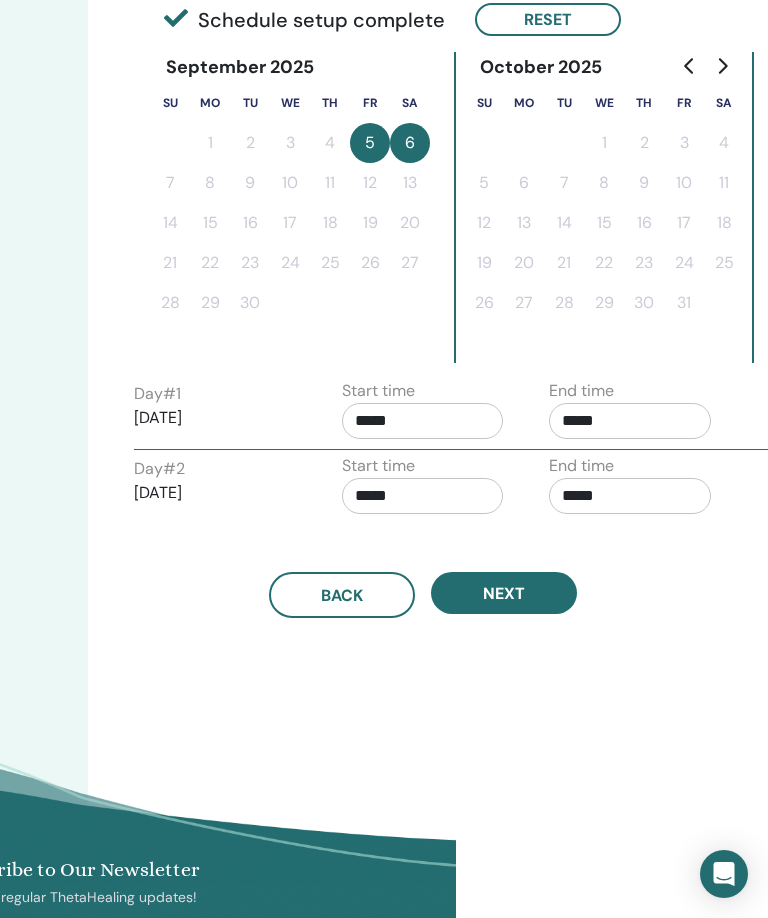 click on "*****" at bounding box center (423, 421) 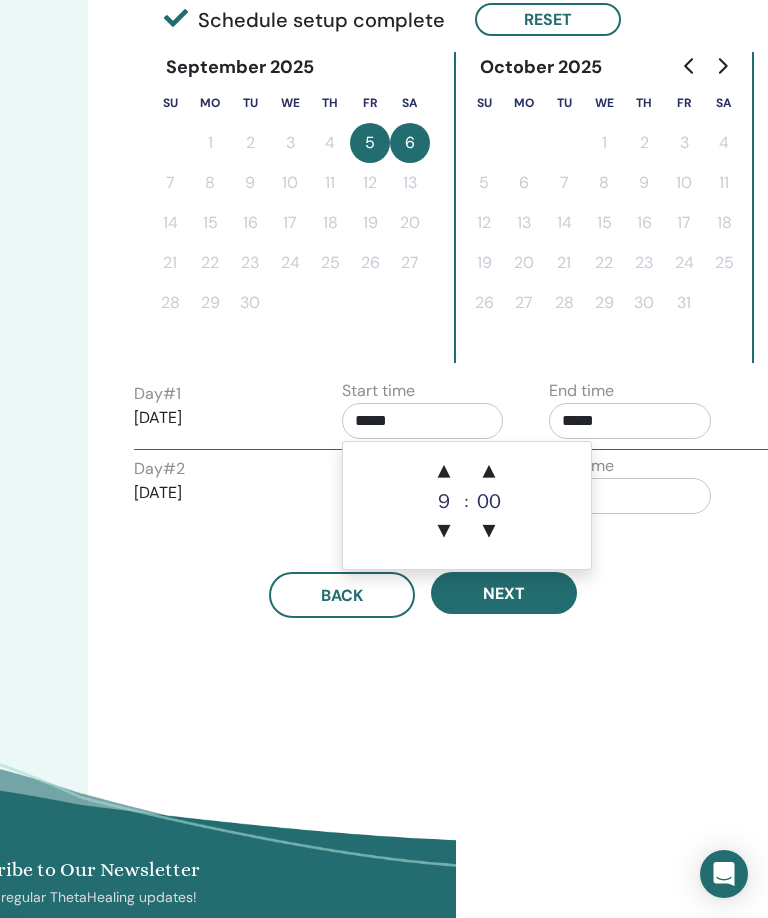 click on "▲" at bounding box center (444, 472) 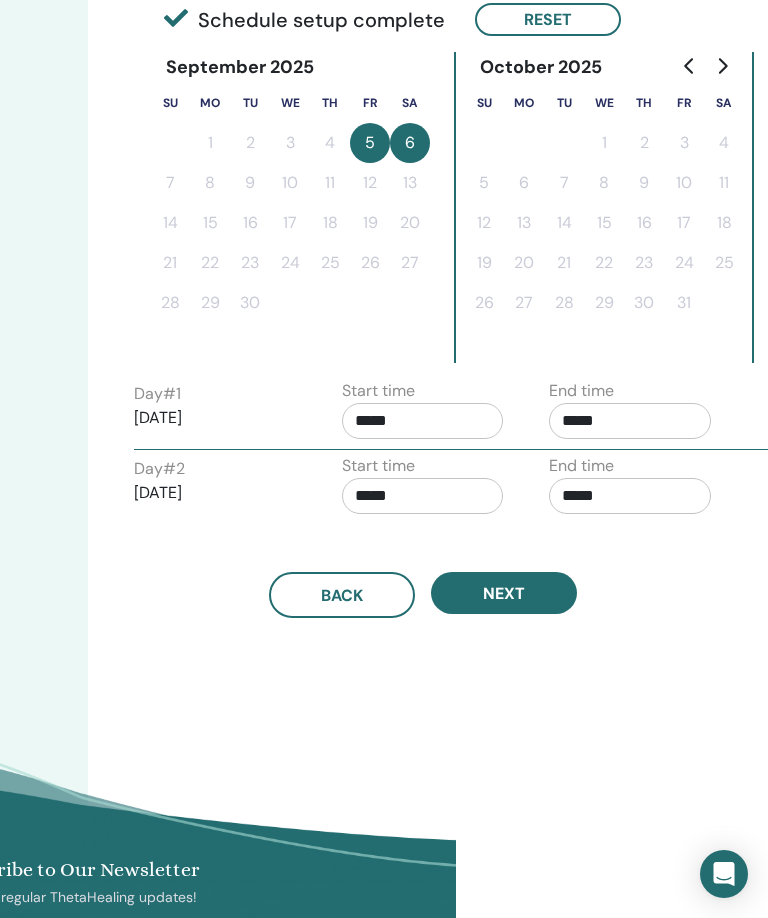 click on "Time Zone Time Zone (GMT-8) US/Alaska Seminar Date and Time Start date End date Done Schedule setup complete Reset September 2025 Su Mo Tu We Th Fr Sa 1 2 3 4 5 6 7 8 9 10 11 12 13 14 15 16 17 18 19 20 21 22 23 24 25 26 27 28 29 30 October 2025 Su Mo Tu We Th Fr Sa 1 2 3 4 5 6 7 8 9 10 11 12 13 14 15 16 17 18 19 20 21 22 23 24 25 26 27 28 29 30 31 November 2025 Su Mo Tu We Th Fr Sa 1 2 3 4 5 6 7 8 9 10 11 12 13 14 15 16 17 18 19 20 21 22 23 24 25 26 27 28 29 30 Day  # 1 2025/09/05 Start time ***** End time ***** Day  # 2 2025/09/06 Start time ***** End time ***** Back Next" at bounding box center [488, 241] 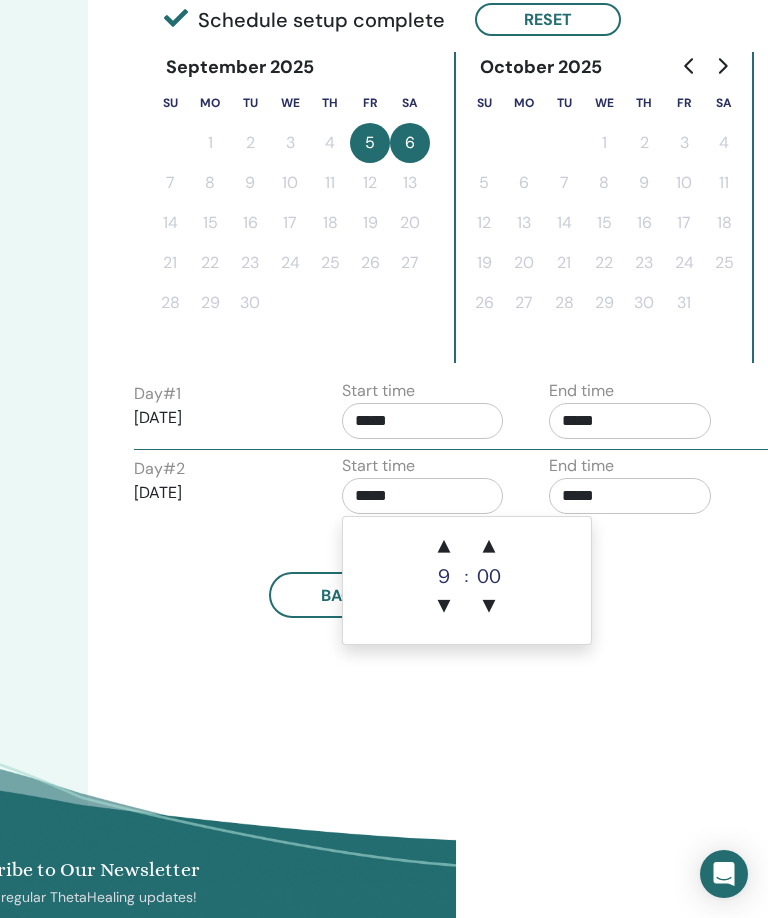 click on "▲" at bounding box center [444, 547] 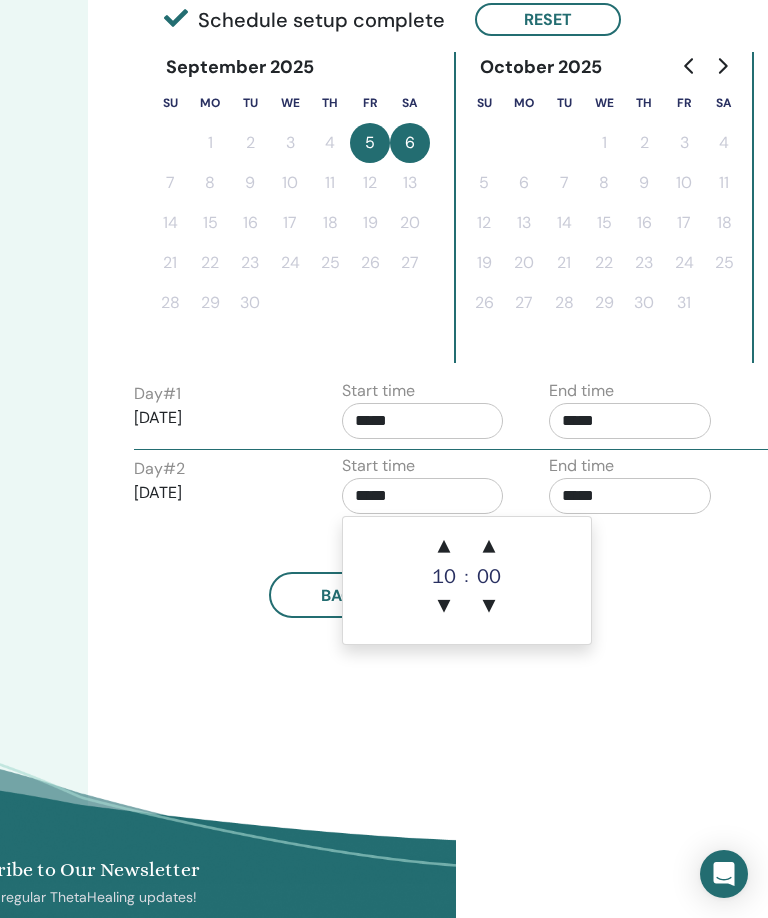 type on "*****" 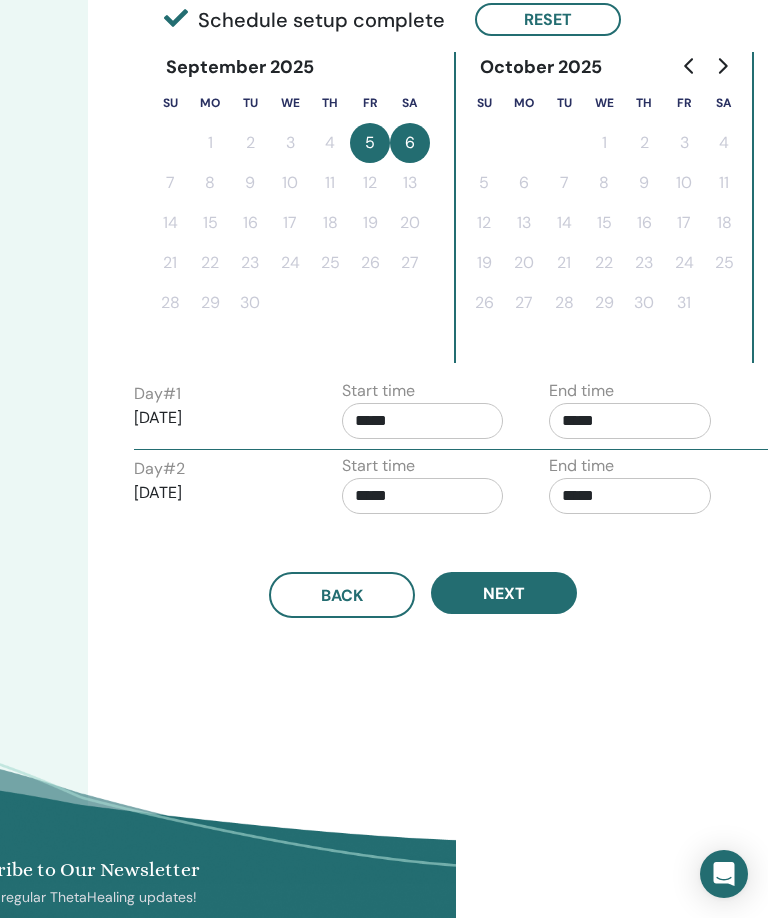 click on "Time Zone Time Zone (GMT-8) US/Alaska Seminar Date and Time Start date End date Done Schedule setup complete Reset September 2025 Su Mo Tu We Th Fr Sa 1 2 3 4 5 6 7 8 9 10 11 12 13 14 15 16 17 18 19 20 21 22 23 24 25 26 27 28 29 30 October 2025 Su Mo Tu We Th Fr Sa 1 2 3 4 5 6 7 8 9 10 11 12 13 14 15 16 17 18 19 20 21 22 23 24 25 26 27 28 29 30 31 November 2025 Su Mo Tu We Th Fr Sa 1 2 3 4 5 6 7 8 9 10 11 12 13 14 15 16 17 18 19 20 21 22 23 24 25 26 27 28 29 30 Day  # 1 2025/09/05 Start time ***** End time ***** Day  # 2 2025/09/06 Start time ***** End time ***** Back Next" at bounding box center (488, 241) 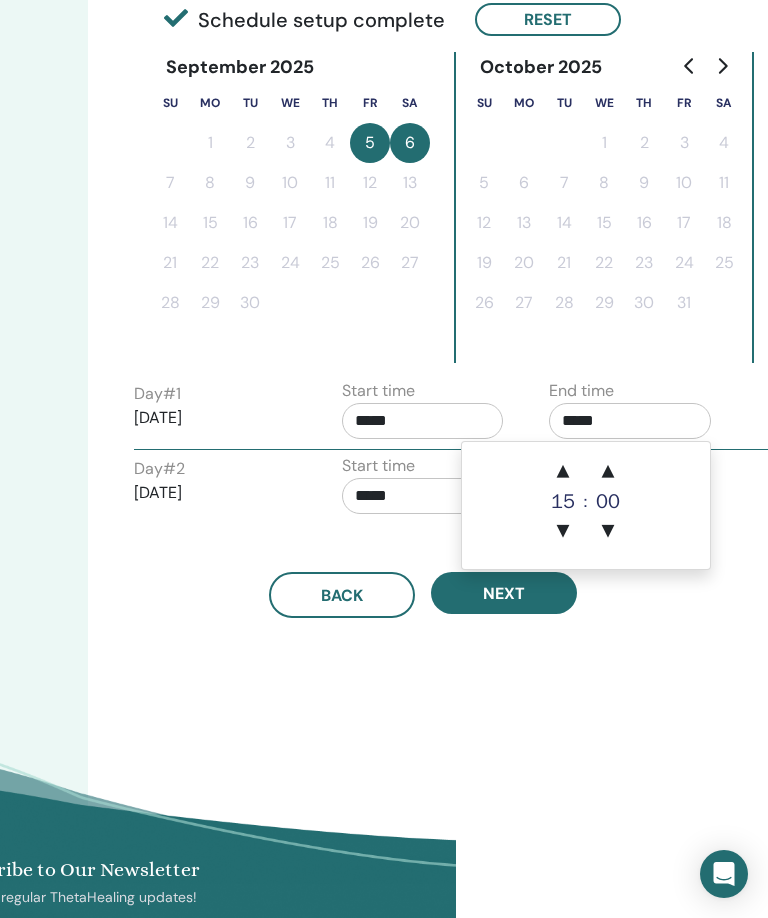click on "▲" at bounding box center (563, 472) 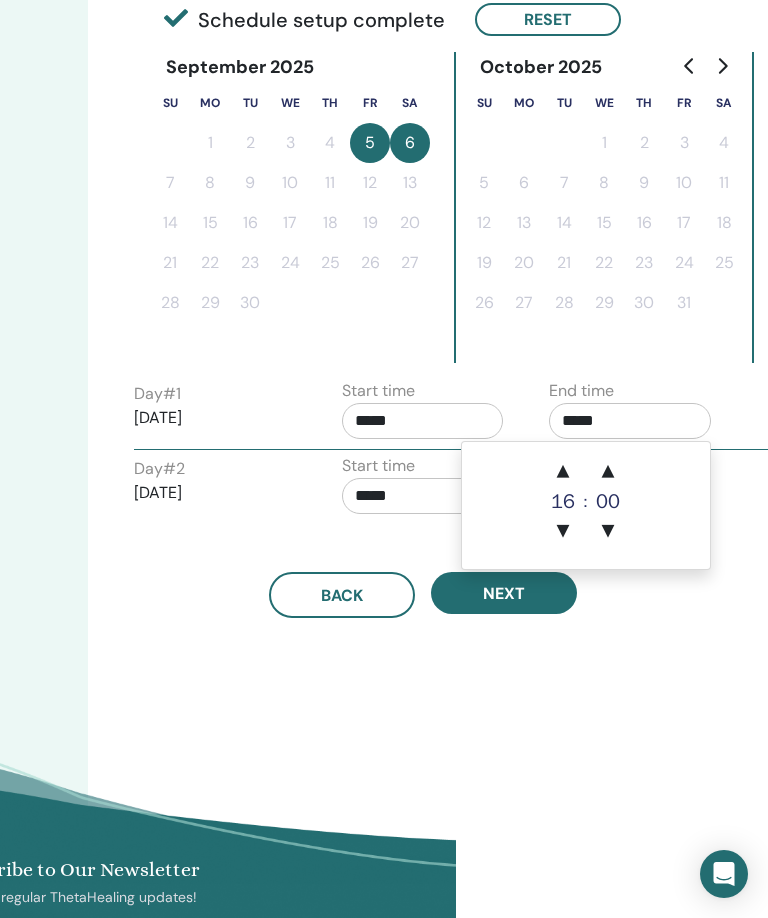 click on "▲" at bounding box center (563, 472) 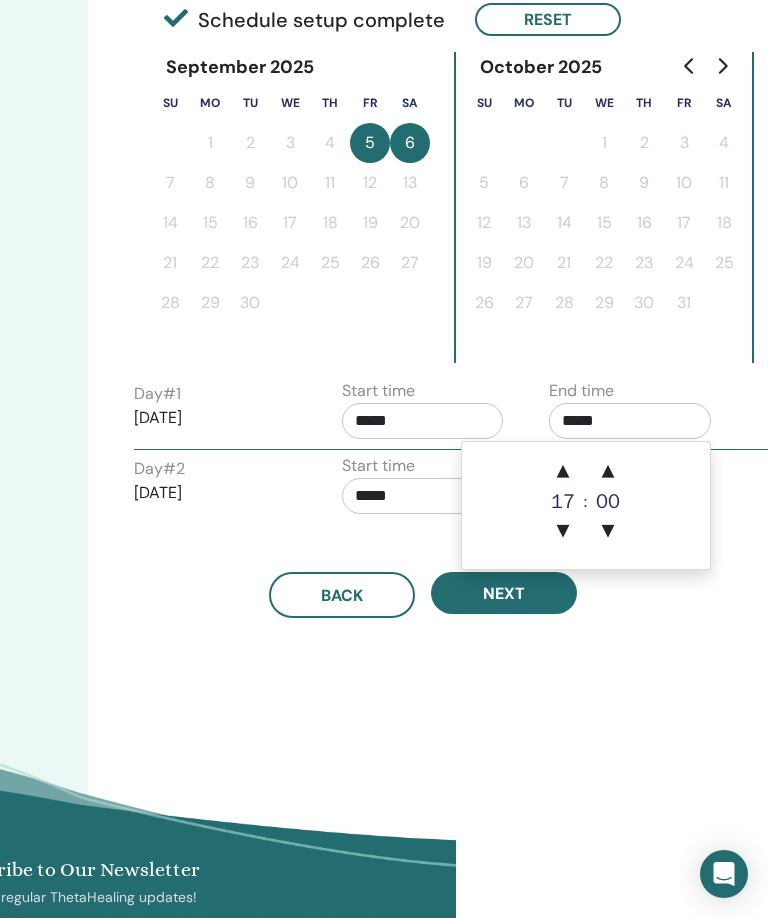 click on "▲" at bounding box center (563, 472) 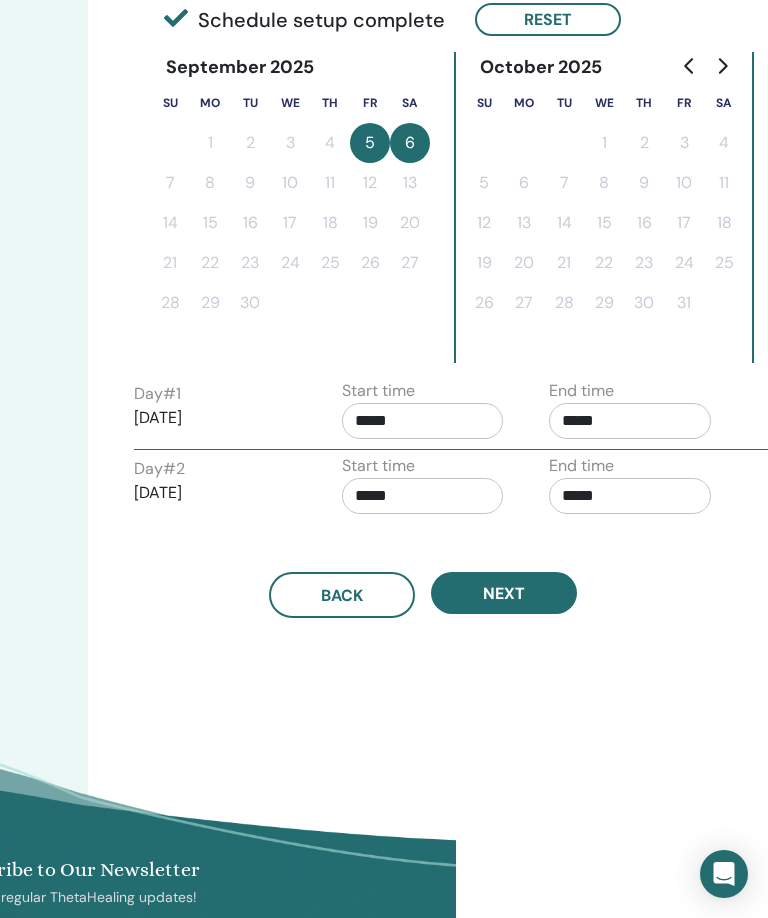 click on "Time Zone Time Zone (GMT-8) US/Alaska Seminar Date and Time Start date End date Done Schedule setup complete Reset September 2025 Su Mo Tu We Th Fr Sa 1 2 3 4 5 6 7 8 9 10 11 12 13 14 15 16 17 18 19 20 21 22 23 24 25 26 27 28 29 30 October 2025 Su Mo Tu We Th Fr Sa 1 2 3 4 5 6 7 8 9 10 11 12 13 14 15 16 17 18 19 20 21 22 23 24 25 26 27 28 29 30 31 November 2025 Su Mo Tu We Th Fr Sa 1 2 3 4 5 6 7 8 9 10 11 12 13 14 15 16 17 18 19 20 21 22 23 24 25 26 27 28 29 30 Day  # 1 2025/09/05 Start time ***** End time ***** Day  # 2 2025/09/06 Start time ***** End time ***** Back Next" at bounding box center [488, 241] 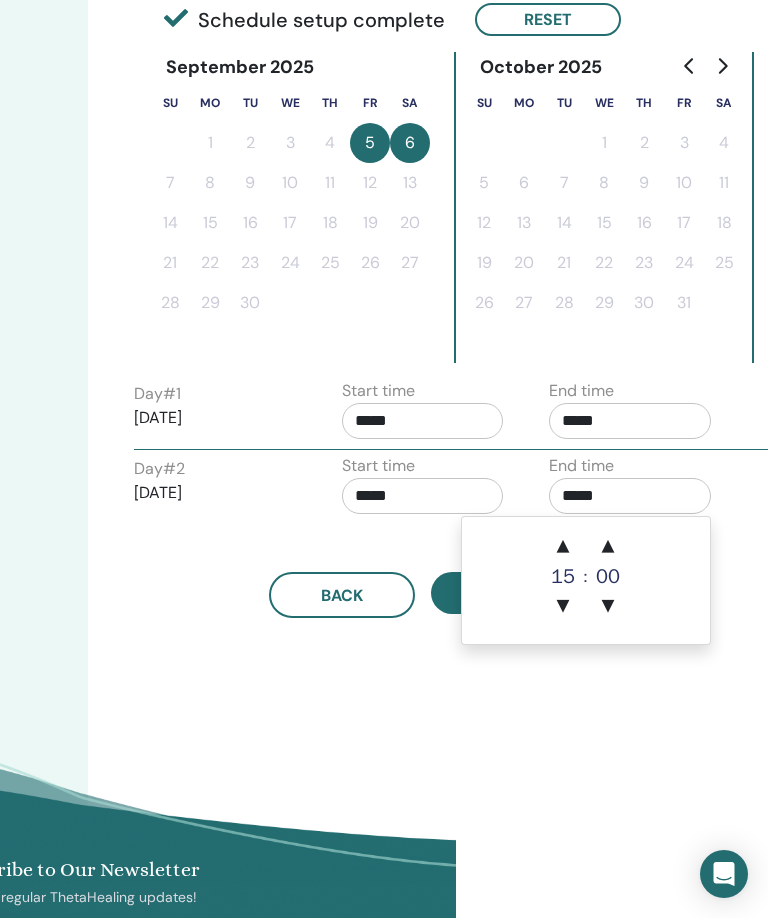 click on "▲" at bounding box center [563, 547] 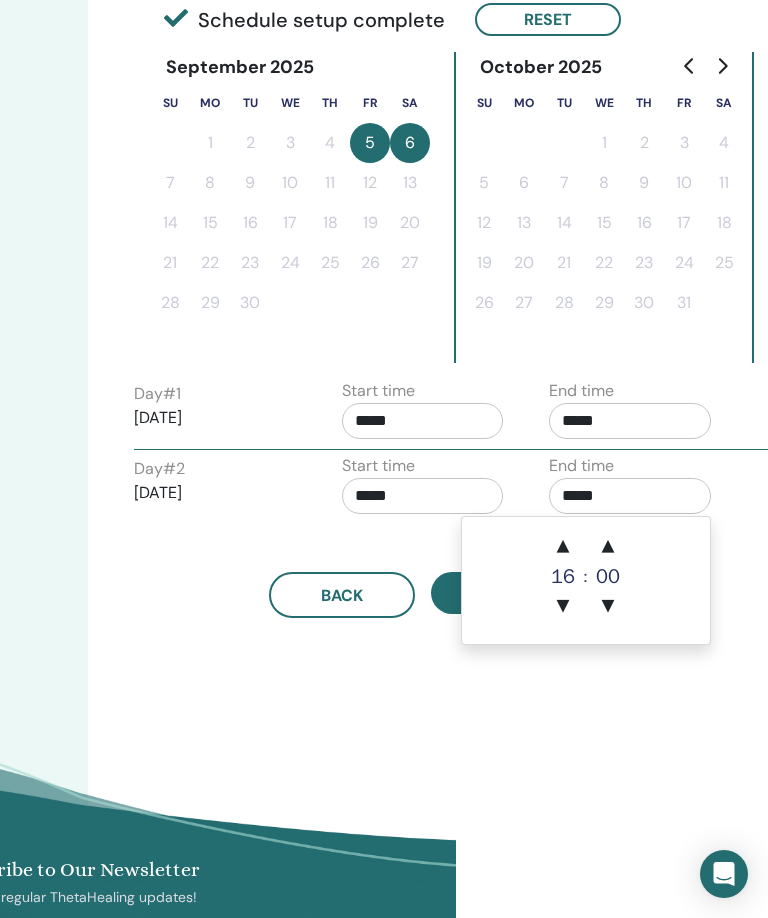 click on "▲" at bounding box center (563, 547) 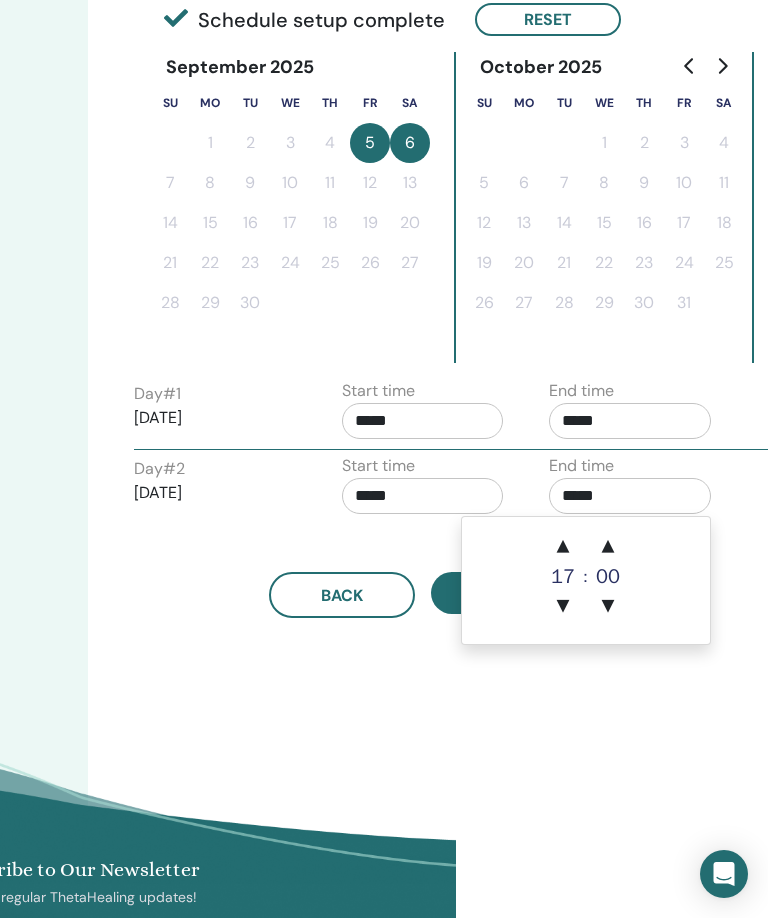 click on "▲" at bounding box center [563, 547] 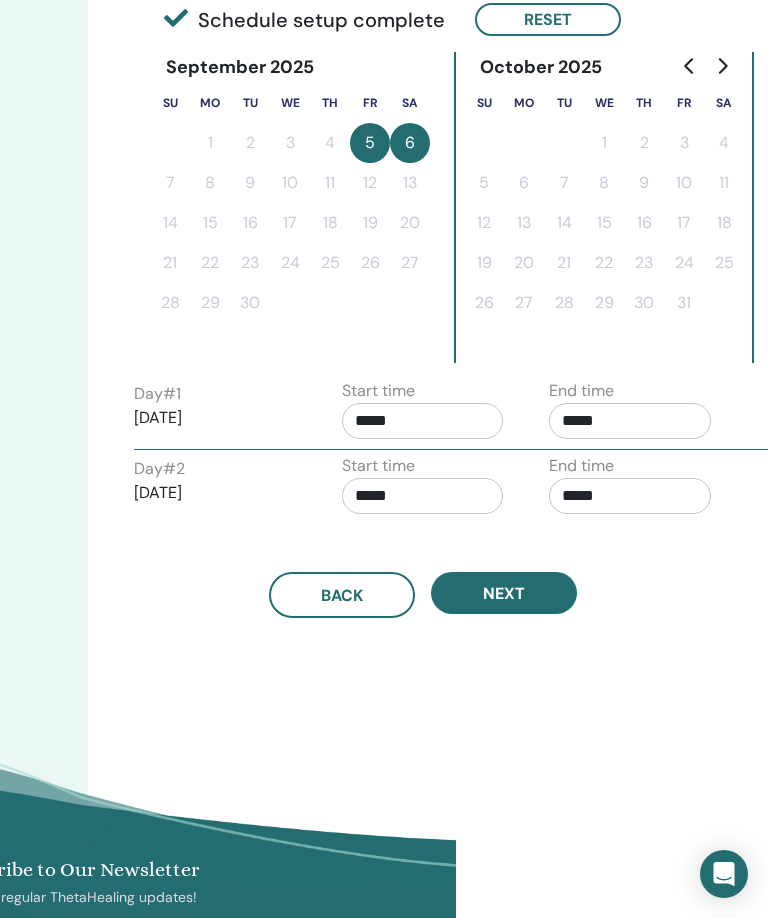click on "Time Zone Time Zone (GMT-8) US/Alaska Seminar Date and Time Start date End date Done Schedule setup complete Reset September 2025 Su Mo Tu We Th Fr Sa 1 2 3 4 5 6 7 8 9 10 11 12 13 14 15 16 17 18 19 20 21 22 23 24 25 26 27 28 29 30 October 2025 Su Mo Tu We Th Fr Sa 1 2 3 4 5 6 7 8 9 10 11 12 13 14 15 16 17 18 19 20 21 22 23 24 25 26 27 28 29 30 31 November 2025 Su Mo Tu We Th Fr Sa 1 2 3 4 5 6 7 8 9 10 11 12 13 14 15 16 17 18 19 20 21 22 23 24 25 26 27 28 29 30 Day  # 1 2025/09/05 Start time ***** End time ***** Day  # 2 2025/09/06 Start time ***** End time ***** Back Next" at bounding box center (488, 241) 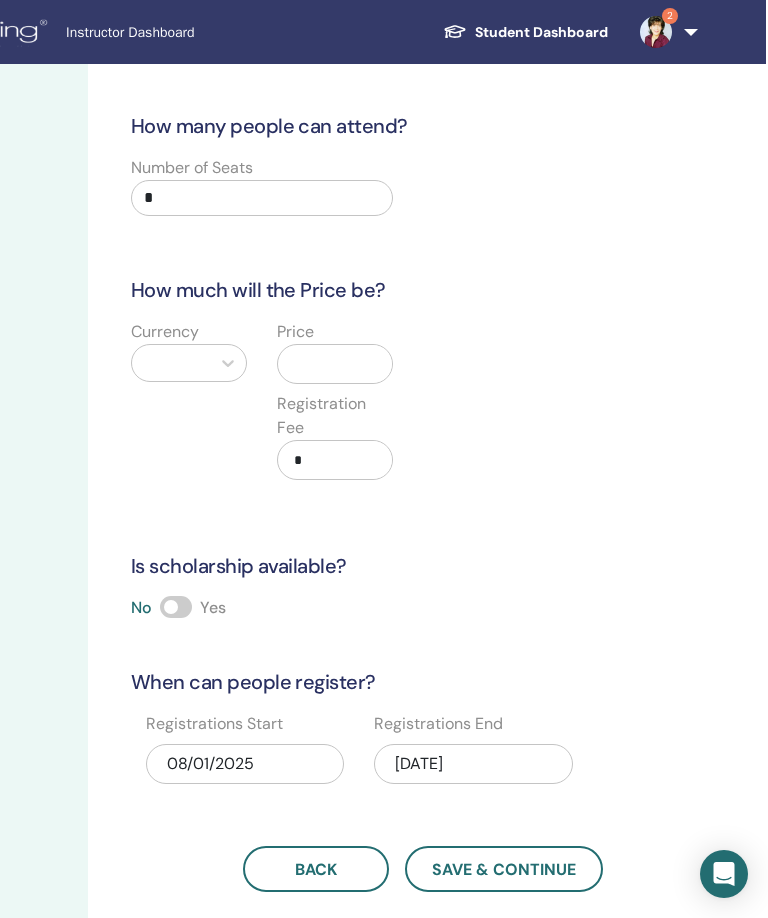 scroll, scrollTop: 2, scrollLeft: 312, axis: both 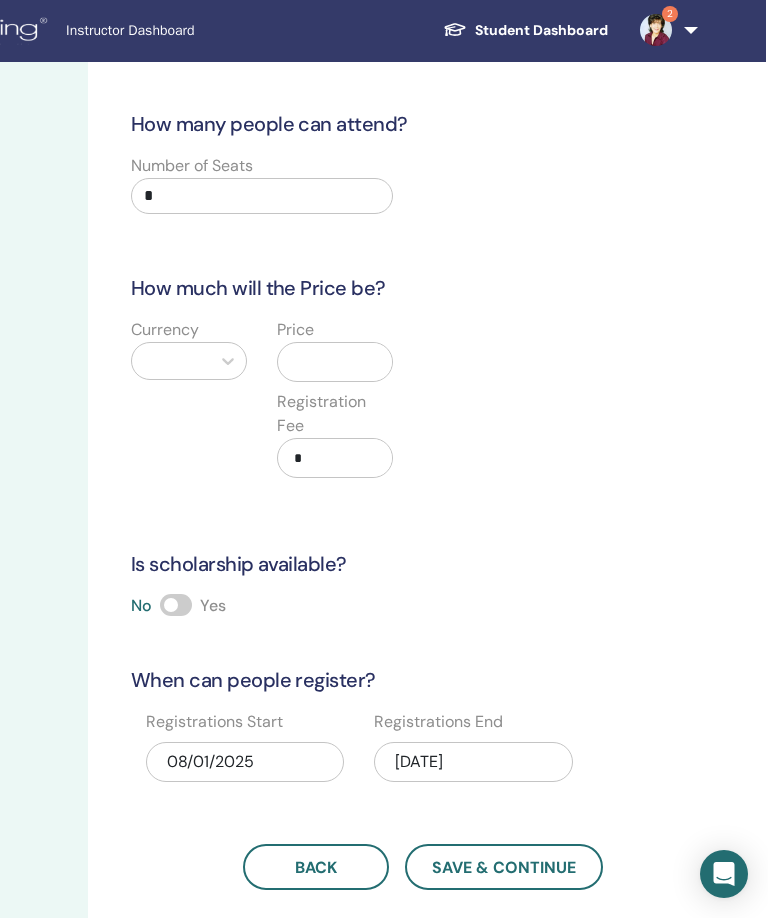 click on "*" at bounding box center [262, 196] 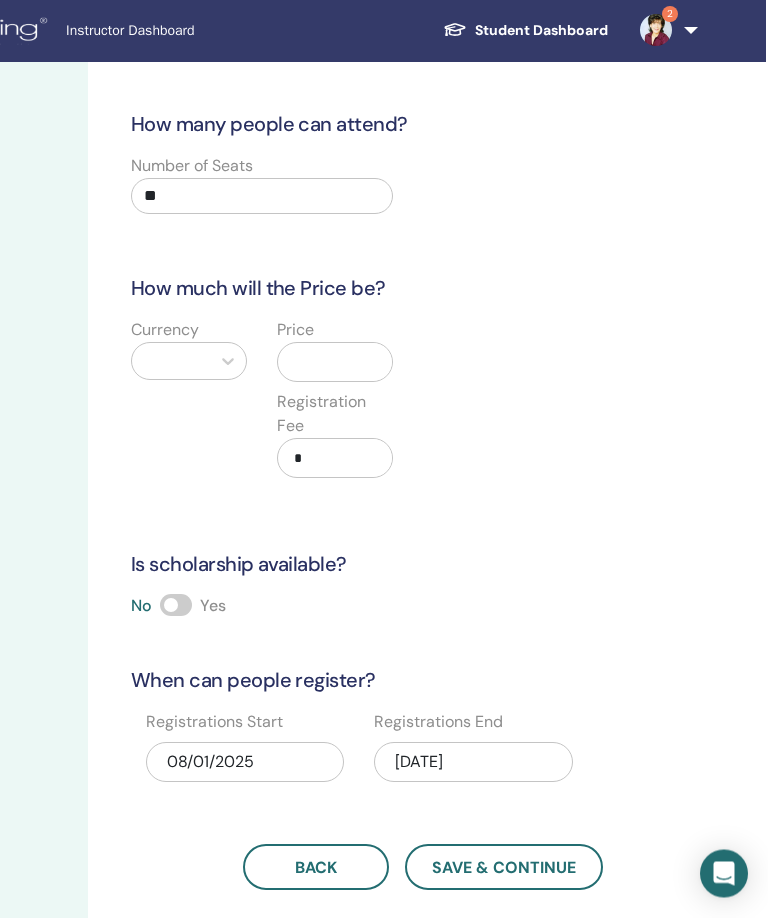 type on "**" 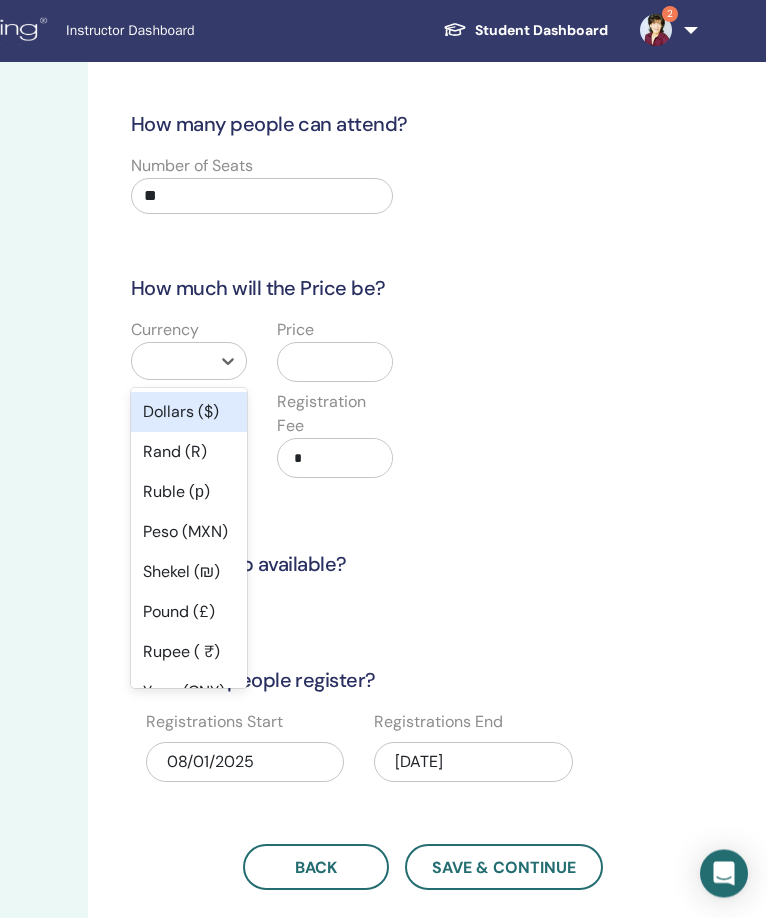 click on "Dollars ($)" at bounding box center (189, 413) 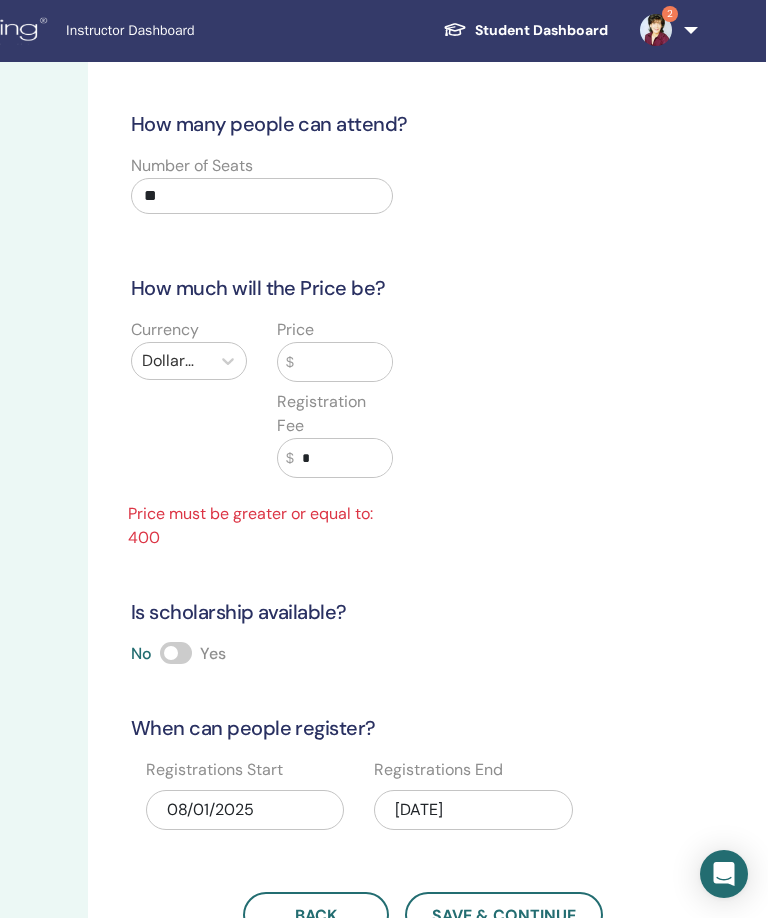 click at bounding box center [343, 362] 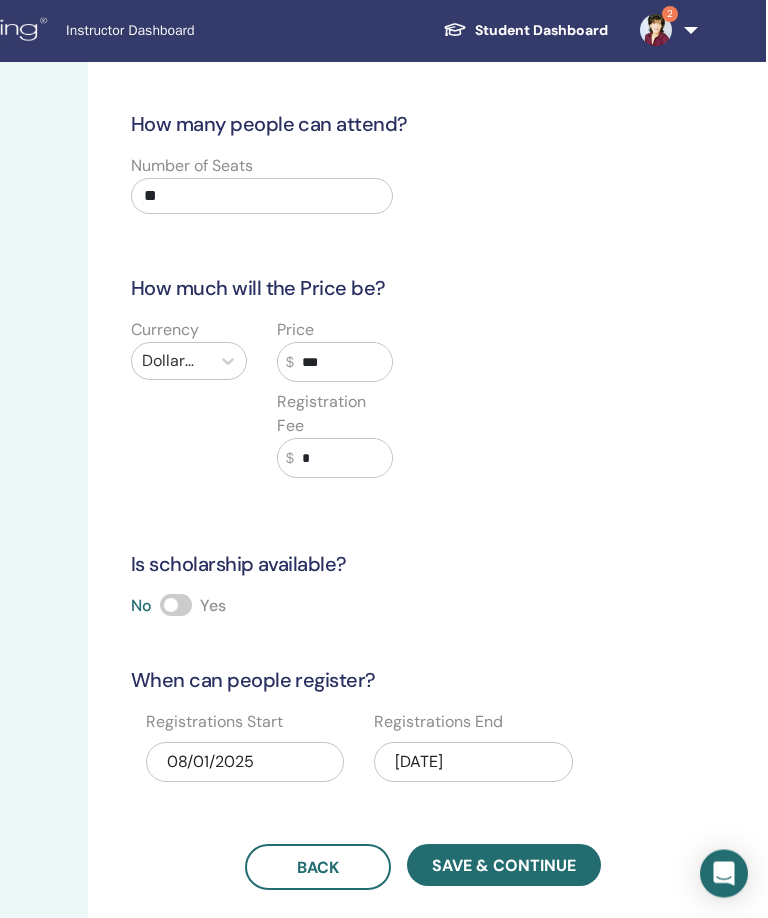 type on "***" 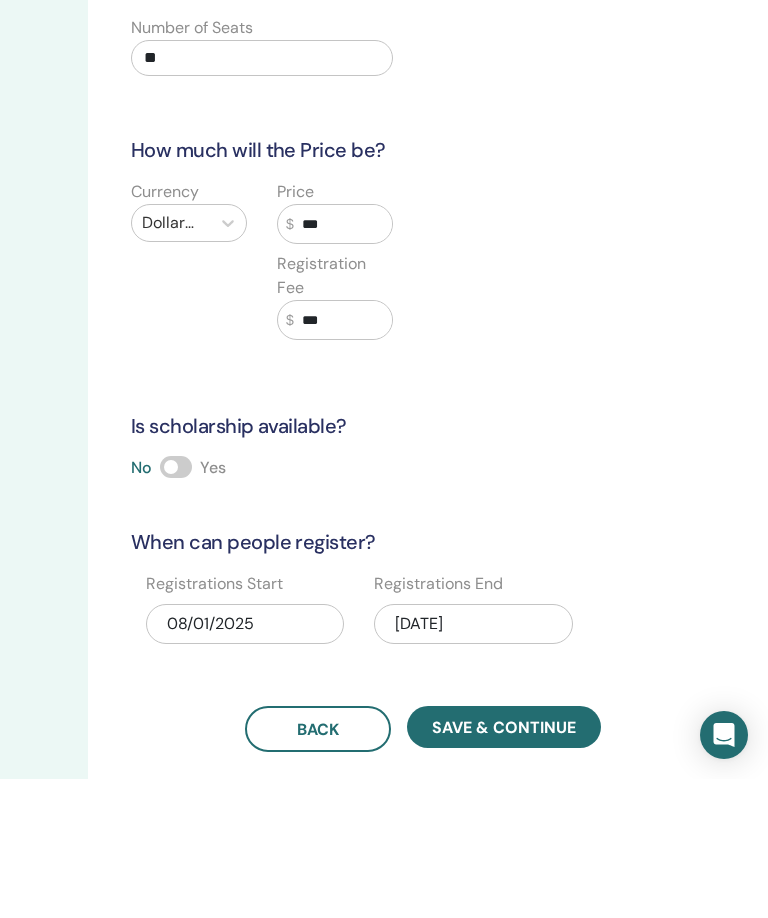 type on "***" 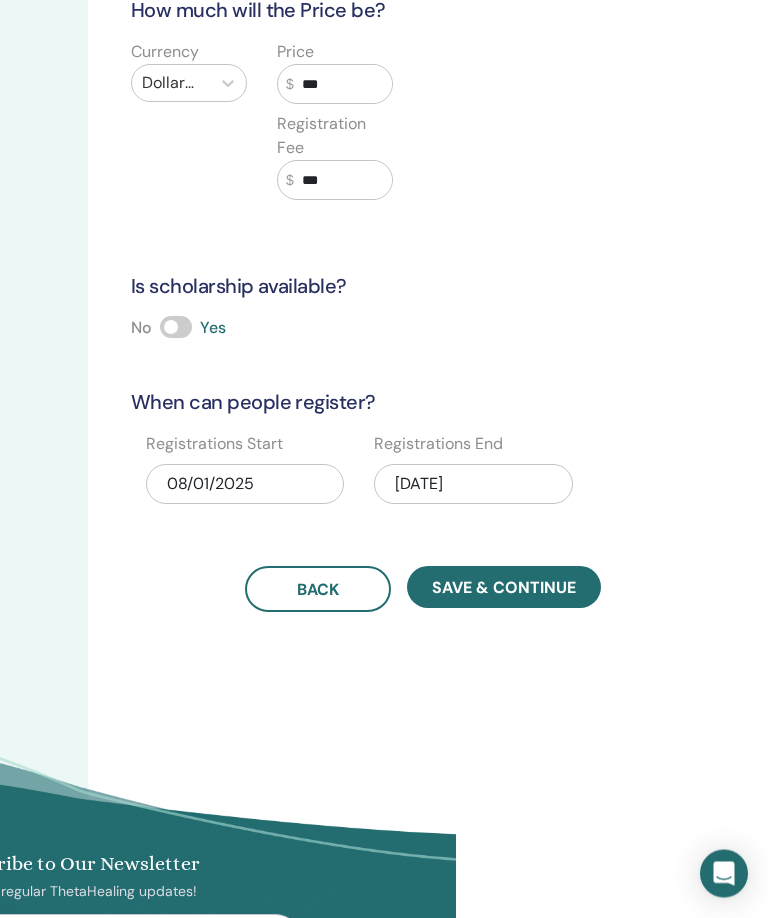 scroll, scrollTop: 280, scrollLeft: 312, axis: both 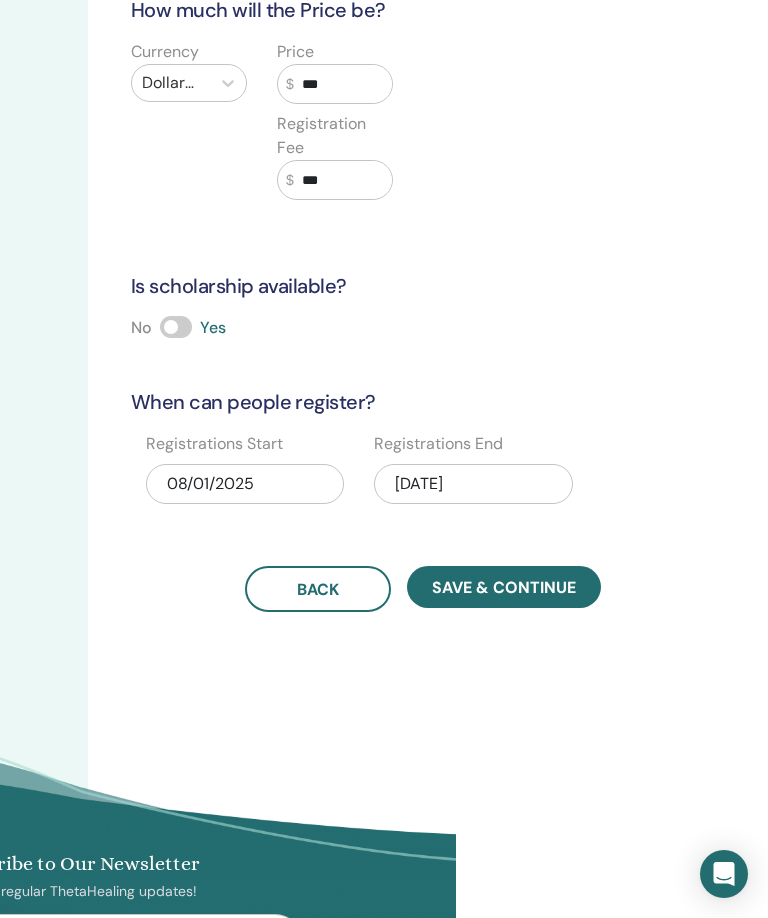 click on "09/06/2025" at bounding box center [473, 484] 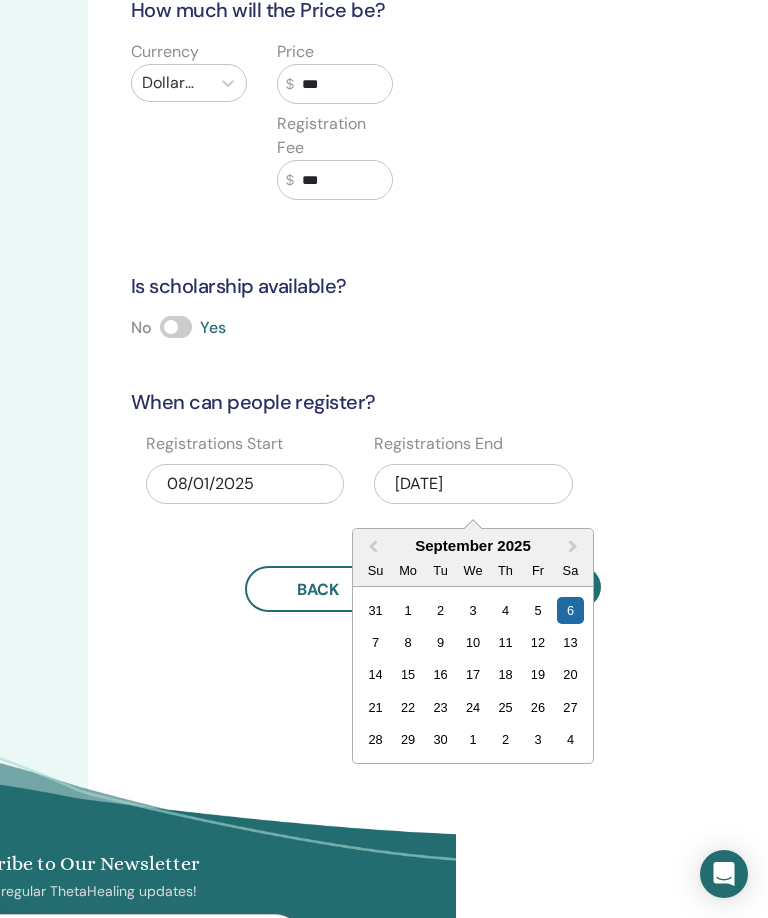 click on "8" at bounding box center [408, 642] 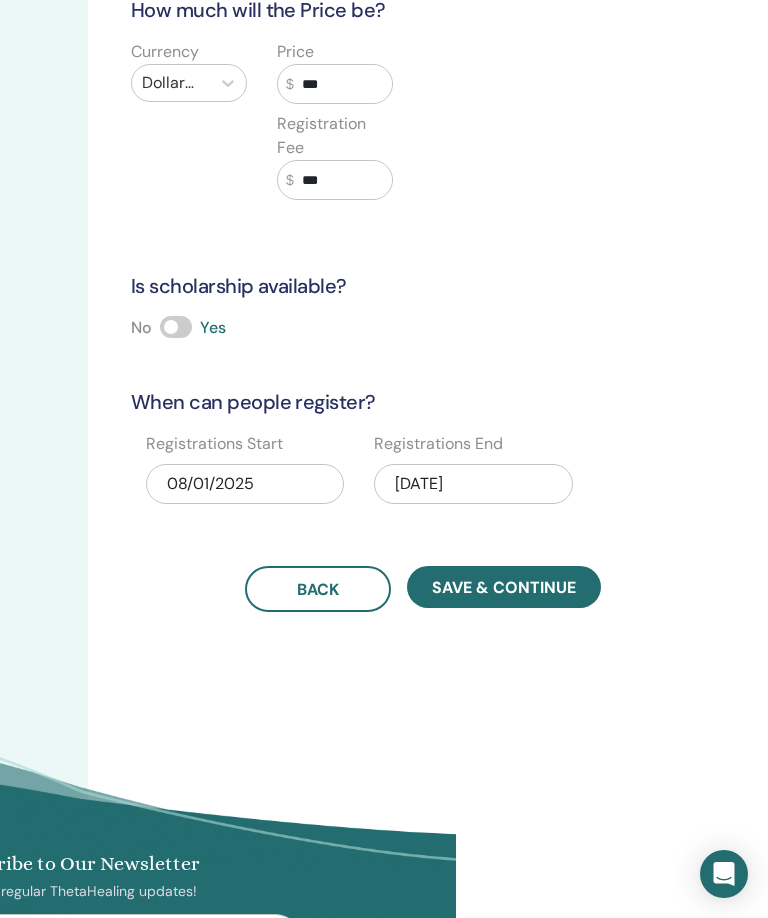 click on "Save & Continue" at bounding box center (504, 587) 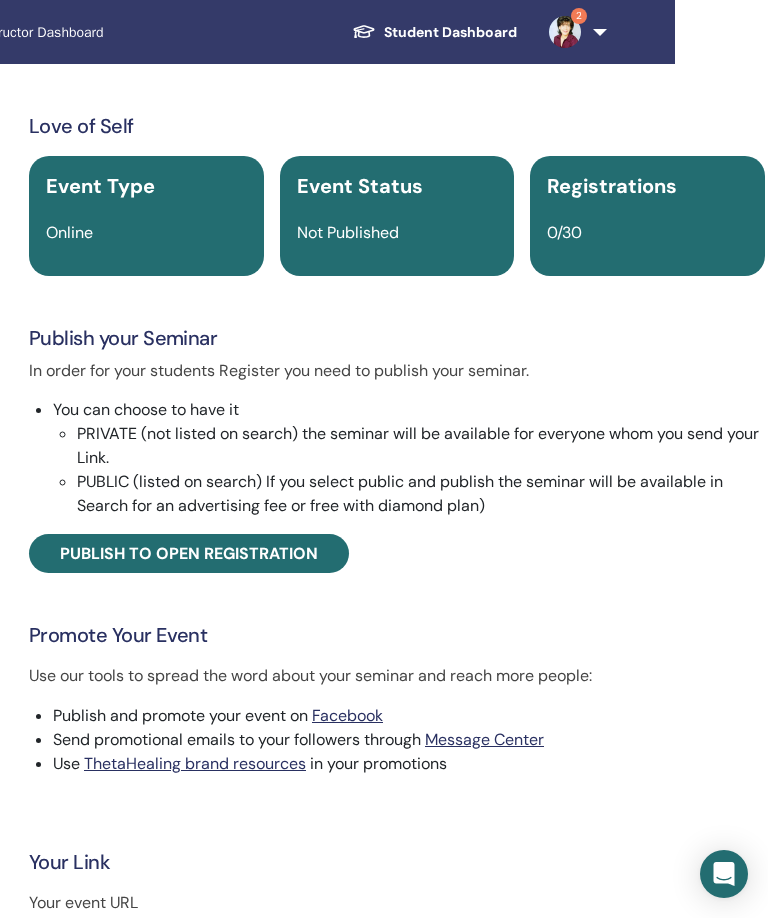 scroll, scrollTop: 0, scrollLeft: 432, axis: horizontal 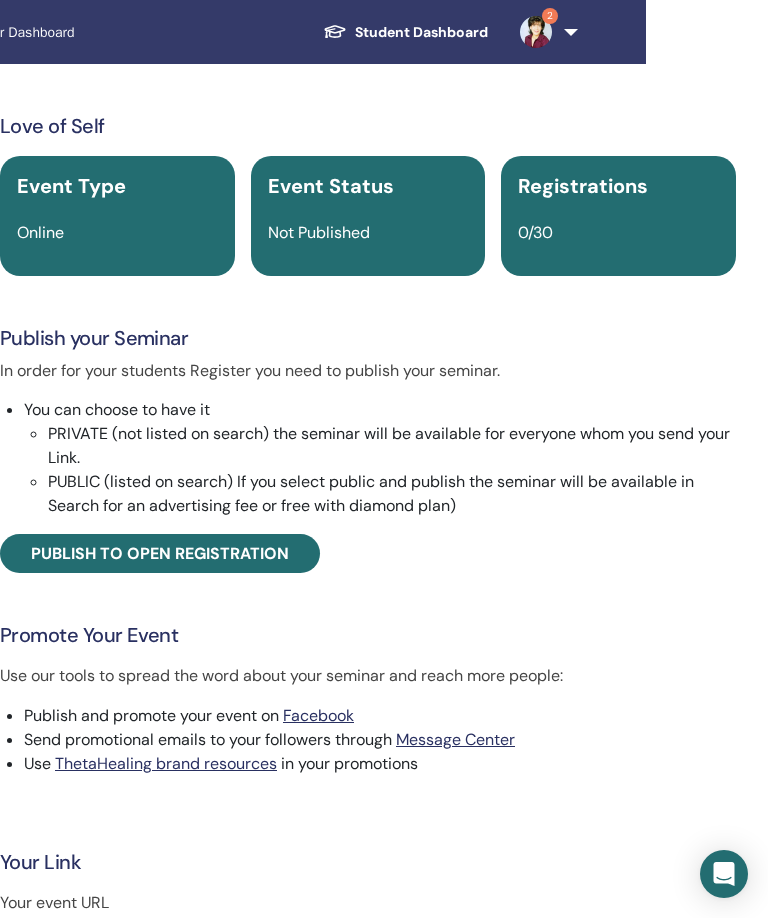 click on "Publish to open registration" at bounding box center (160, 553) 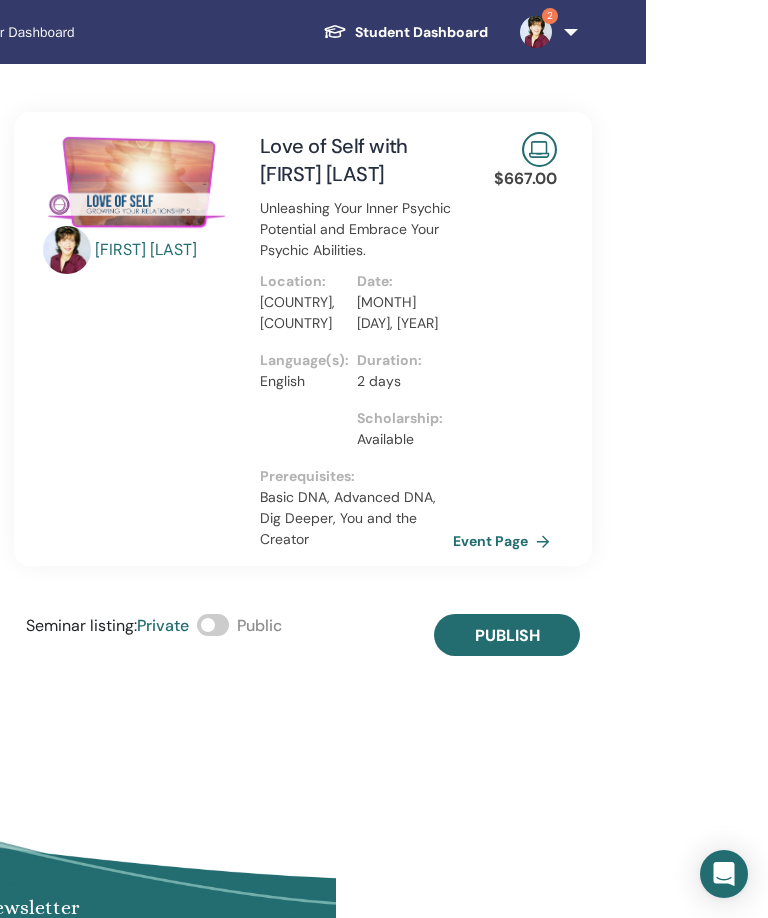 click at bounding box center (213, 625) 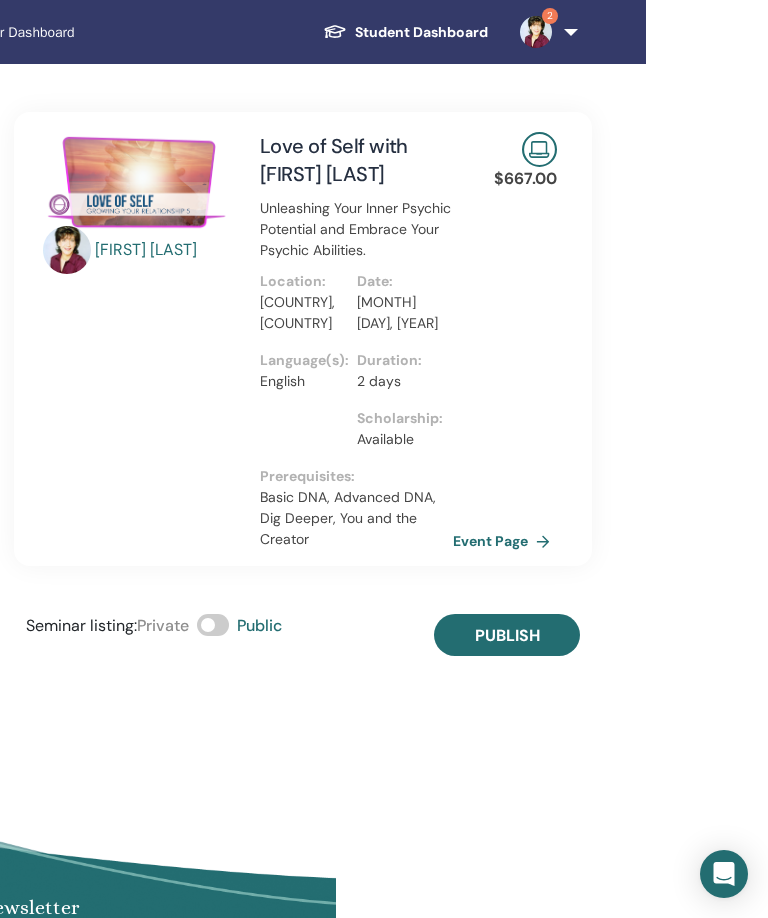 click on "Publish" at bounding box center (507, 635) 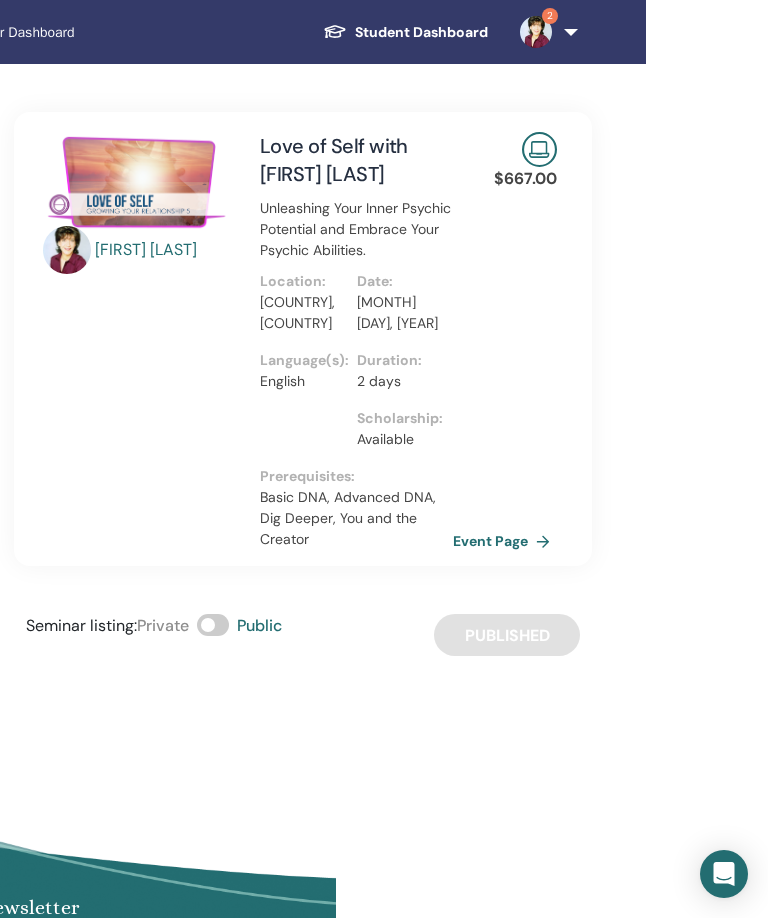 click on "Instructor Dashboard" at bounding box center [96, 32] 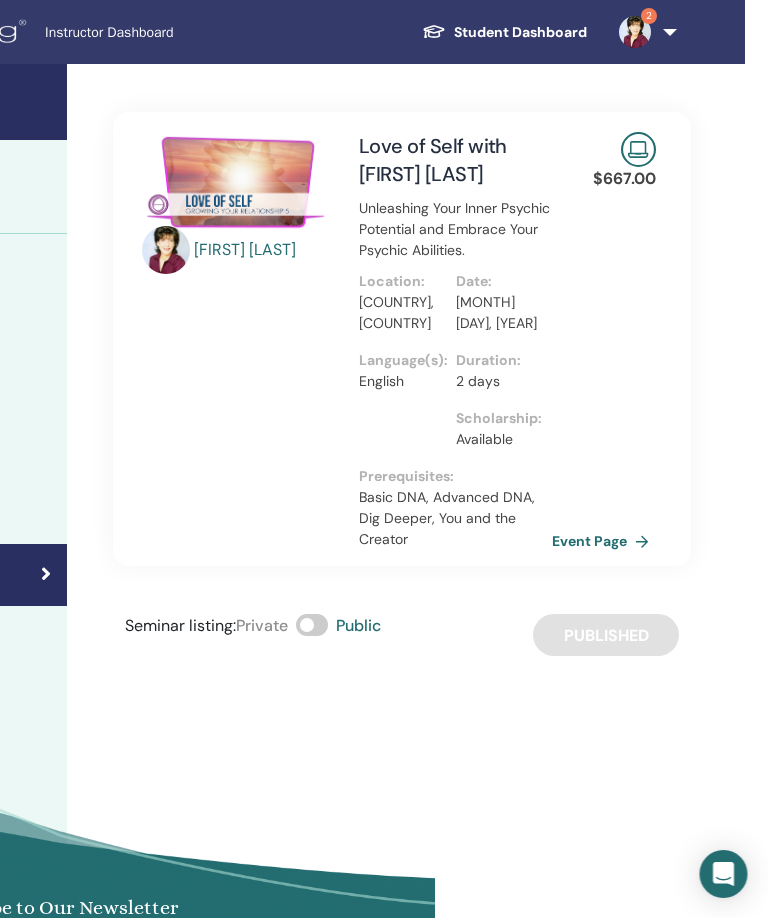 scroll, scrollTop: 0, scrollLeft: 0, axis: both 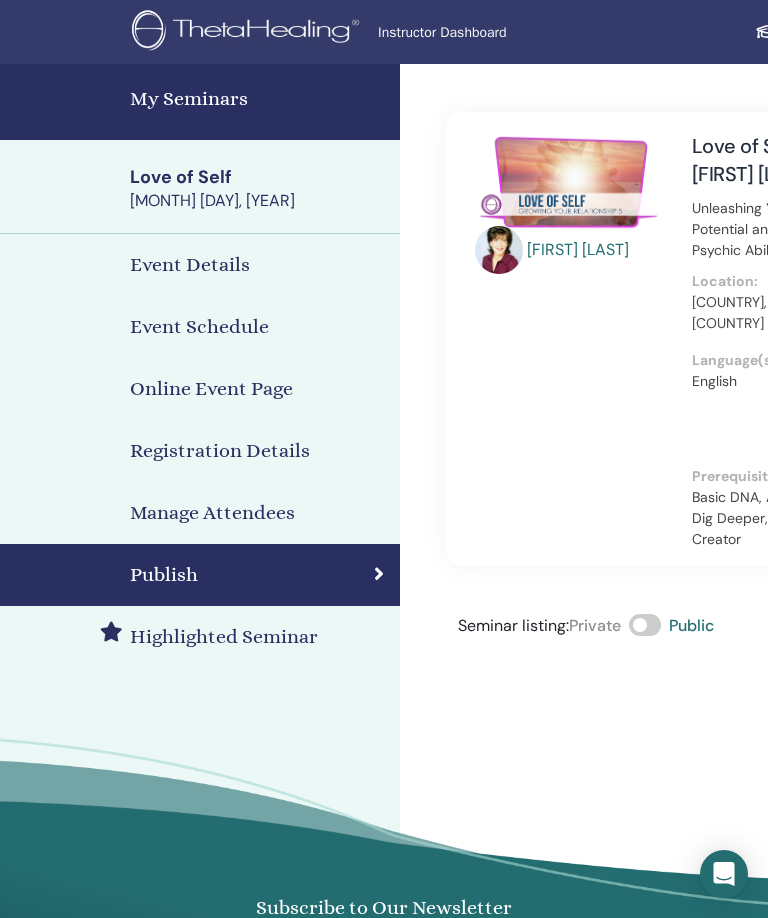 click on "My Seminars" at bounding box center (259, 99) 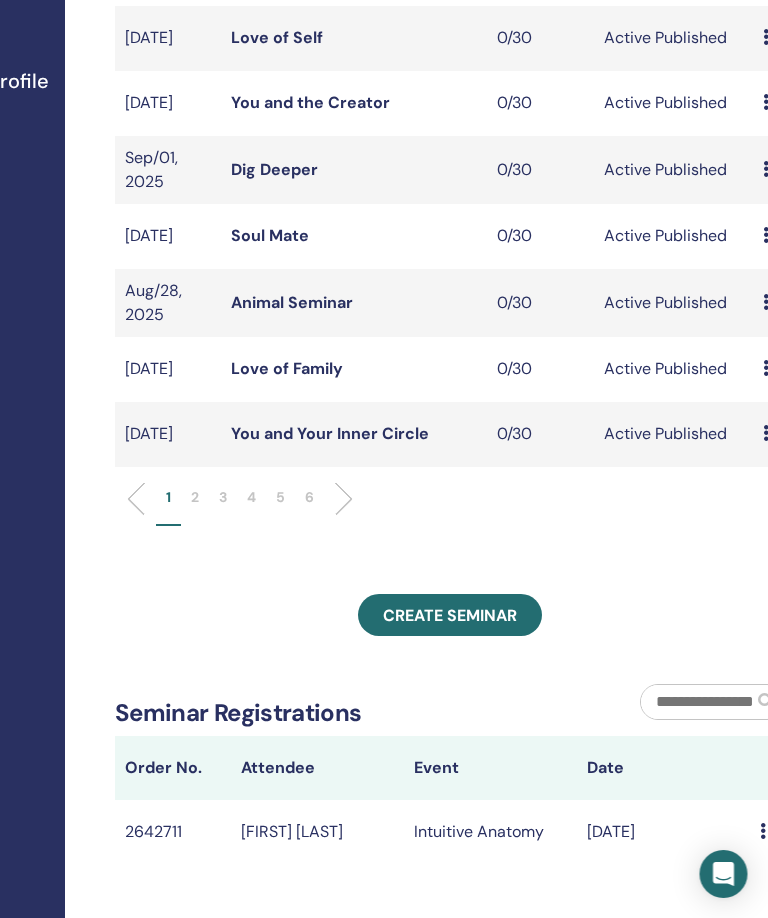 scroll, scrollTop: 540, scrollLeft: 255, axis: both 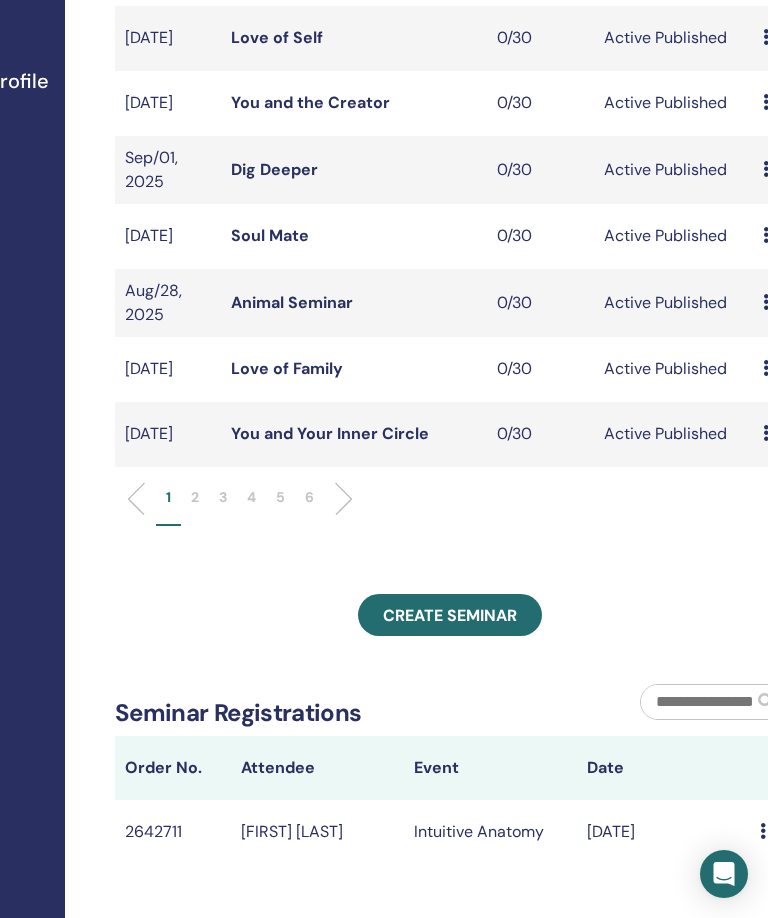 click on "Create seminar" at bounding box center (450, 615) 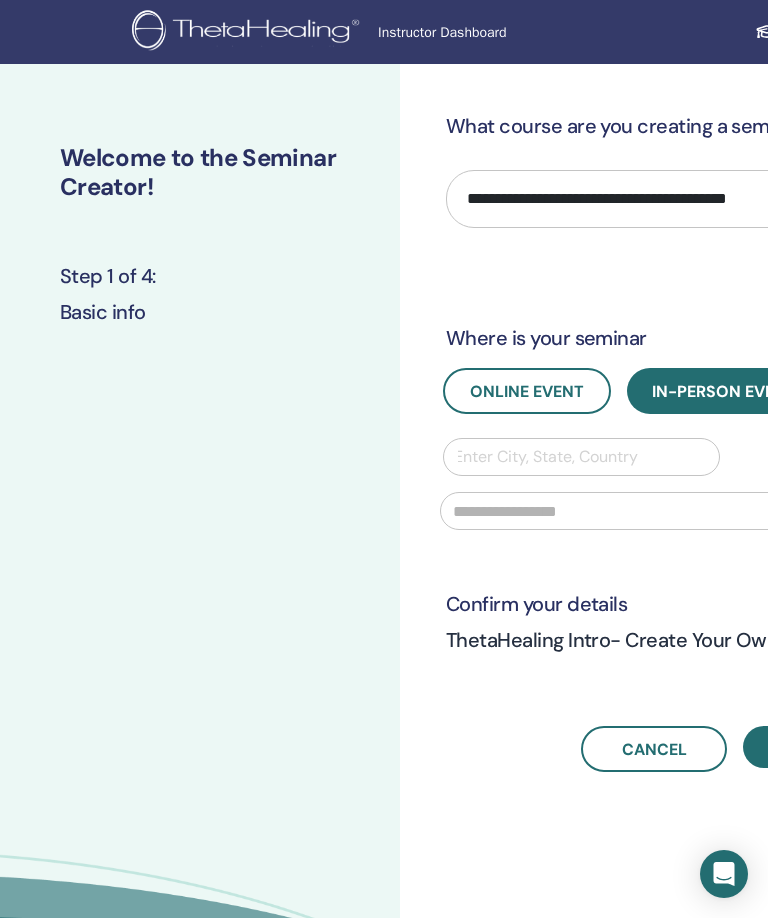 scroll, scrollTop: 0, scrollLeft: 0, axis: both 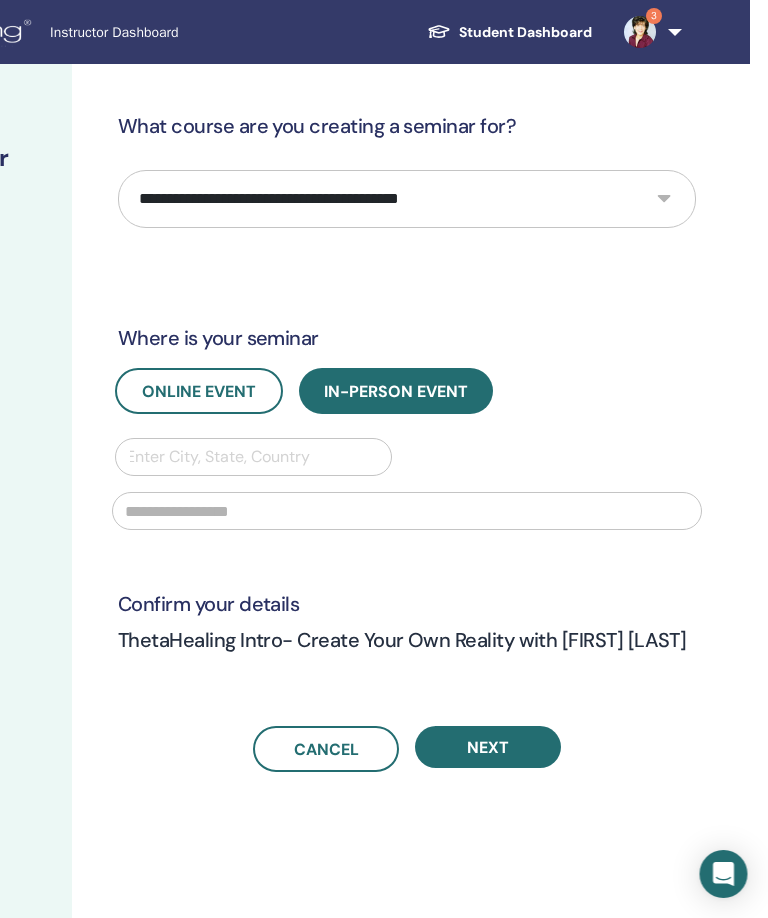 click on "**********" at bounding box center (408, 199) 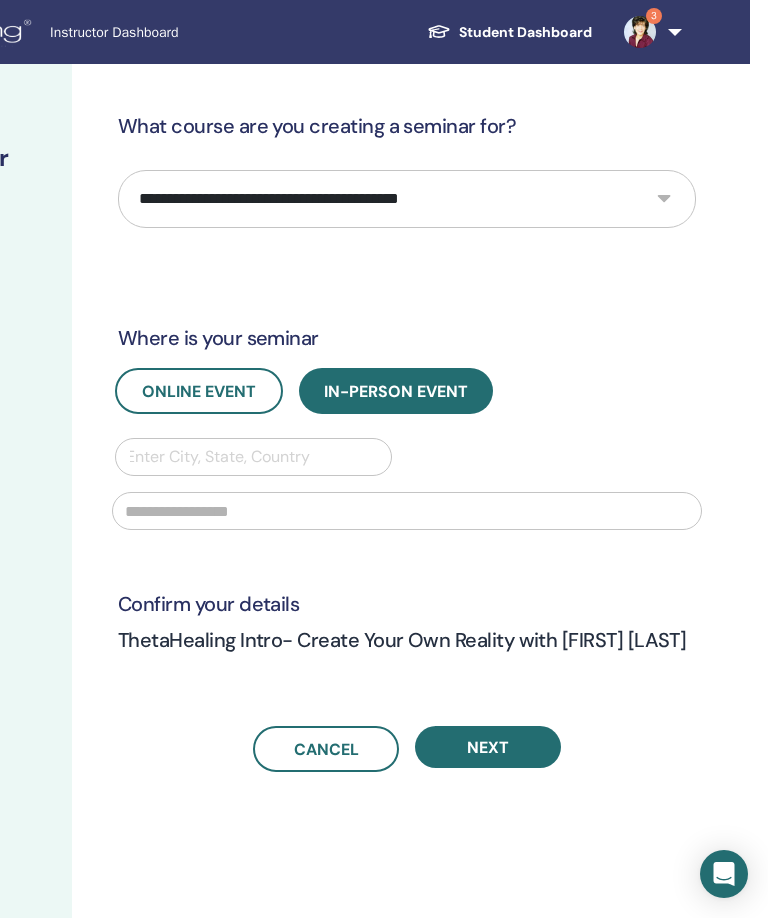 select on "*" 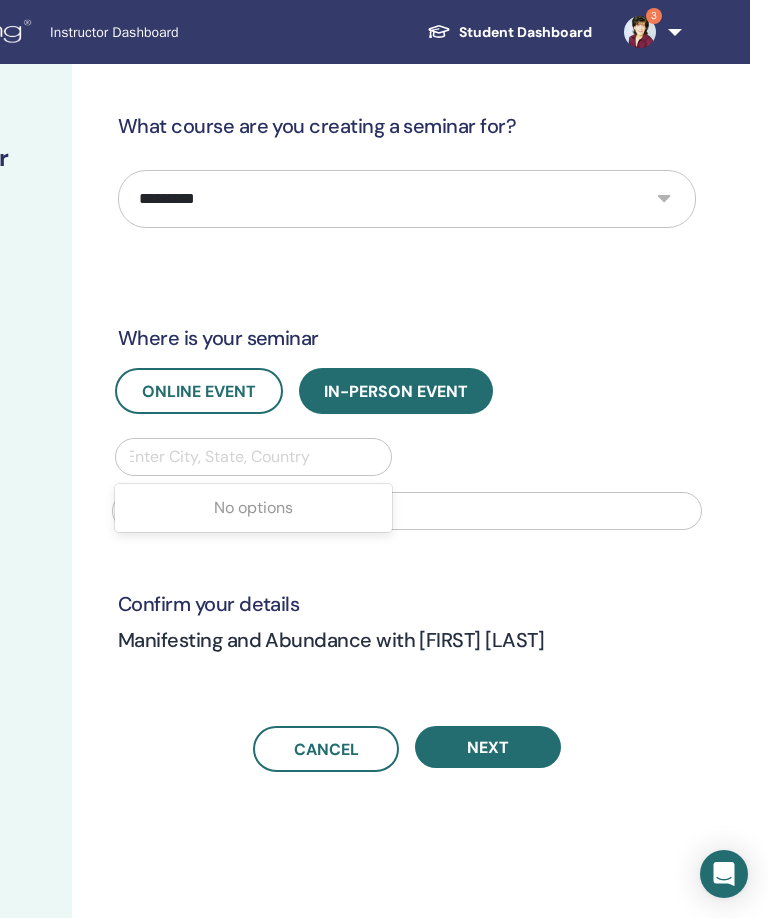 scroll, scrollTop: 0, scrollLeft: 327, axis: horizontal 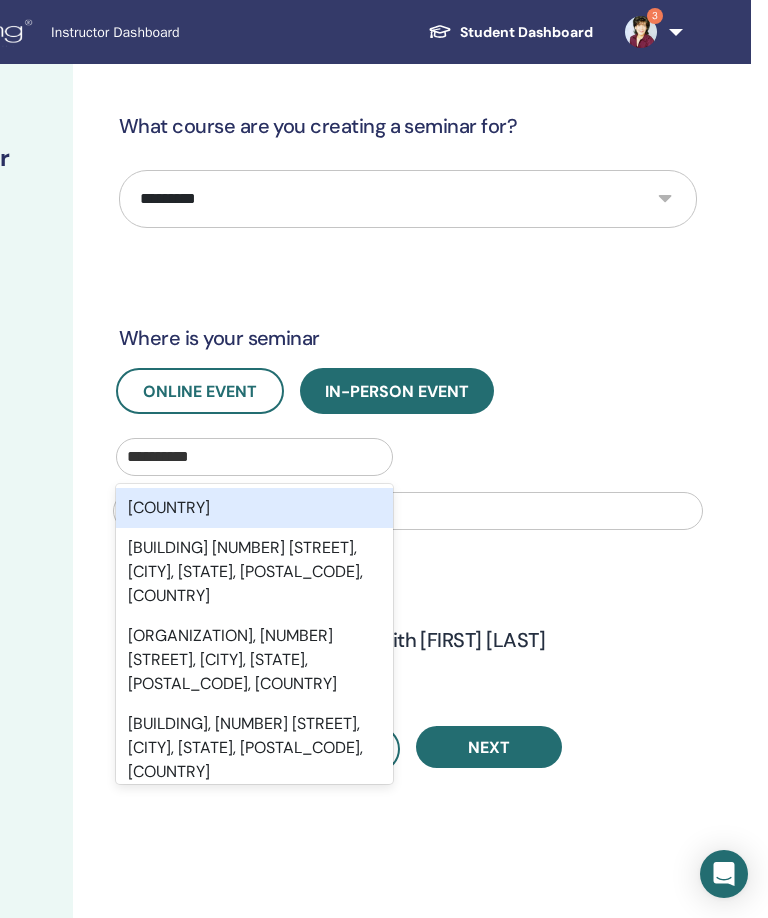 click on "[COUNTRY]" at bounding box center [254, 508] 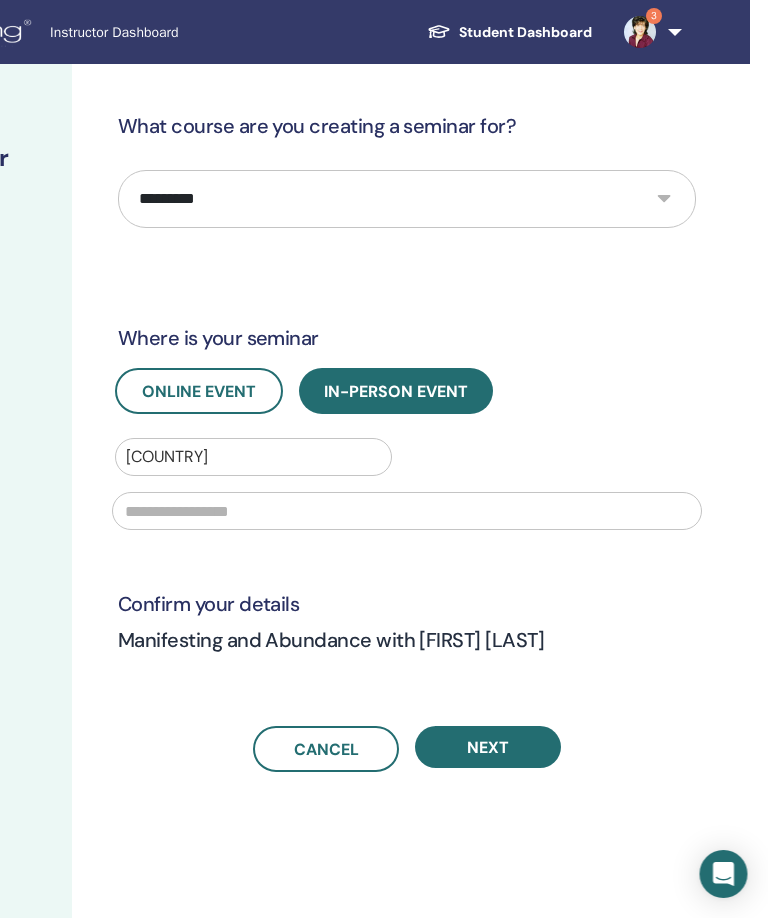 scroll, scrollTop: 0, scrollLeft: 328, axis: horizontal 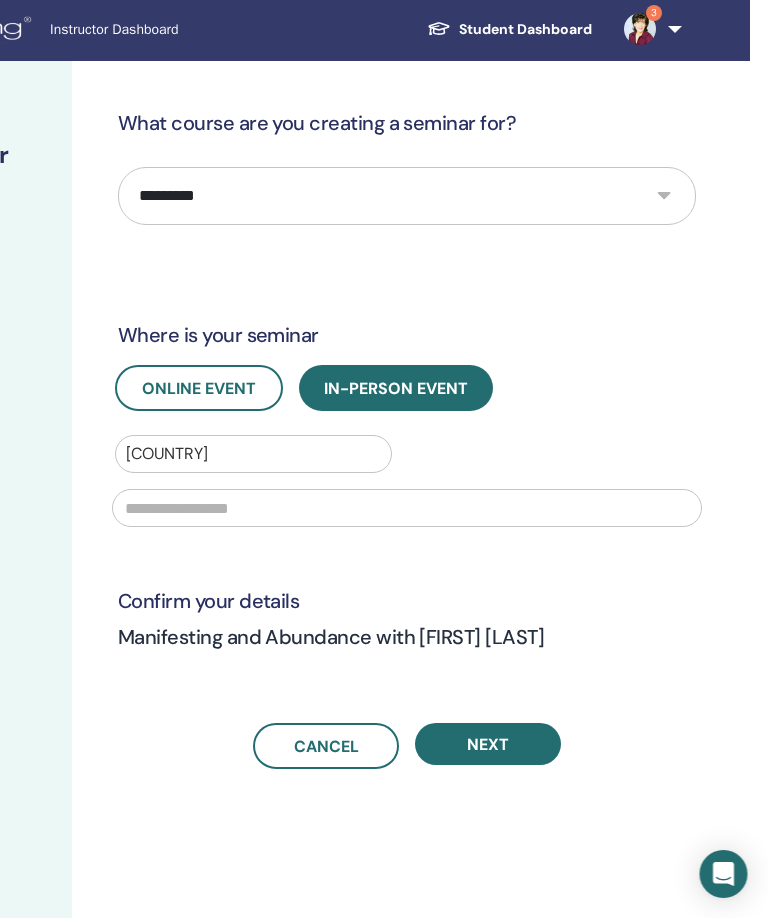 click on "Online Event" at bounding box center (200, 388) 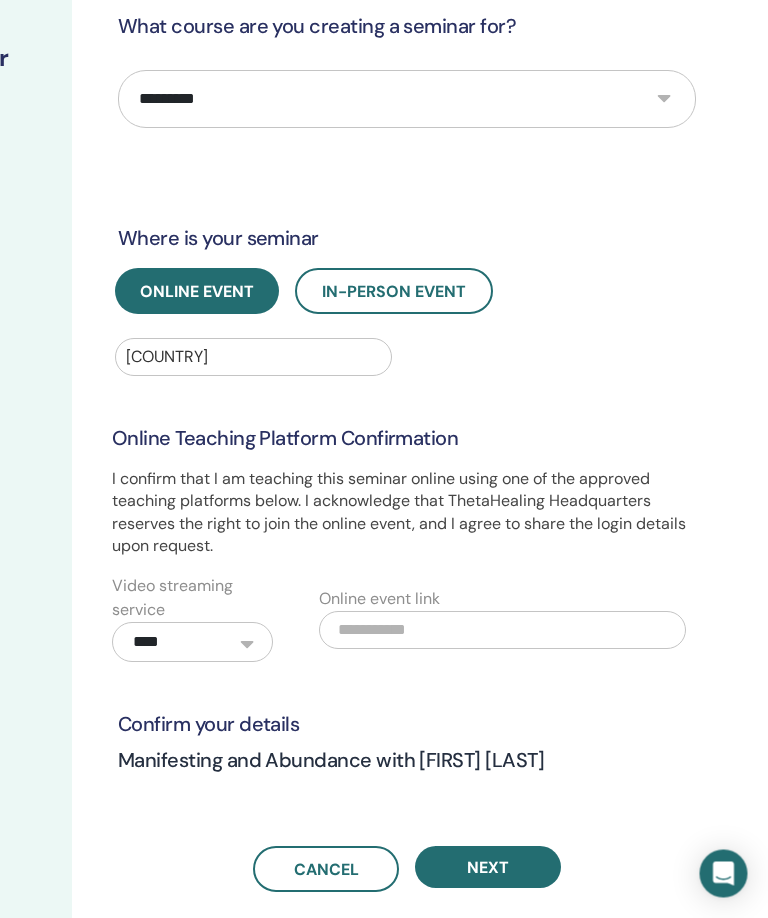 scroll, scrollTop: 118, scrollLeft: 328, axis: both 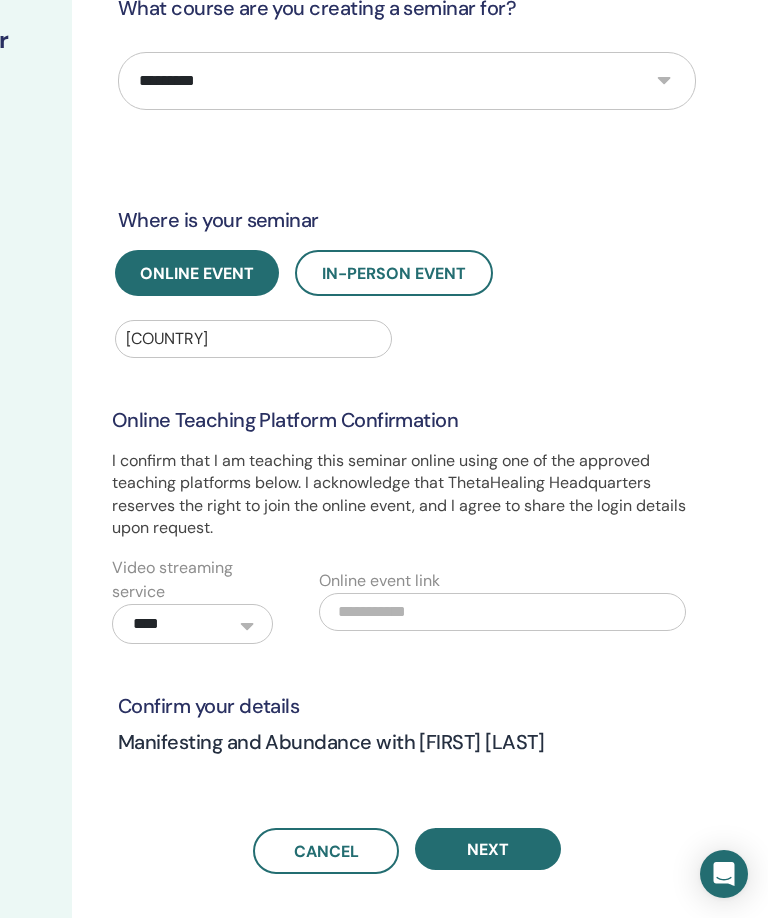 click on "Next" at bounding box center [488, 849] 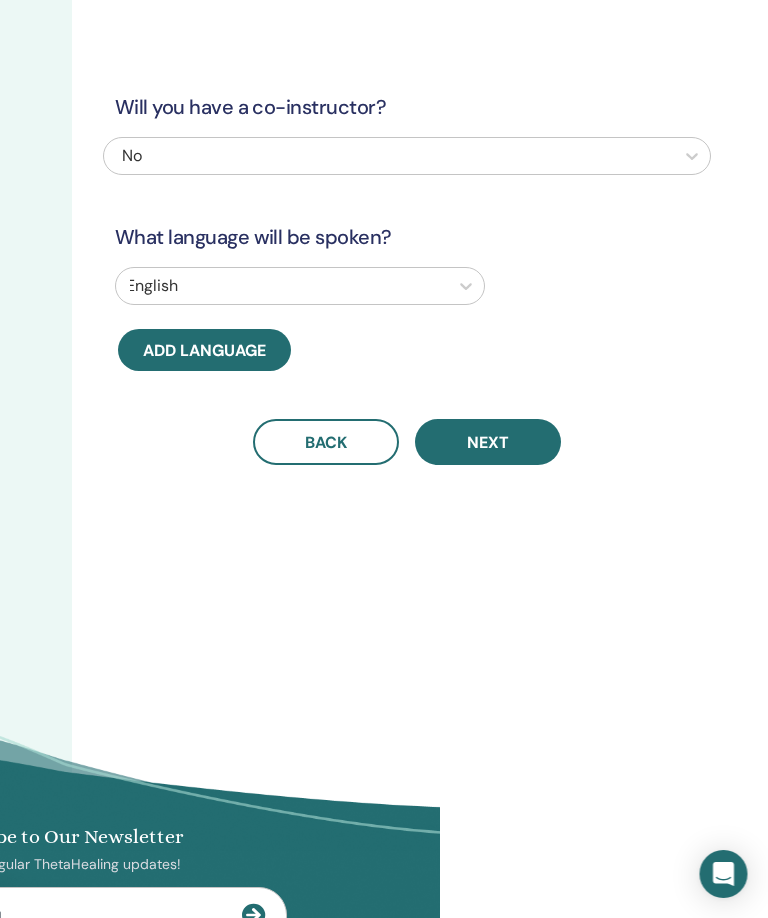 scroll, scrollTop: 0, scrollLeft: 327, axis: horizontal 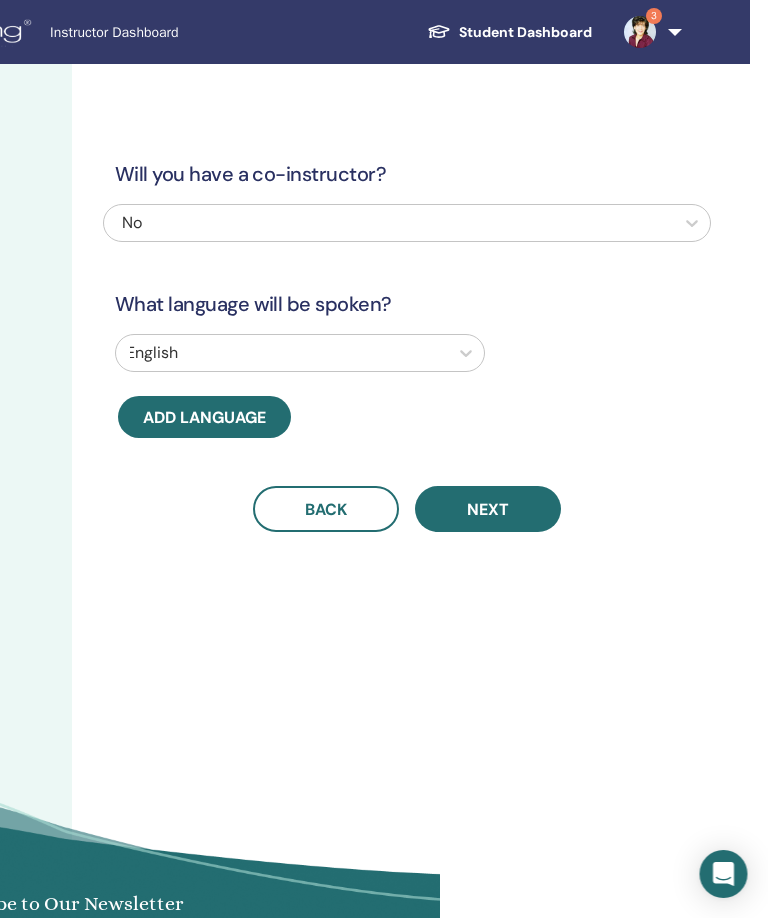 click on "Next" at bounding box center (489, 509) 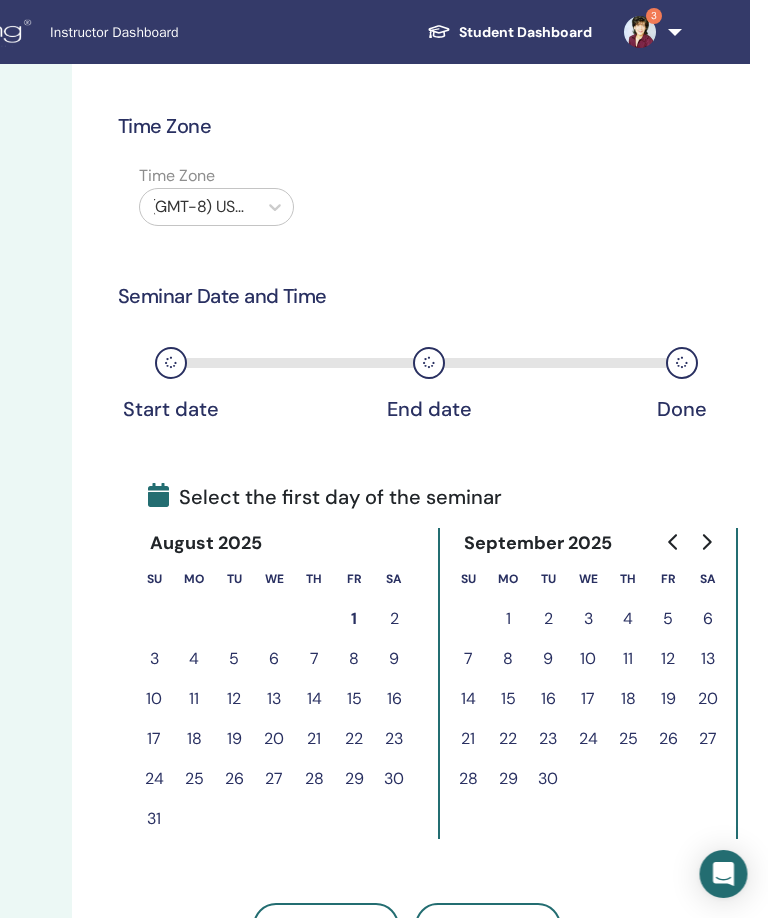 scroll, scrollTop: 0, scrollLeft: 328, axis: horizontal 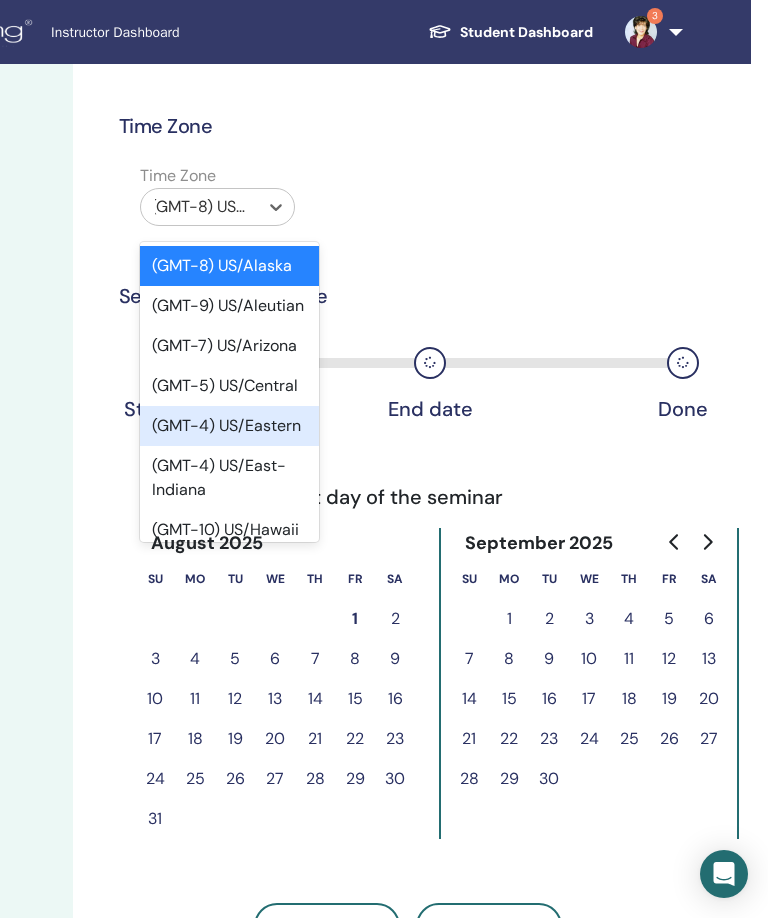 click on "(GMT-4) US/Eastern" at bounding box center (229, 426) 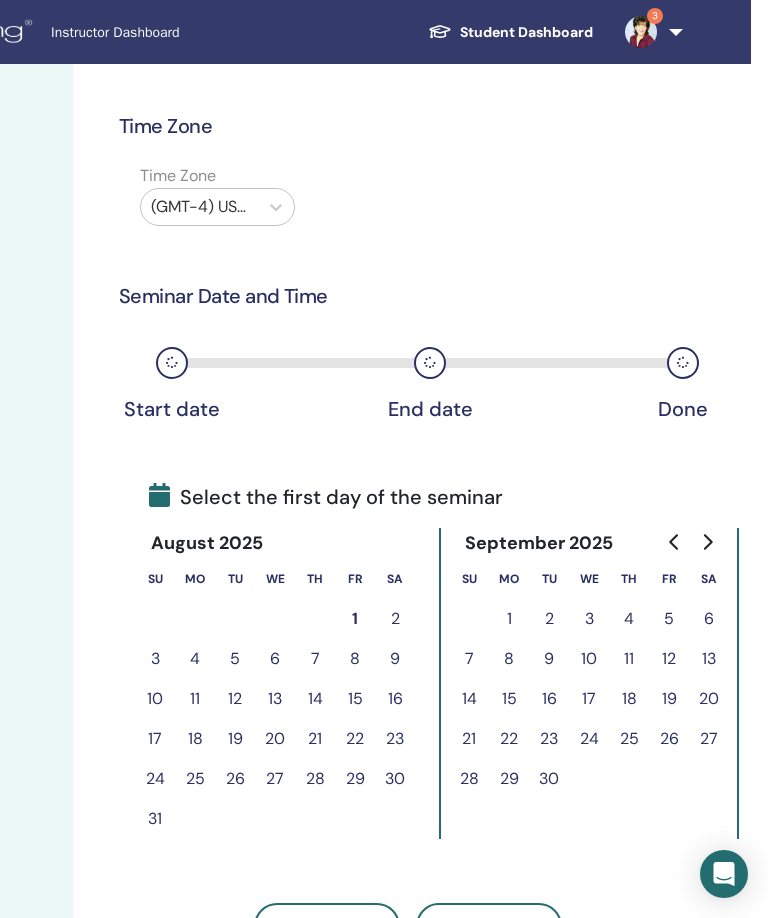 scroll, scrollTop: 0, scrollLeft: 328, axis: horizontal 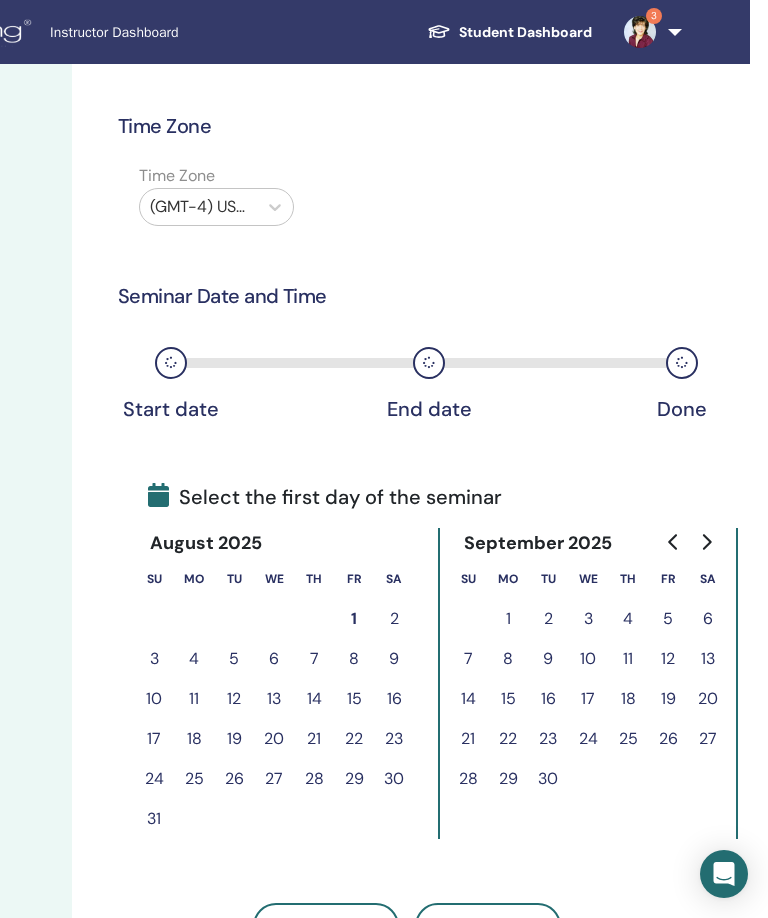 click at bounding box center (706, 542) 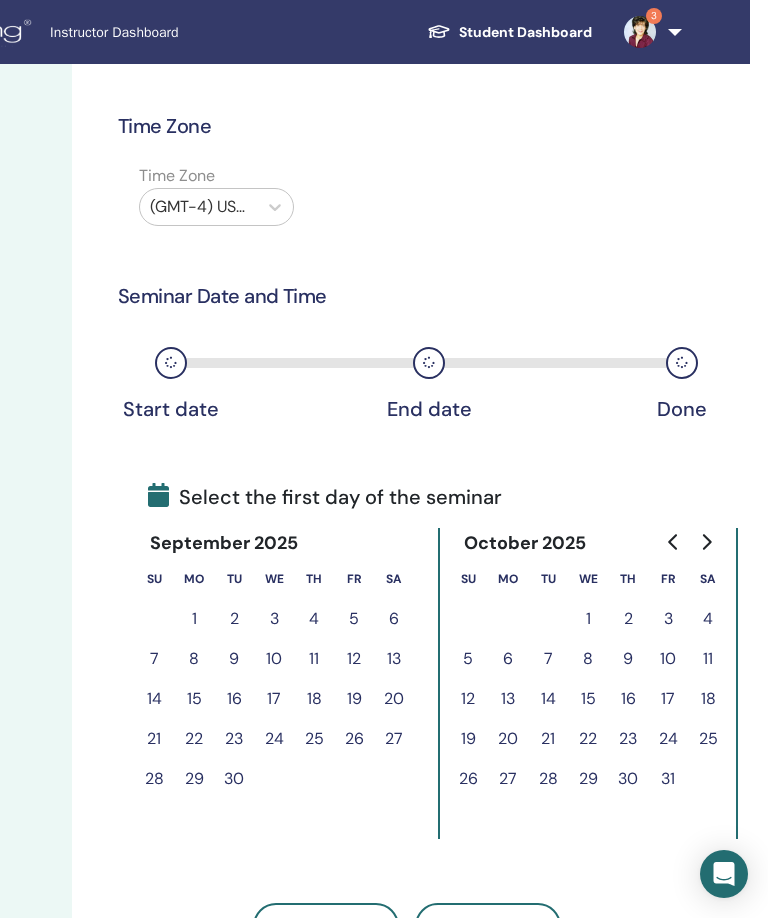 click on "7" at bounding box center (154, 659) 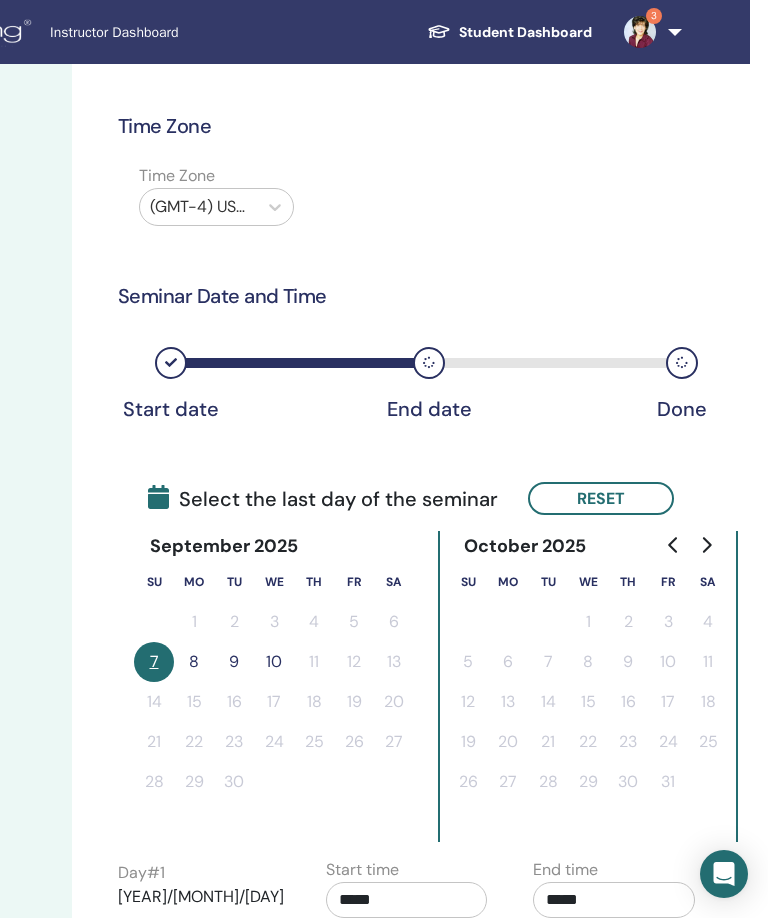 click on "8" at bounding box center [194, 662] 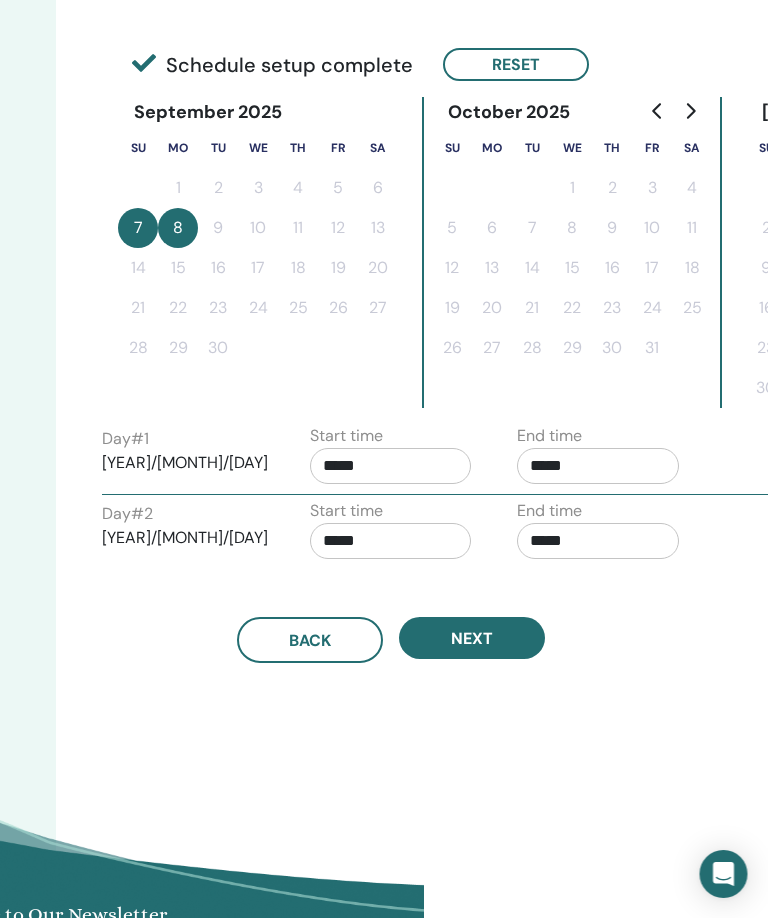 scroll, scrollTop: 434, scrollLeft: 342, axis: both 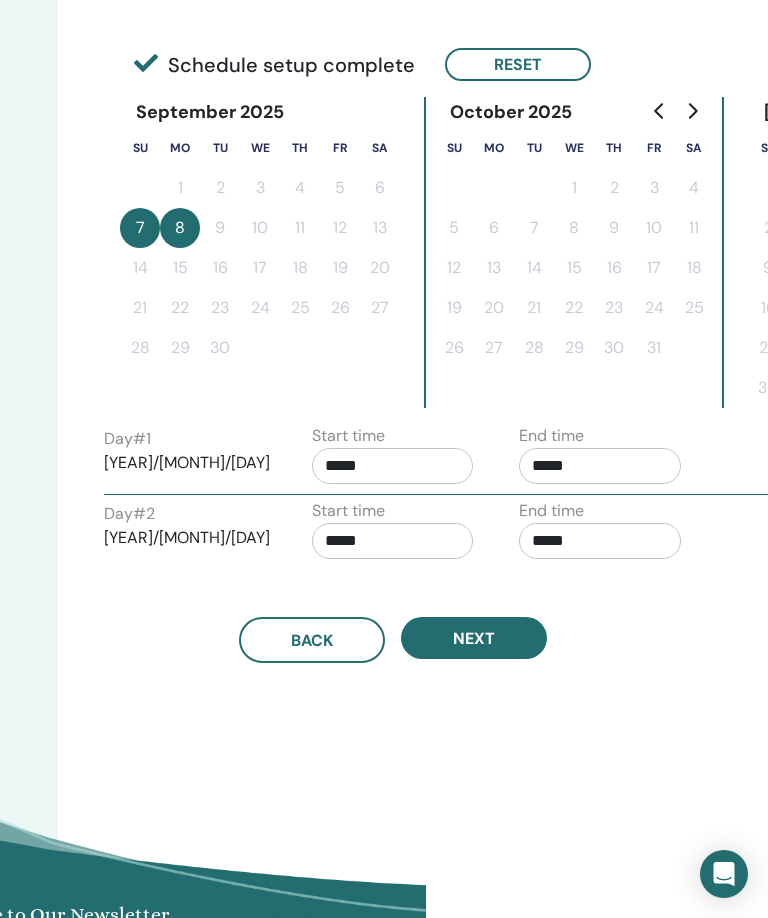 click on "*****" at bounding box center [393, 466] 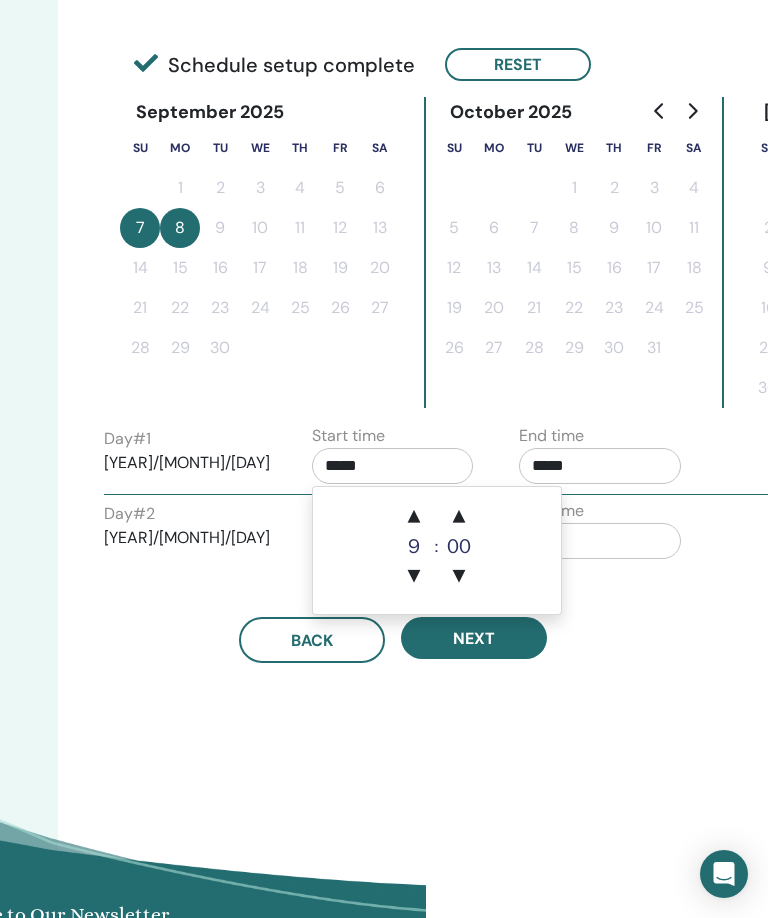 click on "▲" at bounding box center [414, 517] 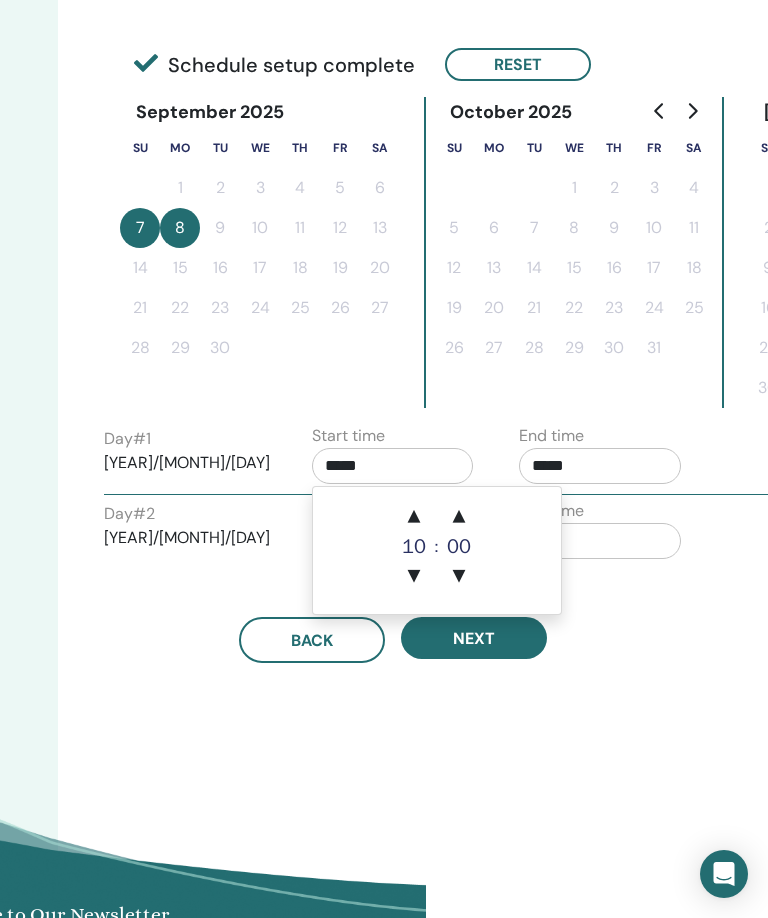 type on "*****" 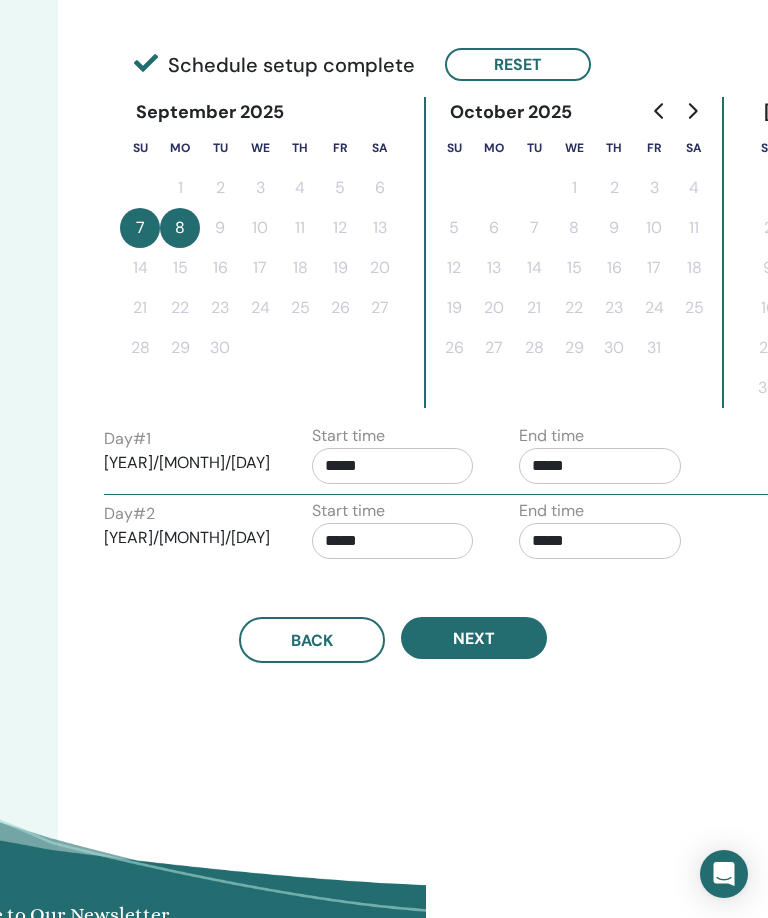 click on "Time Zone Time Zone (GMT-4) US/Eastern Seminar Date and Time Start date End date Done Schedule setup complete Reset September 2025 Su Mo Tu We Th Fr Sa 1 2 3 4 5 6 7 8 9 10 11 12 13 14 15 16 17 18 19 20 21 22 23 24 25 26 27 28 29 30 October 2025 Su Mo Tu We Th Fr Sa 1 2 3 4 5 6 7 8 9 10 11 12 13 14 15 16 17 18 19 20 21 22 23 24 25 26 27 28 29 30 31 November 2025 Su Mo Tu We Th Fr Sa 1 2 3 4 5 6 7 8 9 10 11 12 13 14 15 16 17 18 19 20 21 22 23 24 25 26 27 28 29 30 Day  # 1 2025/09/07 Start time ***** End time ***** Day  # 2 2025/09/08 Start time ***** End time ***** Back Next" at bounding box center [458, 286] 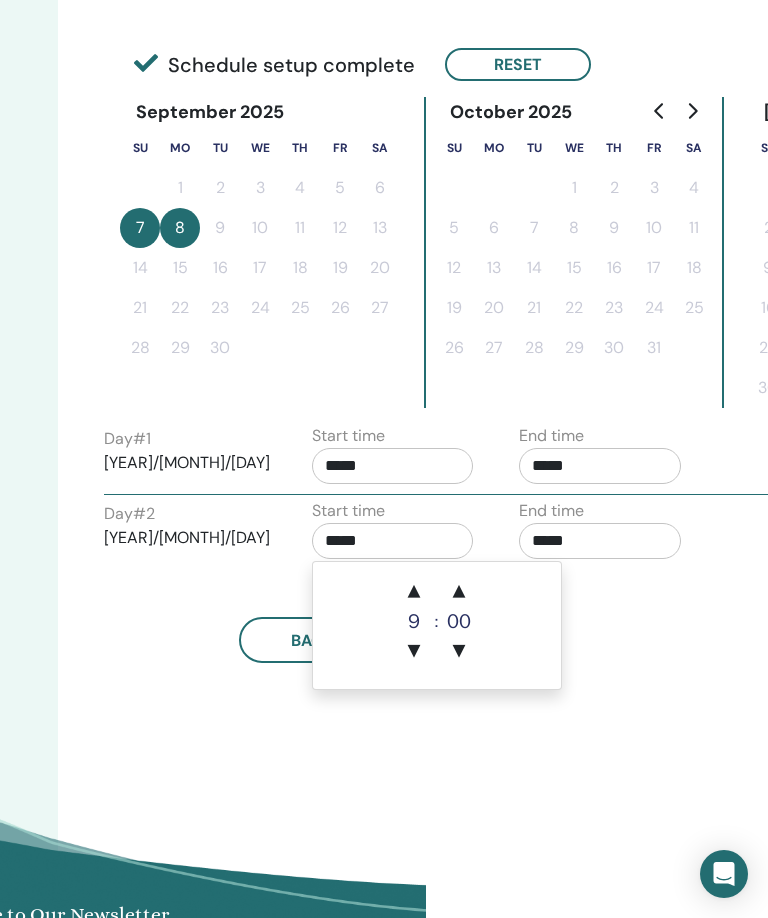 click on "▲" at bounding box center [414, 592] 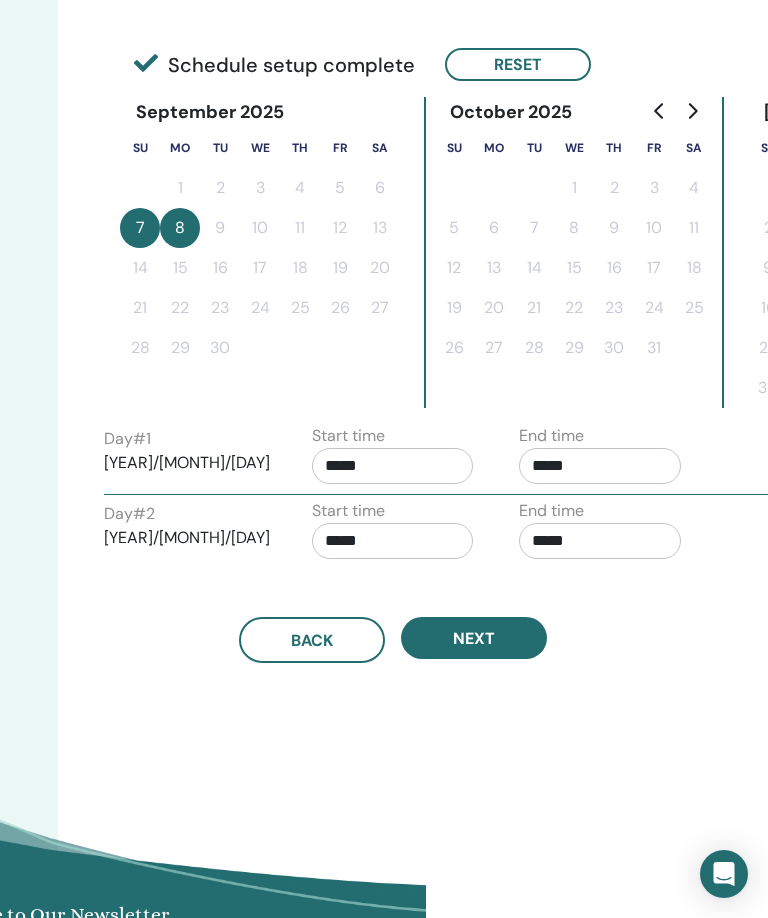 click on "Time Zone Time Zone (GMT-4) US/Eastern Seminar Date and Time Start date End date Done Schedule setup complete Reset September 2025 Su Mo Tu We Th Fr Sa 1 2 3 4 5 6 7 8 9 10 11 12 13 14 15 16 17 18 19 20 21 22 23 24 25 26 27 28 29 30 October 2025 Su Mo Tu We Th Fr Sa 1 2 3 4 5 6 7 8 9 10 11 12 13 14 15 16 17 18 19 20 21 22 23 24 25 26 27 28 29 30 31 November 2025 Su Mo Tu We Th Fr Sa 1 2 3 4 5 6 7 8 9 10 11 12 13 14 15 16 17 18 19 20 21 22 23 24 25 26 27 28 29 30 Day  # 1 2025/09/07 Start time ***** End time ***** Day  # 2 2025/09/08 Start time ***** End time ***** Back Next" at bounding box center [458, 286] 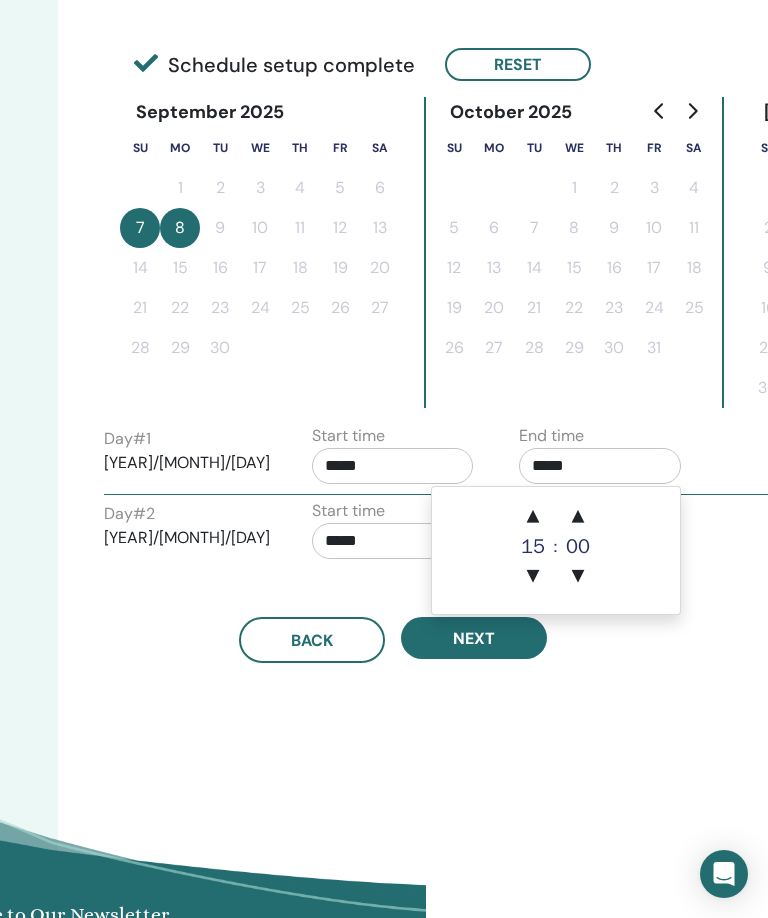 click on "▲" at bounding box center (533, 517) 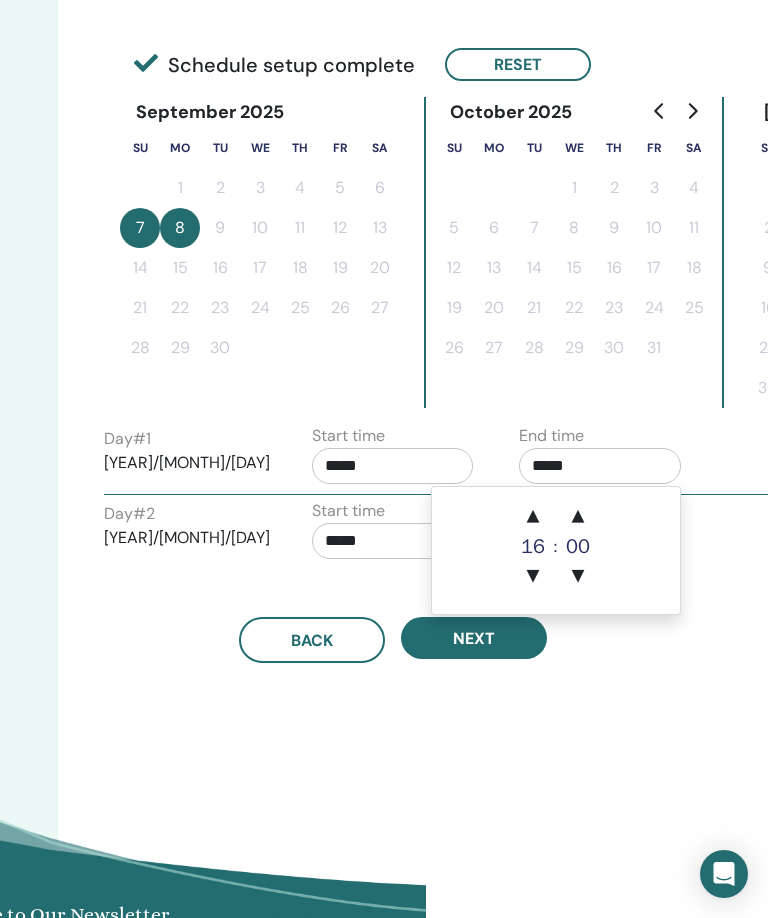 click on "▲" at bounding box center [533, 517] 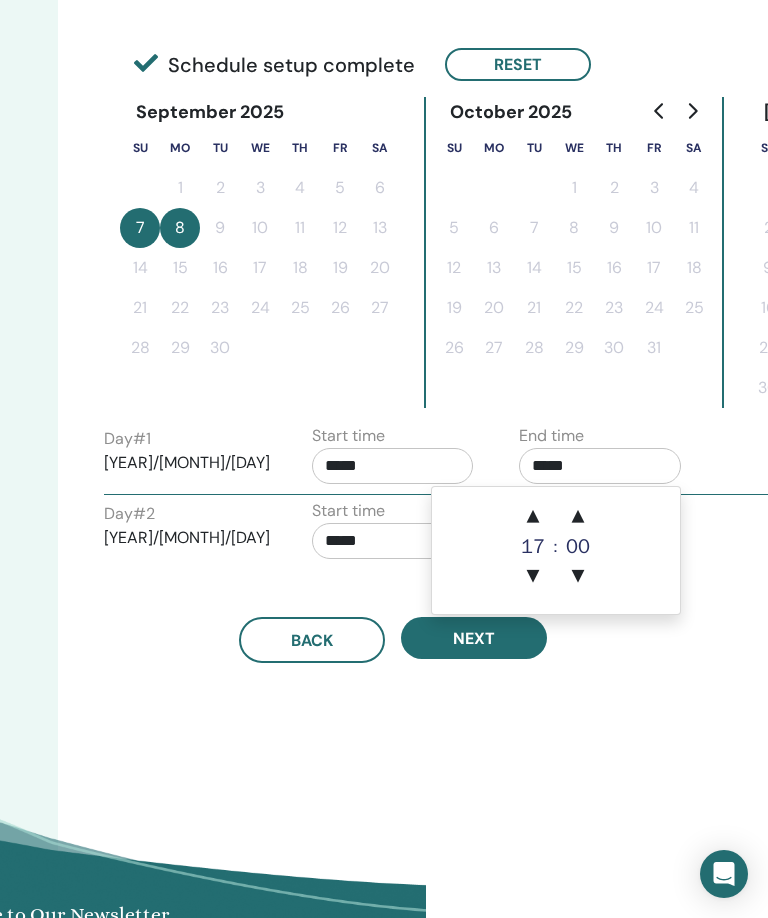 click on "▲" at bounding box center (533, 517) 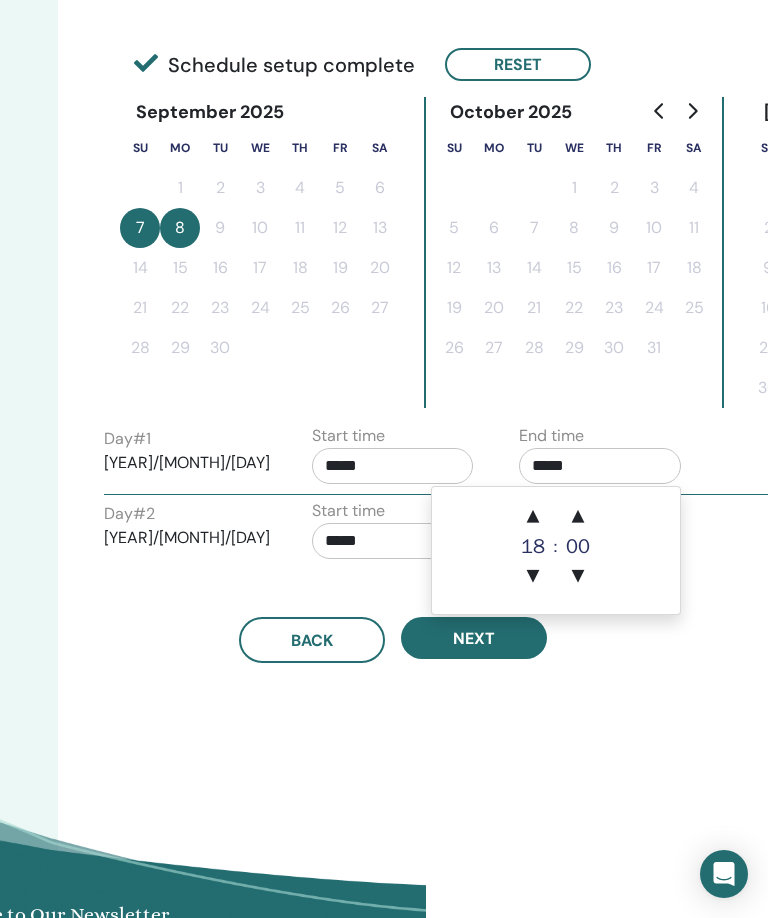 type on "*****" 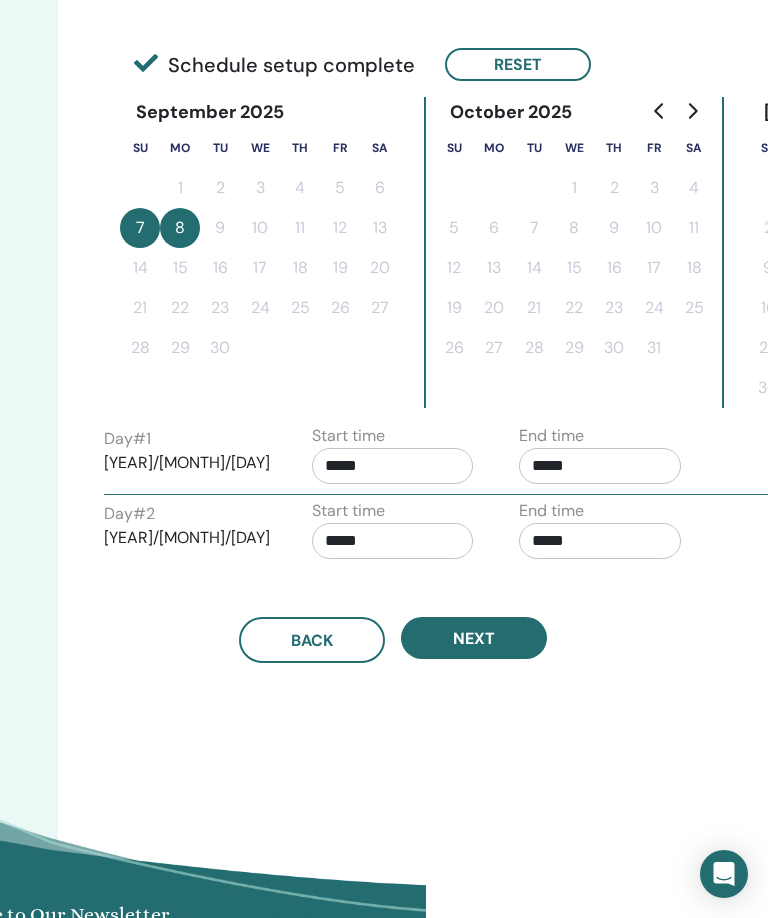 click on "Time Zone Time Zone (GMT-4) US/Eastern Seminar Date and Time Start date End date Done Schedule setup complete Reset September 2025 Su Mo Tu We Th Fr Sa 1 2 3 4 5 6 7 8 9 10 11 12 13 14 15 16 17 18 19 20 21 22 23 24 25 26 27 28 29 30 October 2025 Su Mo Tu We Th Fr Sa 1 2 3 4 5 6 7 8 9 10 11 12 13 14 15 16 17 18 19 20 21 22 23 24 25 26 27 28 29 30 31 November 2025 Su Mo Tu We Th Fr Sa 1 2 3 4 5 6 7 8 9 10 11 12 13 14 15 16 17 18 19 20 21 22 23 24 25 26 27 28 29 30 Day  # 1 2025/09/07 Start time ***** End time ***** Day  # 2 2025/09/08 Start time ***** End time ***** Back Next" at bounding box center (458, 286) 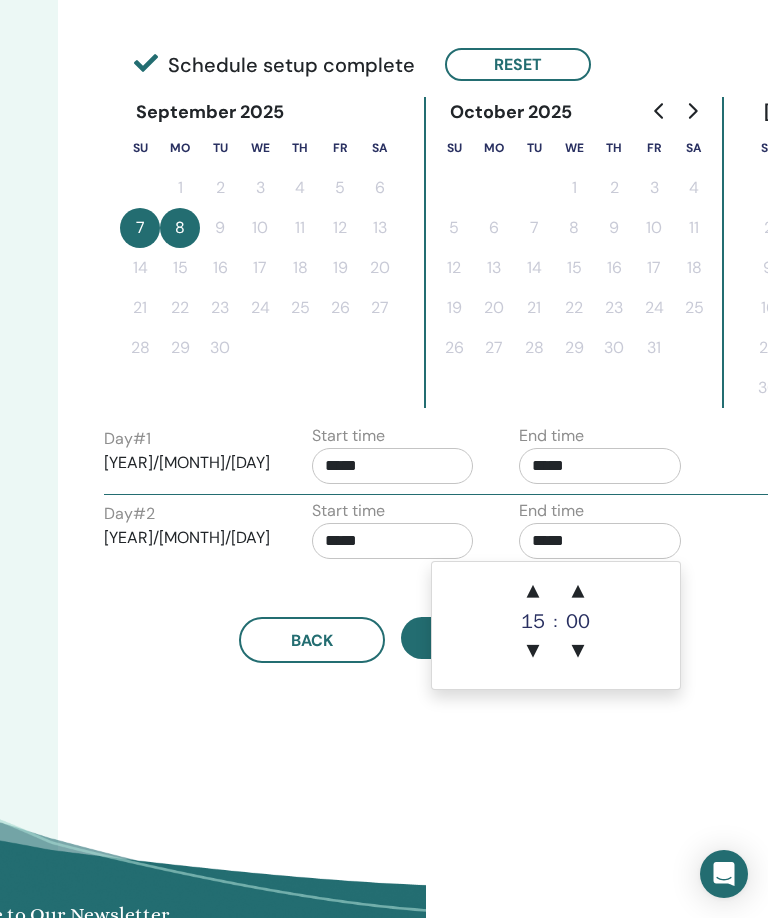 click on "▲" at bounding box center [533, 592] 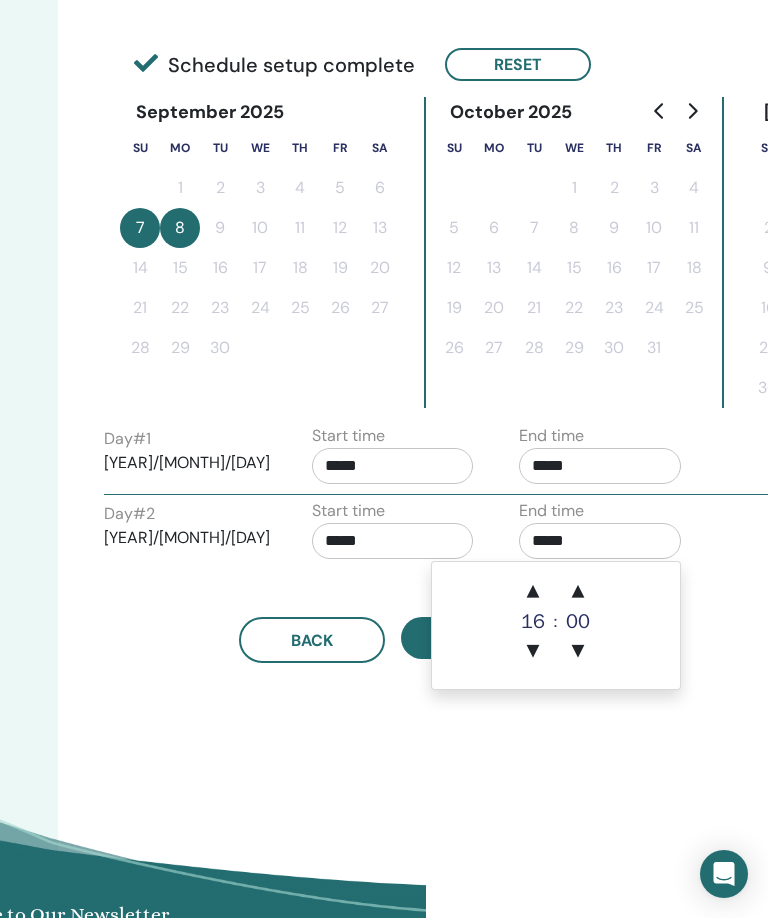 click on "▲" at bounding box center [533, 592] 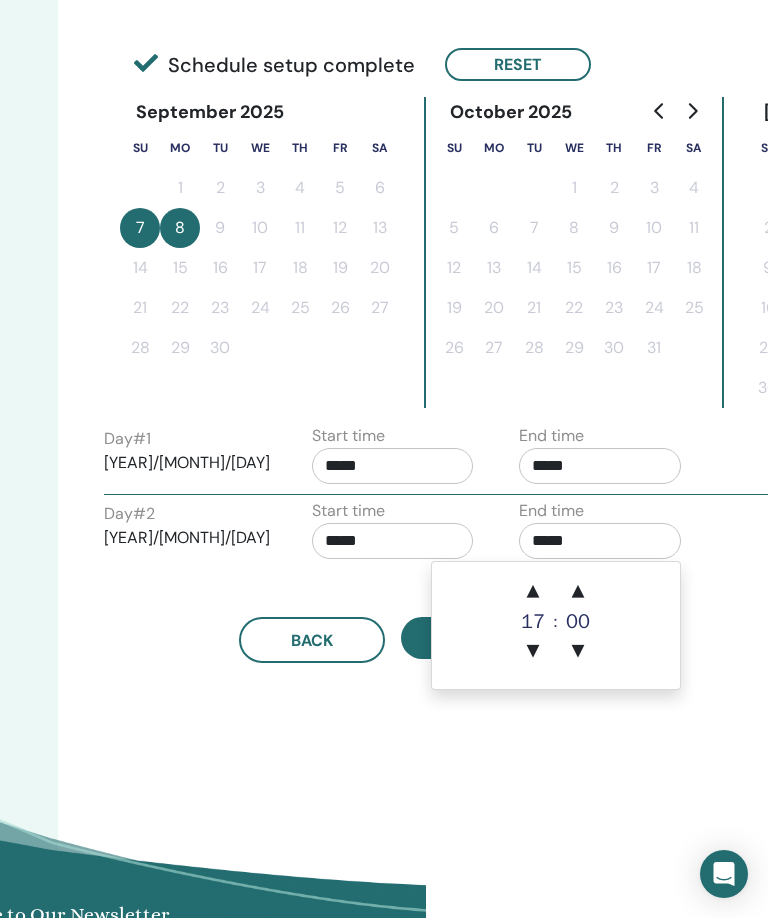 click on "▲" at bounding box center (533, 592) 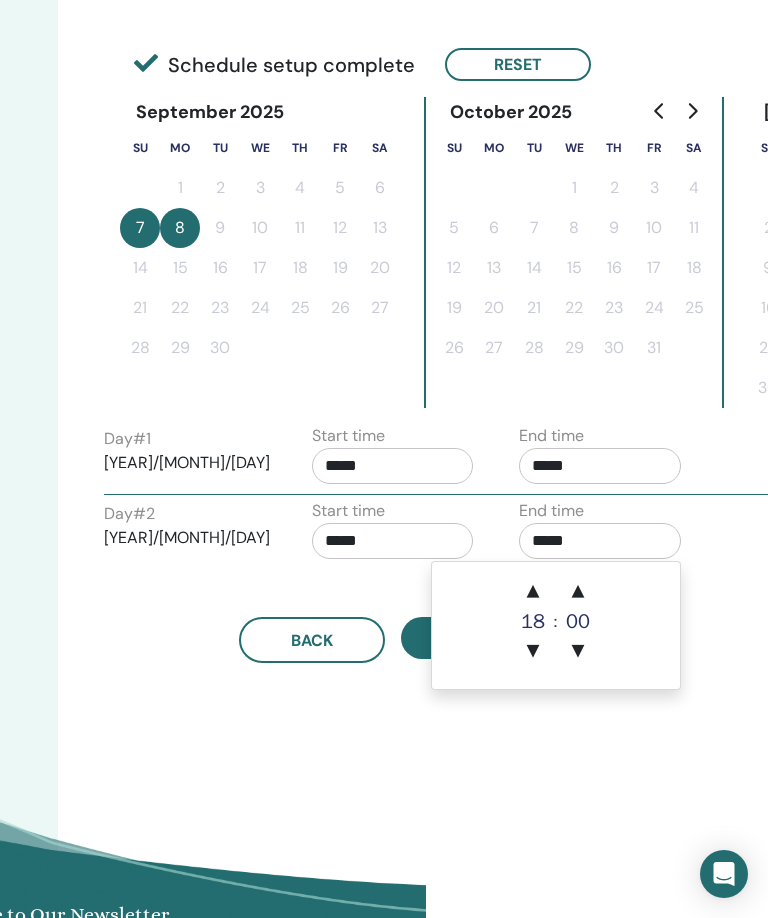 type on "*****" 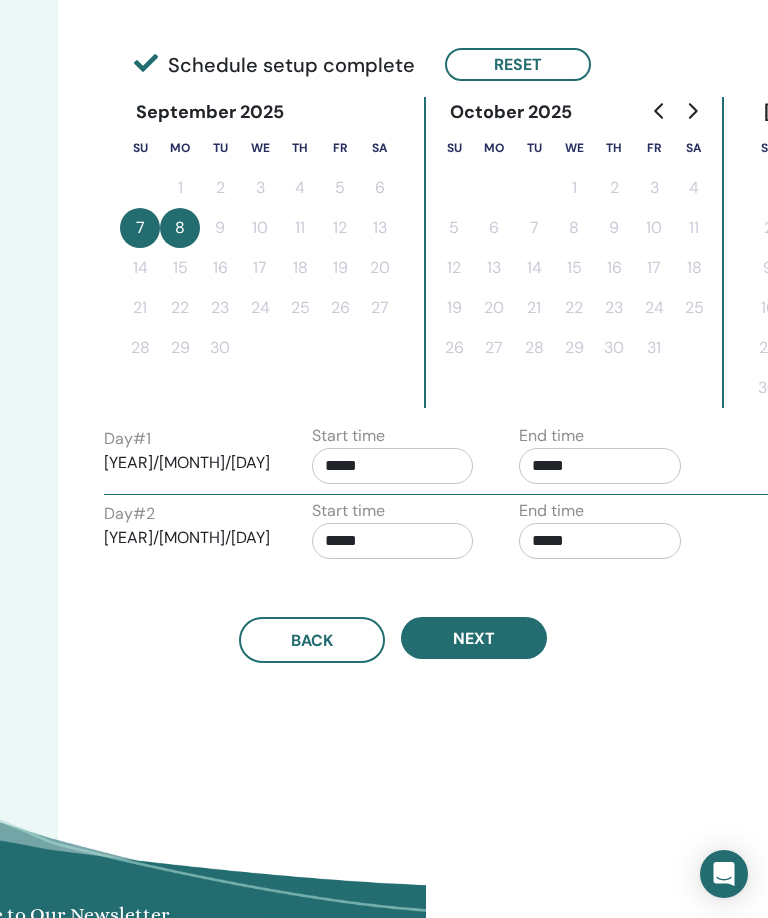 click on "Time Zone Time Zone (GMT-4) US/Eastern Seminar Date and Time Start date End date Done Schedule setup complete Reset September 2025 Su Mo Tu We Th Fr Sa 1 2 3 4 5 6 7 8 9 10 11 12 13 14 15 16 17 18 19 20 21 22 23 24 25 26 27 28 29 30 October 2025 Su Mo Tu We Th Fr Sa 1 2 3 4 5 6 7 8 9 10 11 12 13 14 15 16 17 18 19 20 21 22 23 24 25 26 27 28 29 30 31 November 2025 Su Mo Tu We Th Fr Sa 1 2 3 4 5 6 7 8 9 10 11 12 13 14 15 16 17 18 19 20 21 22 23 24 25 26 27 28 29 30 Day  # 1 2025/09/07 Start time ***** End time ***** Day  # 2 2025/09/08 Start time ***** End time ***** Back Next" at bounding box center [458, 286] 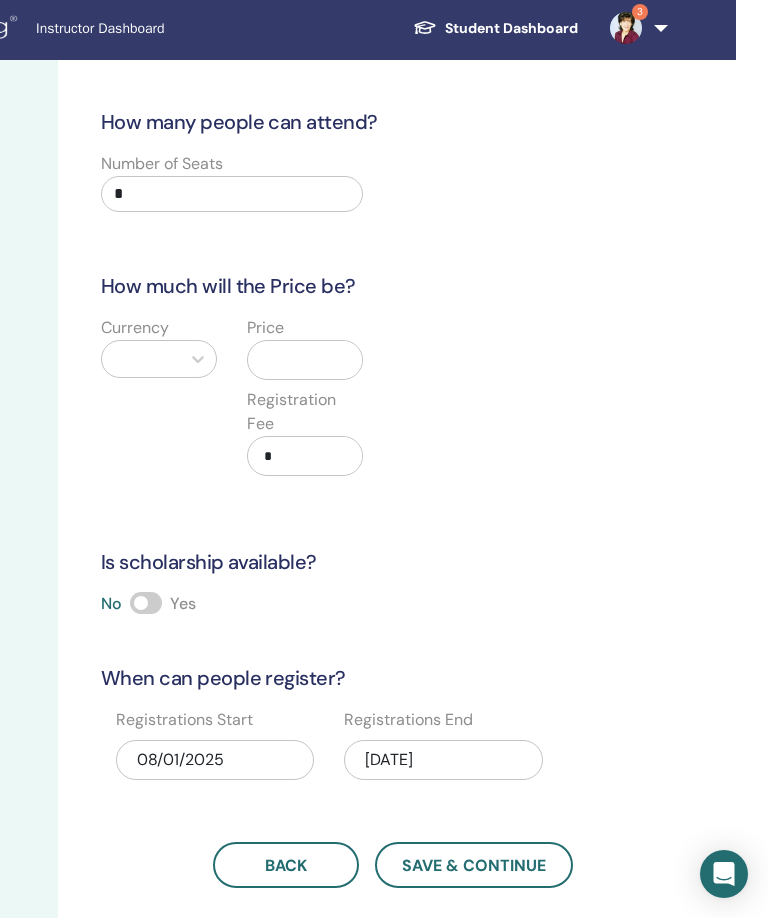 scroll, scrollTop: 1, scrollLeft: 342, axis: both 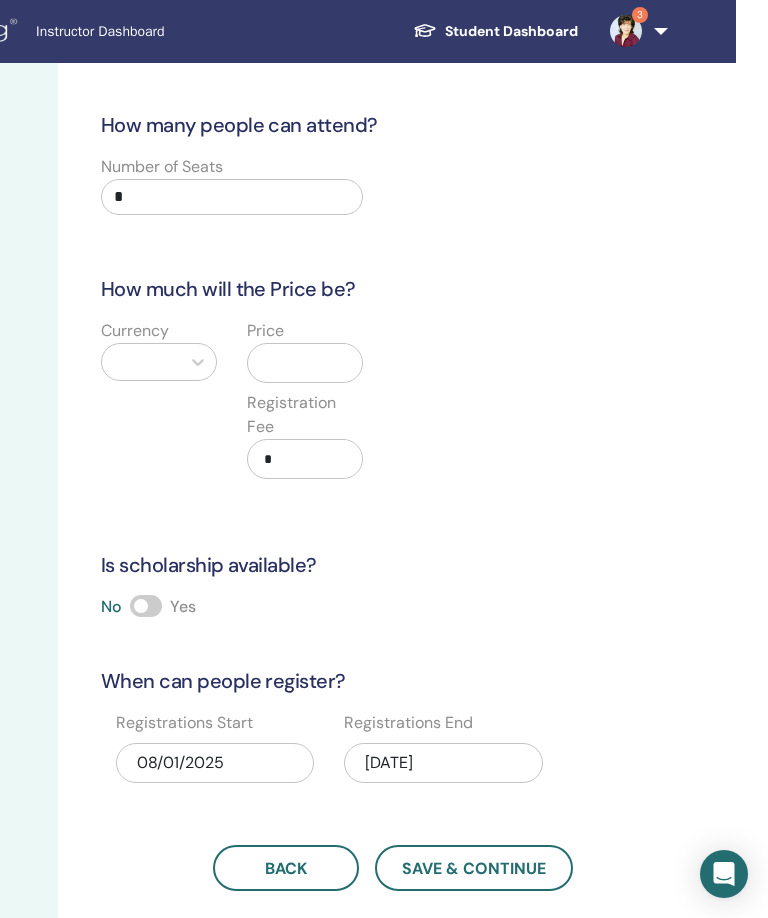 click on "*" at bounding box center (232, 197) 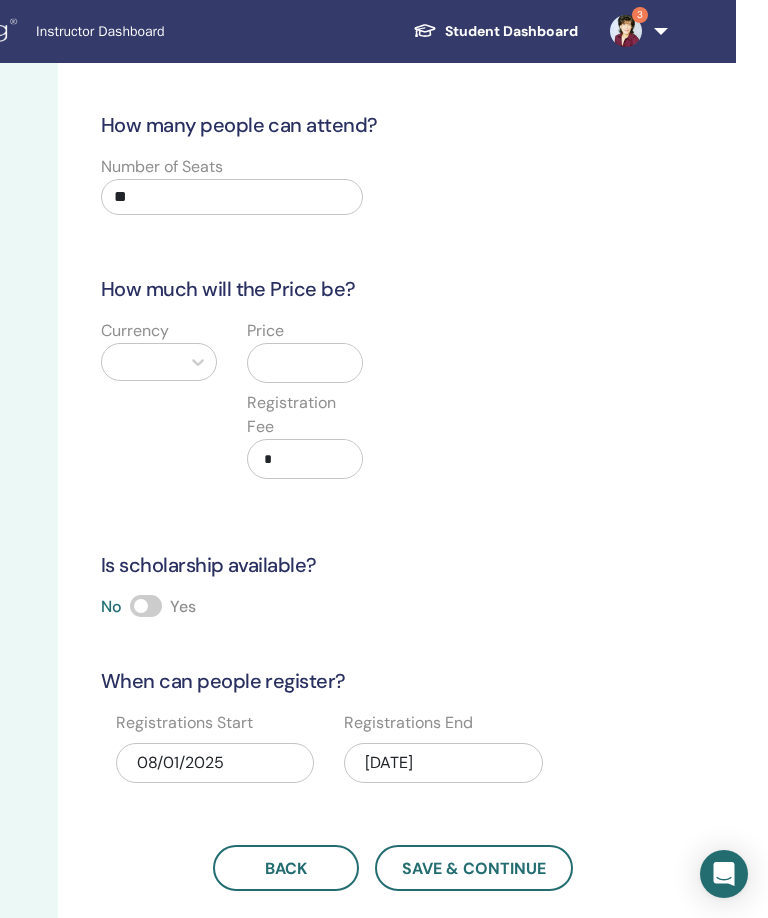 type on "**" 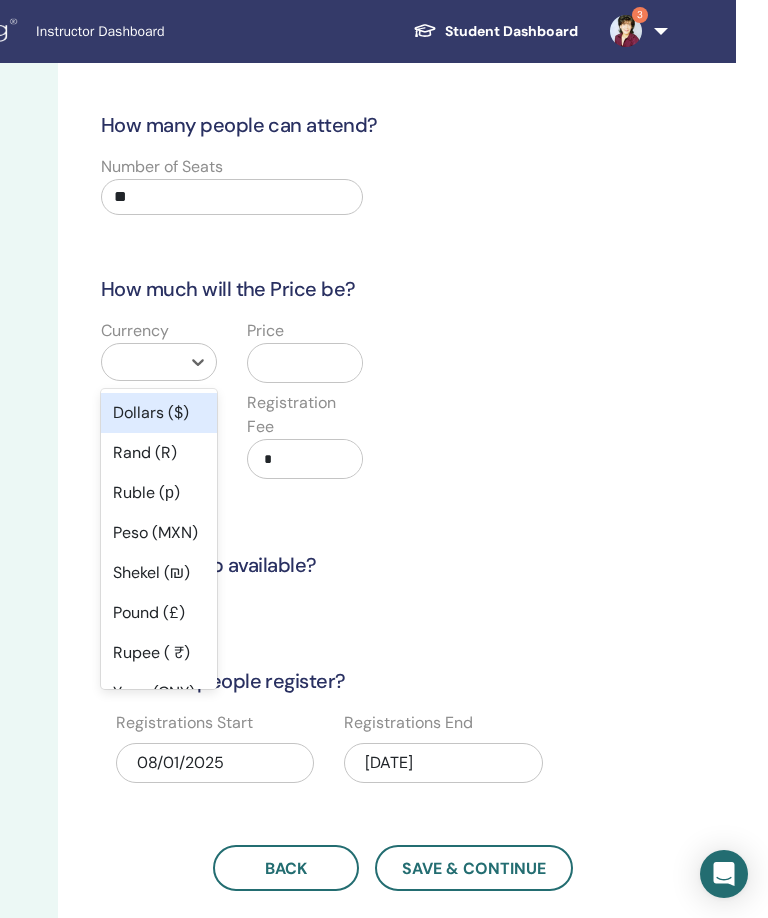 click on "Dollars ($)" at bounding box center (159, 413) 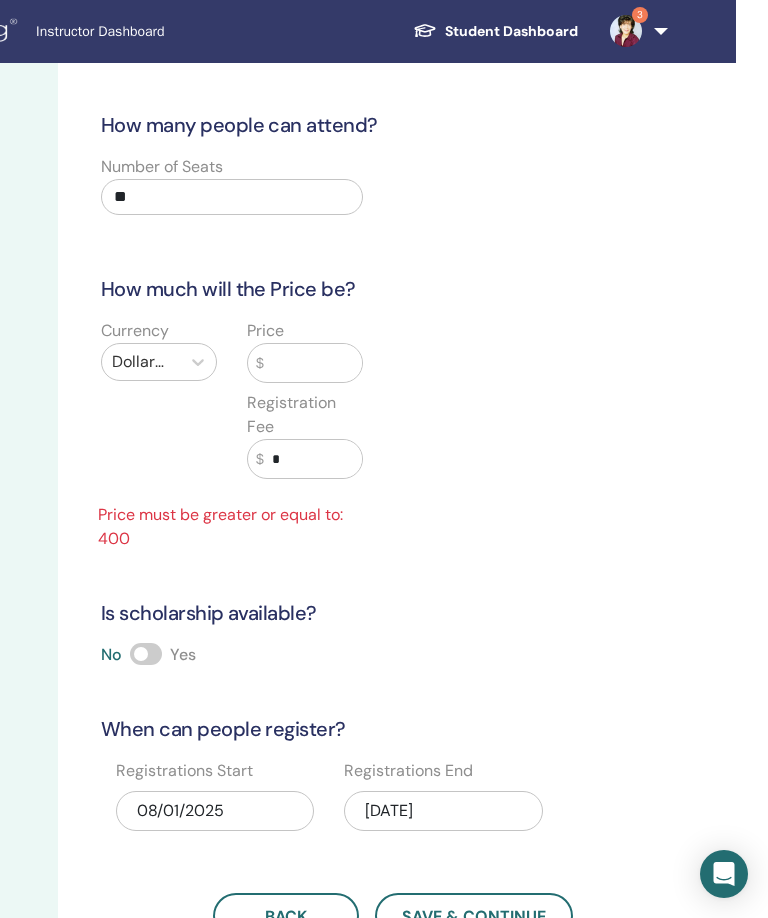 click at bounding box center (313, 363) 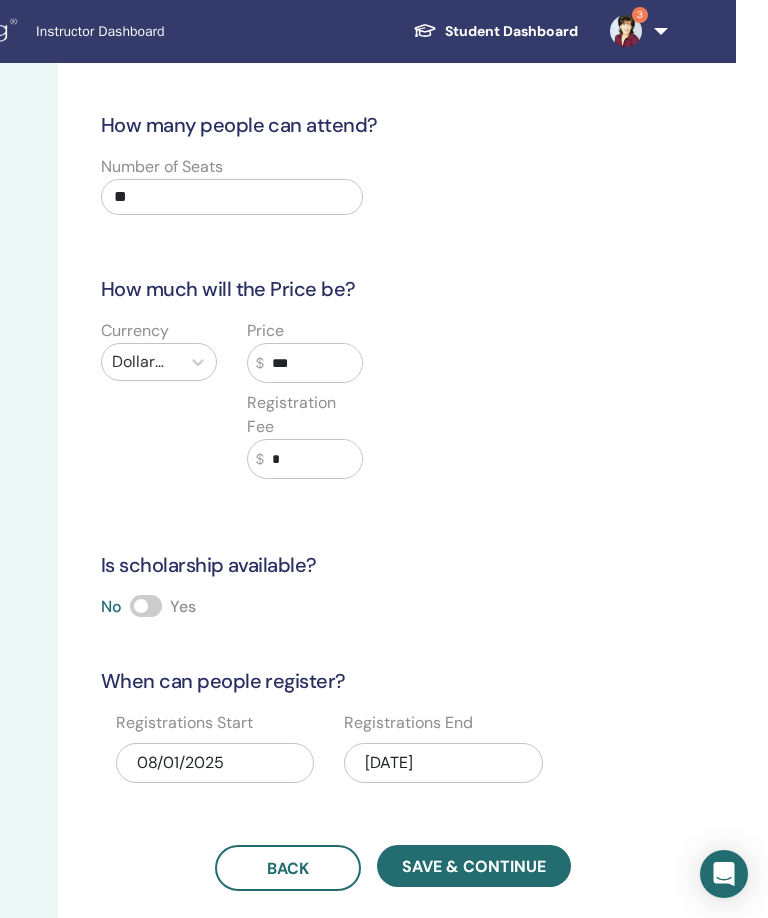 type on "***" 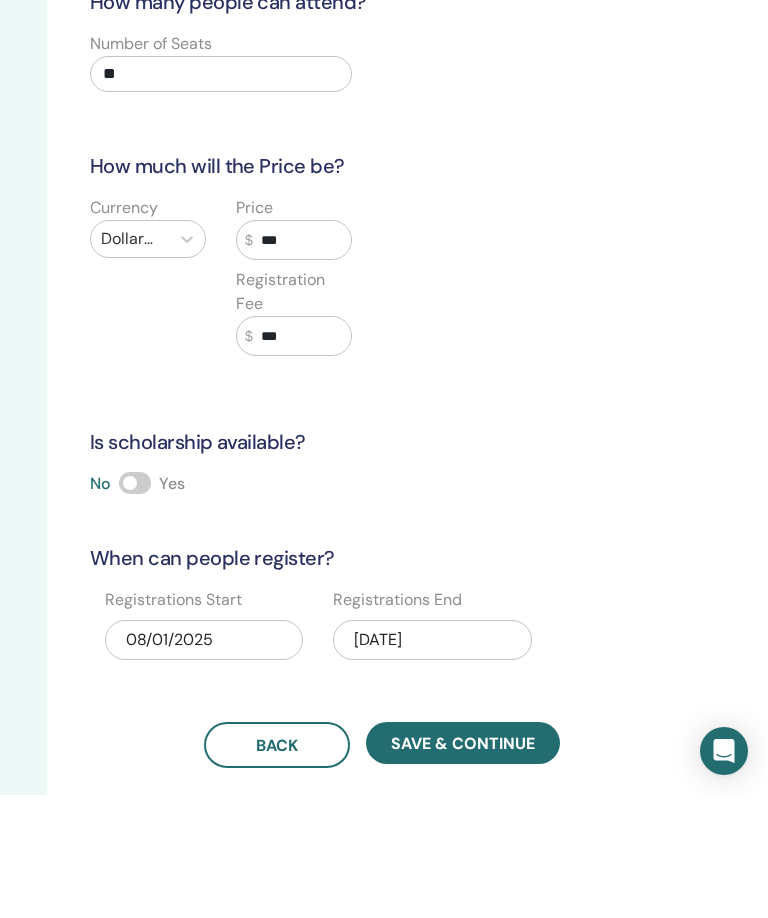 type on "***" 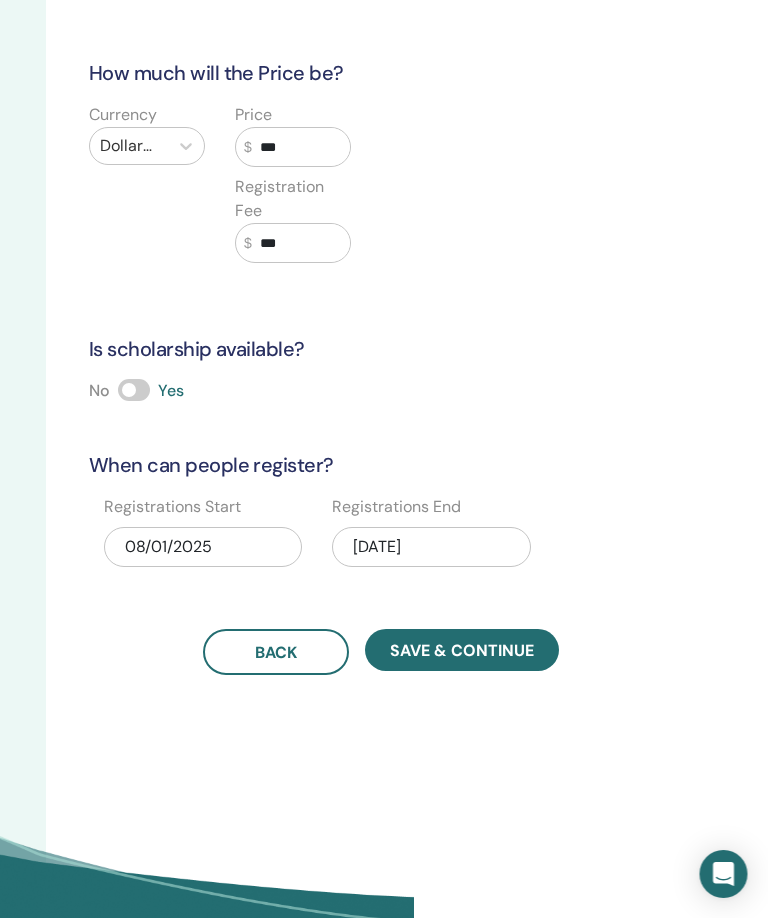 scroll, scrollTop: 216, scrollLeft: 354, axis: both 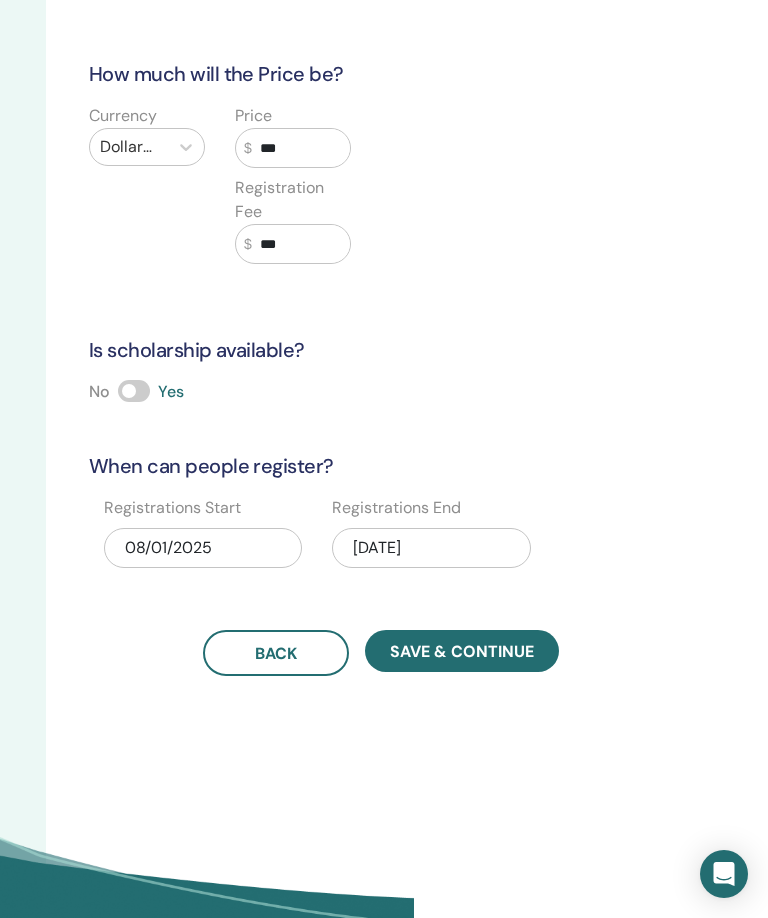 click on "09/08/2025" at bounding box center [431, 548] 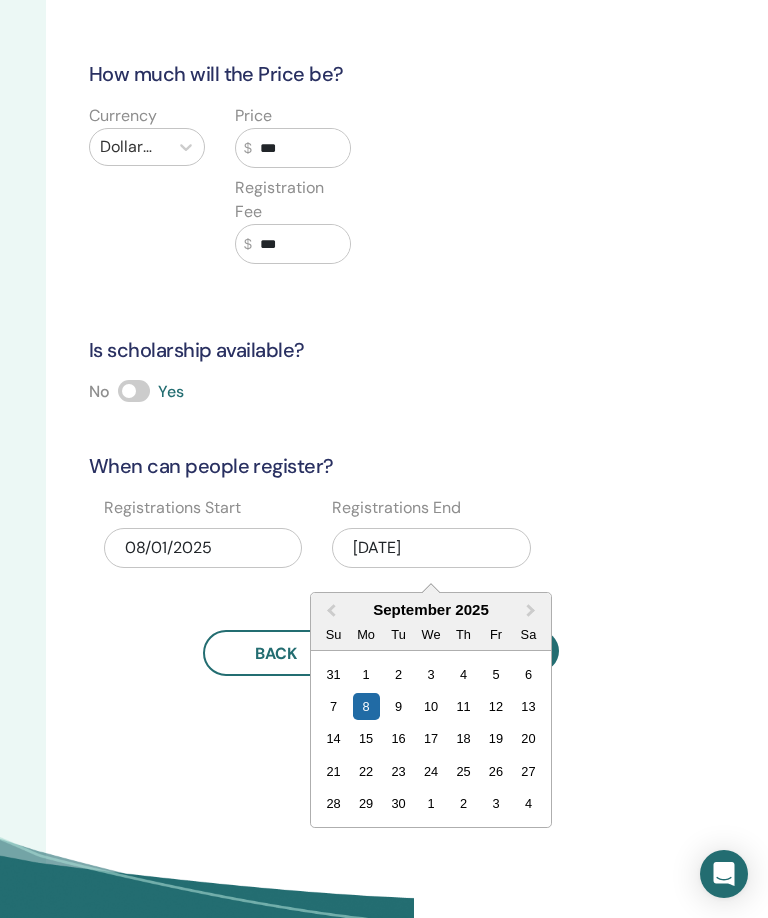 click on "10" at bounding box center [431, 706] 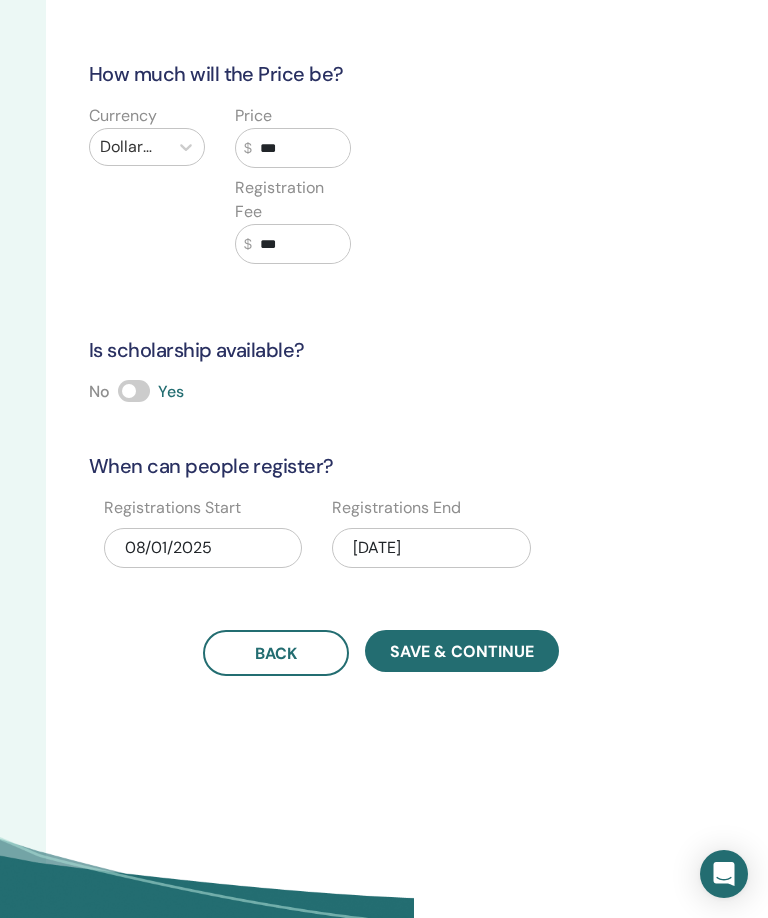click on "Save & Continue" at bounding box center (462, 651) 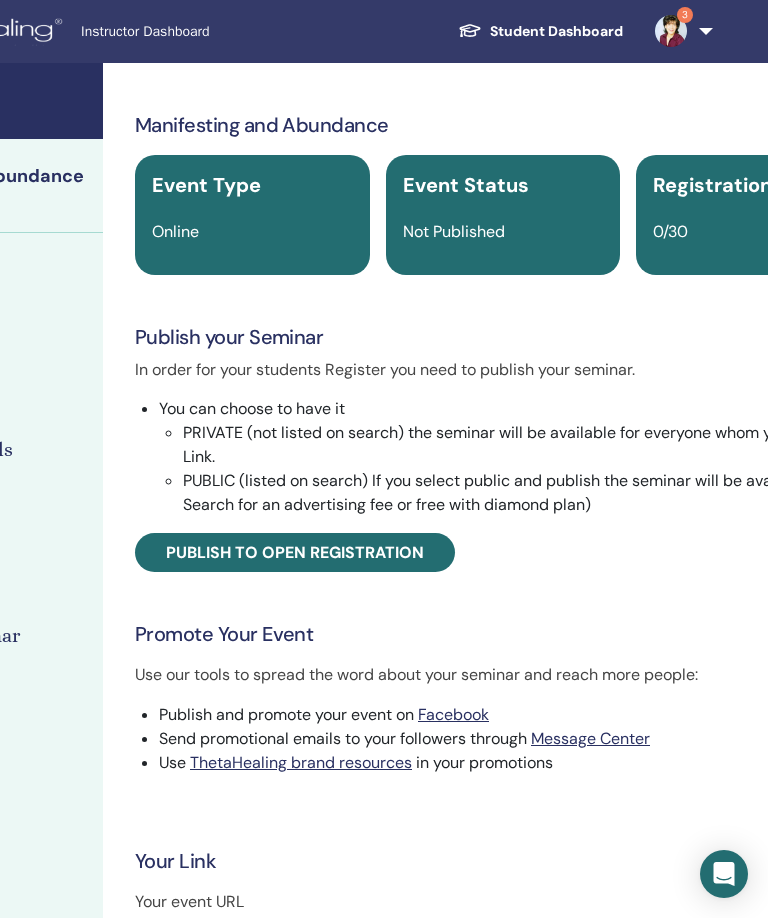 scroll, scrollTop: 4, scrollLeft: 297, axis: both 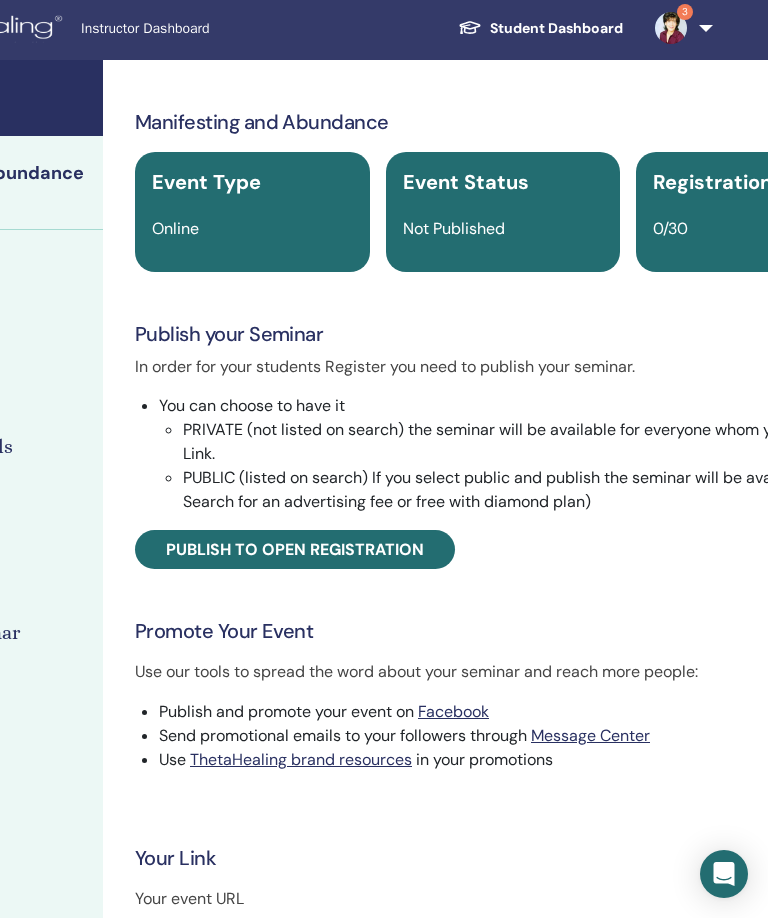click on "Publish to open registration" at bounding box center [295, 549] 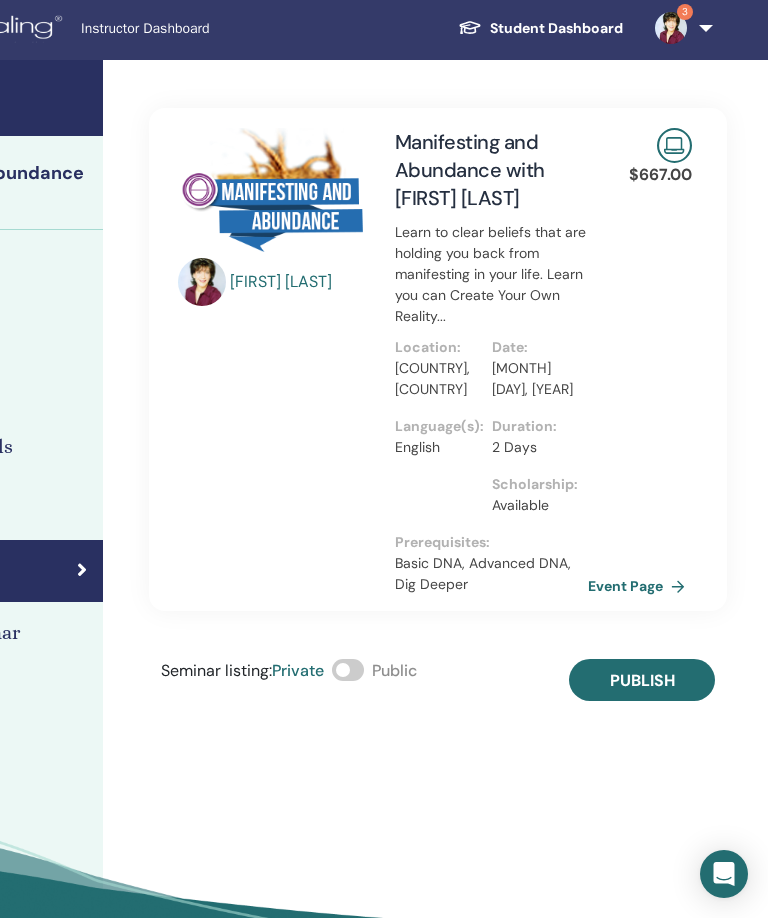 click at bounding box center [348, 670] 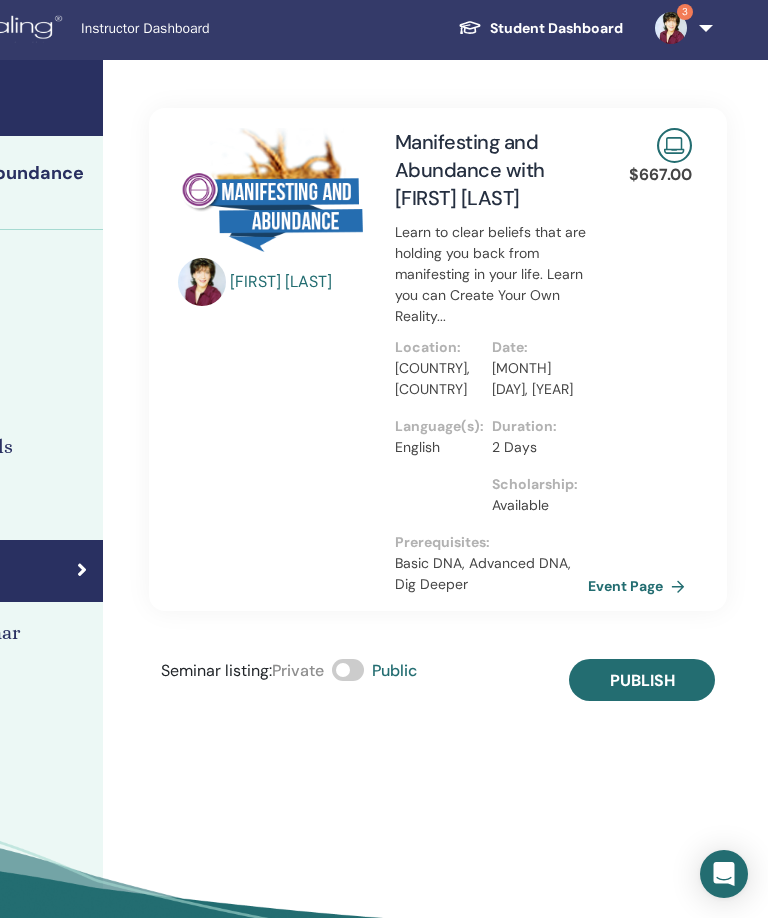 click on "Publish" at bounding box center (642, 680) 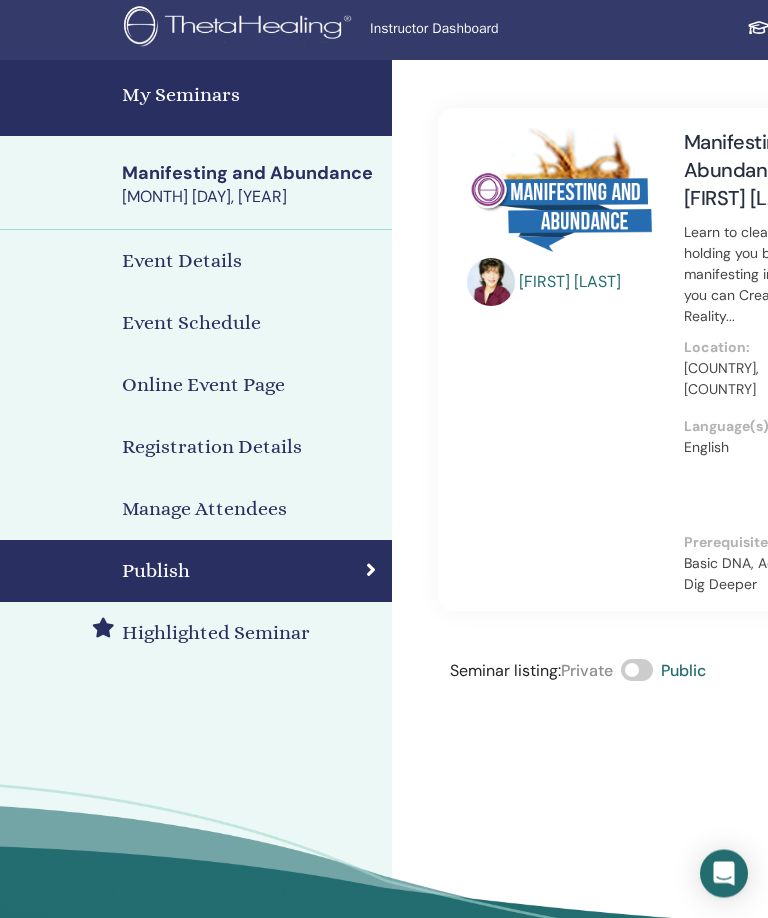 scroll, scrollTop: 3, scrollLeft: 0, axis: vertical 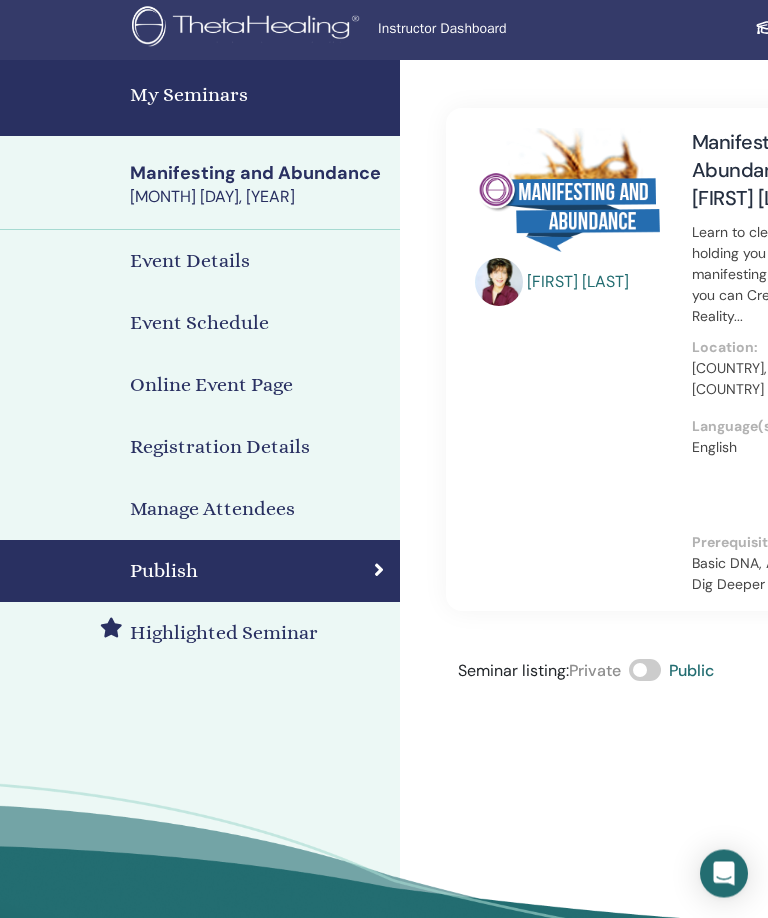 click on "My Seminars" at bounding box center [259, 96] 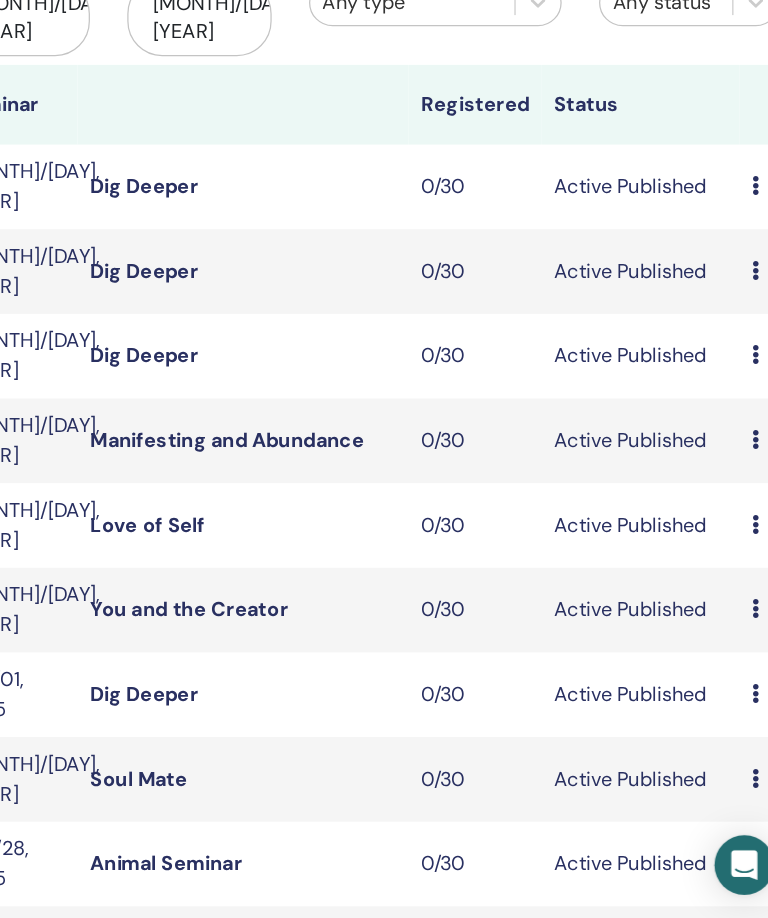 scroll, scrollTop: 368, scrollLeft: 288, axis: both 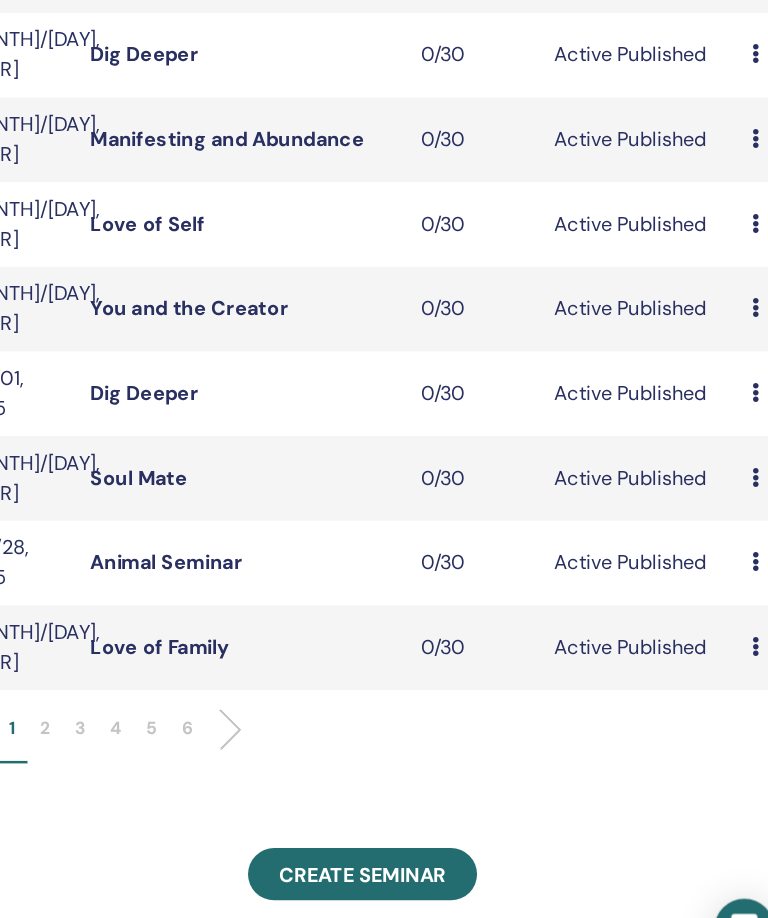 click on "Create seminar" at bounding box center [417, 830] 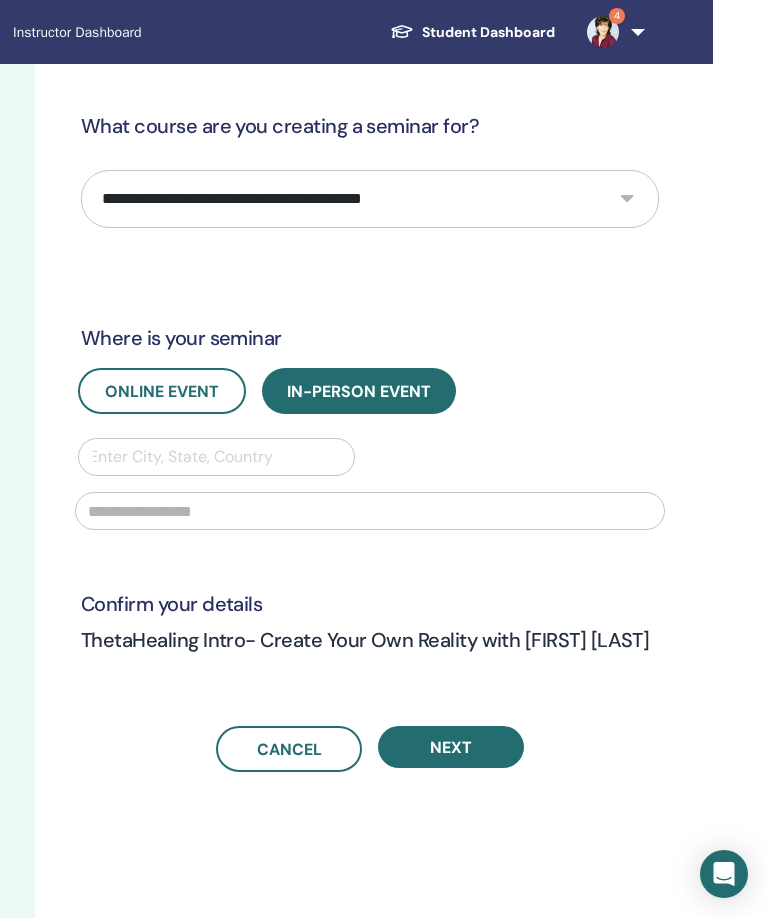 scroll, scrollTop: 0, scrollLeft: 361, axis: horizontal 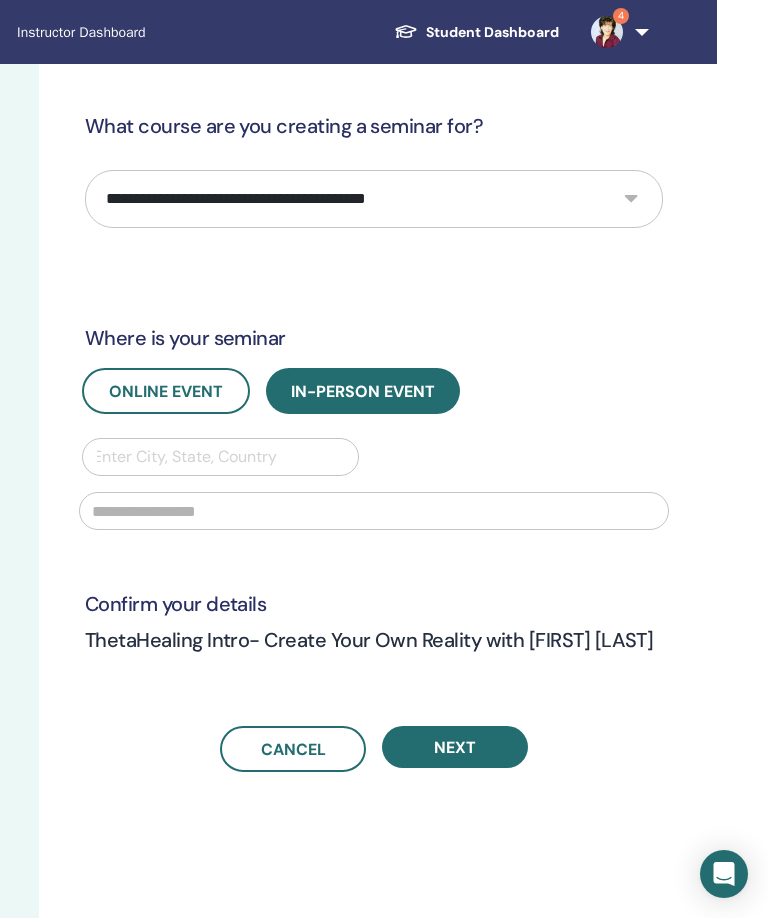 click on "**********" at bounding box center [374, 199] 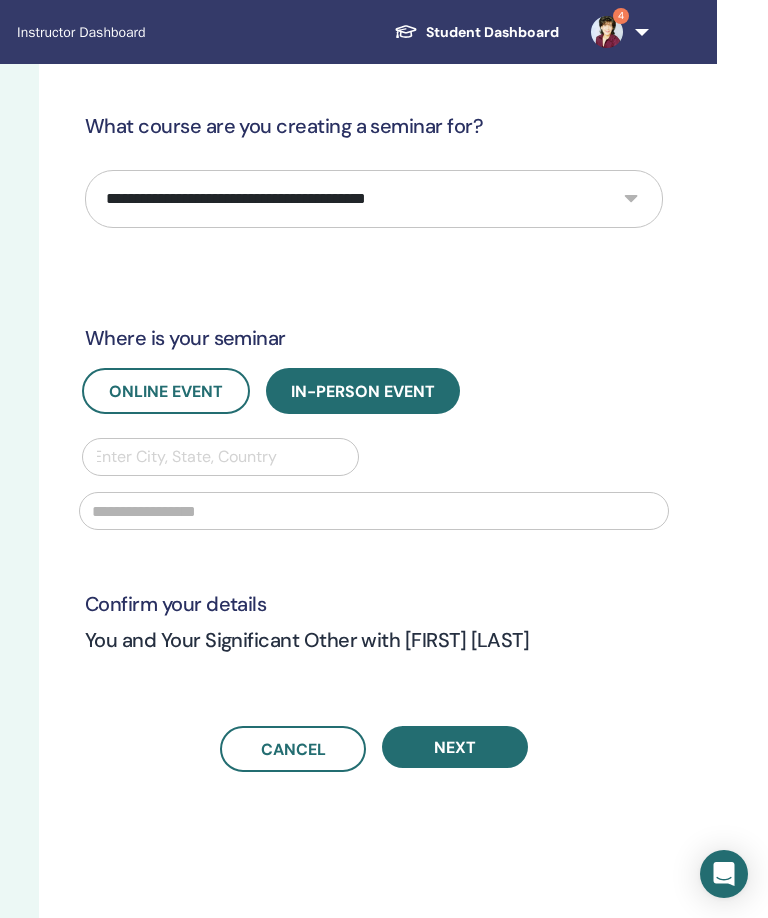 click on "Online Event" at bounding box center (166, 391) 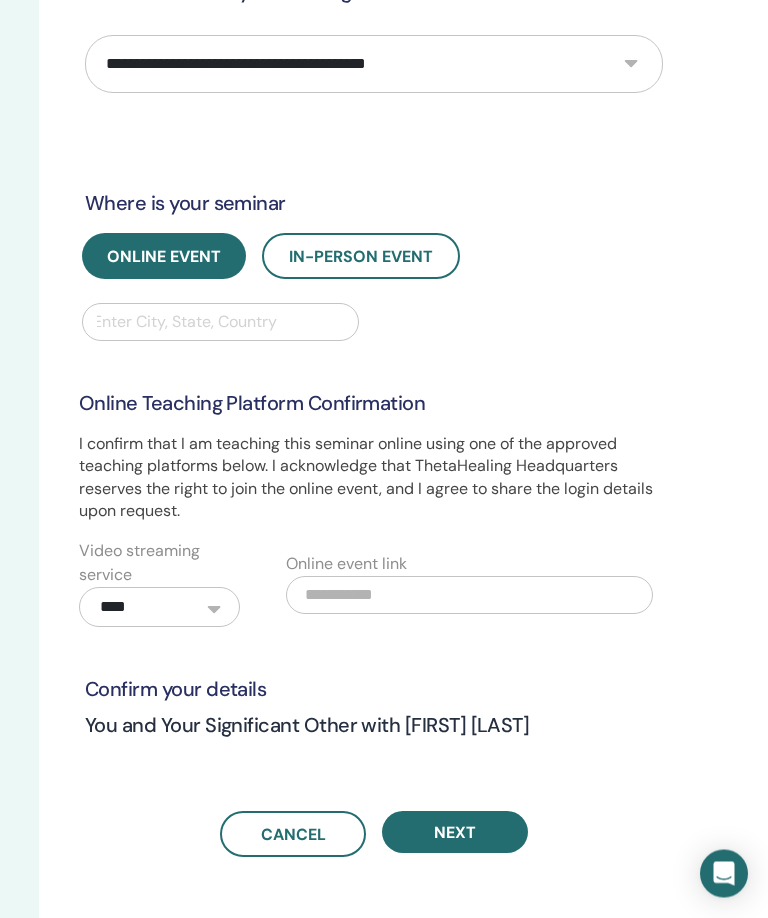 scroll, scrollTop: 135, scrollLeft: 361, axis: both 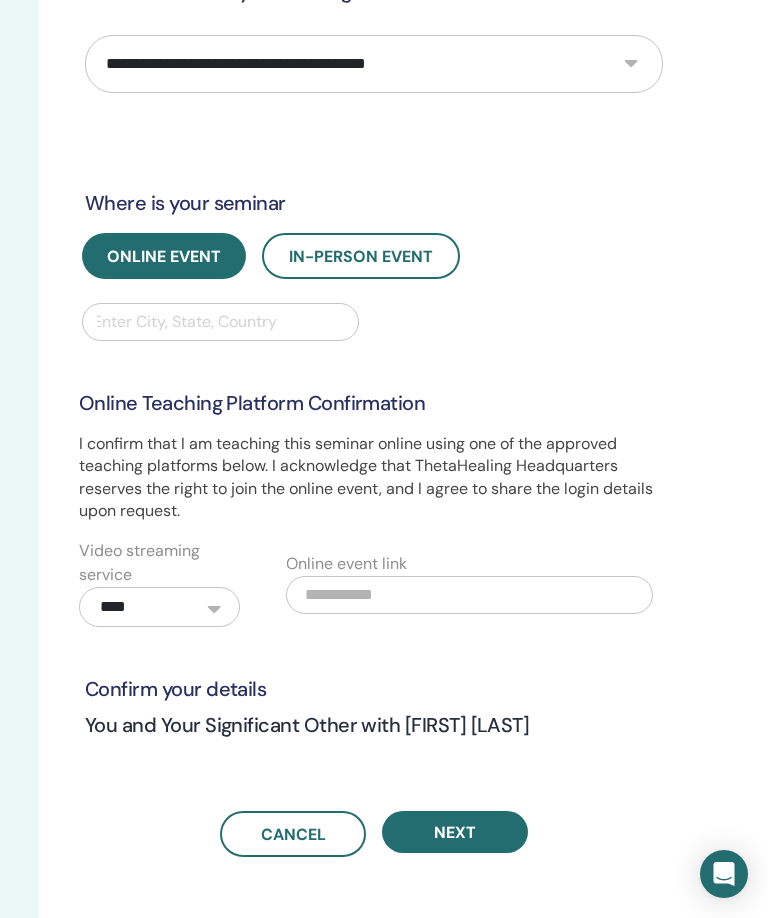 click on "Next" at bounding box center (455, 832) 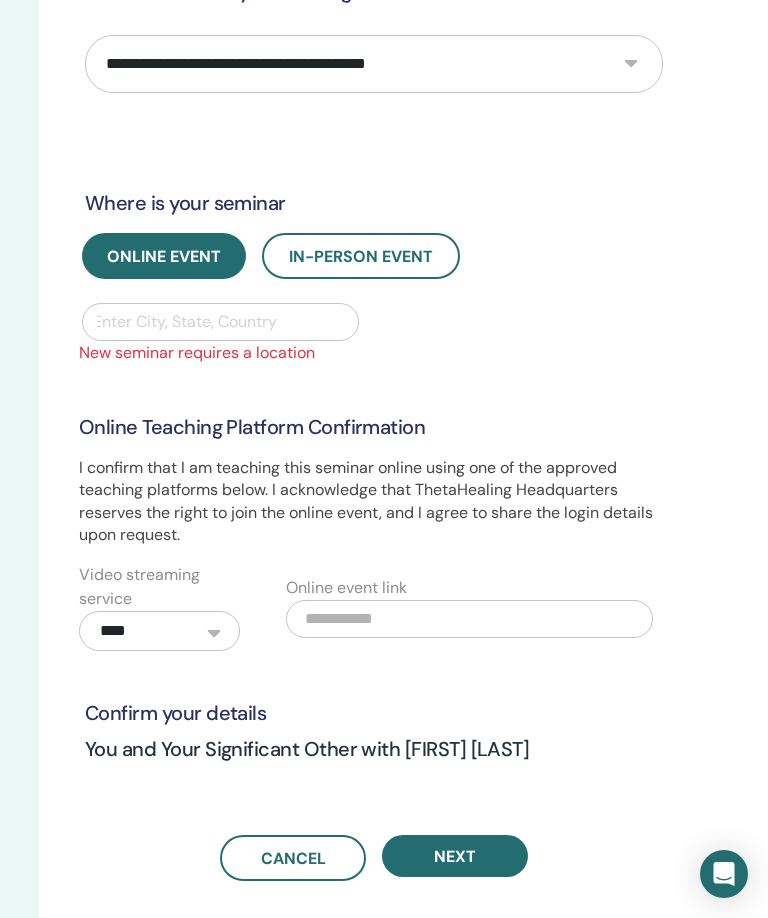 click on "**********" at bounding box center (439, 545) 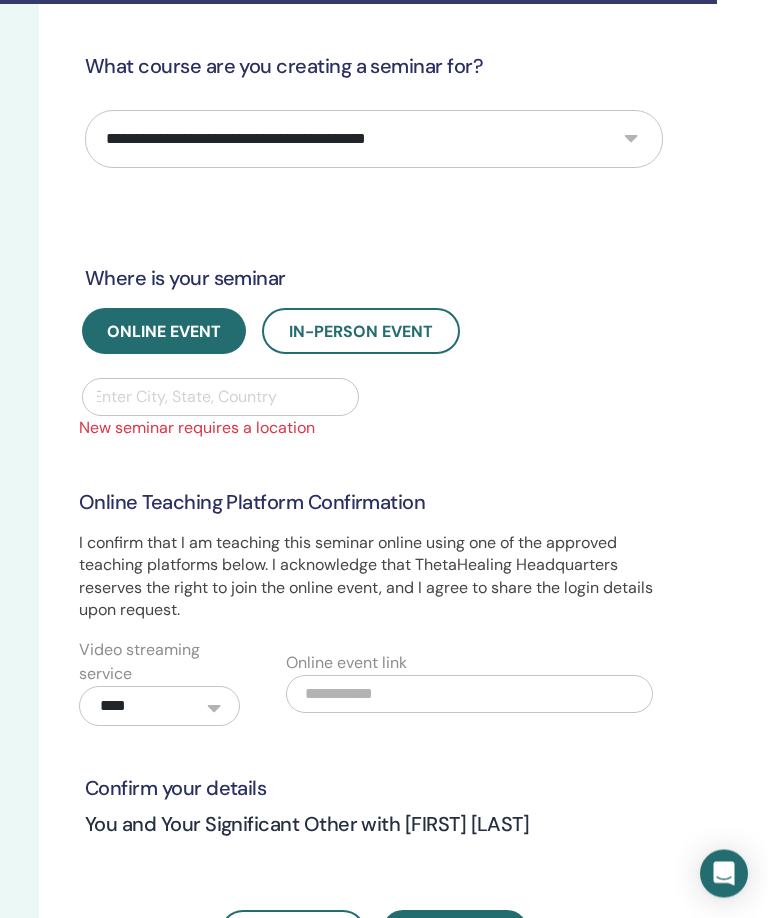 scroll, scrollTop: 0, scrollLeft: 361, axis: horizontal 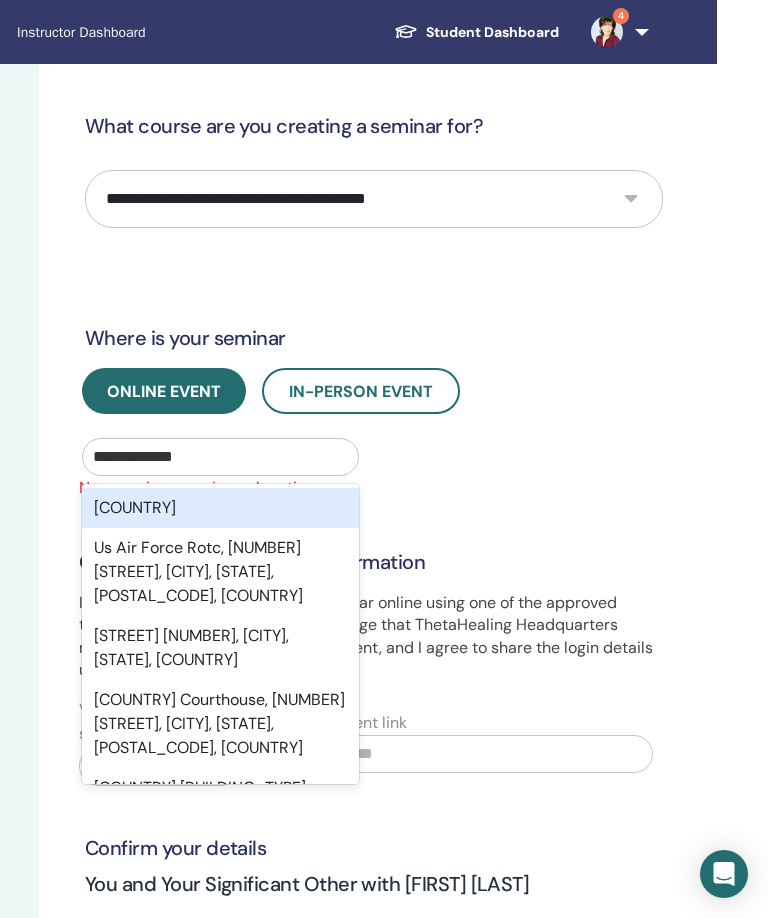 type on "**********" 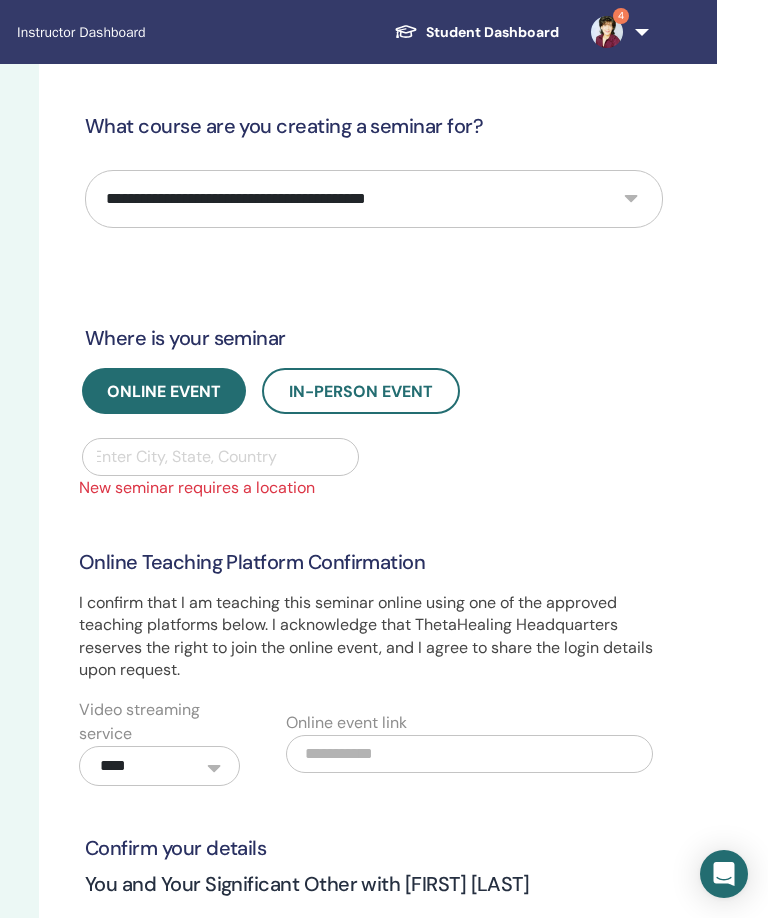 click on "New seminar requires a location" at bounding box center [374, 488] 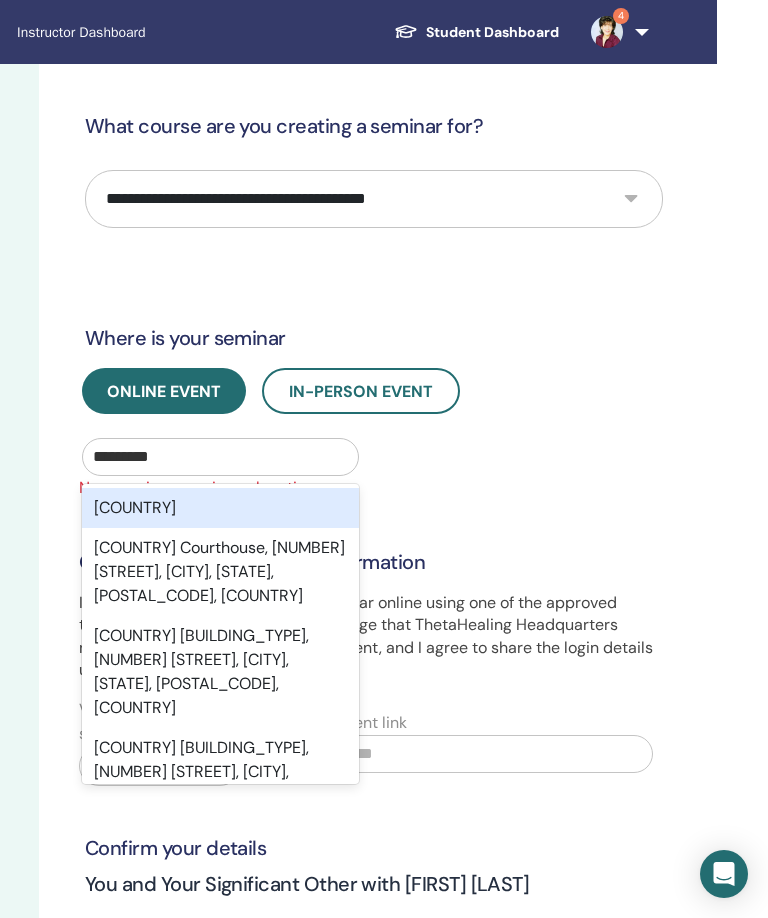 click on "United States" at bounding box center (220, 508) 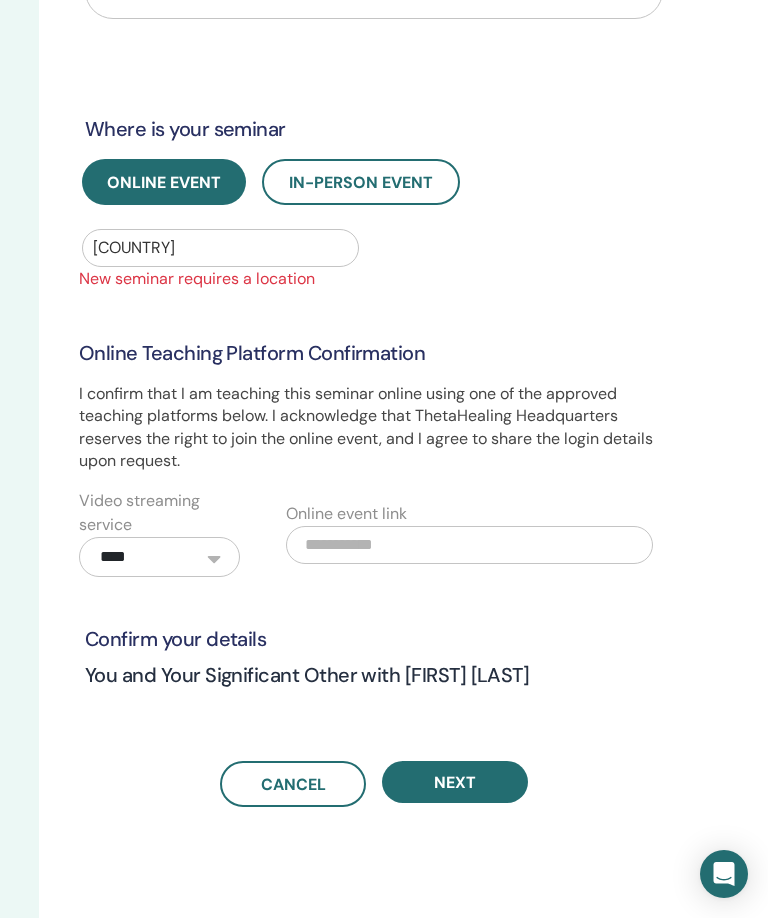 scroll, scrollTop: 213, scrollLeft: 361, axis: both 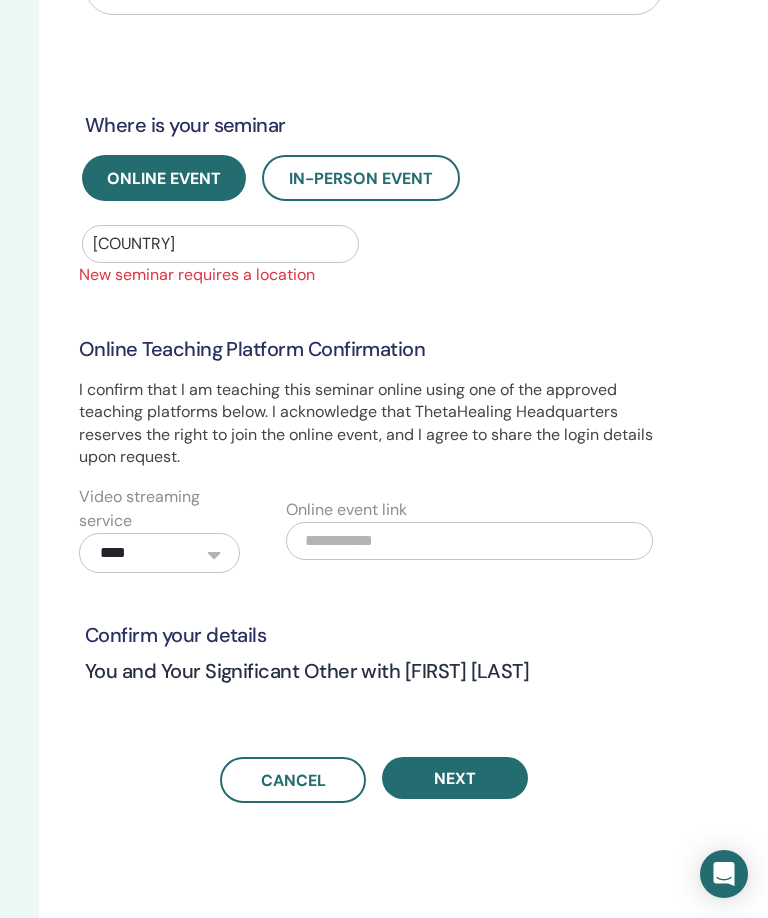 click on "Next" at bounding box center [455, 778] 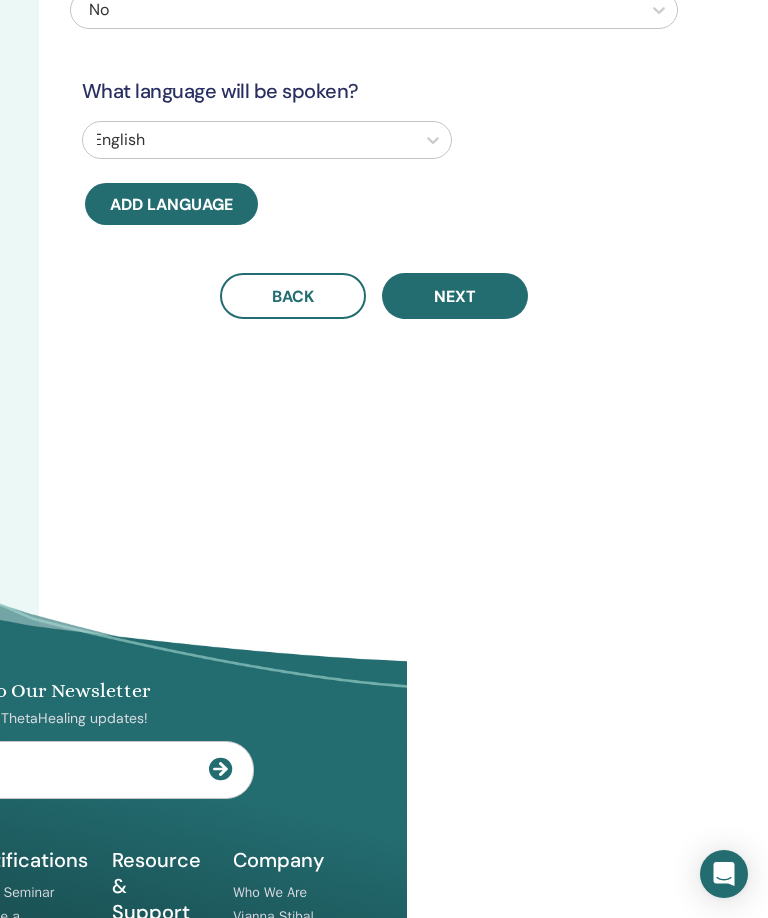 click on "Instructor Dashboard
Student Dashboard
4
EC Ellen Cohen My ThetaLearning My ThetaHealers My Seminars Wishlist Become a Practitioner Notifications 4 Messages My Theta Account Support Logout
Set up you seminar Step 2 of 4 : Language and Co-Instructor Will you have a co-instructor? No What language will be spoken? English Add language Back Next
Subscribe to Our Newsletter" at bounding box center (23, 246) 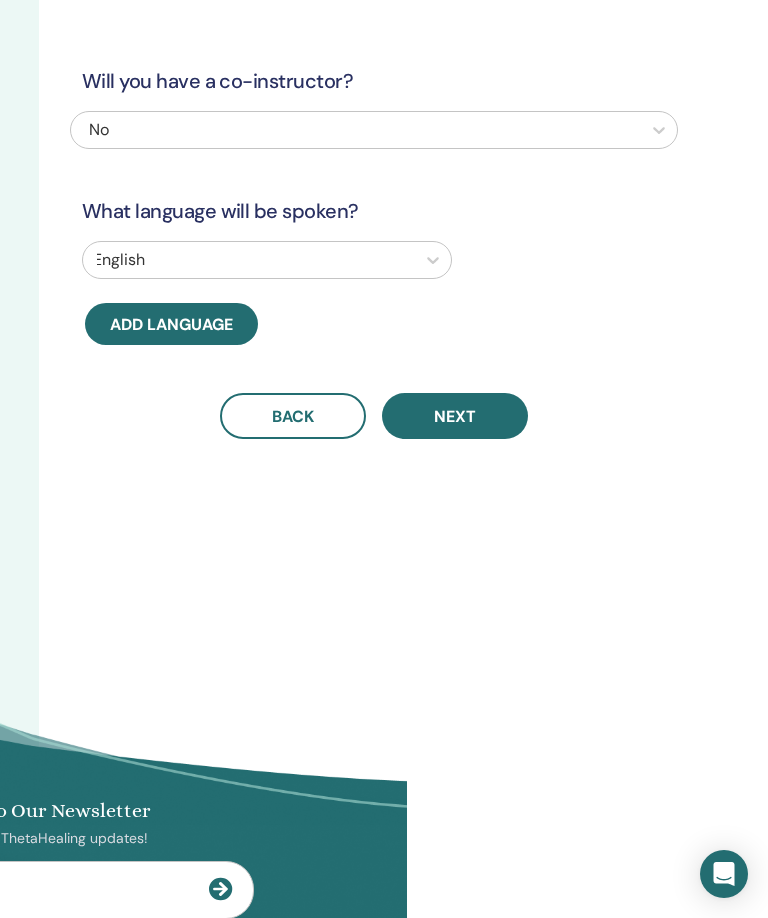 scroll, scrollTop: 0, scrollLeft: 361, axis: horizontal 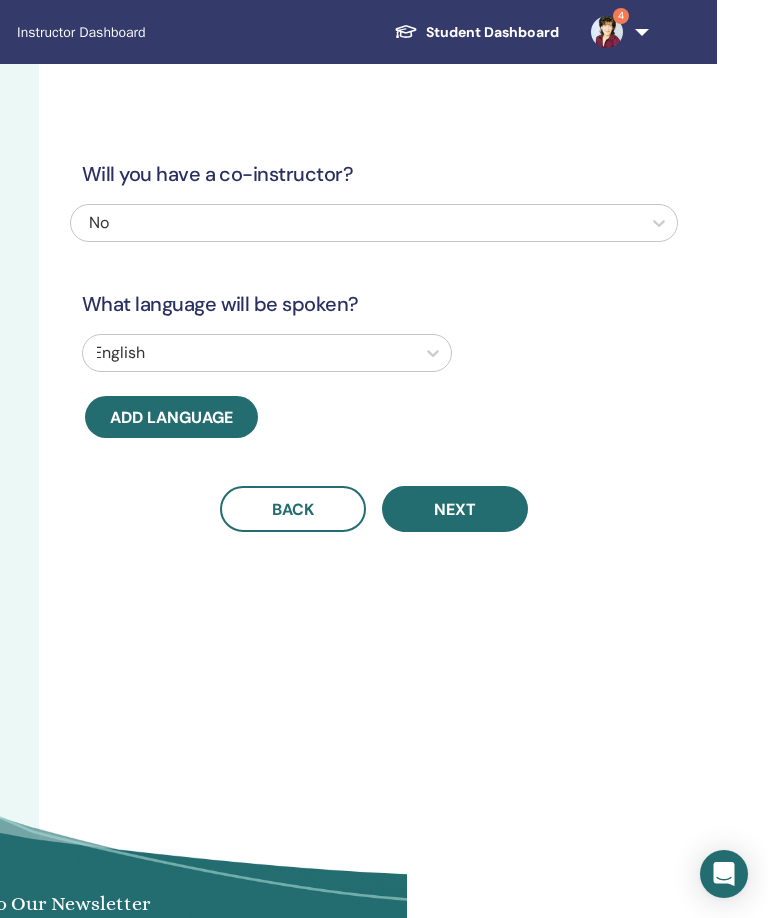 click on "Next" at bounding box center [455, 509] 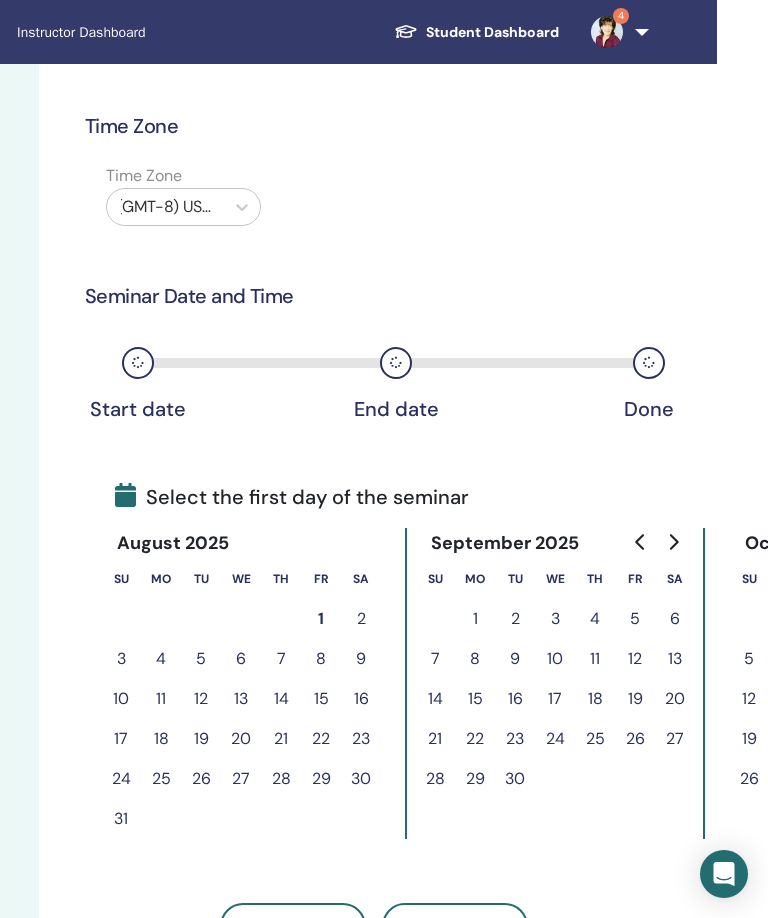 click 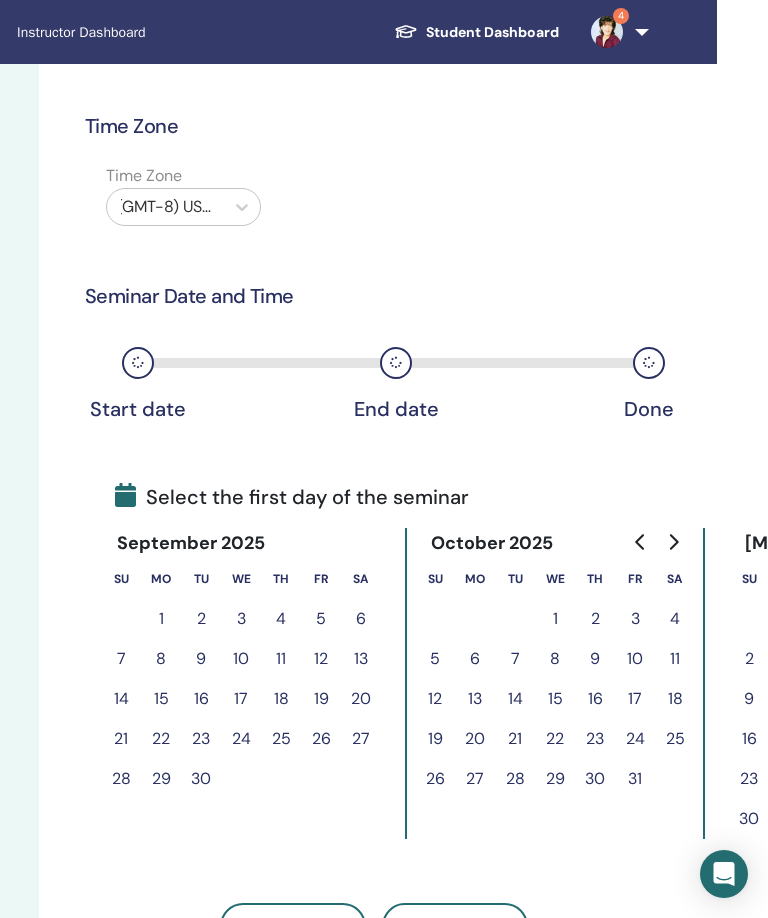 click on "9" at bounding box center (201, 659) 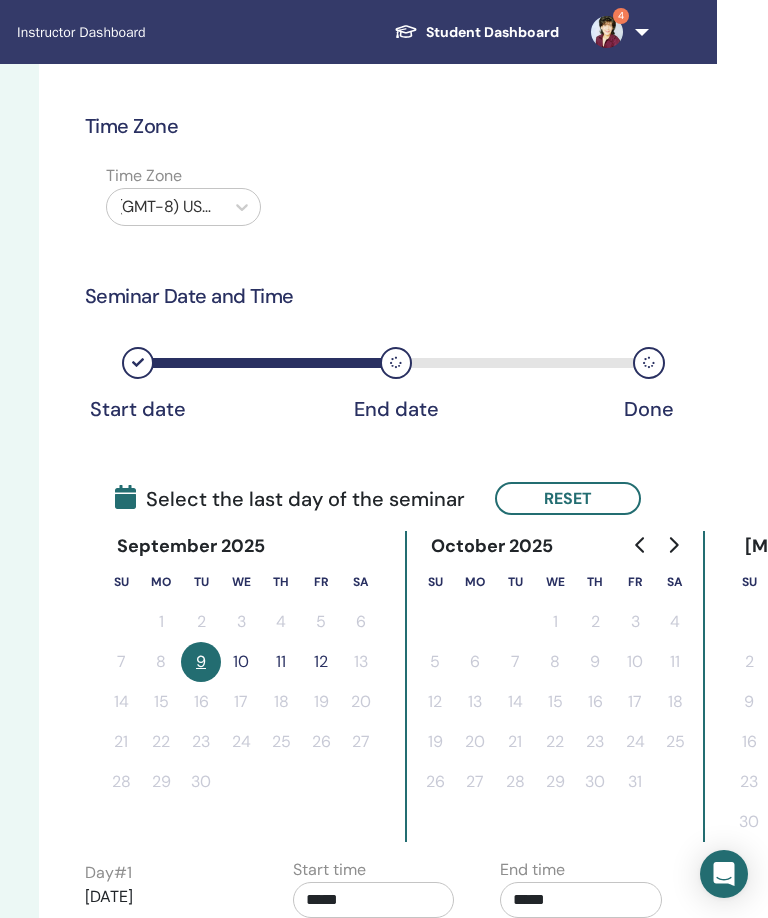 click on "10" at bounding box center (241, 662) 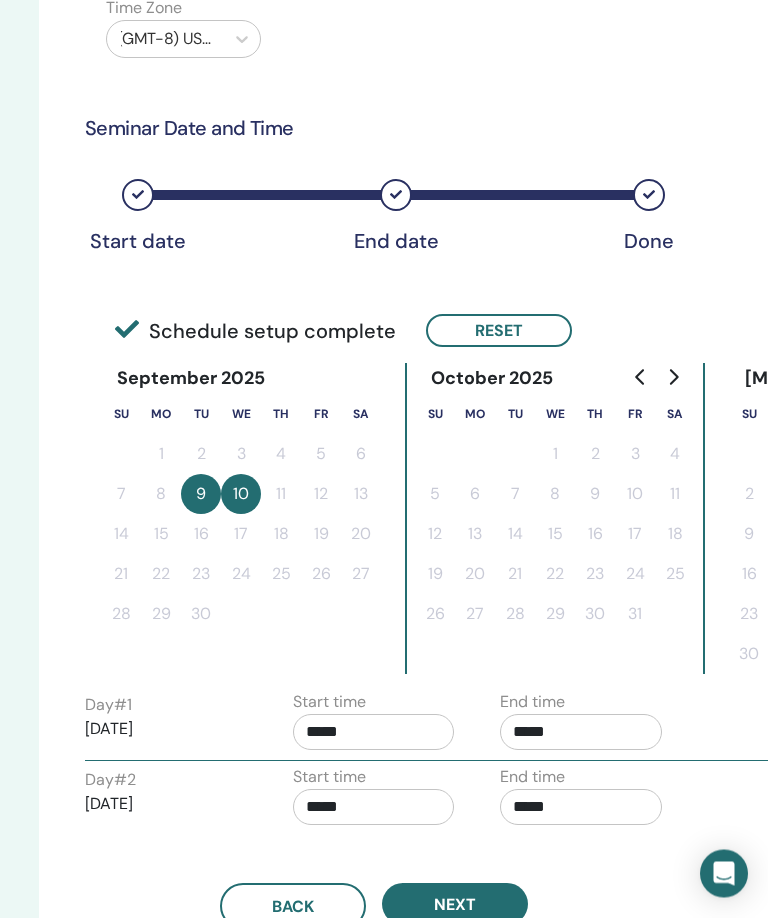 scroll, scrollTop: 168, scrollLeft: 361, axis: both 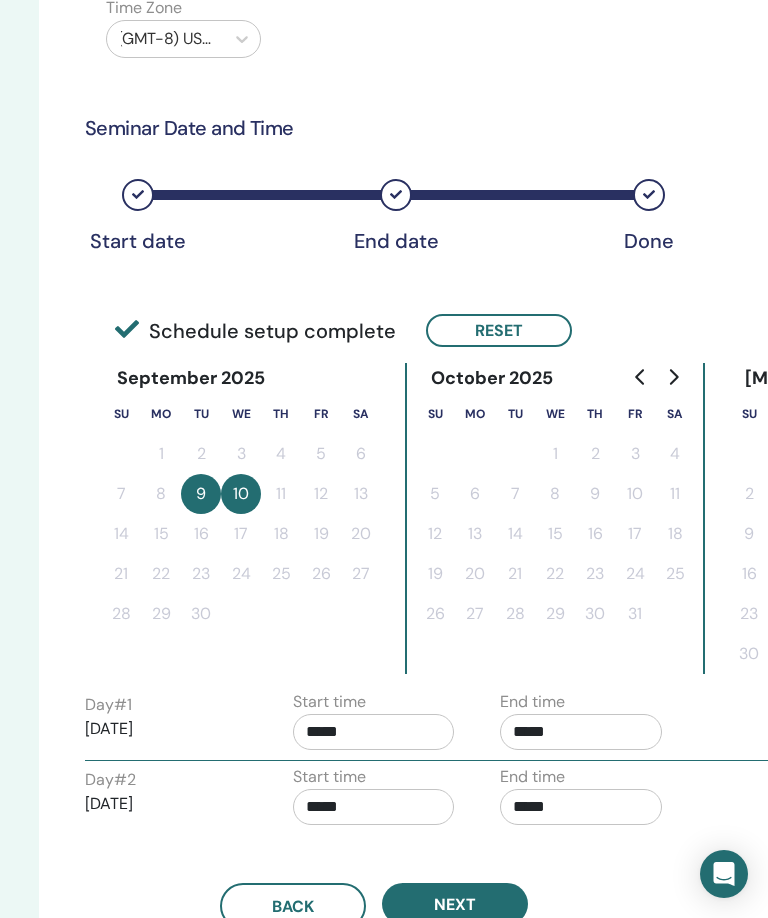 click on "*****" at bounding box center (374, 732) 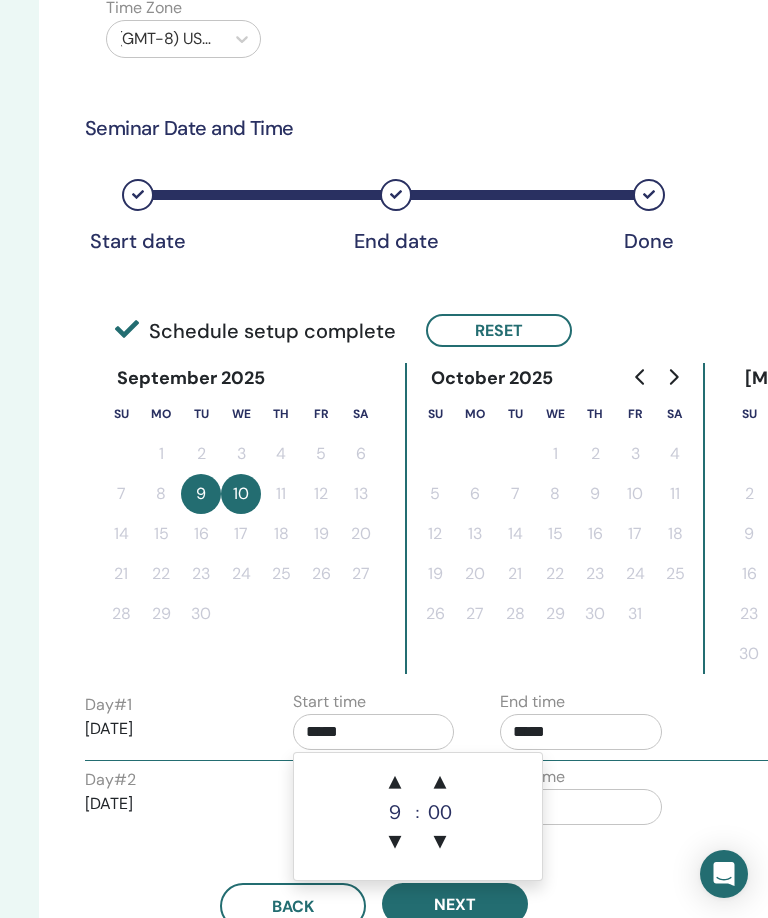 scroll, scrollTop: 248, scrollLeft: 350, axis: both 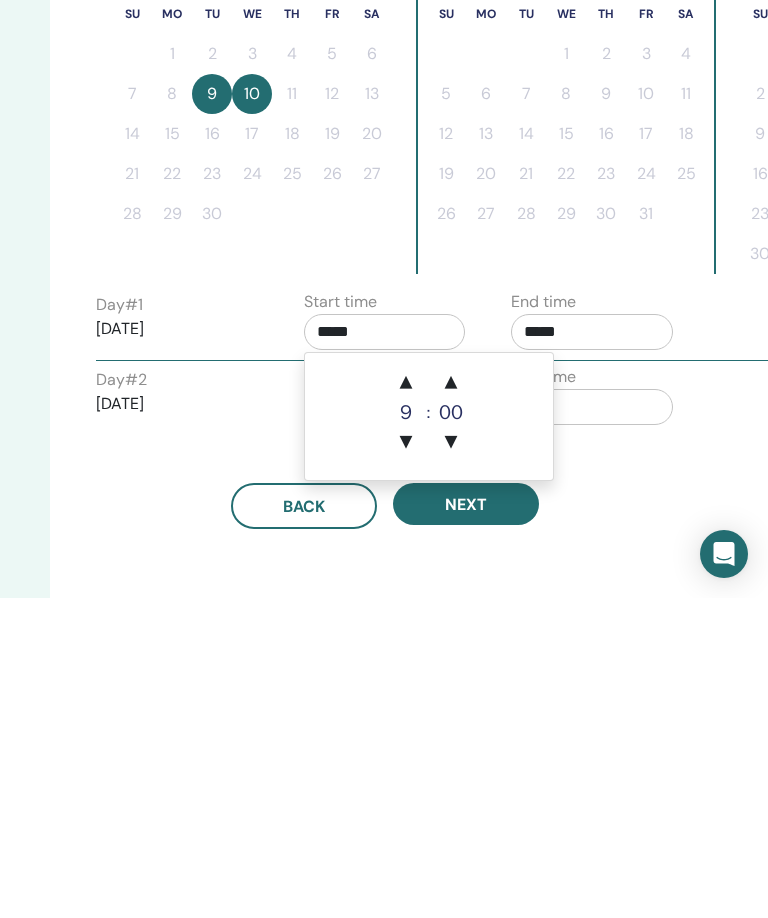 click on "▲" at bounding box center [406, 703] 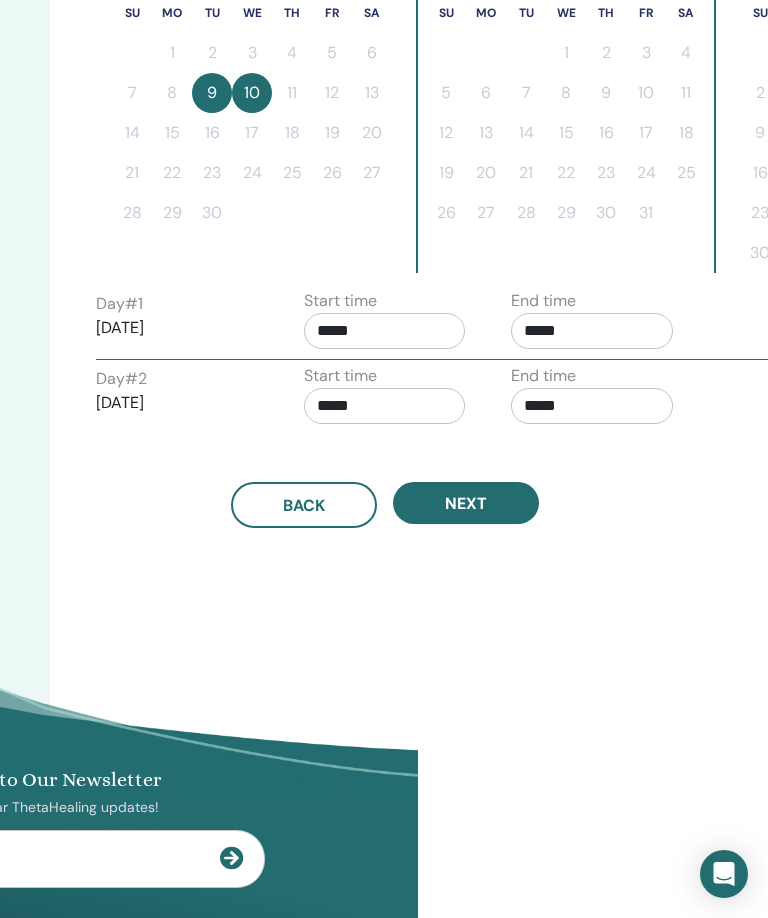 click on "Time Zone Time Zone (GMT-8) US/Alaska Seminar Date and Time Start date End date Done Schedule setup complete Reset September 2025 Su Mo Tu We Th Fr Sa 1 2 3 4 5 6 7 8 9 10 11 12 13 14 15 16 17 18 19 20 21 22 23 24 25 26 27 28 29 30 October 2025 Su Mo Tu We Th Fr Sa 1 2 3 4 5 6 7 8 9 10 11 12 13 14 15 16 17 18 19 20 21 22 23 24 25 26 27 28 29 30 31 November 2025 Su Mo Tu We Th Fr Sa 1 2 3 4 5 6 7 8 9 10 11 12 13 14 15 16 17 18 19 20 21 22 23 24 25 26 27 28 29 30 Day  # 1 2025/09/09 Start time ***** End time ***** Day  # 2 2025/09/10 Start time ***** End time ***** Back Next" at bounding box center [450, 151] 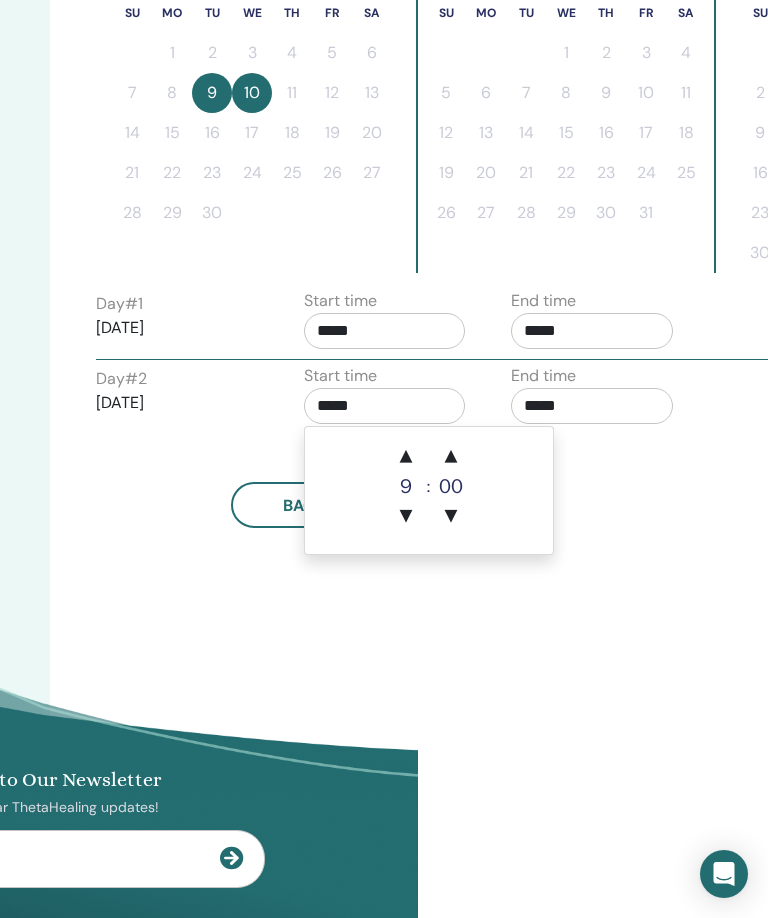 scroll, scrollTop: 568, scrollLeft: 350, axis: both 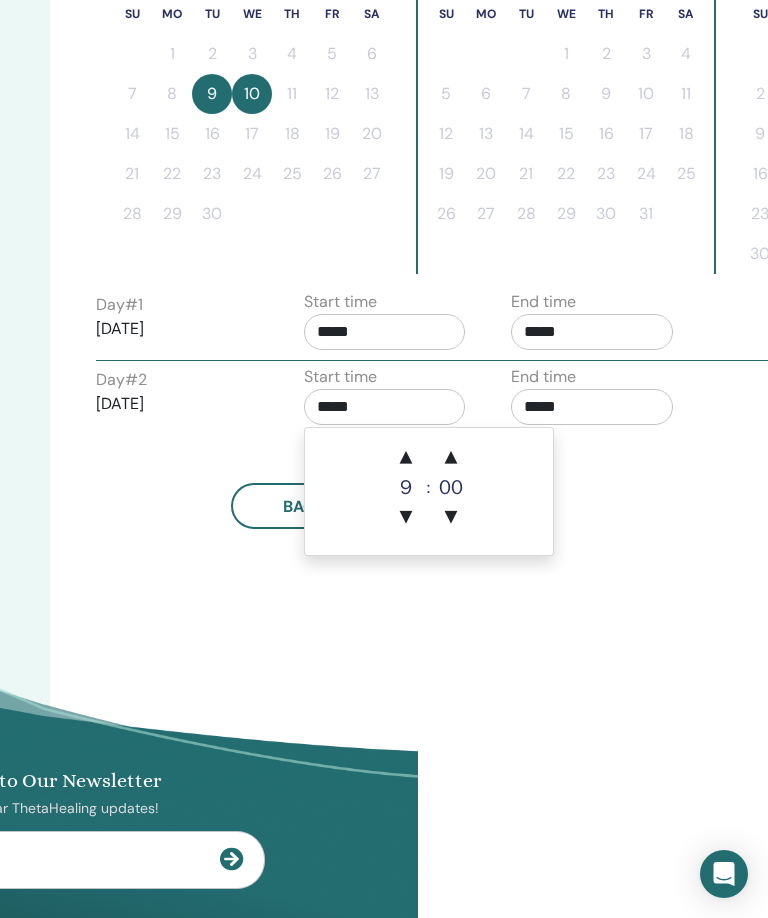 click on "▲" at bounding box center (406, 458) 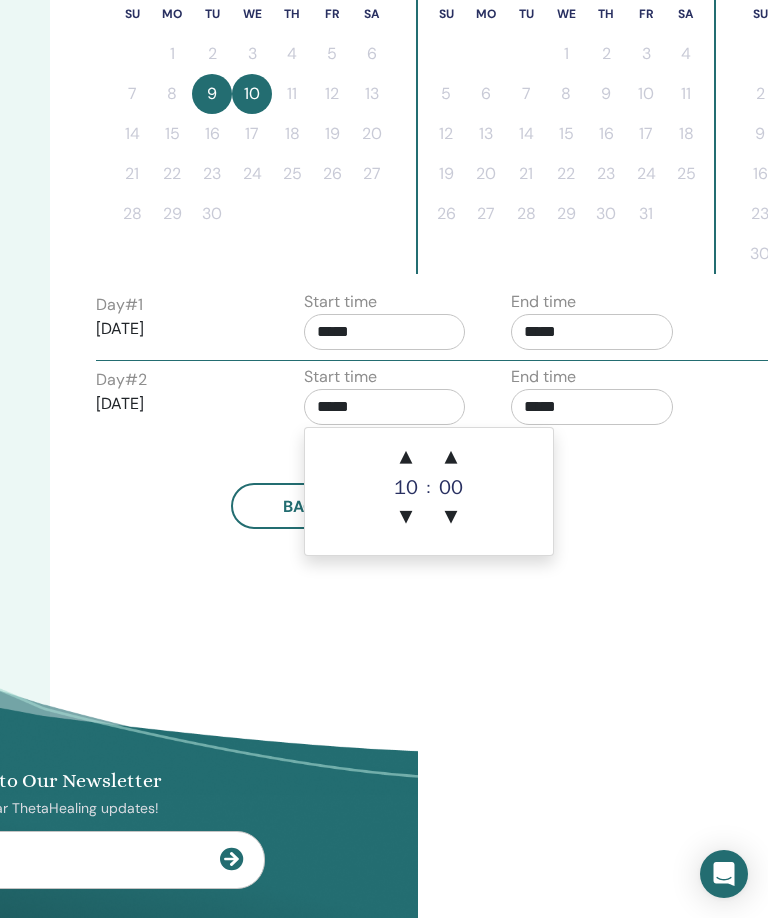 type on "*****" 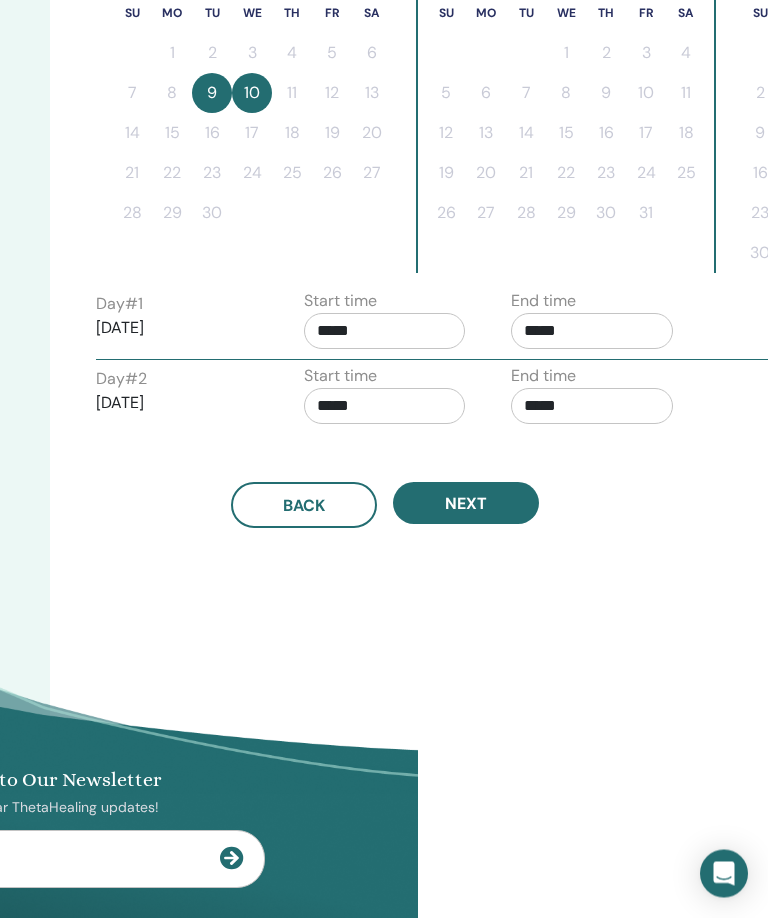 scroll, scrollTop: 569, scrollLeft: 350, axis: both 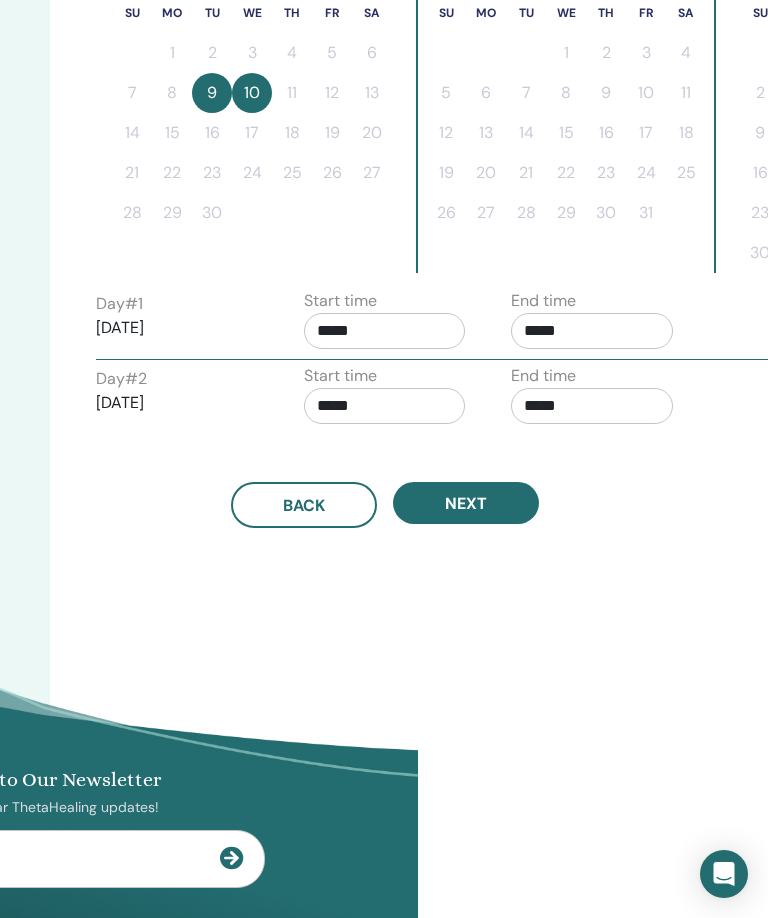click on "Time Zone Time Zone (GMT-8) US/Alaska Seminar Date and Time Start date End date Done Schedule setup complete Reset September 2025 Su Mo Tu We Th Fr Sa 1 2 3 4 5 6 7 8 9 10 11 12 13 14 15 16 17 18 19 20 21 22 23 24 25 26 27 28 29 30 October 2025 Su Mo Tu We Th Fr Sa 1 2 3 4 5 6 7 8 9 10 11 12 13 14 15 16 17 18 19 20 21 22 23 24 25 26 27 28 29 30 31 November 2025 Su Mo Tu We Th Fr Sa 1 2 3 4 5 6 7 8 9 10 11 12 13 14 15 16 17 18 19 20 21 22 23 24 25 26 27 28 29 30 Day  # 1 2025/09/09 Start time ***** End time ***** Day  # 2 2025/09/10 Start time ***** End time ***** Back Next" at bounding box center (450, 151) 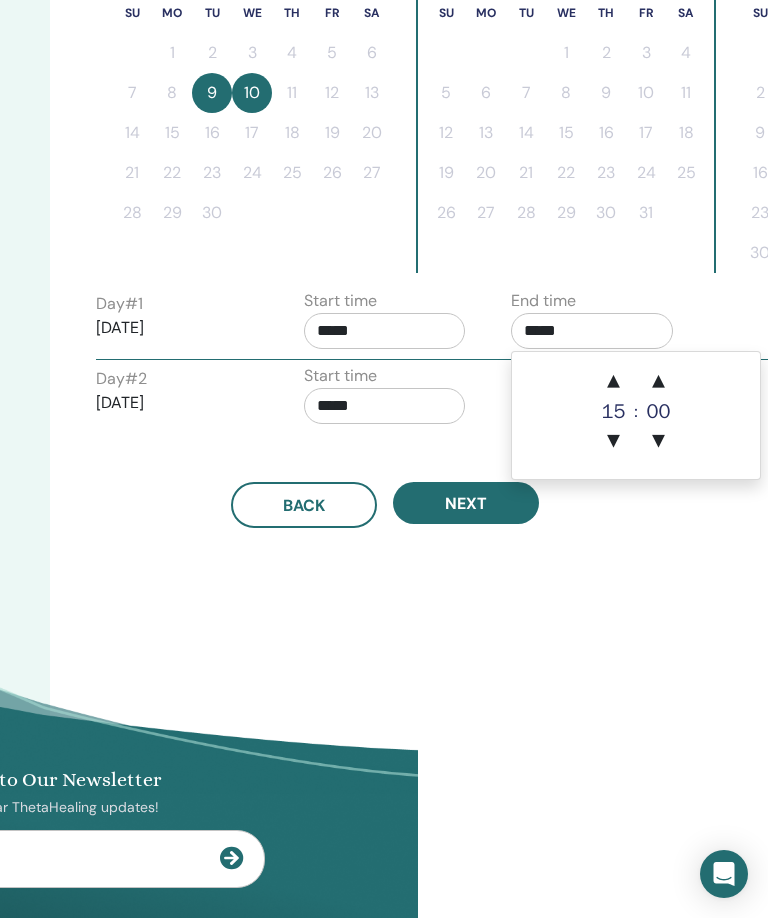 scroll, scrollTop: 568, scrollLeft: 350, axis: both 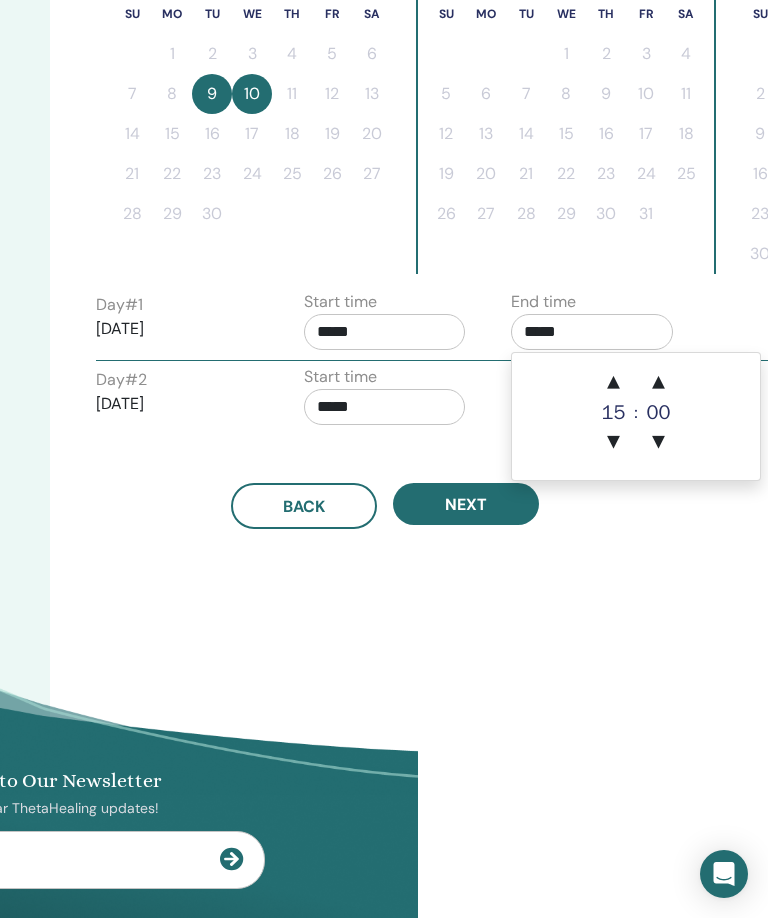 click on "▲" at bounding box center (614, 383) 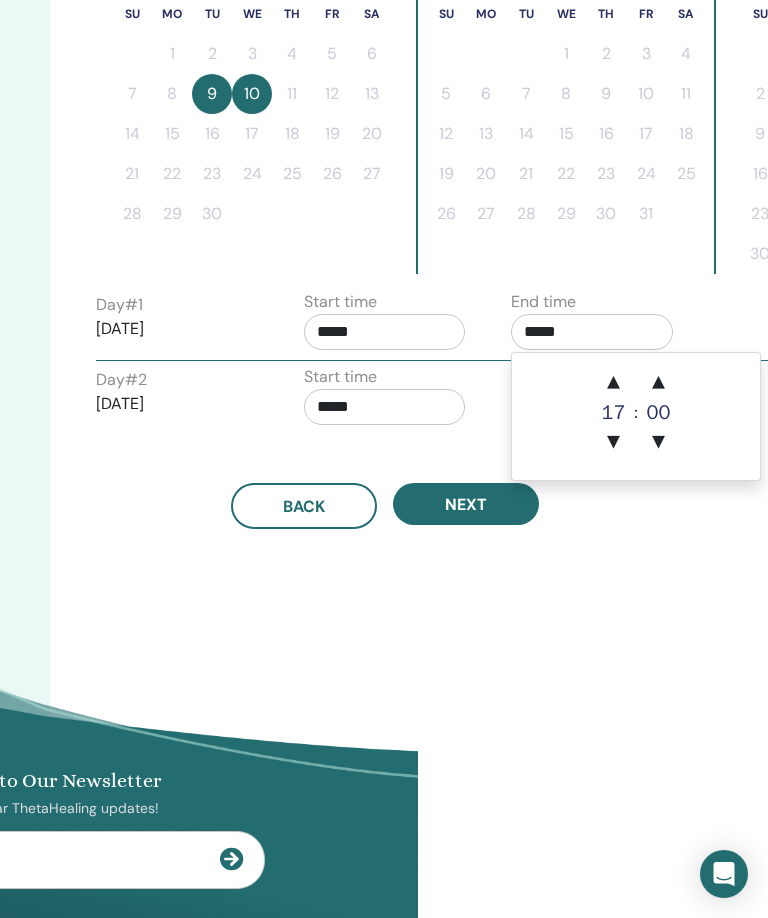 scroll, scrollTop: 569, scrollLeft: 350, axis: both 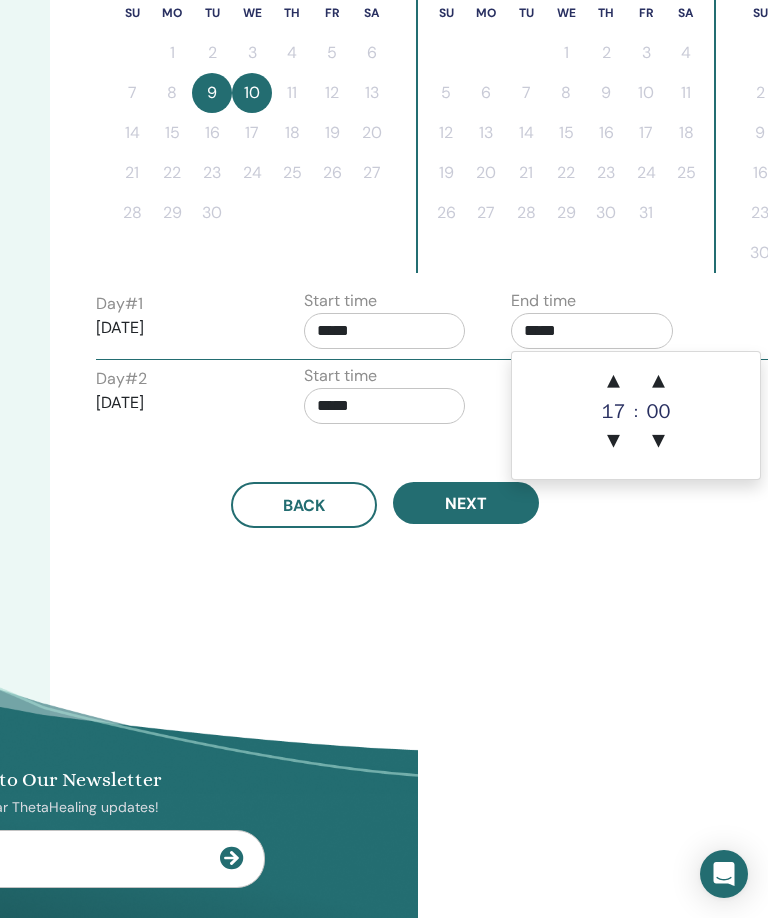 click on "▲" at bounding box center [614, 382] 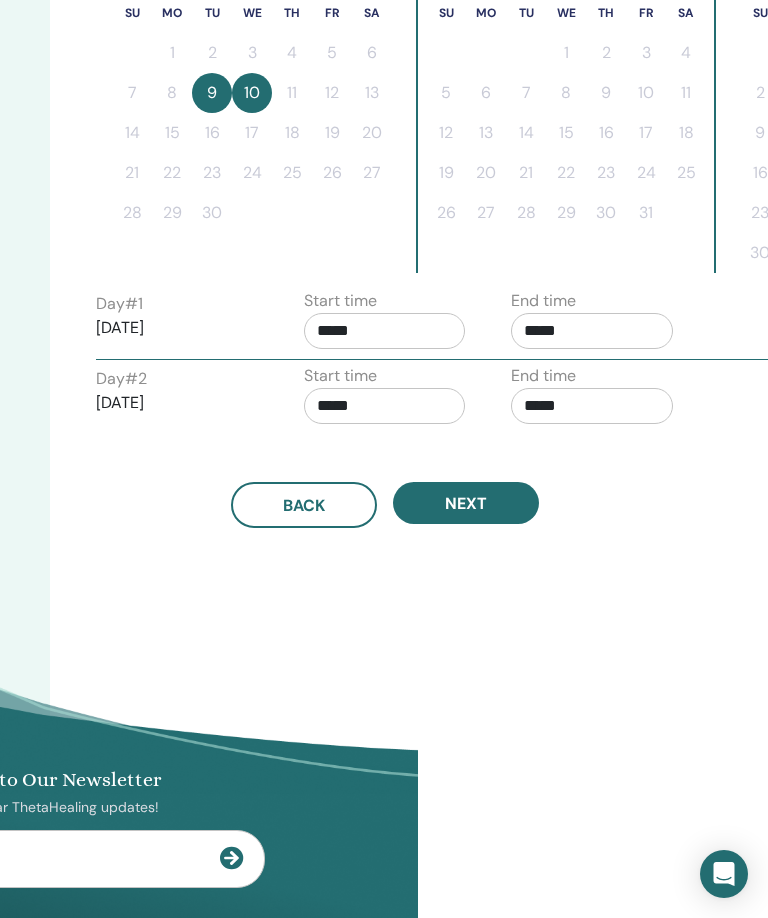 click on "Time Zone Time Zone (GMT-8) US/Alaska Seminar Date and Time Start date End date Done Schedule setup complete Reset September 2025 Su Mo Tu We Th Fr Sa 1 2 3 4 5 6 7 8 9 10 11 12 13 14 15 16 17 18 19 20 21 22 23 24 25 26 27 28 29 30 October 2025 Su Mo Tu We Th Fr Sa 1 2 3 4 5 6 7 8 9 10 11 12 13 14 15 16 17 18 19 20 21 22 23 24 25 26 27 28 29 30 31 November 2025 Su Mo Tu We Th Fr Sa 1 2 3 4 5 6 7 8 9 10 11 12 13 14 15 16 17 18 19 20 21 22 23 24 25 26 27 28 29 30 Day  # 1 2025/09/09 Start time ***** End time ***** Day  # 2 2025/09/10 Start time ***** End time ***** Back Next" at bounding box center [450, 151] 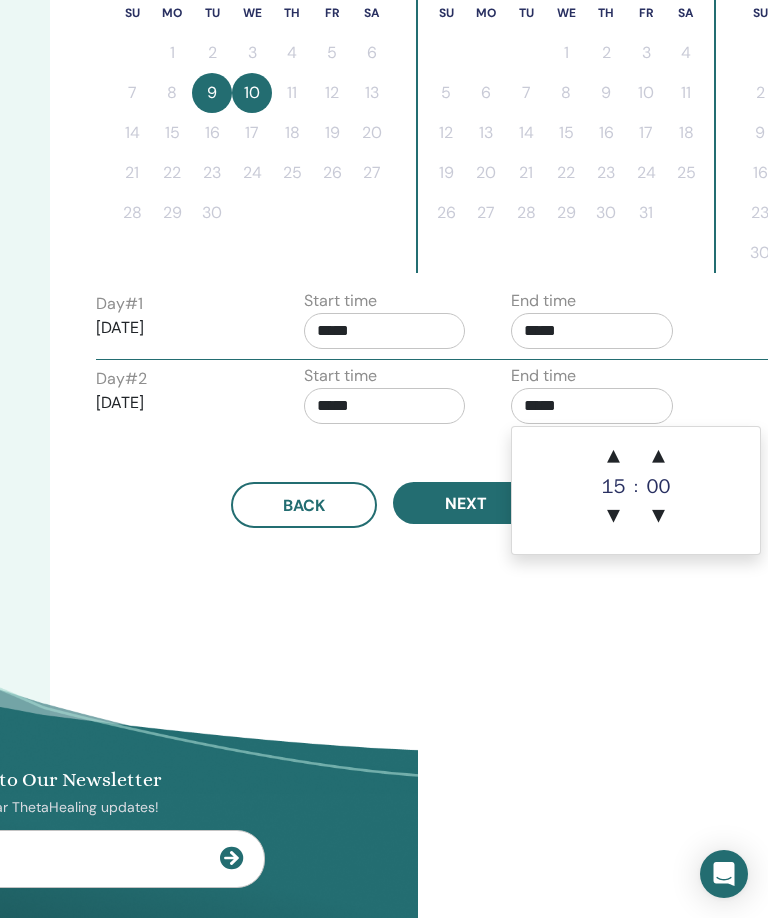 scroll, scrollTop: 568, scrollLeft: 350, axis: both 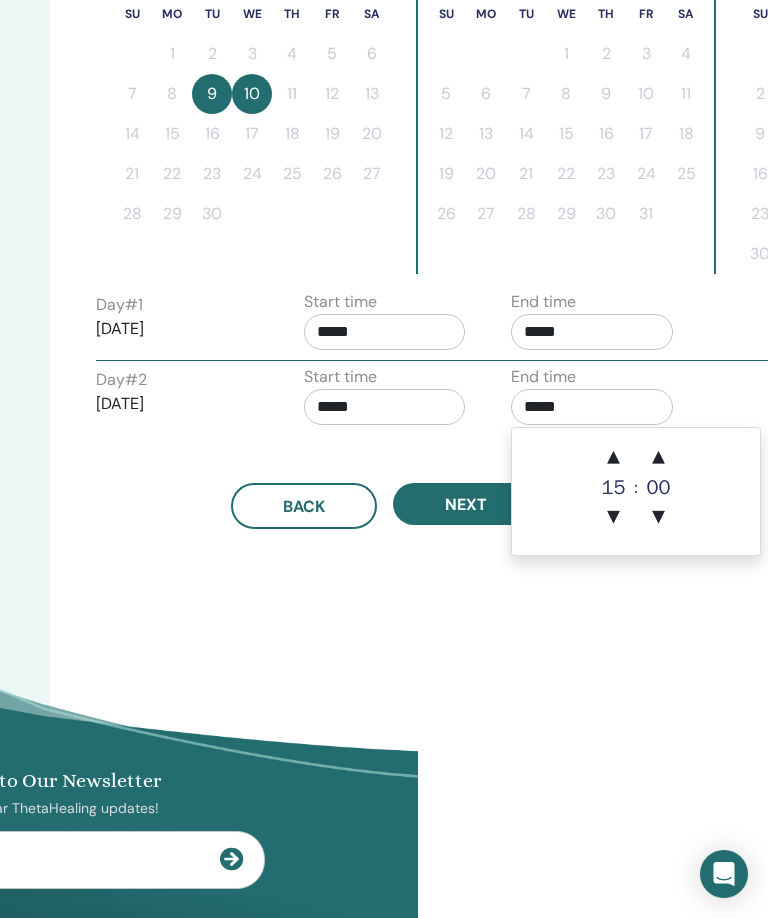 click on "▲" at bounding box center [614, 458] 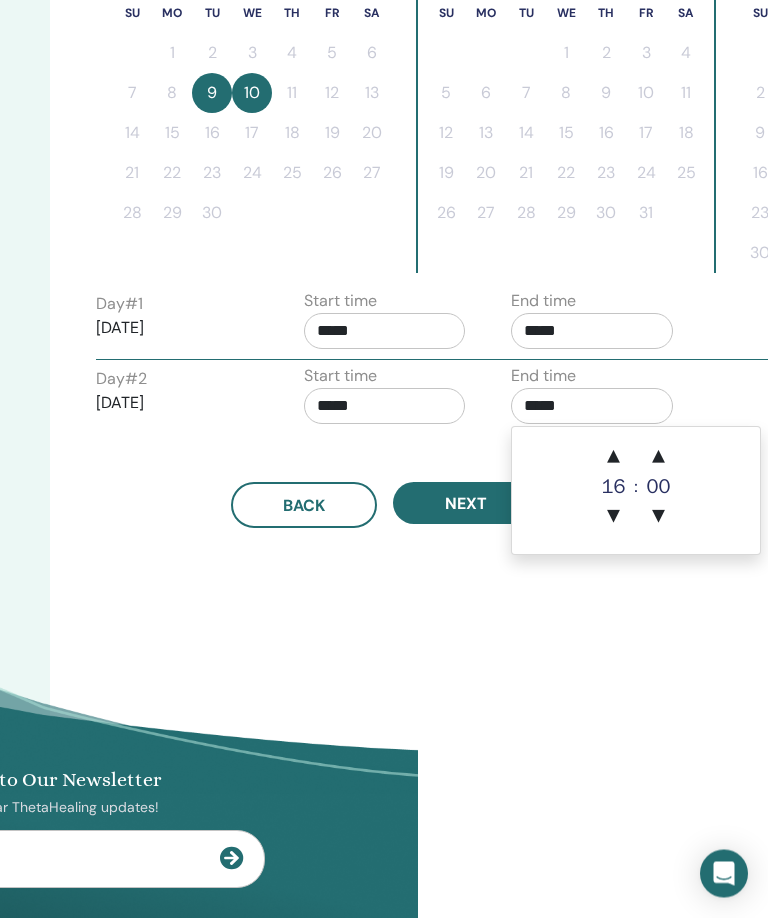click on "▲" at bounding box center (614, 458) 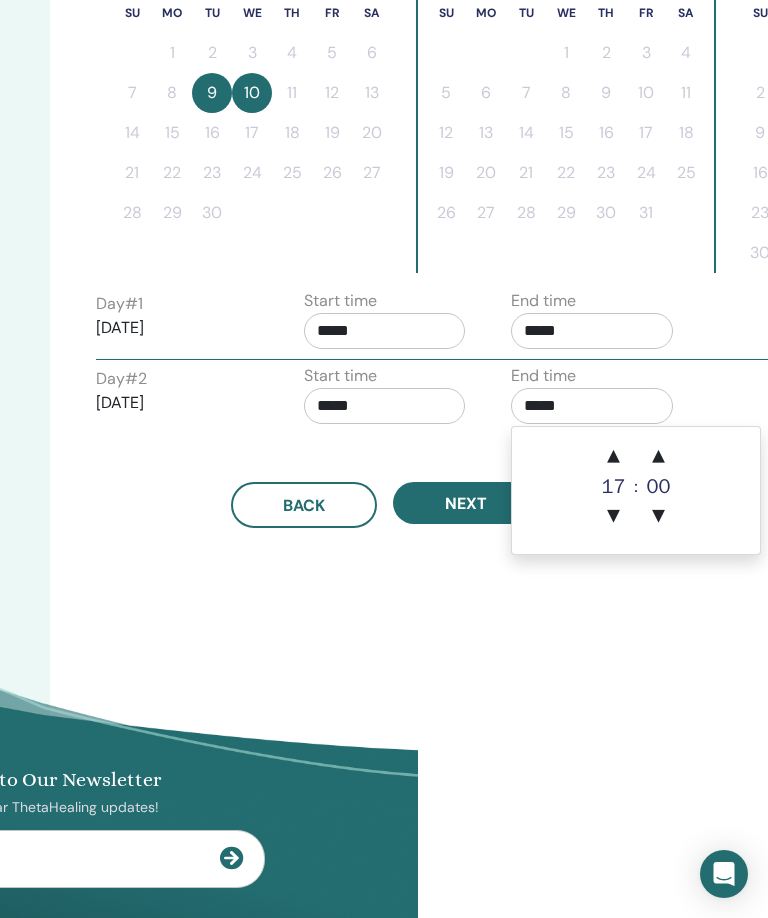 click on "▲" at bounding box center (614, 457) 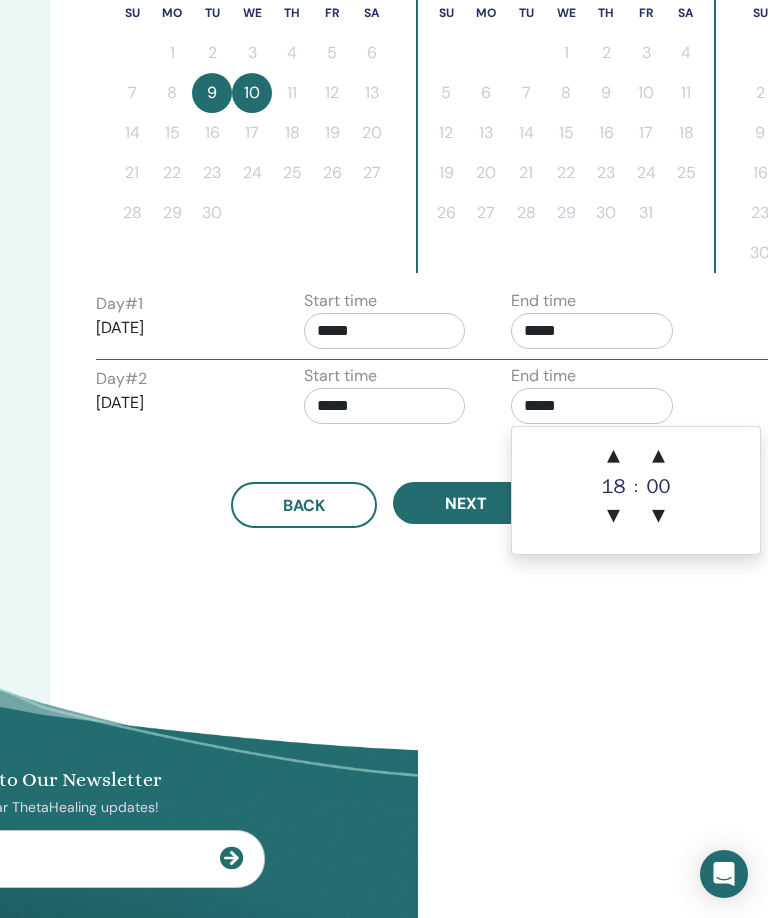 type on "*****" 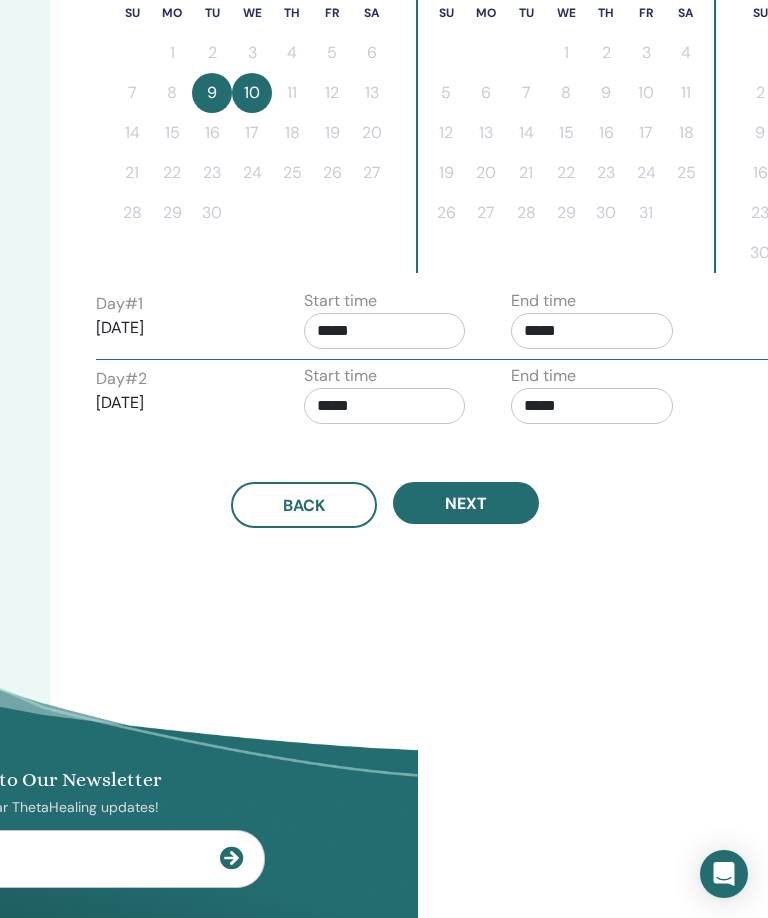 click on "Time Zone Time Zone (GMT-8) US/Alaska Seminar Date and Time Start date End date Done Schedule setup complete Reset September 2025 Su Mo Tu We Th Fr Sa 1 2 3 4 5 6 7 8 9 10 11 12 13 14 15 16 17 18 19 20 21 22 23 24 25 26 27 28 29 30 October 2025 Su Mo Tu We Th Fr Sa 1 2 3 4 5 6 7 8 9 10 11 12 13 14 15 16 17 18 19 20 21 22 23 24 25 26 27 28 29 30 31 November 2025 Su Mo Tu We Th Fr Sa 1 2 3 4 5 6 7 8 9 10 11 12 13 14 15 16 17 18 19 20 21 22 23 24 25 26 27 28 29 30 Day  # 1 2025/09/09 Start time ***** End time ***** Day  # 2 2025/09/10 Start time ***** End time ***** Back Next" at bounding box center [450, 151] 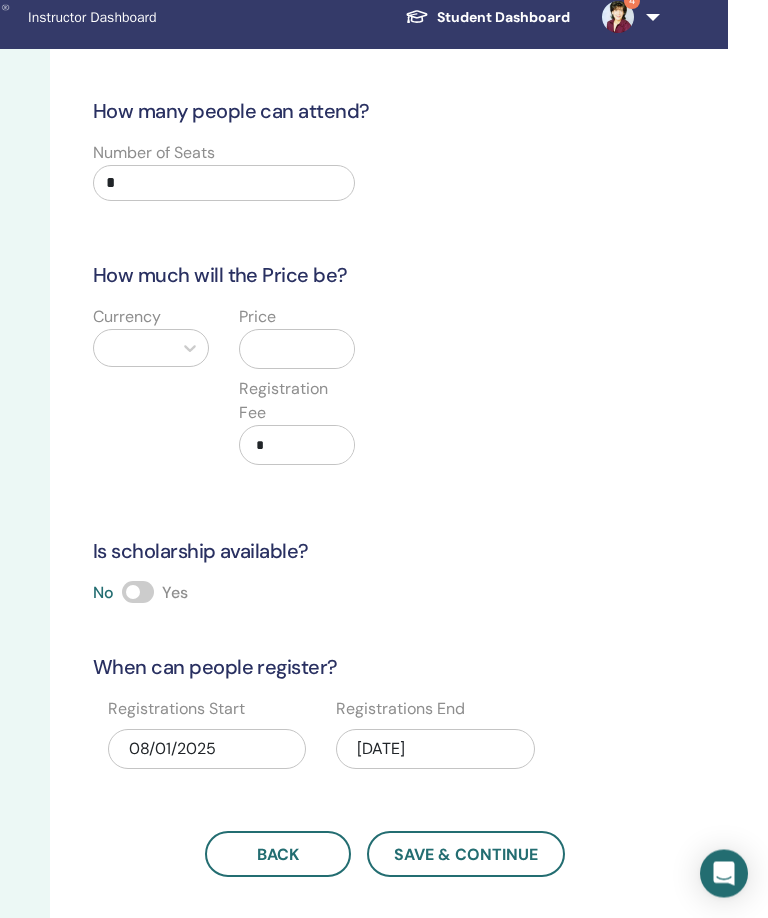 scroll, scrollTop: 0, scrollLeft: 350, axis: horizontal 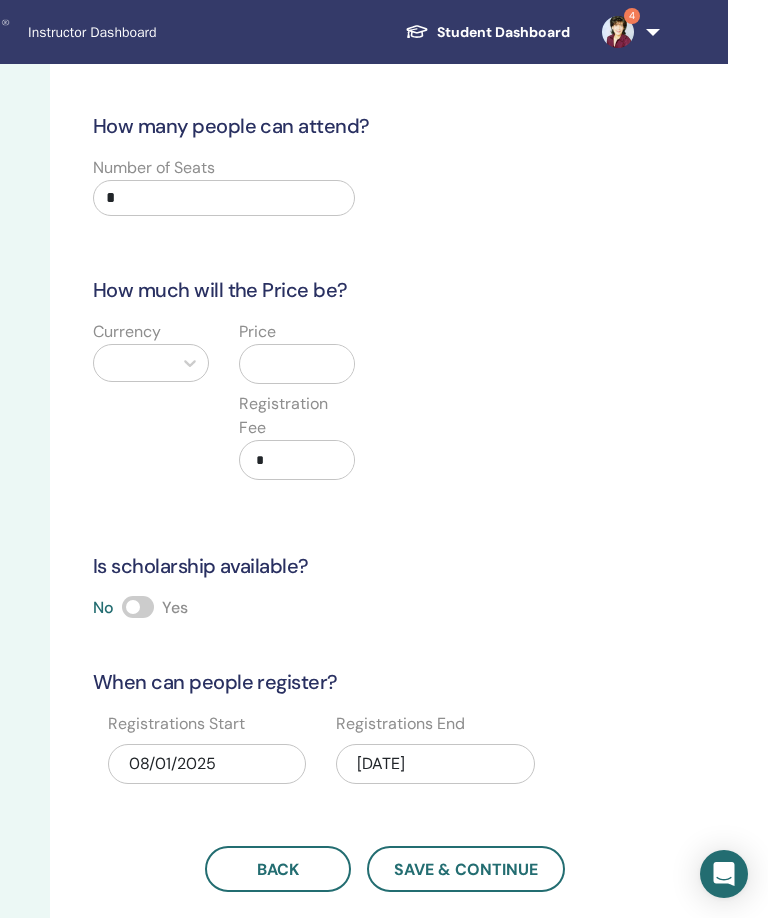 click on "*" at bounding box center (224, 198) 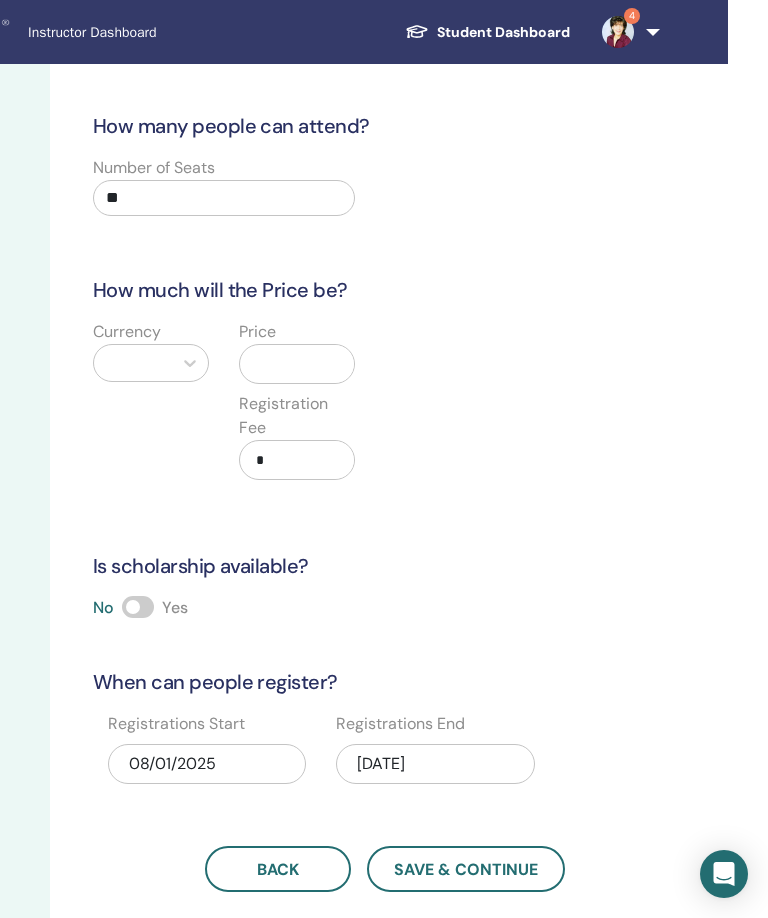 type on "**" 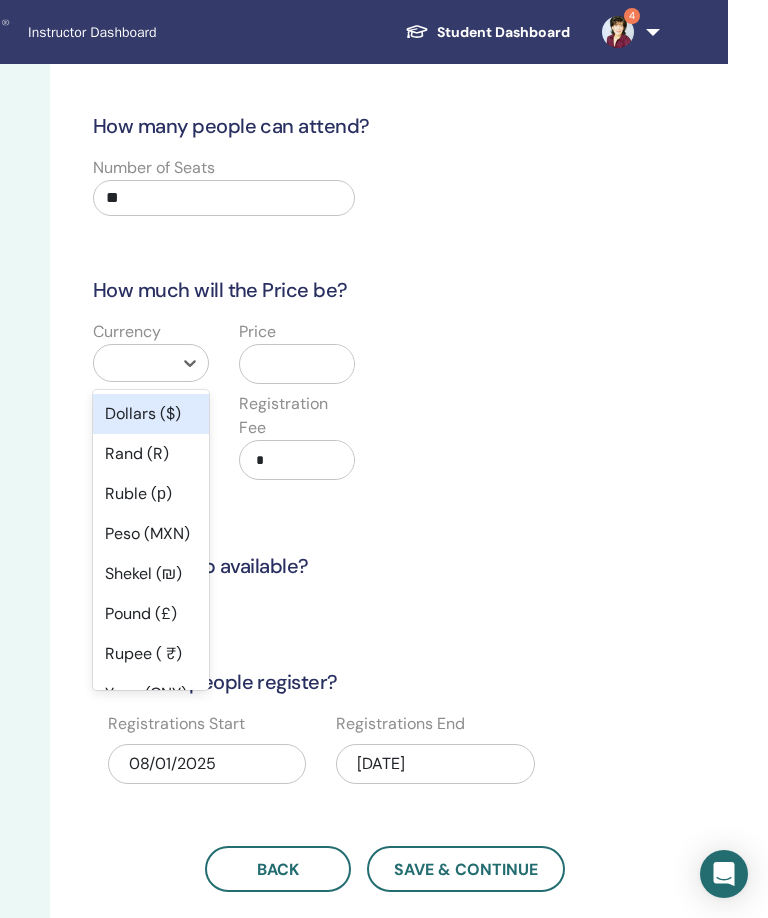 click on "Dollars ($)" at bounding box center [151, 414] 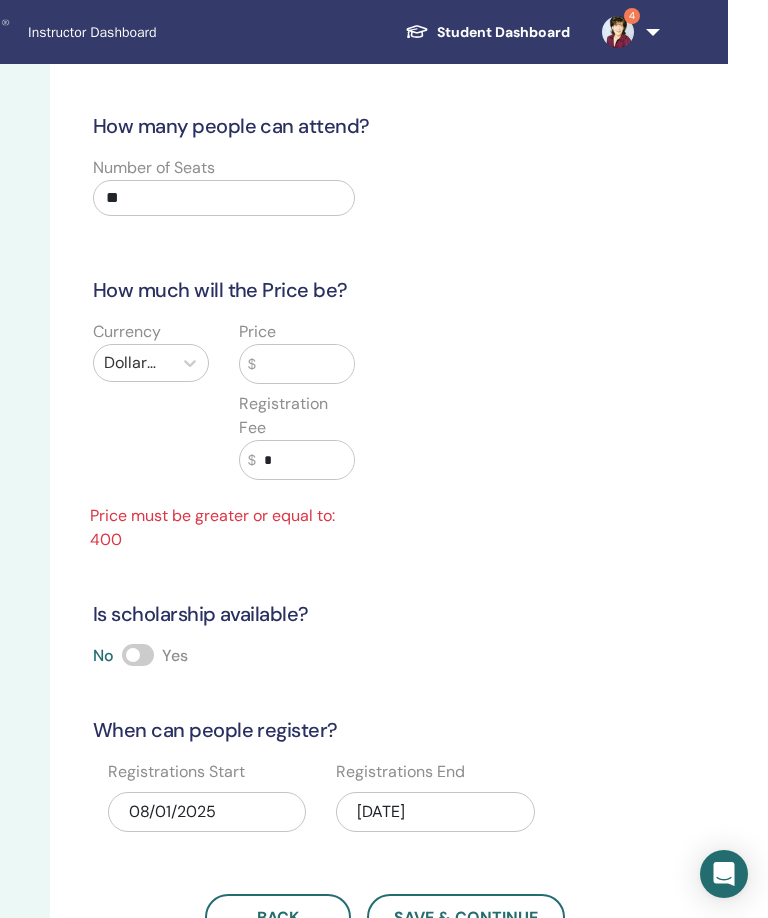click at bounding box center [305, 364] 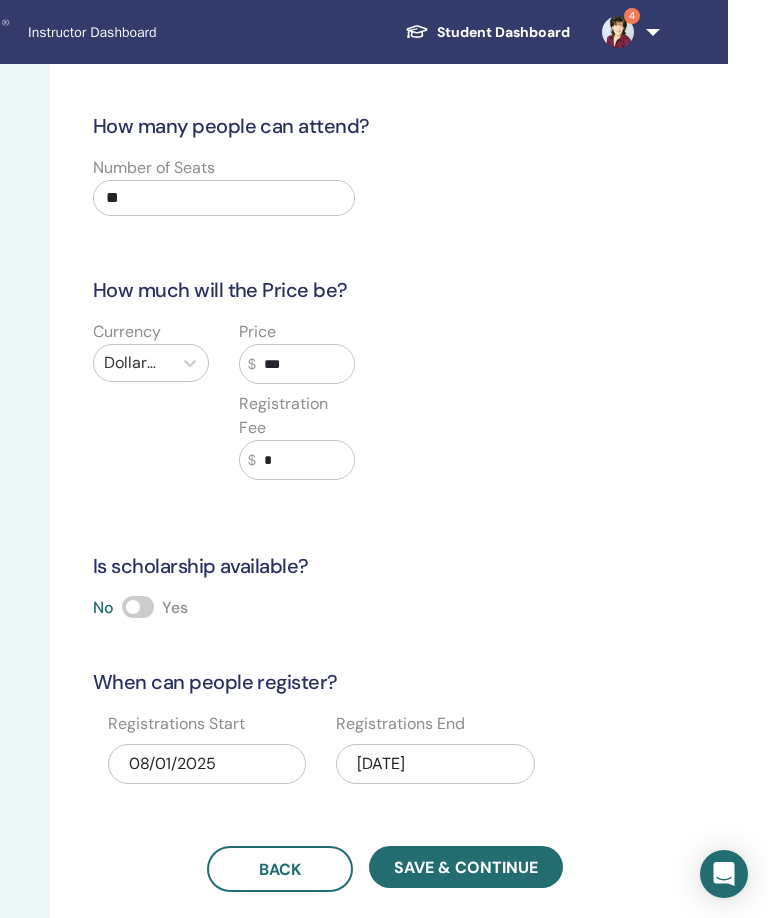 type on "***" 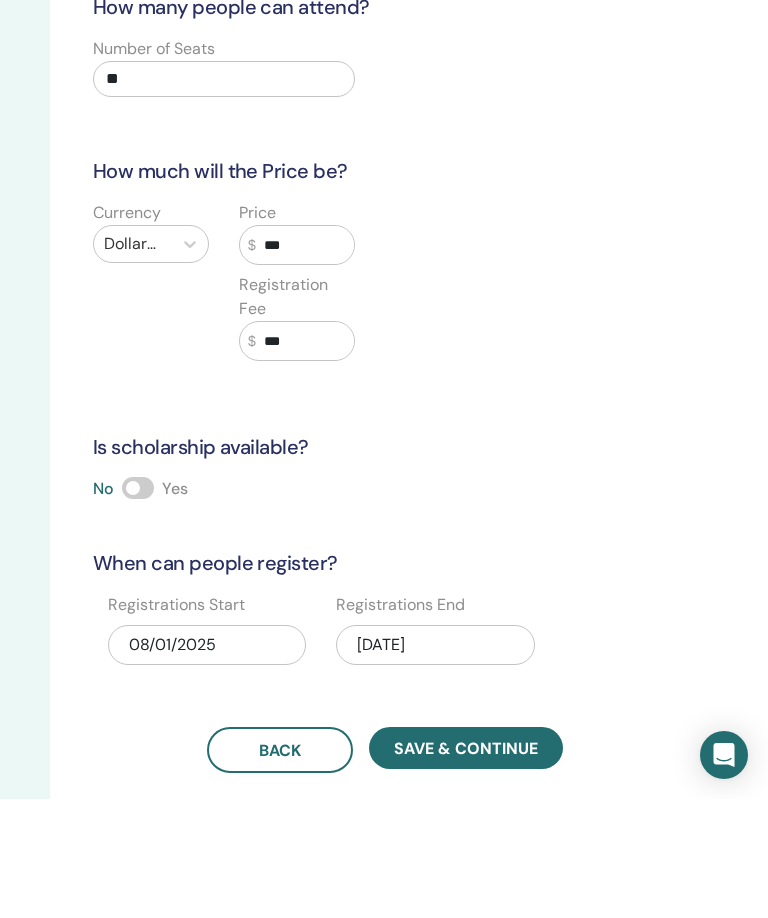 type on "***" 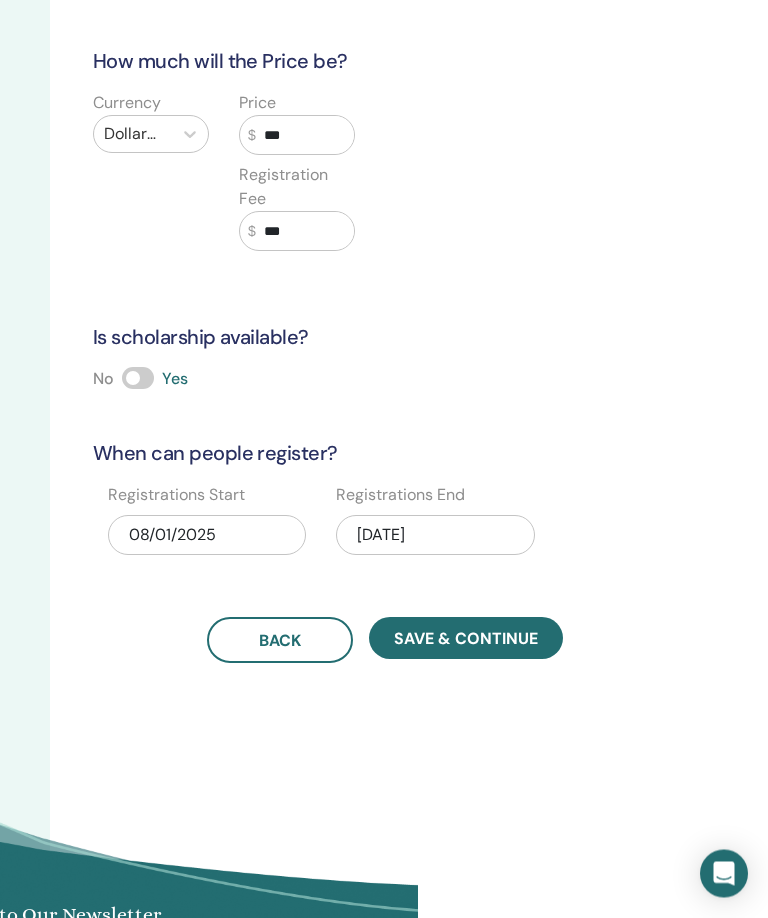 click on "09/10/2025" at bounding box center (435, 536) 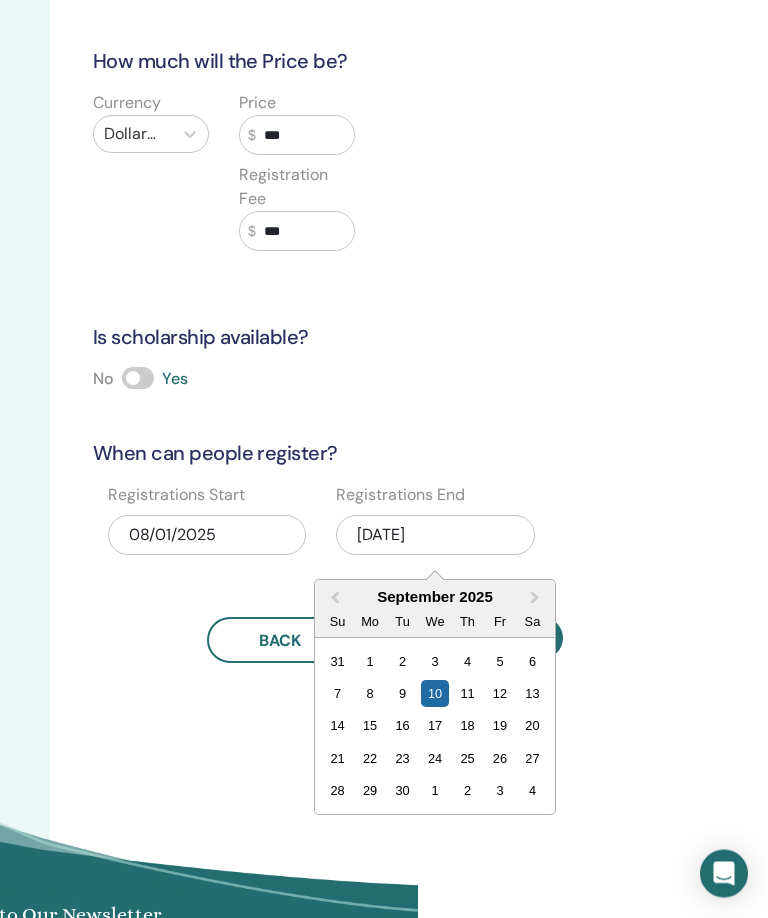 scroll, scrollTop: 229, scrollLeft: 350, axis: both 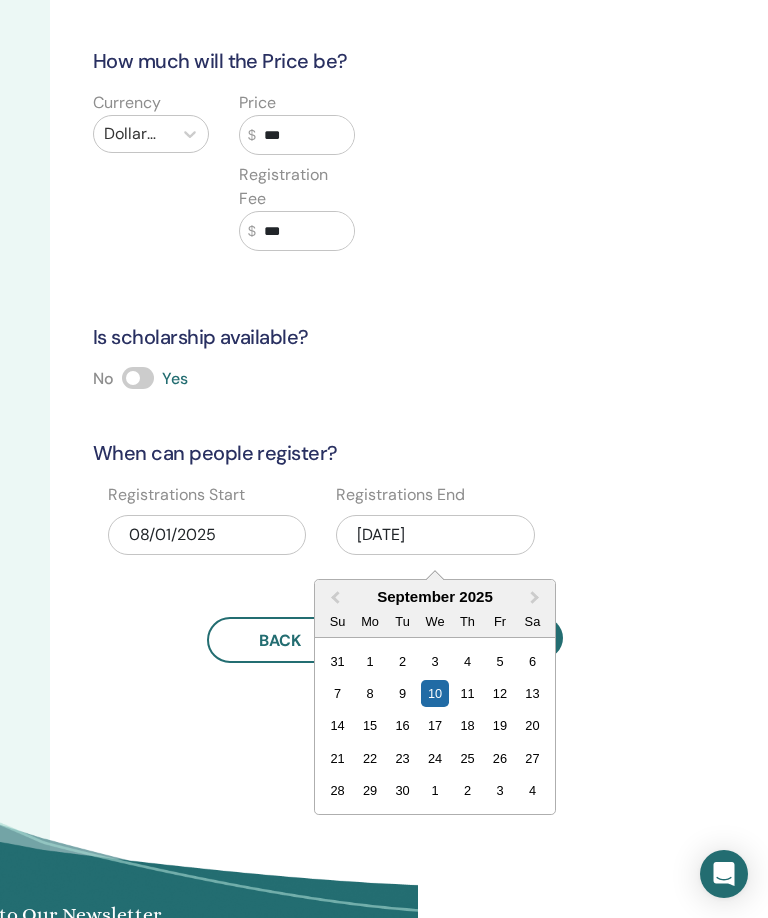 click on "12" at bounding box center (500, 693) 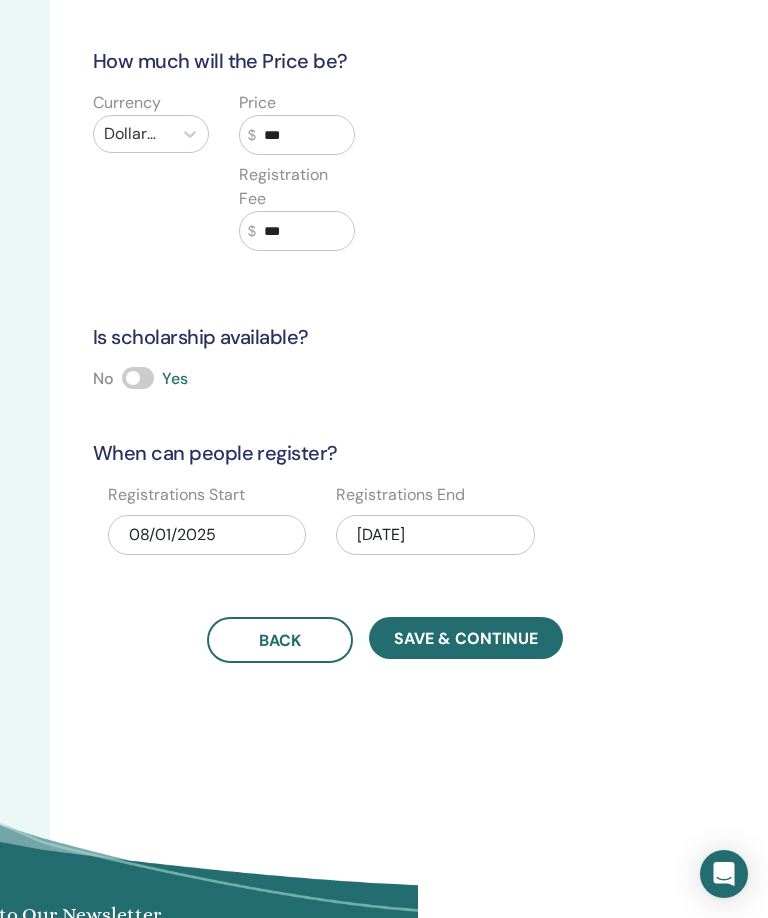 click on "Save & Continue" at bounding box center [466, 638] 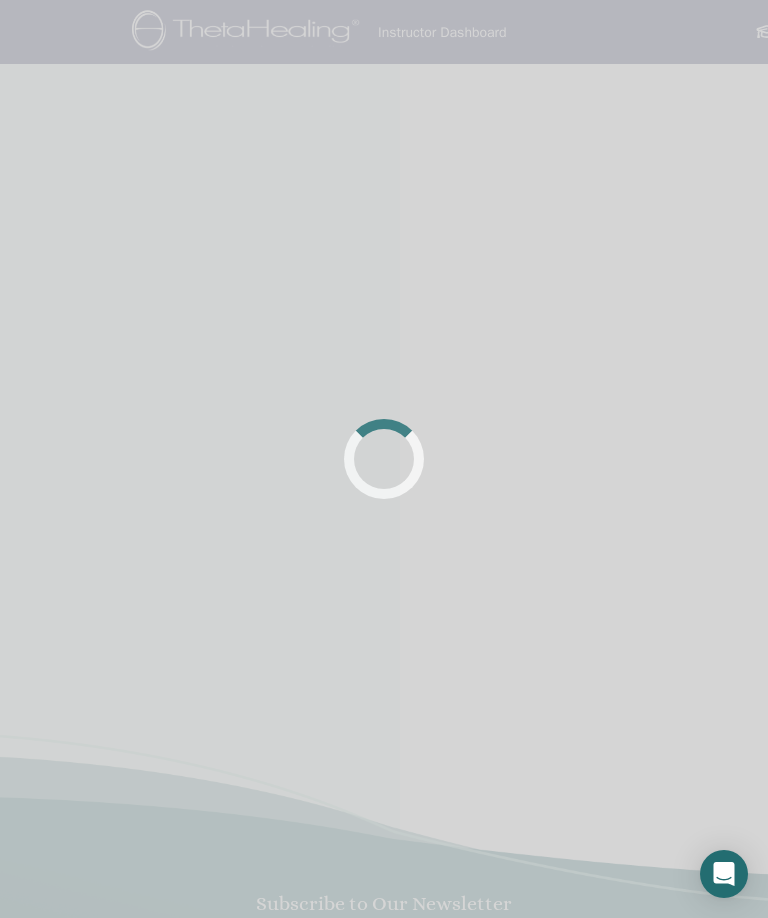scroll, scrollTop: 0, scrollLeft: 0, axis: both 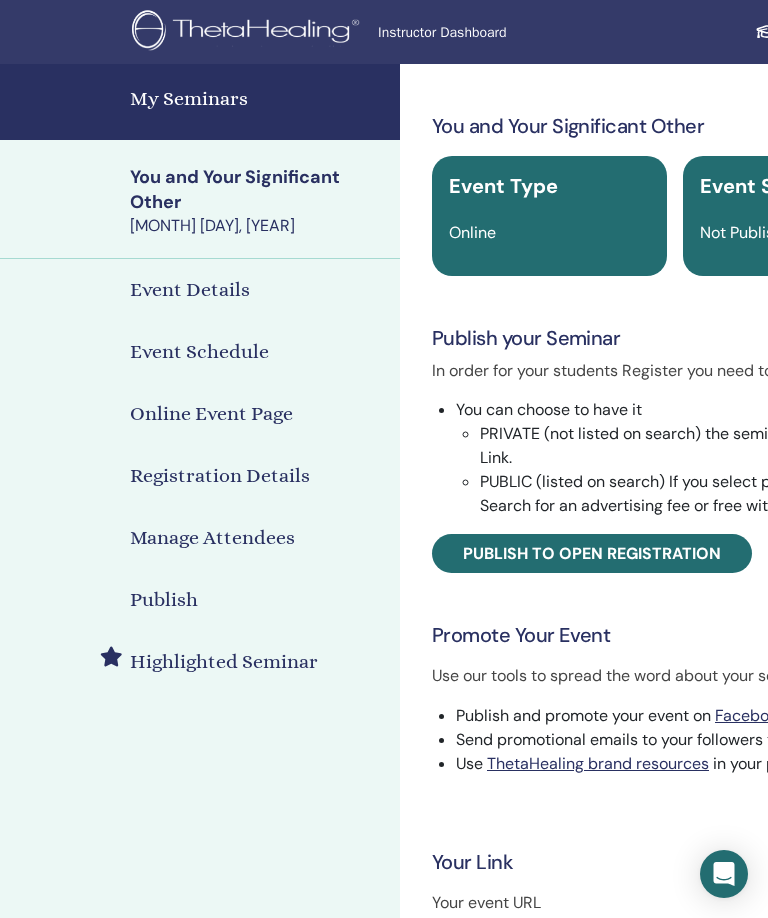 click on "Publish to open registration" at bounding box center (592, 553) 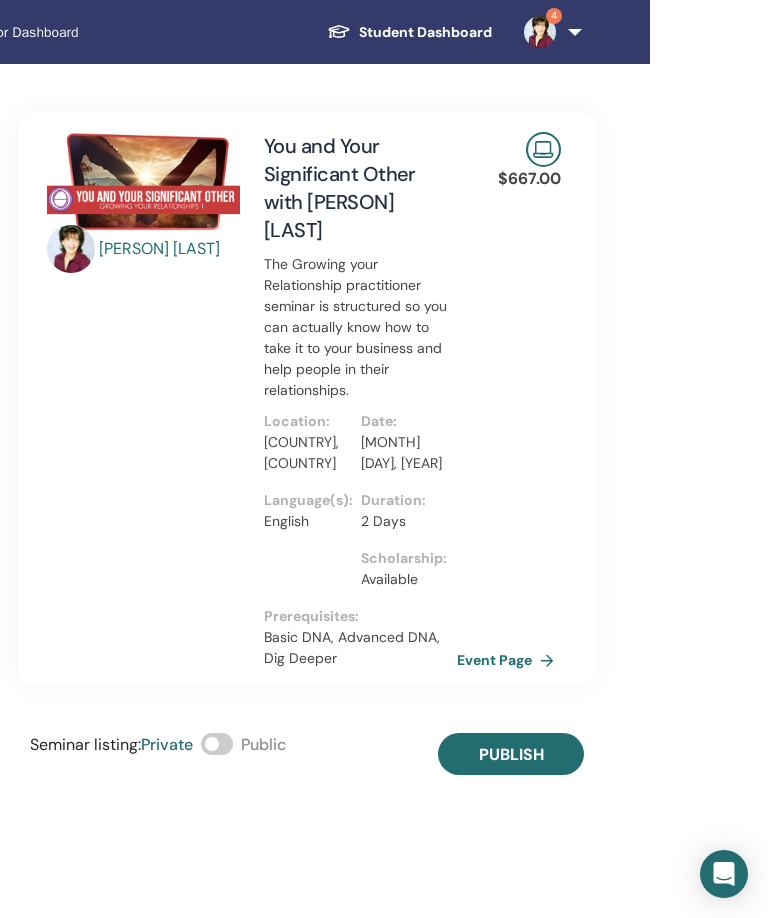 scroll, scrollTop: 0, scrollLeft: 432, axis: horizontal 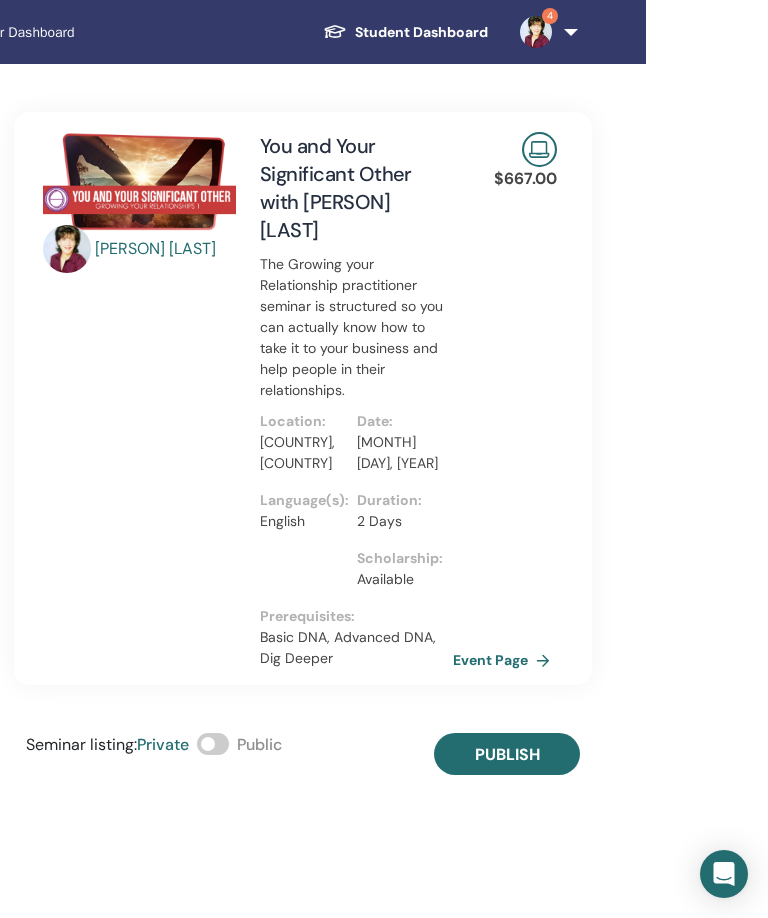 click at bounding box center [213, 744] 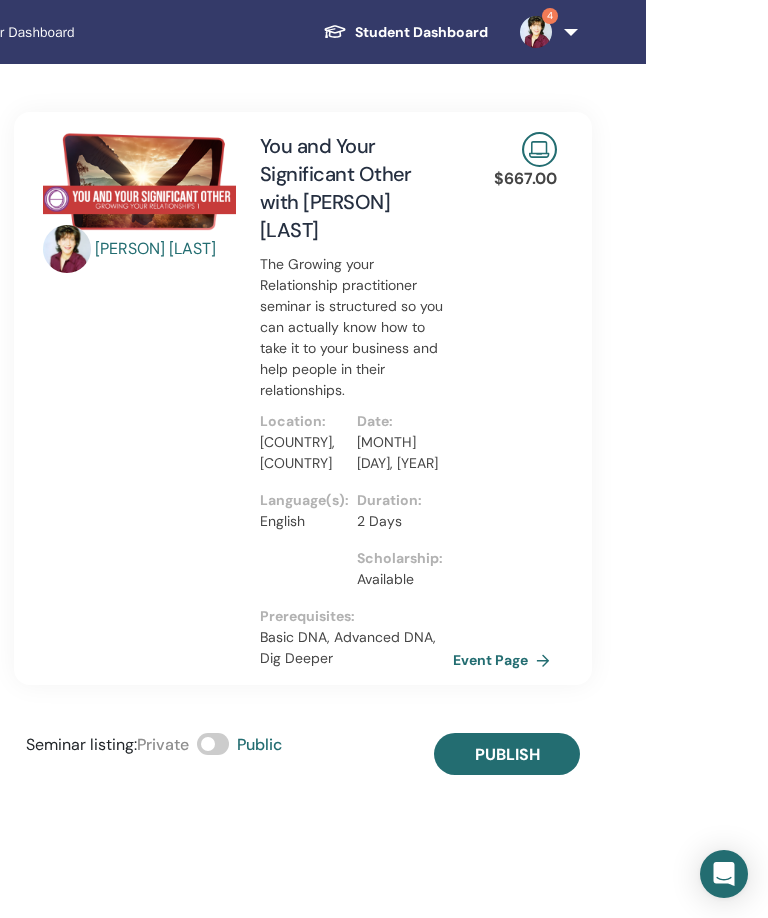 click on "Publish" at bounding box center (507, 754) 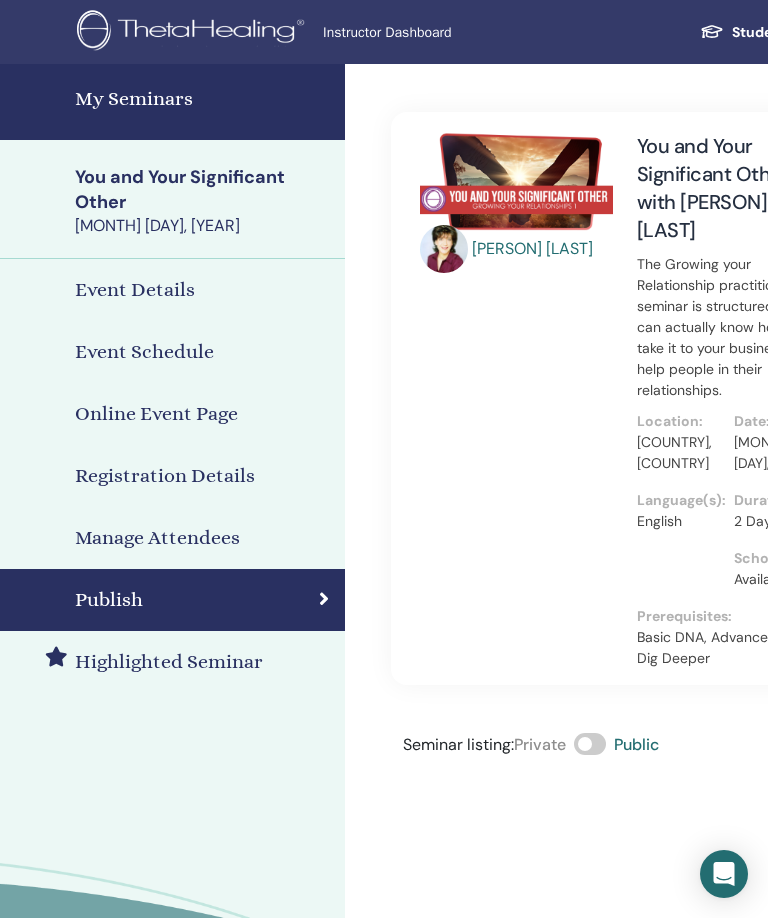 scroll, scrollTop: 0, scrollLeft: 0, axis: both 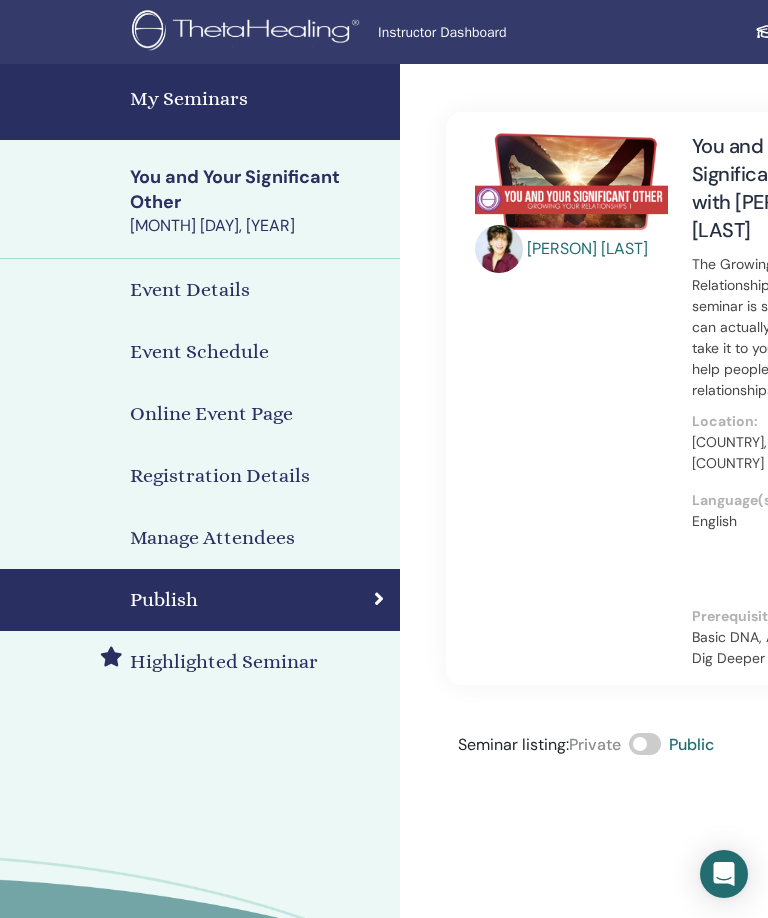 click on "My Seminars" at bounding box center (259, 99) 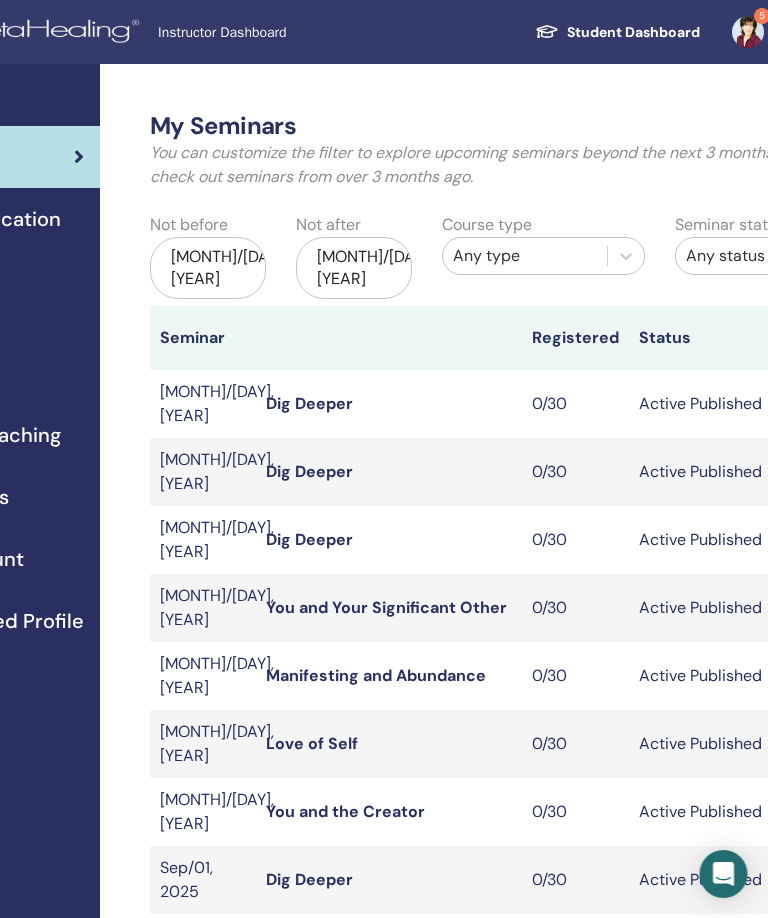 scroll, scrollTop: 0, scrollLeft: 323, axis: horizontal 